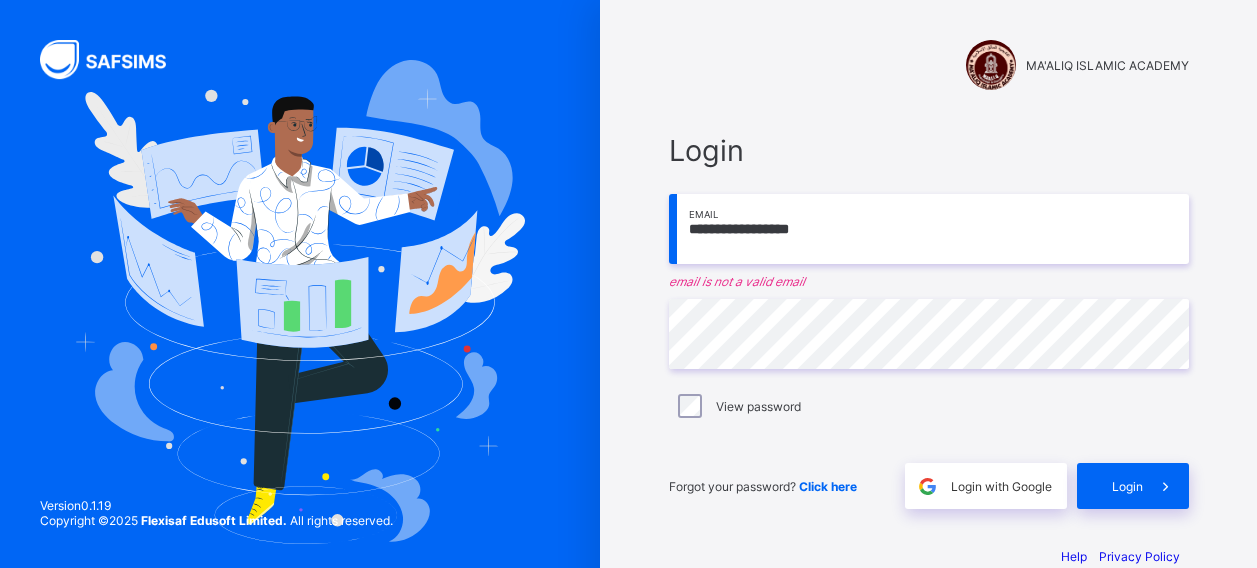 scroll, scrollTop: 0, scrollLeft: 0, axis: both 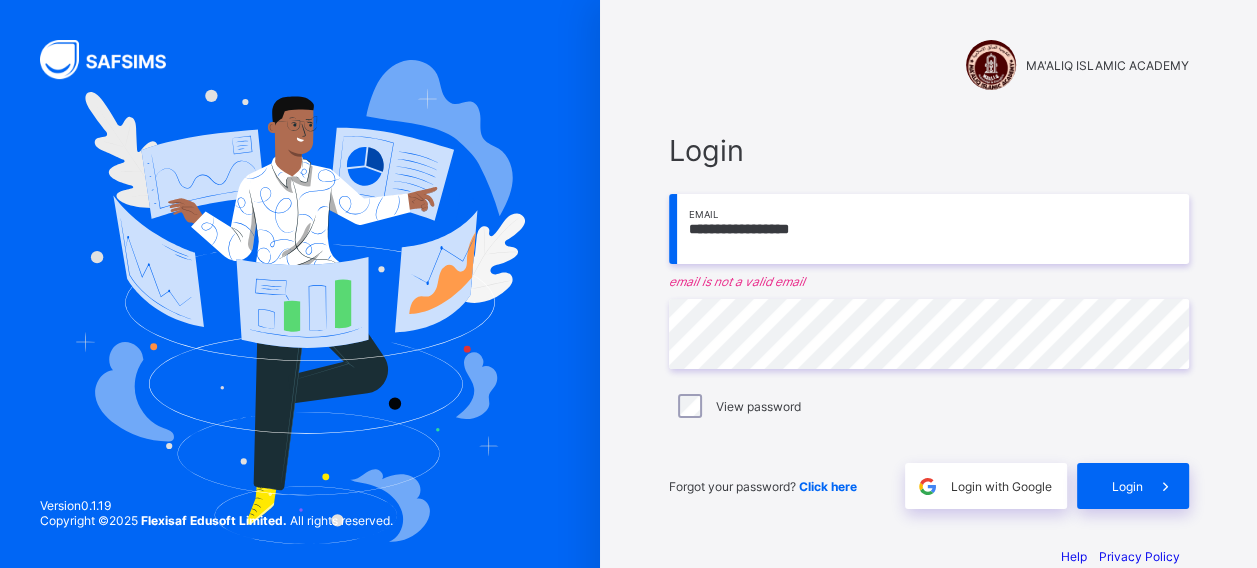 type on "**********" 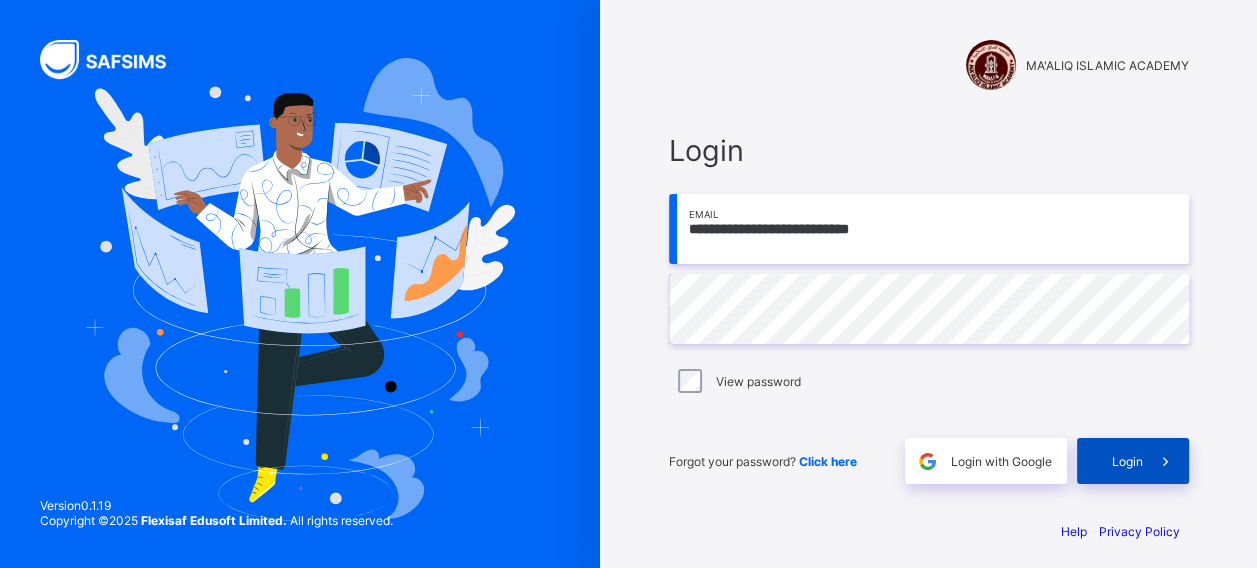 click on "Login" at bounding box center [1133, 461] 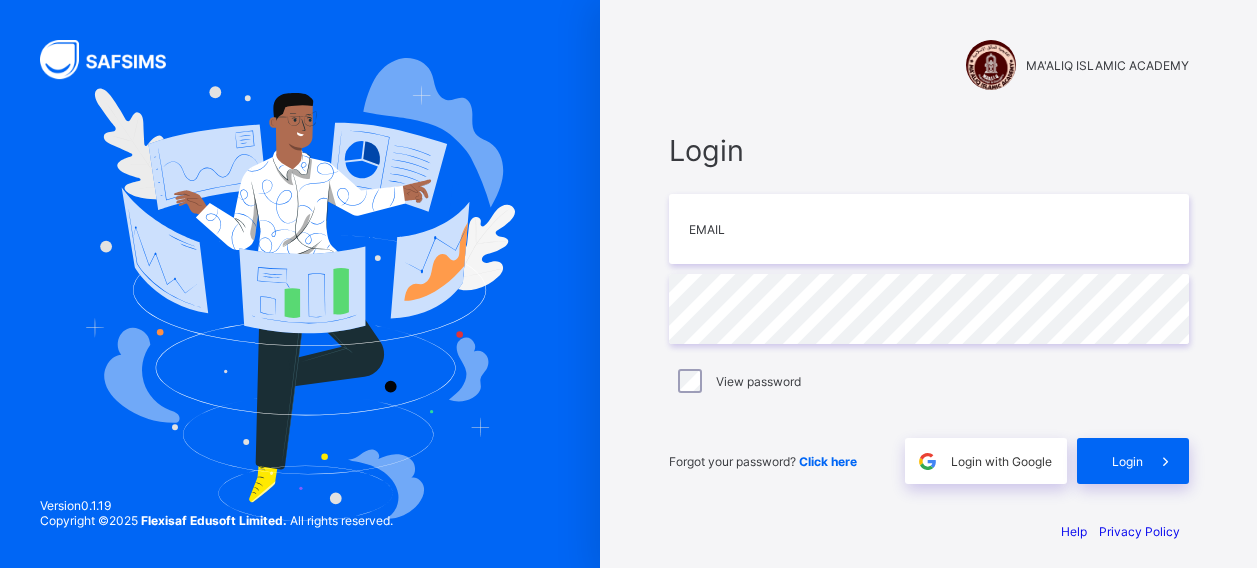 scroll, scrollTop: 0, scrollLeft: 0, axis: both 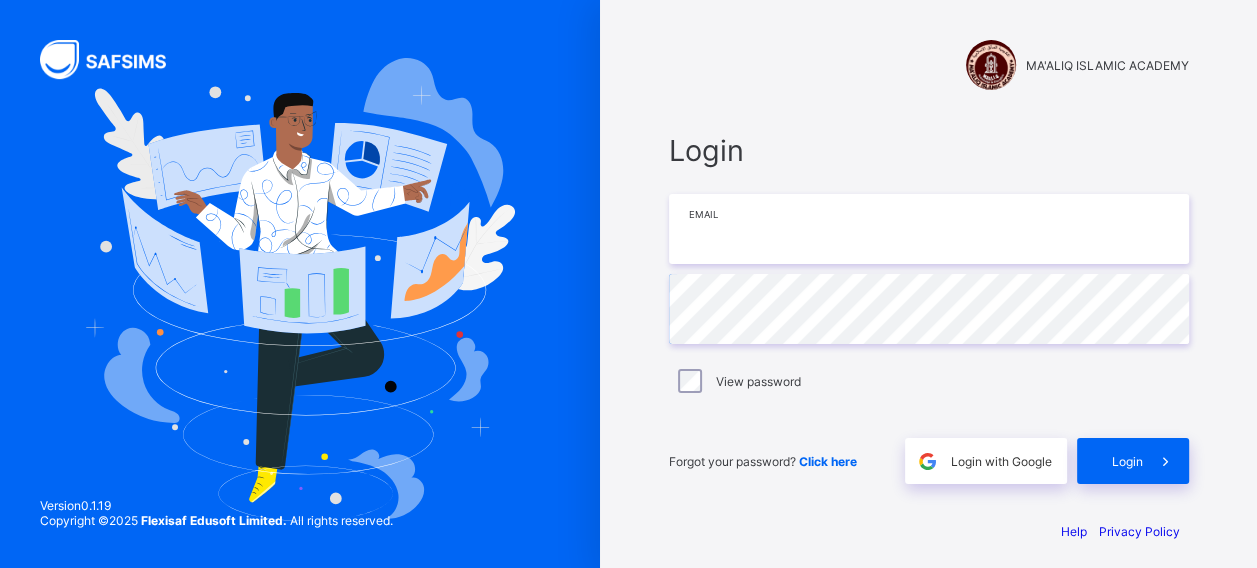 click at bounding box center [929, 229] 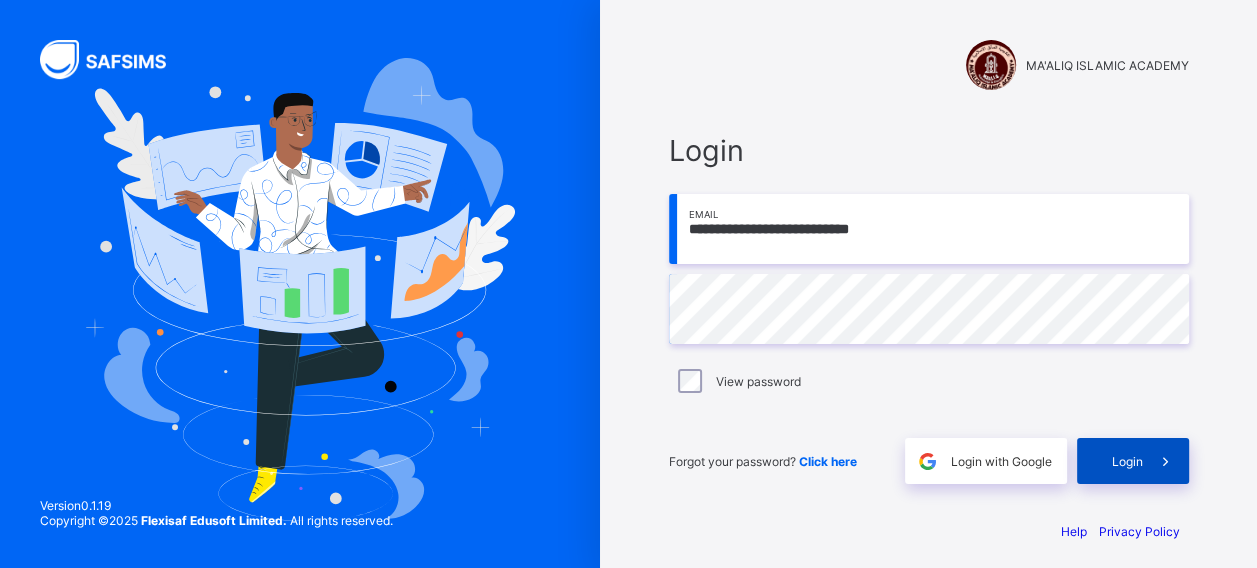click on "Login" at bounding box center [1133, 461] 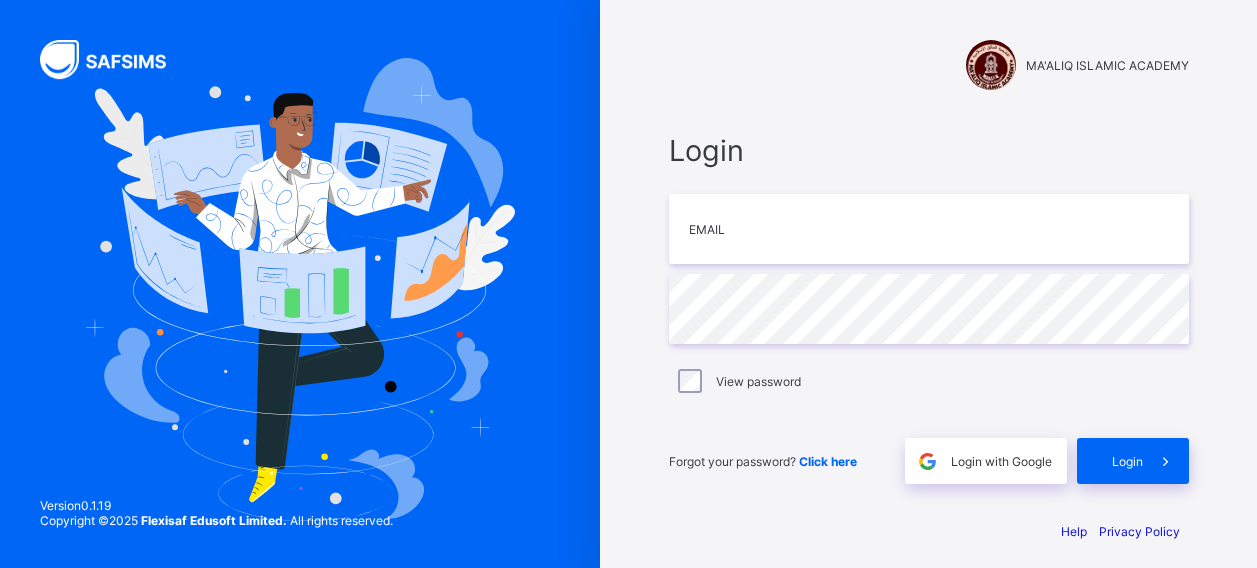 scroll, scrollTop: 0, scrollLeft: 0, axis: both 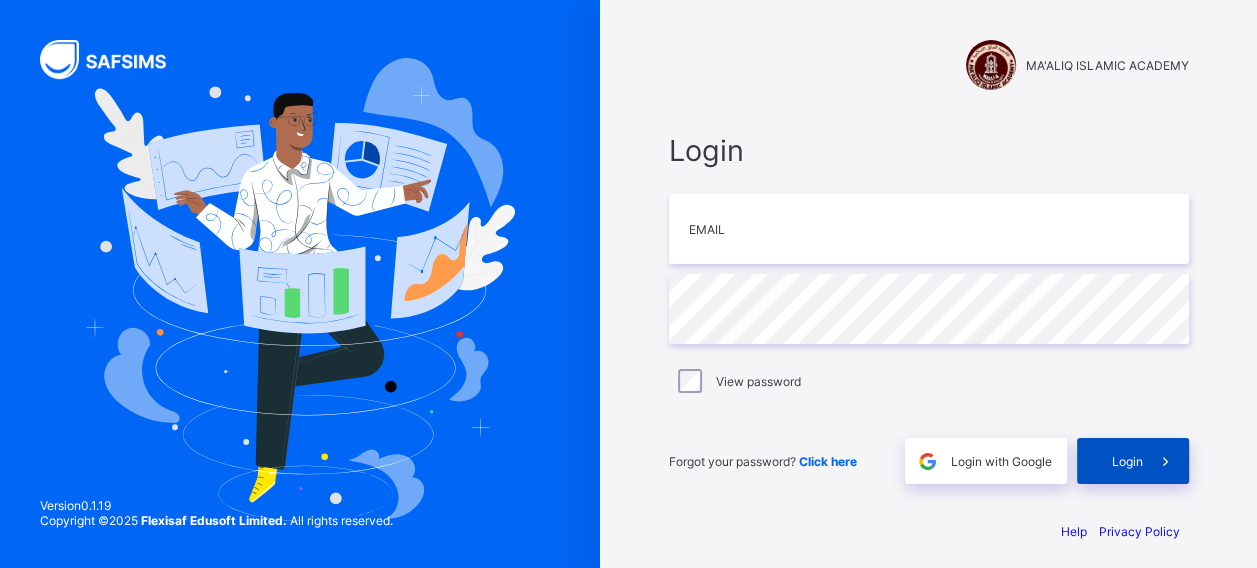 click at bounding box center [1165, 461] 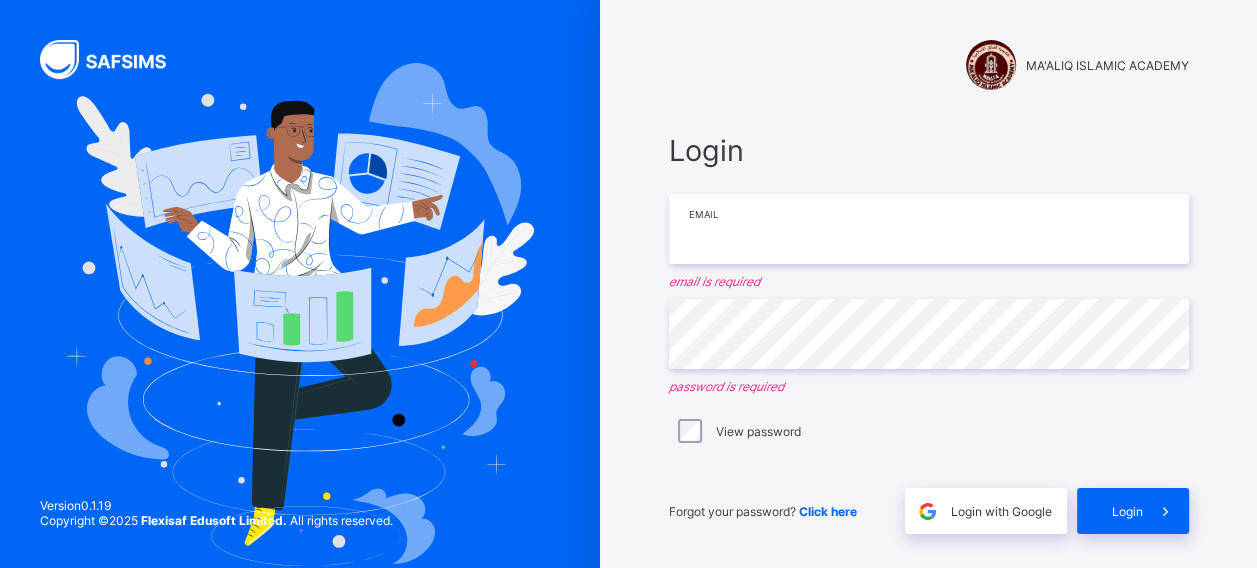 click at bounding box center (929, 229) 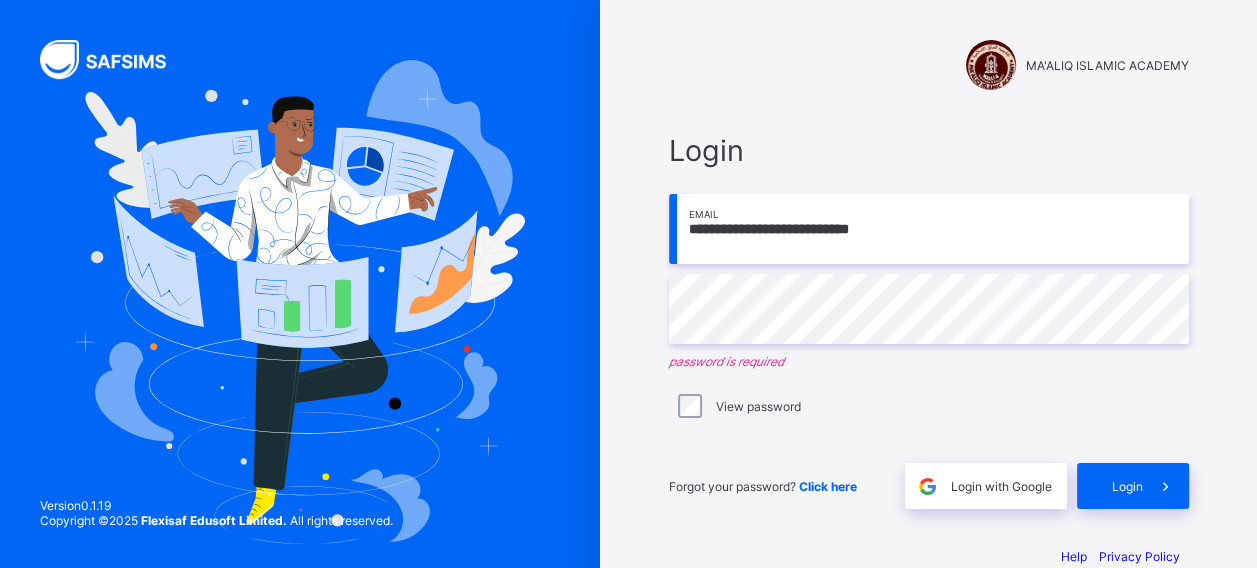 type on "**********" 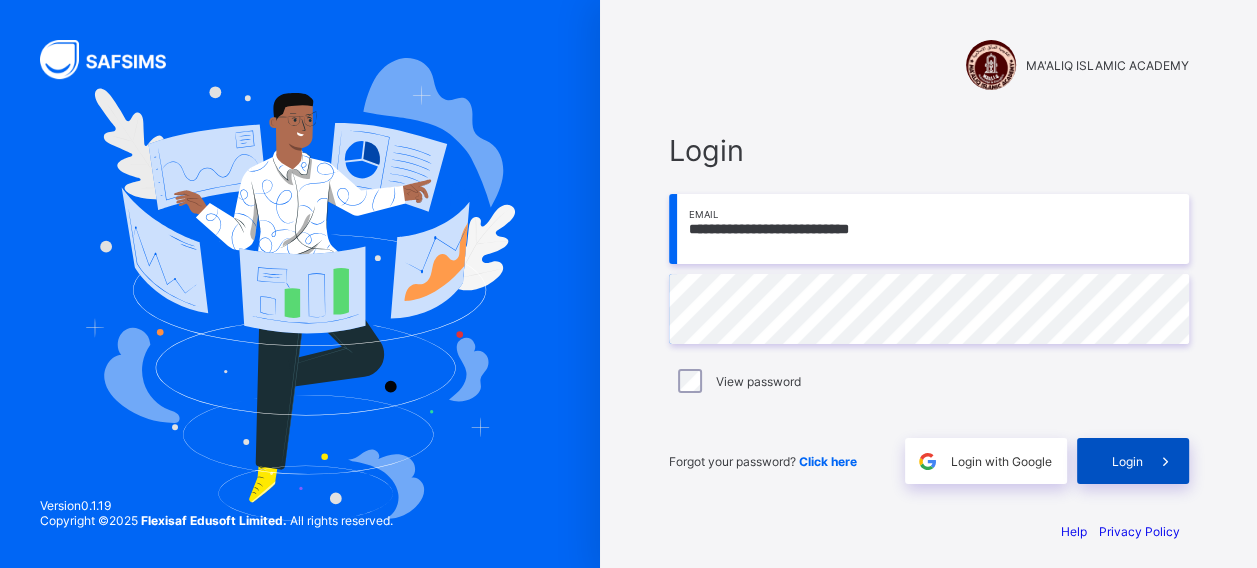 click on "Login" at bounding box center [1133, 461] 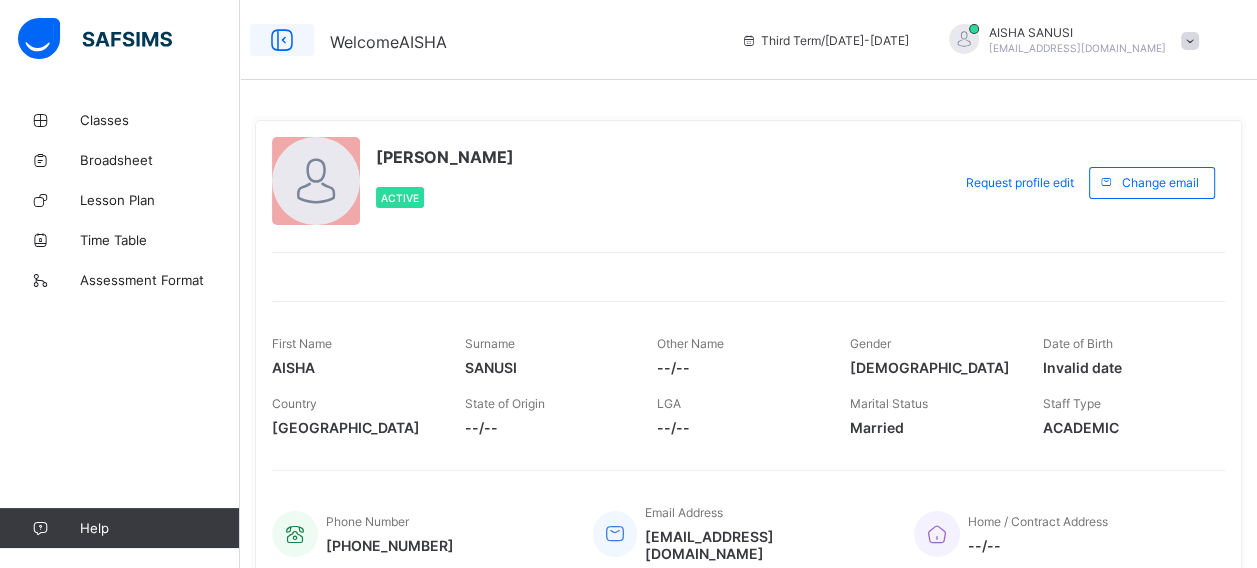 click at bounding box center [282, 40] 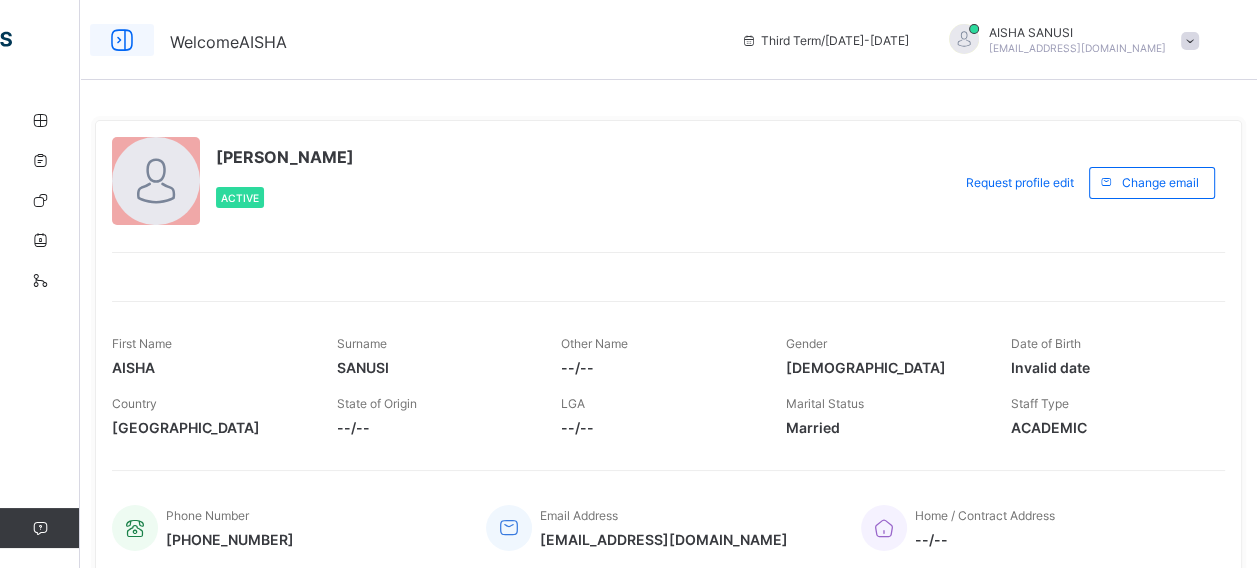 click at bounding box center (122, 40) 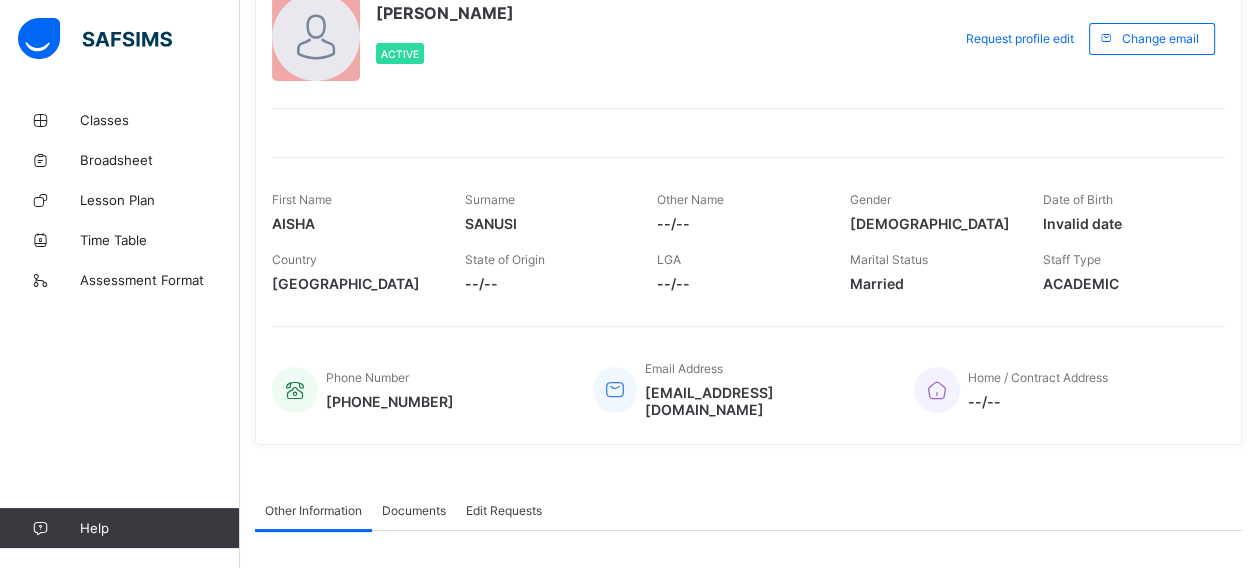 scroll, scrollTop: 97, scrollLeft: 0, axis: vertical 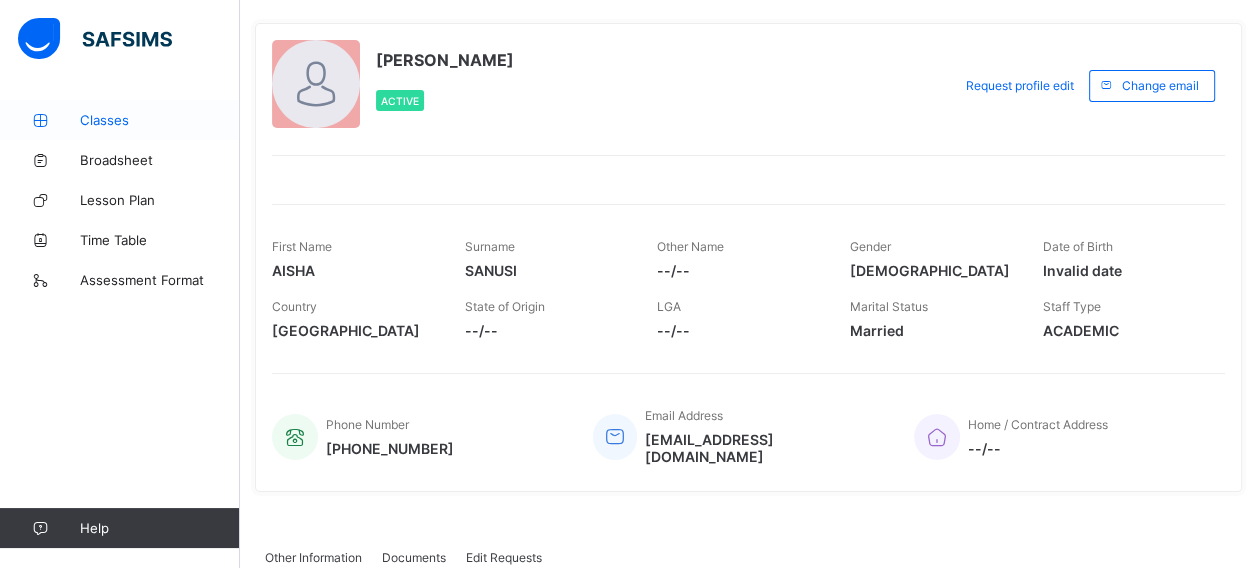 click on "Classes" at bounding box center [120, 120] 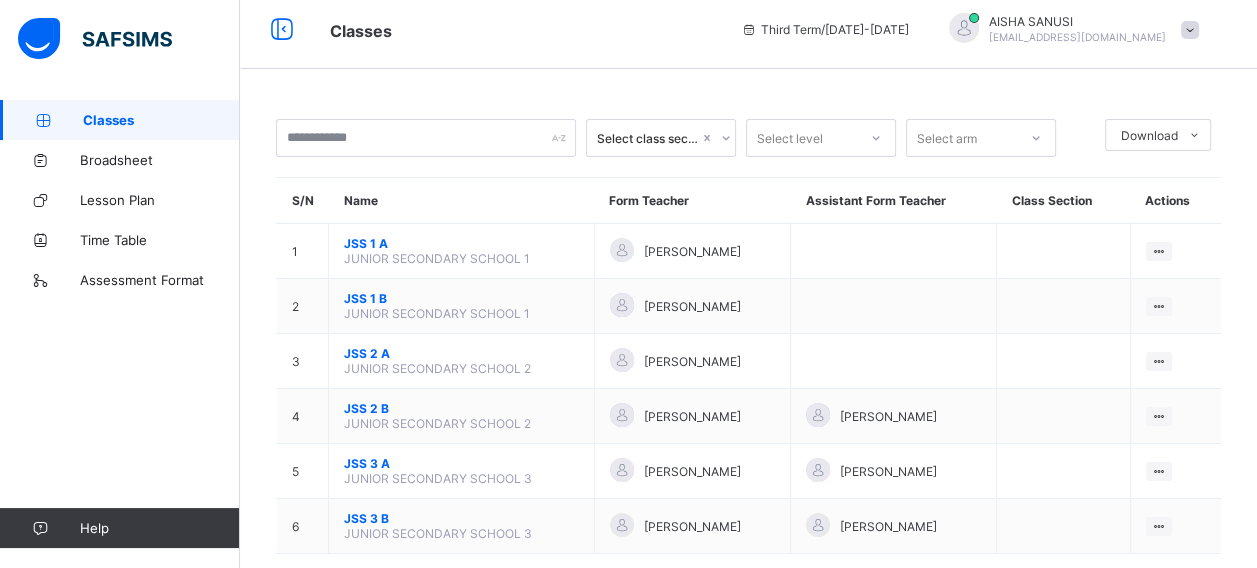 scroll, scrollTop: 48, scrollLeft: 0, axis: vertical 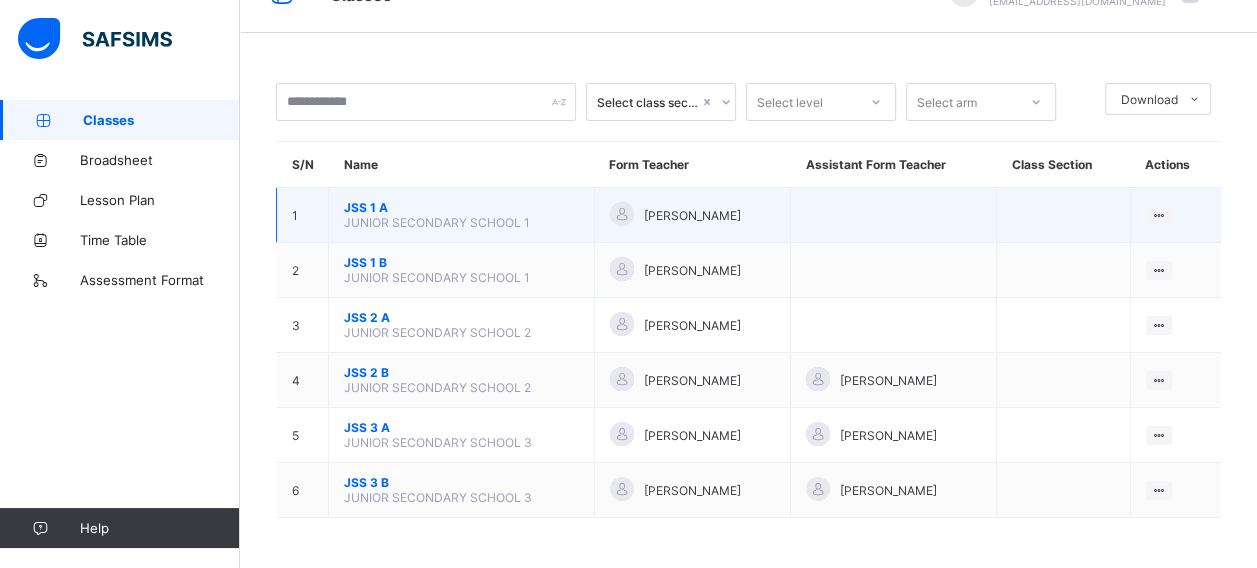 click on "JSS 1   A" at bounding box center (461, 207) 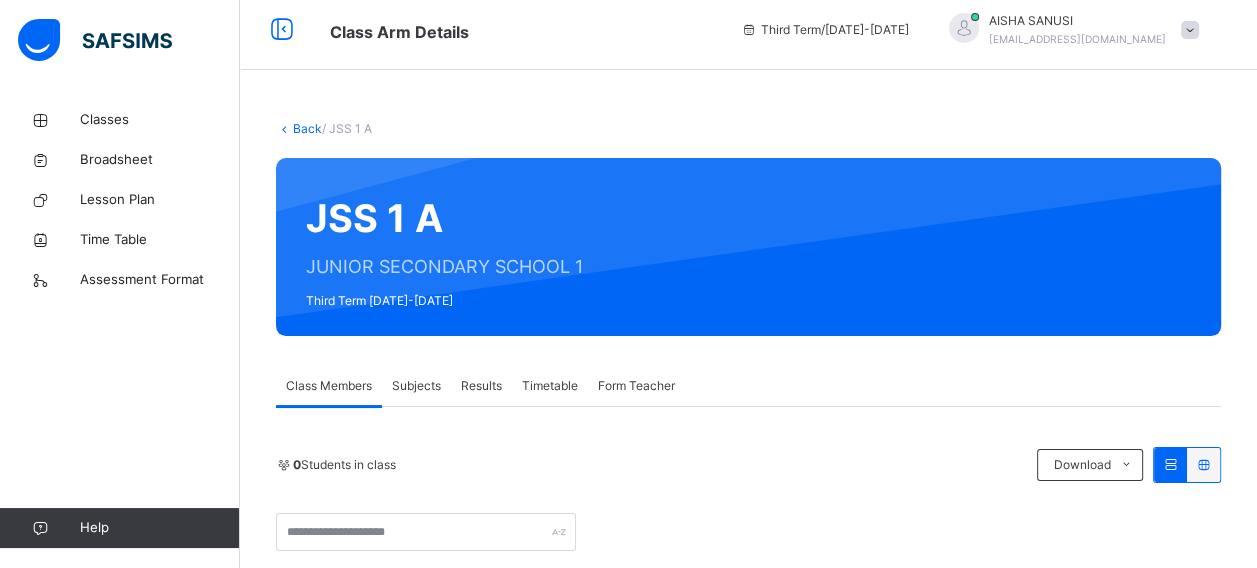scroll, scrollTop: 48, scrollLeft: 0, axis: vertical 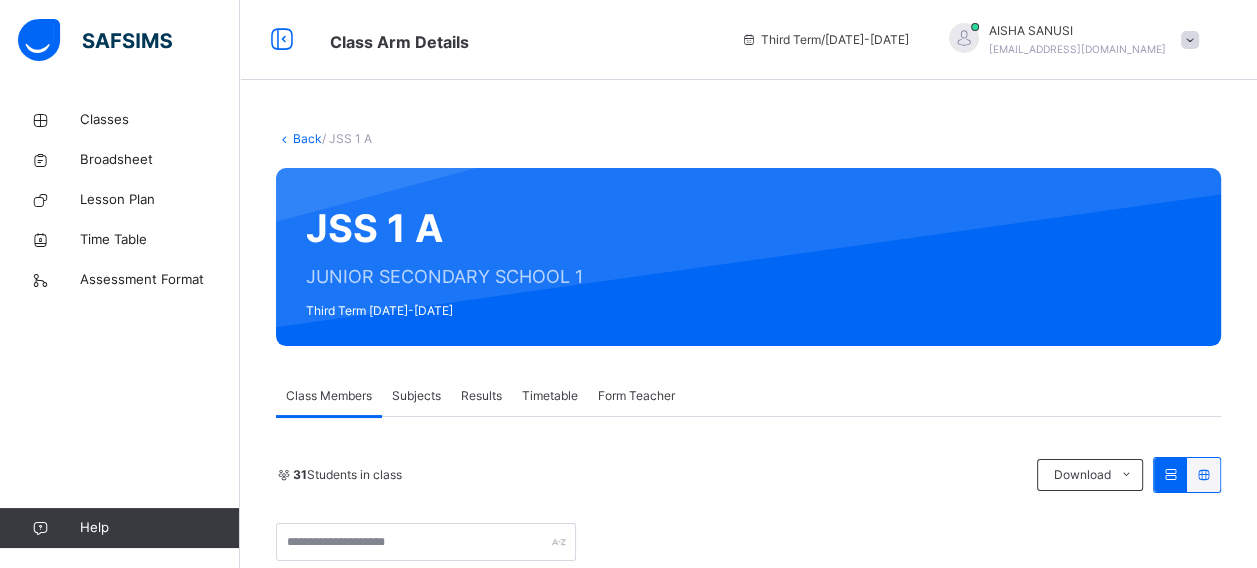 click on "Subjects" at bounding box center (416, 396) 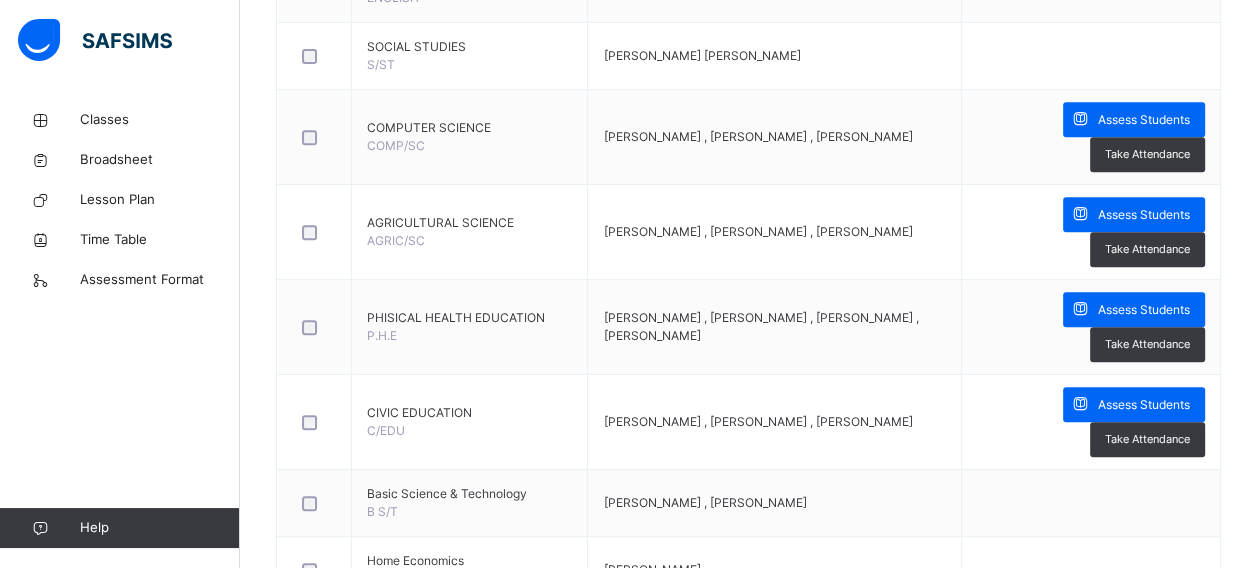 scroll, scrollTop: 687, scrollLeft: 0, axis: vertical 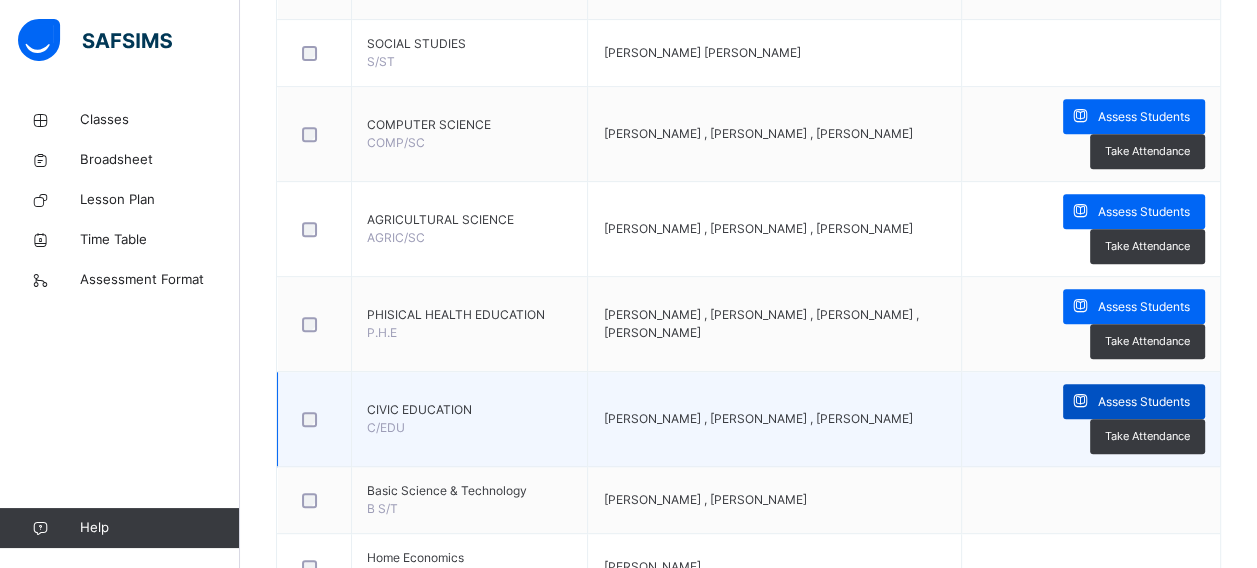 click on "Assess Students" at bounding box center (1144, 402) 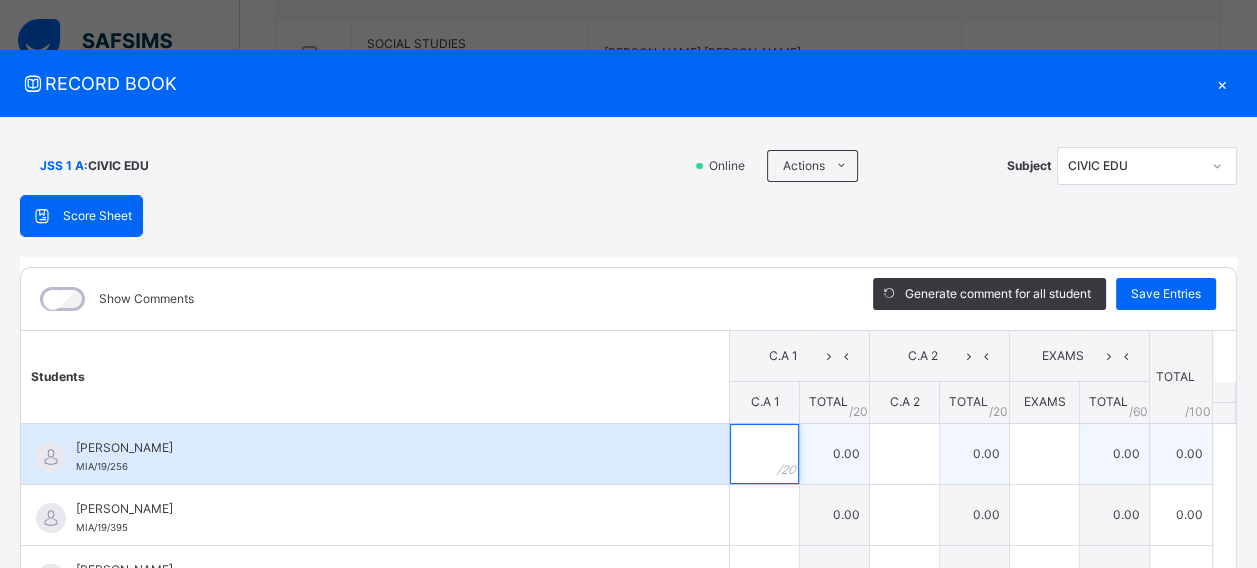 click at bounding box center (764, 454) 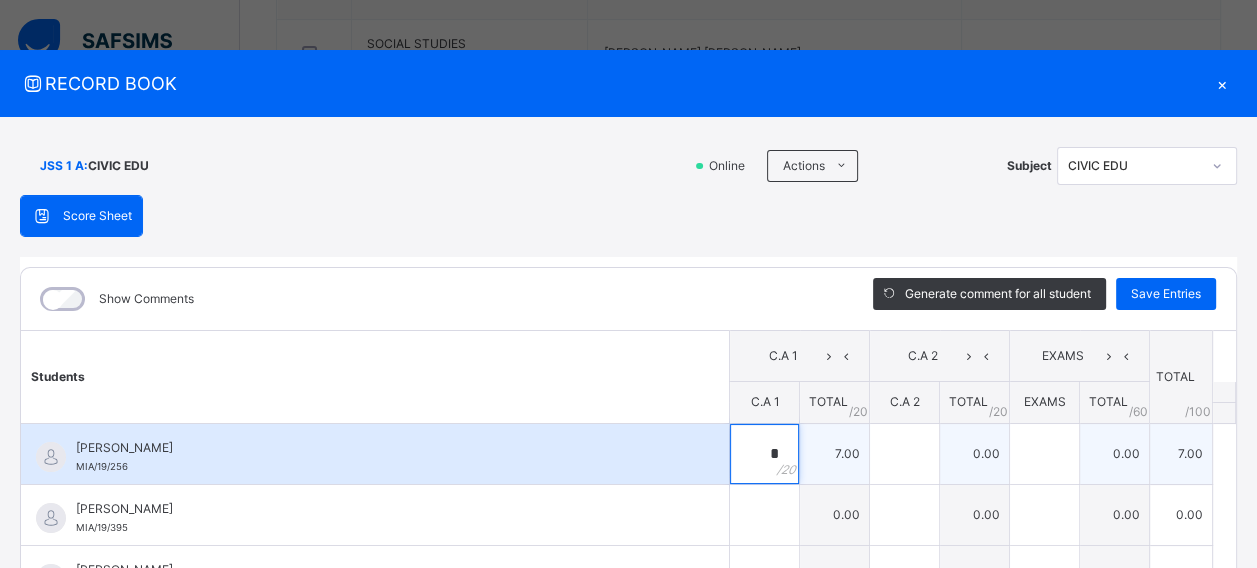 type on "*" 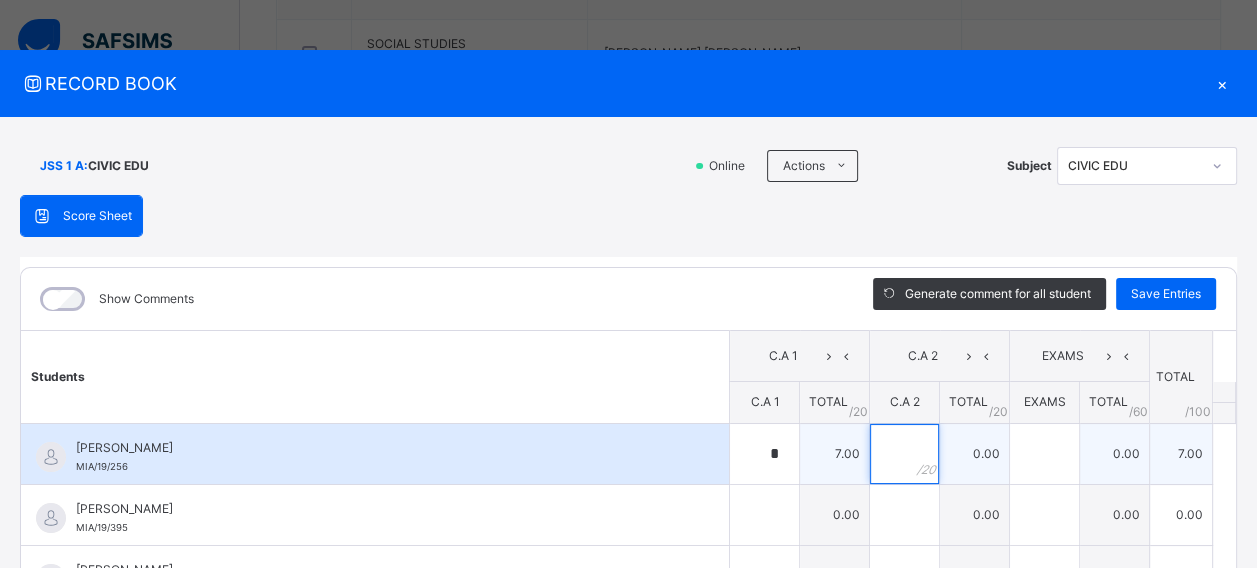 click at bounding box center (904, 454) 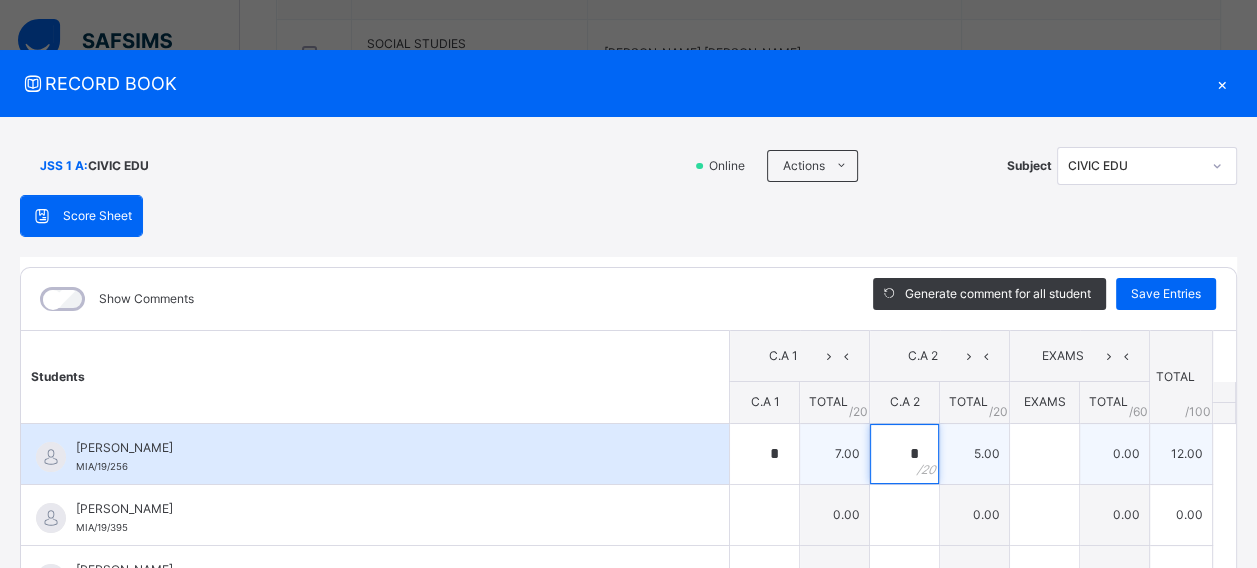 type on "*" 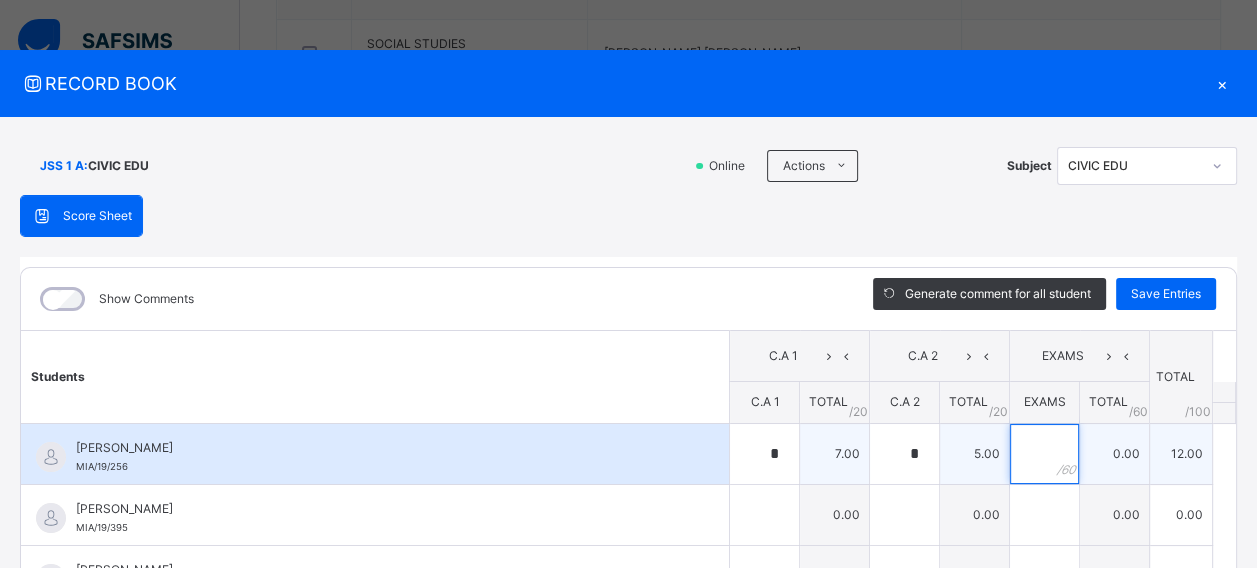 click at bounding box center [1044, 454] 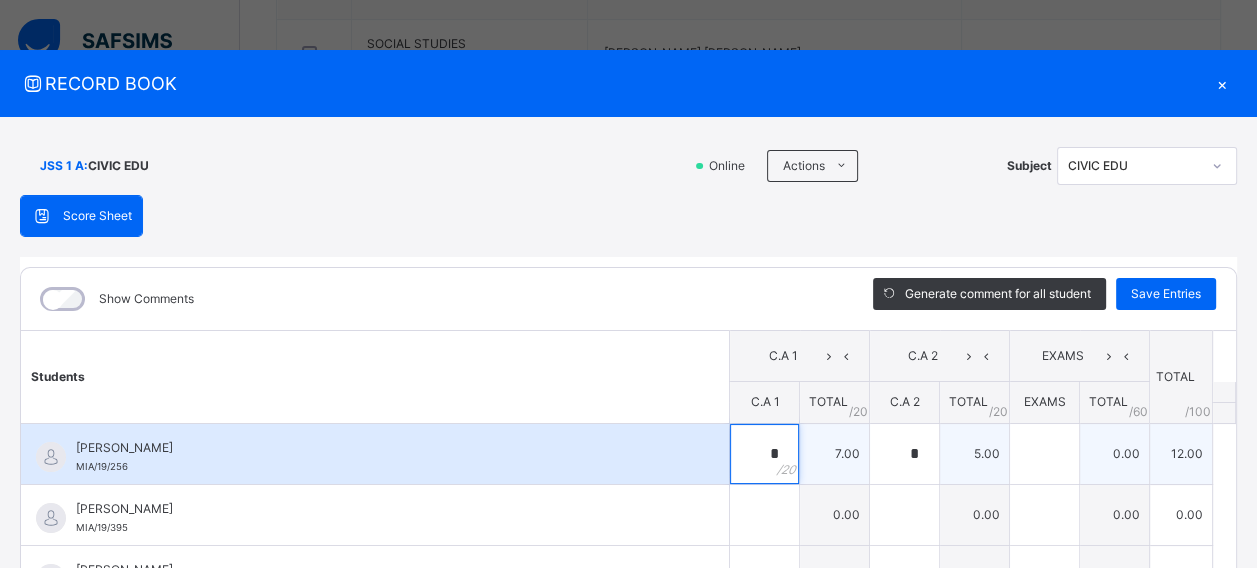 click on "*" at bounding box center (764, 454) 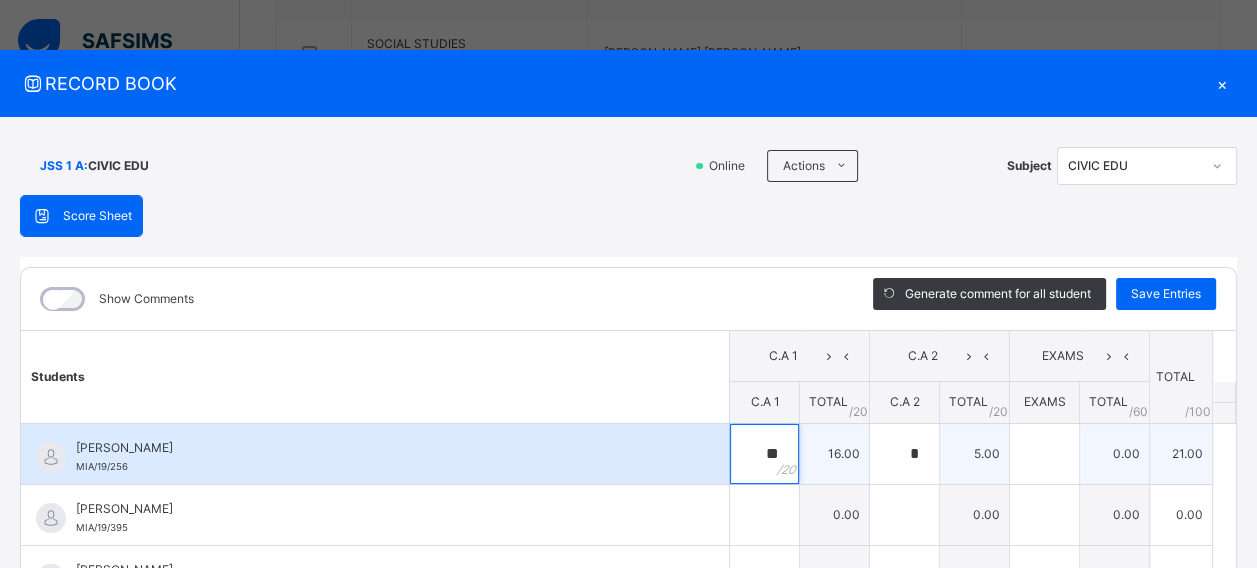type on "**" 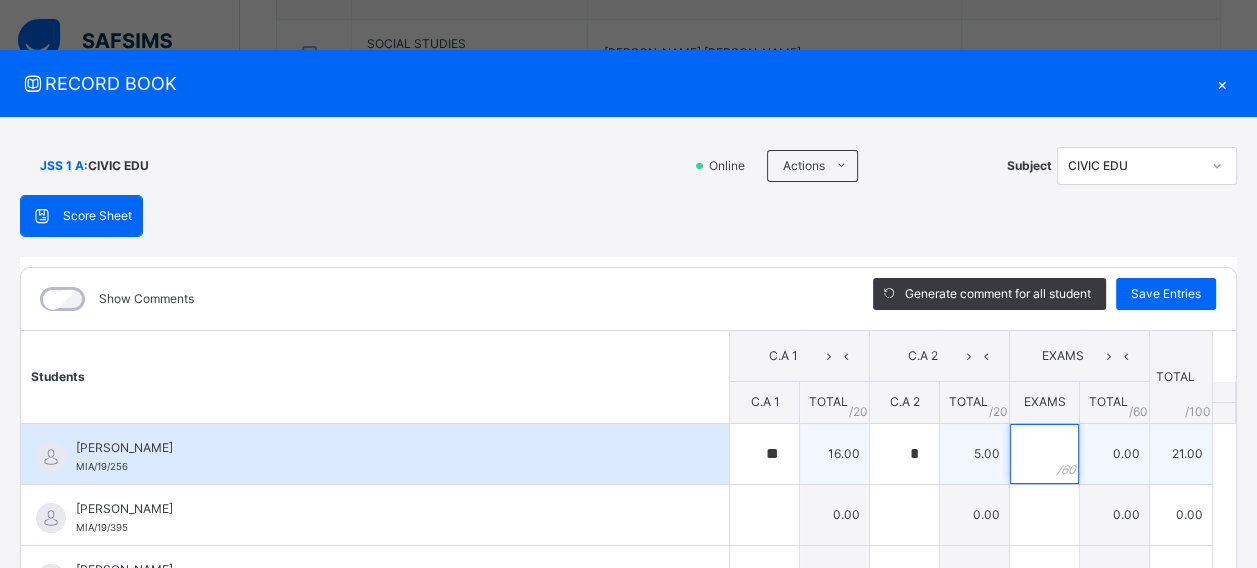 click at bounding box center (1044, 454) 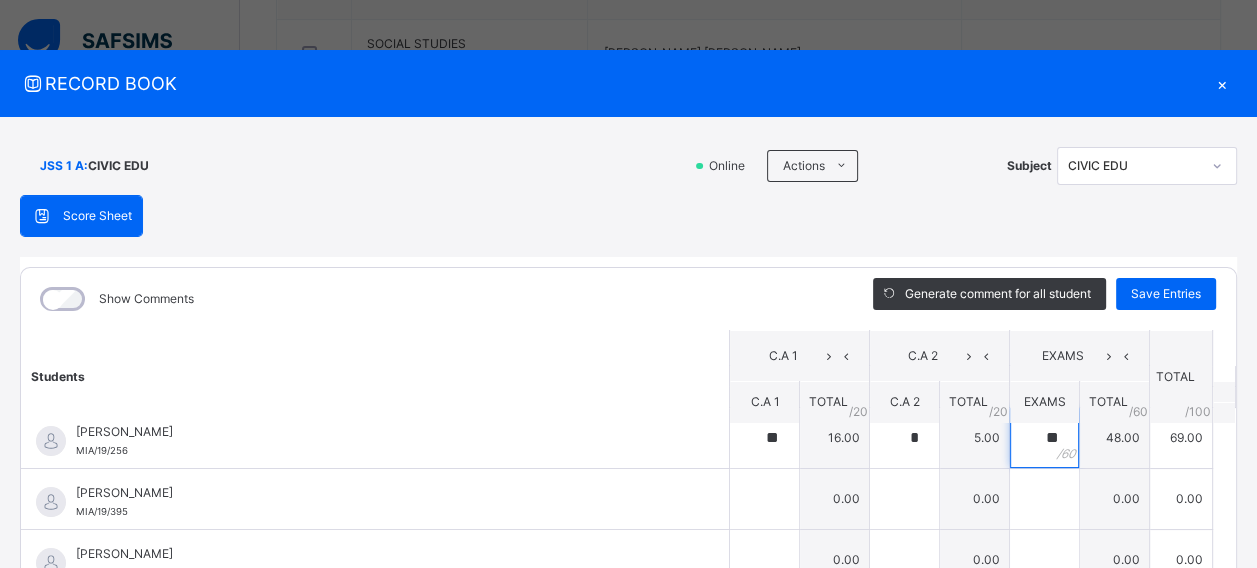 scroll, scrollTop: 0, scrollLeft: 0, axis: both 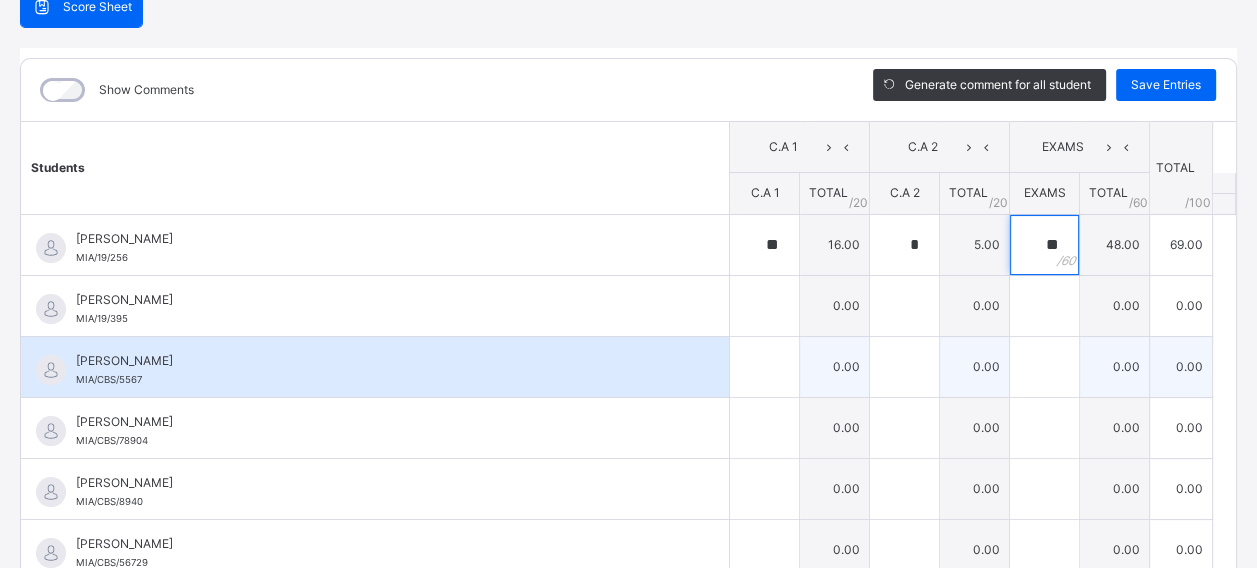 type on "**" 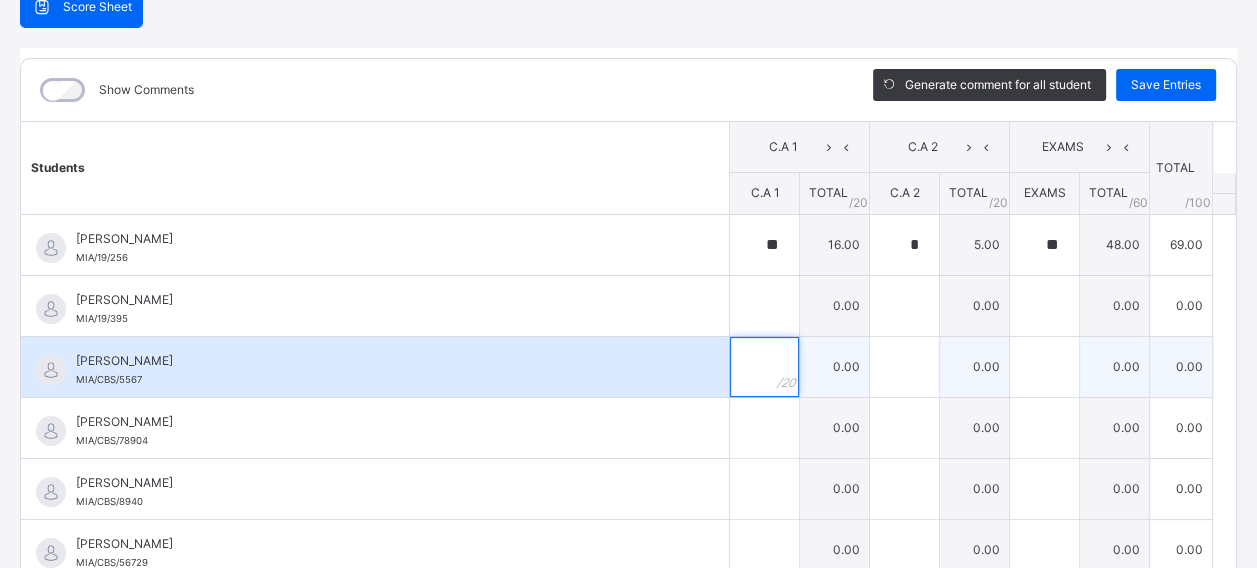 click at bounding box center [764, 367] 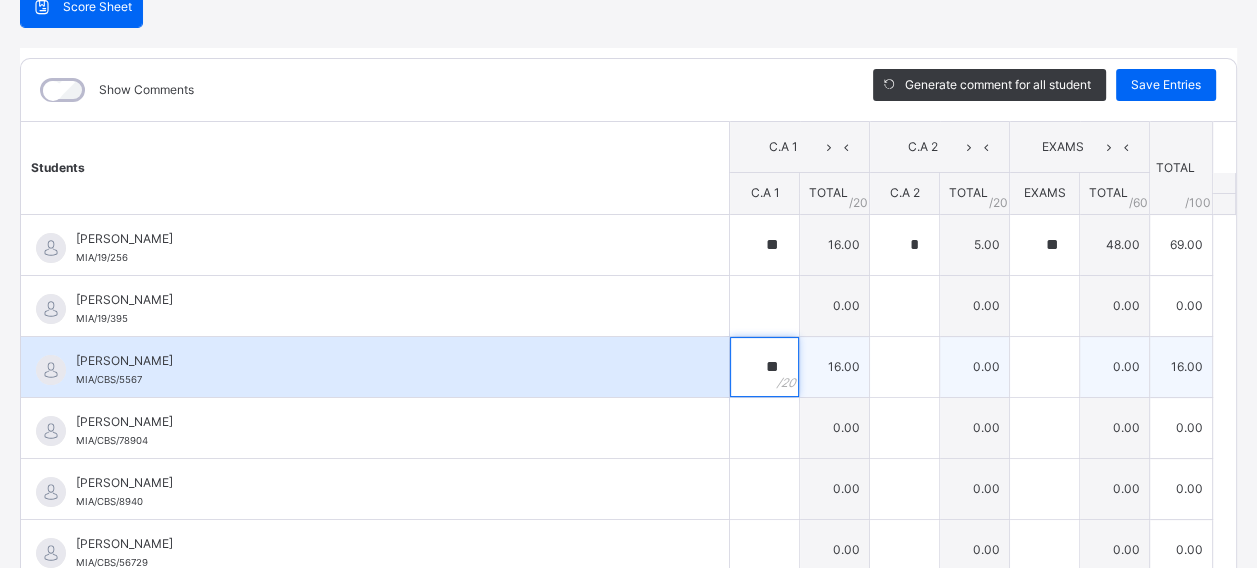 type on "**" 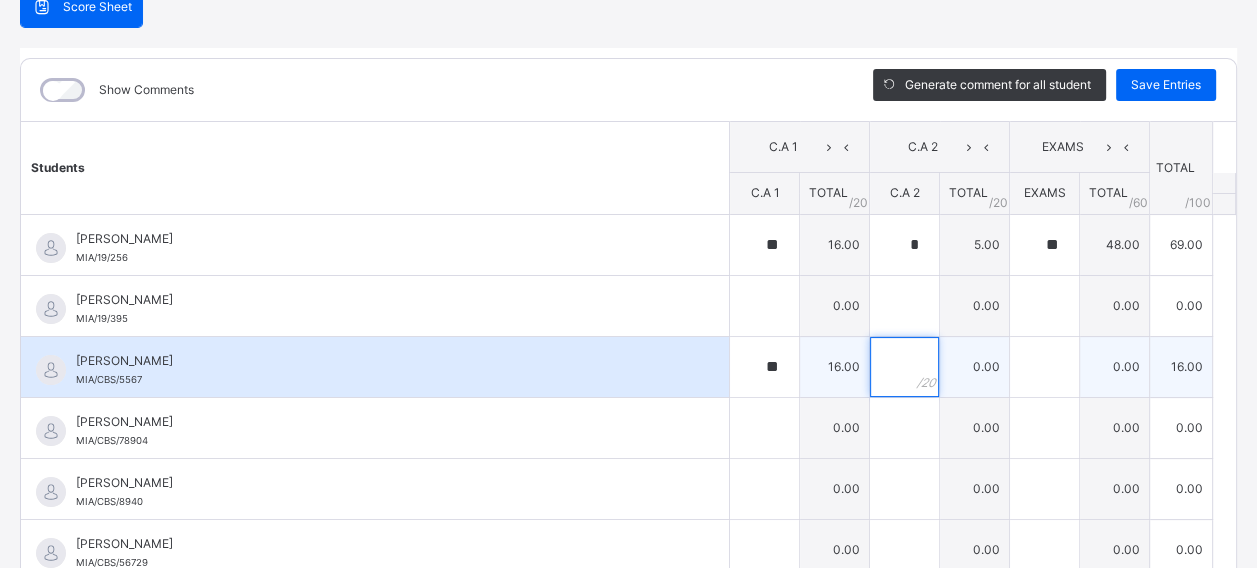 click at bounding box center (904, 367) 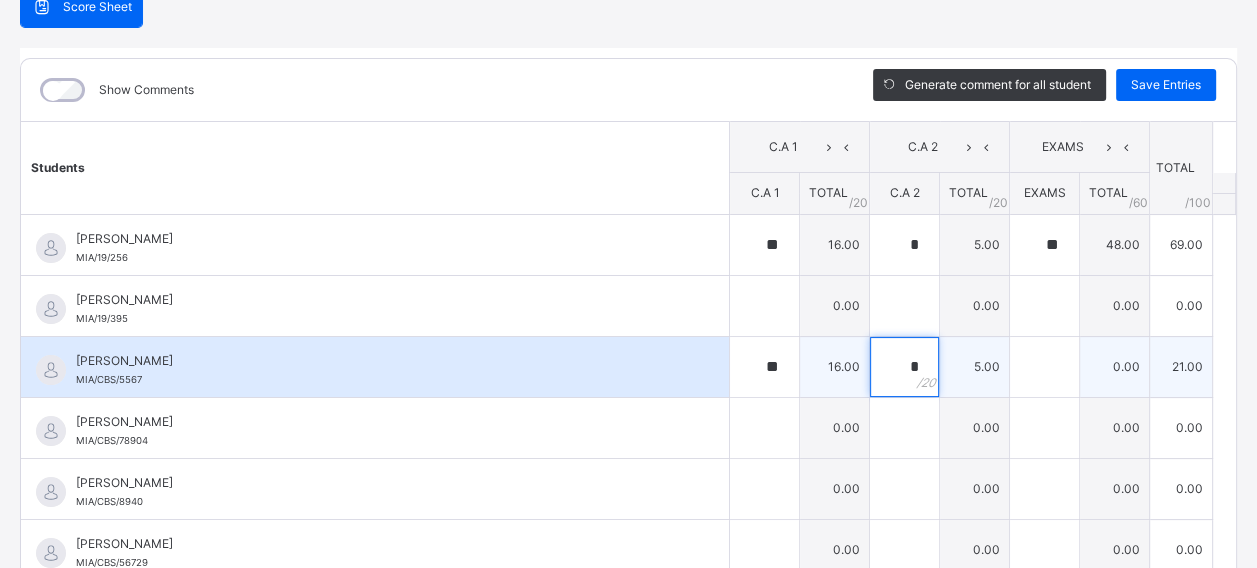 type on "*" 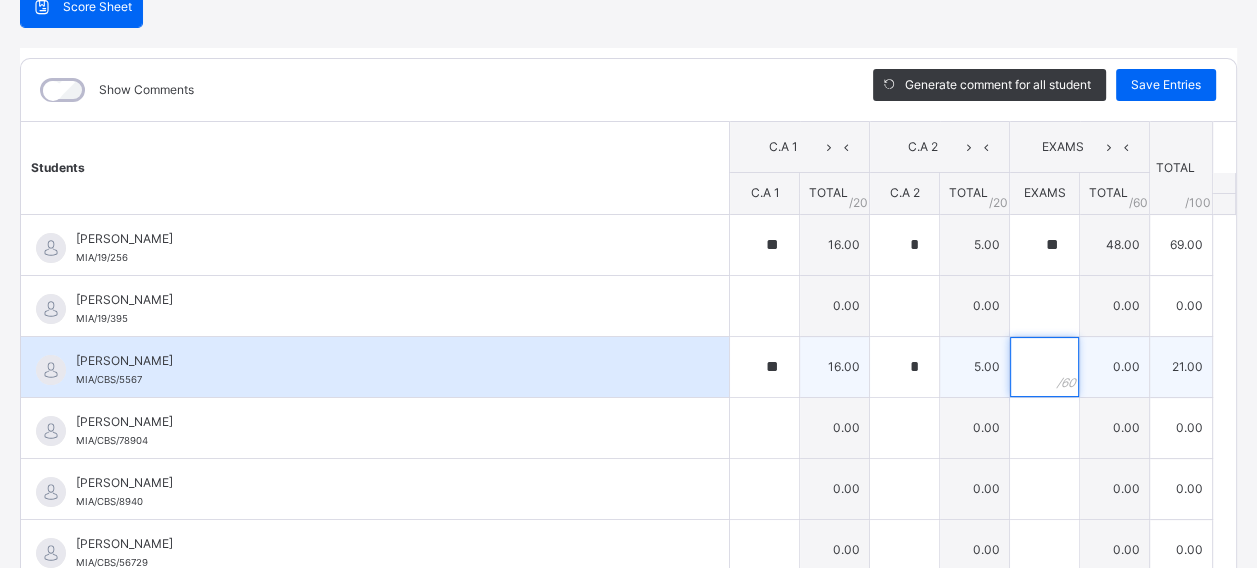 click at bounding box center [1044, 367] 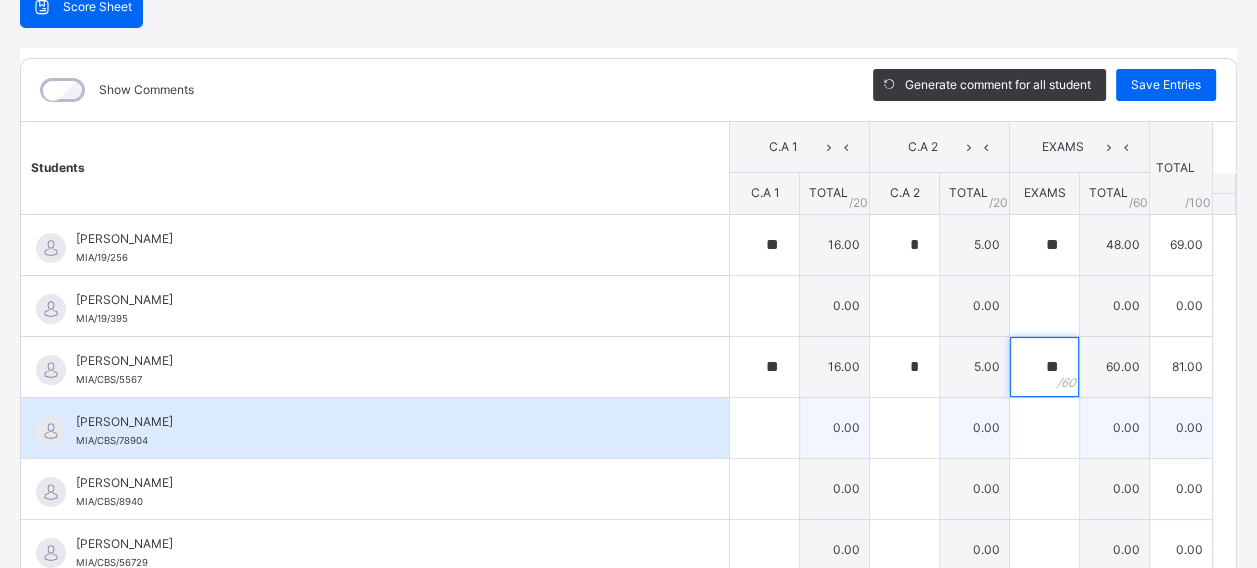 type on "**" 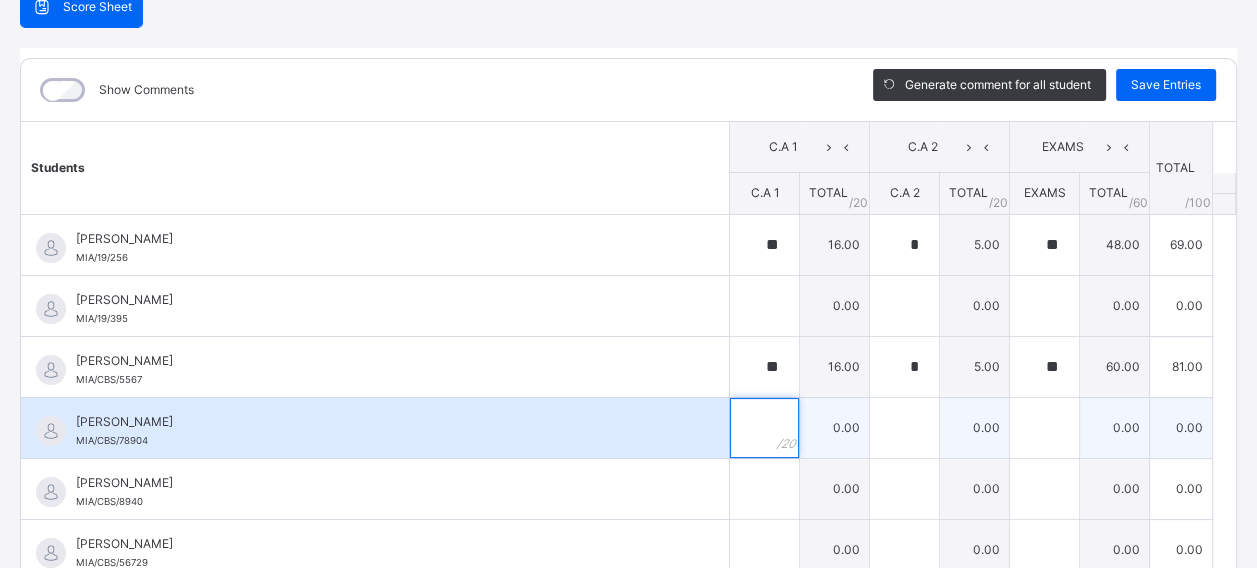 click at bounding box center [764, 428] 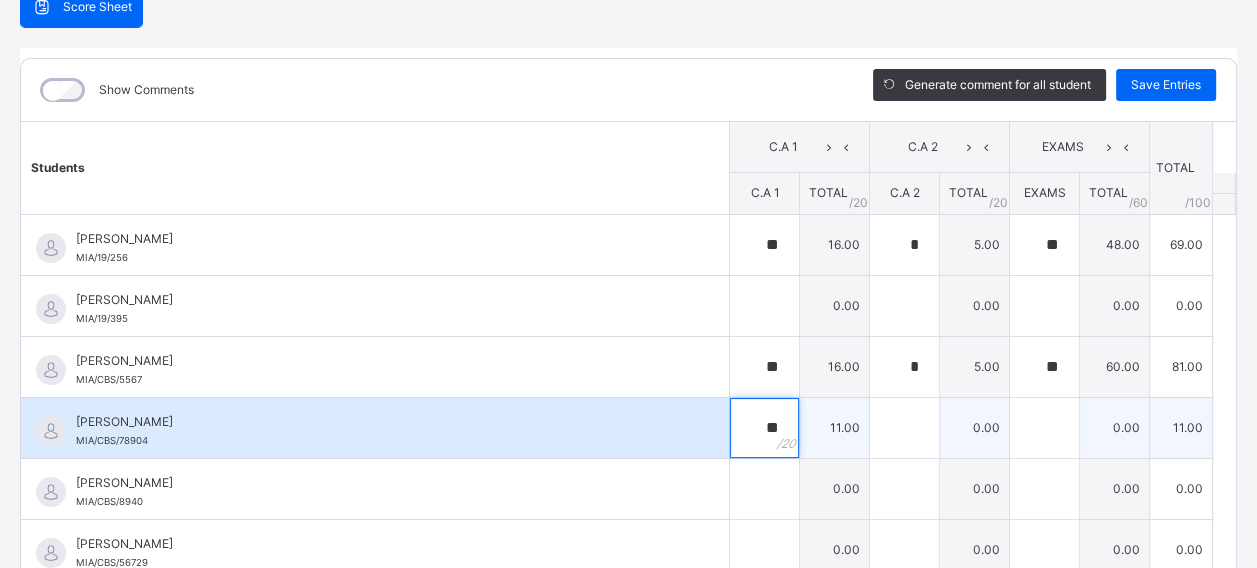 type on "**" 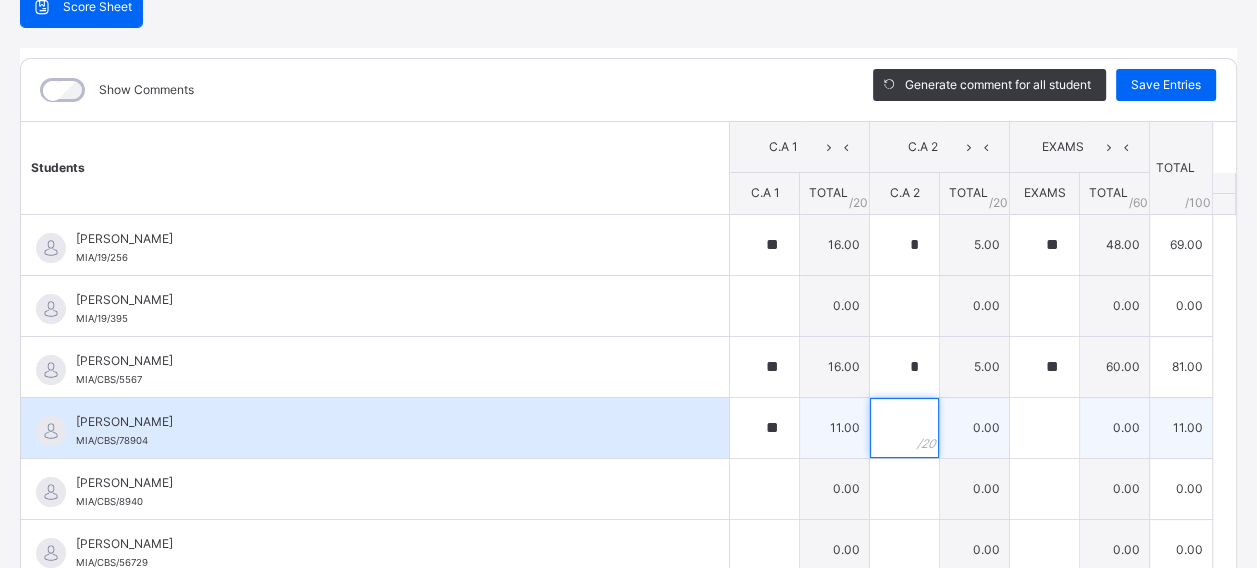 click at bounding box center (904, 428) 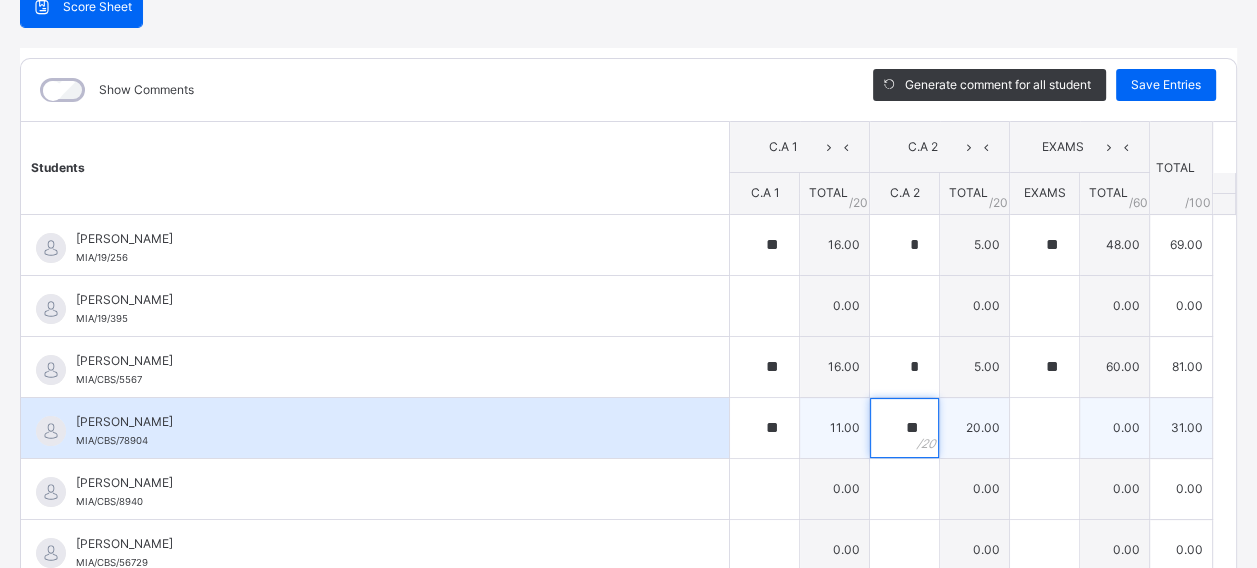 type on "**" 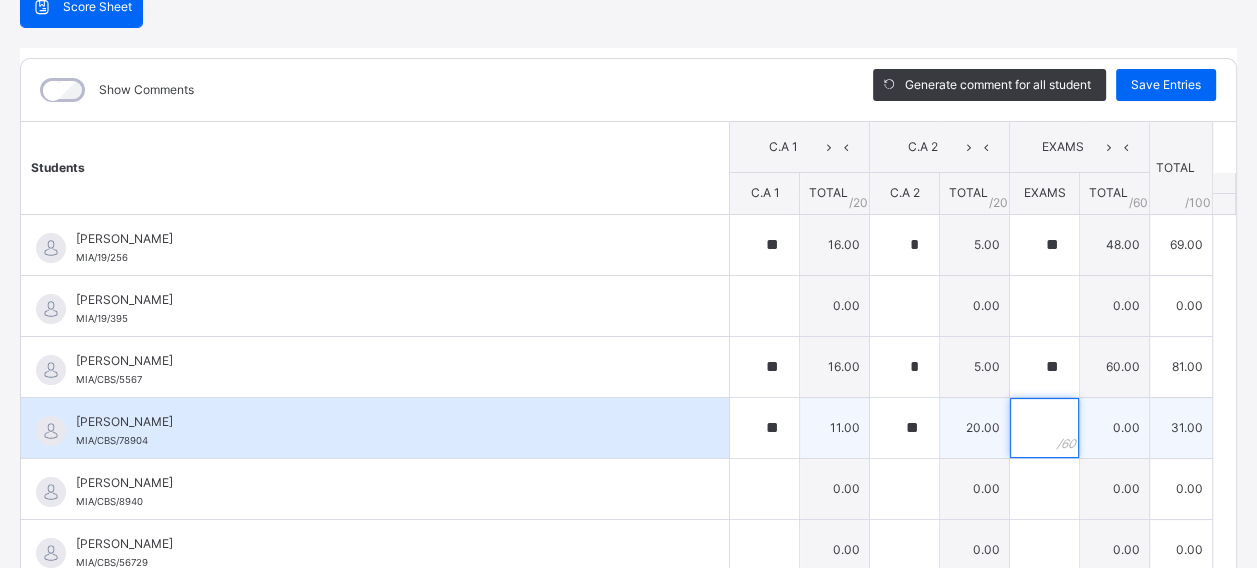click at bounding box center [1044, 428] 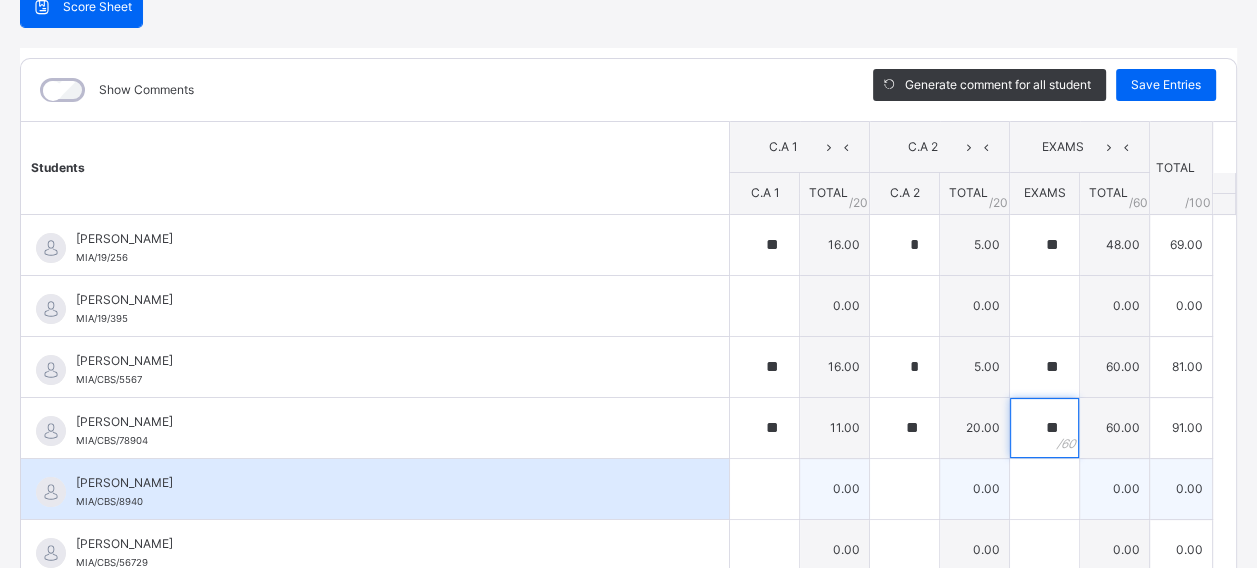 type on "**" 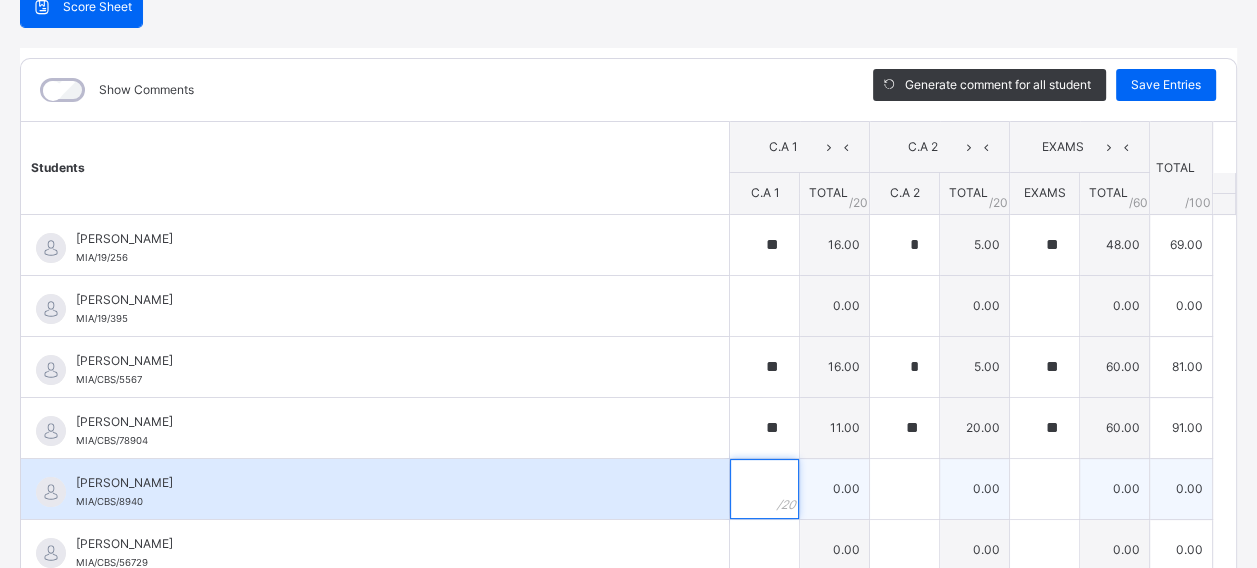click at bounding box center [764, 489] 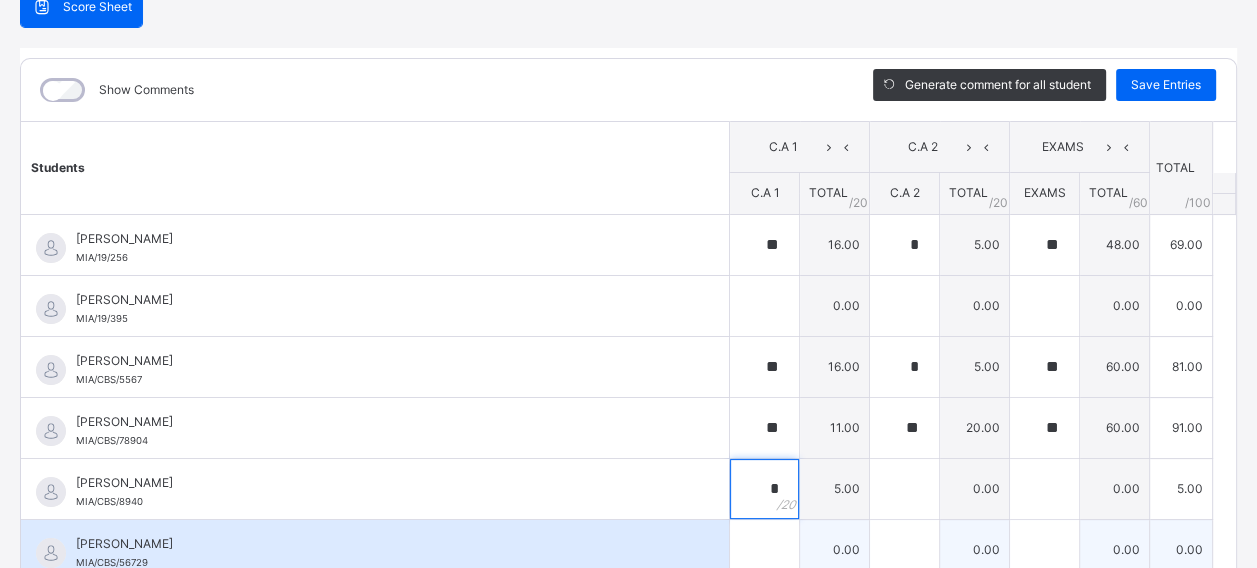 type on "*" 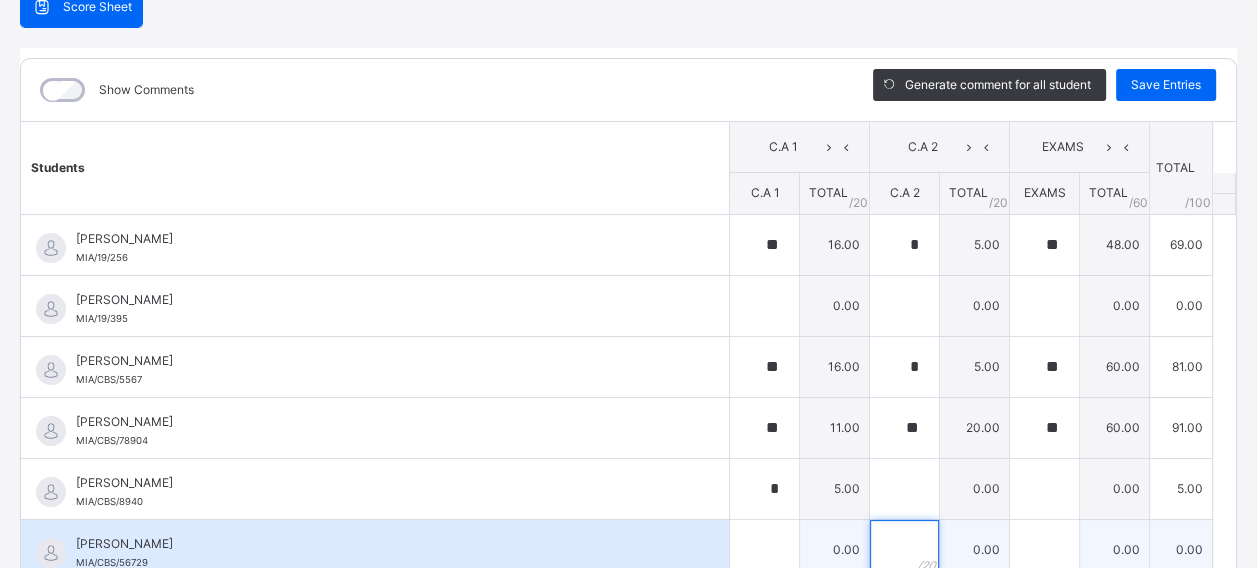 click at bounding box center (904, 550) 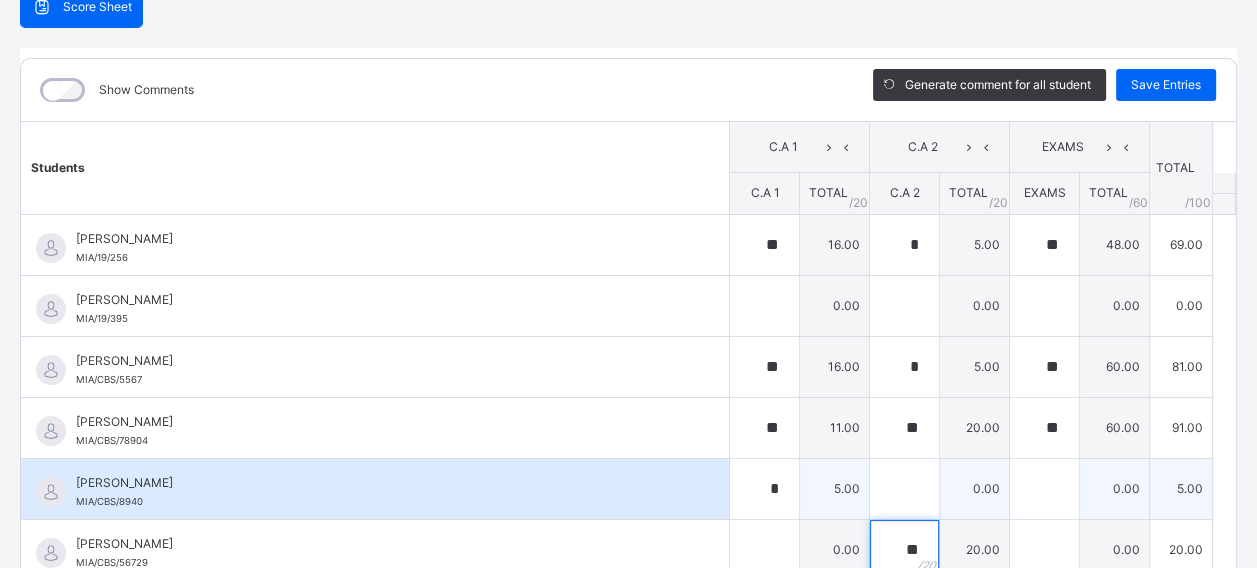 type on "**" 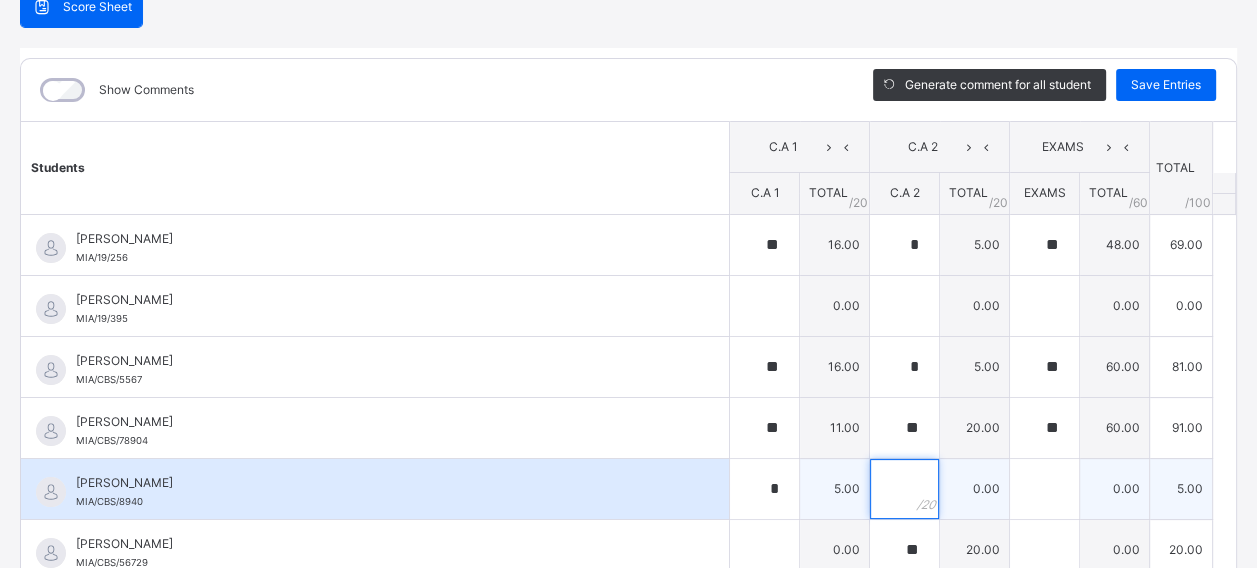 click at bounding box center [904, 489] 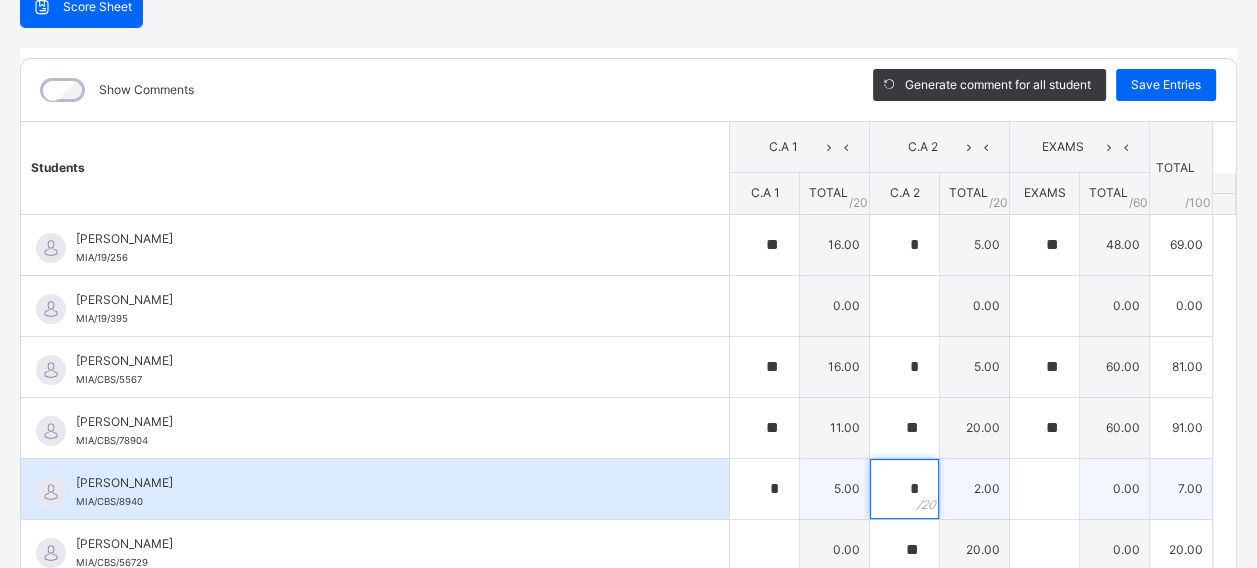 type on "**" 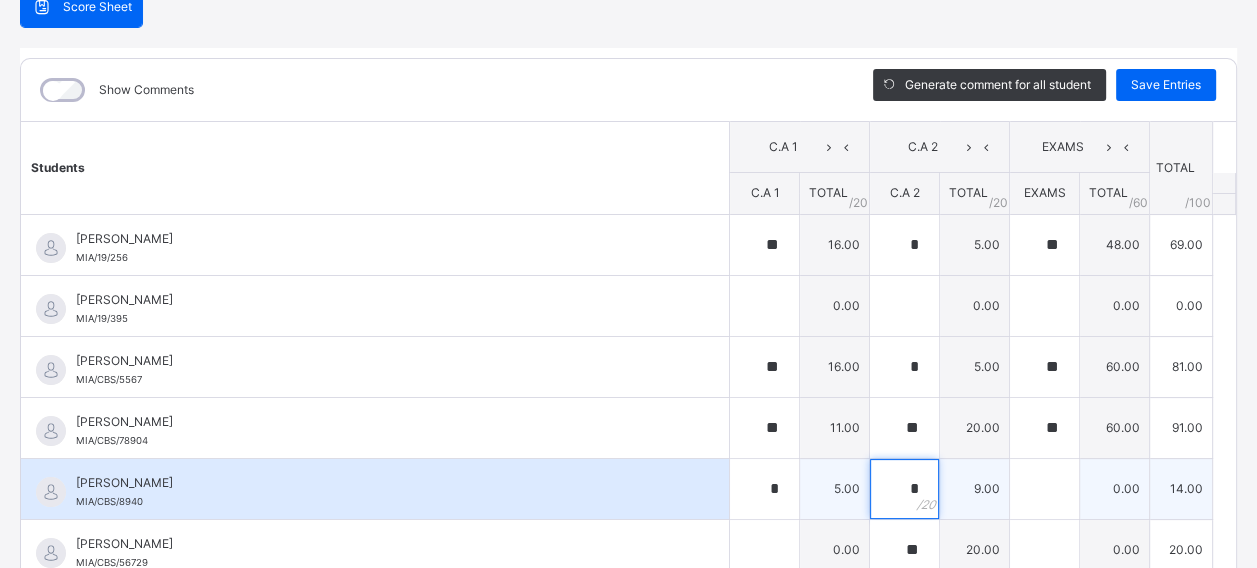 type on "*" 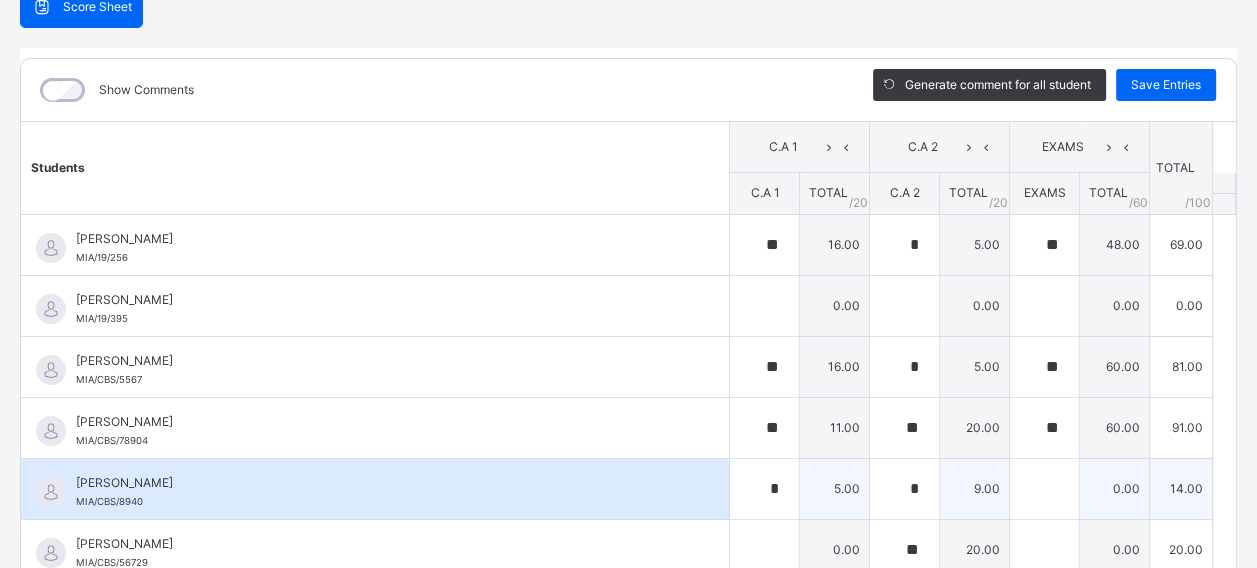 click on "*" at bounding box center (904, 489) 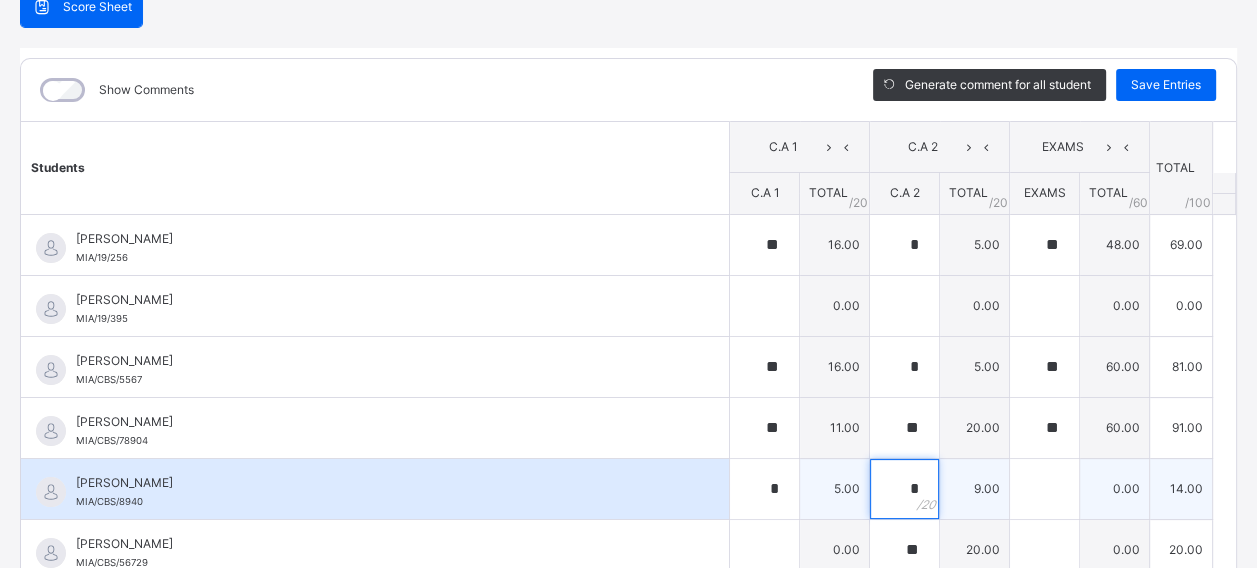 click on "*" at bounding box center [904, 489] 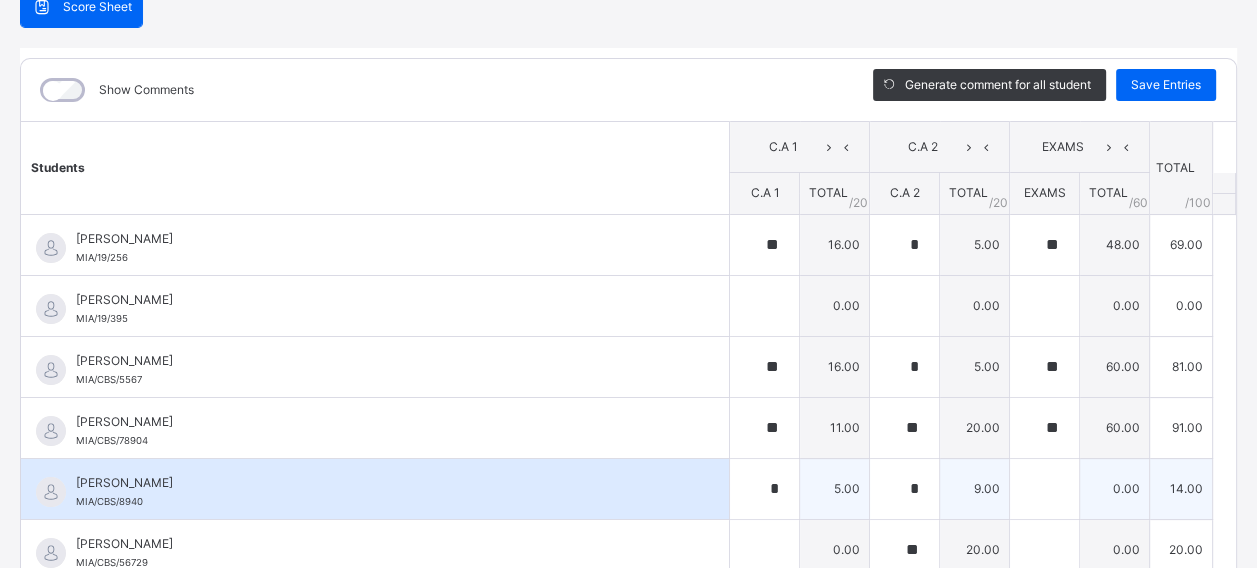 click on "*" at bounding box center (904, 489) 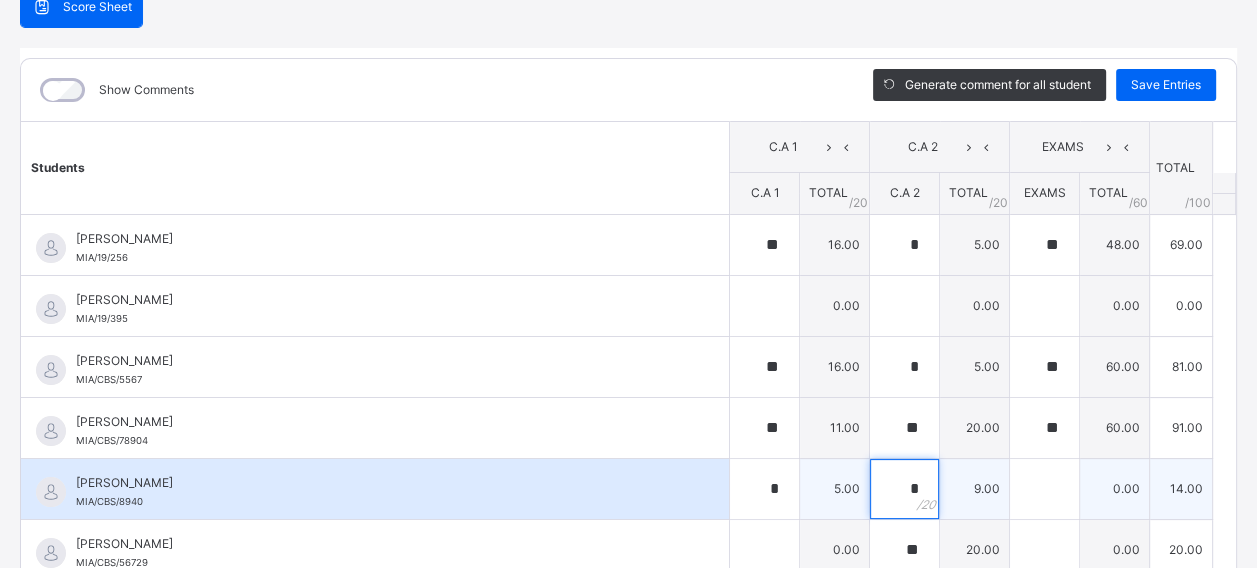 click on "*" at bounding box center (904, 489) 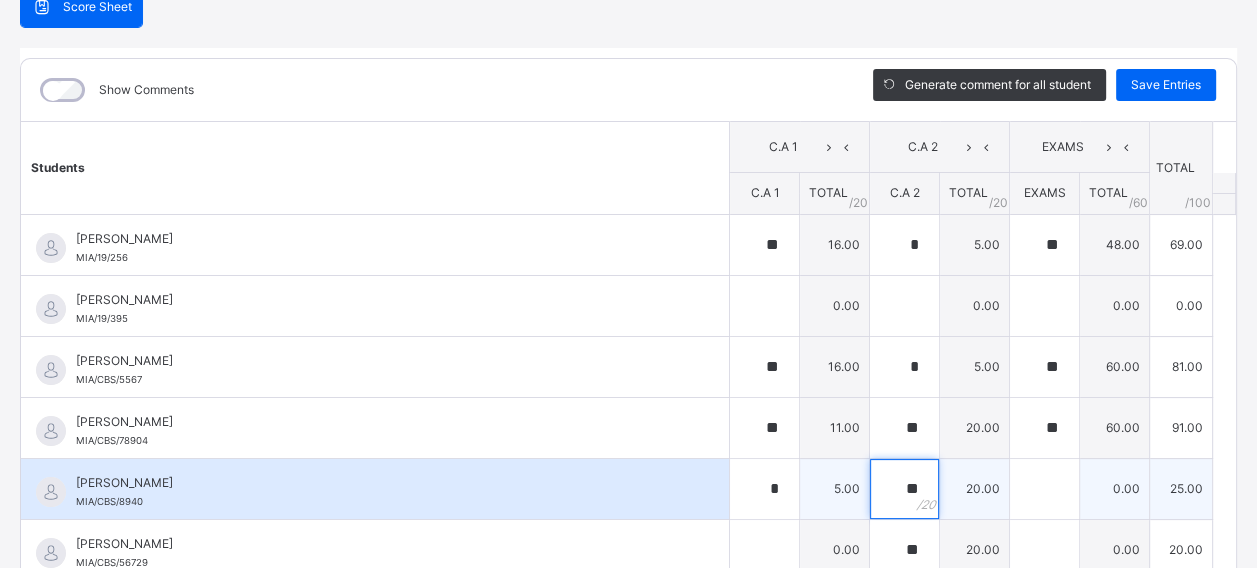 type on "**" 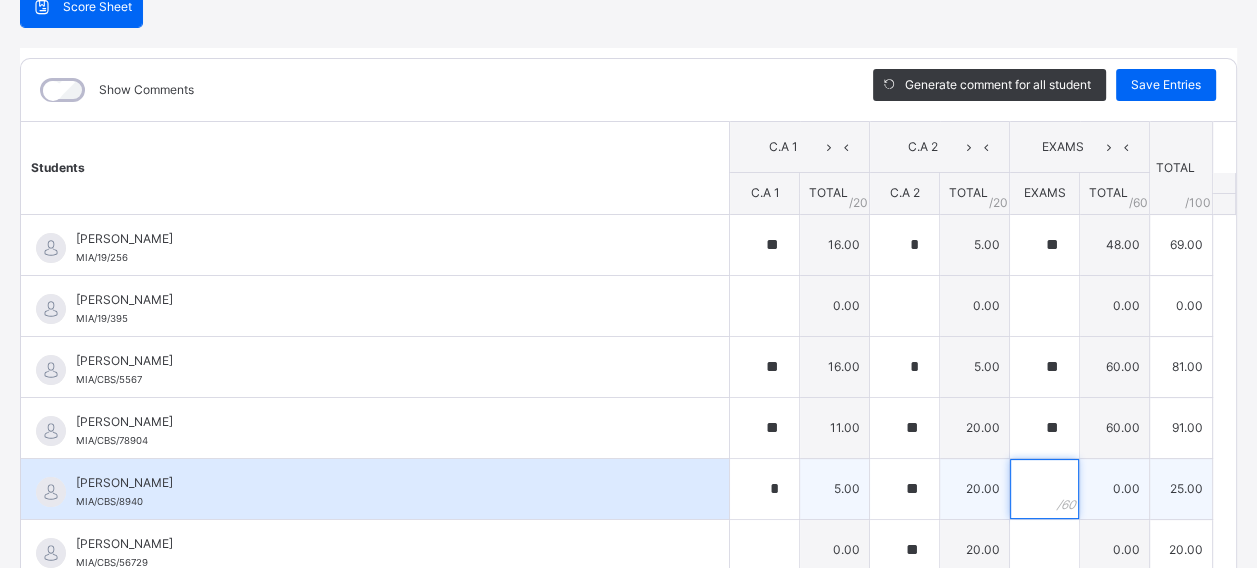 click at bounding box center [1044, 489] 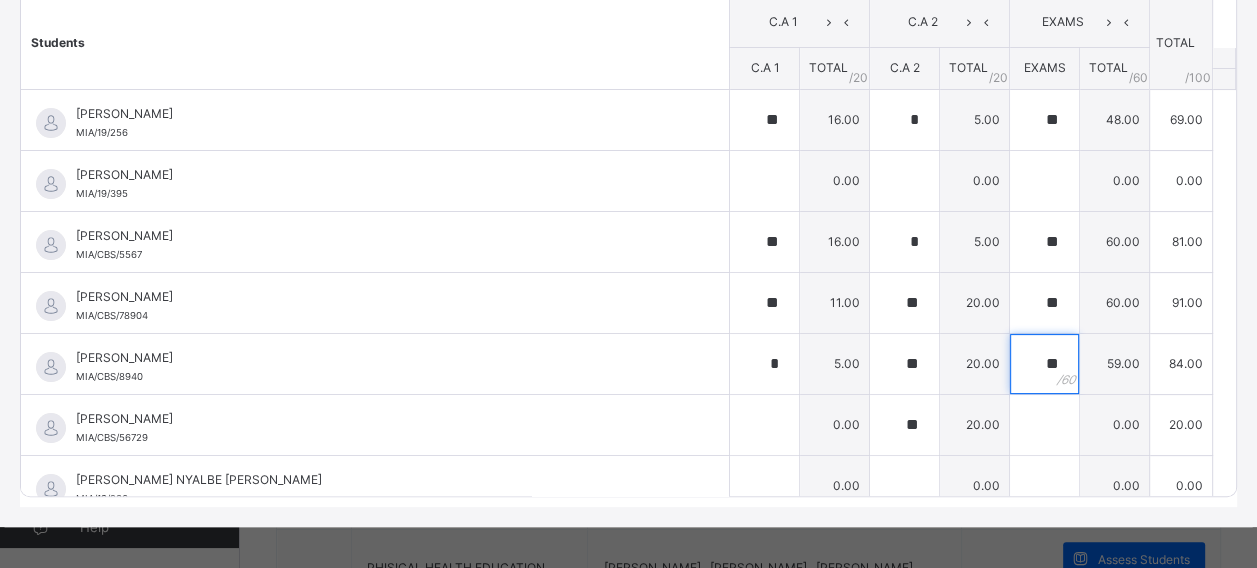 scroll, scrollTop: 342, scrollLeft: 0, axis: vertical 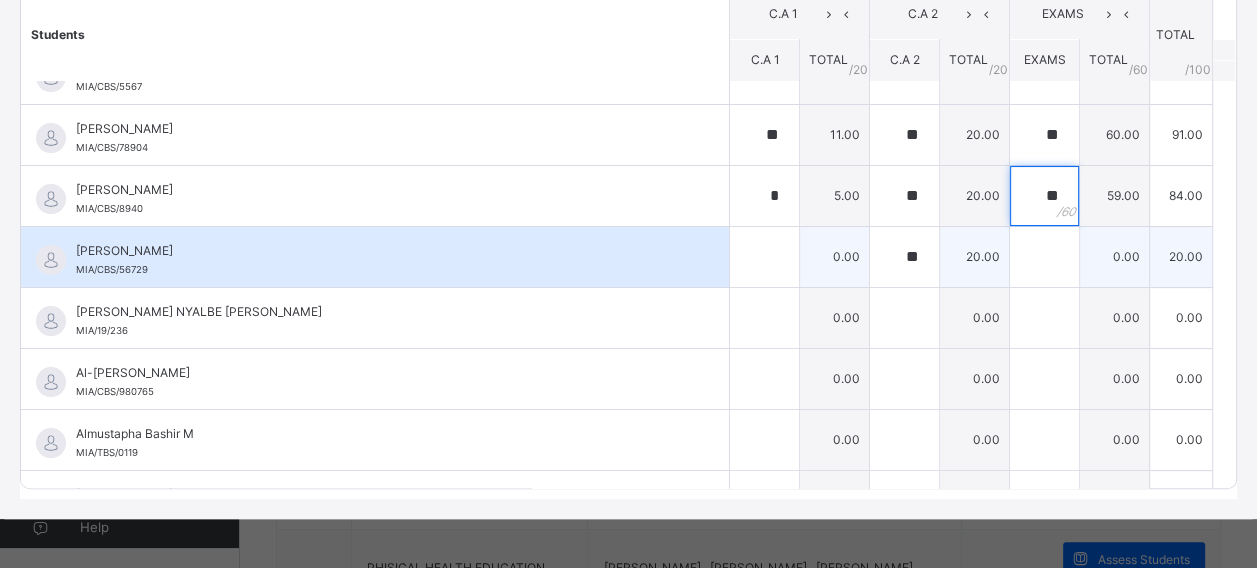 type on "**" 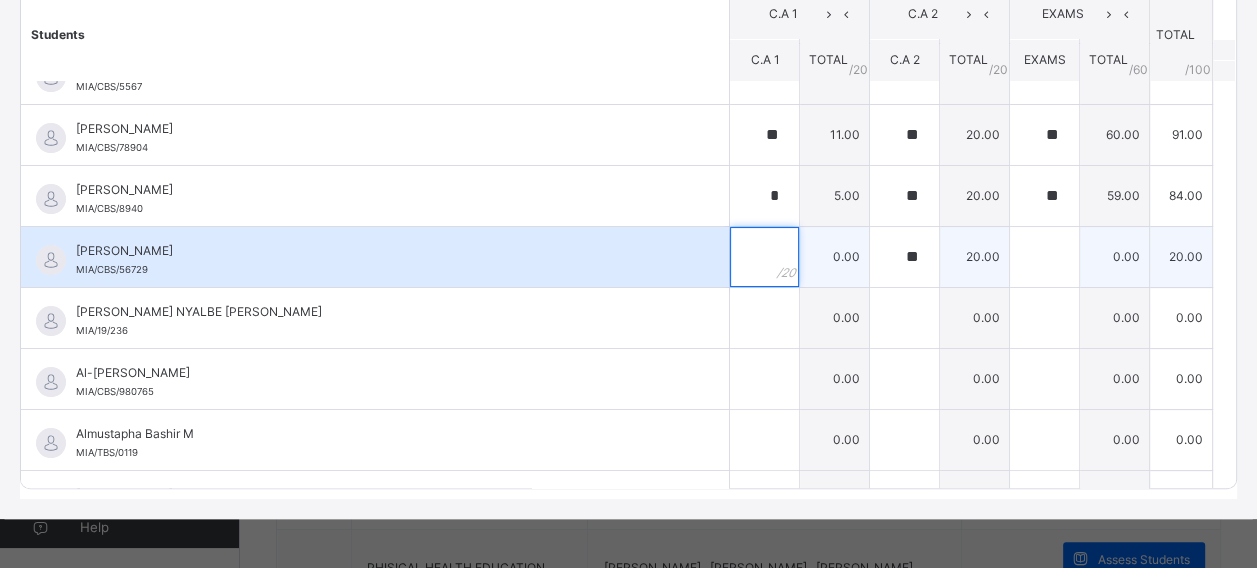 click at bounding box center [764, 257] 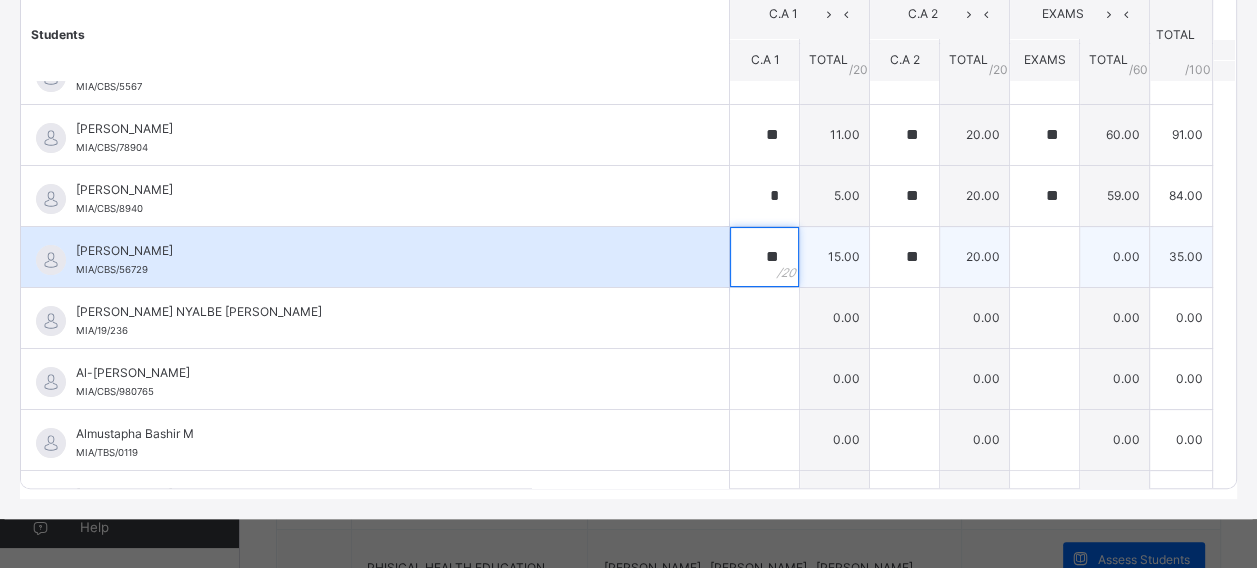 type on "**" 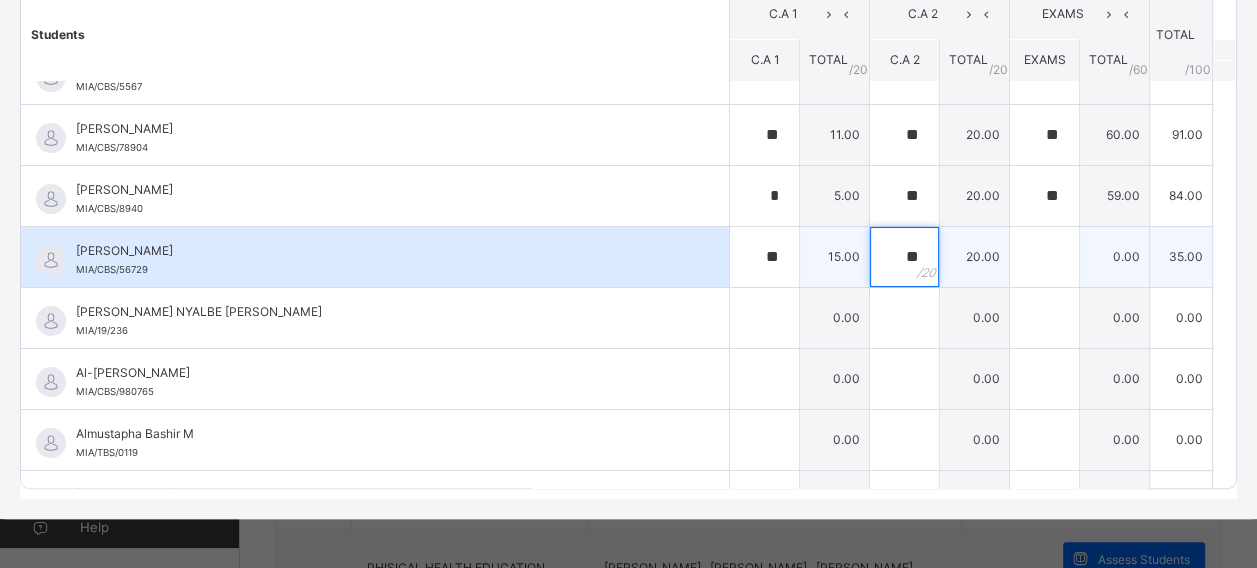 click on "**" at bounding box center [904, 257] 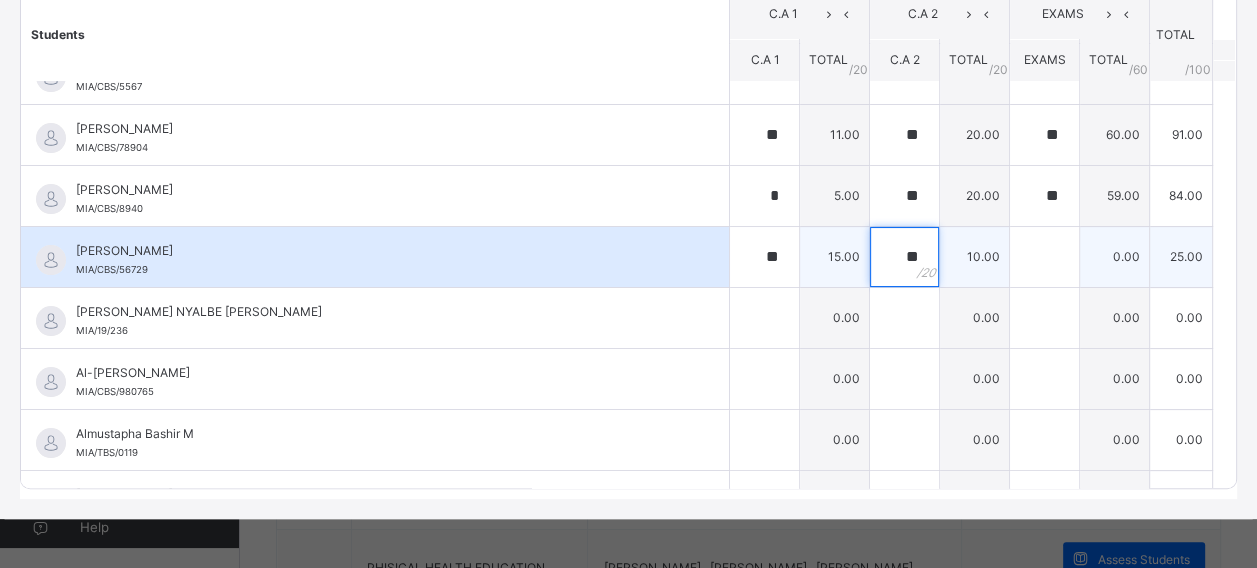 type on "**" 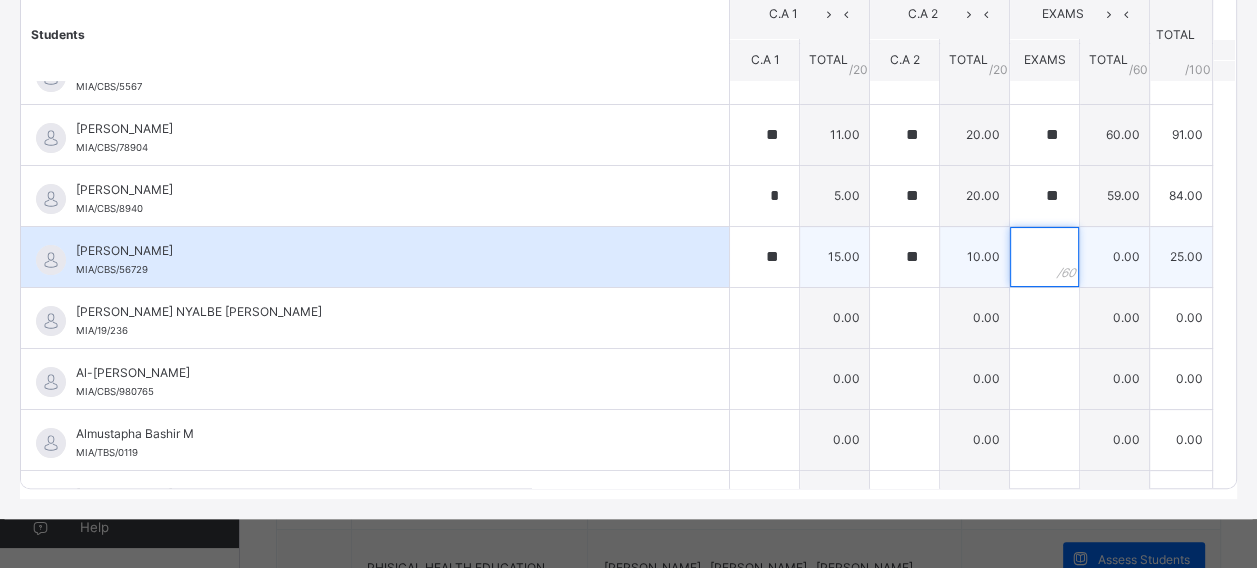 click at bounding box center (1044, 257) 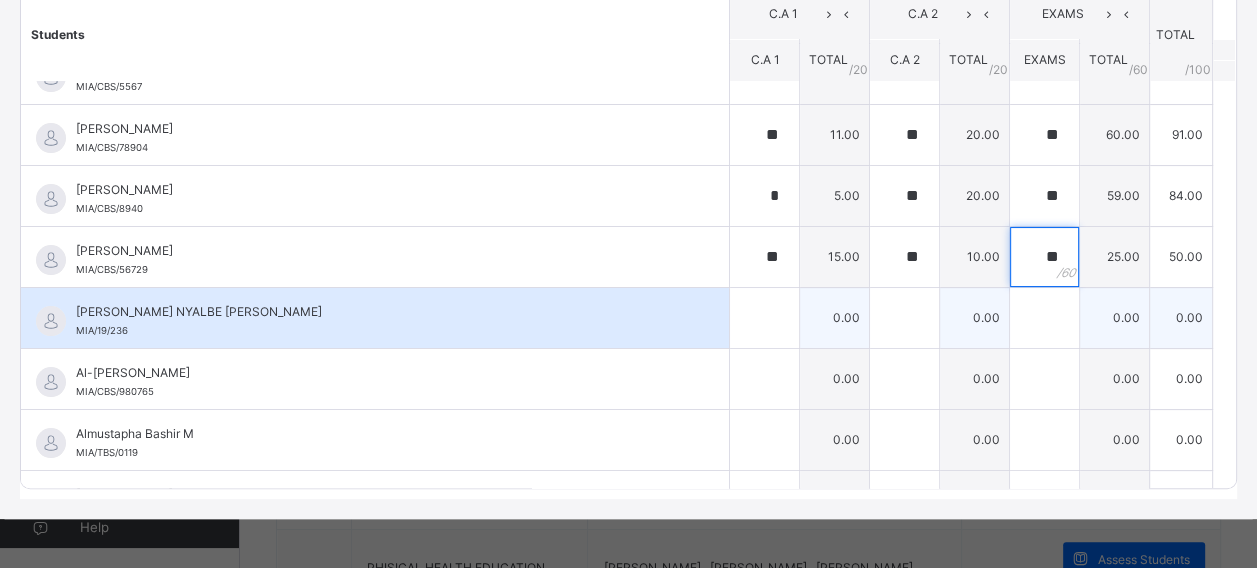 type on "**" 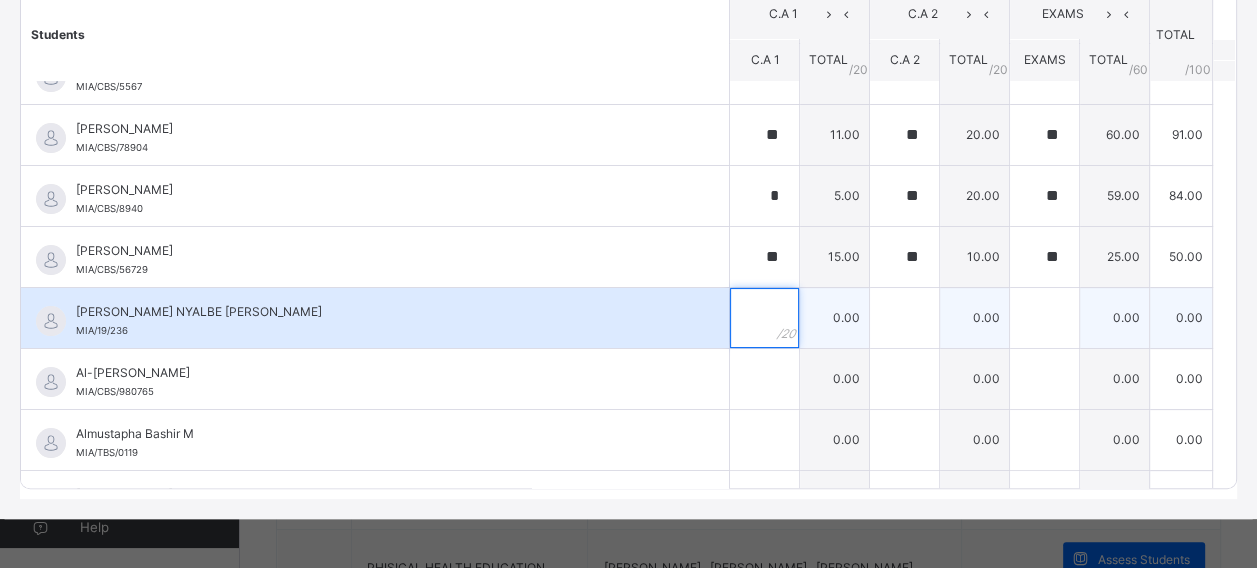 click at bounding box center (764, 318) 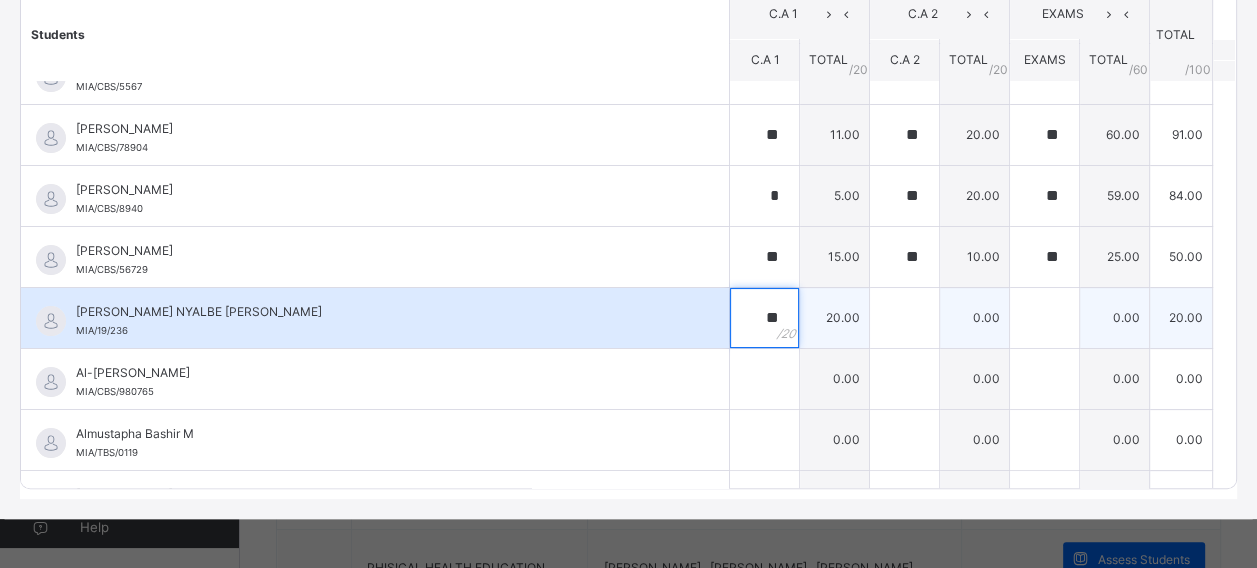 type on "**" 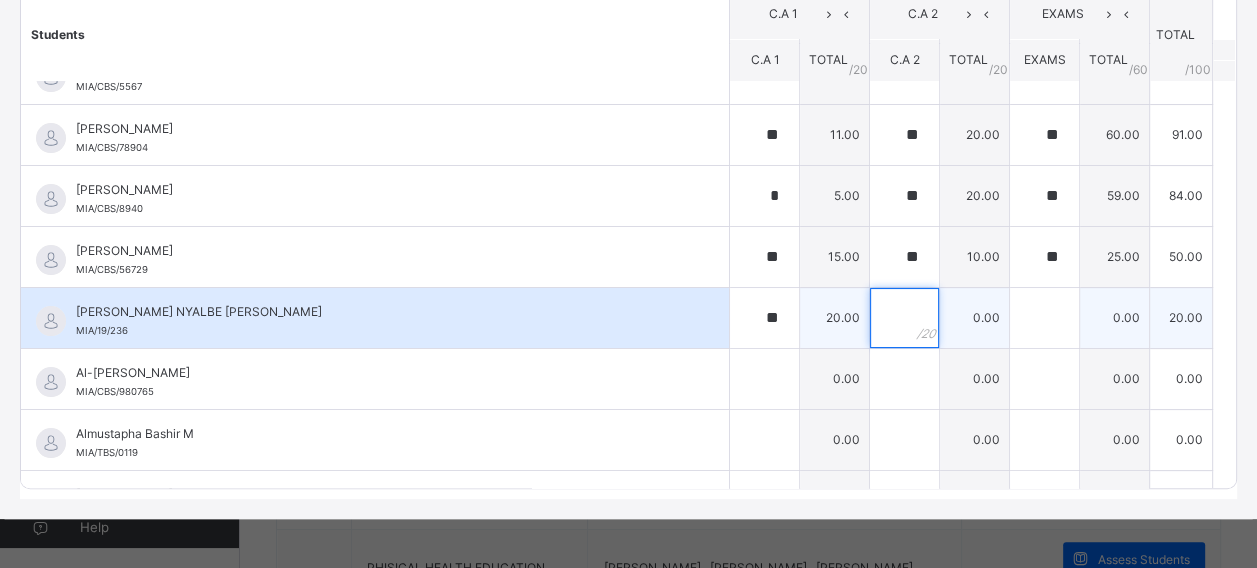 click at bounding box center [904, 318] 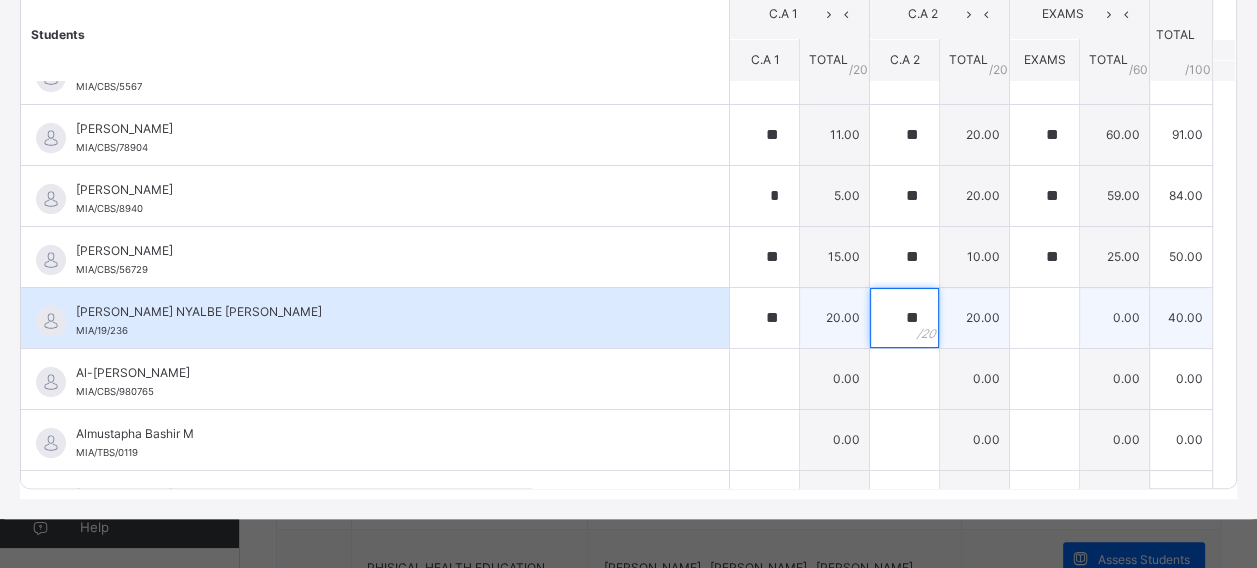 type on "**" 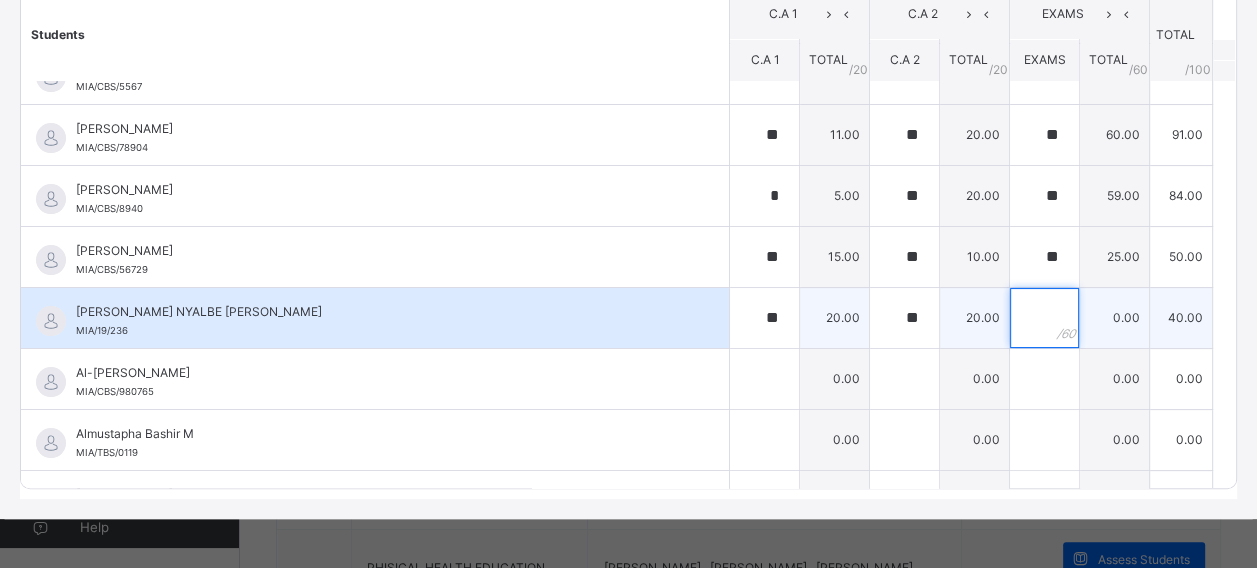 click at bounding box center [1044, 318] 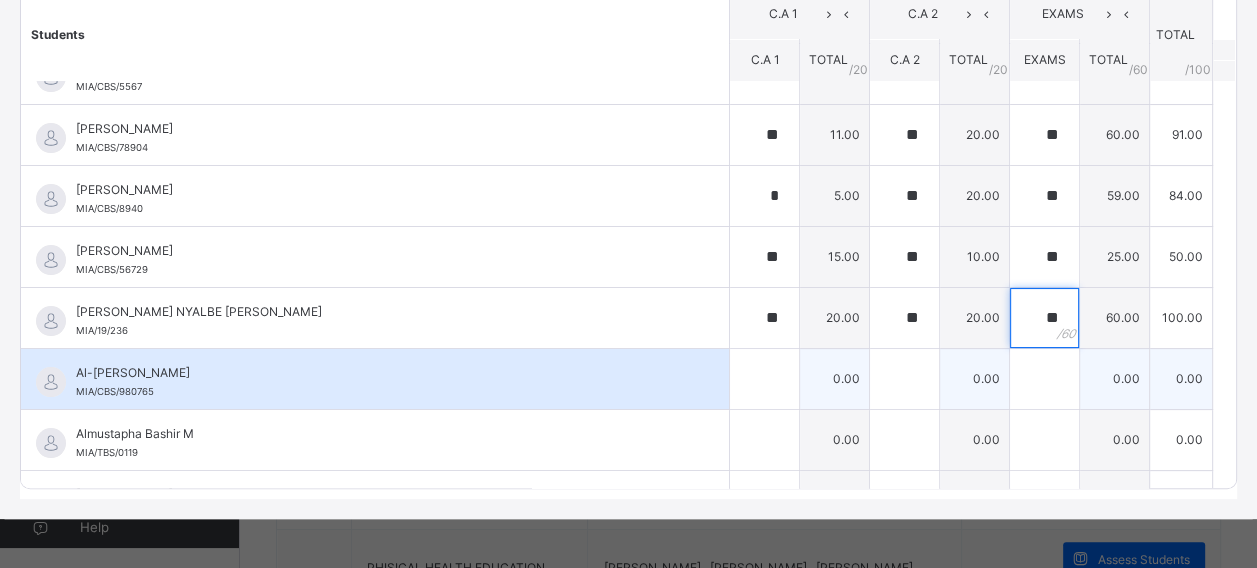 type on "**" 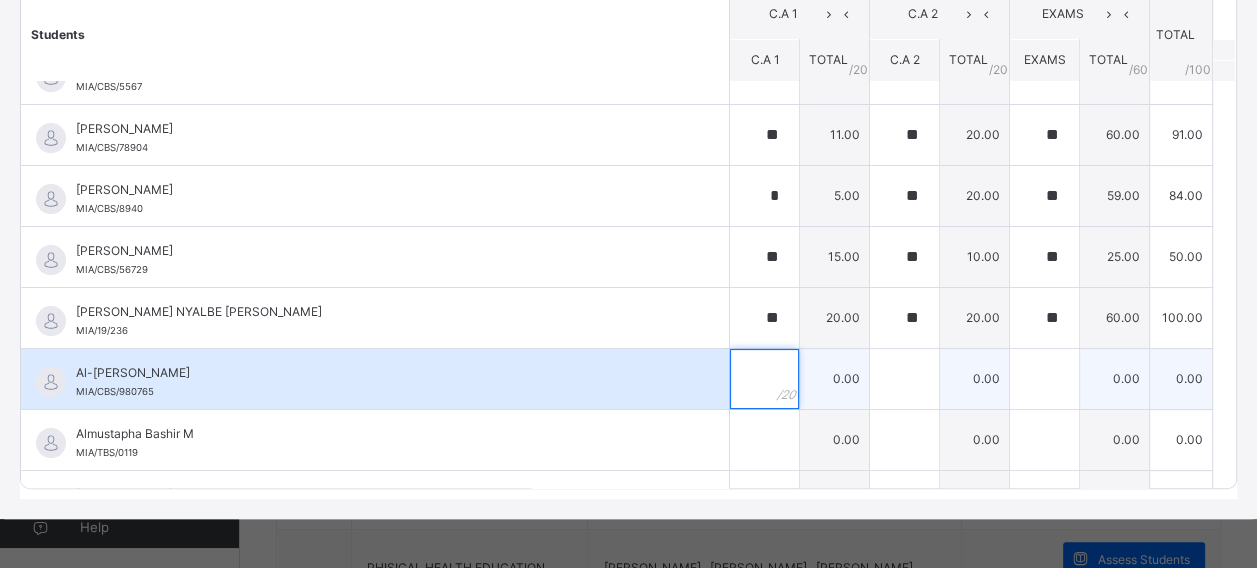 click at bounding box center (764, 379) 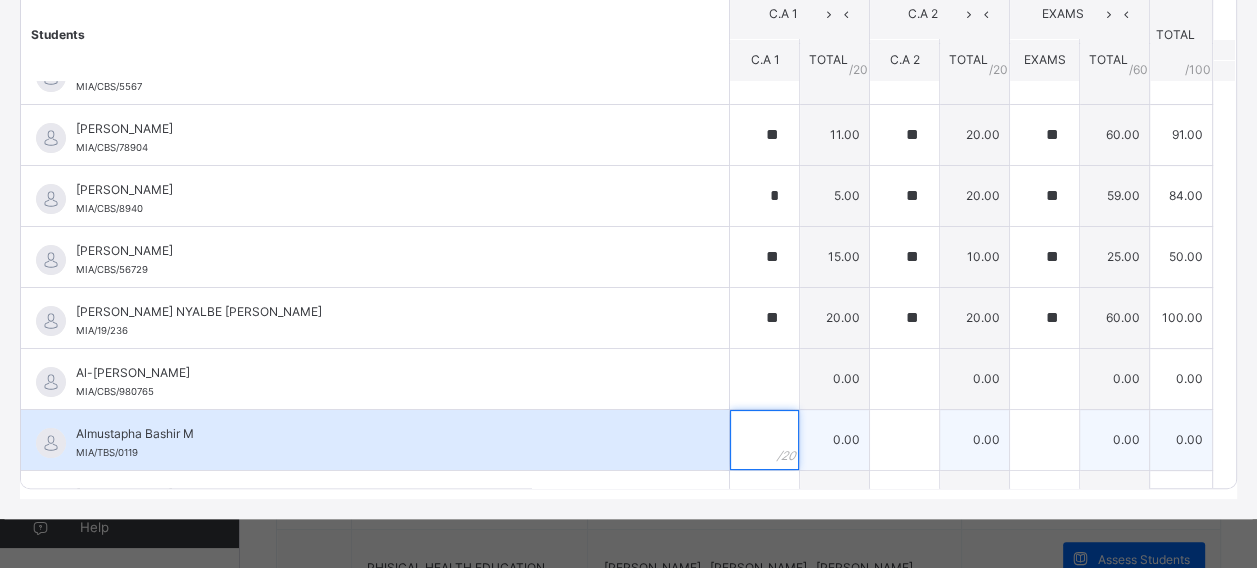 click at bounding box center [764, 440] 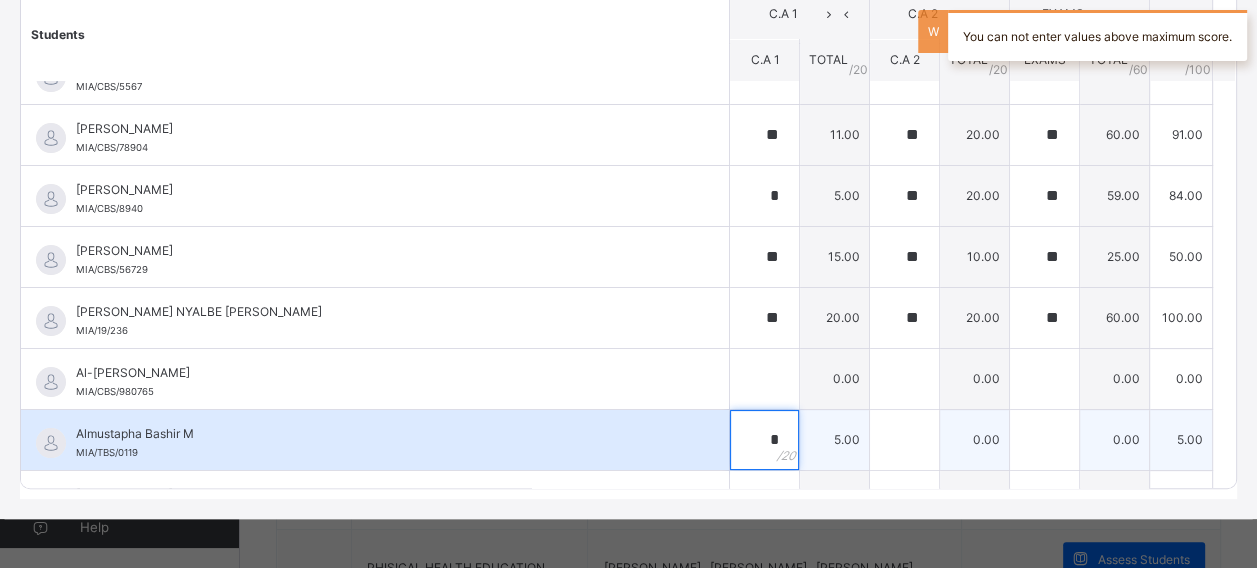 type on "*" 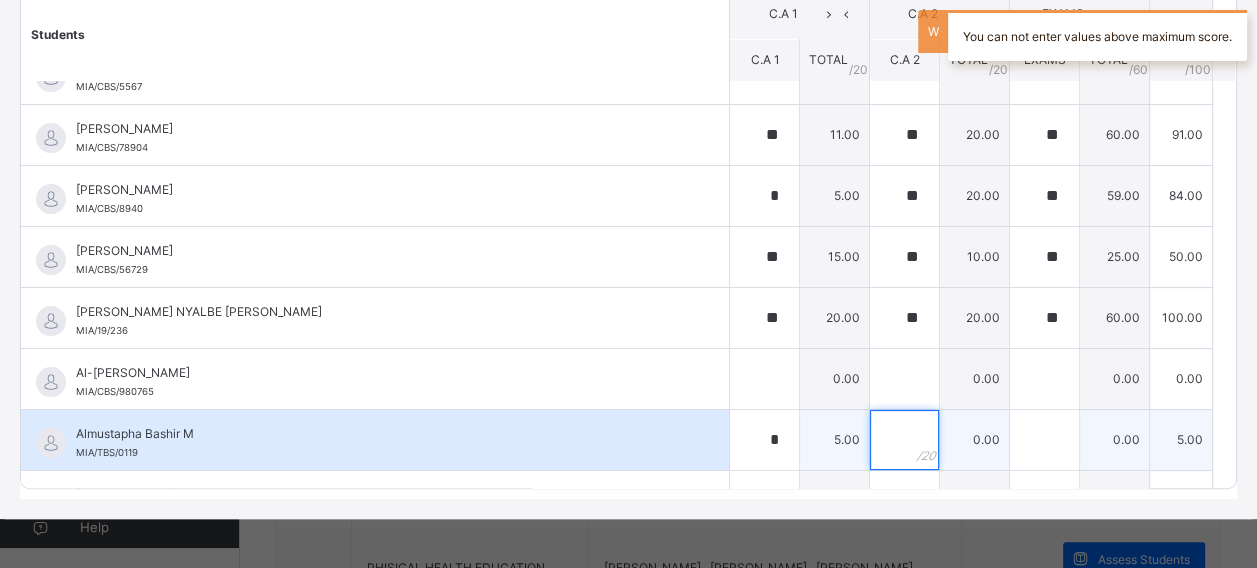 click at bounding box center [904, 440] 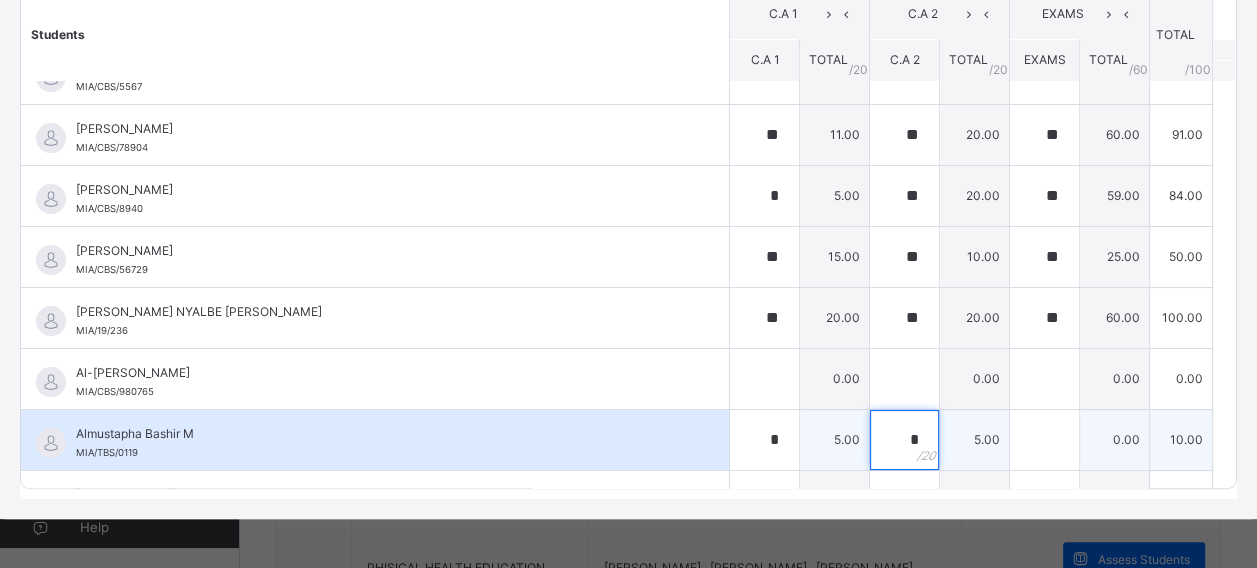type on "*" 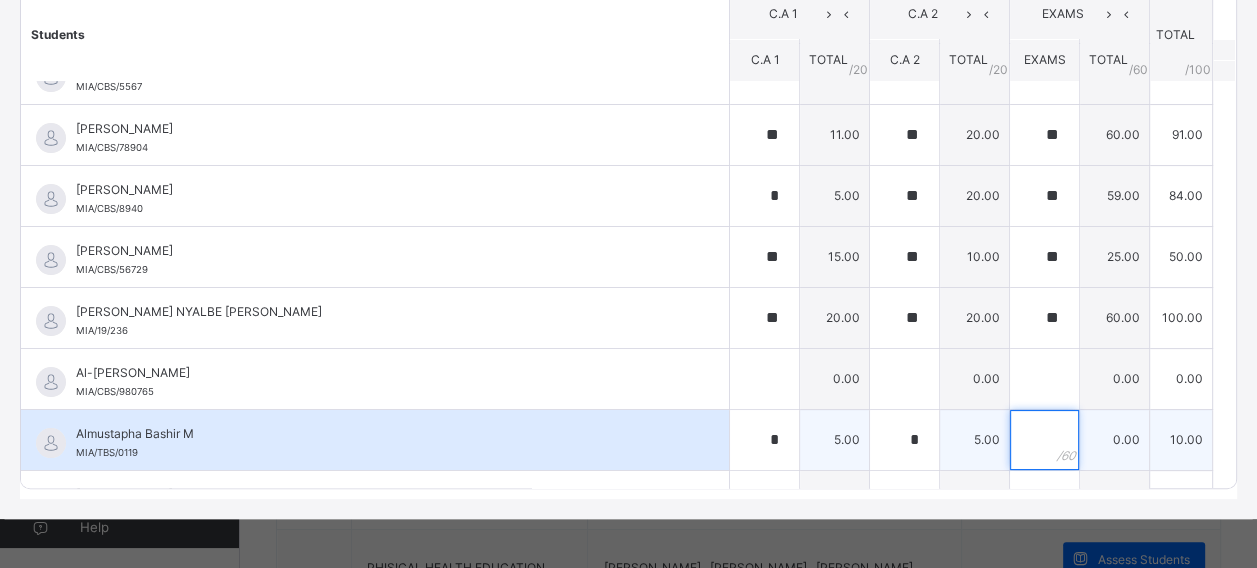 click at bounding box center (1044, 440) 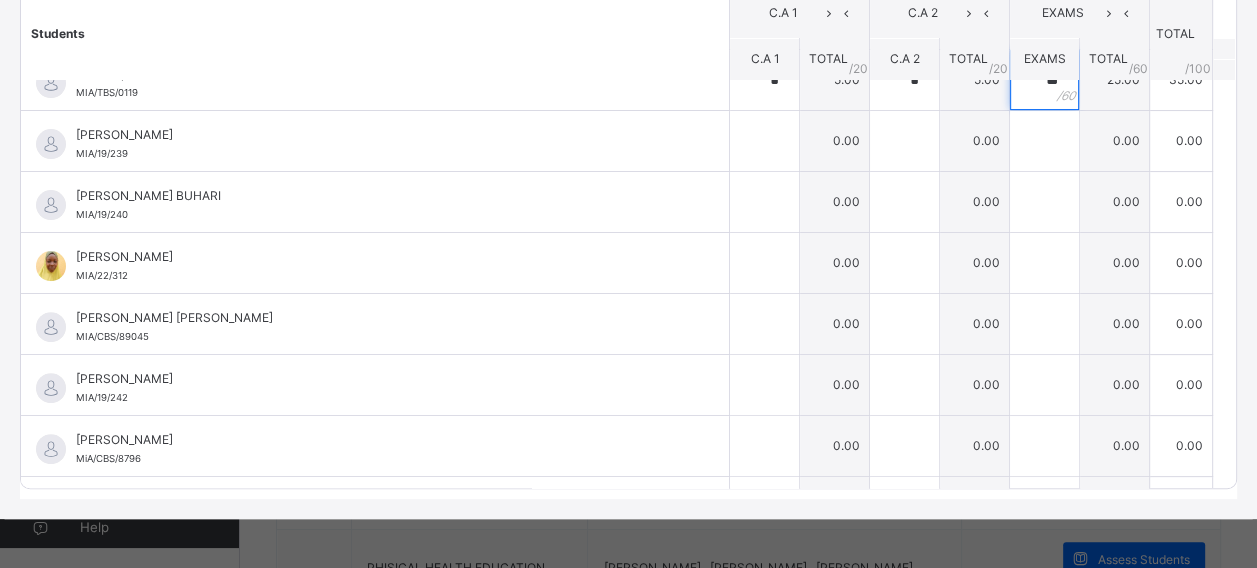 scroll, scrollTop: 532, scrollLeft: 0, axis: vertical 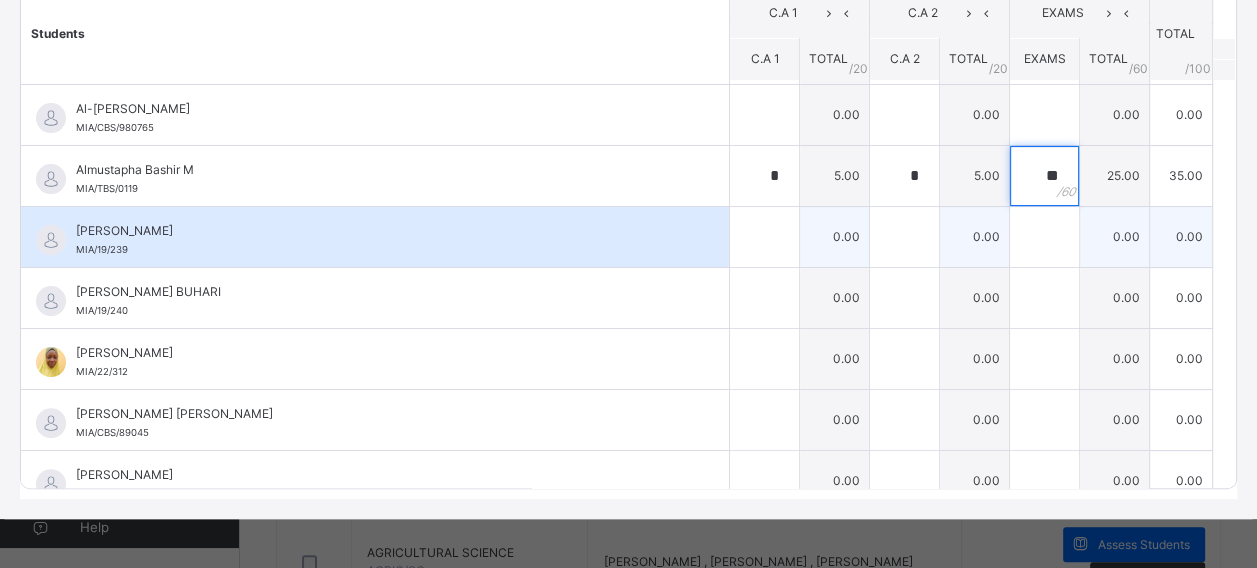 type on "**" 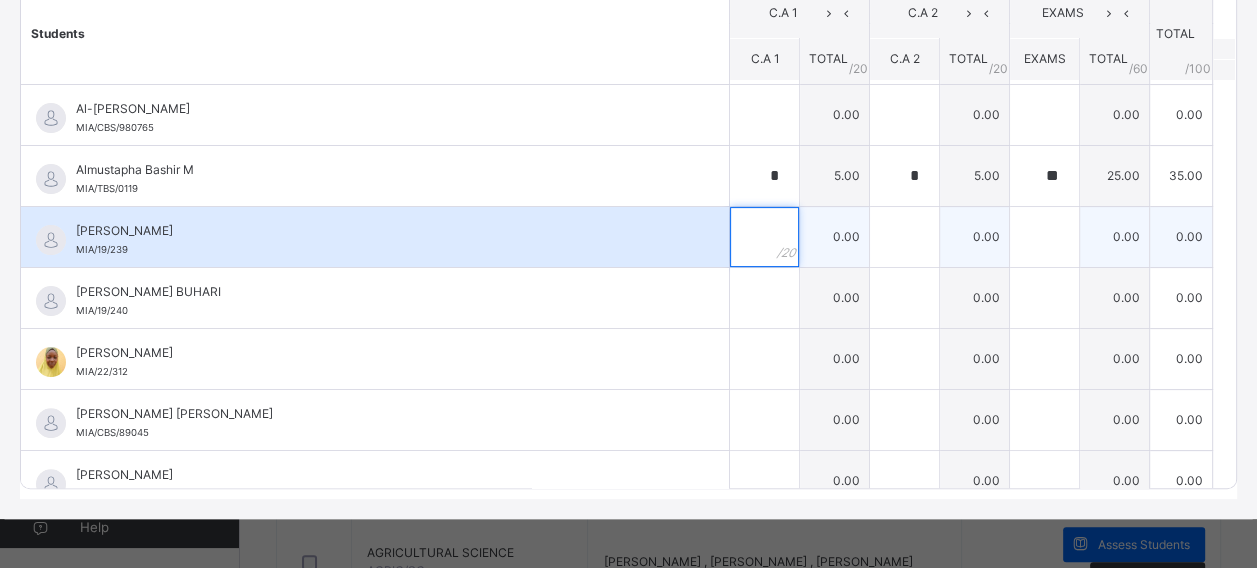 click at bounding box center (764, 237) 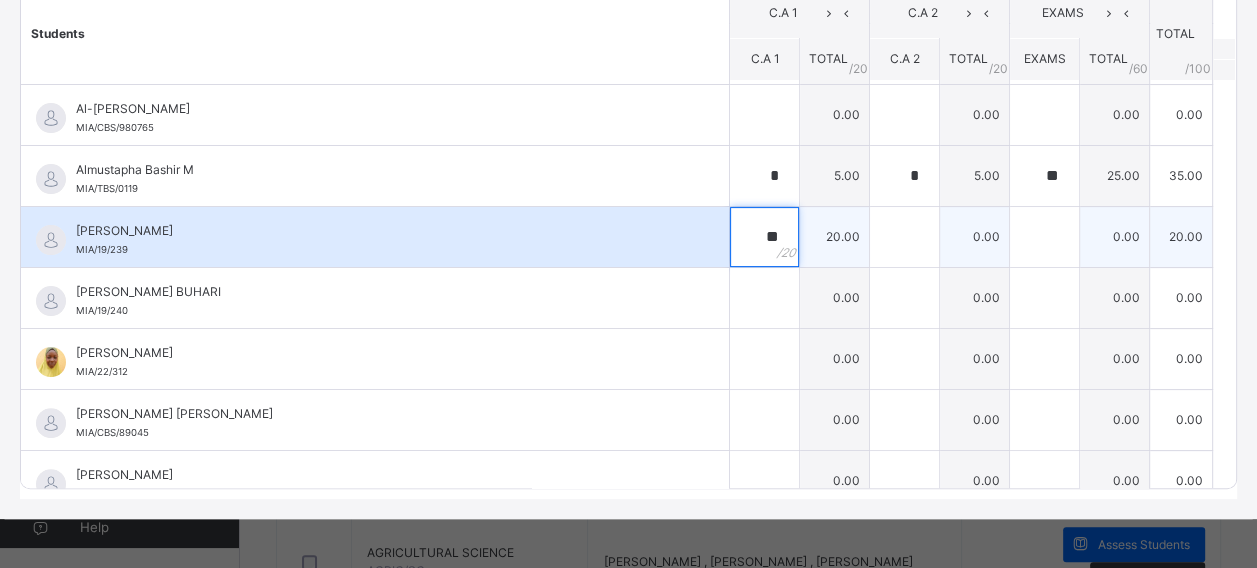 type on "**" 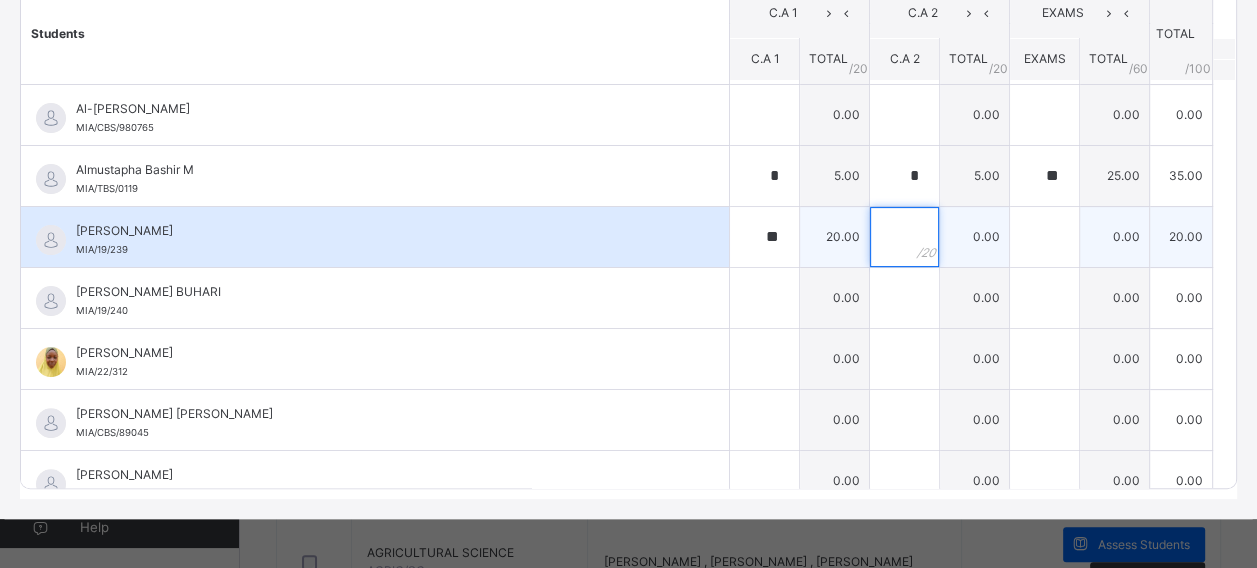 click at bounding box center (904, 237) 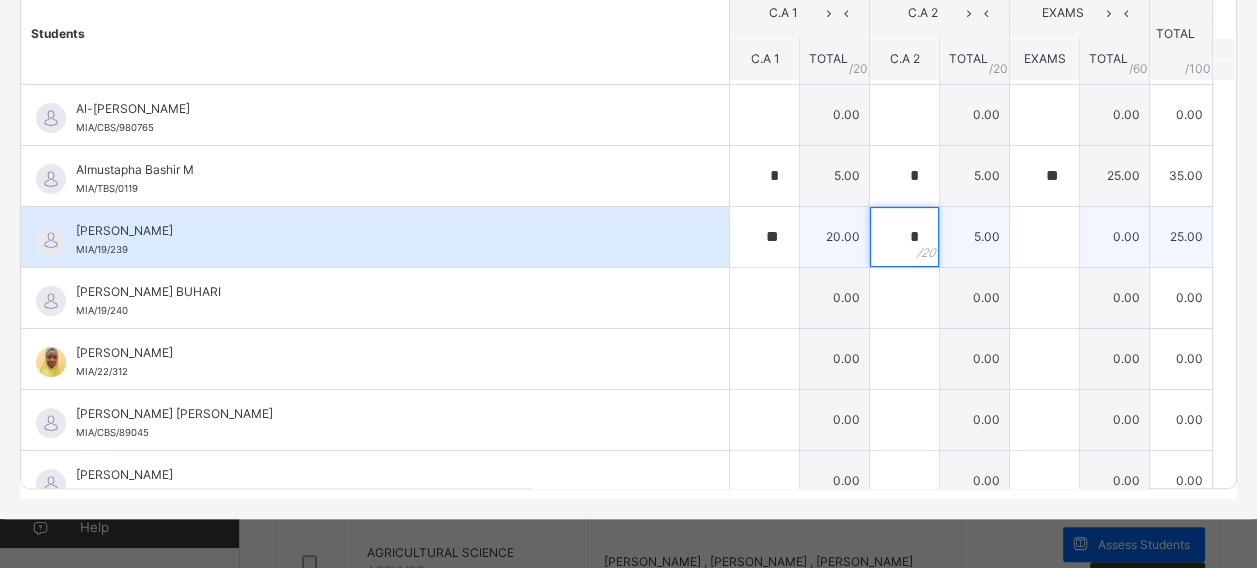 type on "*" 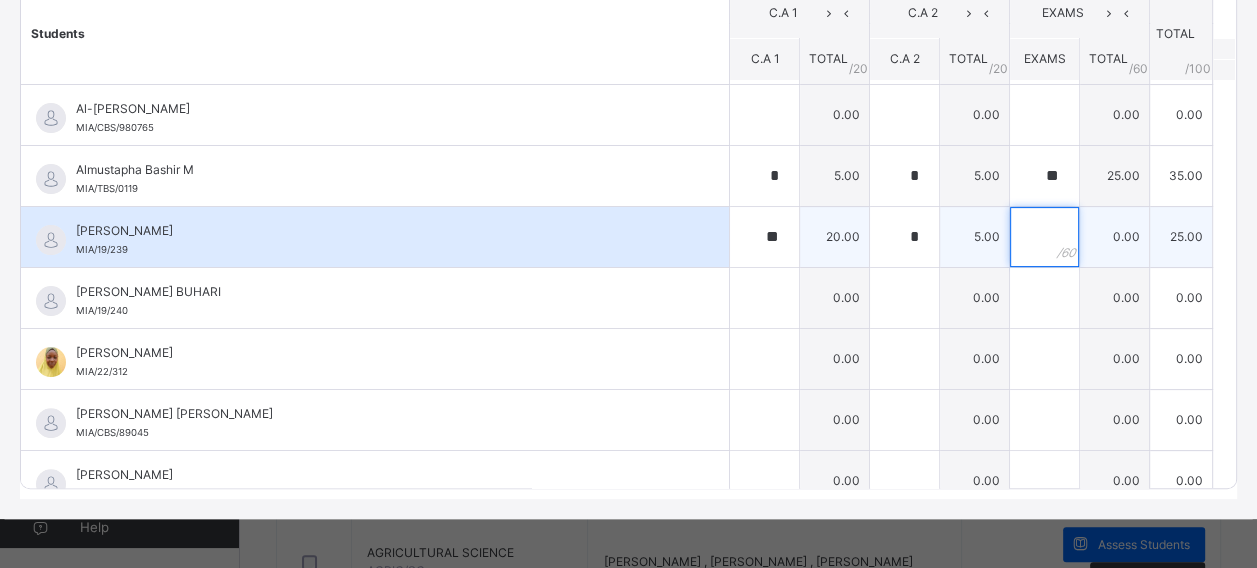 click at bounding box center [1044, 237] 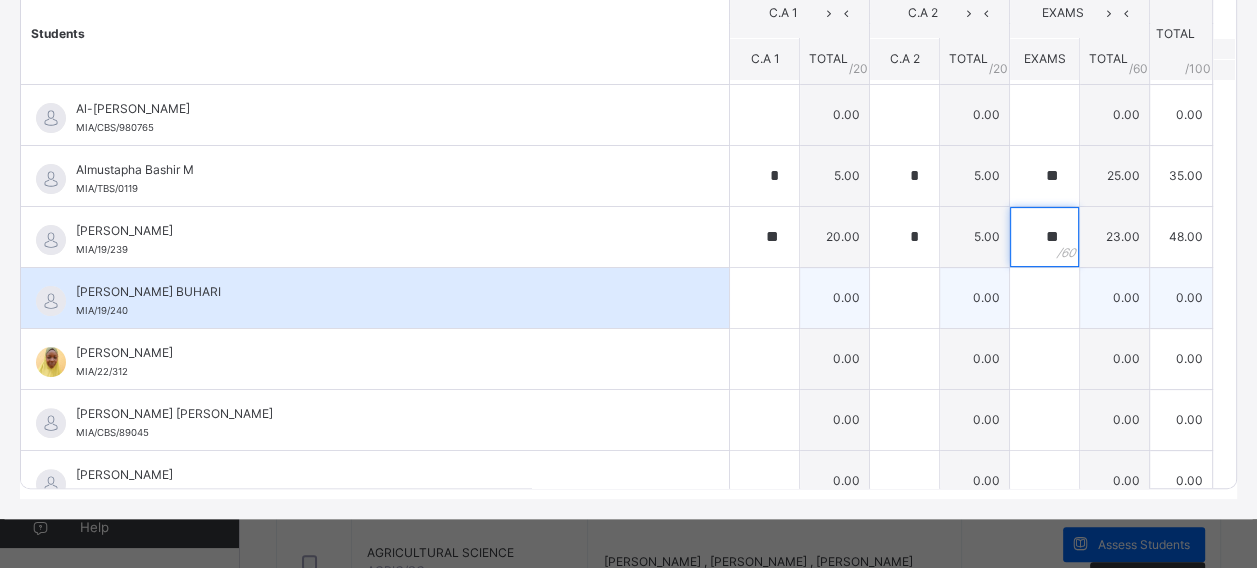 type on "**" 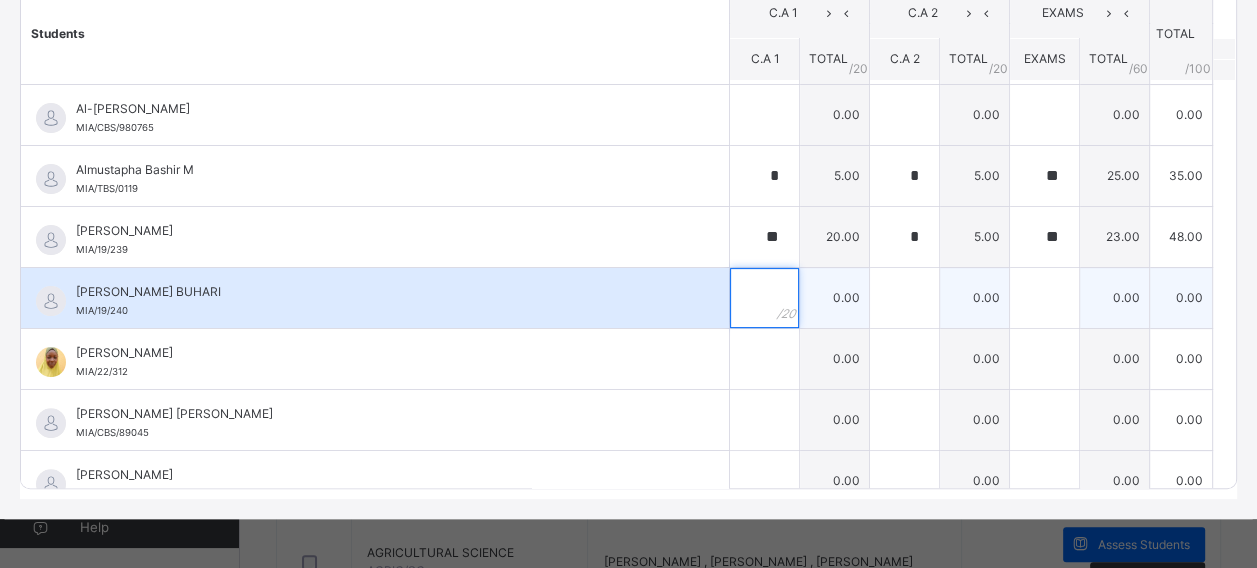 click at bounding box center (764, 298) 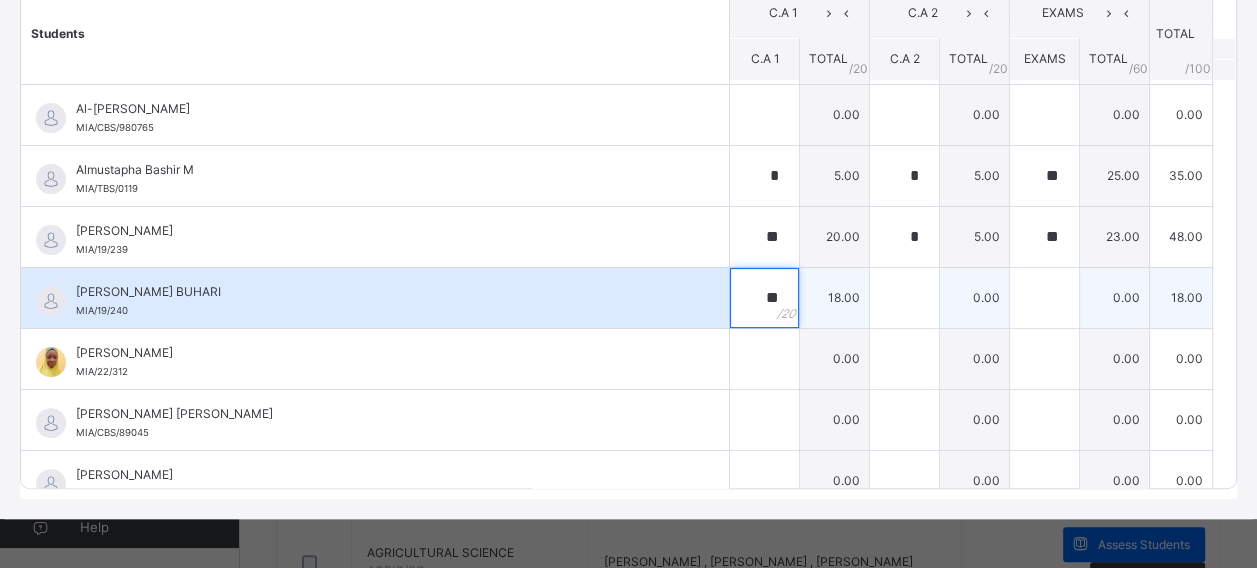 type on "**" 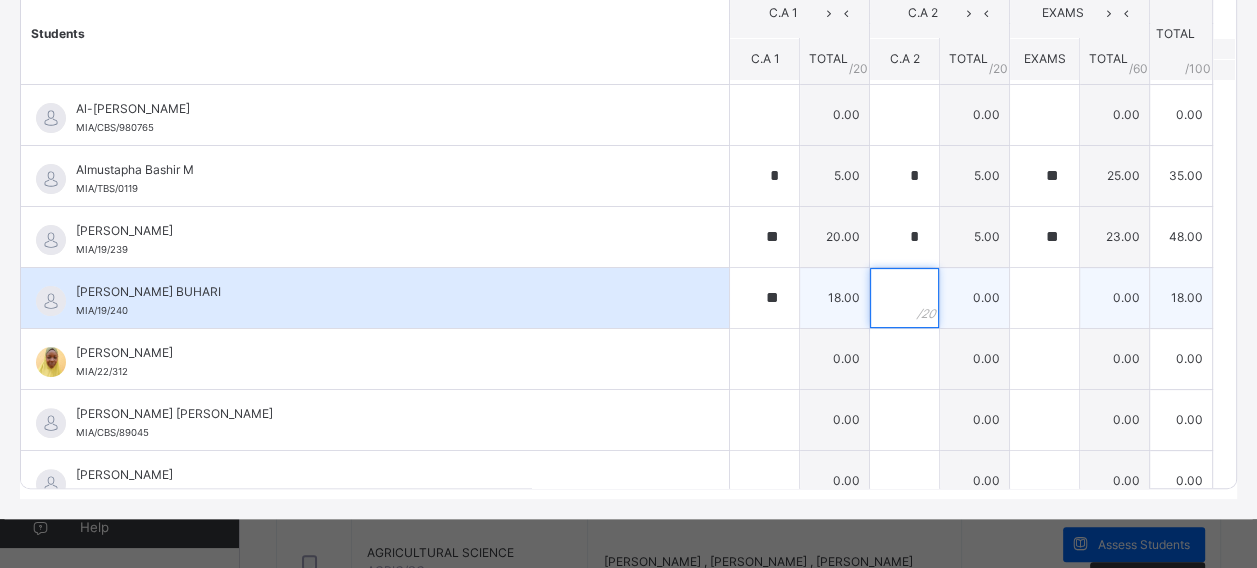click at bounding box center [904, 298] 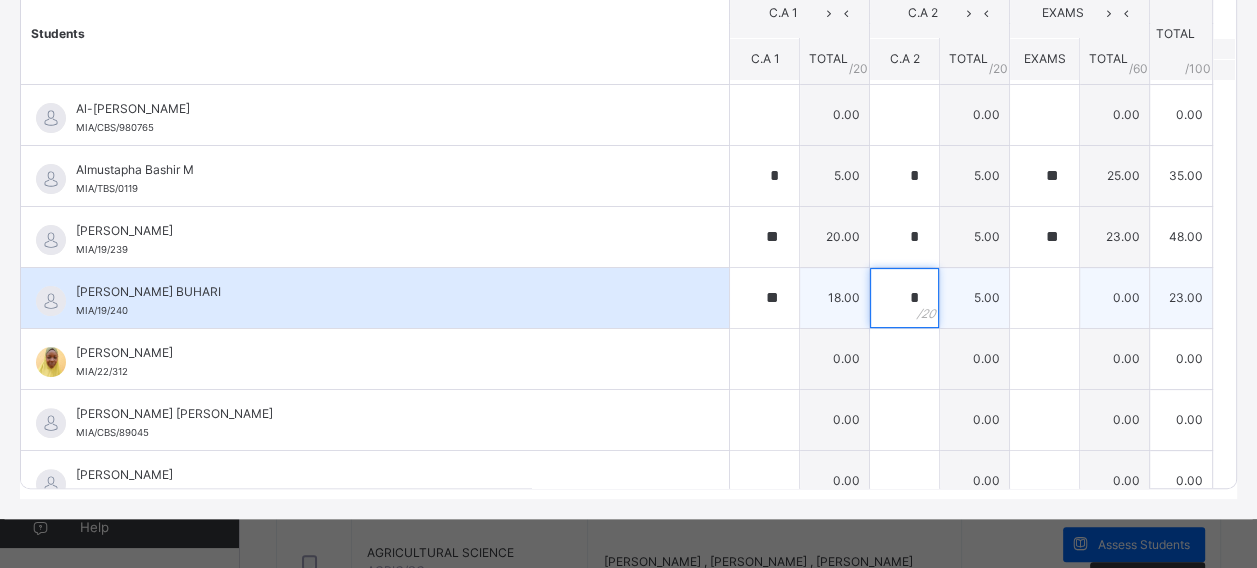 type on "*" 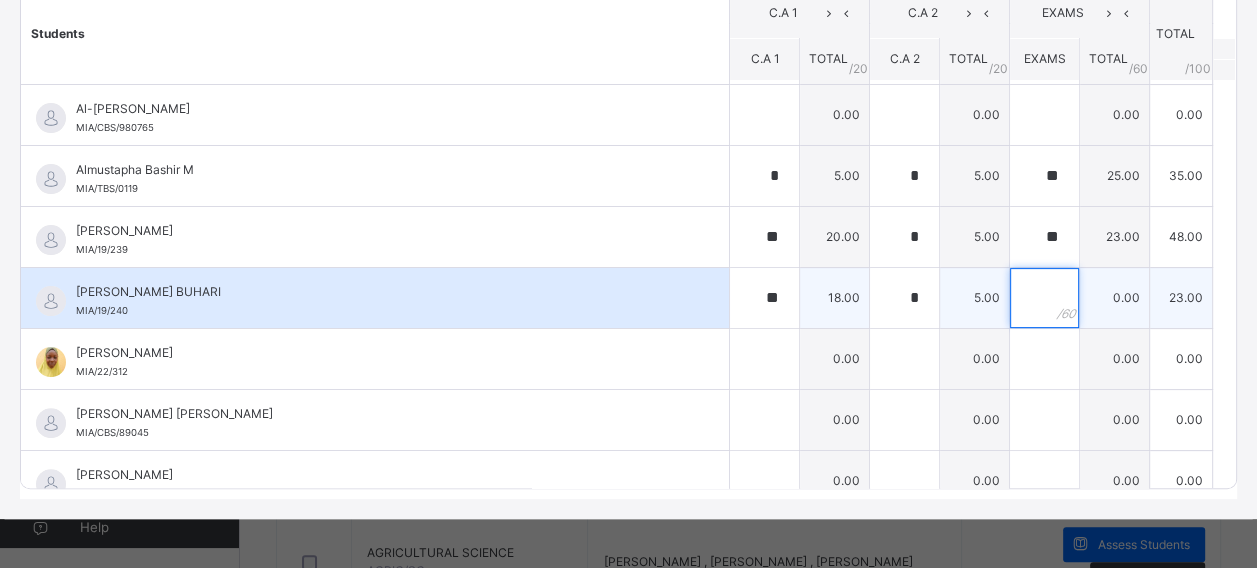 click at bounding box center (1044, 298) 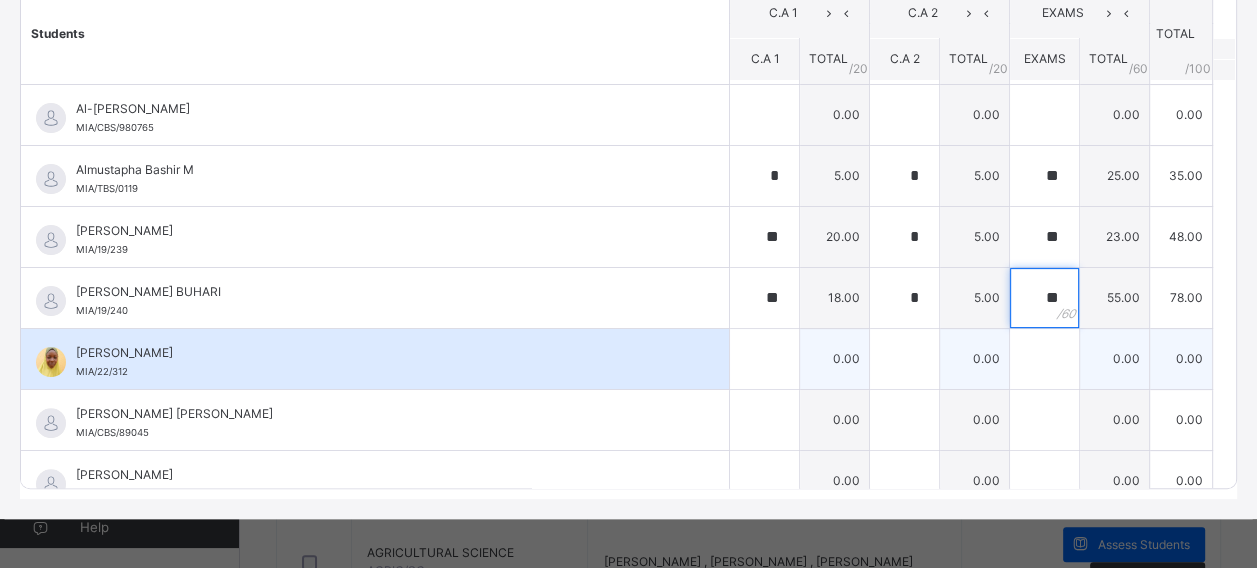 type on "**" 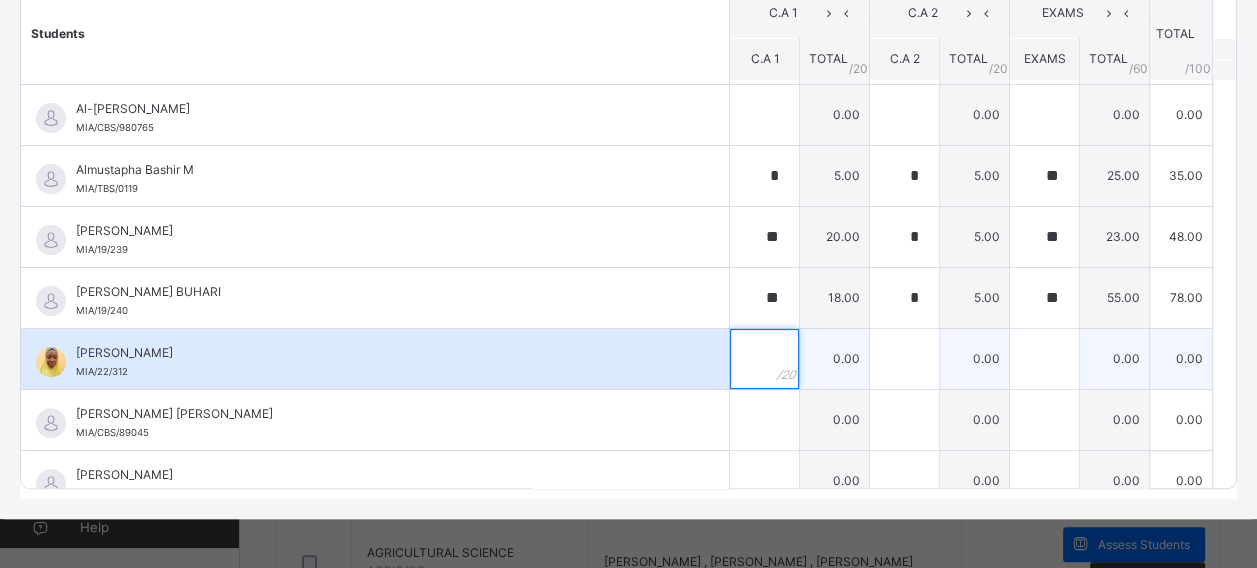click at bounding box center [764, 359] 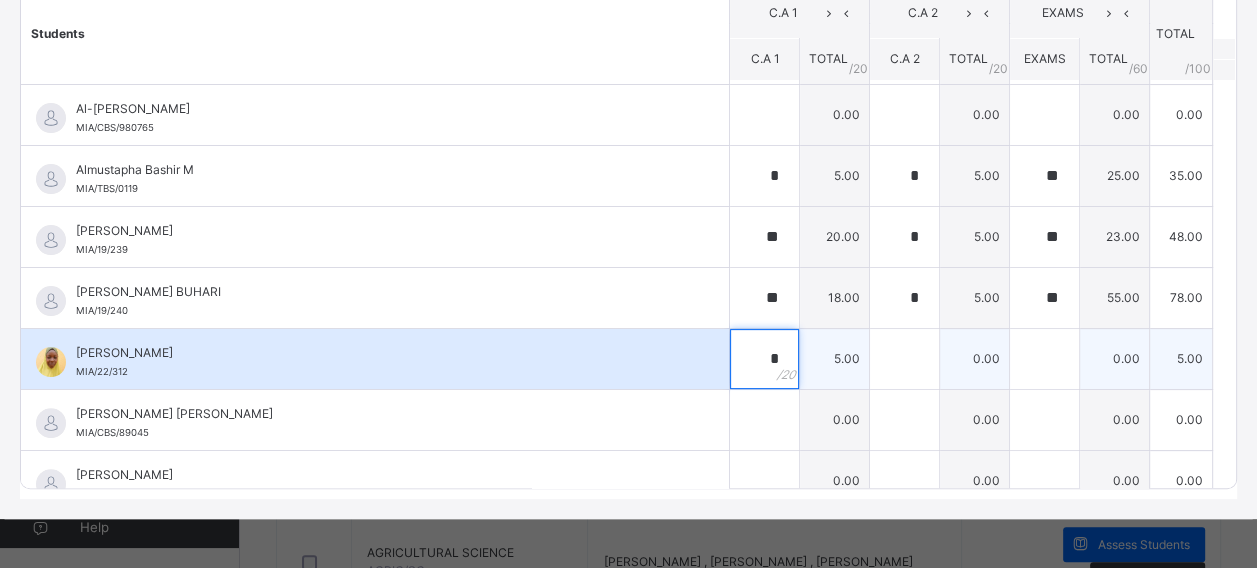 type on "*" 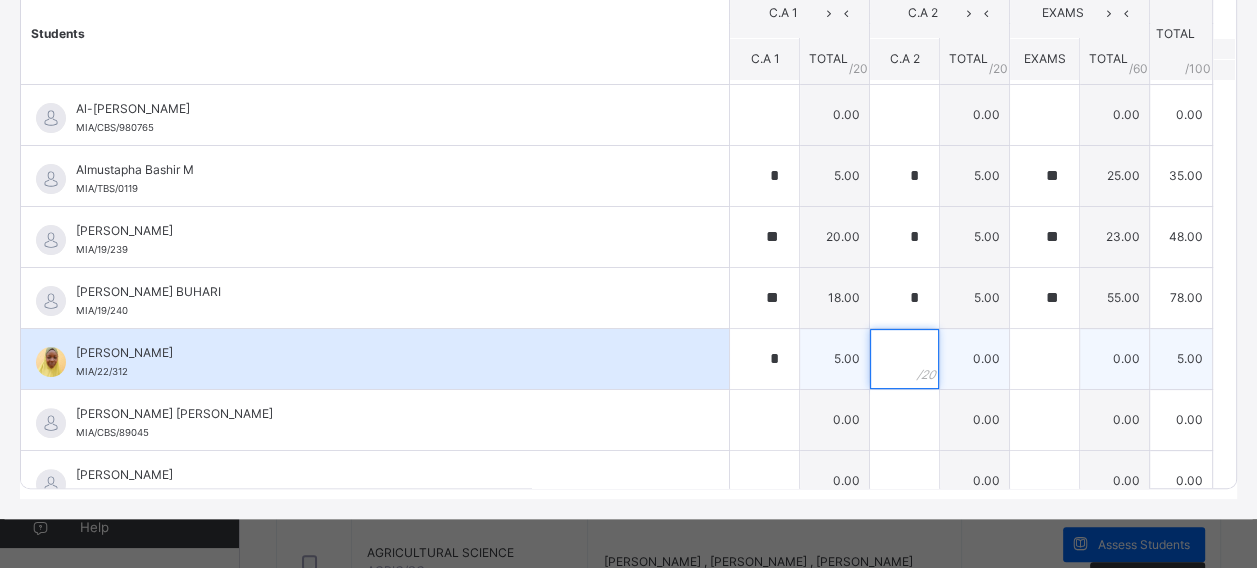 click at bounding box center [904, 359] 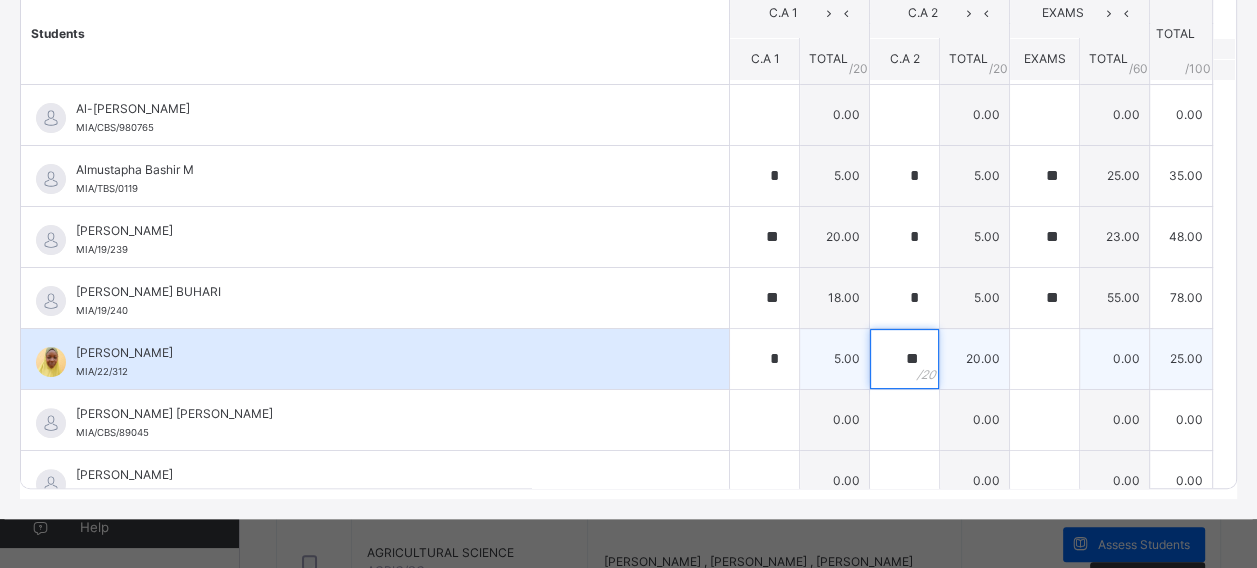 type on "**" 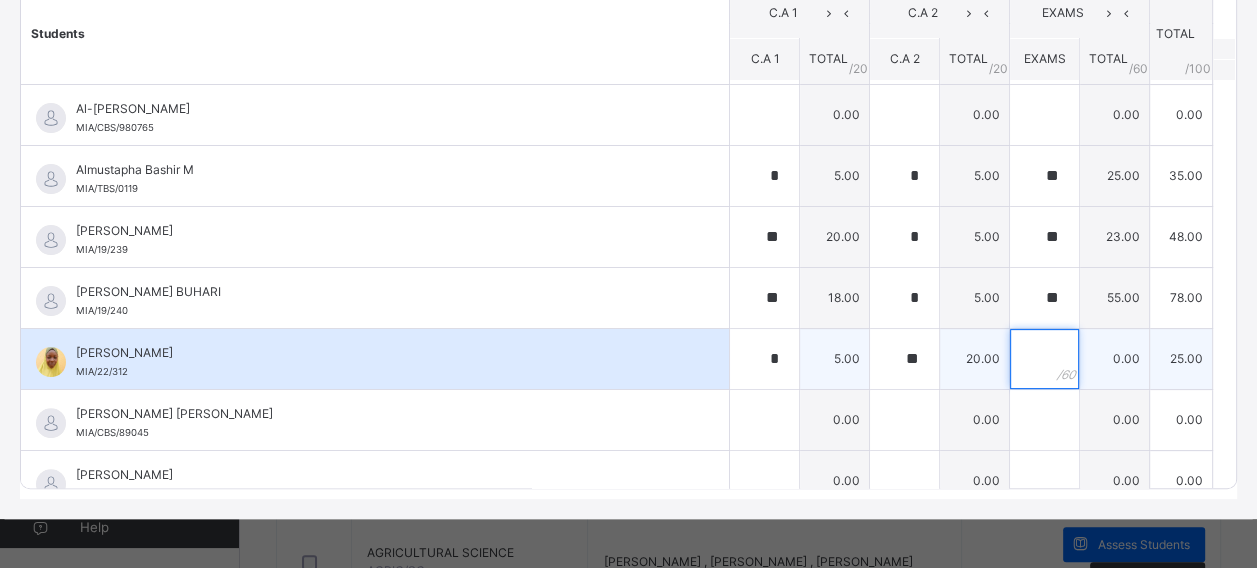click at bounding box center [1044, 359] 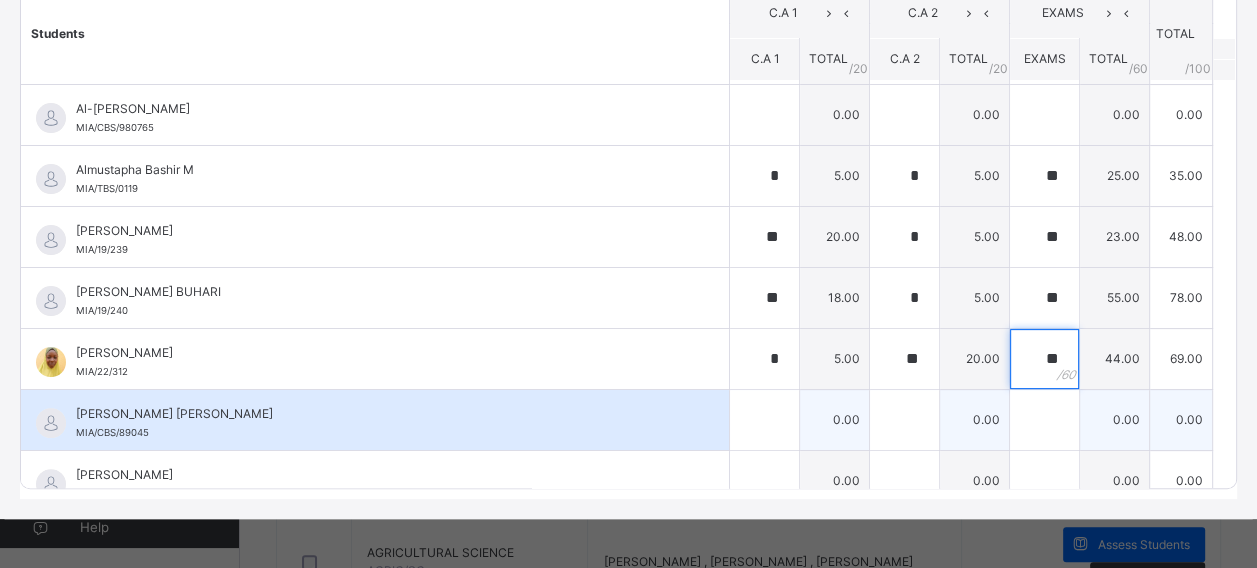 type on "**" 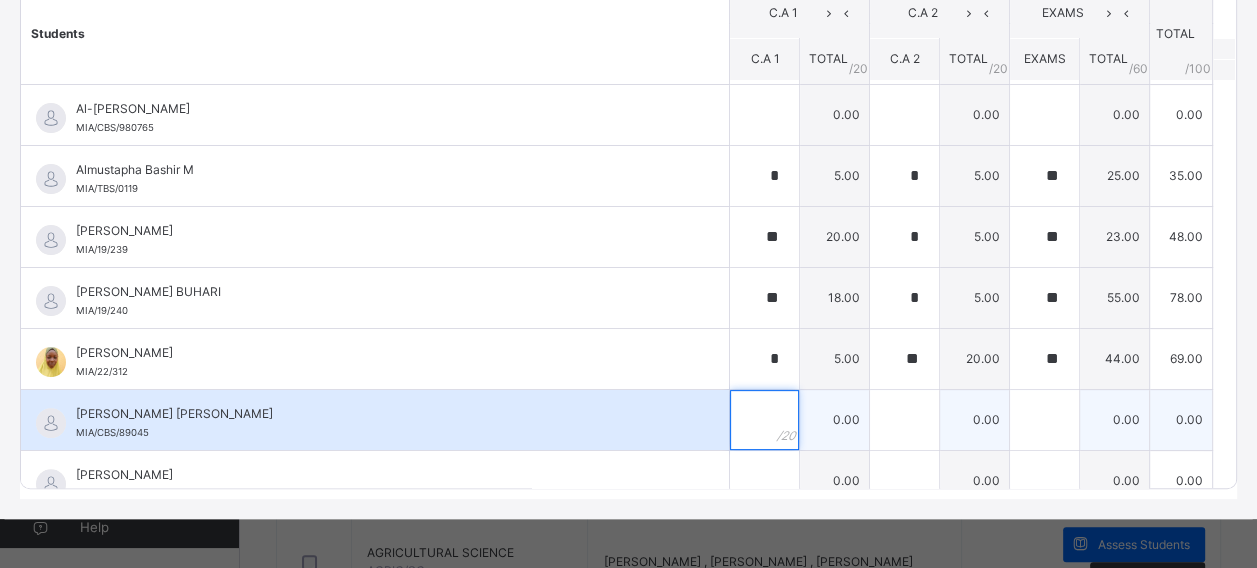 click at bounding box center (764, 420) 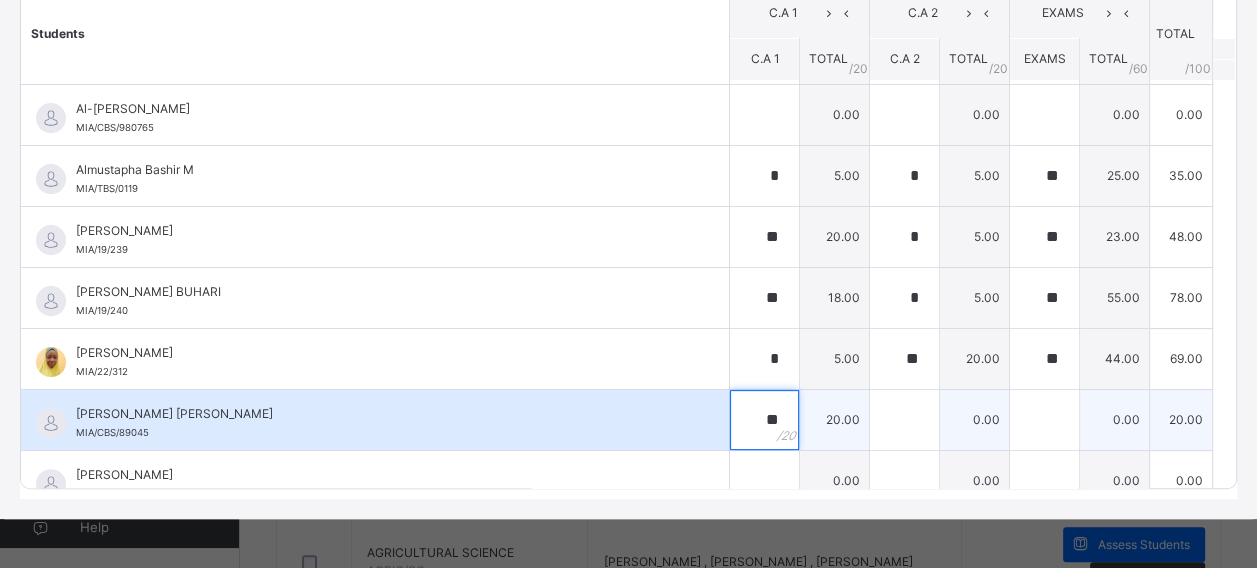 type on "**" 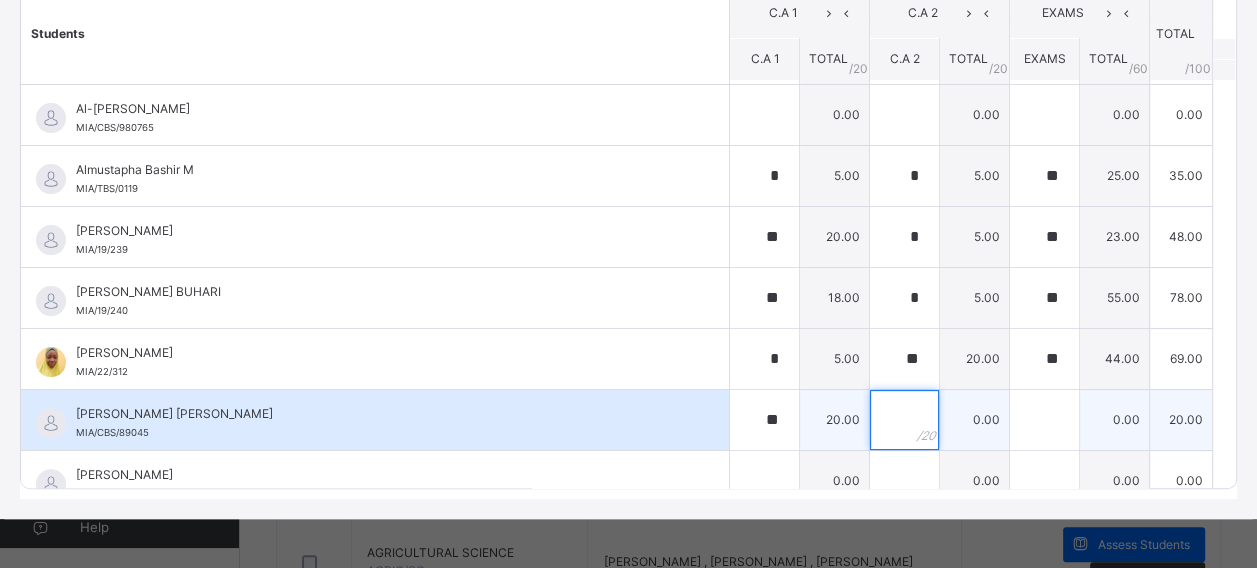 click at bounding box center [904, 420] 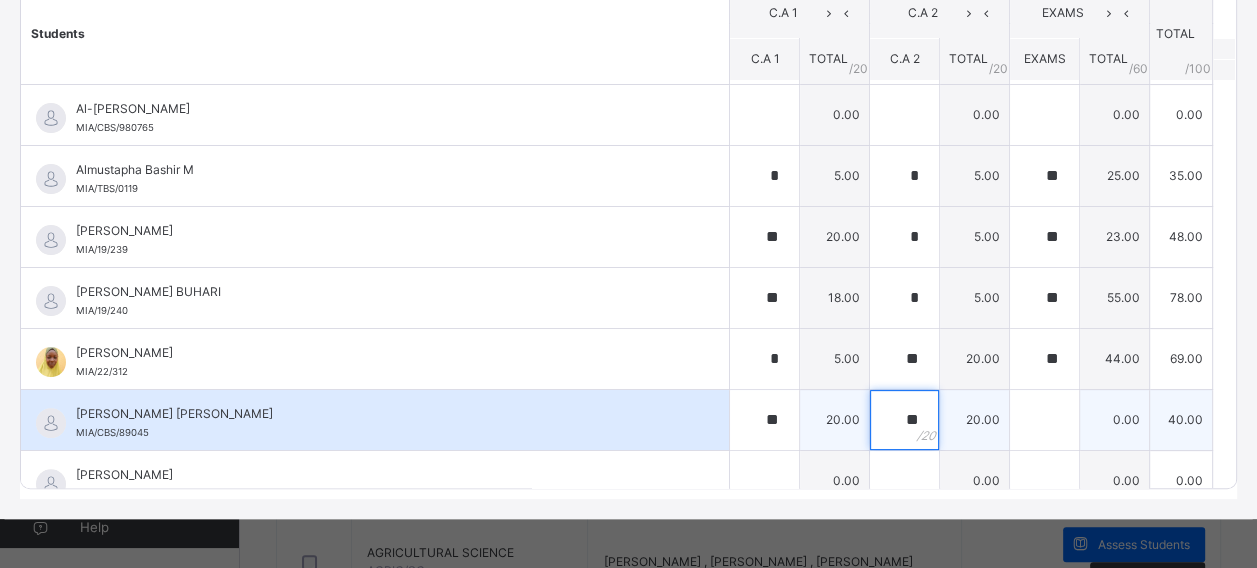 type on "**" 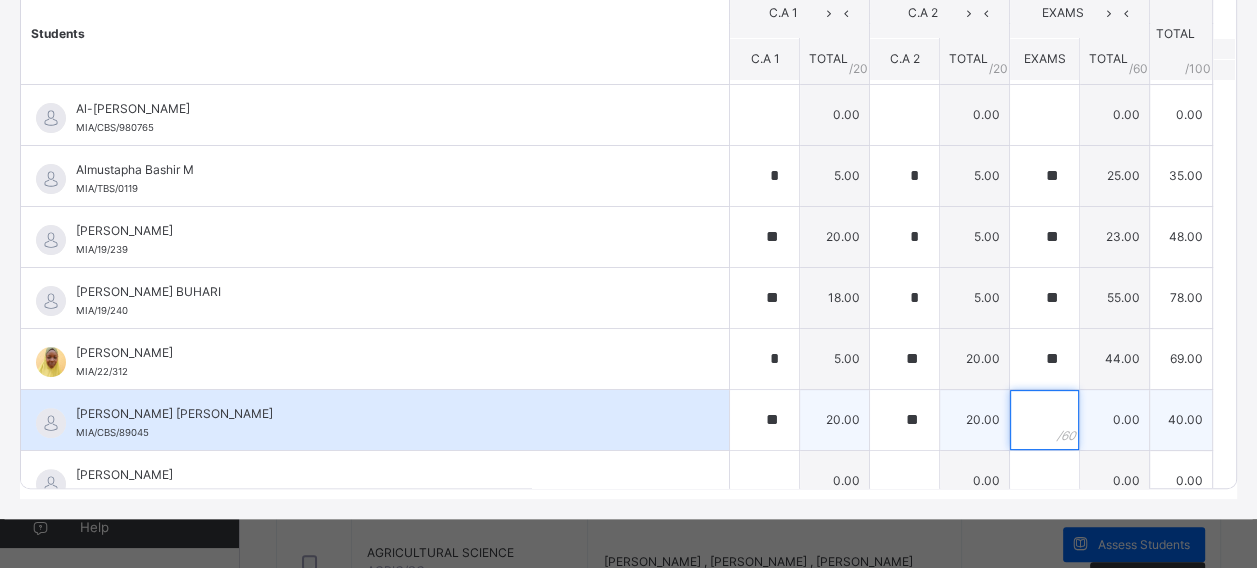 click at bounding box center [1044, 420] 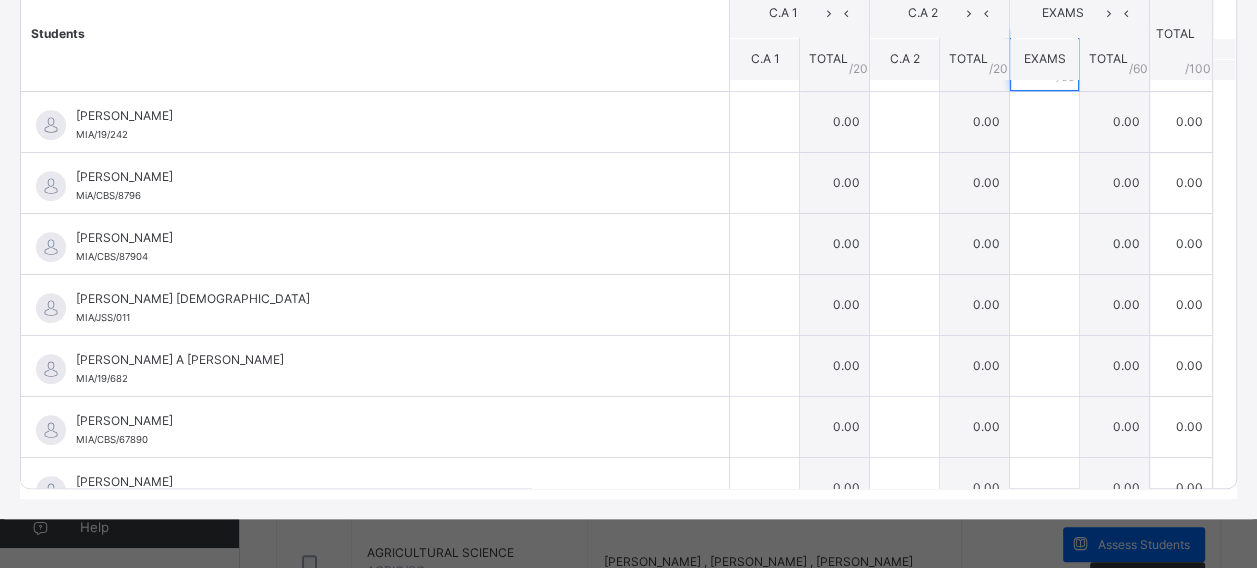 scroll, scrollTop: 823, scrollLeft: 0, axis: vertical 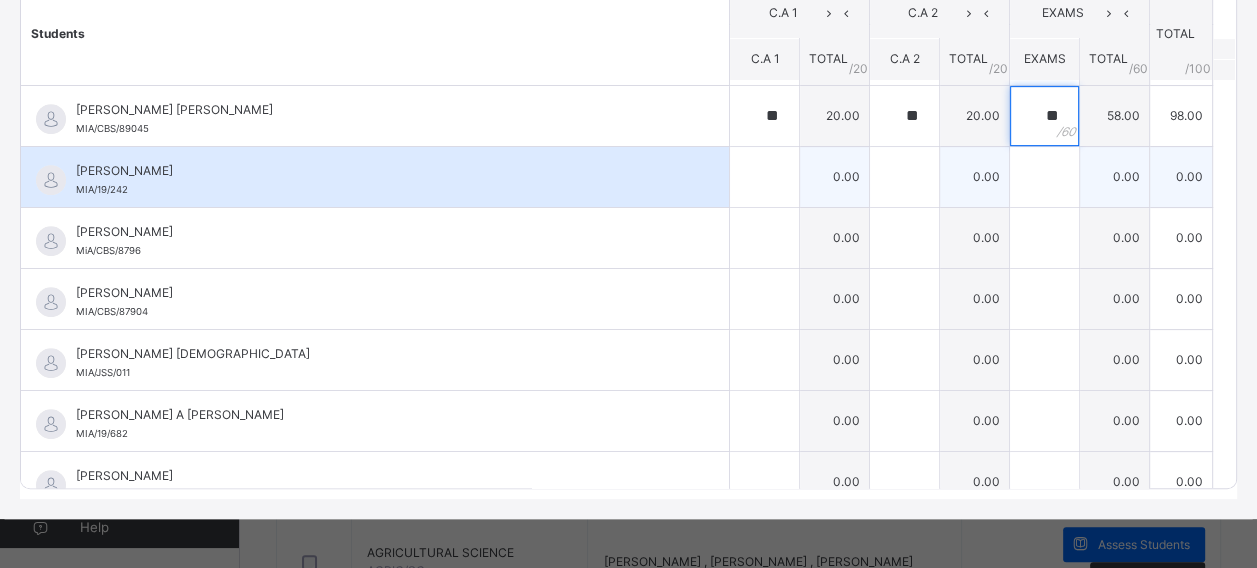 type on "**" 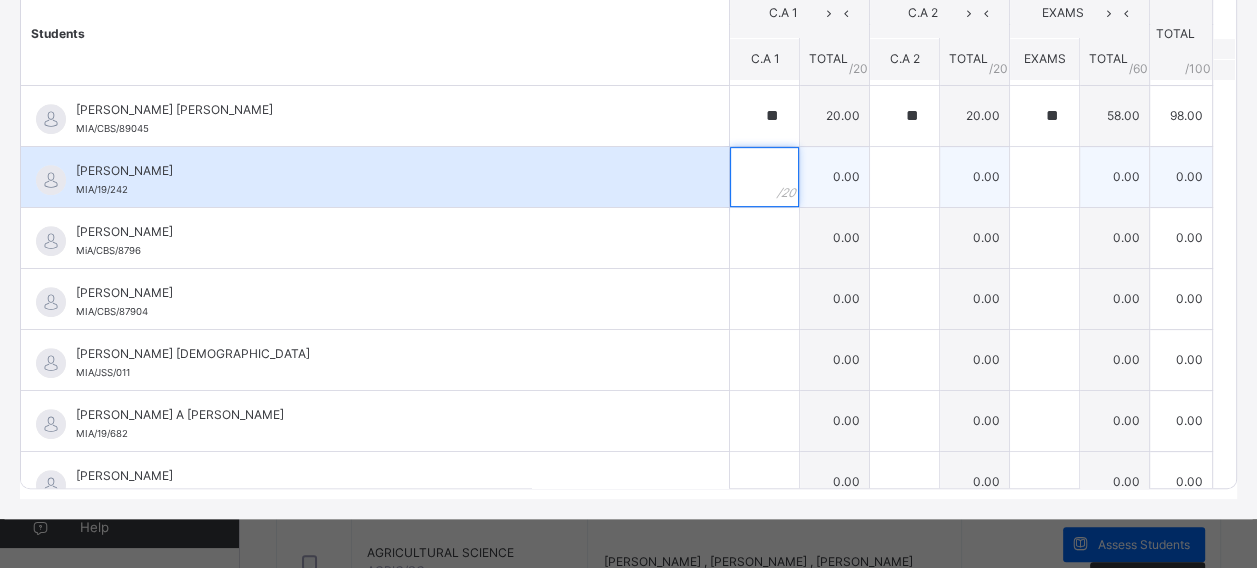 click at bounding box center (764, 177) 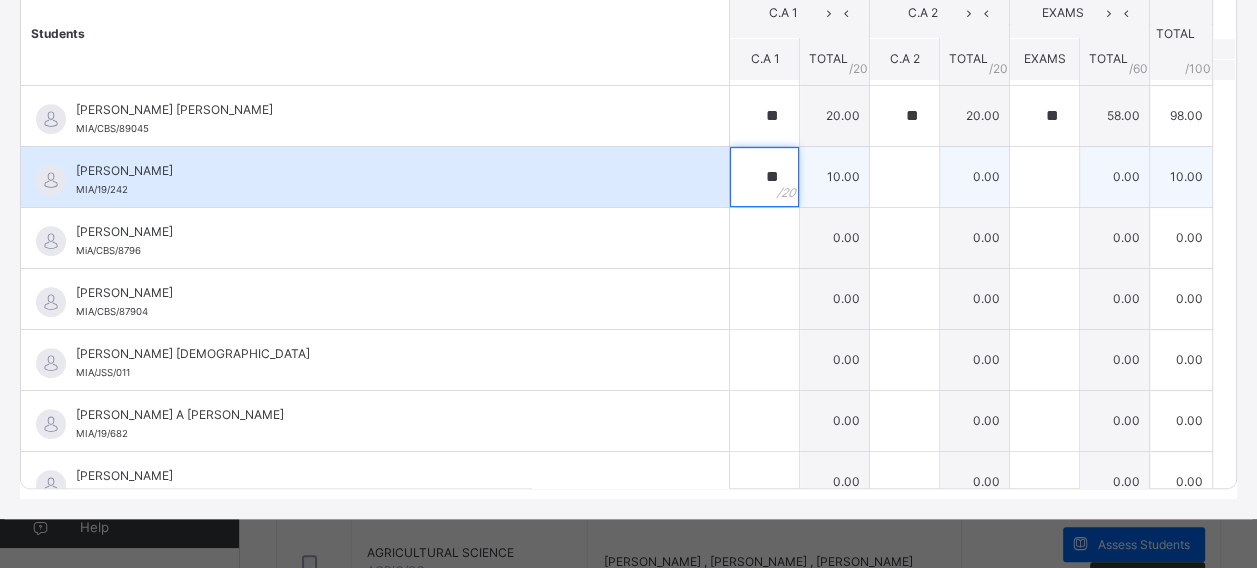 type on "**" 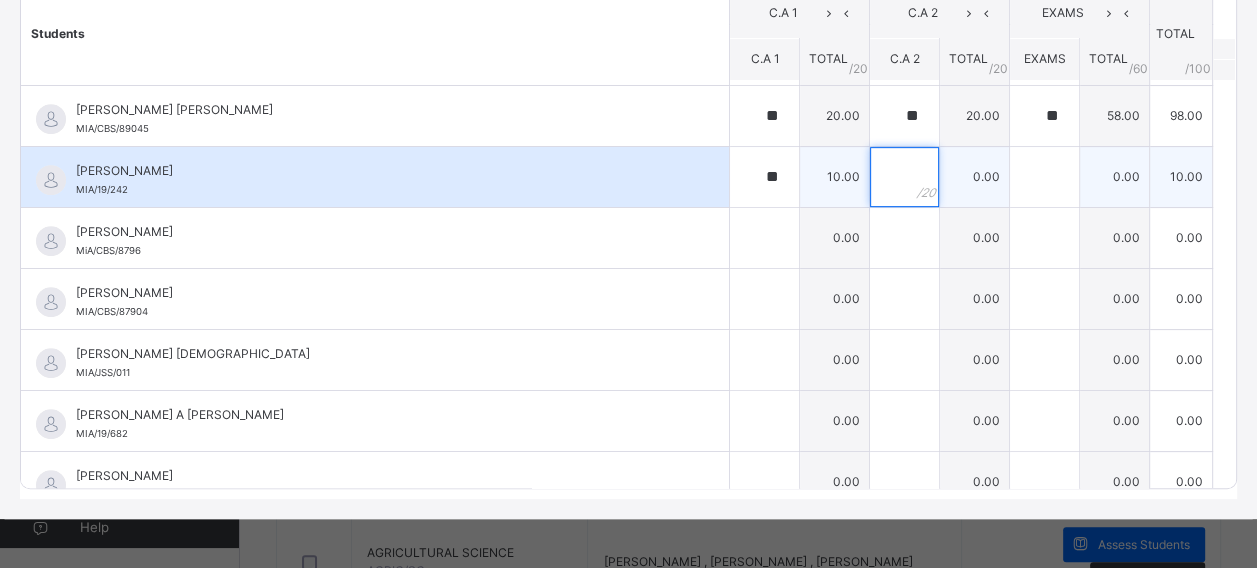 click at bounding box center (904, 177) 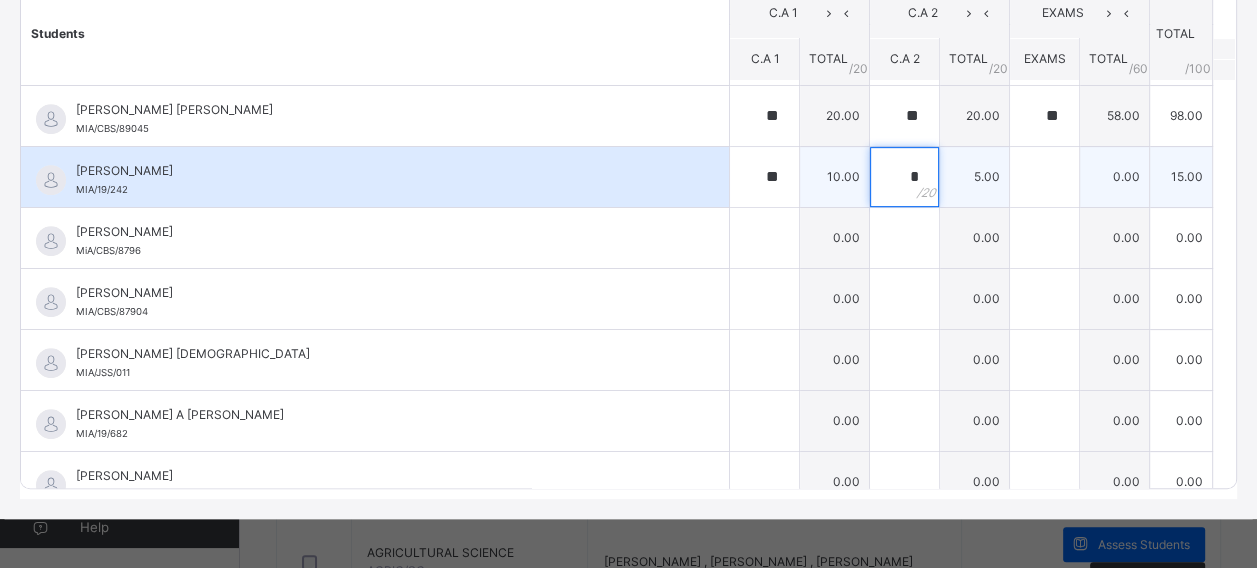 type on "*" 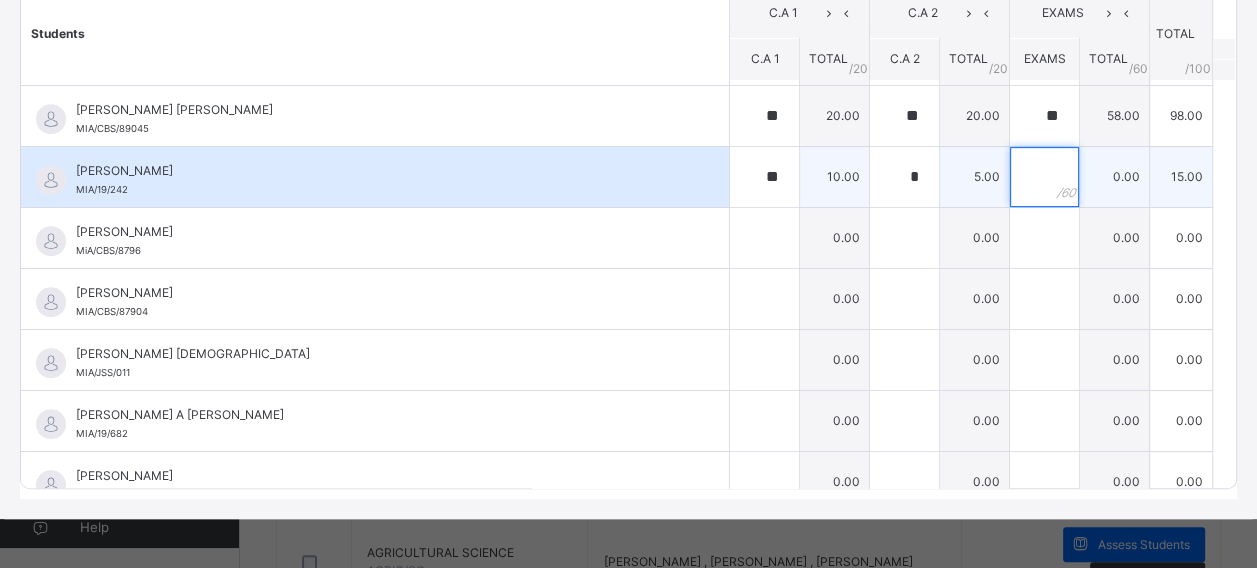 click at bounding box center [1044, 177] 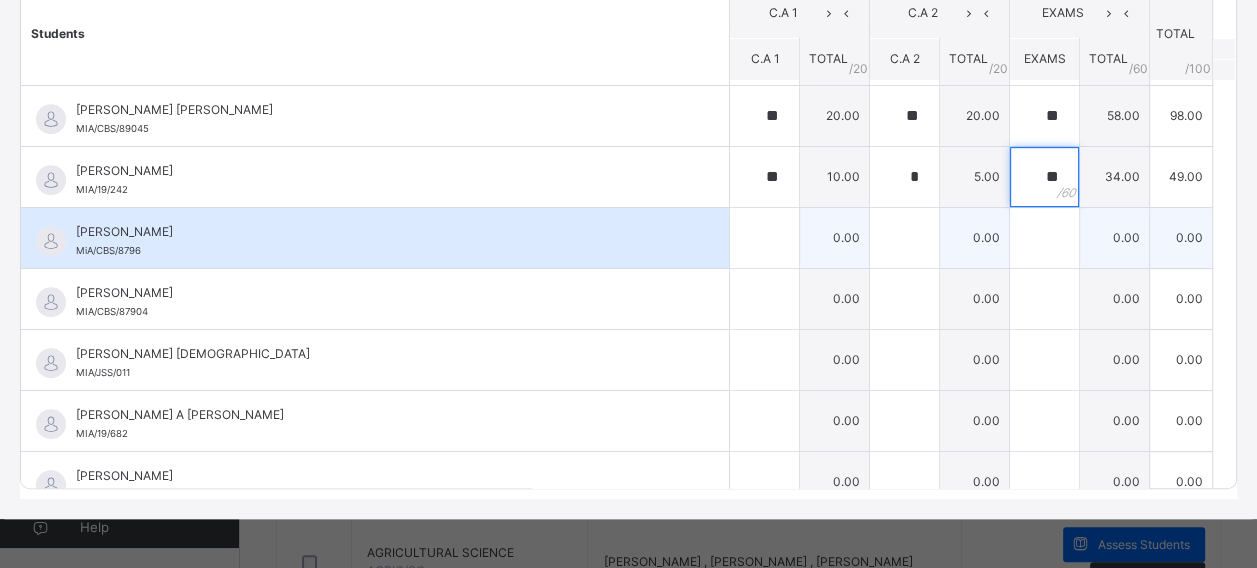 type on "**" 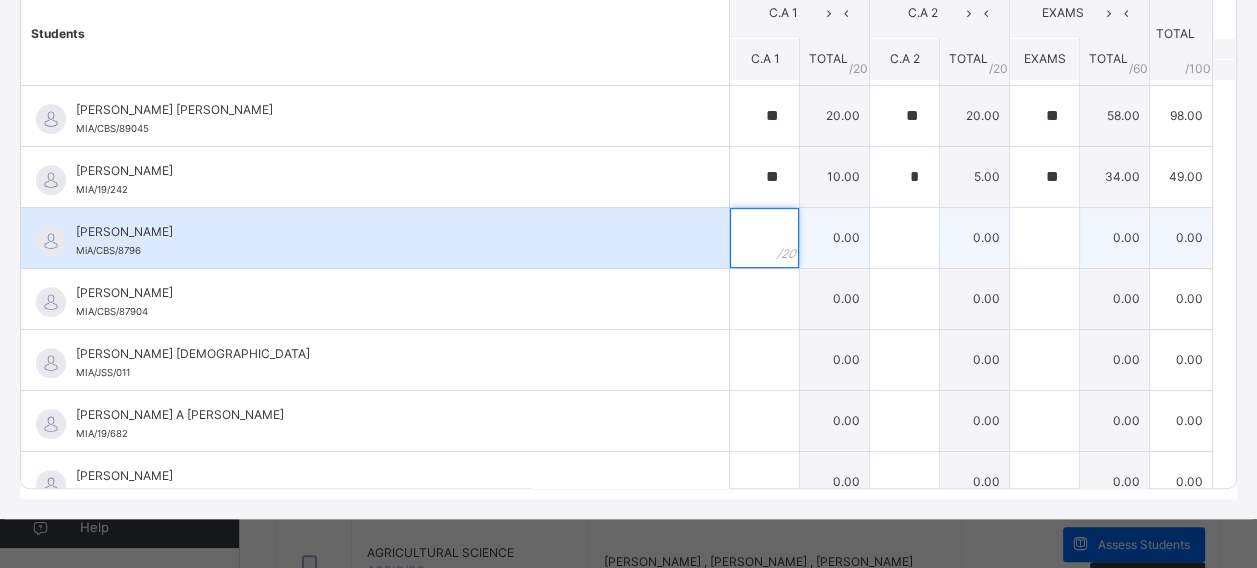 click at bounding box center (764, 238) 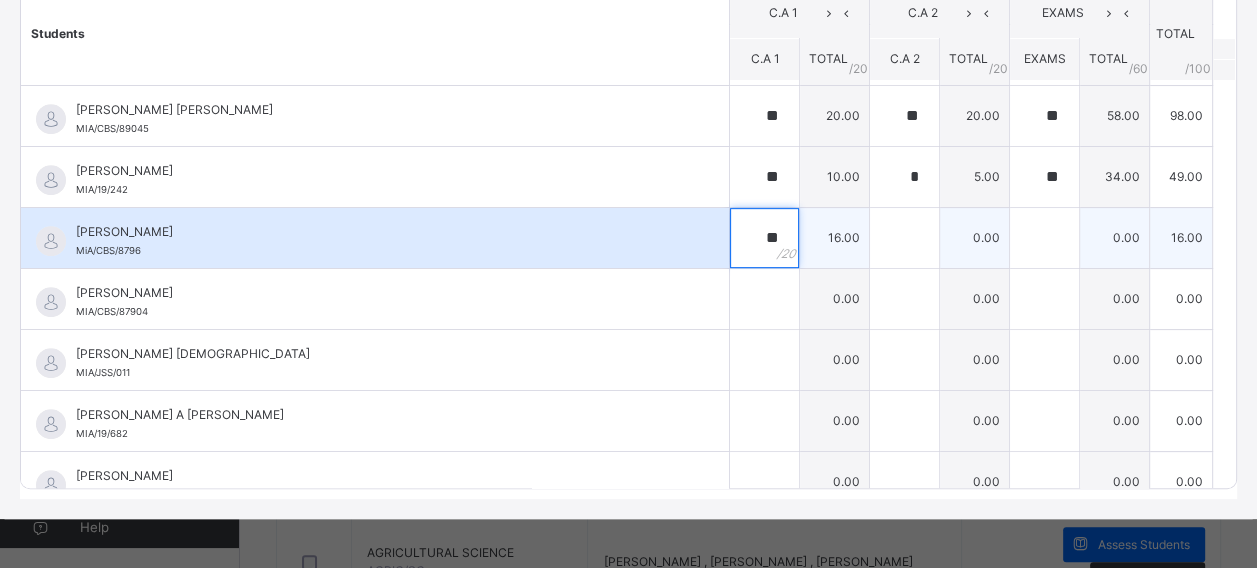 type on "**" 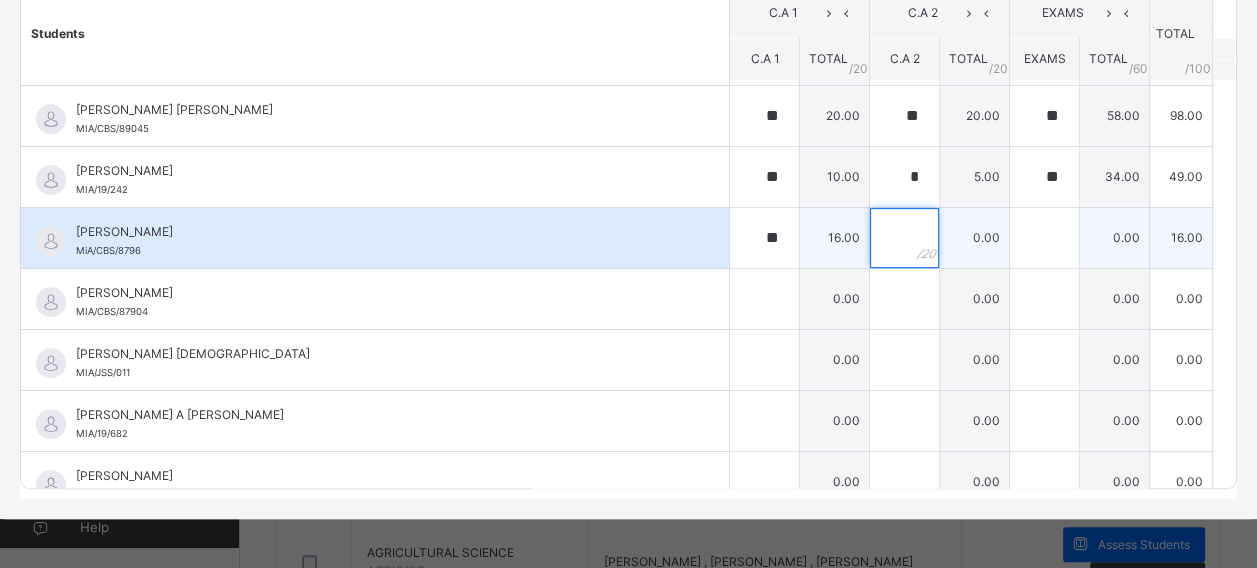 click at bounding box center (904, 238) 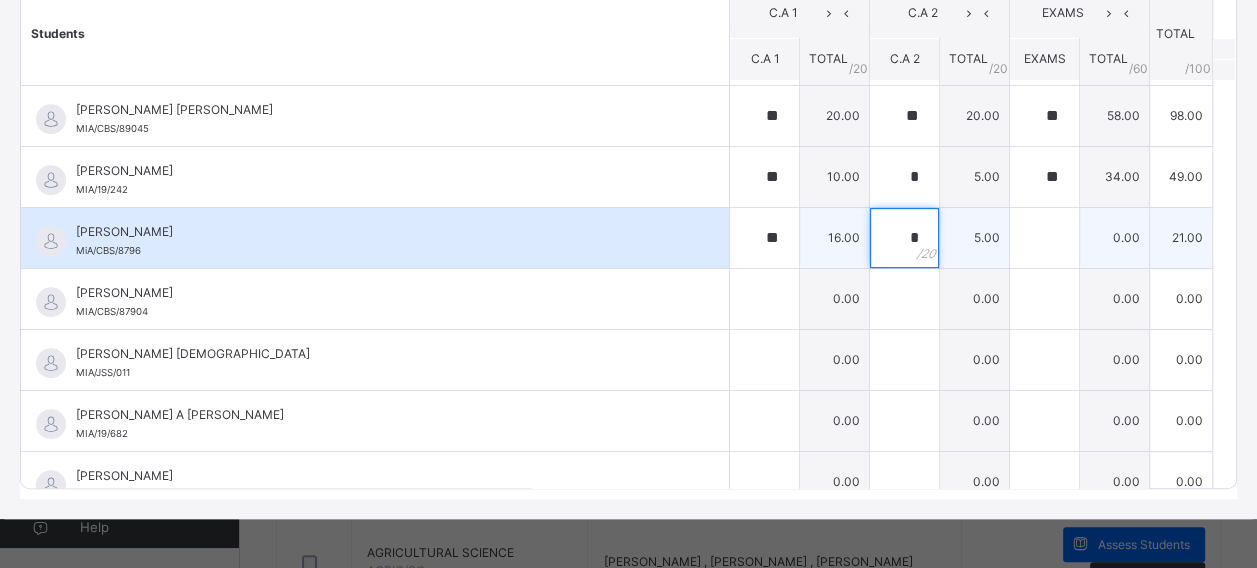 type on "*" 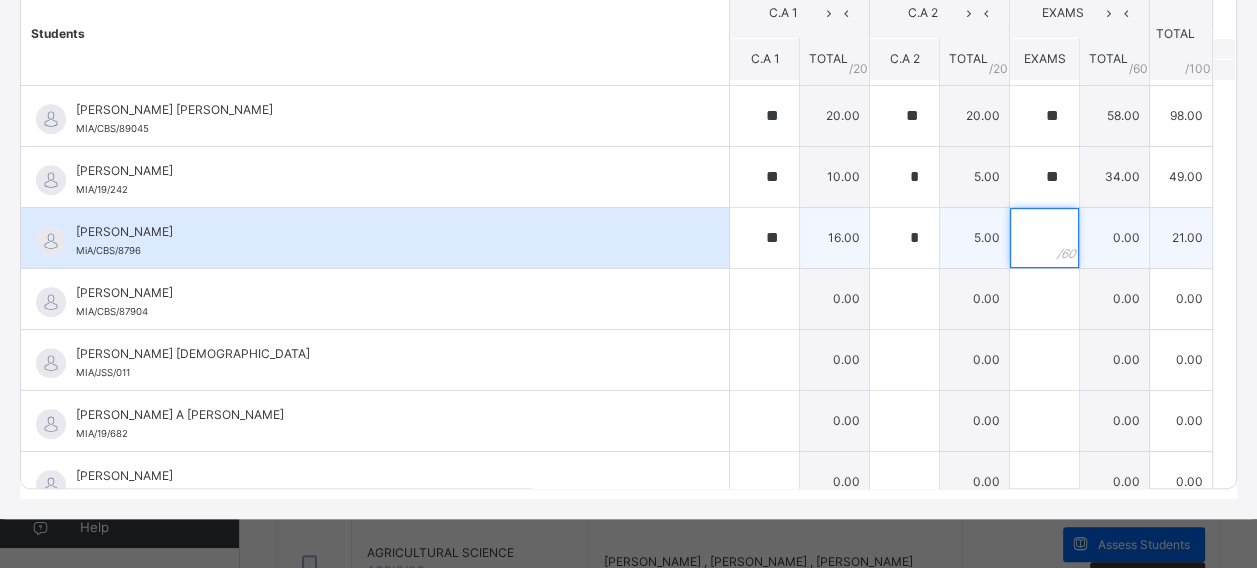 click at bounding box center (1044, 238) 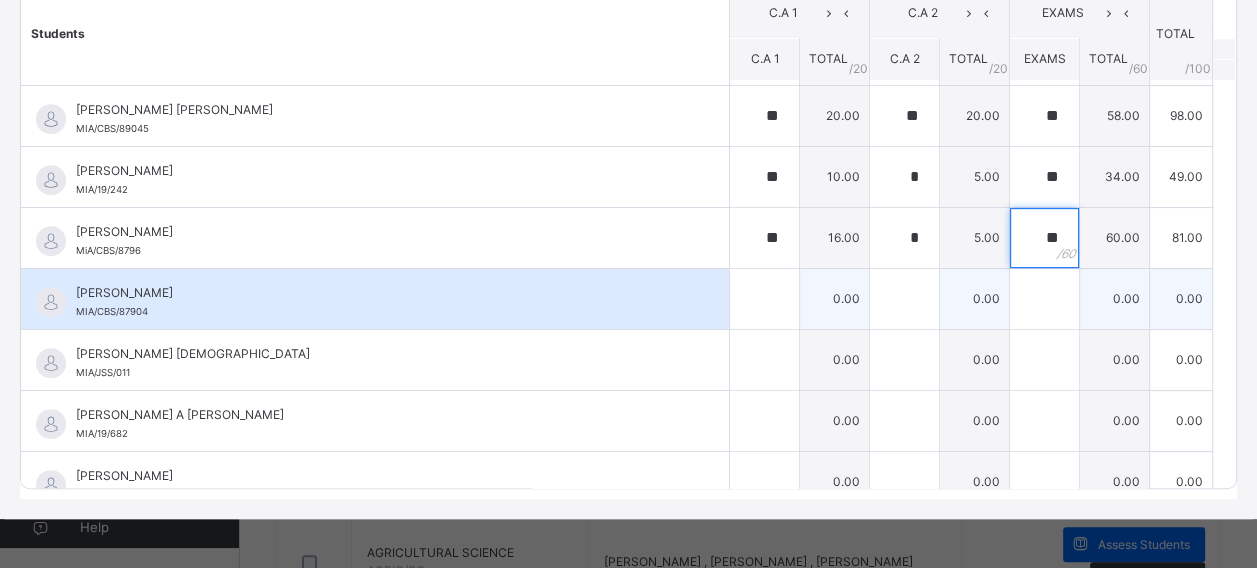type on "**" 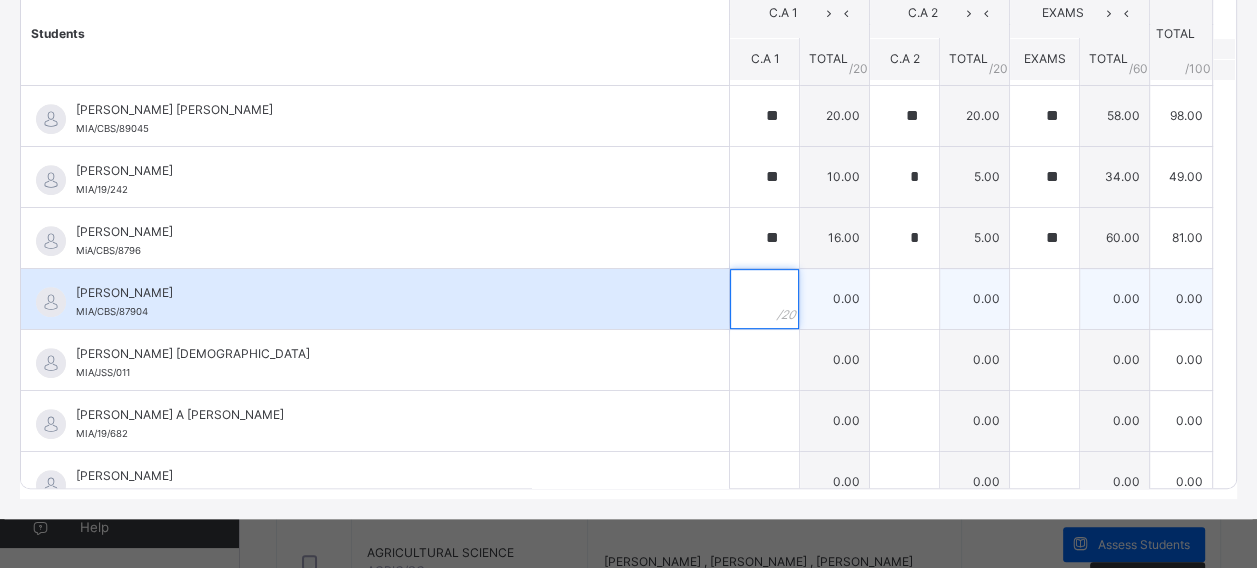 click at bounding box center [764, 299] 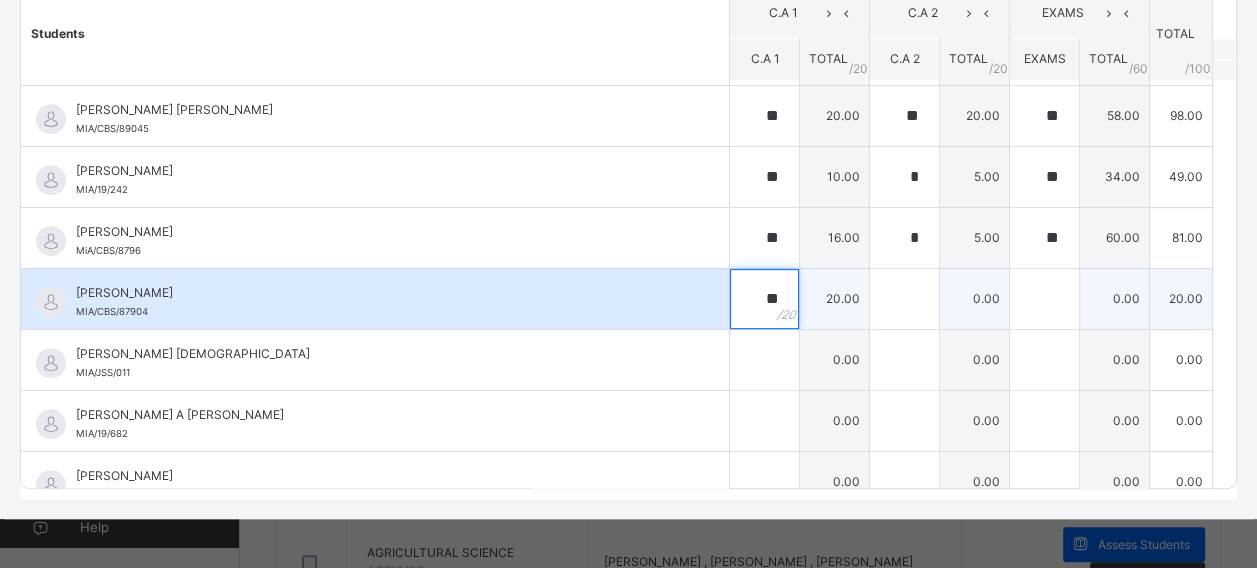 type on "**" 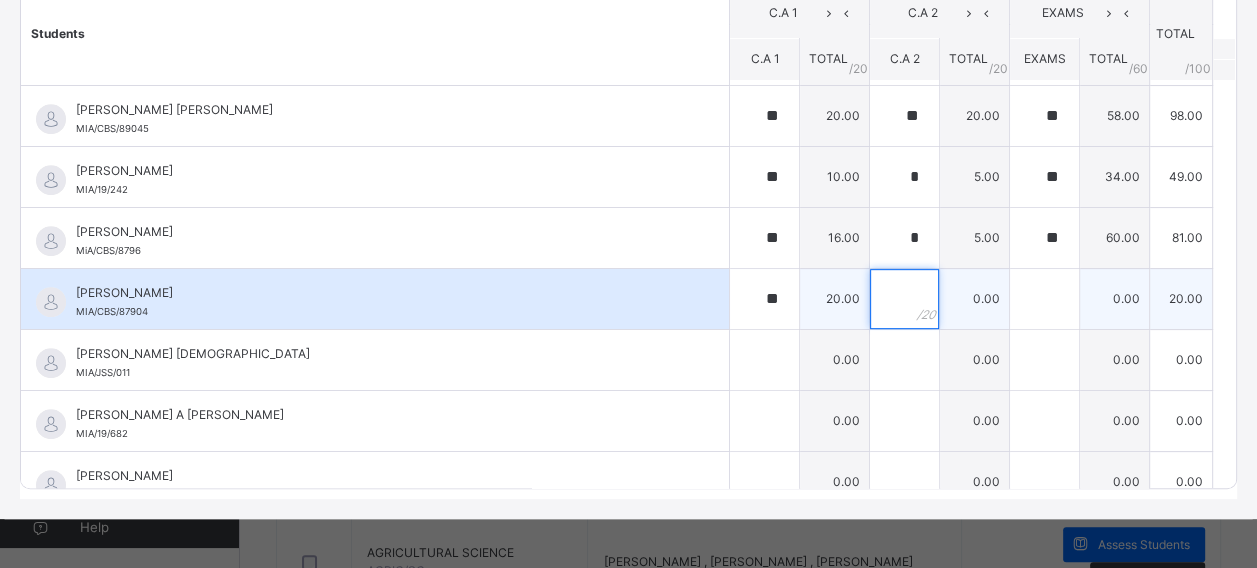click at bounding box center [904, 299] 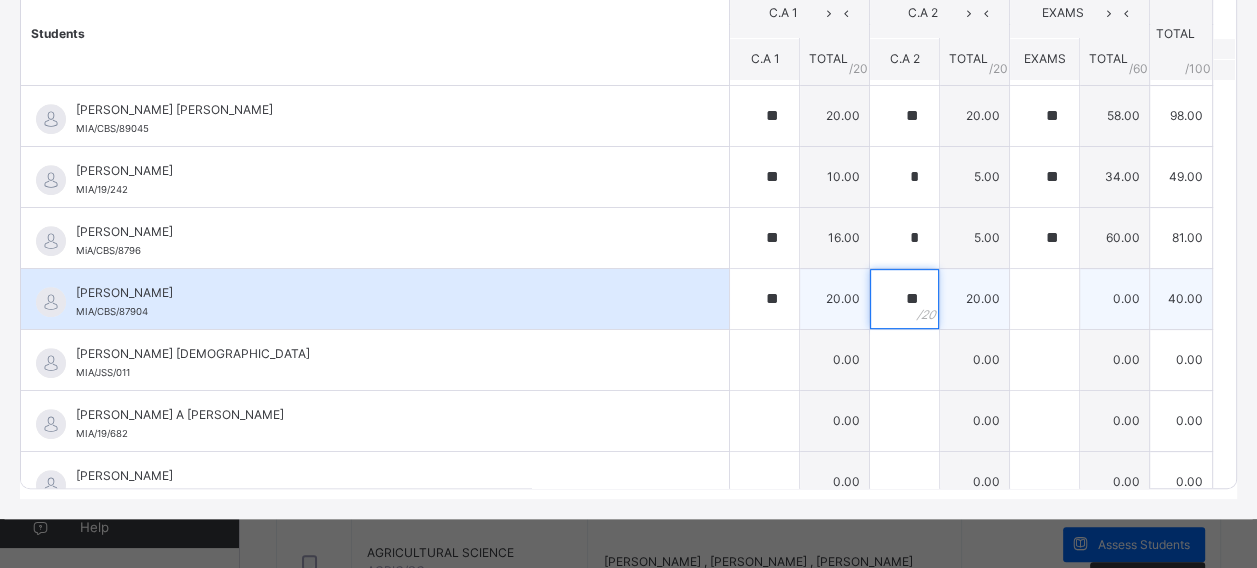 type on "**" 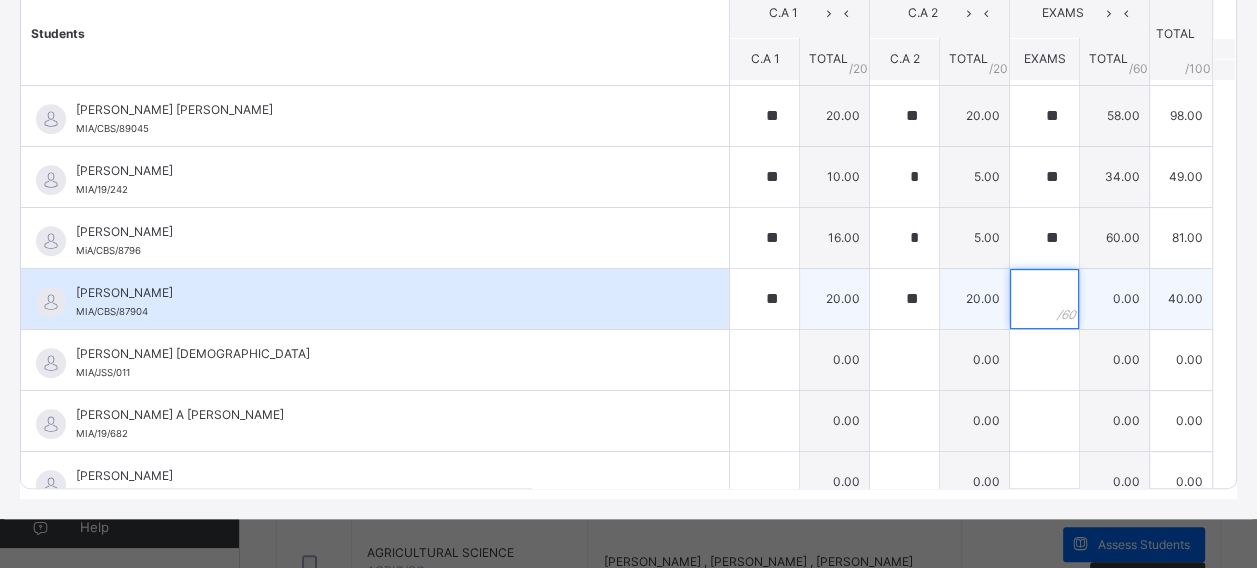click at bounding box center (1044, 299) 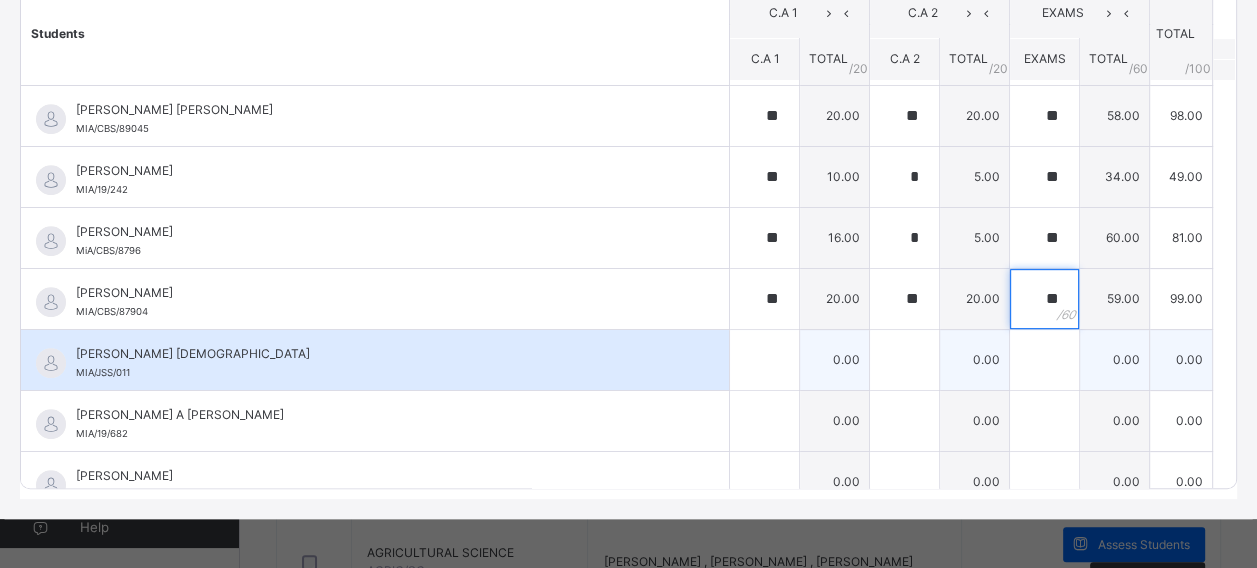type on "**" 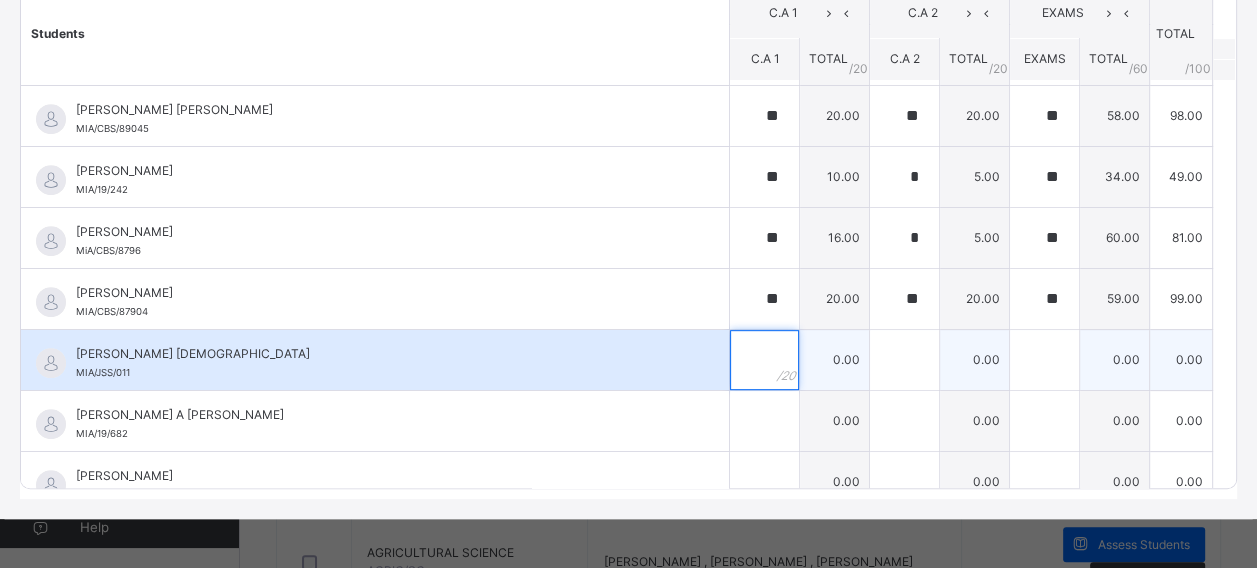 click at bounding box center (764, 360) 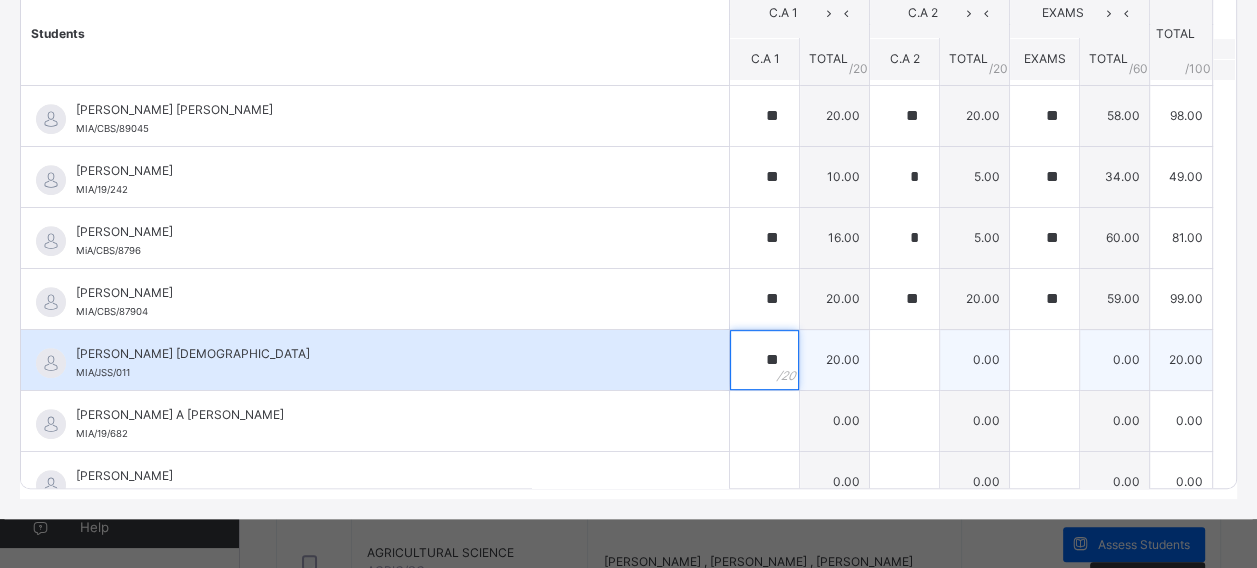 type on "**" 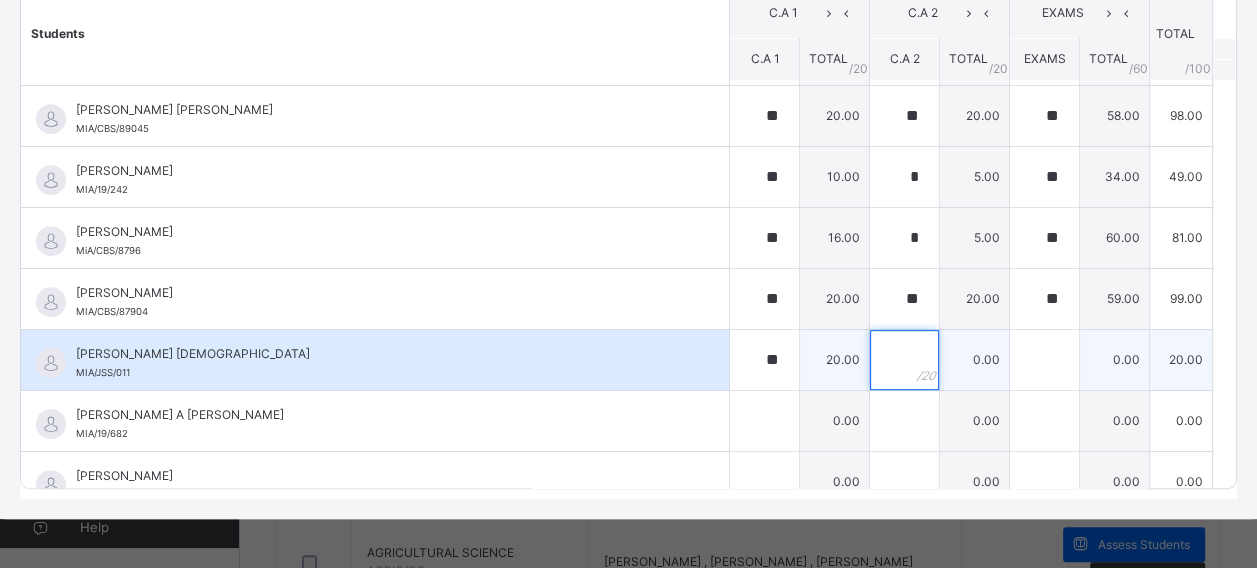 click at bounding box center [904, 360] 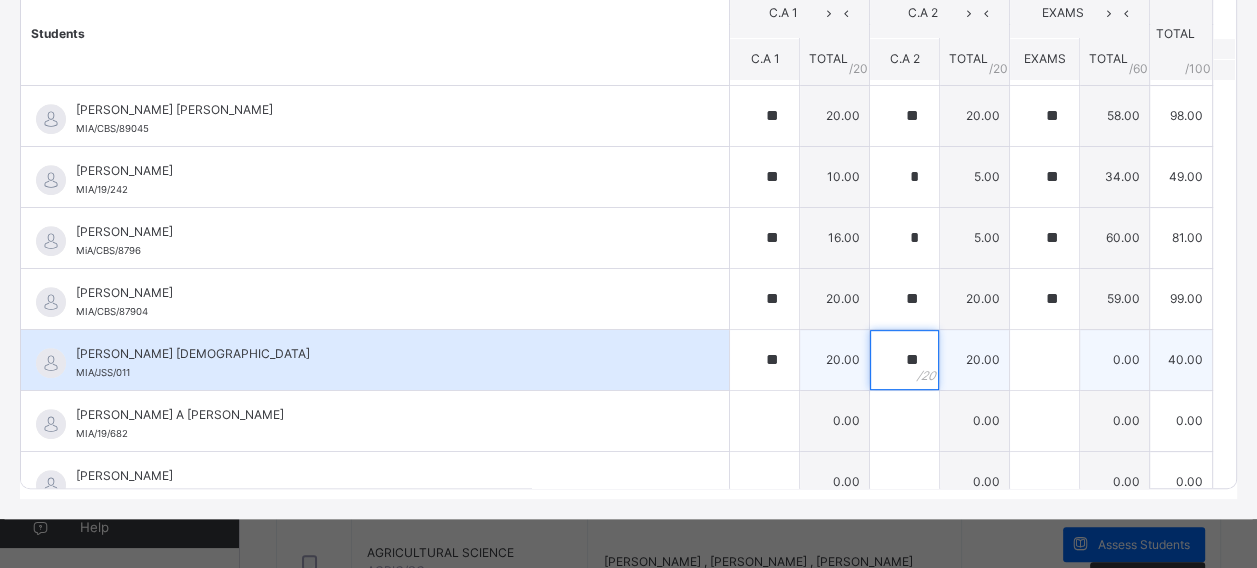 type on "**" 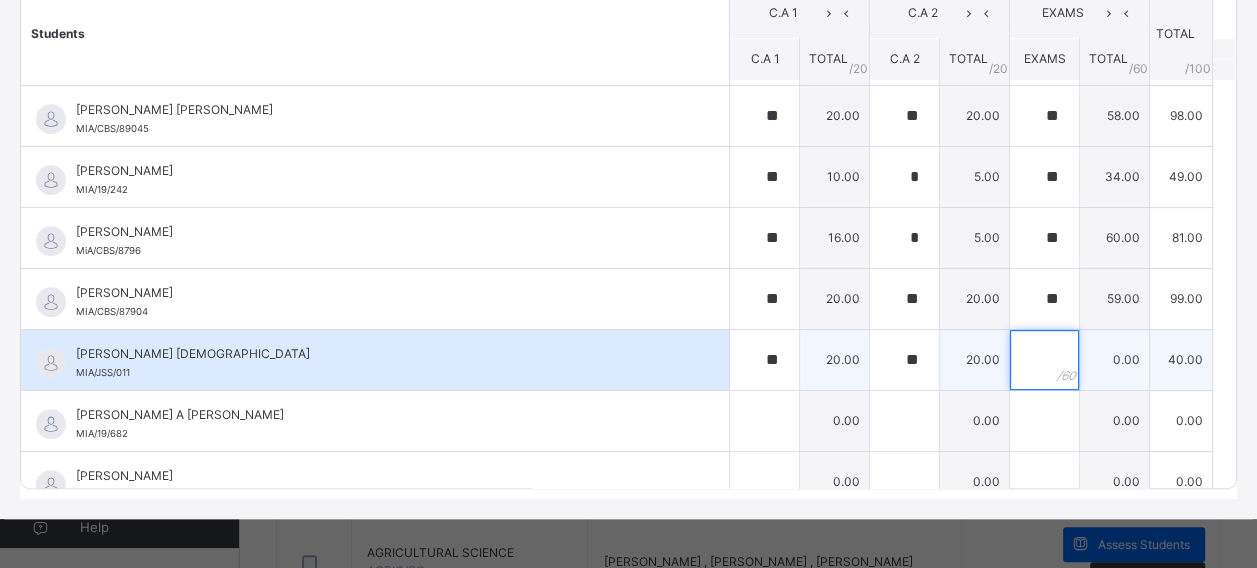 click at bounding box center (1044, 360) 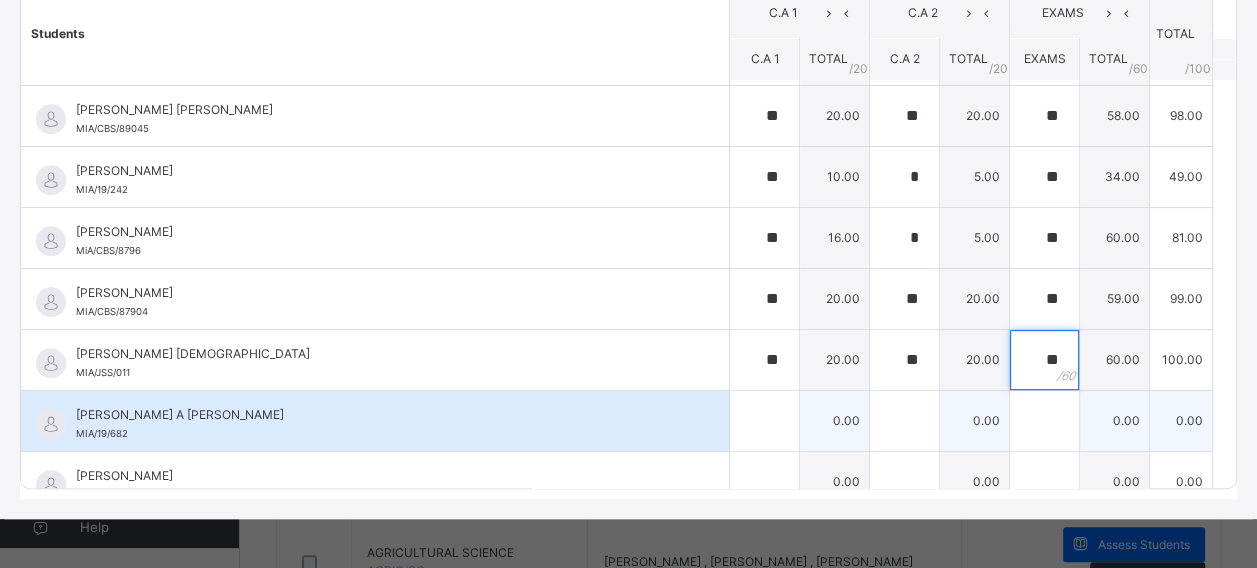 type on "**" 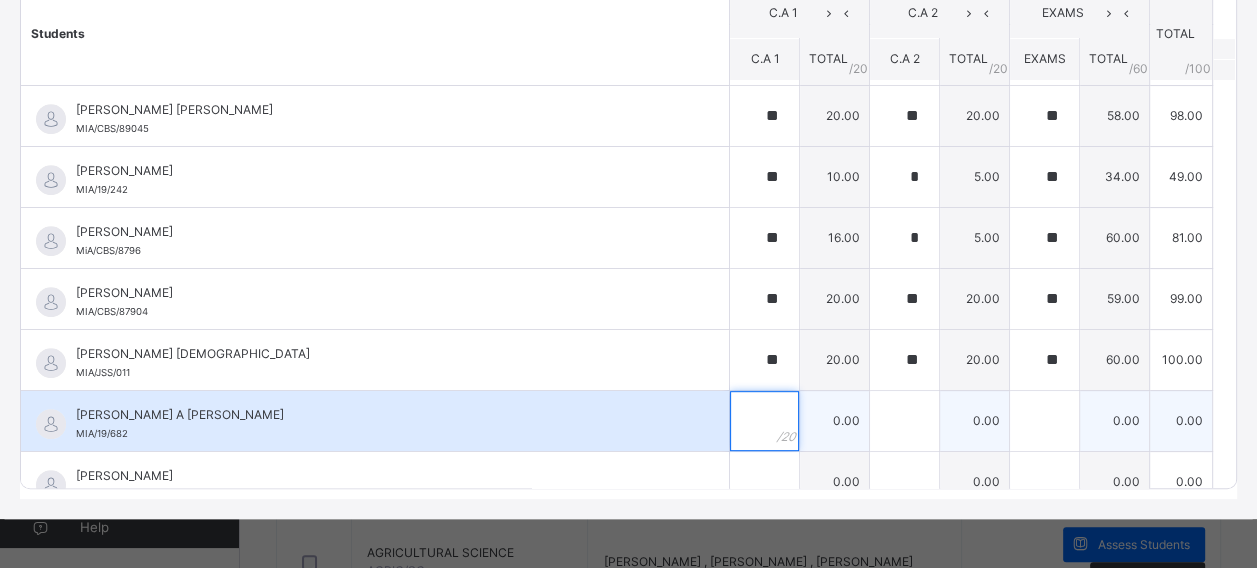 click at bounding box center [764, 421] 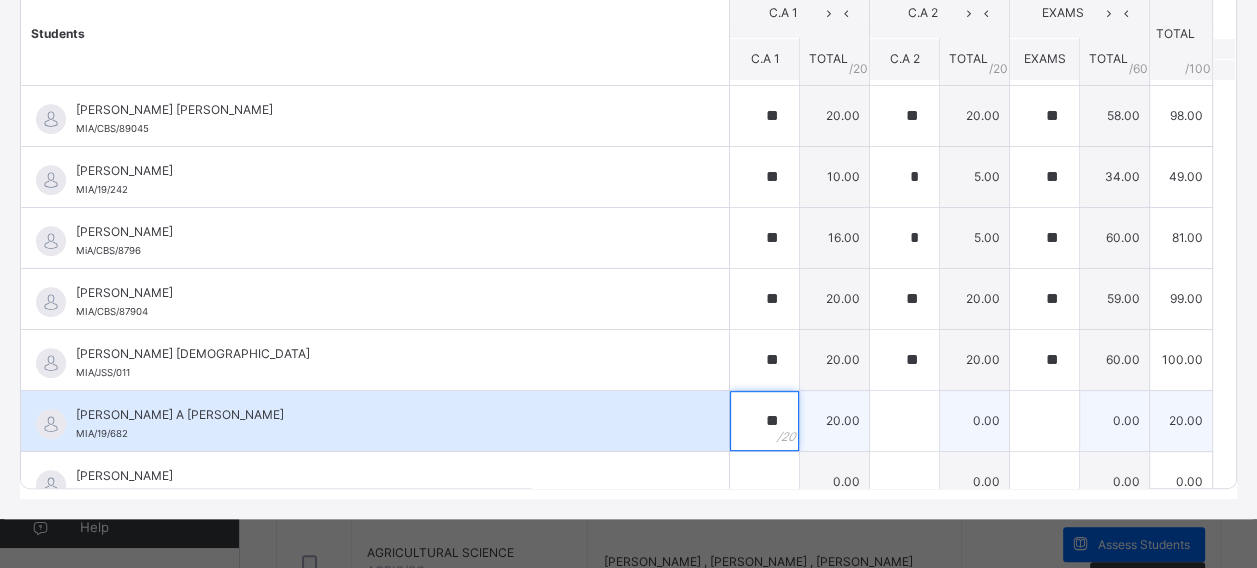 type on "**" 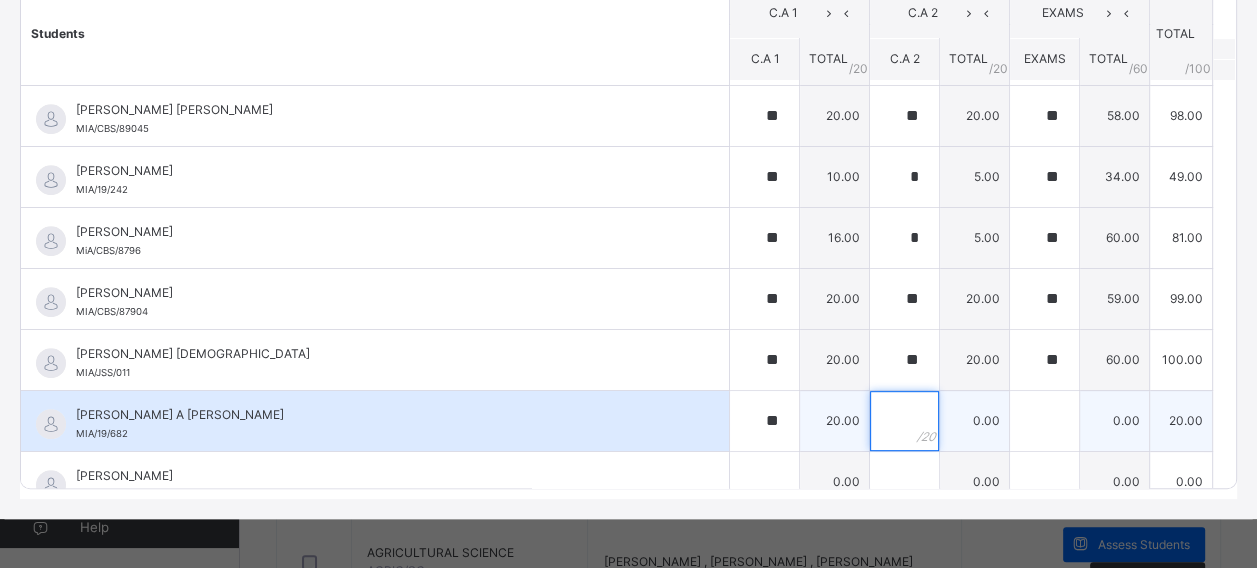 click at bounding box center [904, 421] 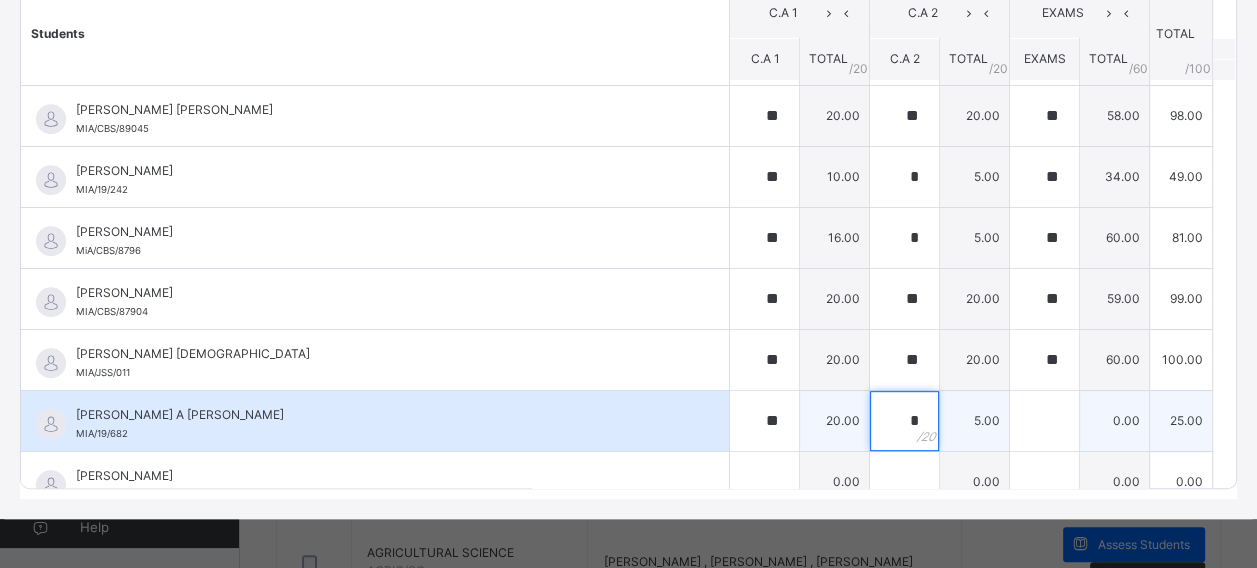 type on "*" 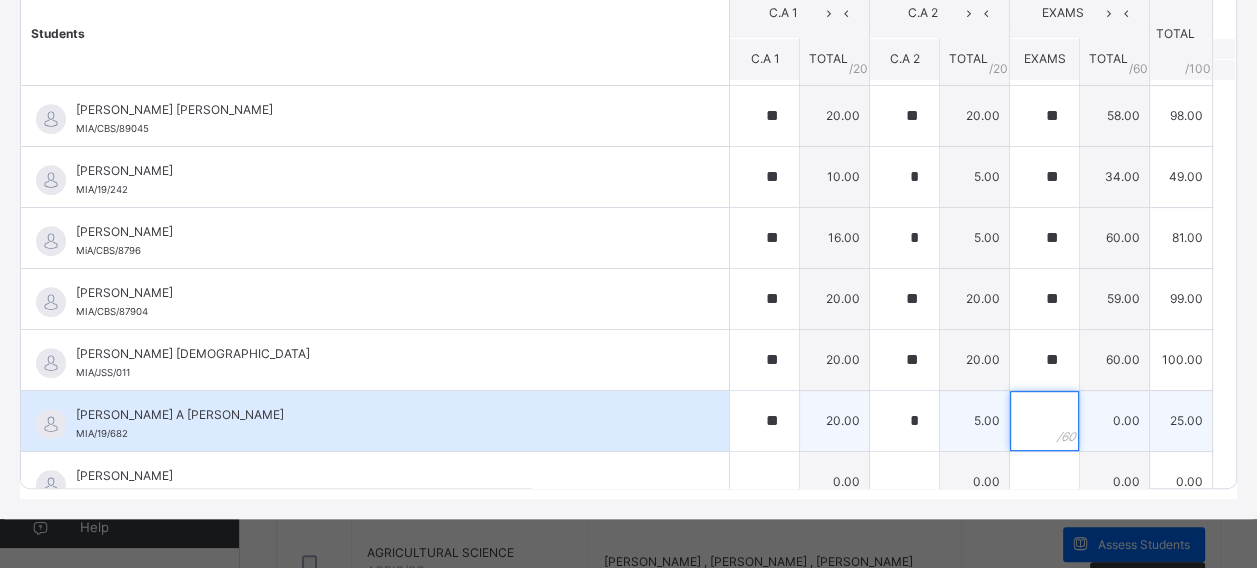 click at bounding box center [1044, 421] 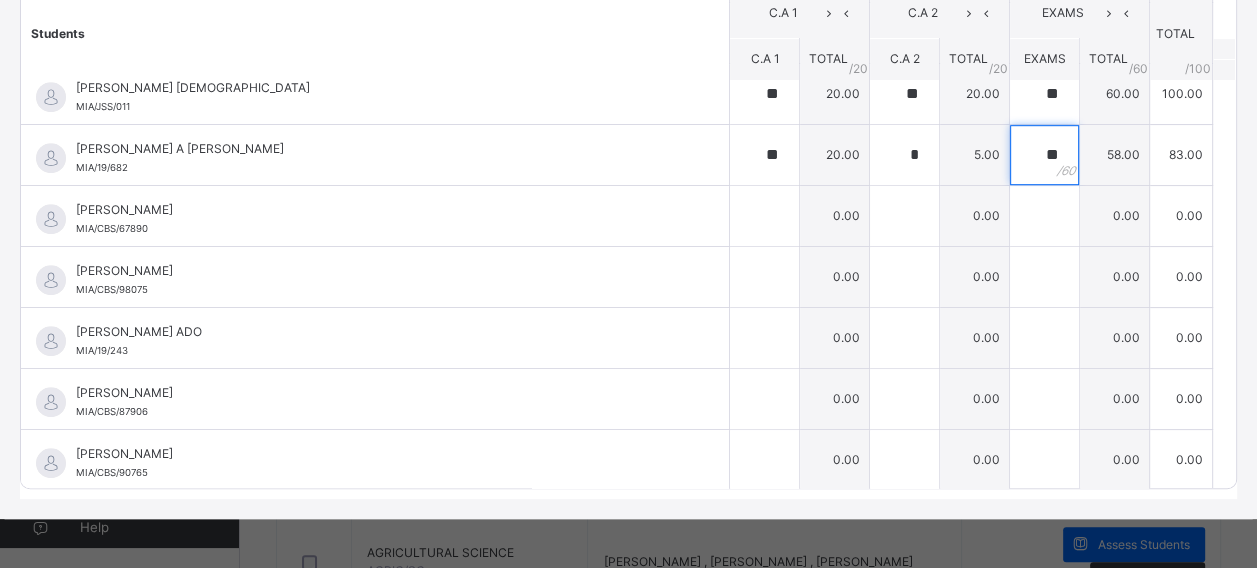 scroll, scrollTop: 1034, scrollLeft: 0, axis: vertical 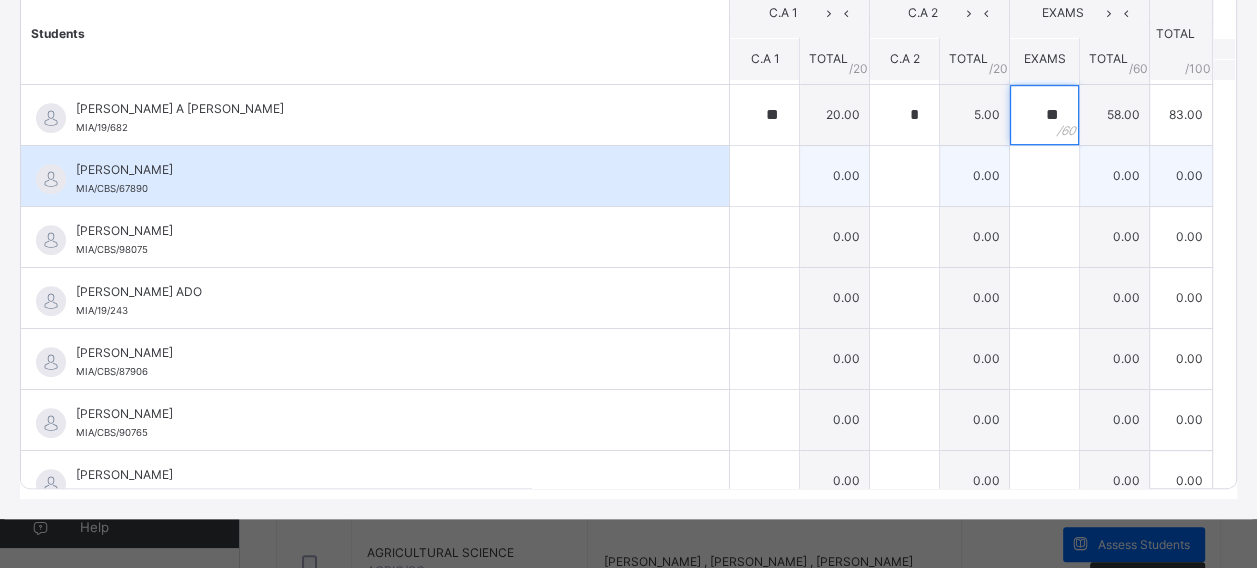 type on "**" 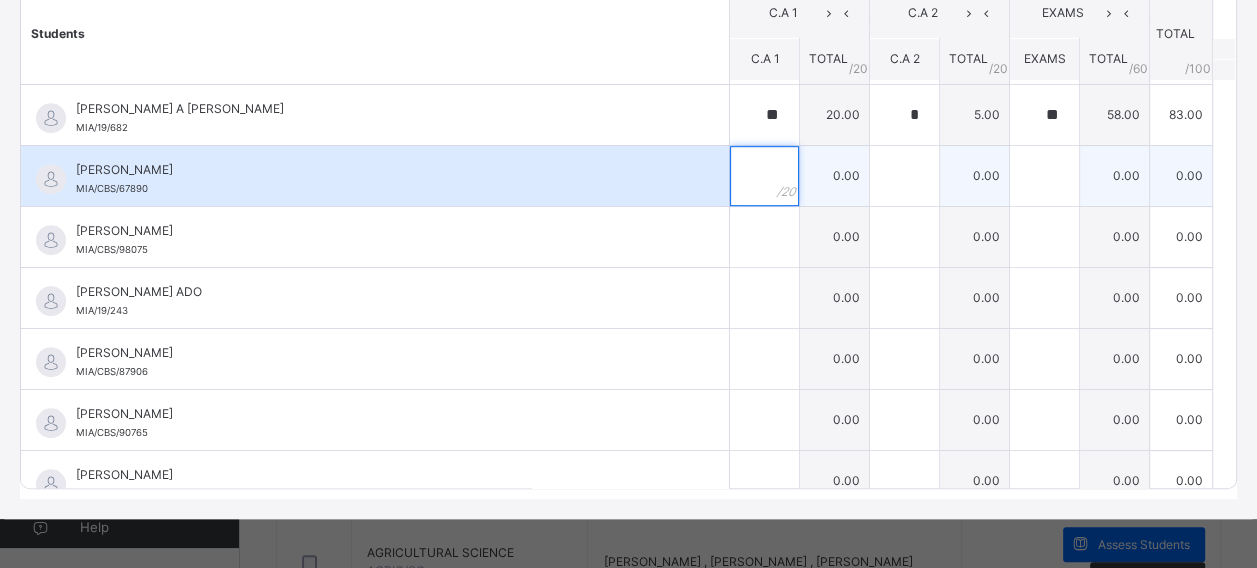 click at bounding box center [764, 176] 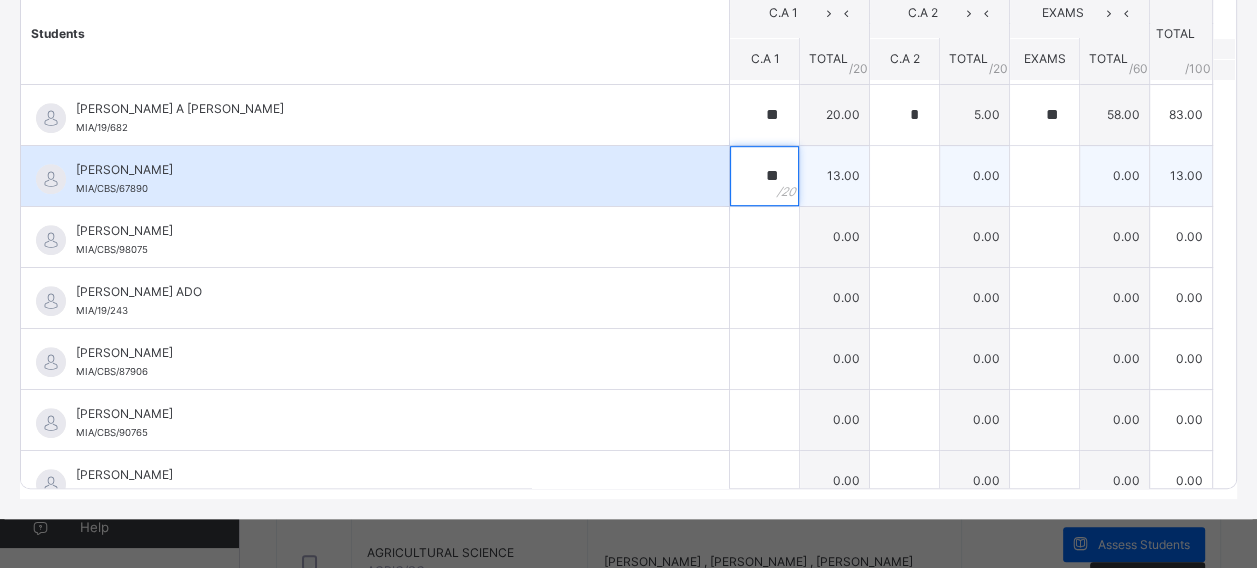 type on "**" 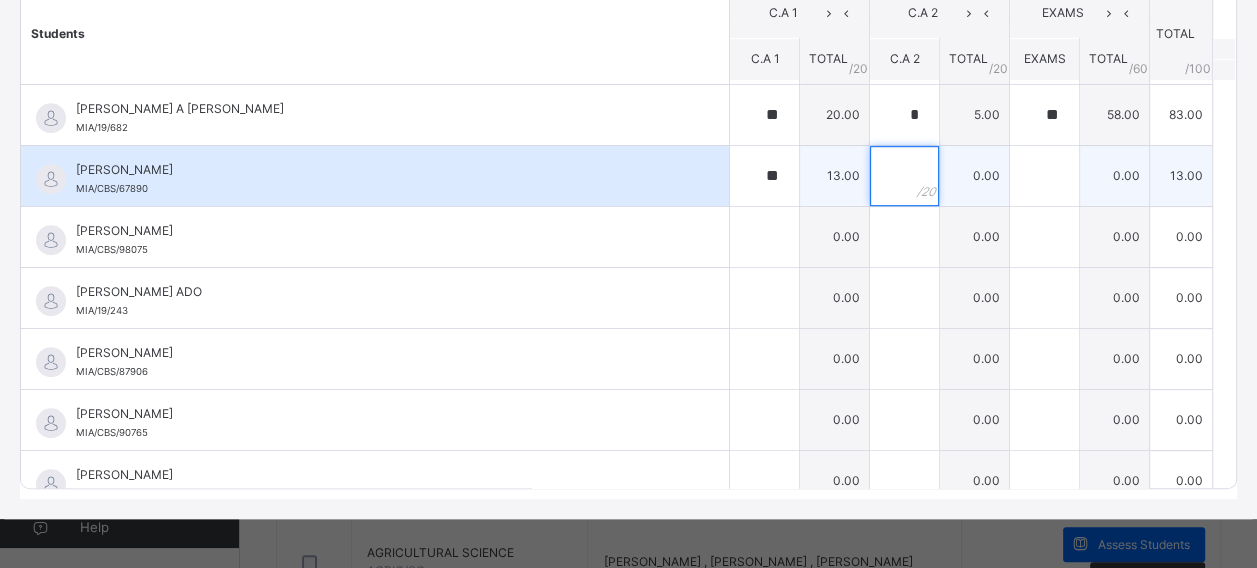 click at bounding box center (904, 176) 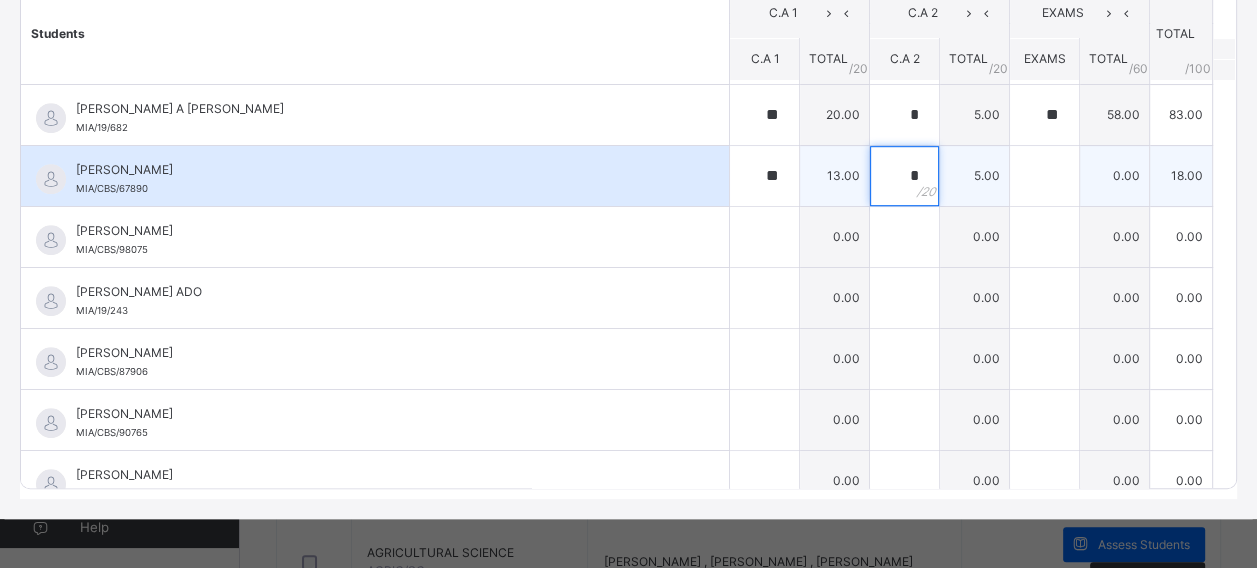 type on "*" 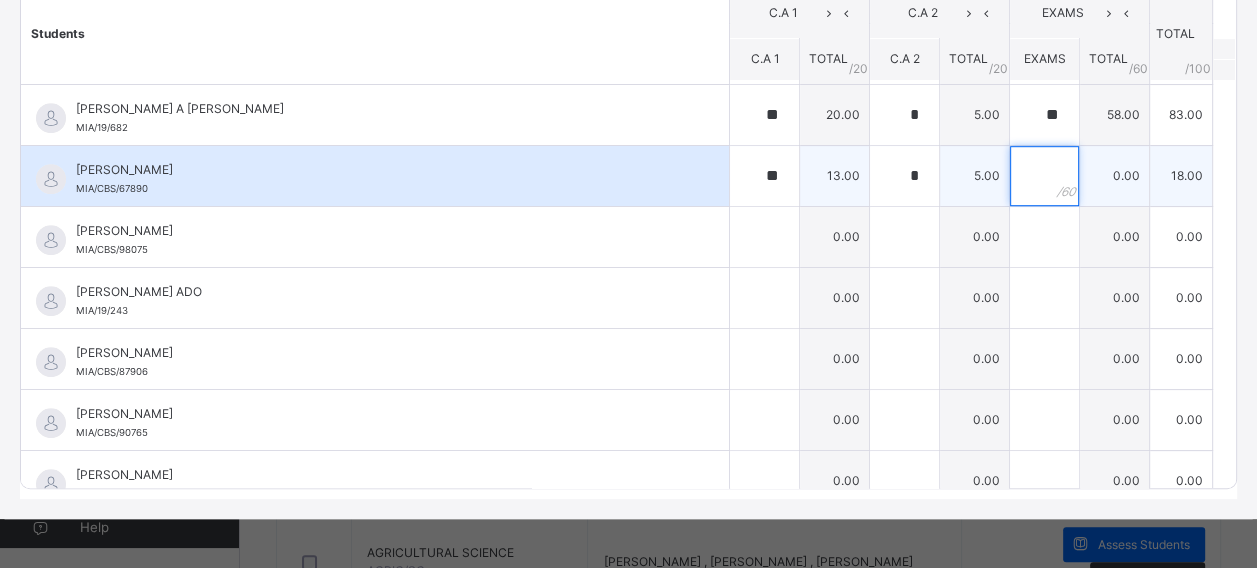 click at bounding box center [1044, 176] 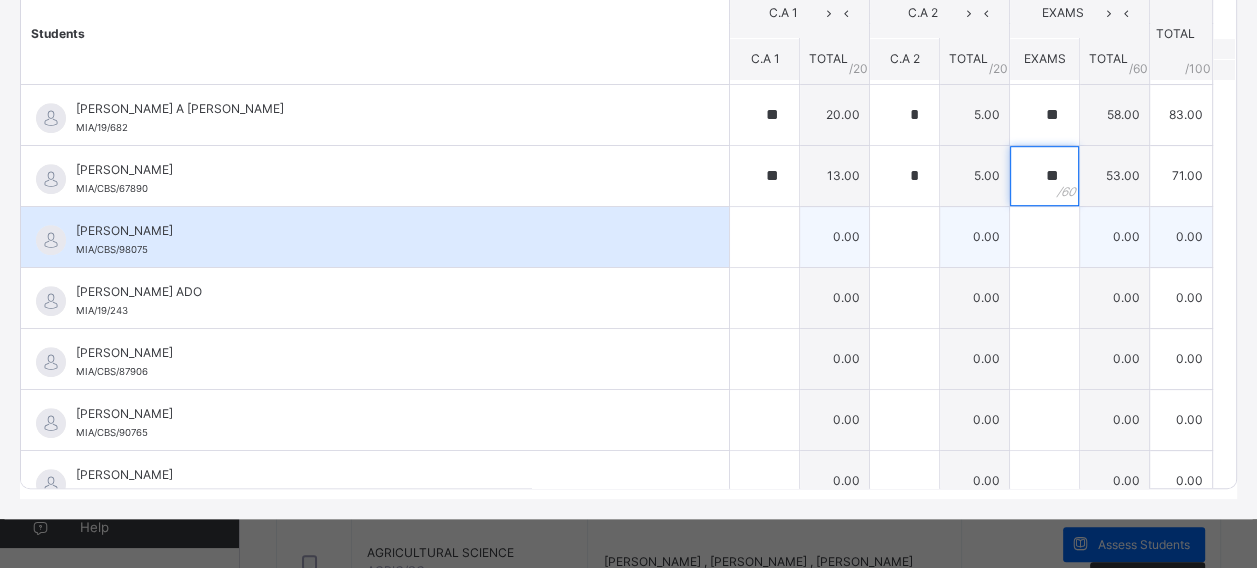 type on "**" 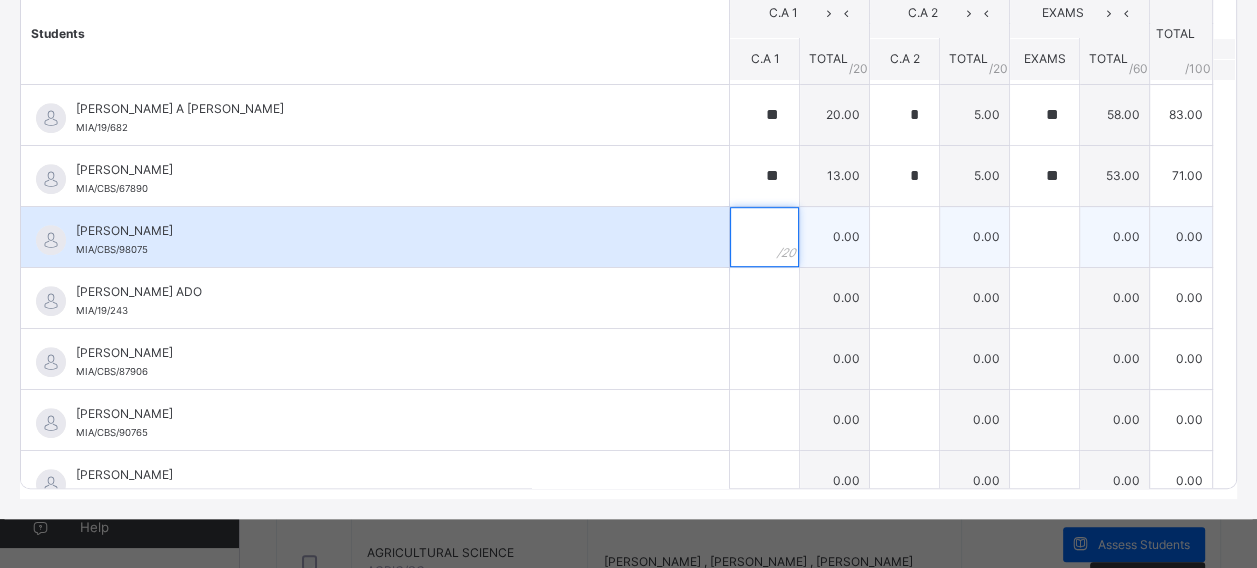 click at bounding box center (764, 237) 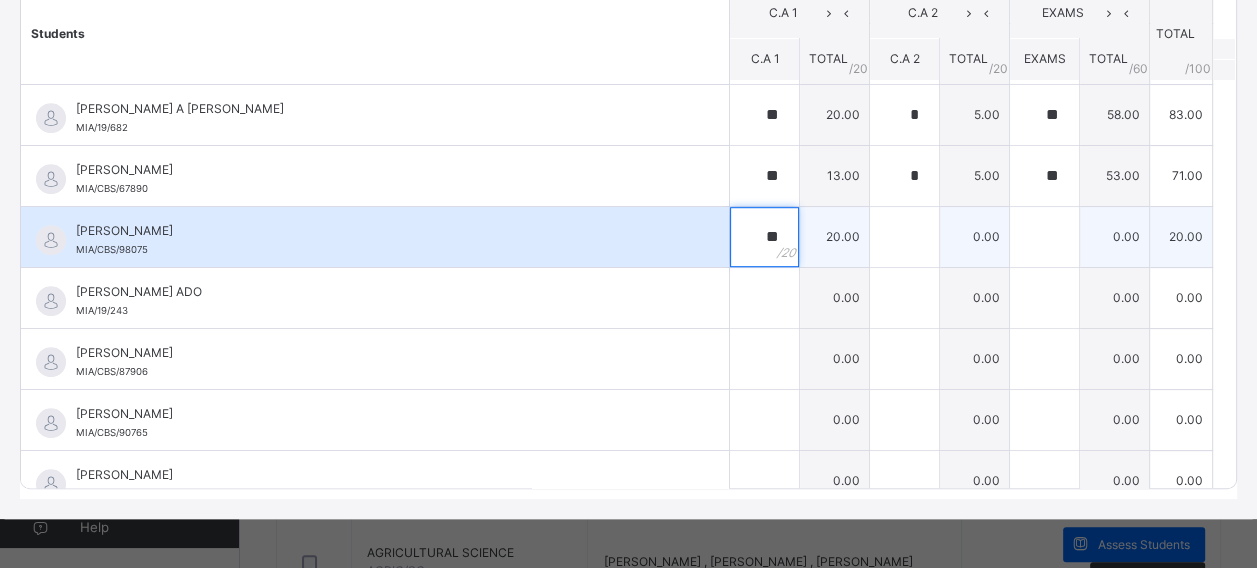 type on "**" 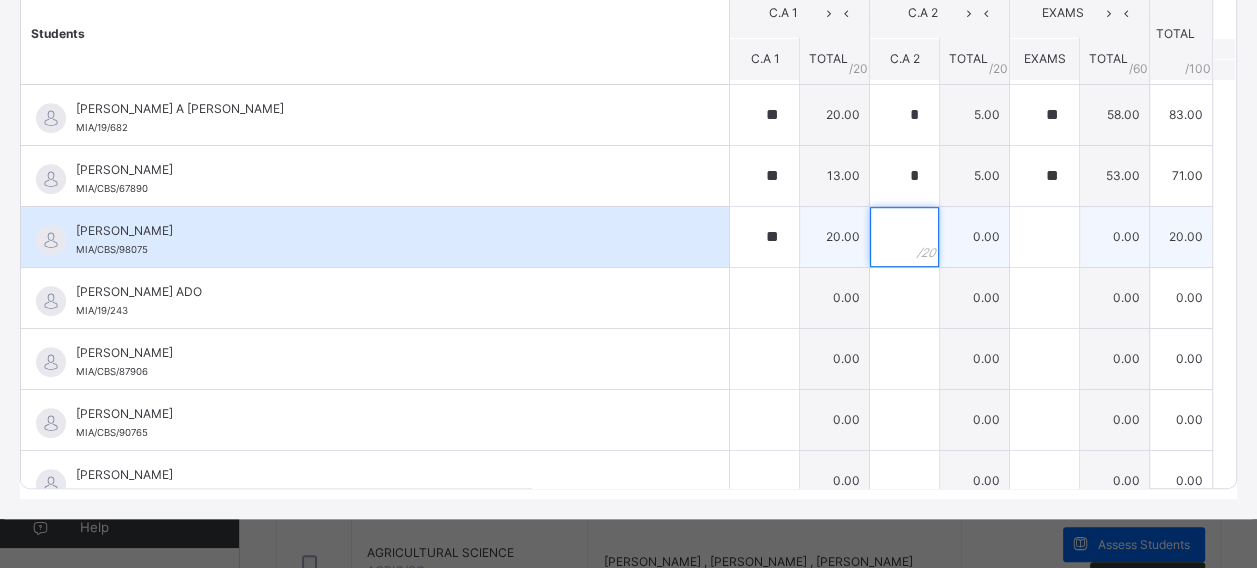 click at bounding box center [904, 237] 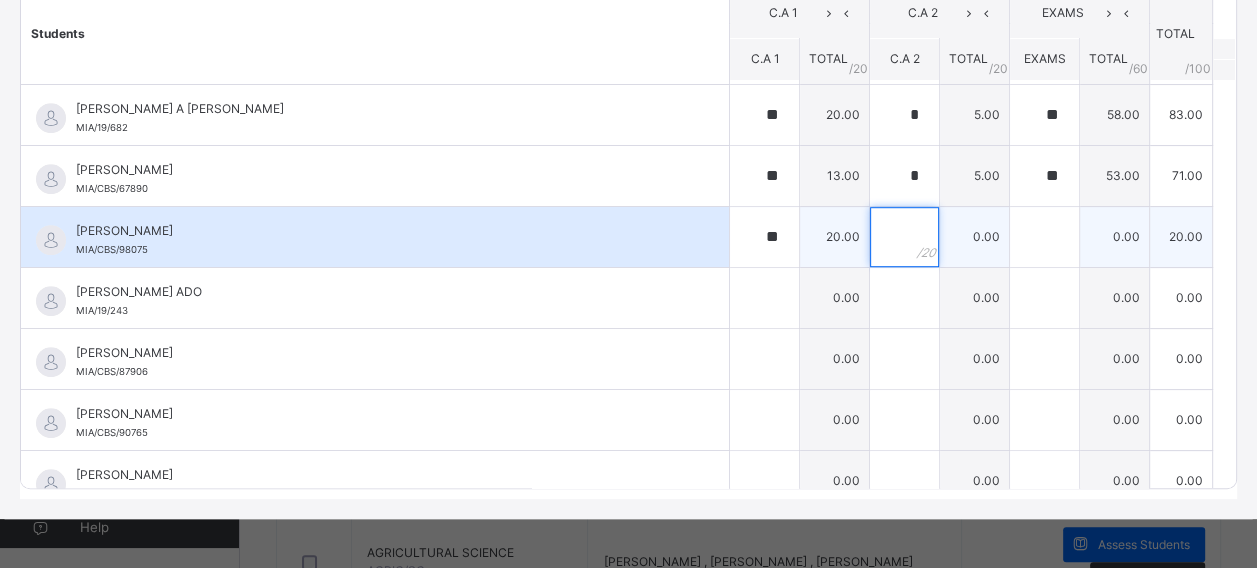 type on "*" 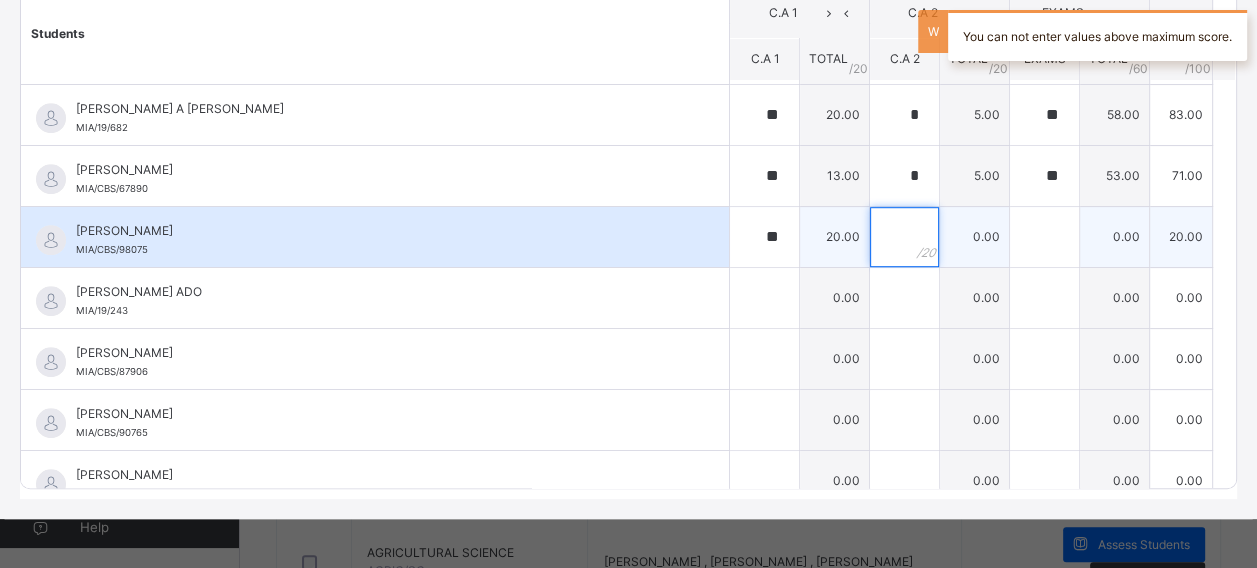type on "*" 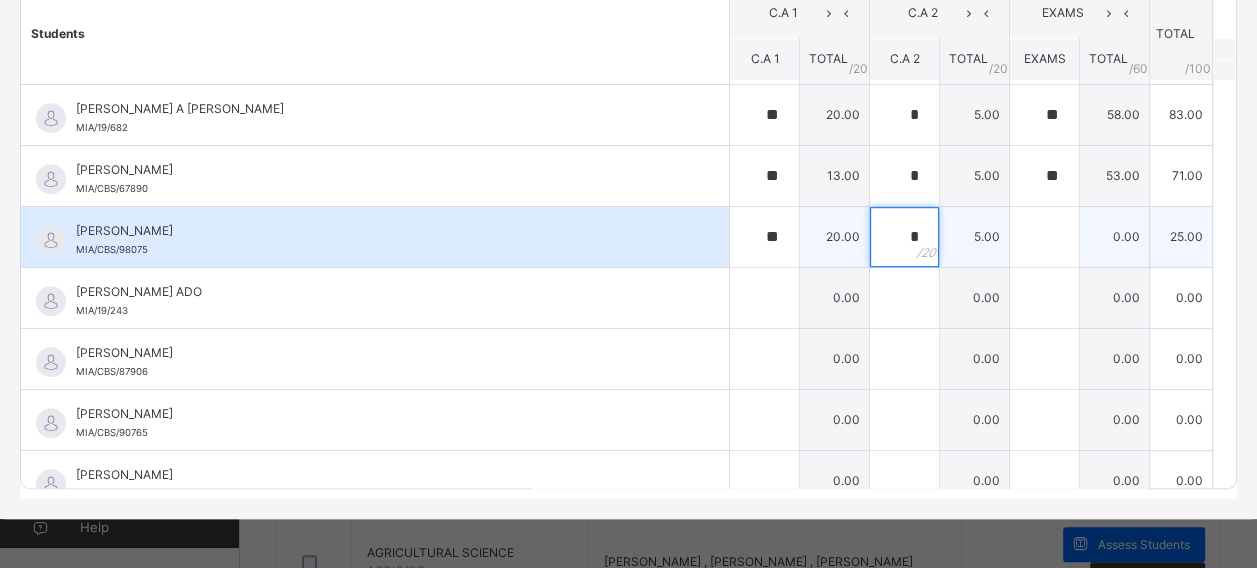 type on "*" 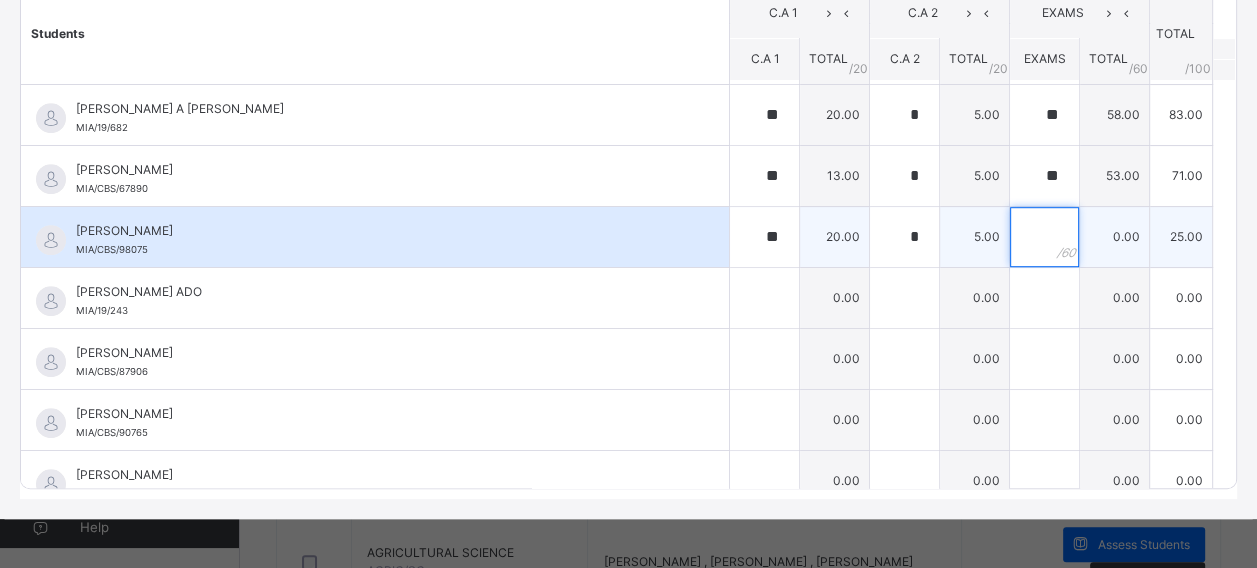 click at bounding box center (1044, 237) 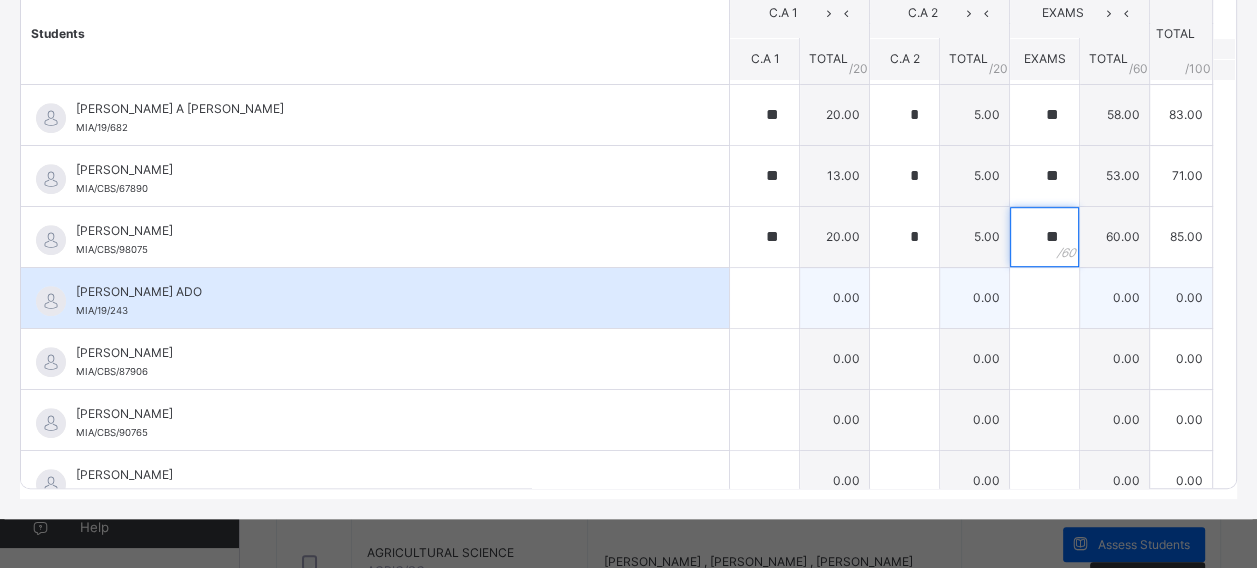 type on "**" 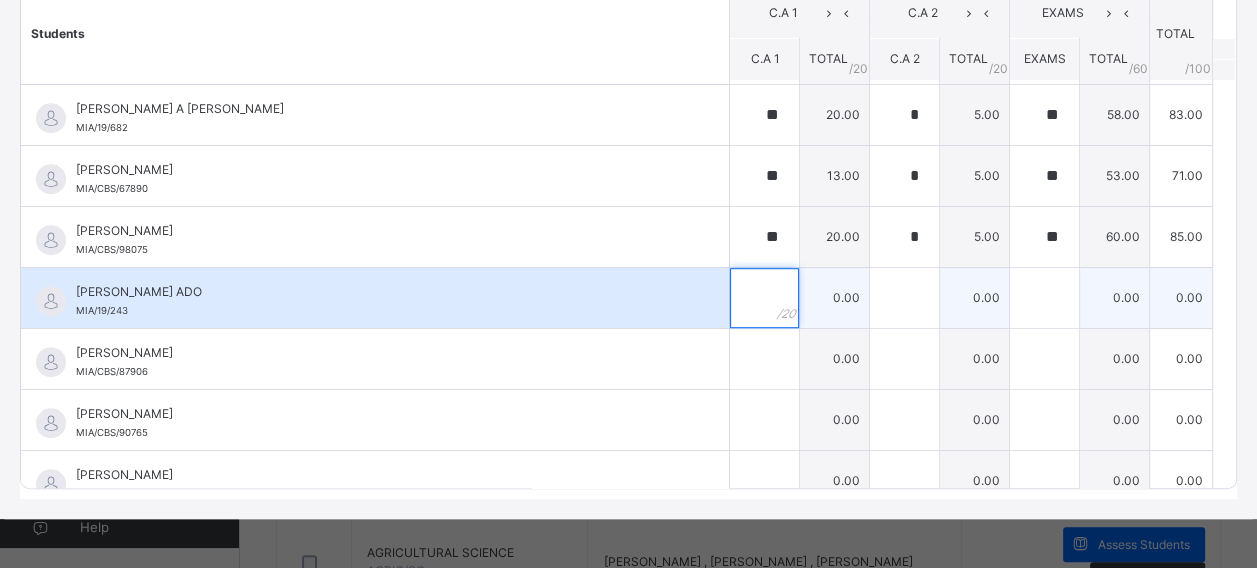 click at bounding box center [764, 298] 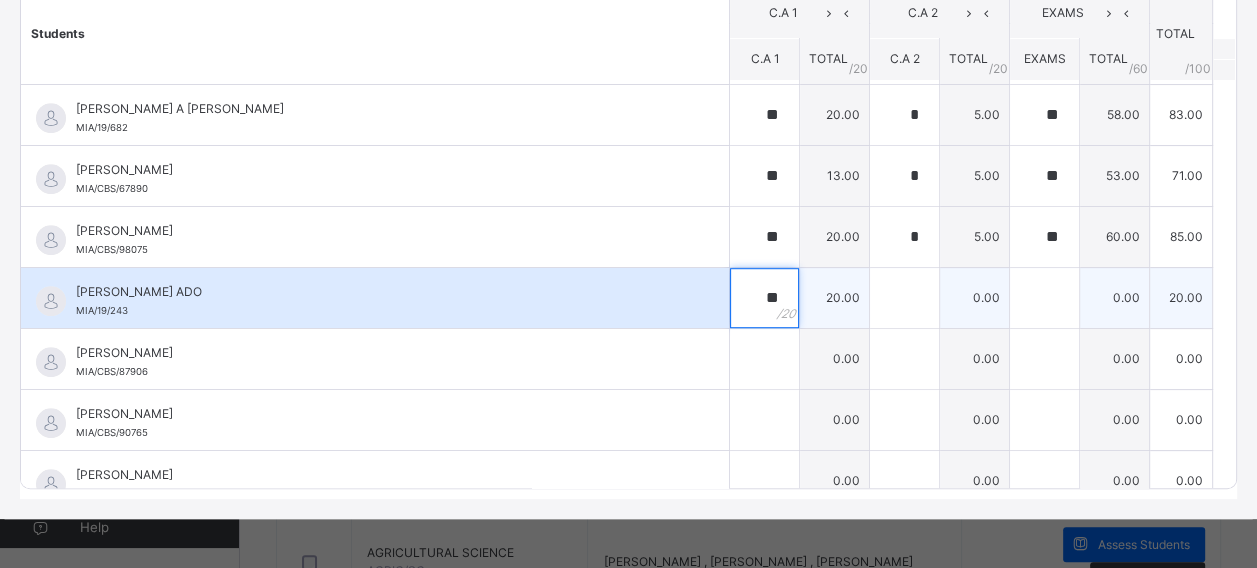 type on "**" 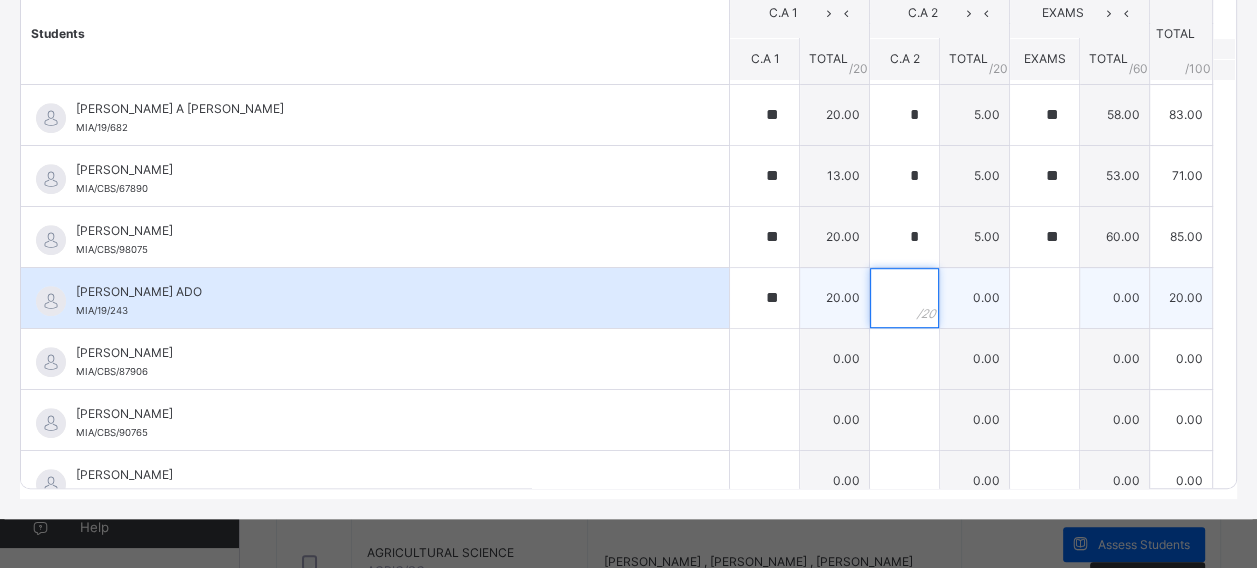 click at bounding box center [904, 298] 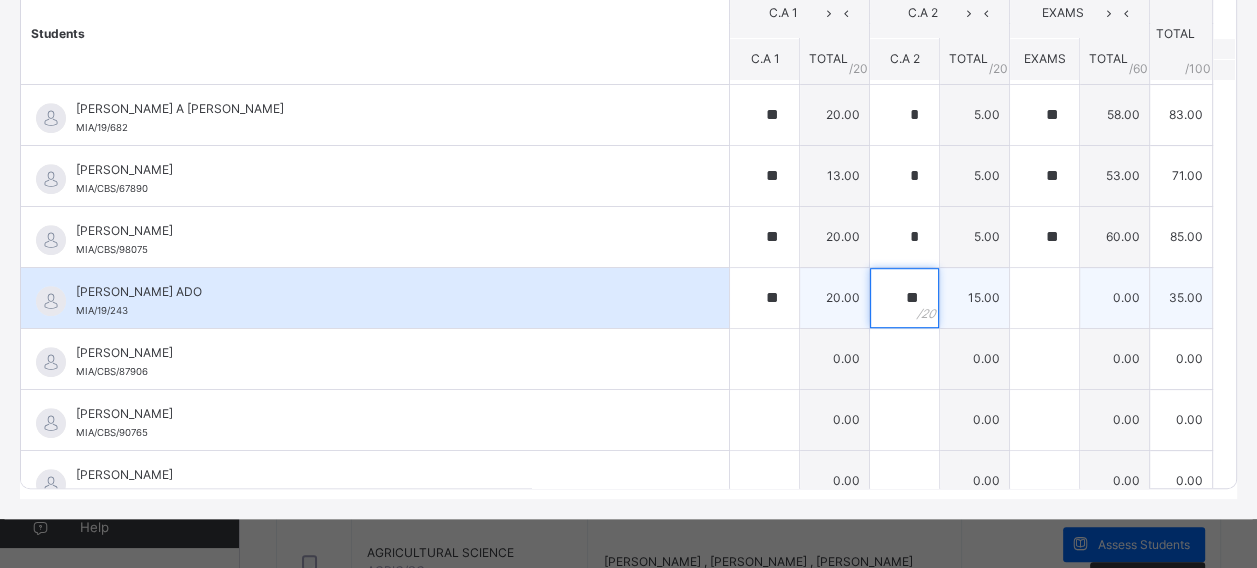 type on "*" 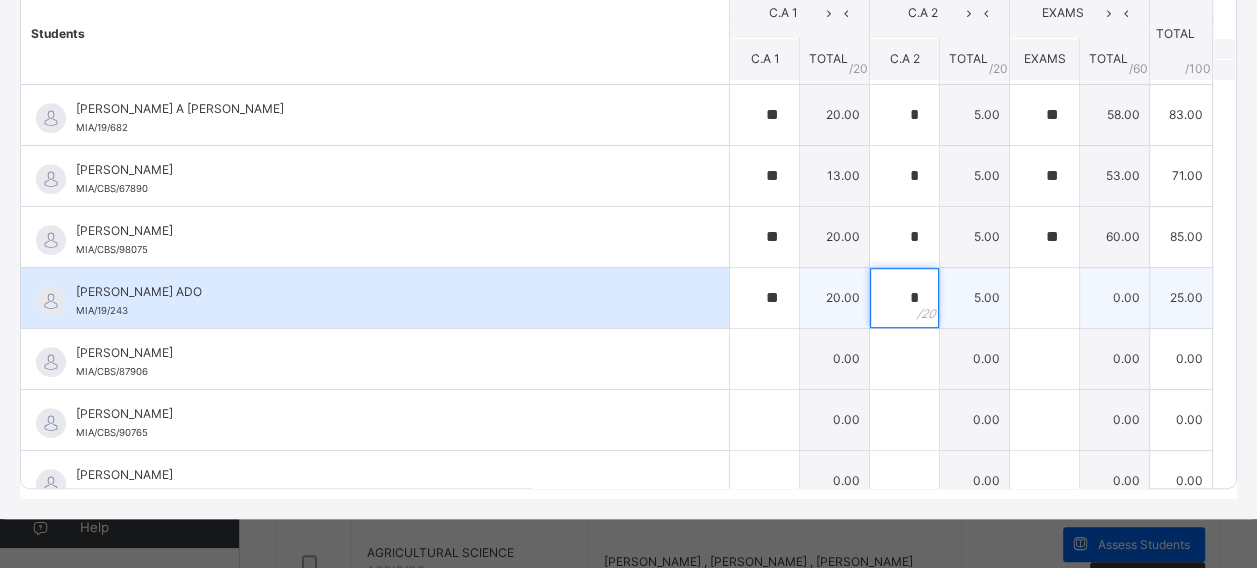 type on "*" 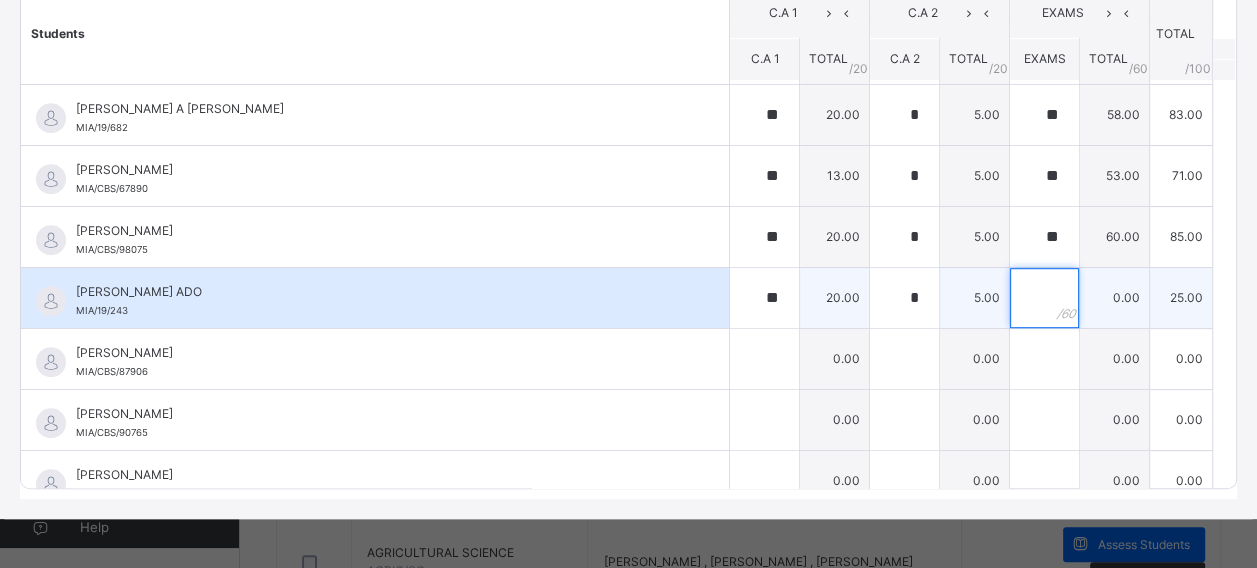 click at bounding box center (1044, 298) 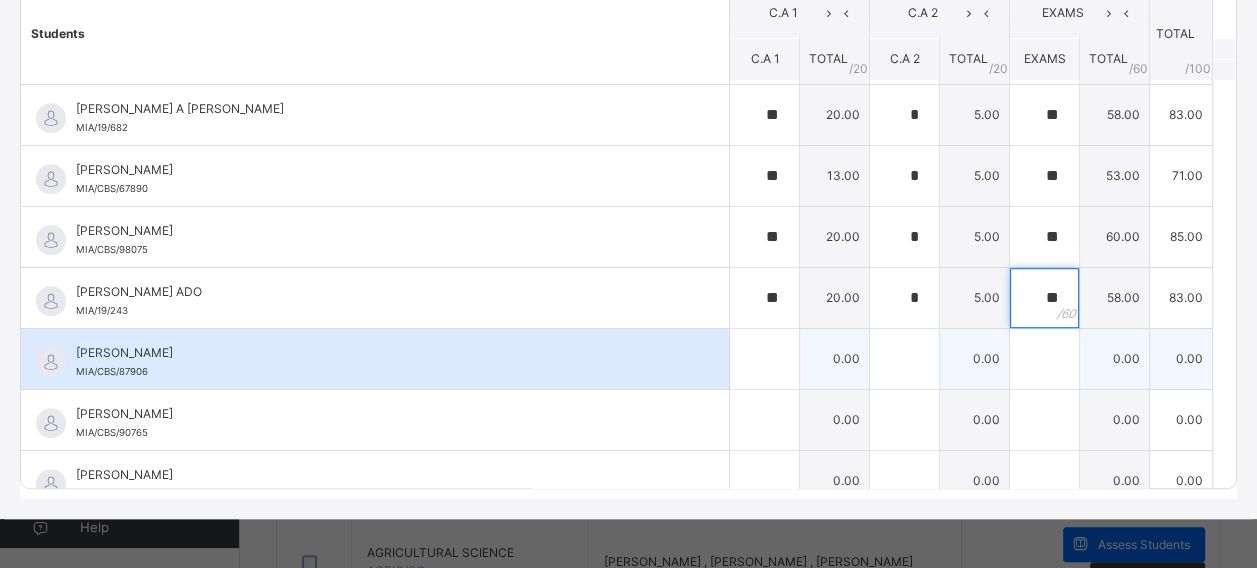 type on "**" 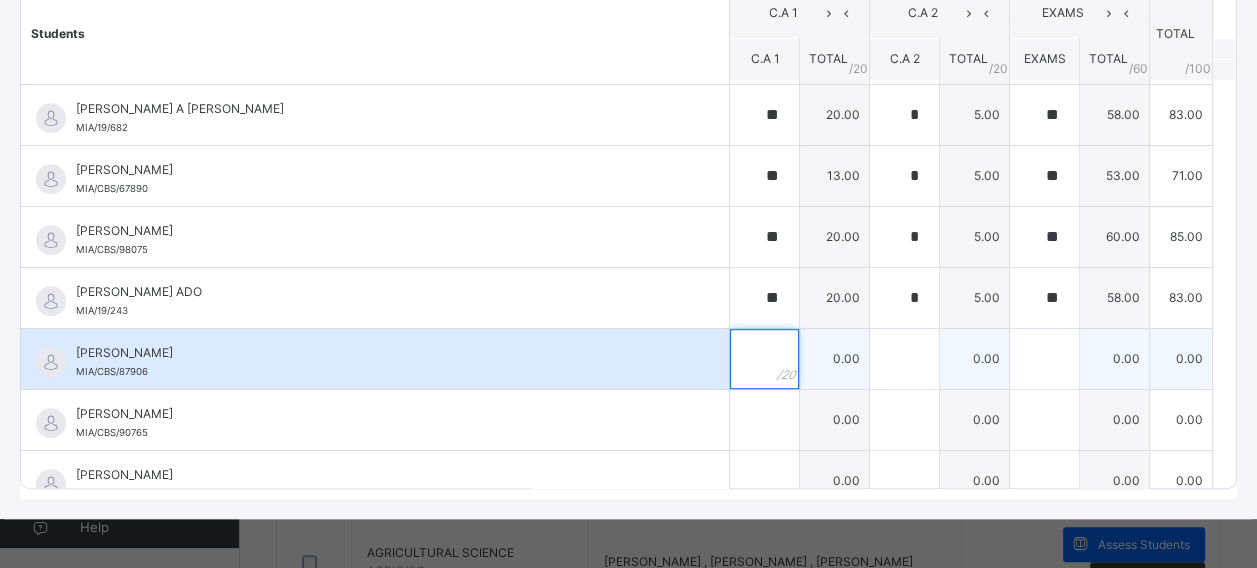 click at bounding box center [764, 359] 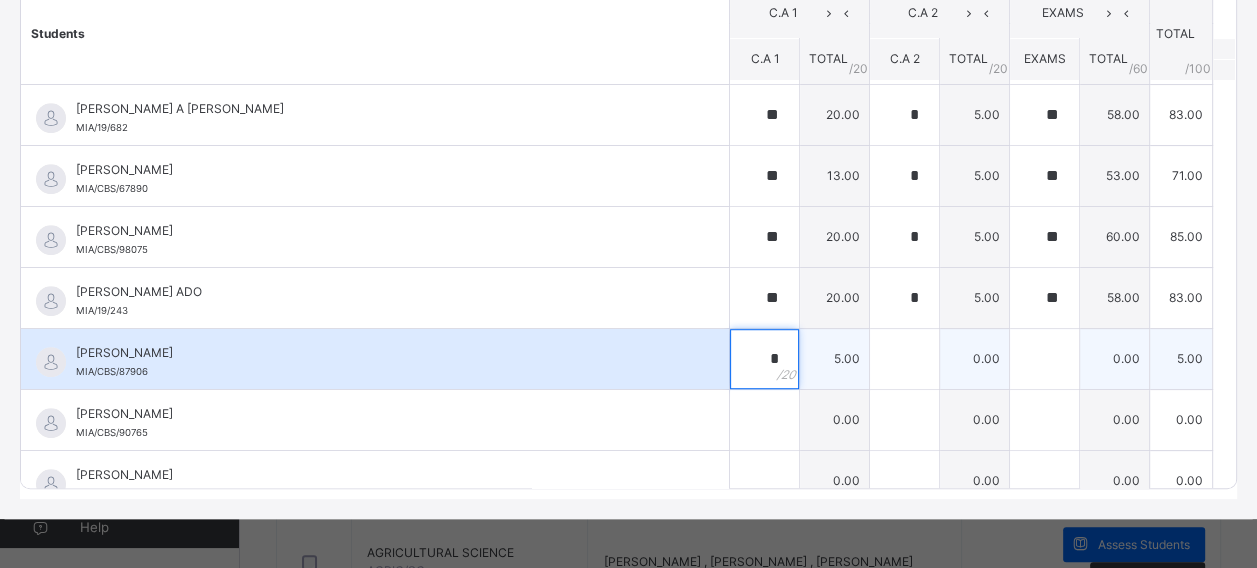 type on "*" 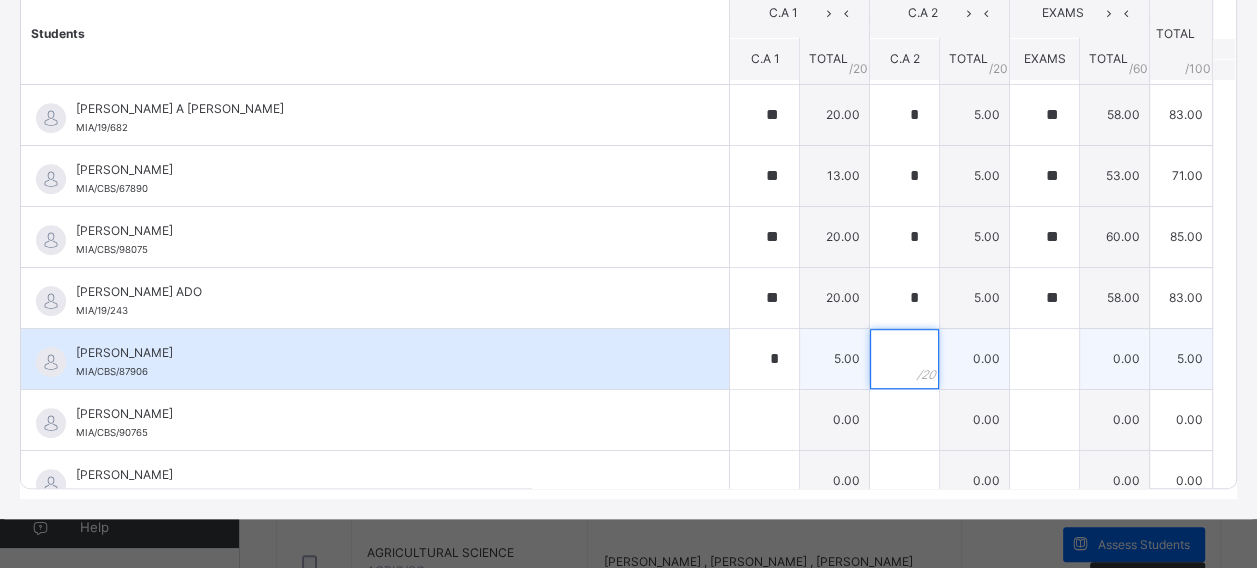 click at bounding box center (904, 359) 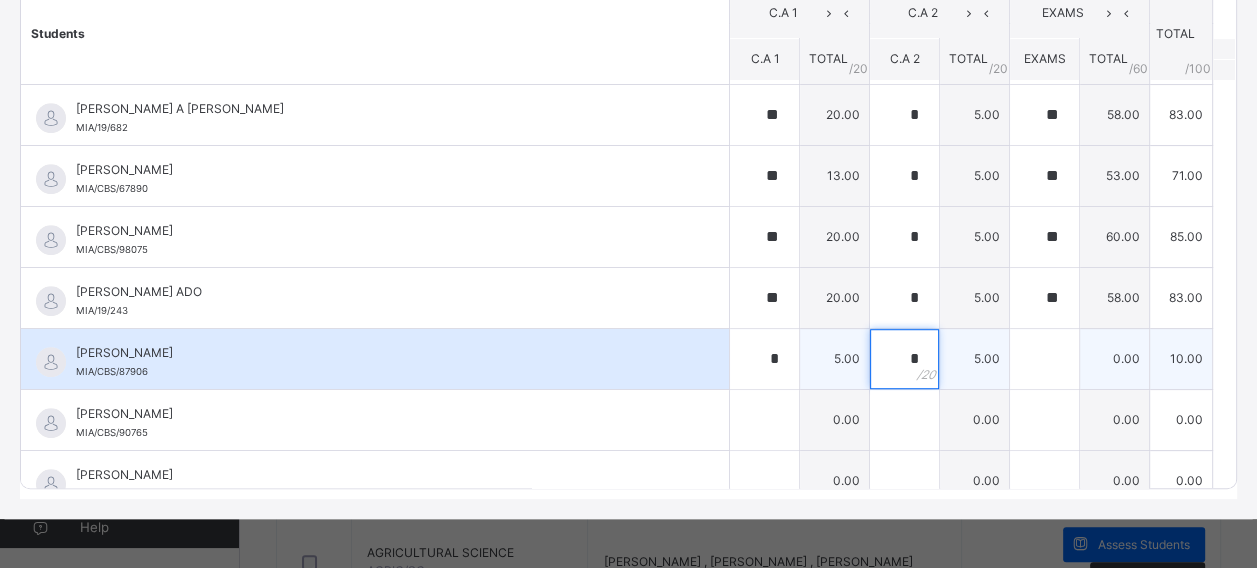 type on "*" 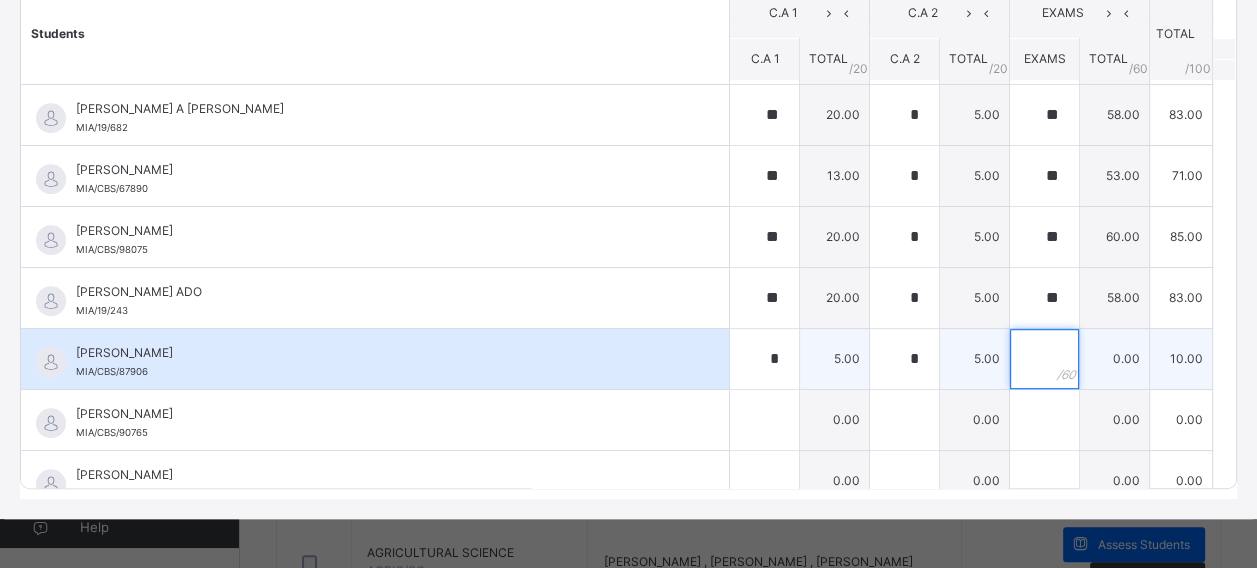 click at bounding box center [1044, 359] 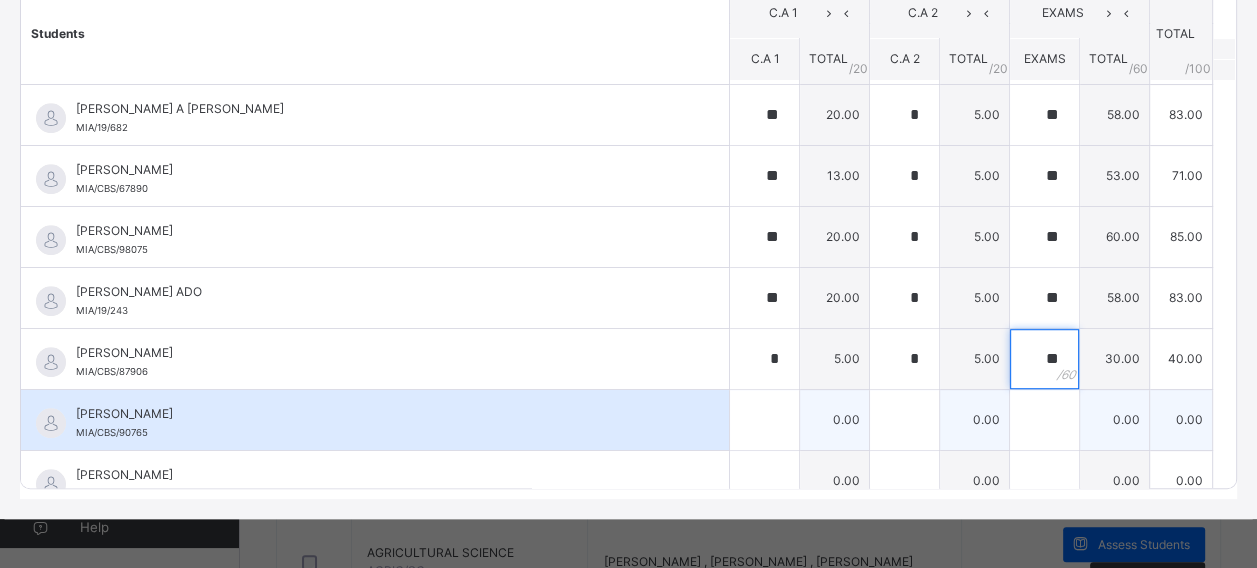 type on "**" 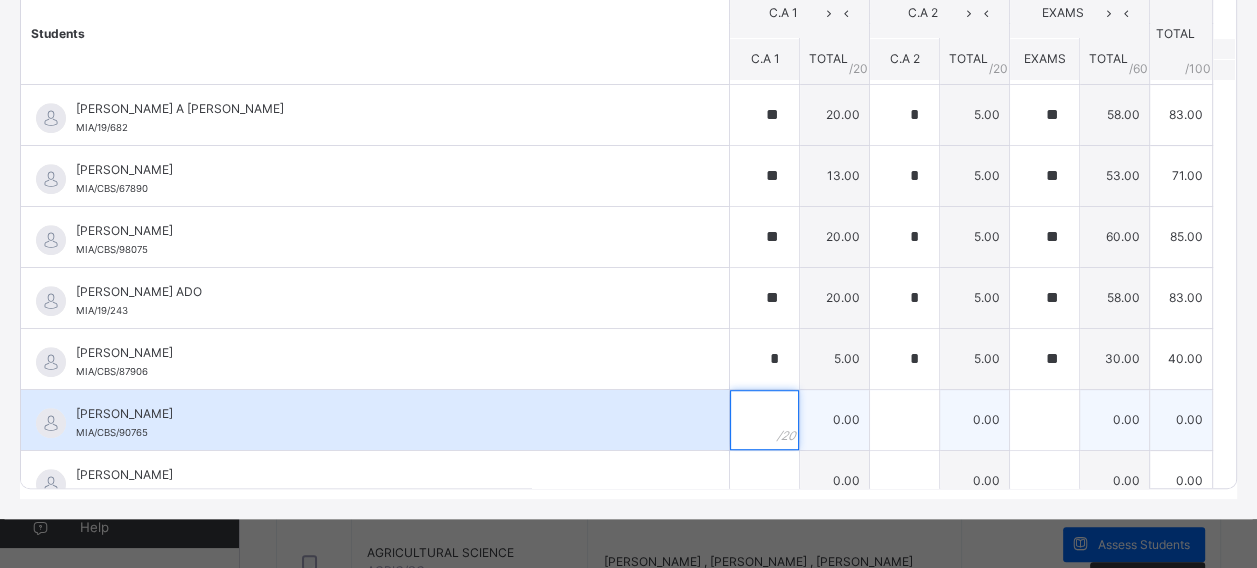 click at bounding box center (764, 420) 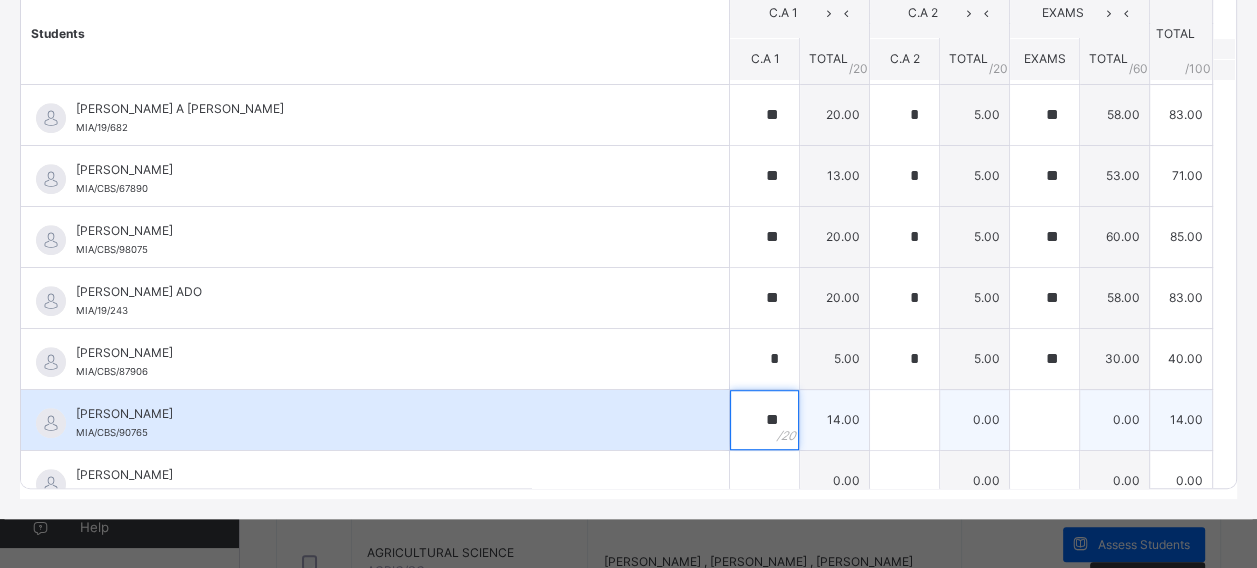 type on "**" 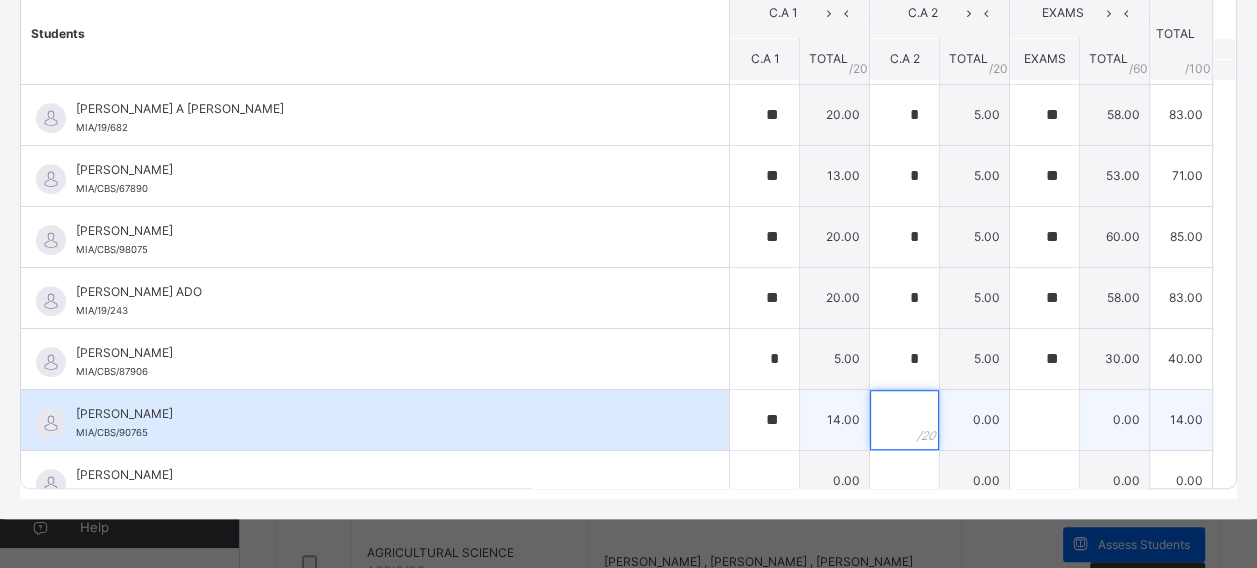 click at bounding box center [904, 420] 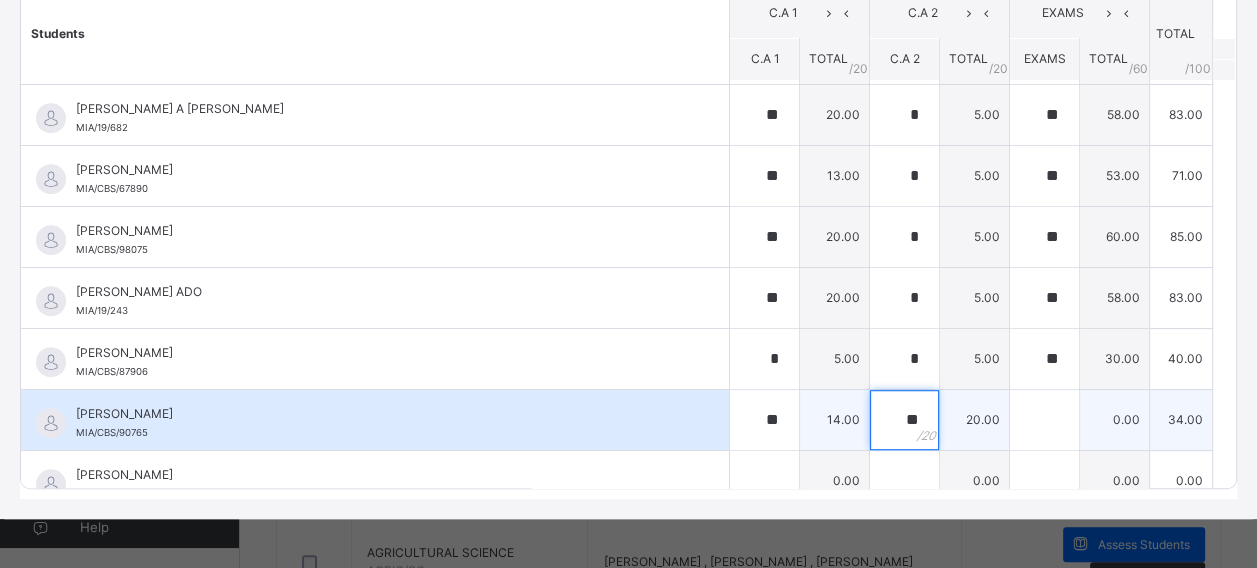 type on "*" 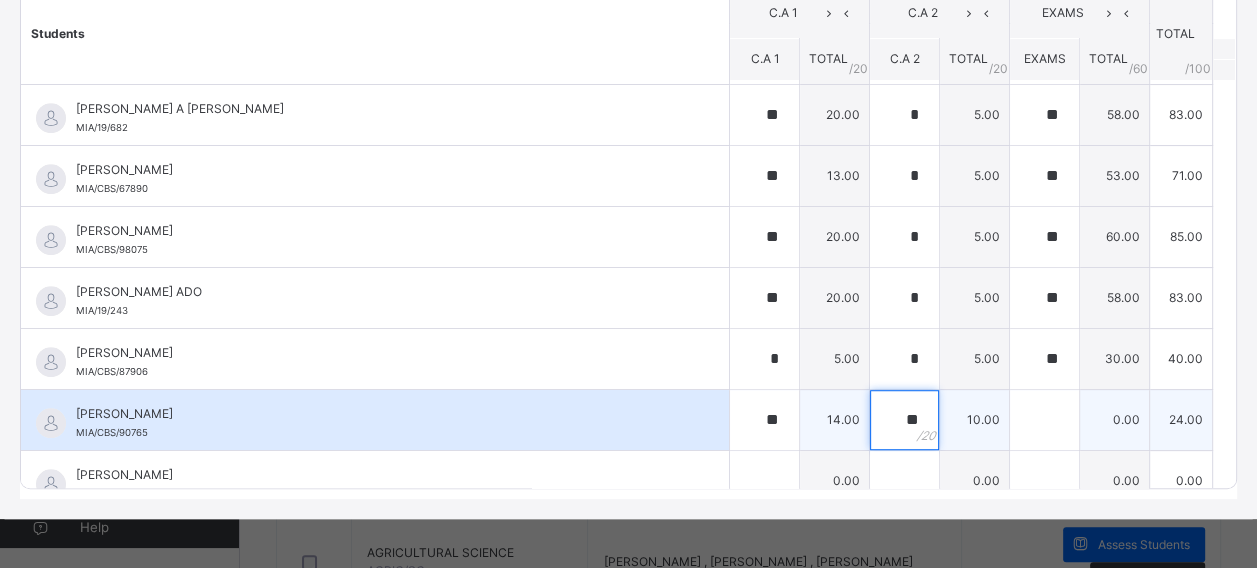 type on "**" 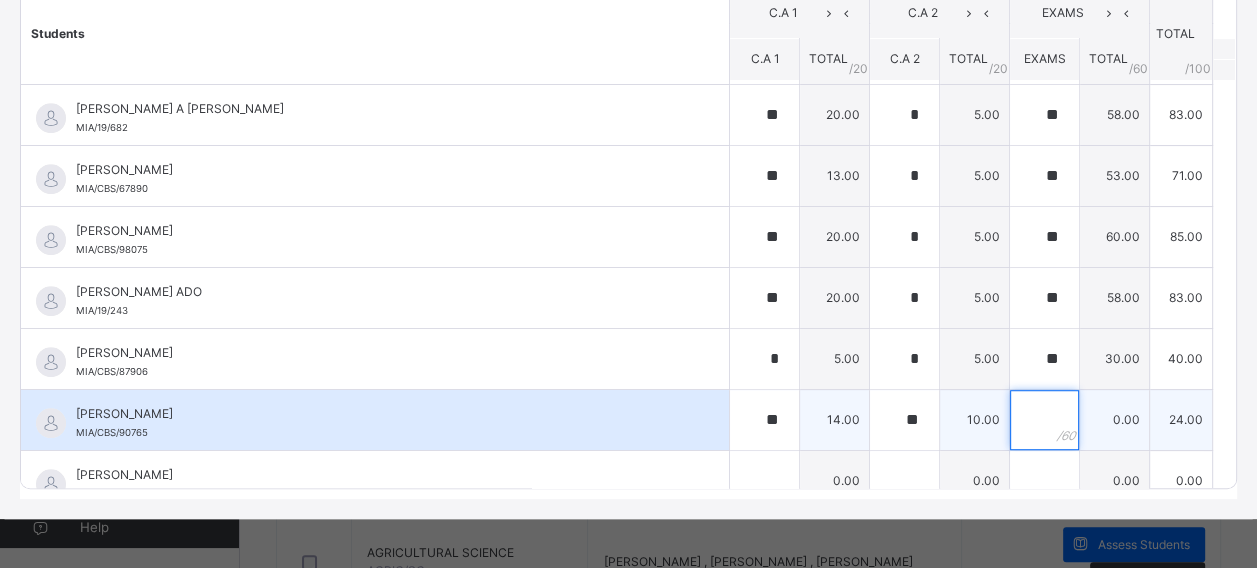click at bounding box center (1044, 420) 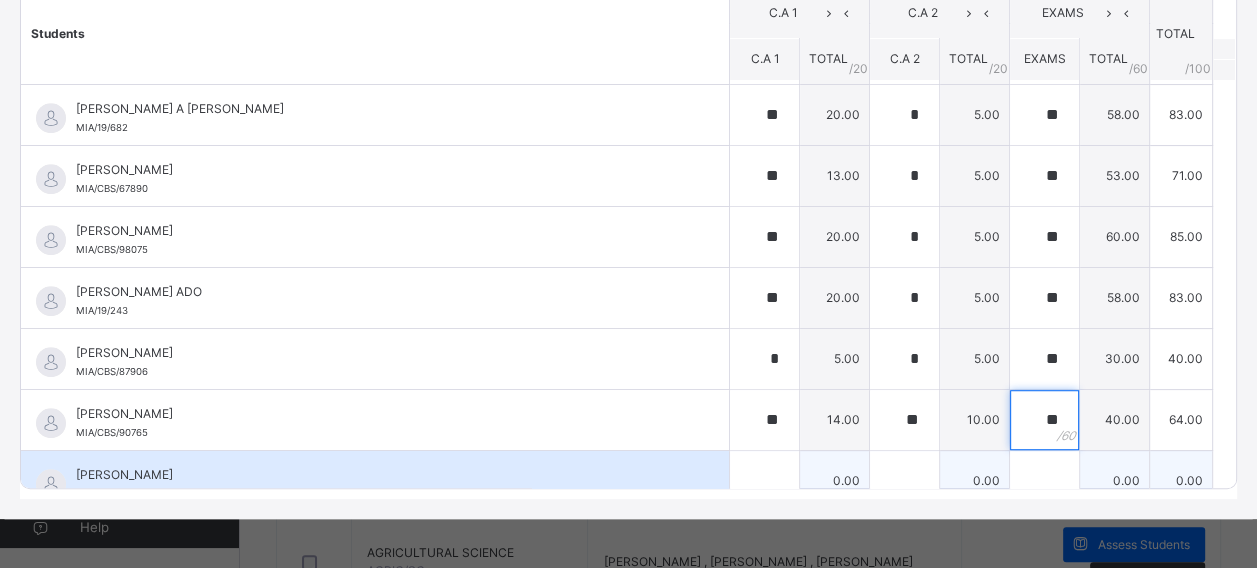 type on "**" 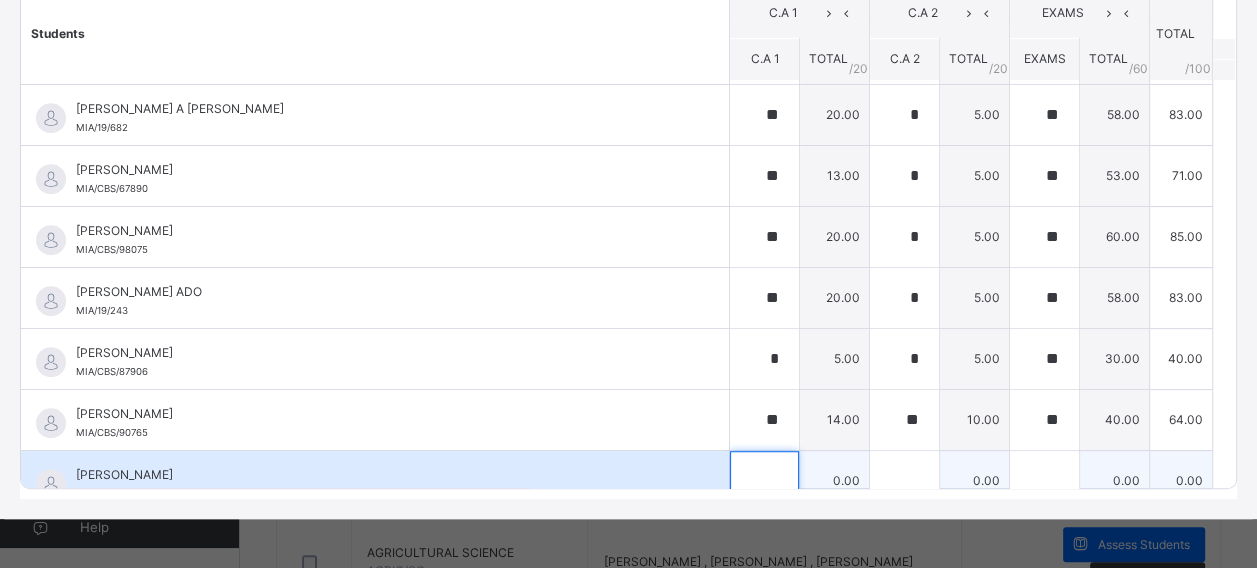 click at bounding box center [764, 481] 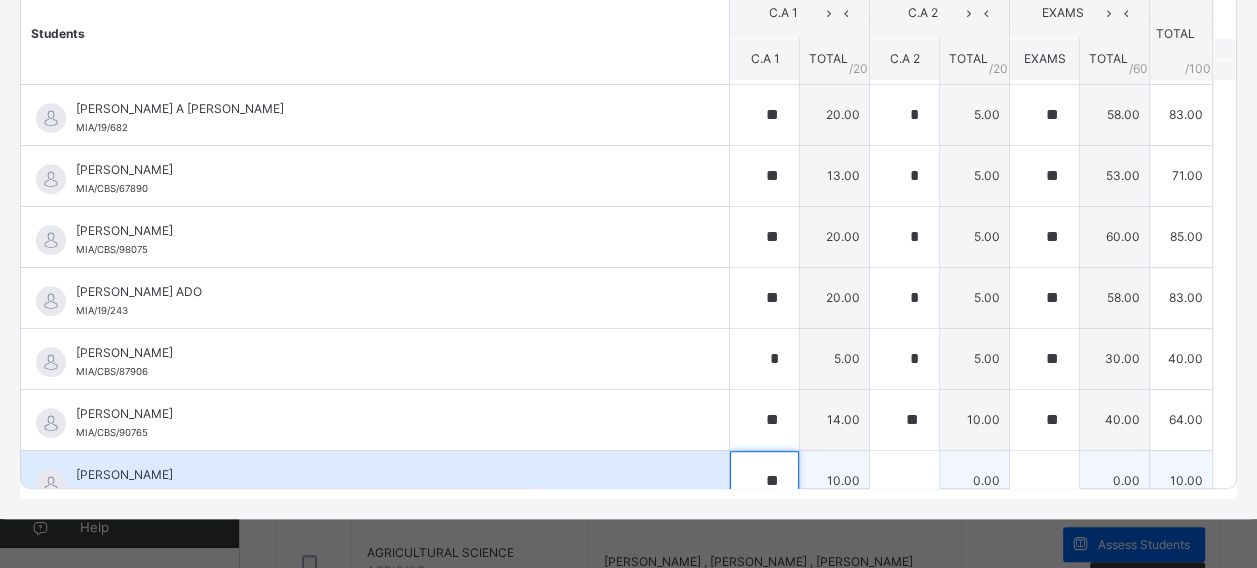 type on "**" 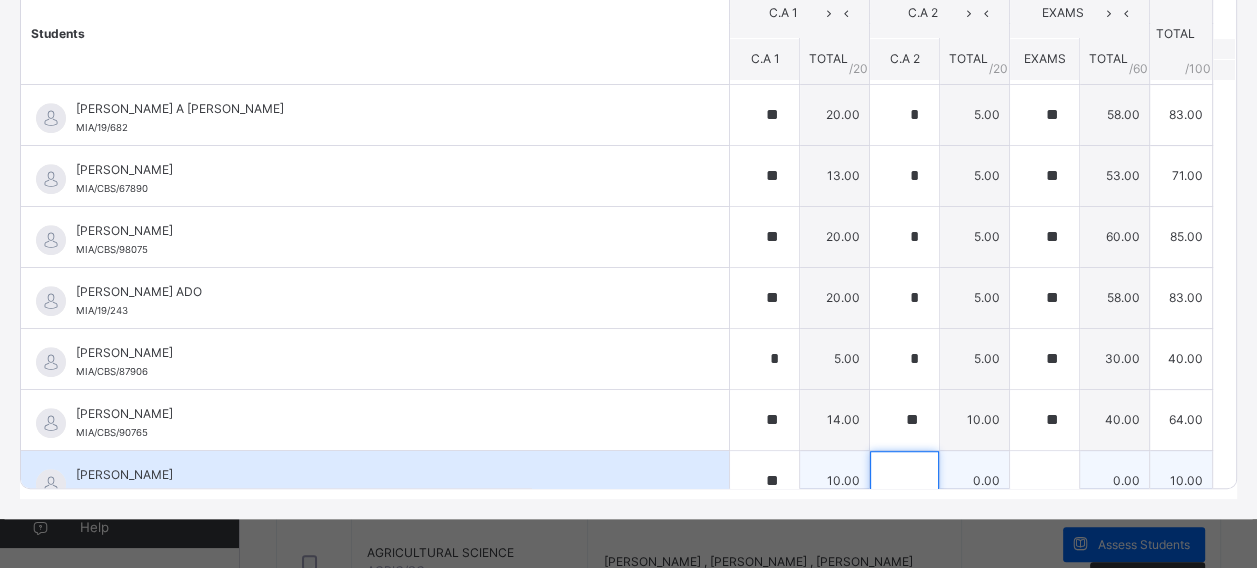 click at bounding box center (904, 481) 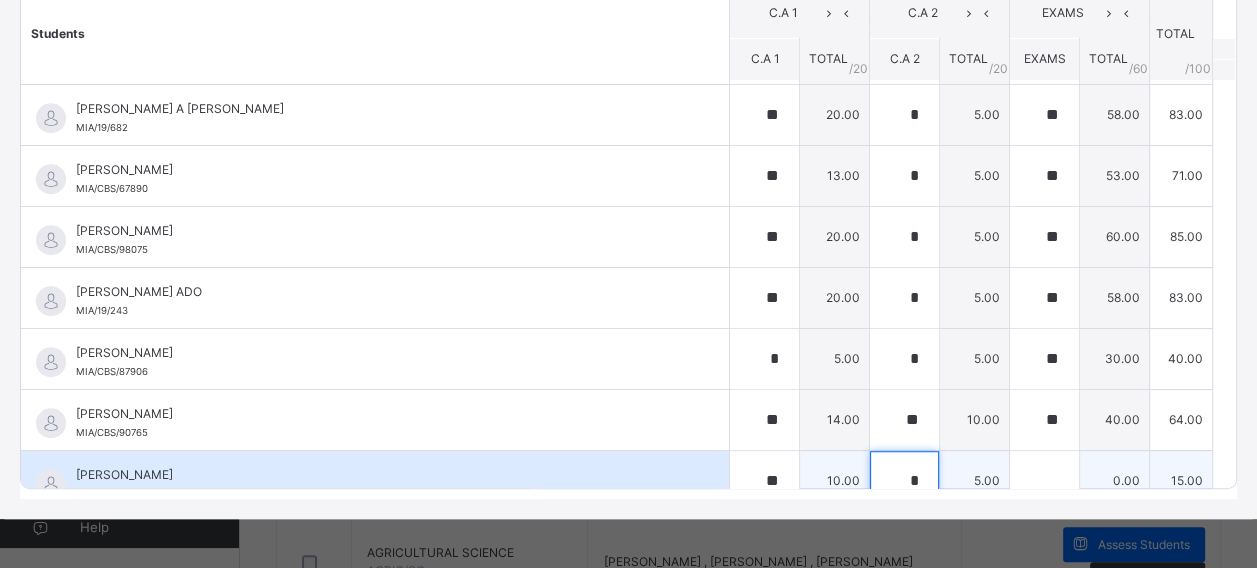type on "*" 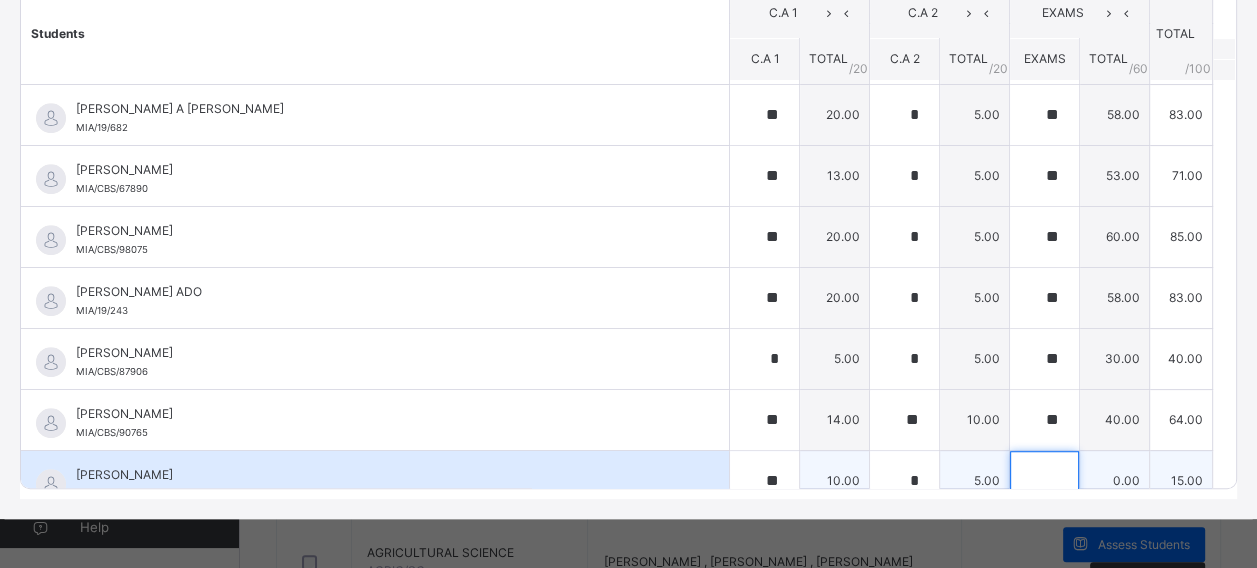 click at bounding box center (1044, 481) 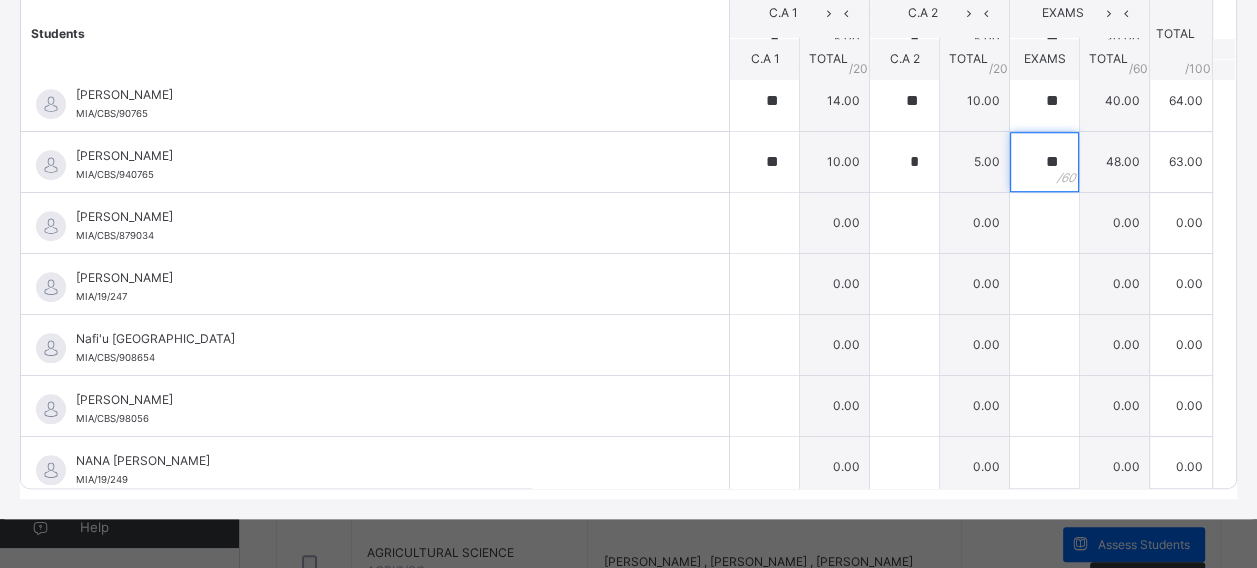scroll, scrollTop: 1380, scrollLeft: 0, axis: vertical 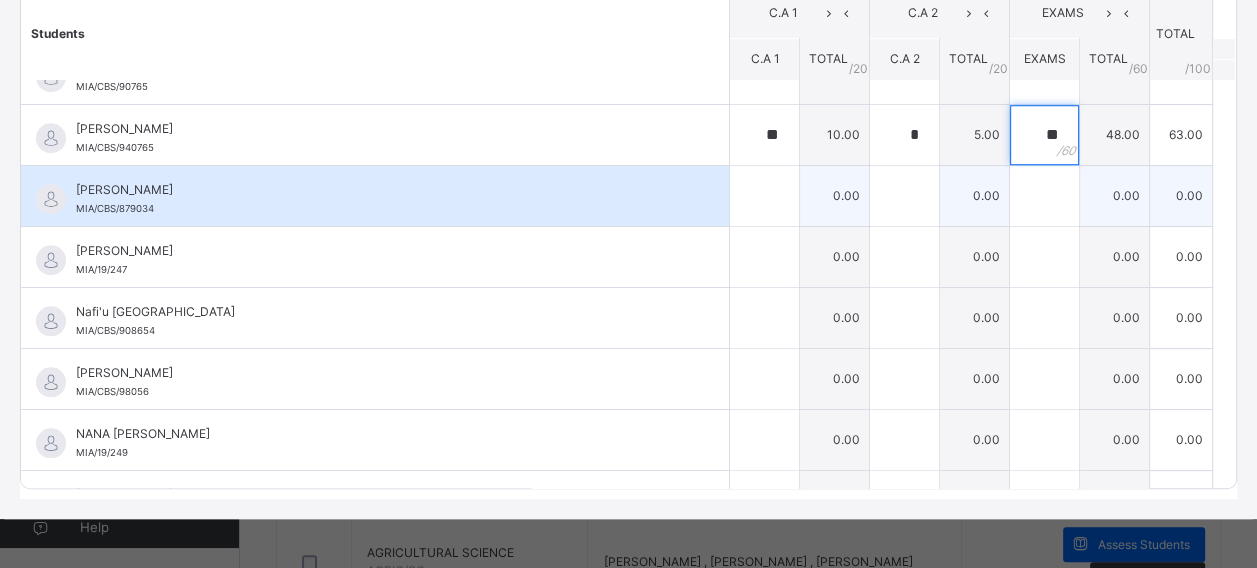 type on "**" 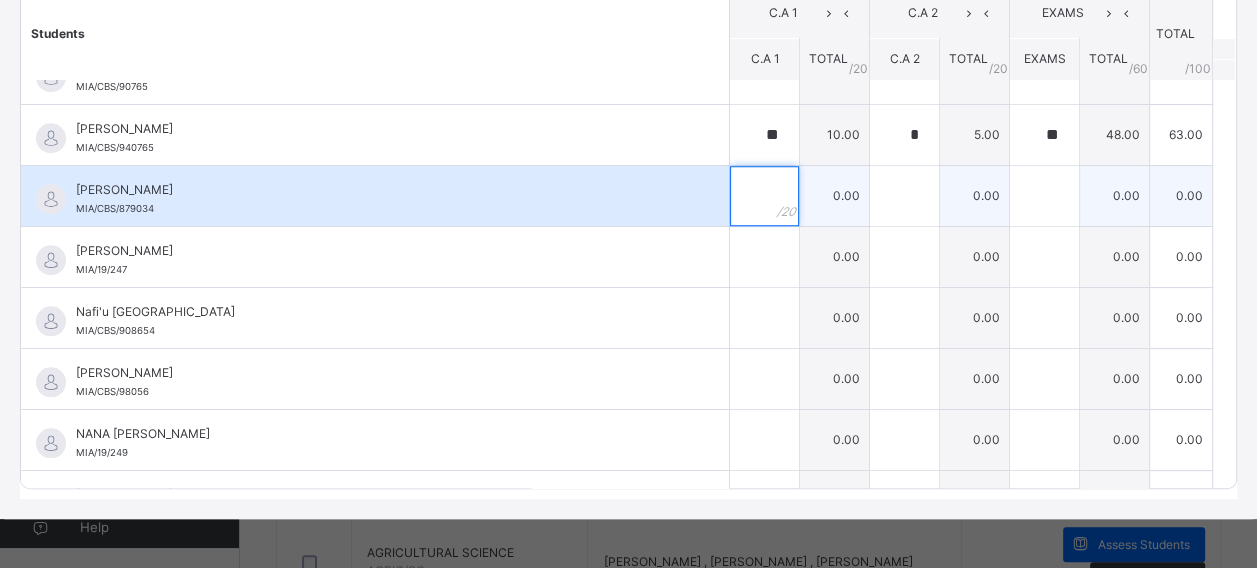 click at bounding box center [764, 196] 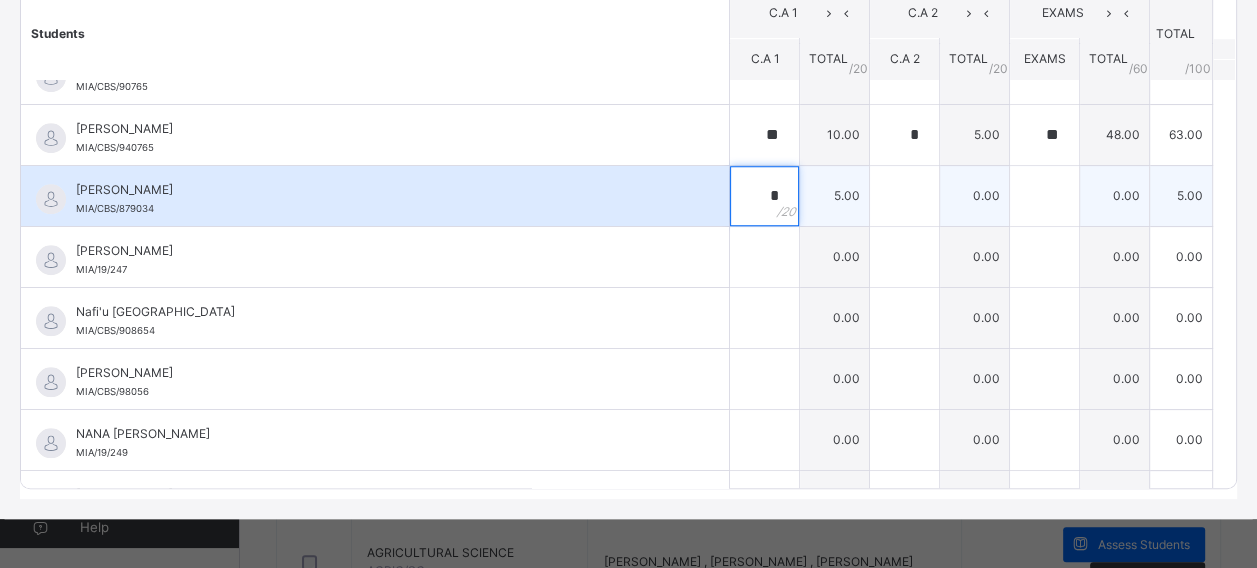 type on "*" 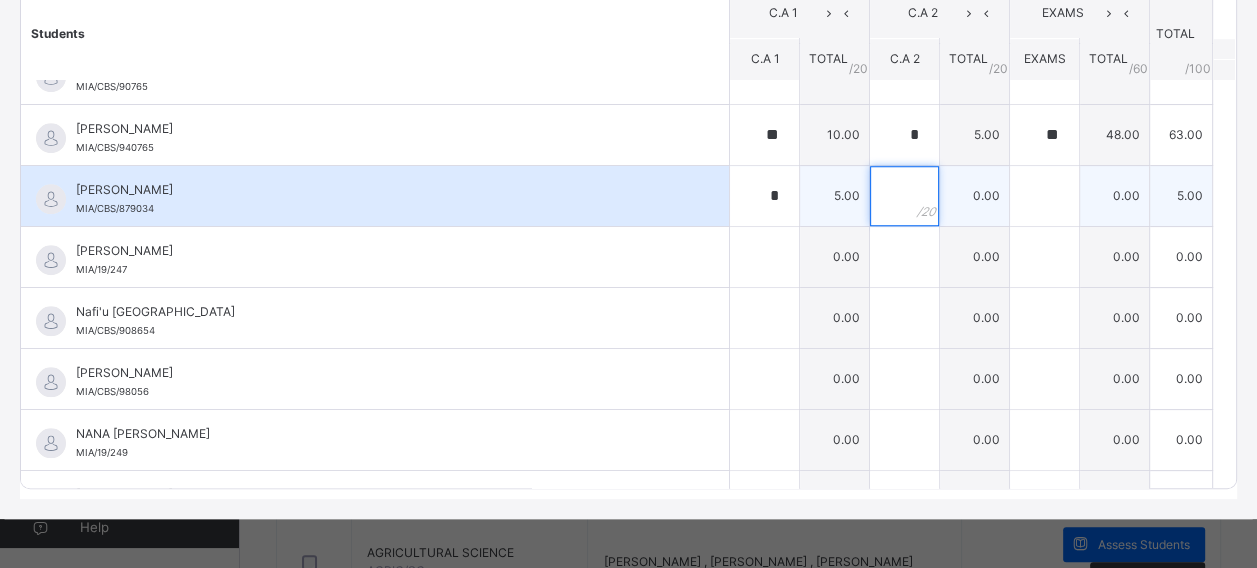 click at bounding box center (904, 196) 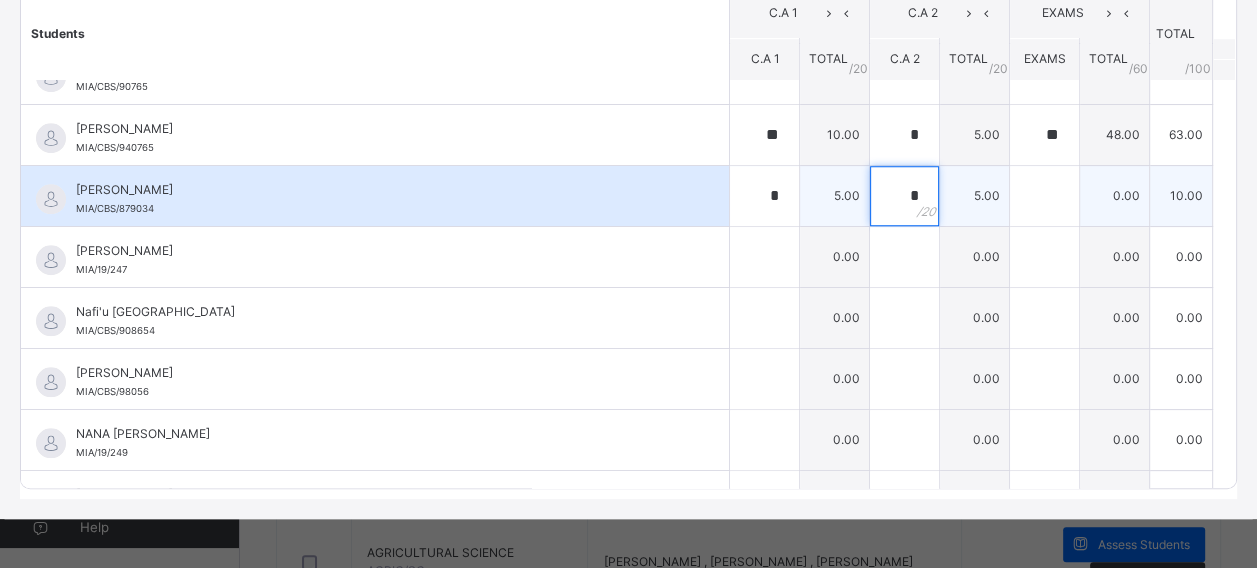 type on "*" 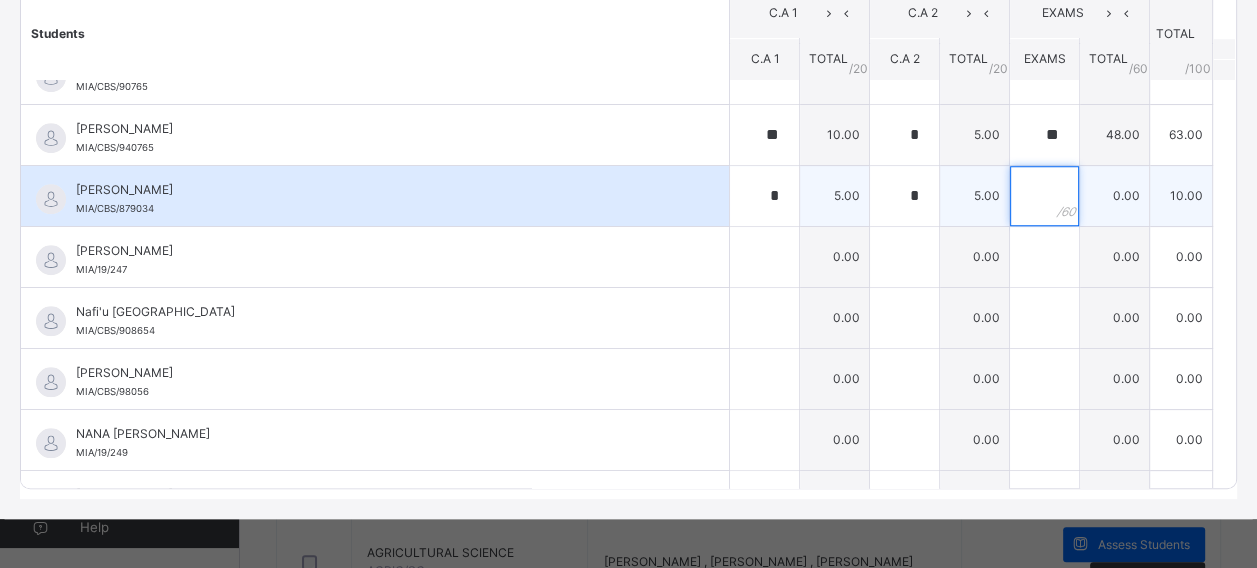 click at bounding box center (1044, 196) 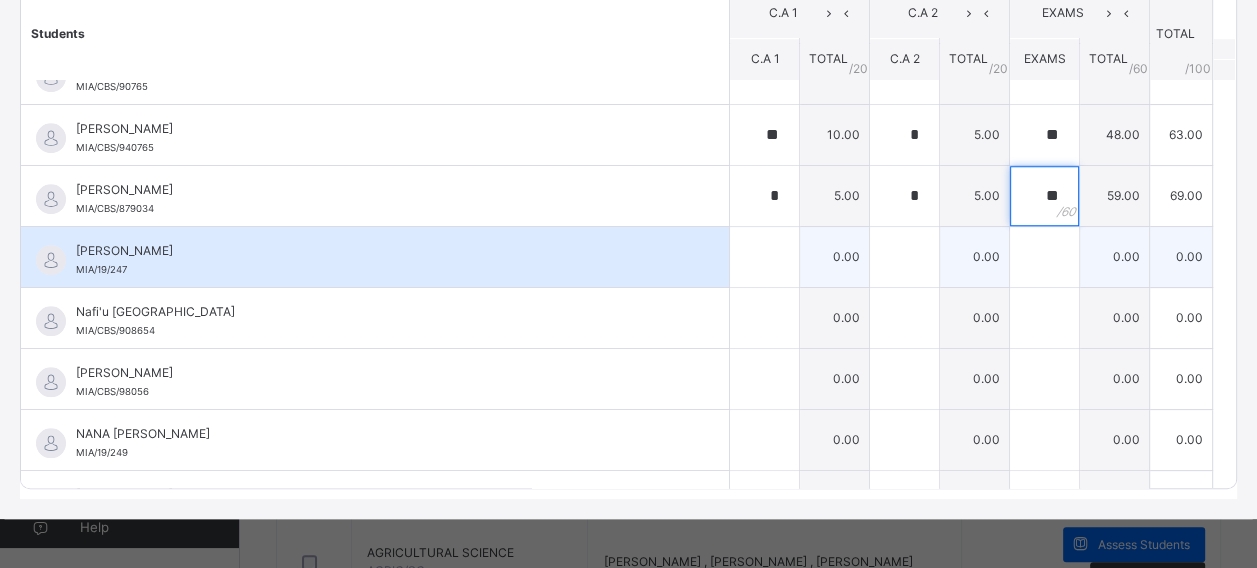 type on "**" 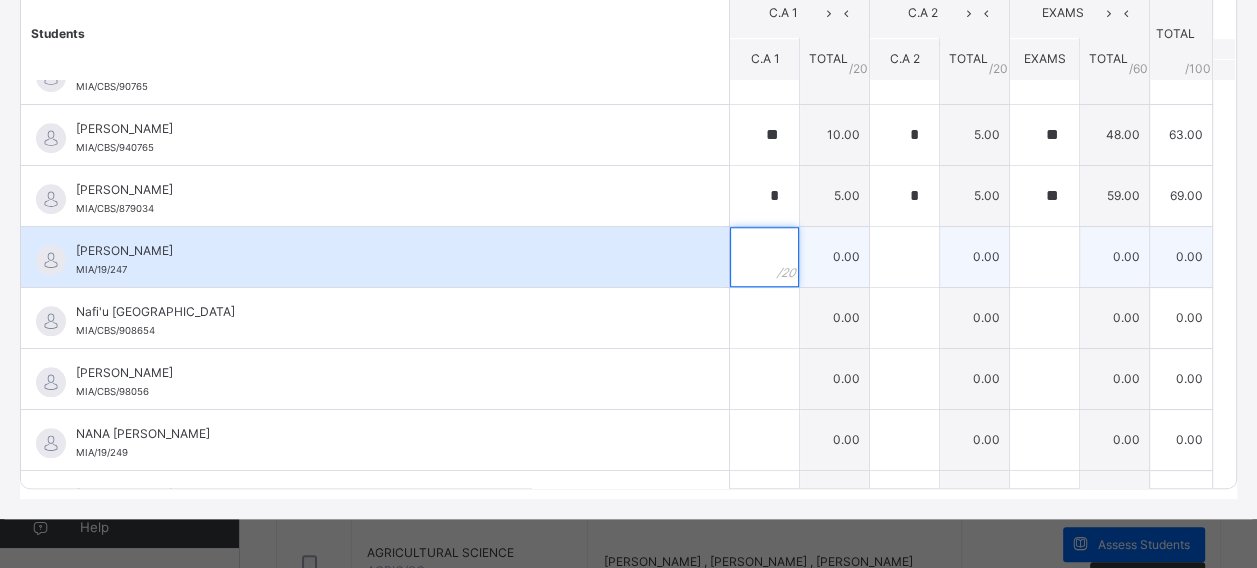 click at bounding box center (764, 257) 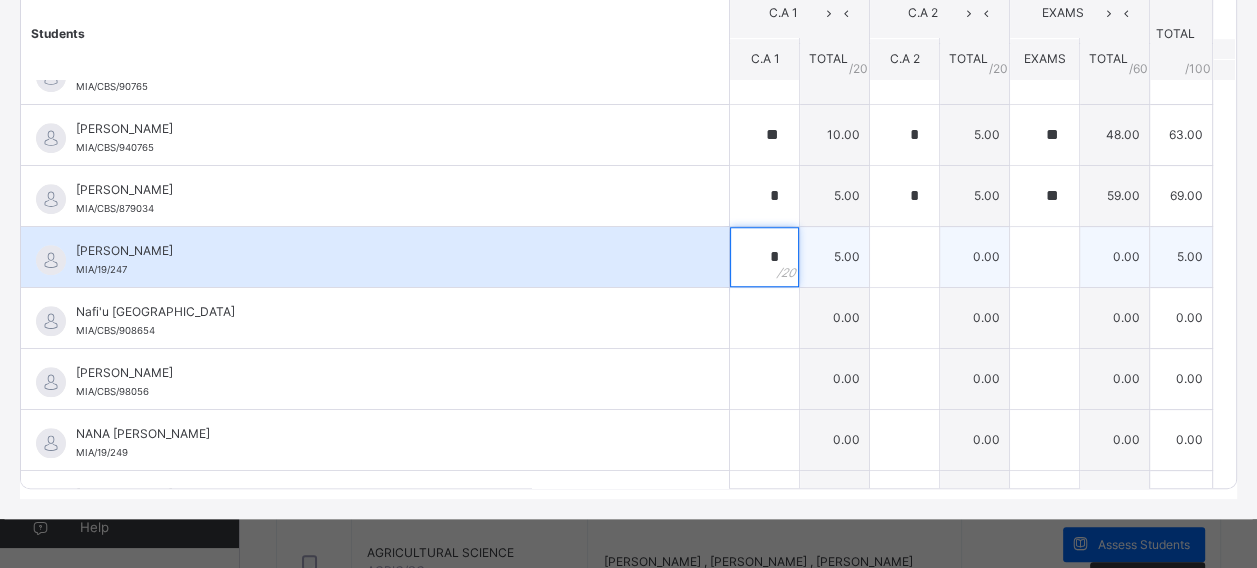 type on "*" 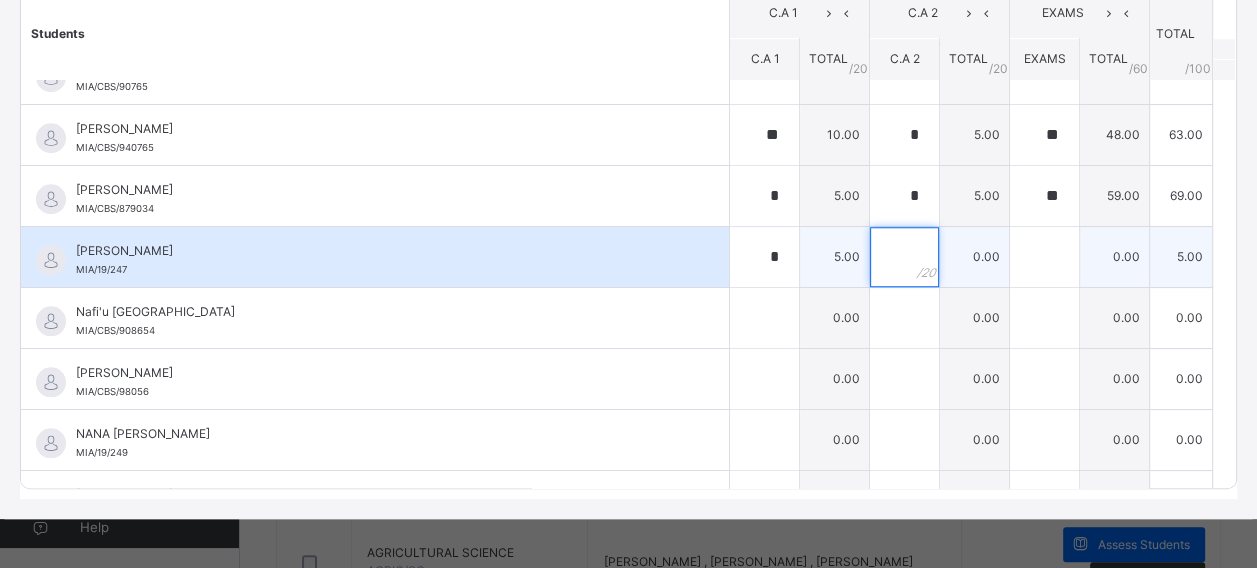 click at bounding box center [904, 257] 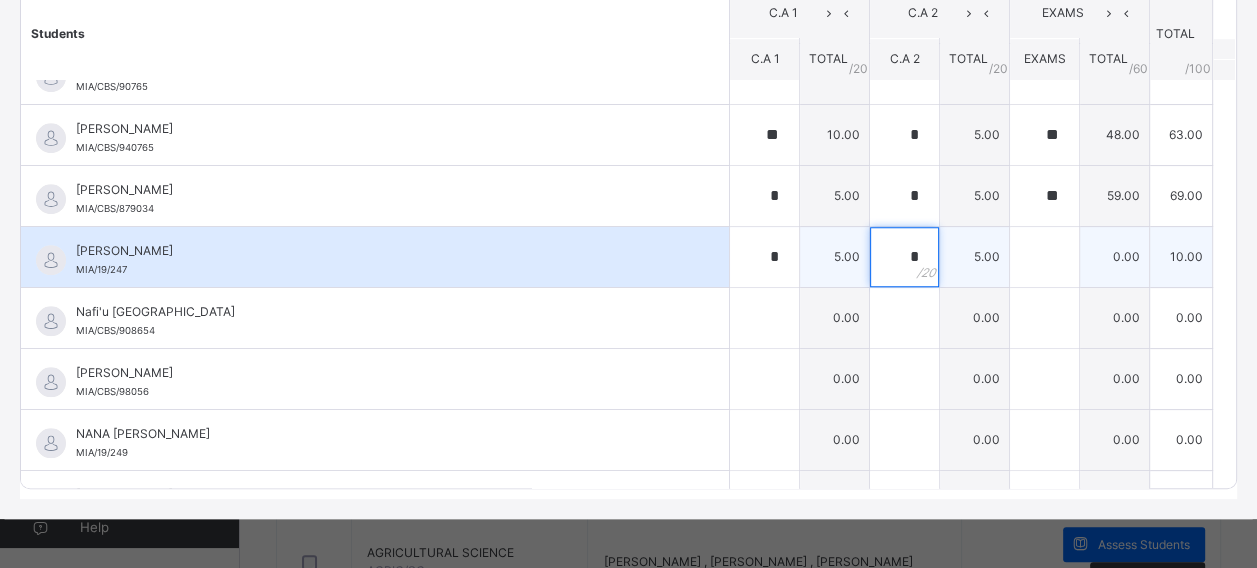 type on "*" 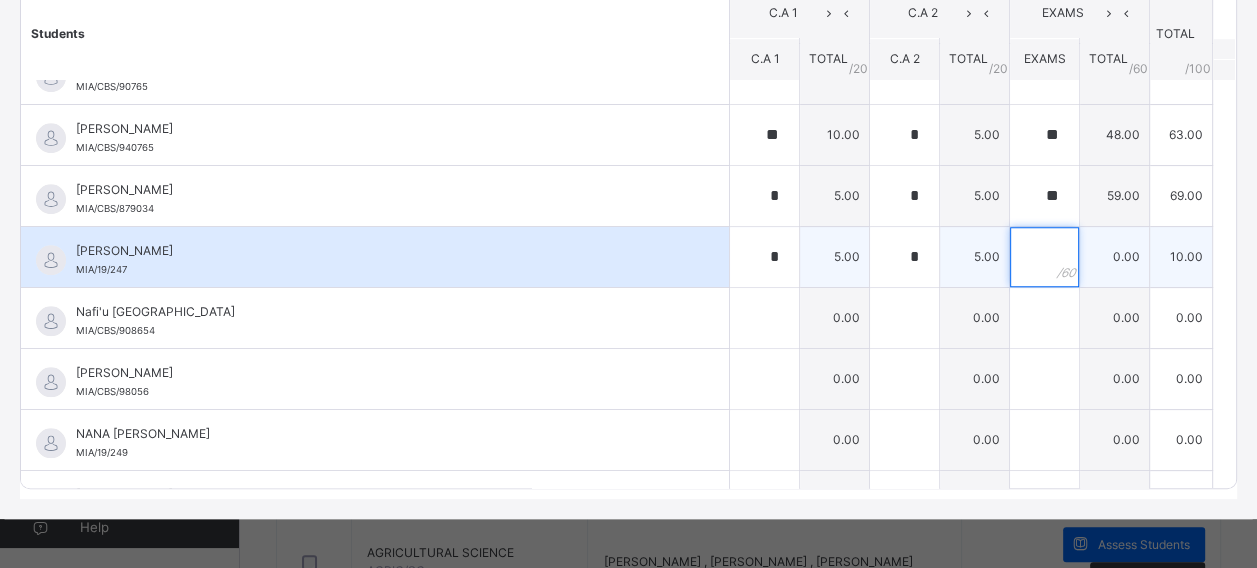 click at bounding box center [1044, 257] 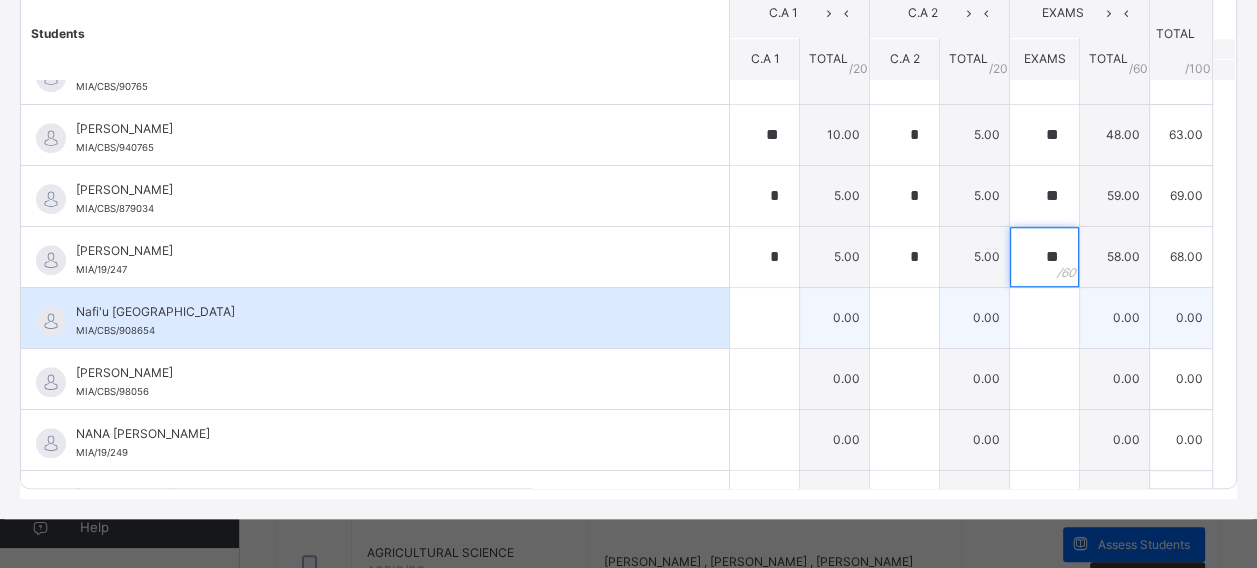 type on "**" 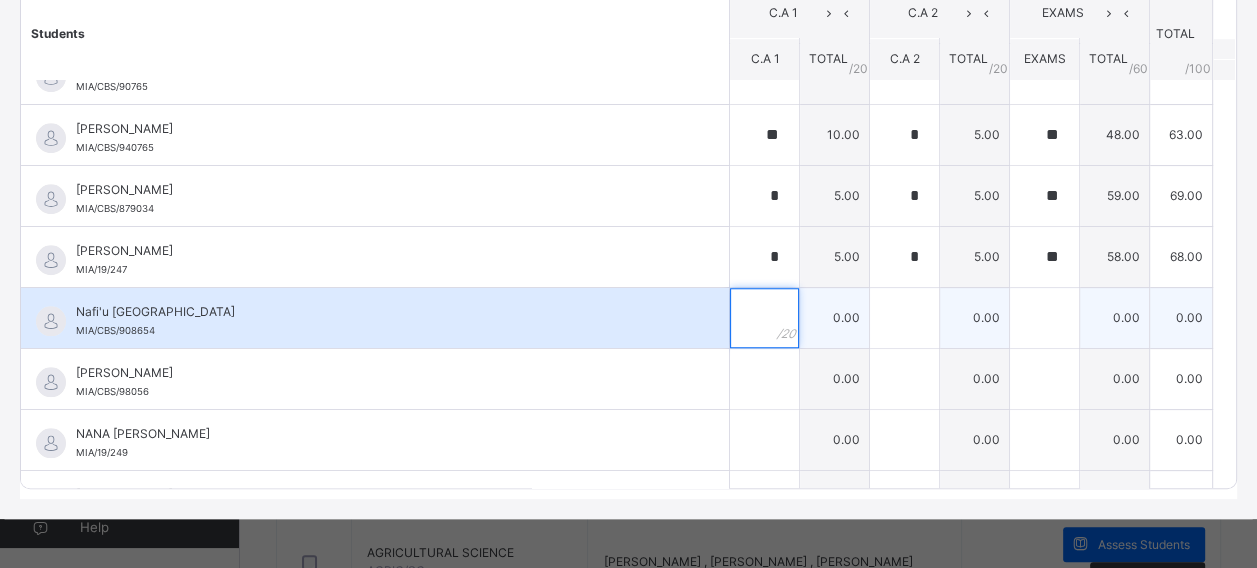 click at bounding box center [764, 318] 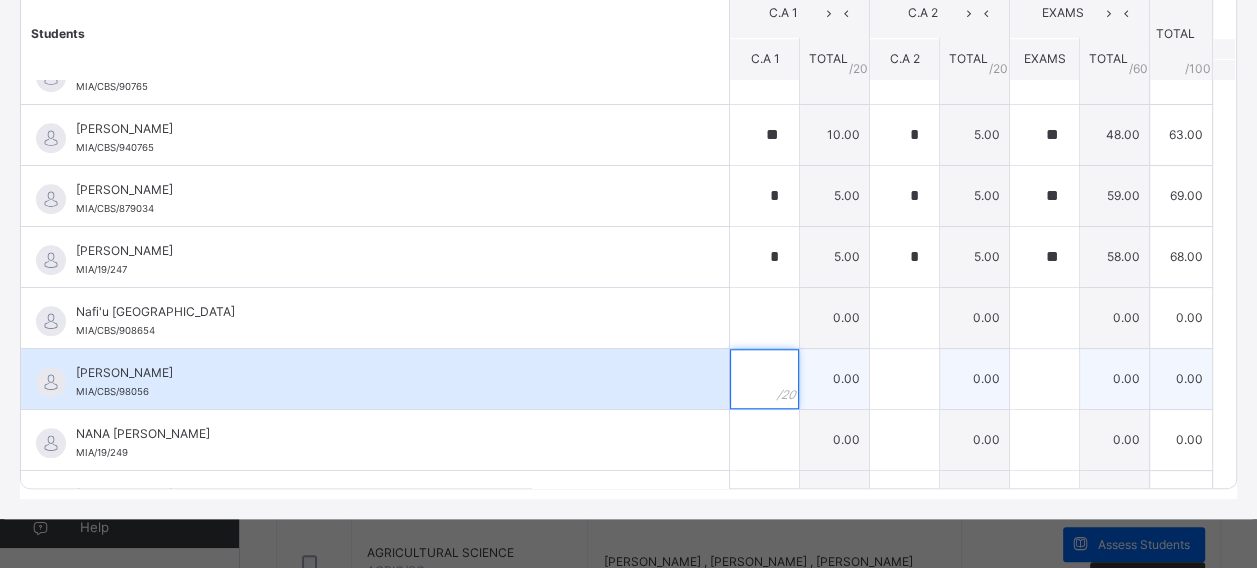 click at bounding box center (764, 379) 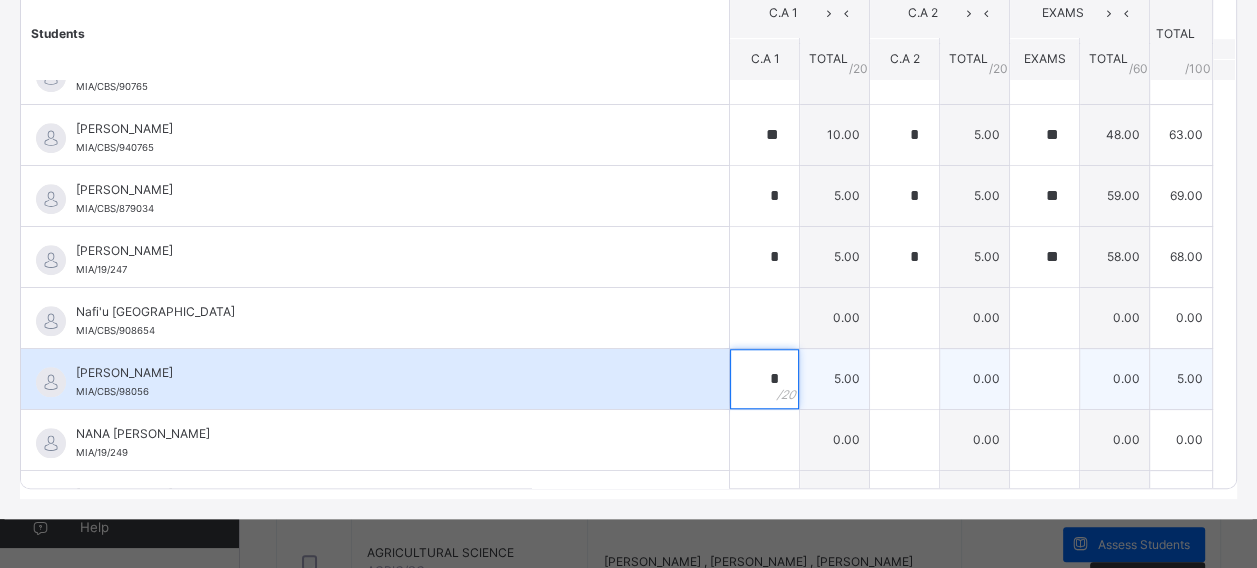 type on "*" 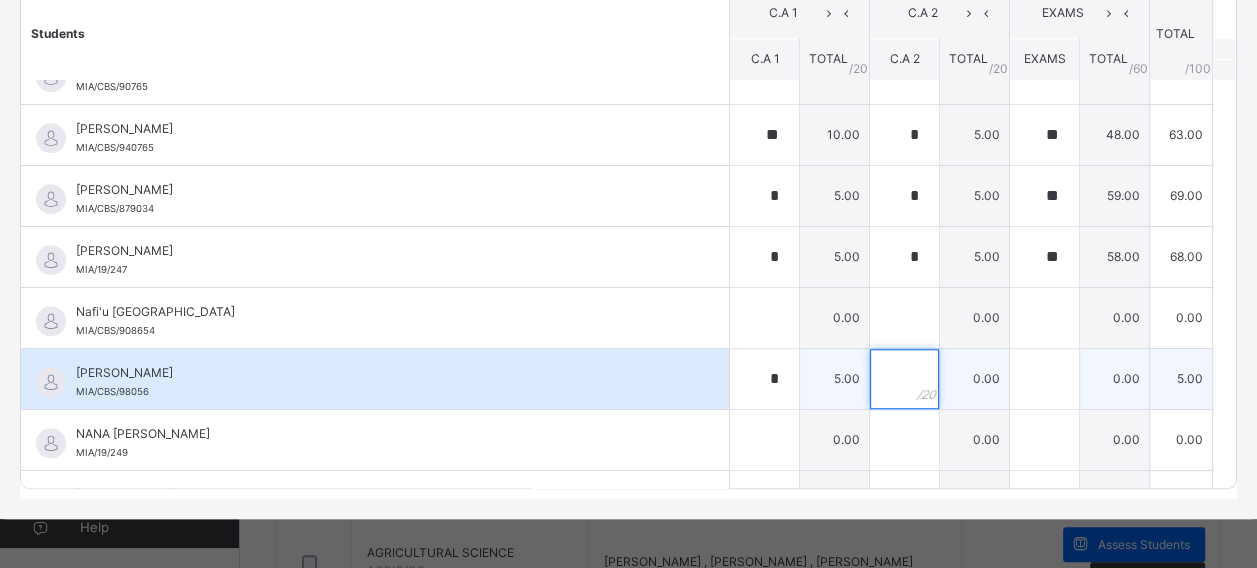 click at bounding box center [904, 379] 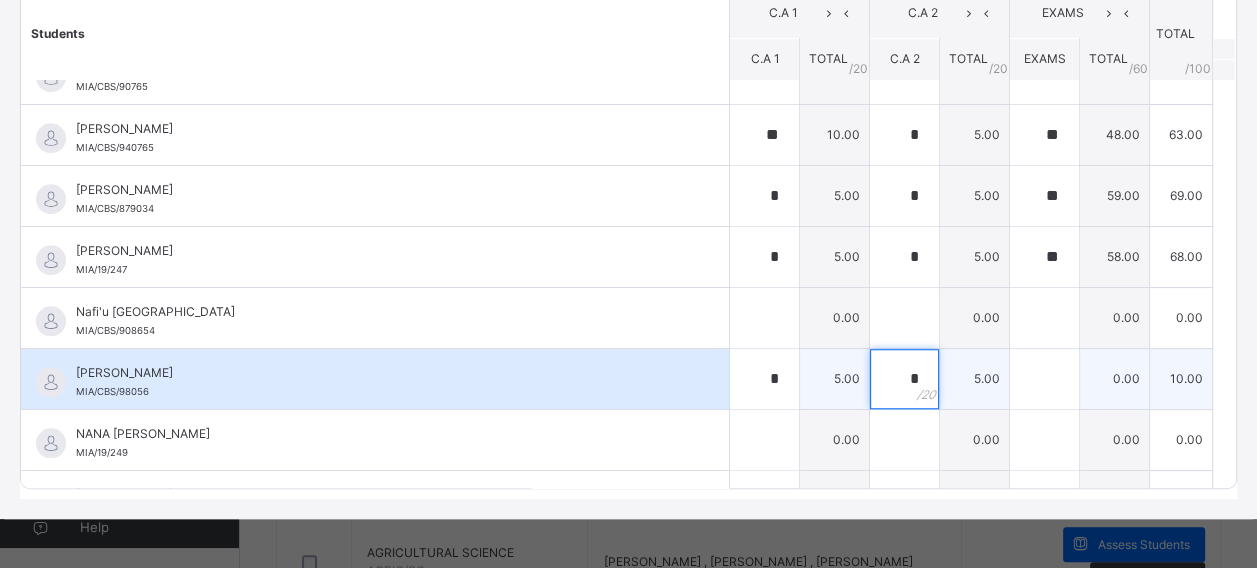 type on "*" 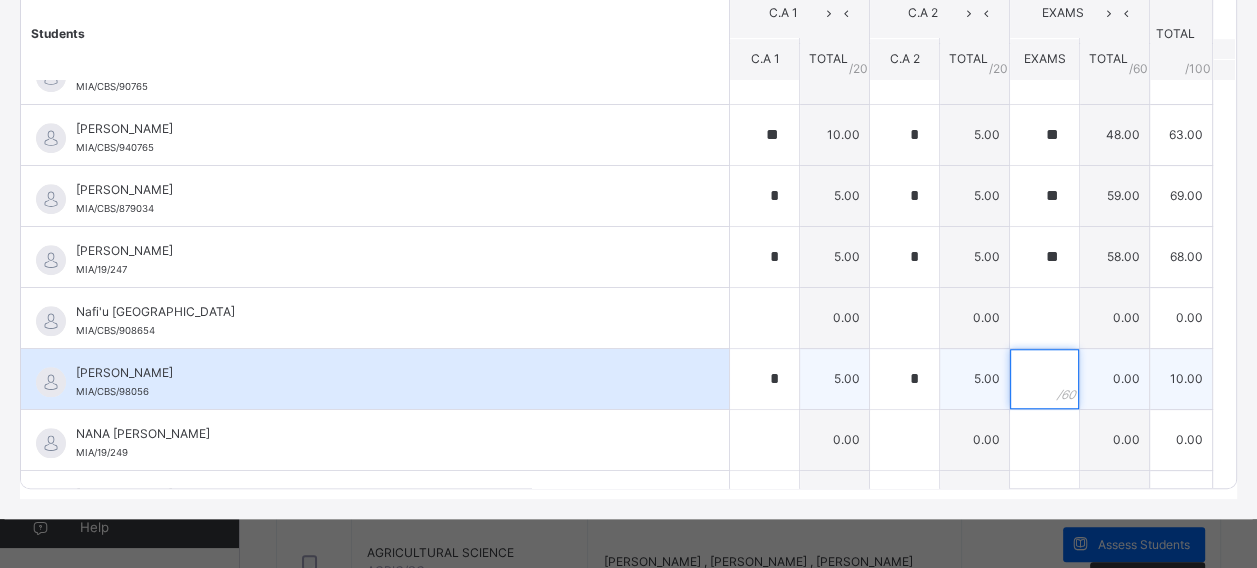 click at bounding box center (1044, 379) 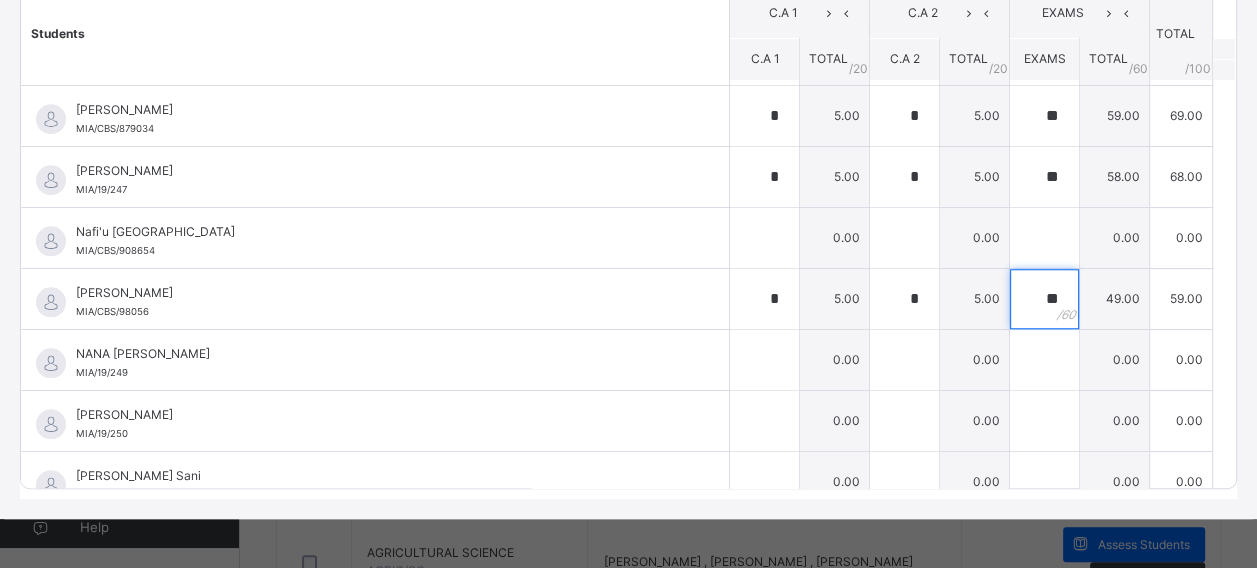 scroll, scrollTop: 1477, scrollLeft: 0, axis: vertical 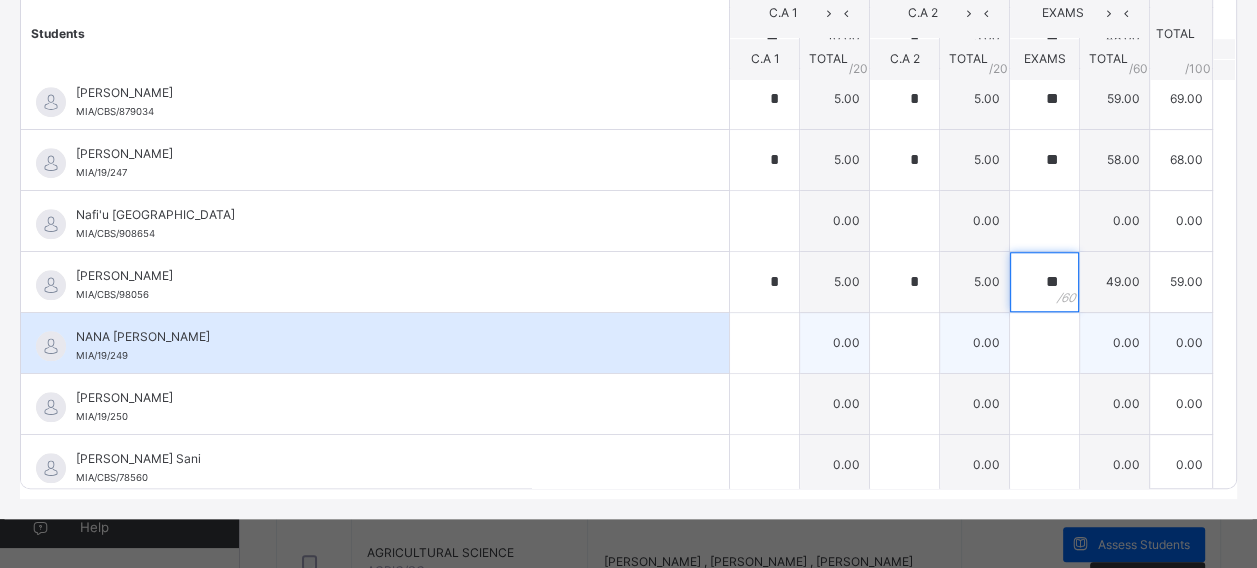 type on "**" 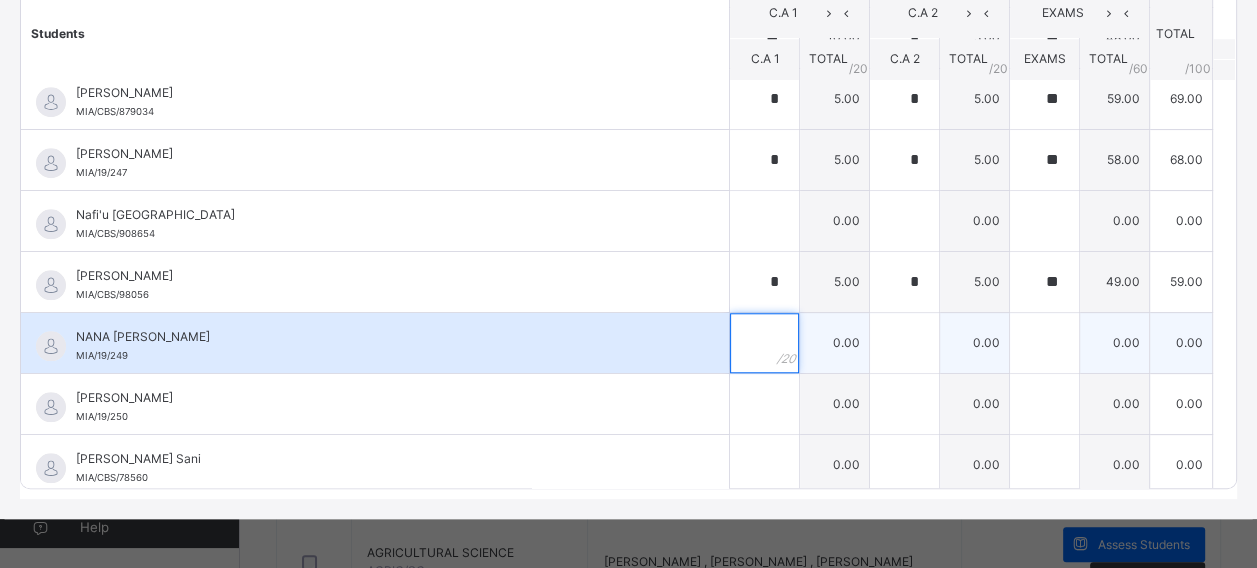 click at bounding box center (764, 343) 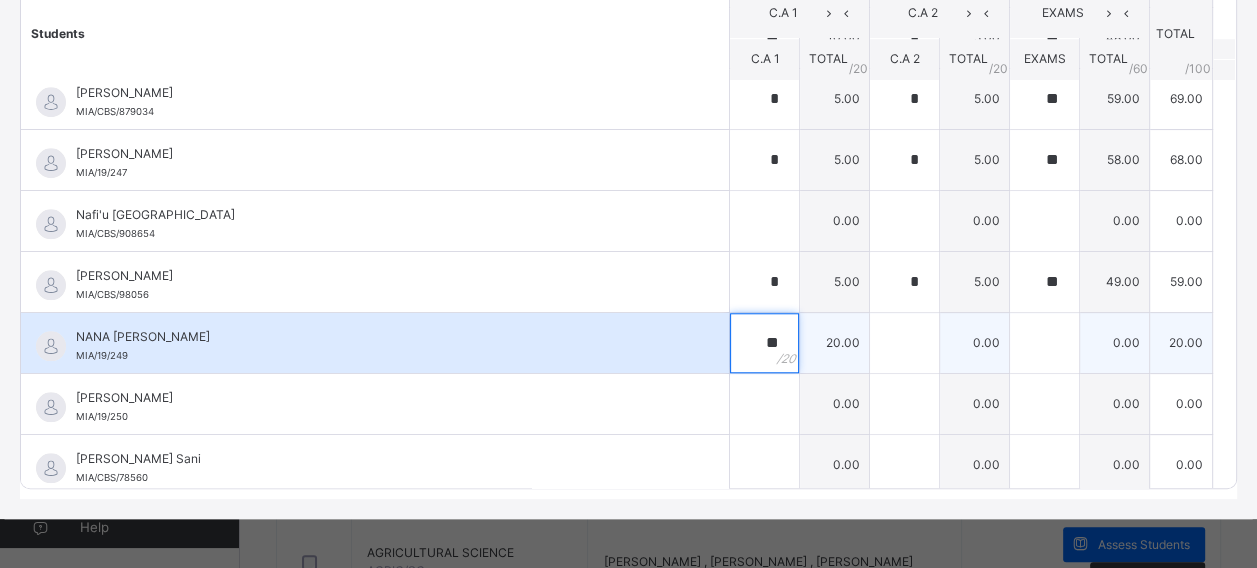 type on "**" 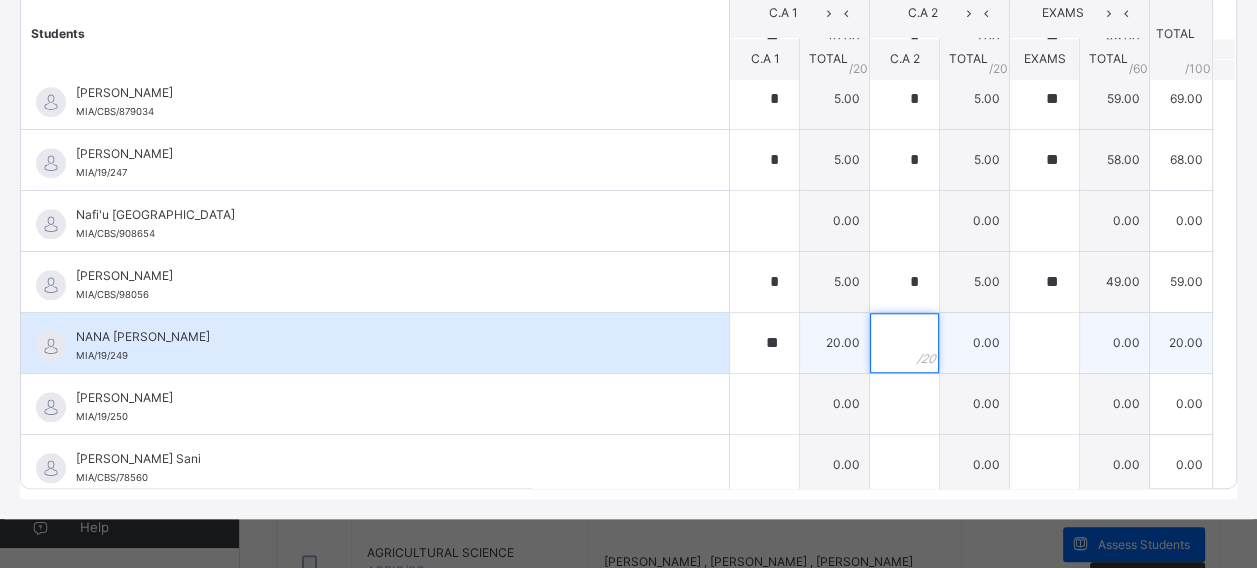 click at bounding box center [904, 343] 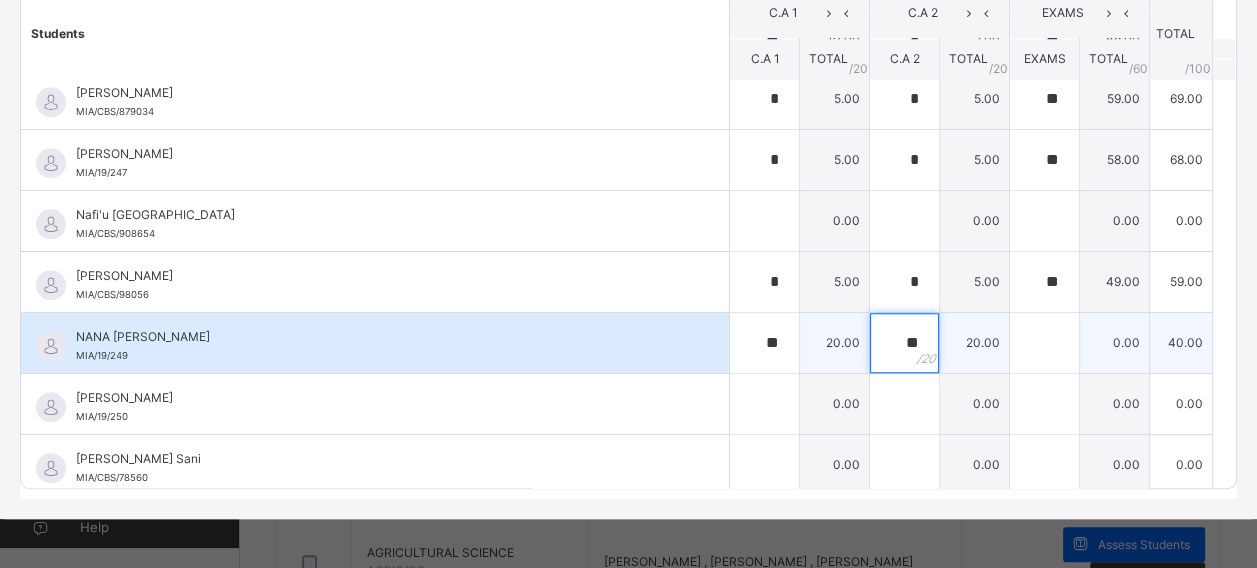 type on "**" 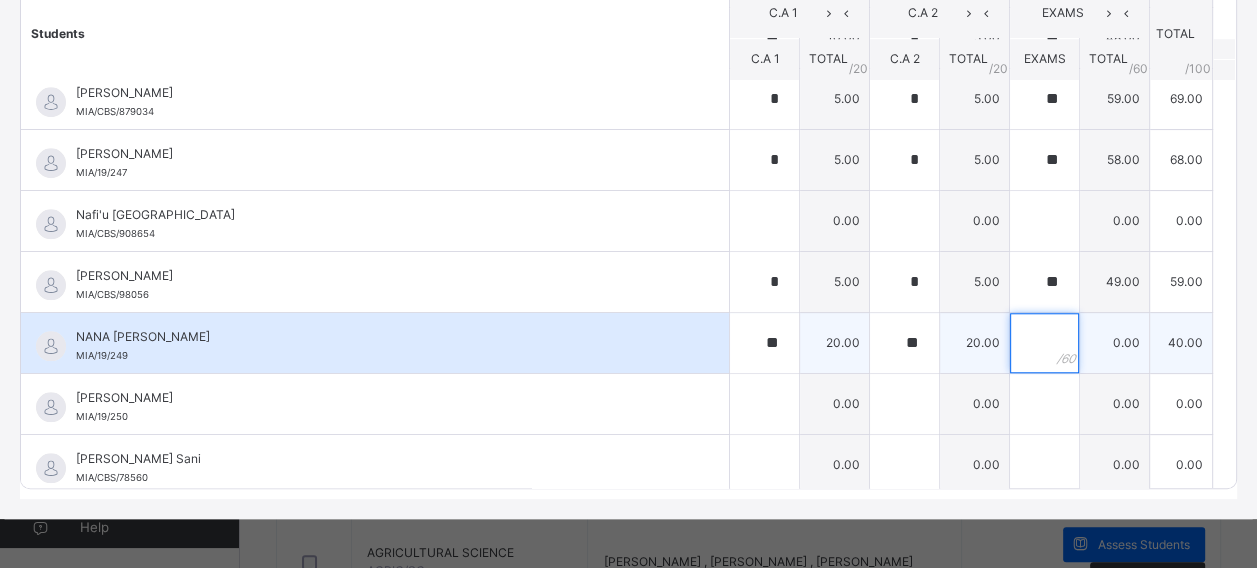 click at bounding box center [1044, 343] 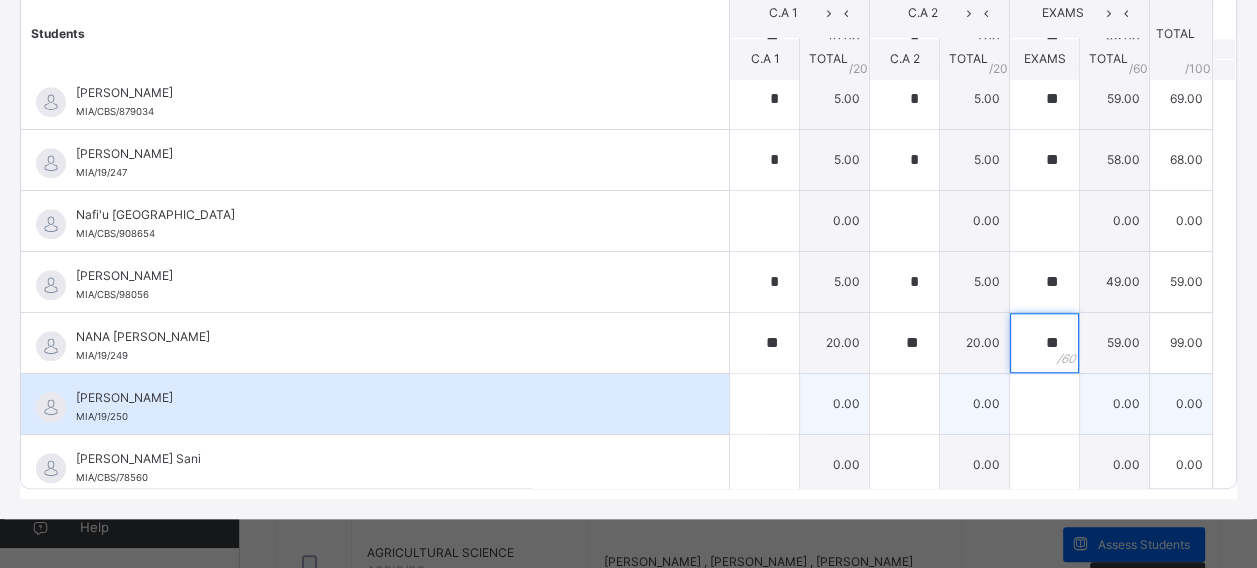 type on "**" 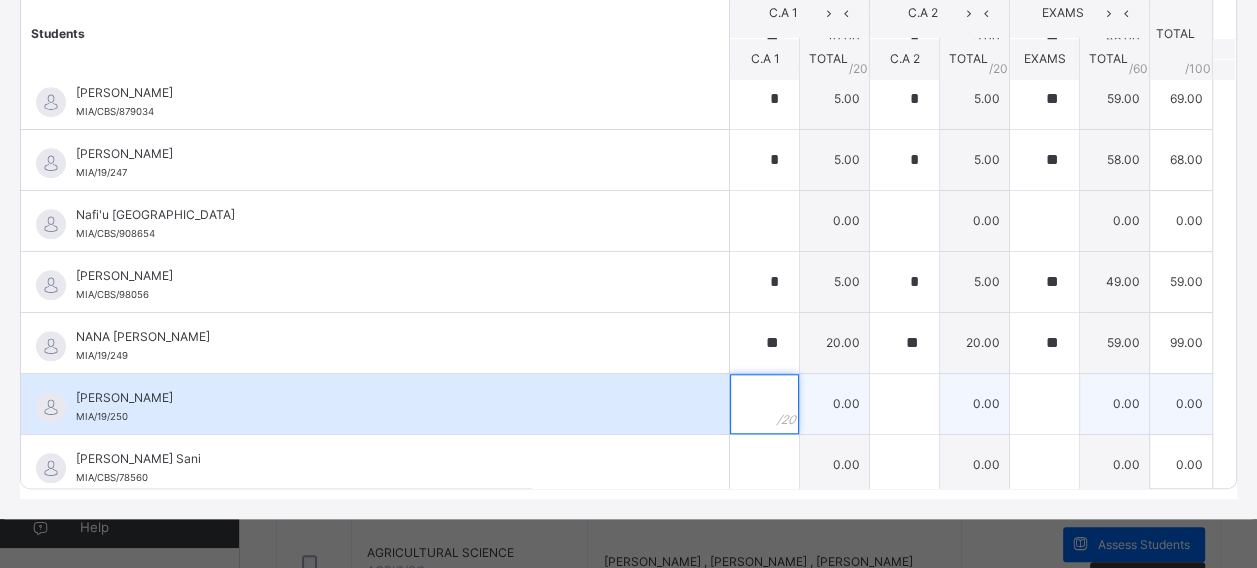 click at bounding box center [764, 404] 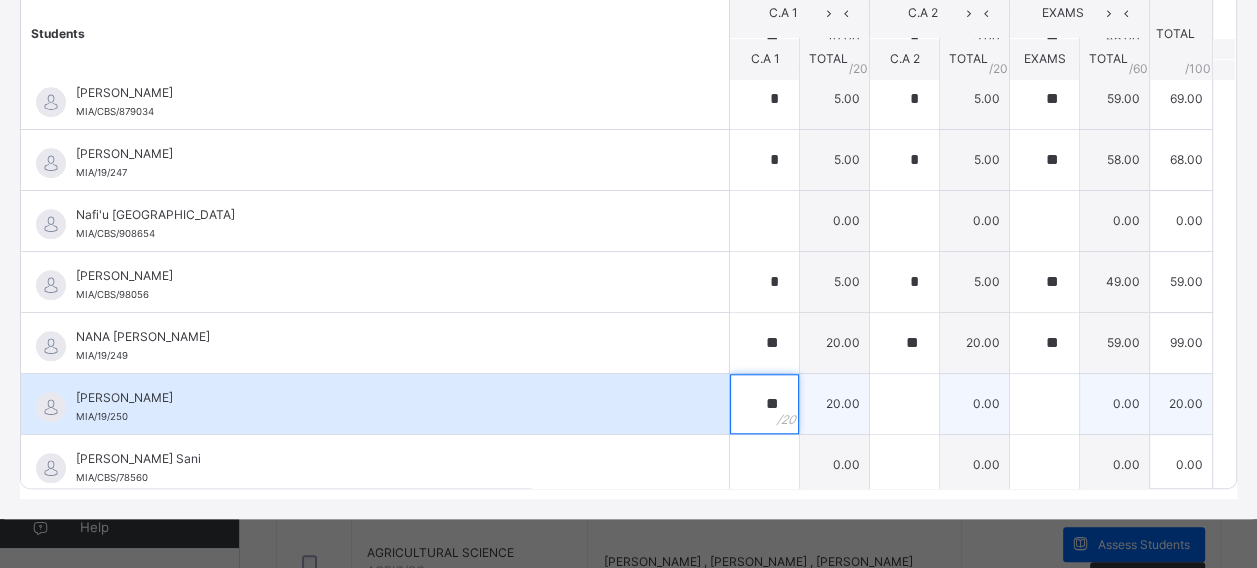type on "**" 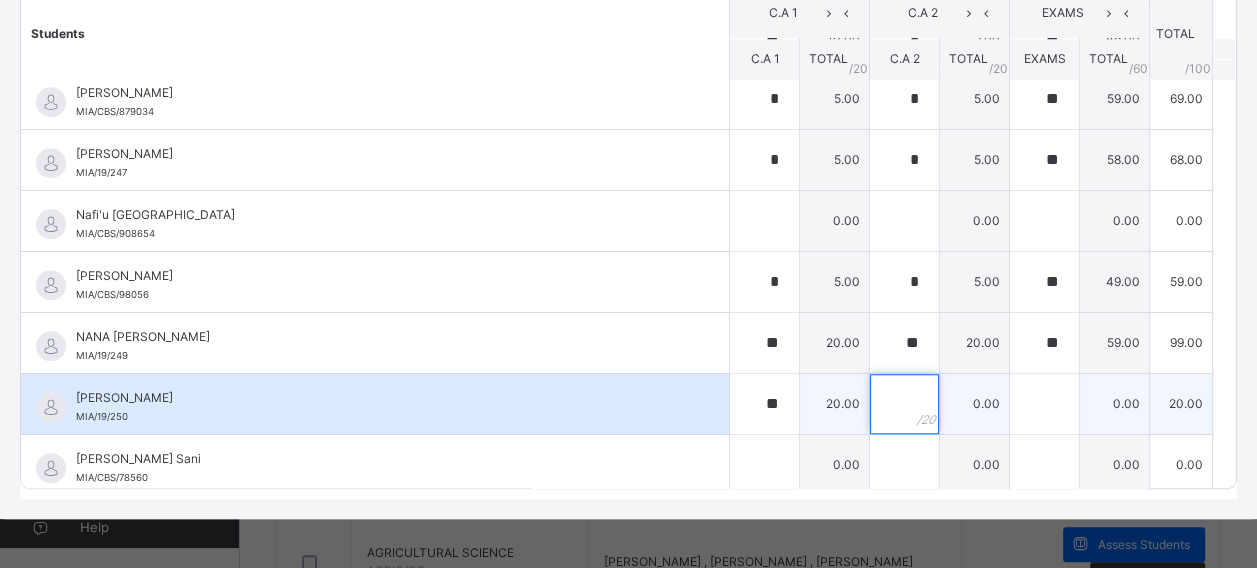 click at bounding box center [904, 404] 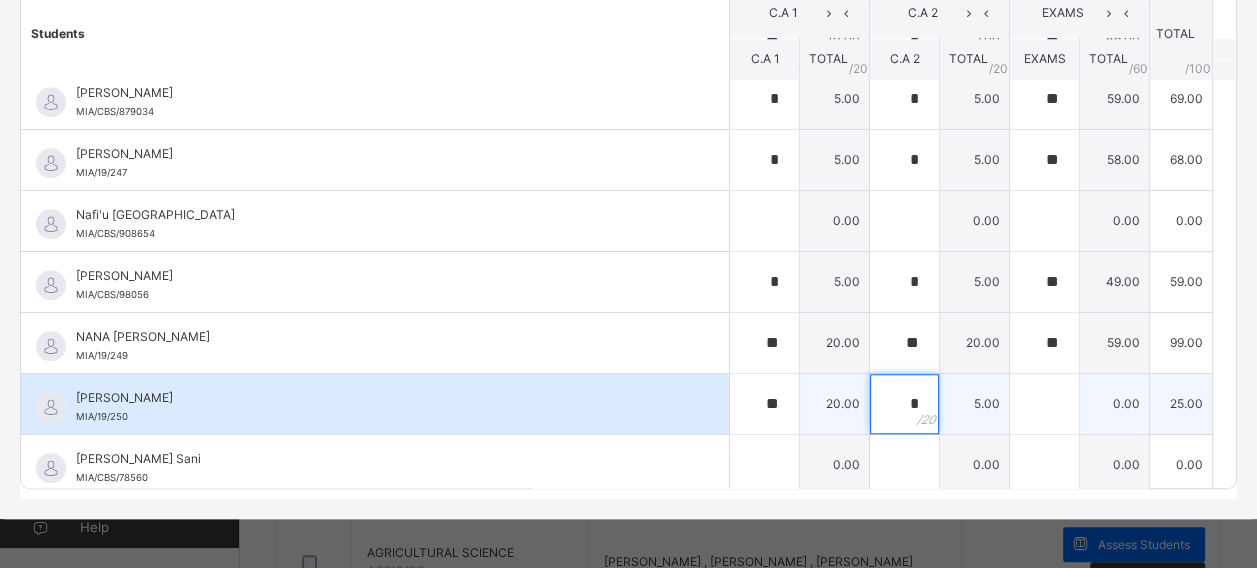 type on "*" 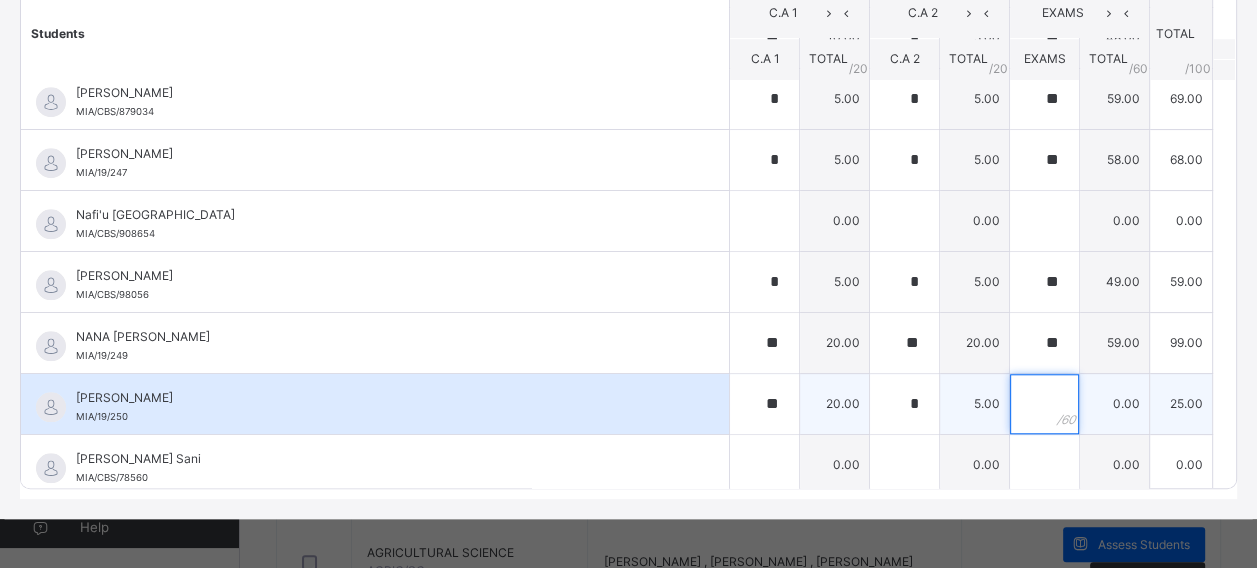 click at bounding box center [1044, 404] 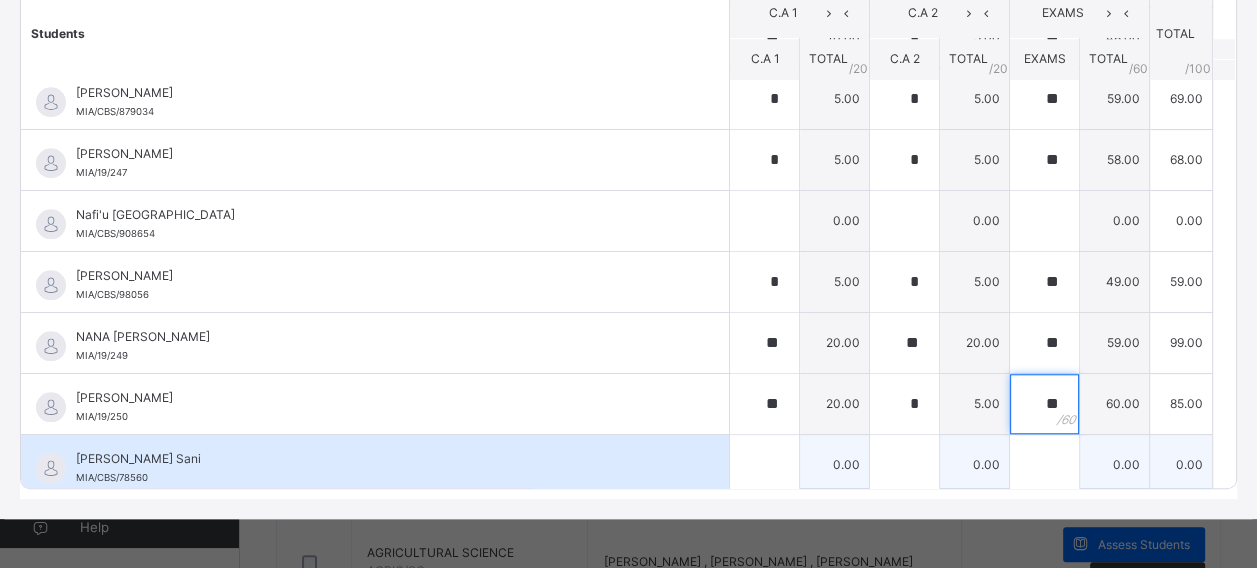 type on "**" 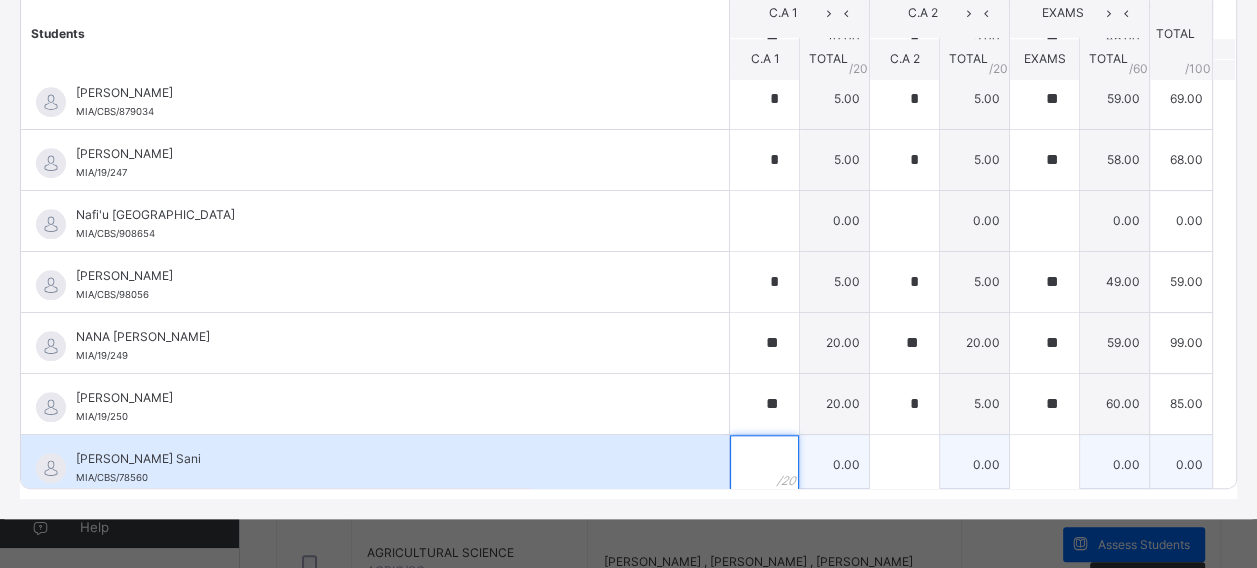 click at bounding box center [764, 465] 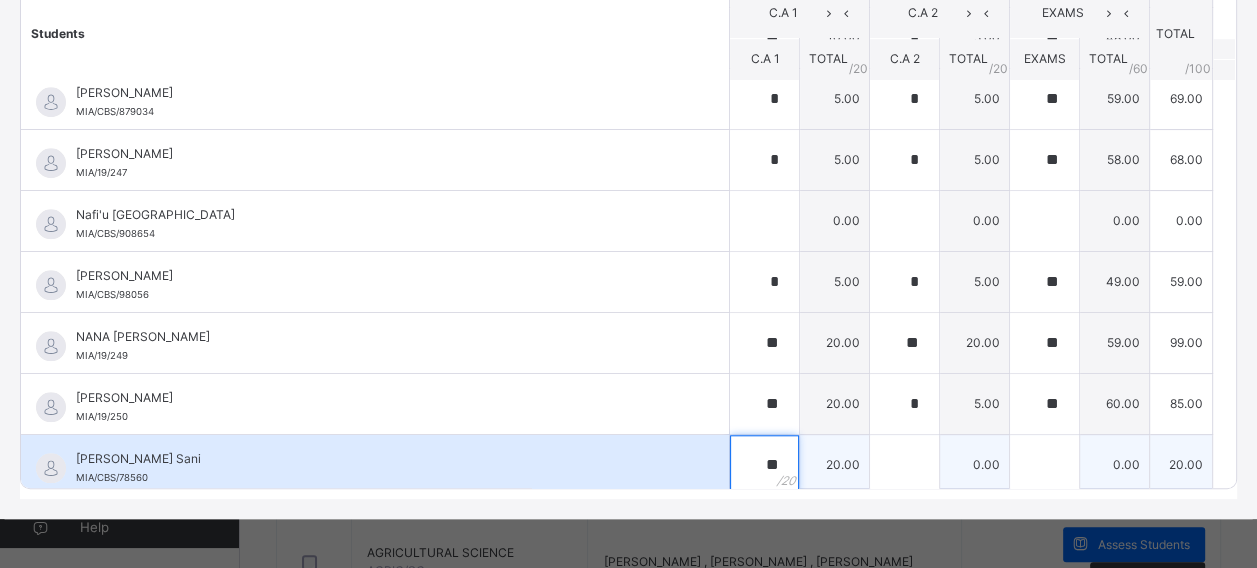 type on "**" 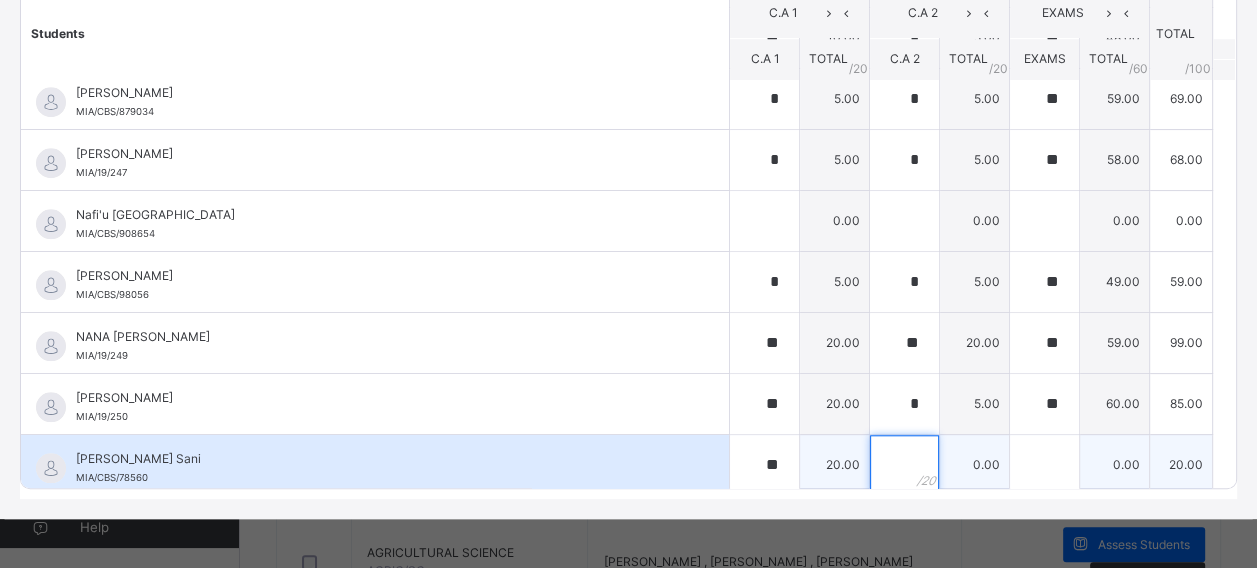 click at bounding box center [904, 465] 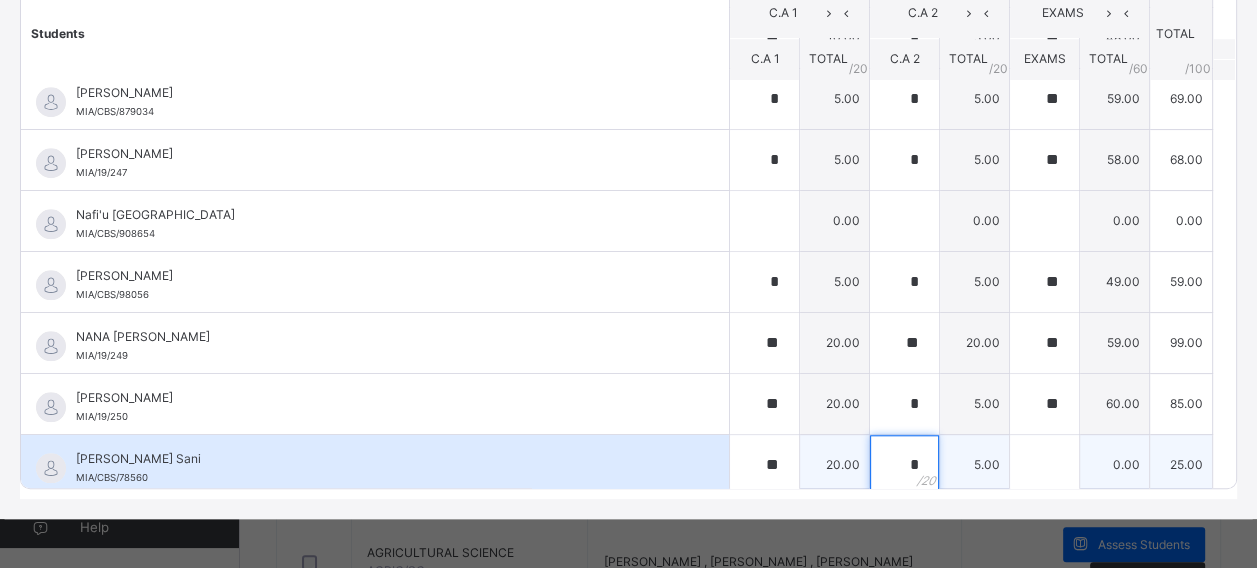 type on "*" 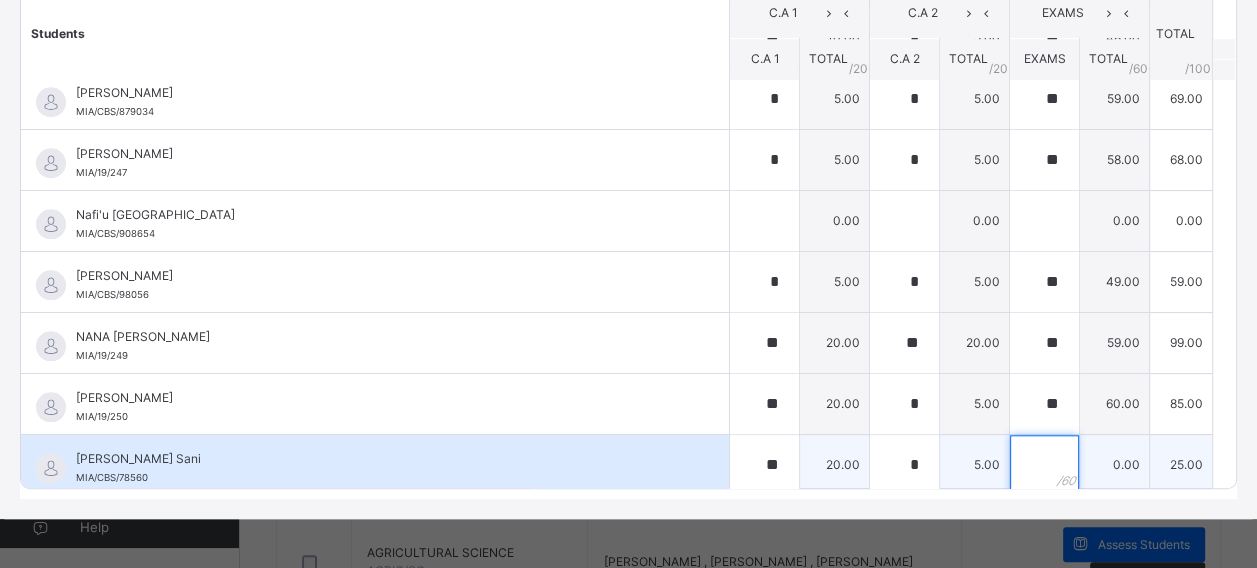 click at bounding box center [1044, 465] 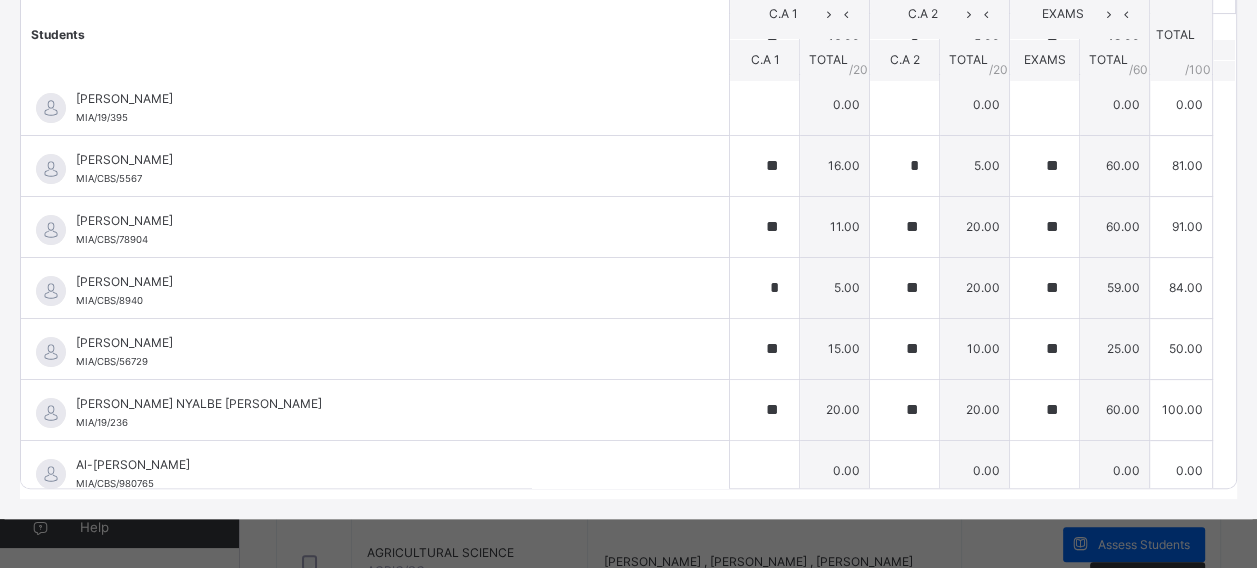 scroll, scrollTop: 0, scrollLeft: 0, axis: both 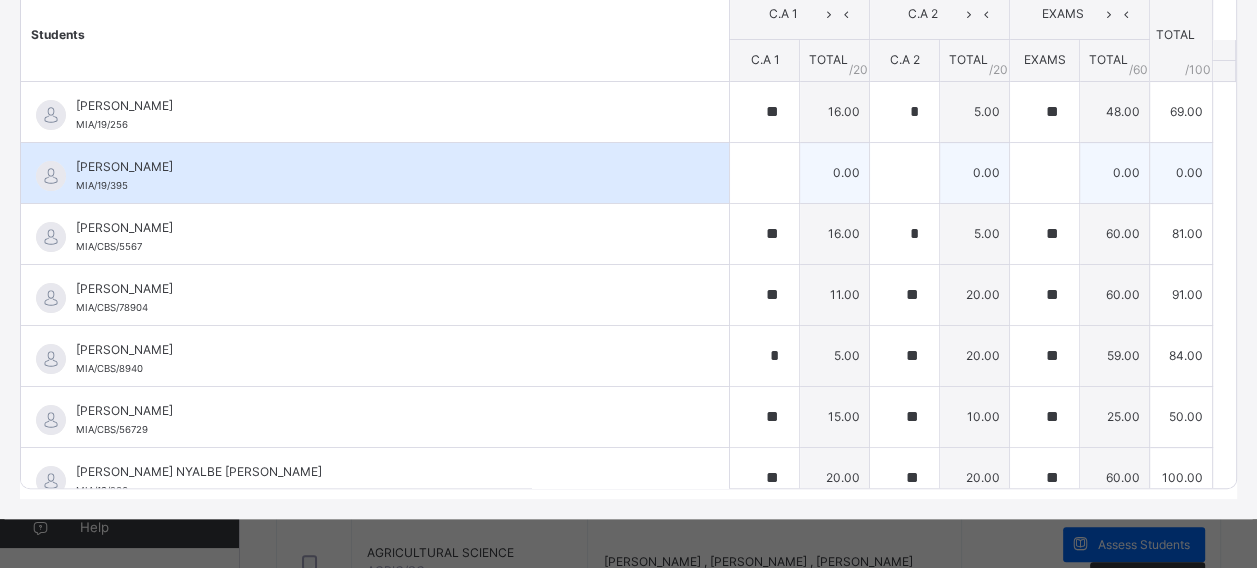 type on "**" 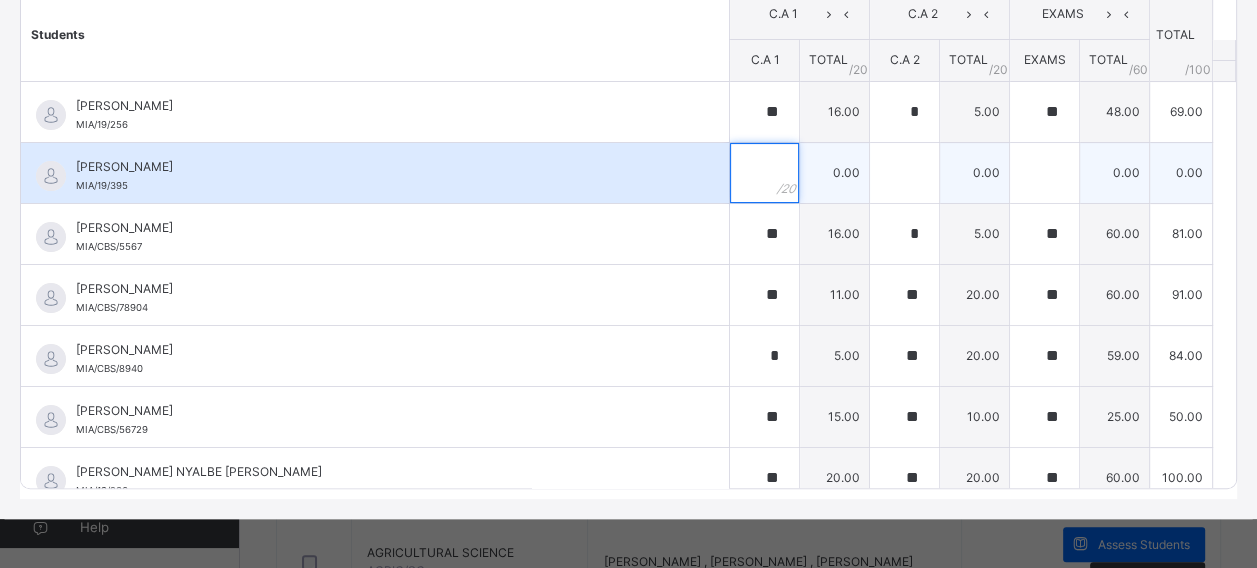 click at bounding box center [764, 173] 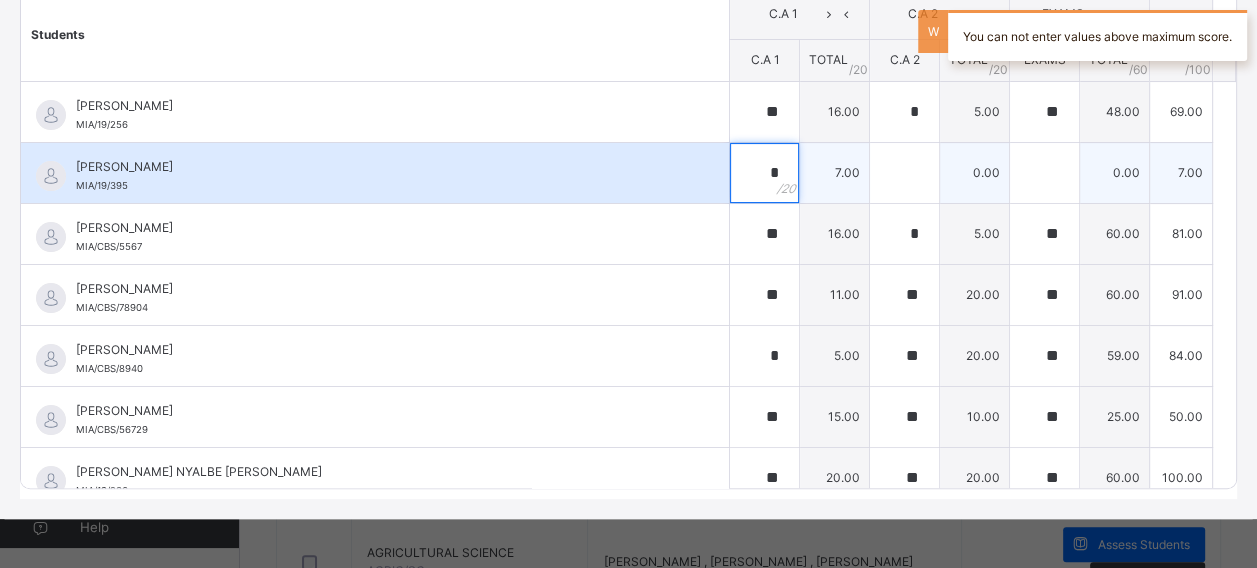 type on "*" 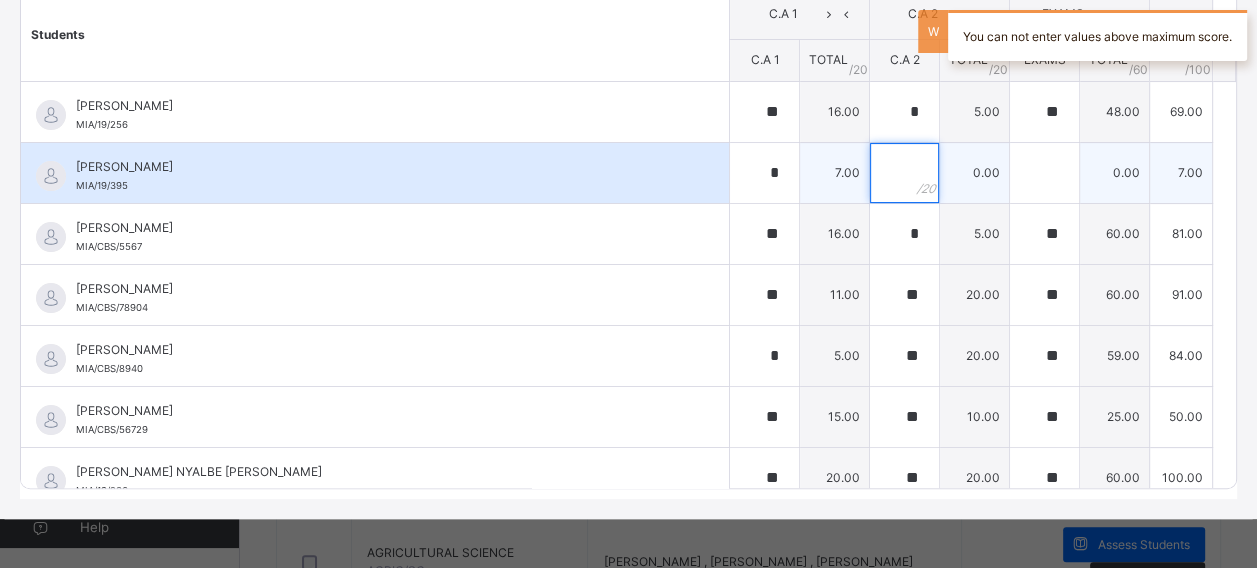 click at bounding box center [904, 173] 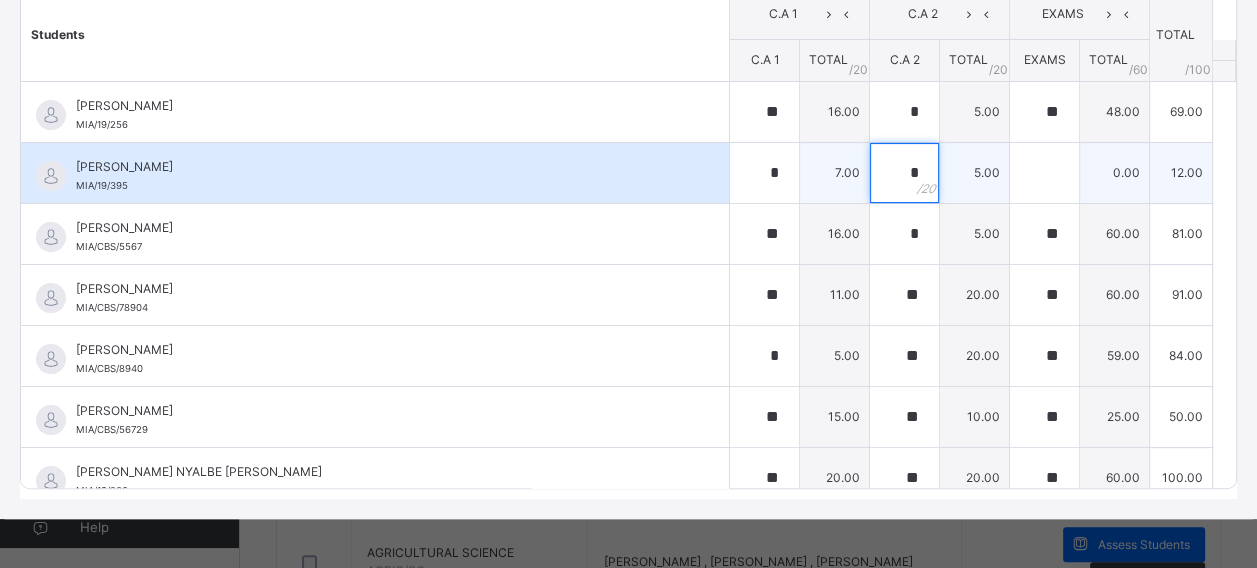 type on "*" 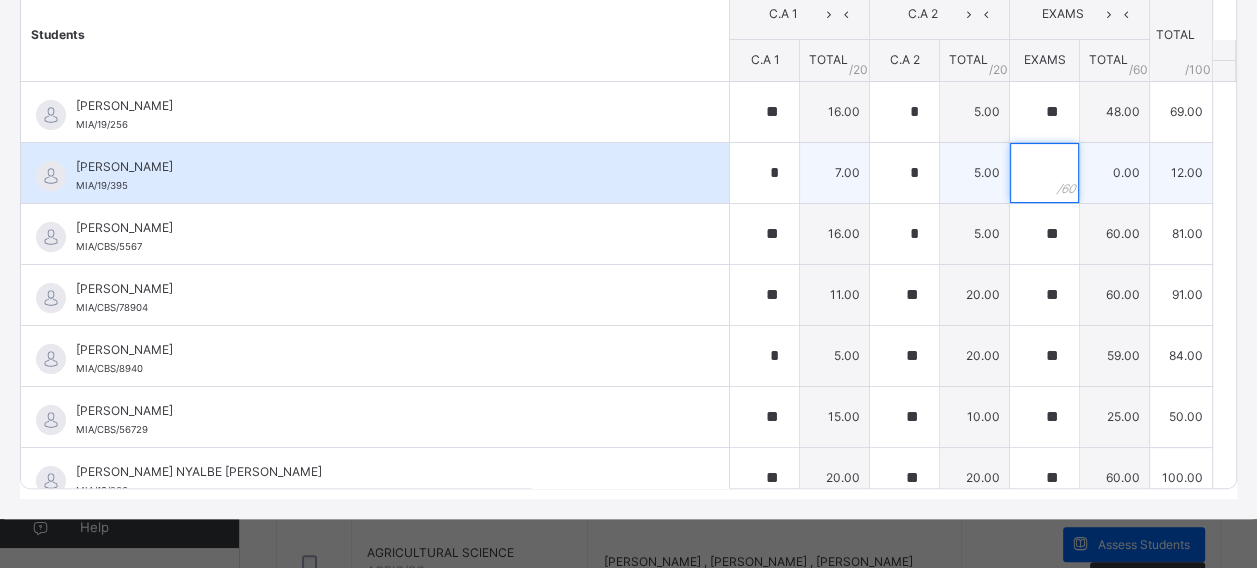 click at bounding box center [1044, 173] 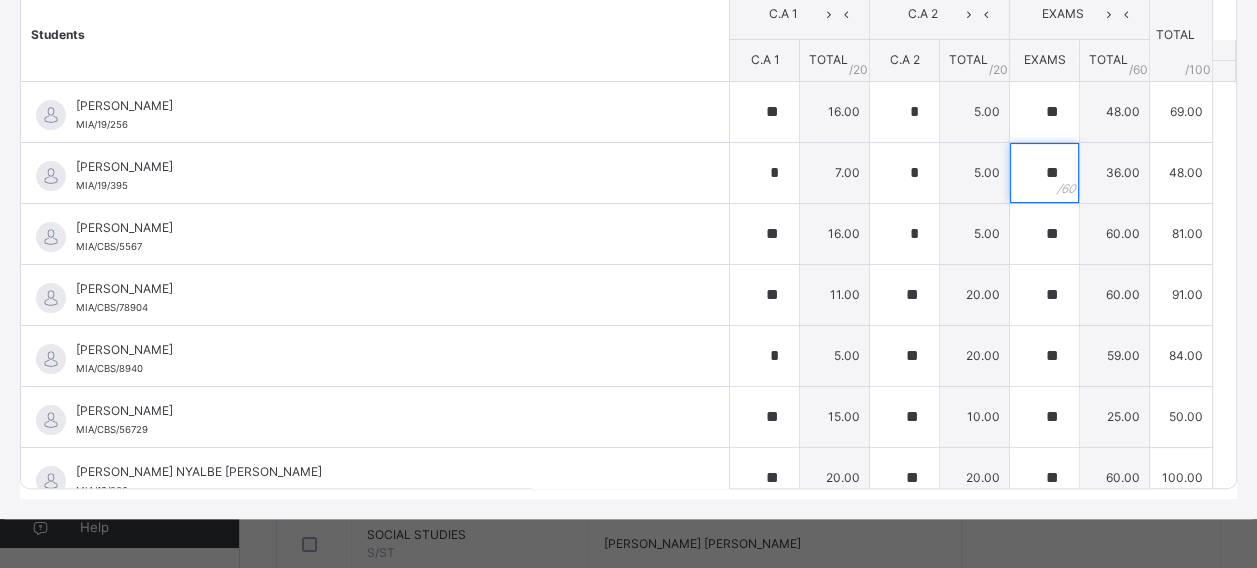 scroll, scrollTop: 194, scrollLeft: 0, axis: vertical 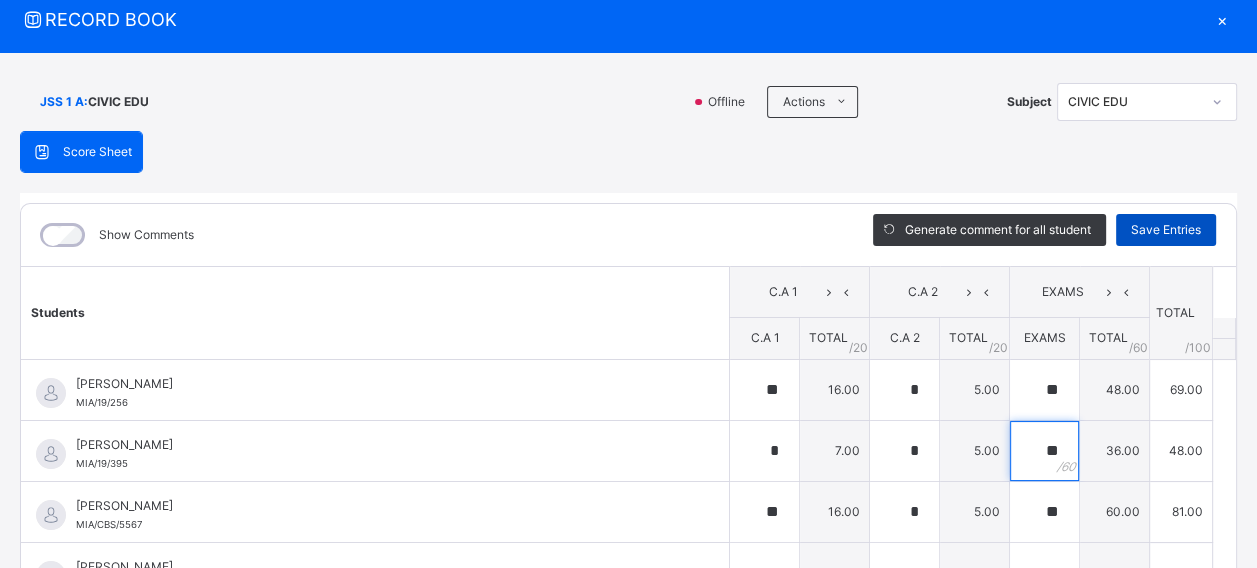 type on "**" 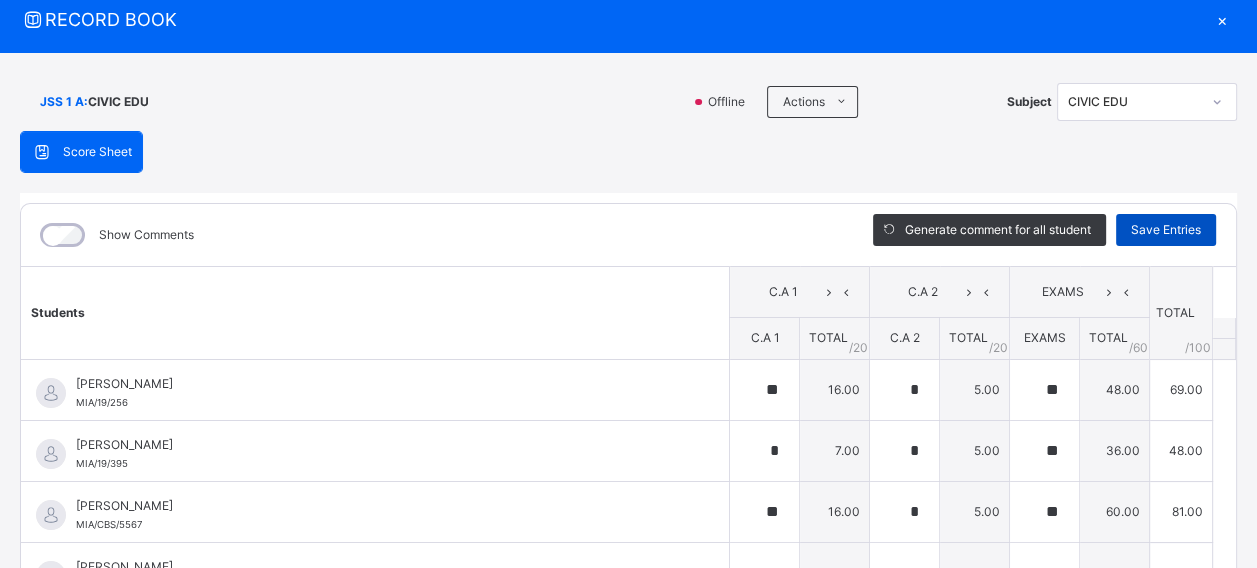 click on "Save Entries" at bounding box center (1166, 230) 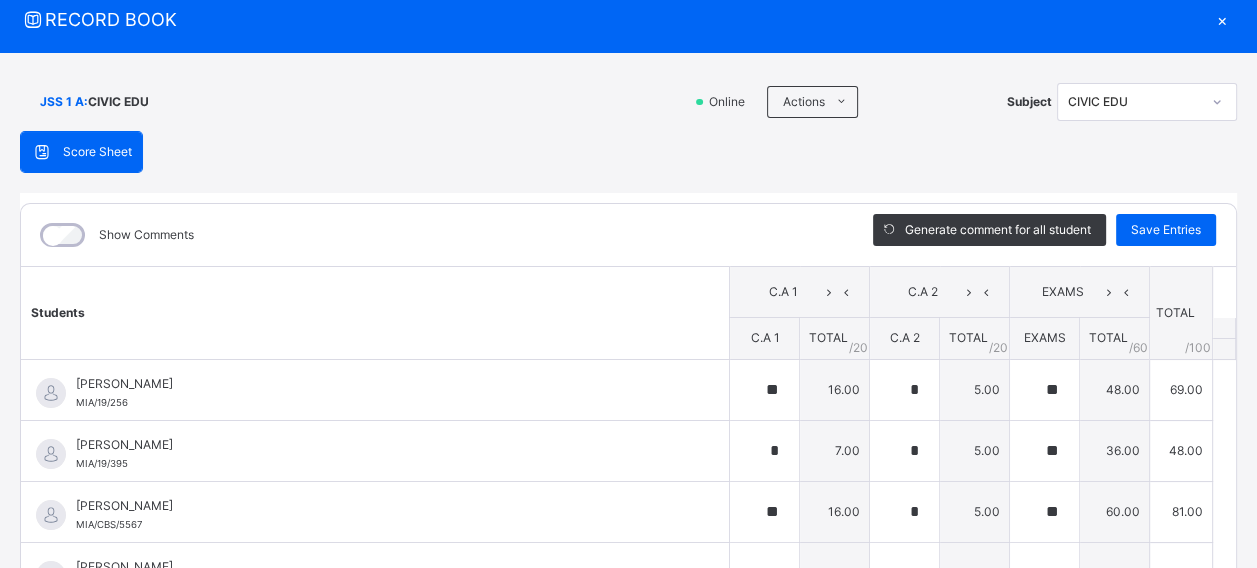 click on "Show Comments" at bounding box center [432, 235] 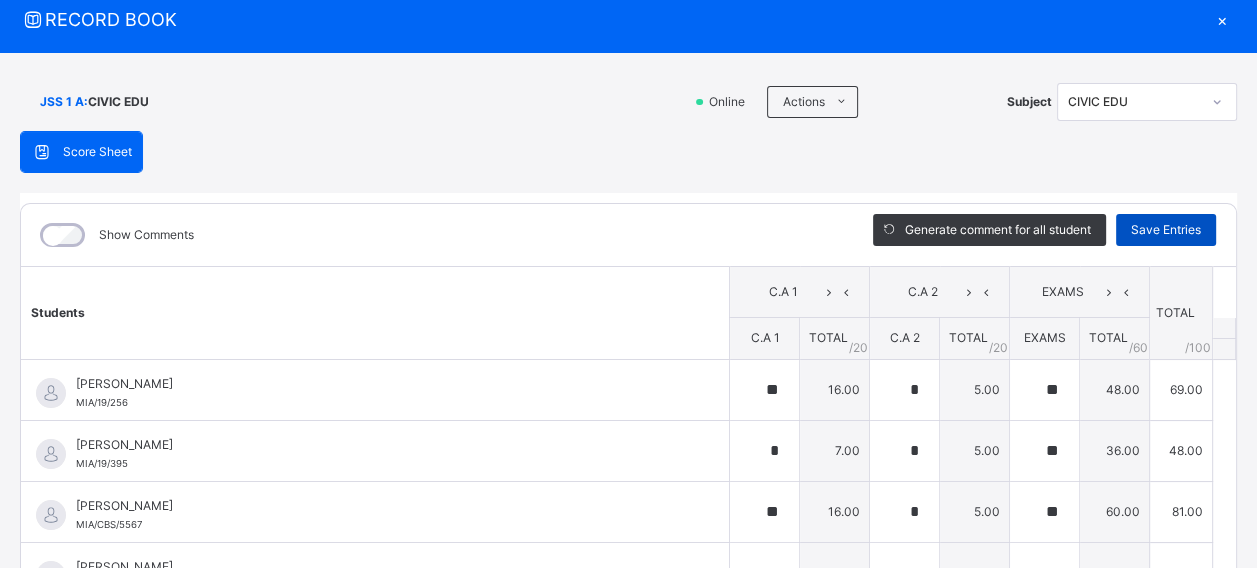 click on "Save Entries" at bounding box center (1166, 230) 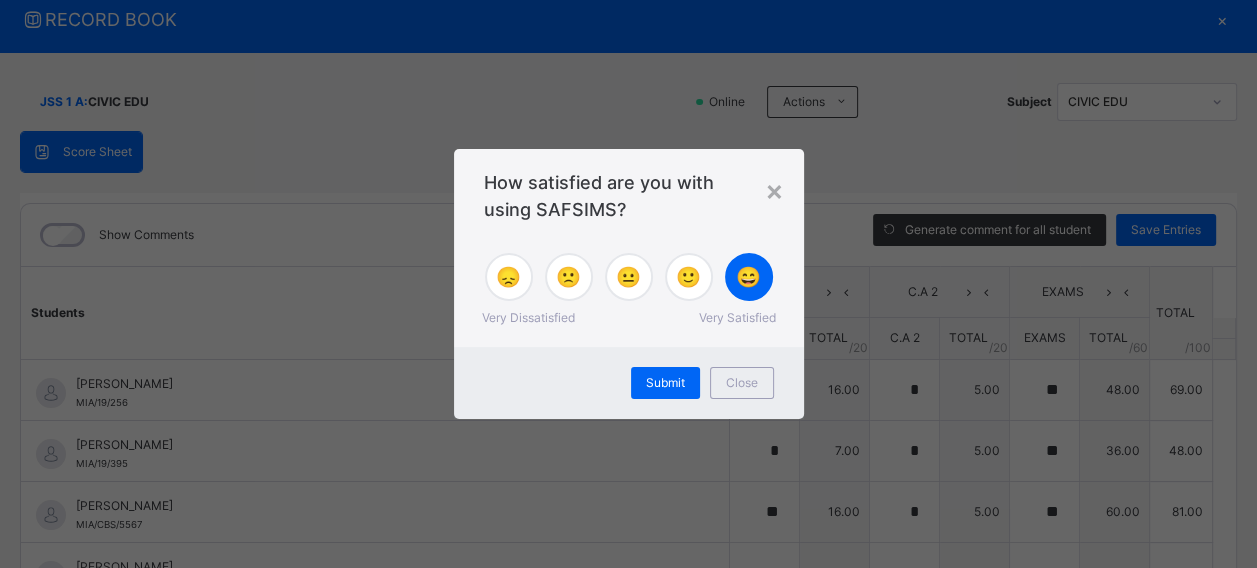 click on "😄" at bounding box center (748, 277) 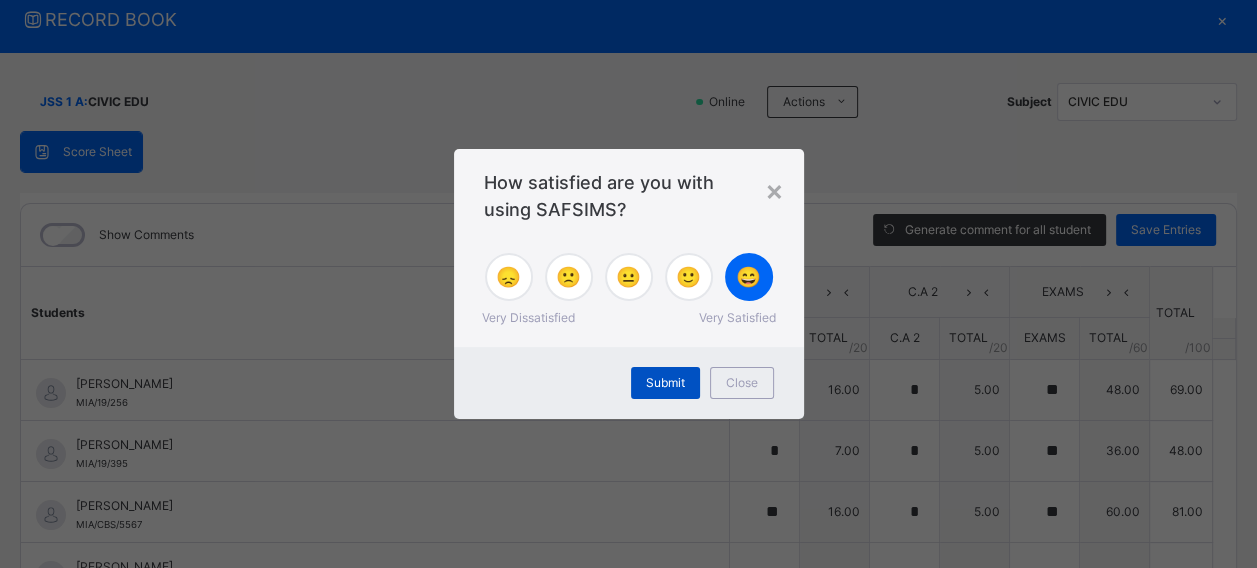 click on "Submit" at bounding box center [665, 383] 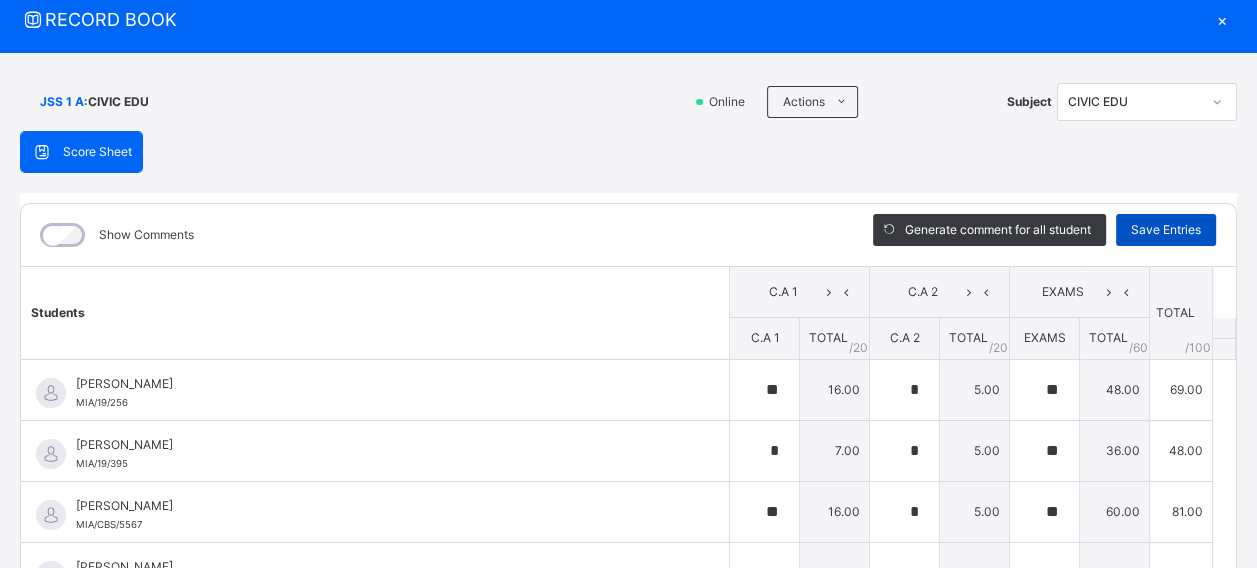 click on "Save Entries" at bounding box center (1166, 230) 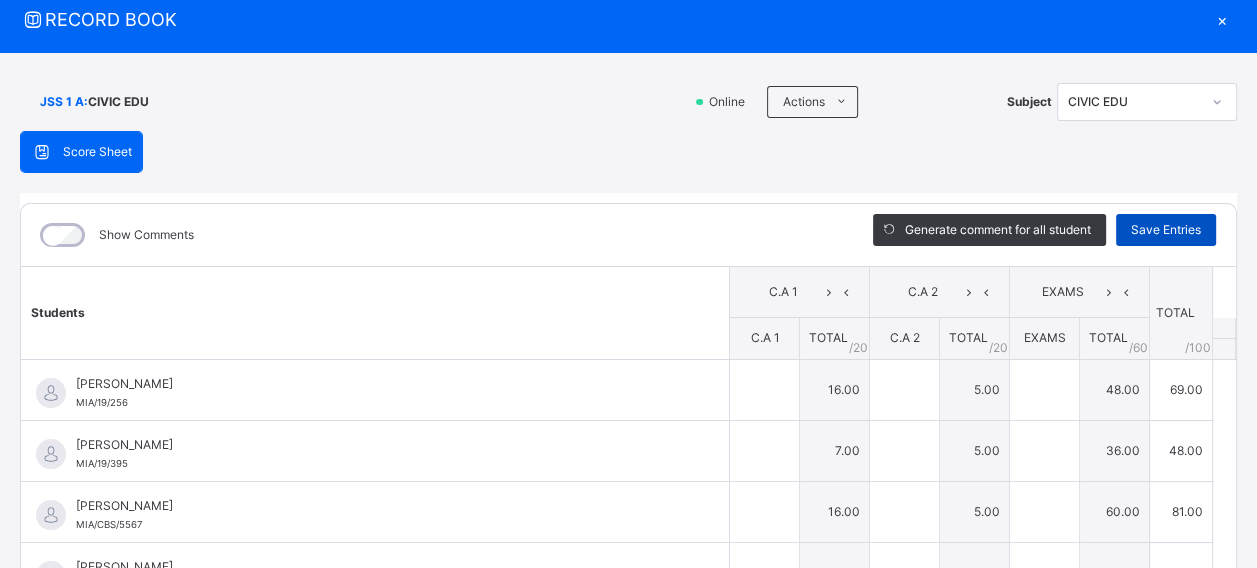 type on "**" 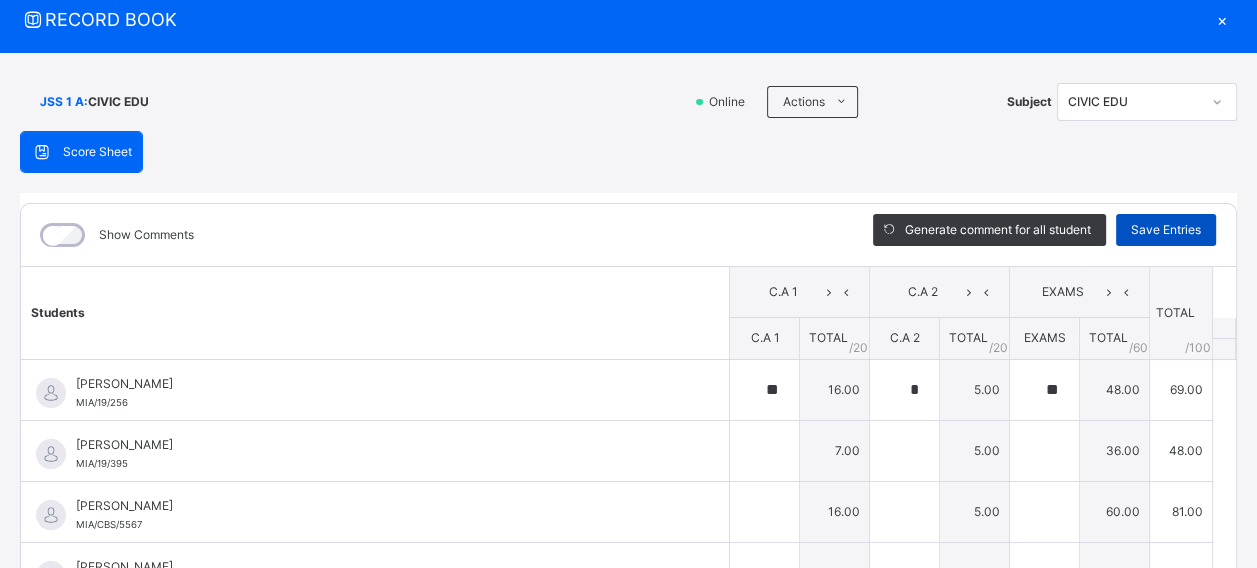 type on "*" 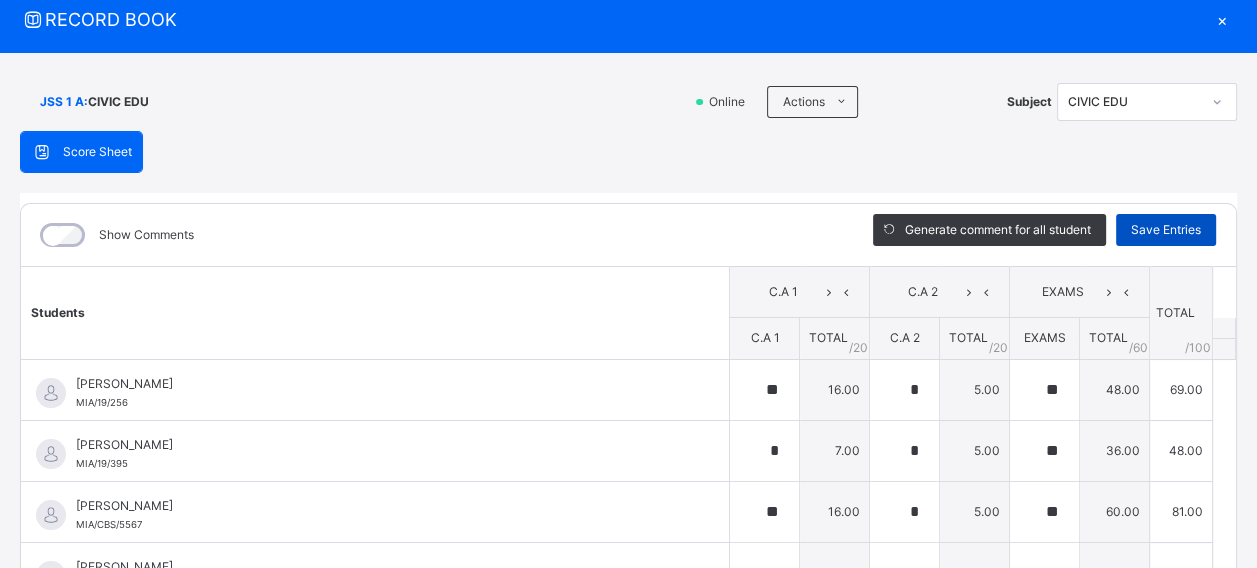 type on "**" 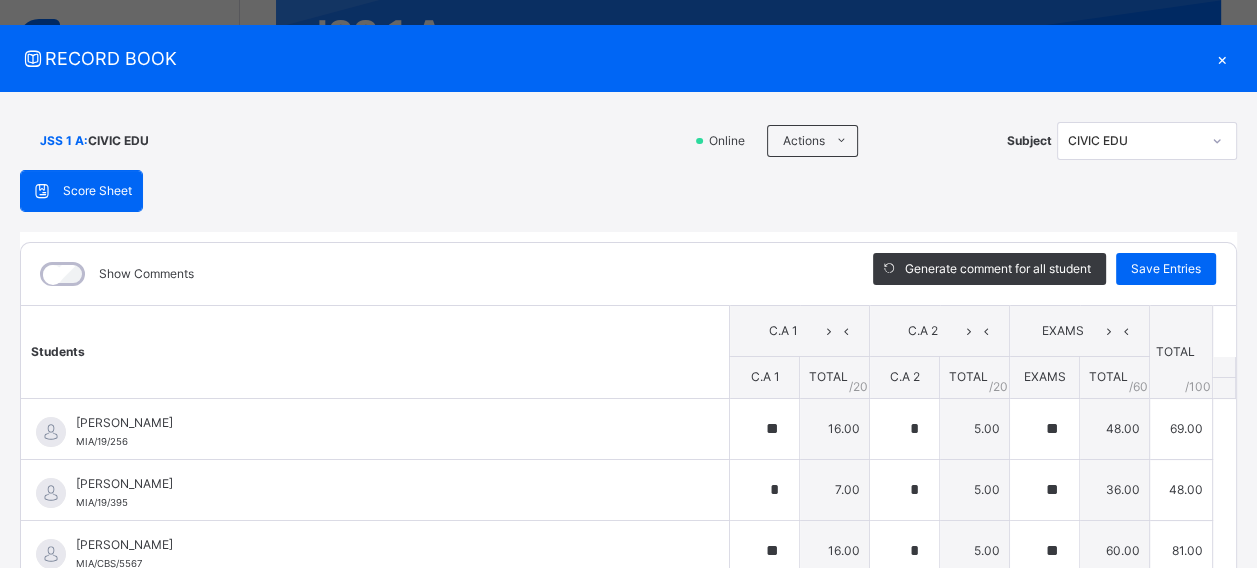 scroll, scrollTop: 0, scrollLeft: 0, axis: both 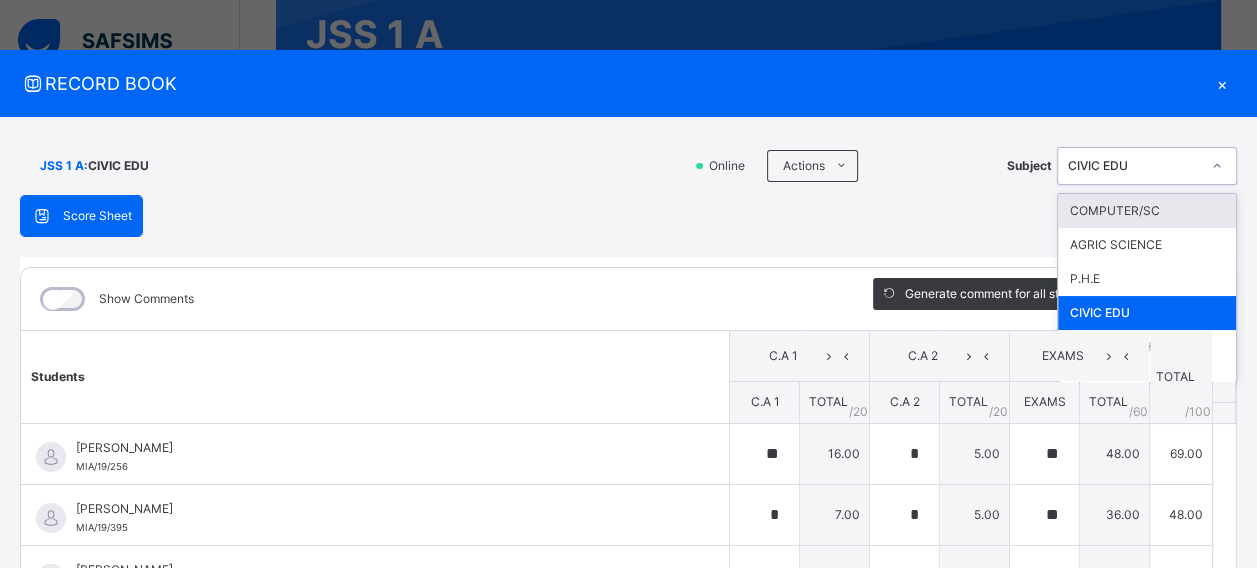 click 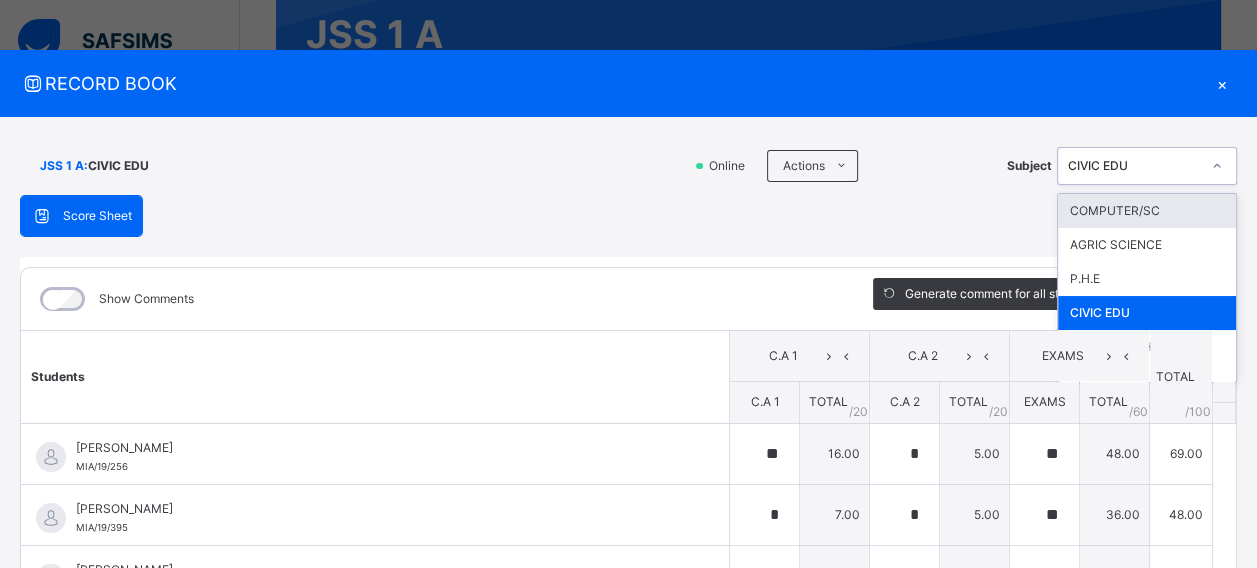 click on "COMPUTER/SC" at bounding box center [1147, 211] 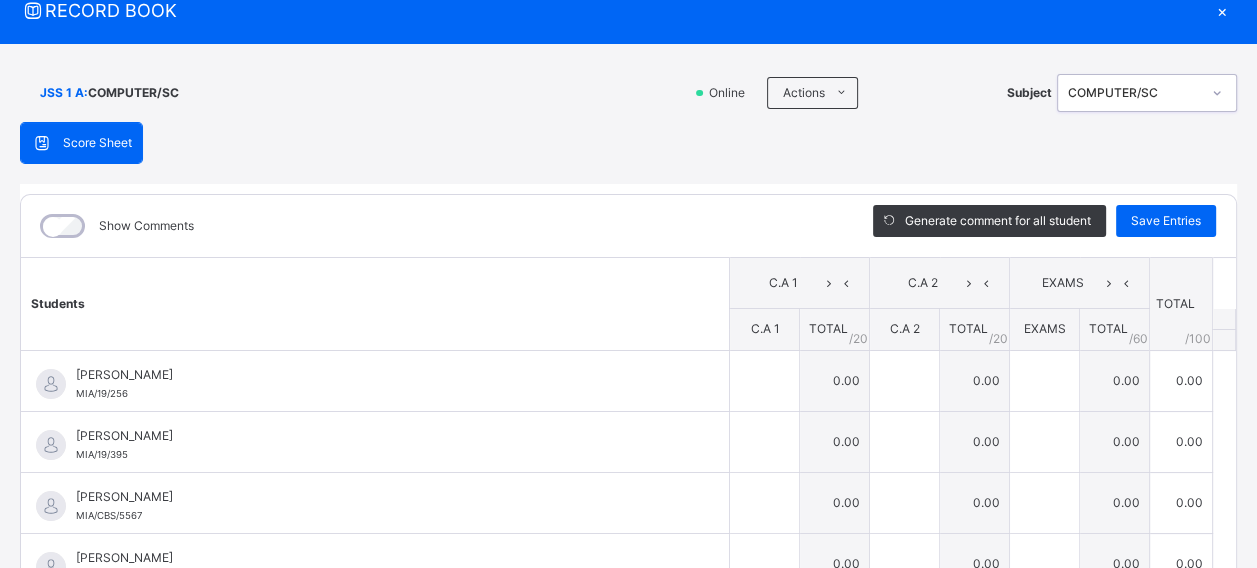 scroll, scrollTop: 87, scrollLeft: 0, axis: vertical 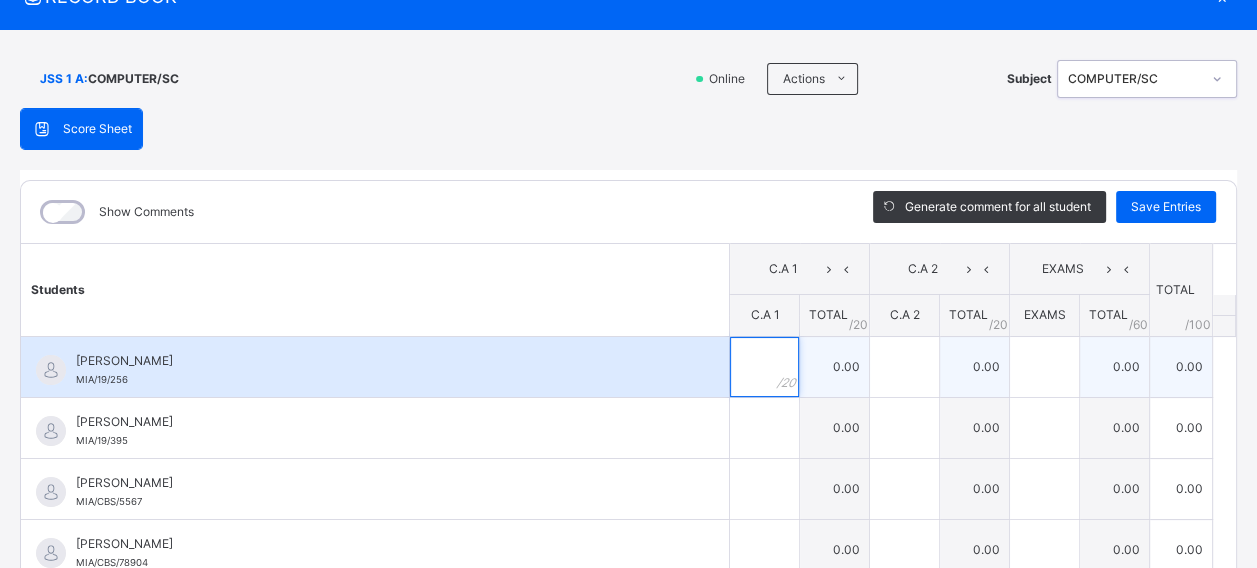 click at bounding box center (764, 367) 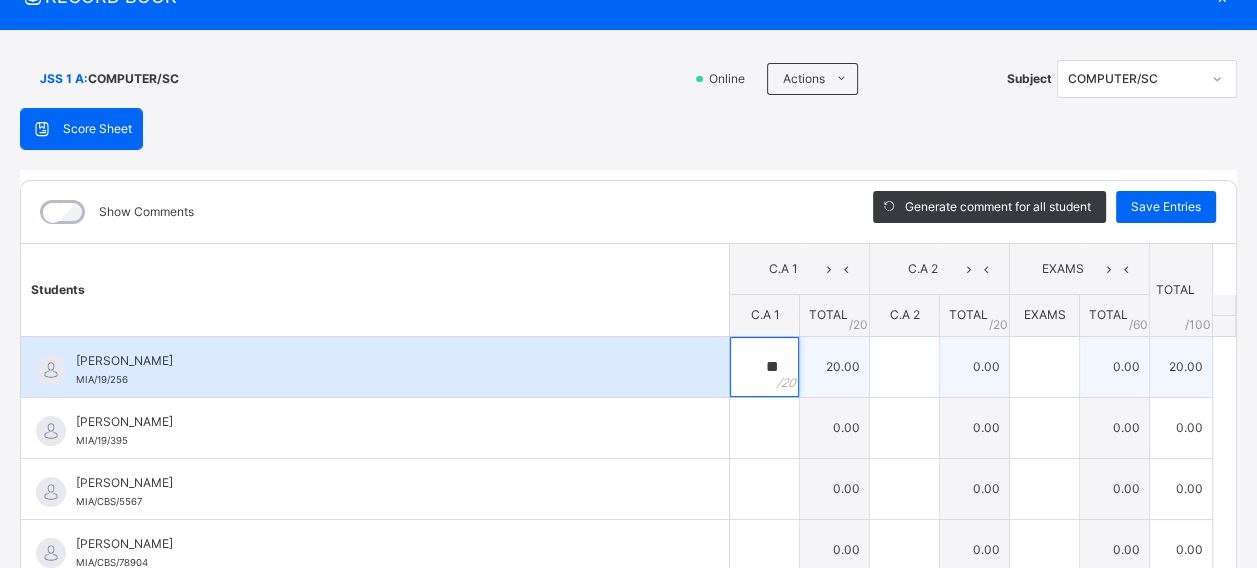 type on "**" 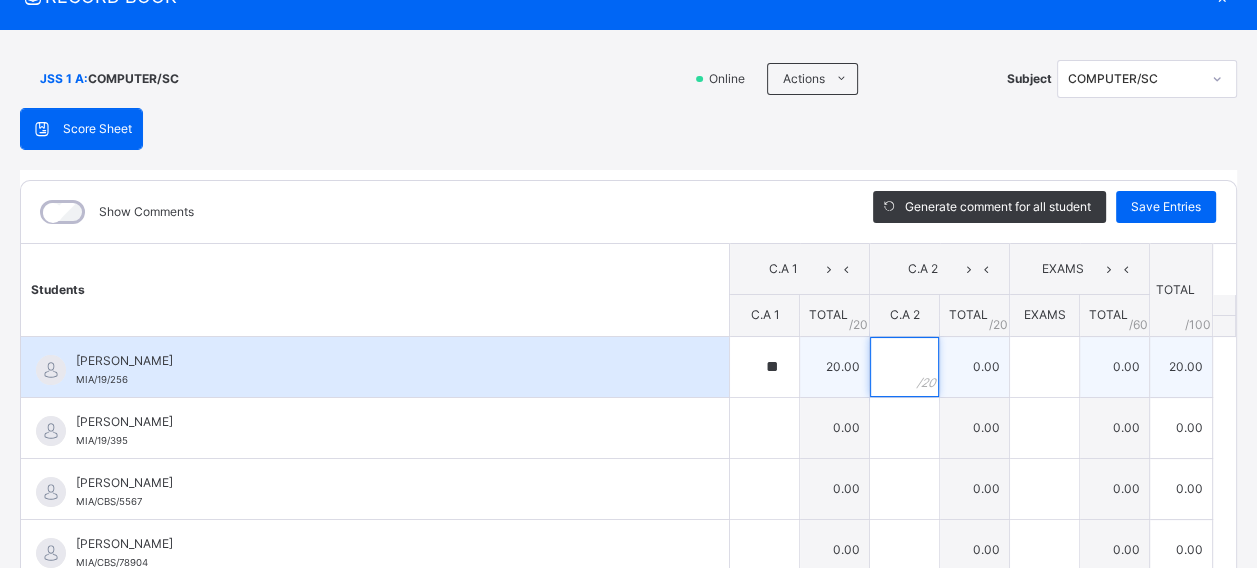 click at bounding box center [904, 367] 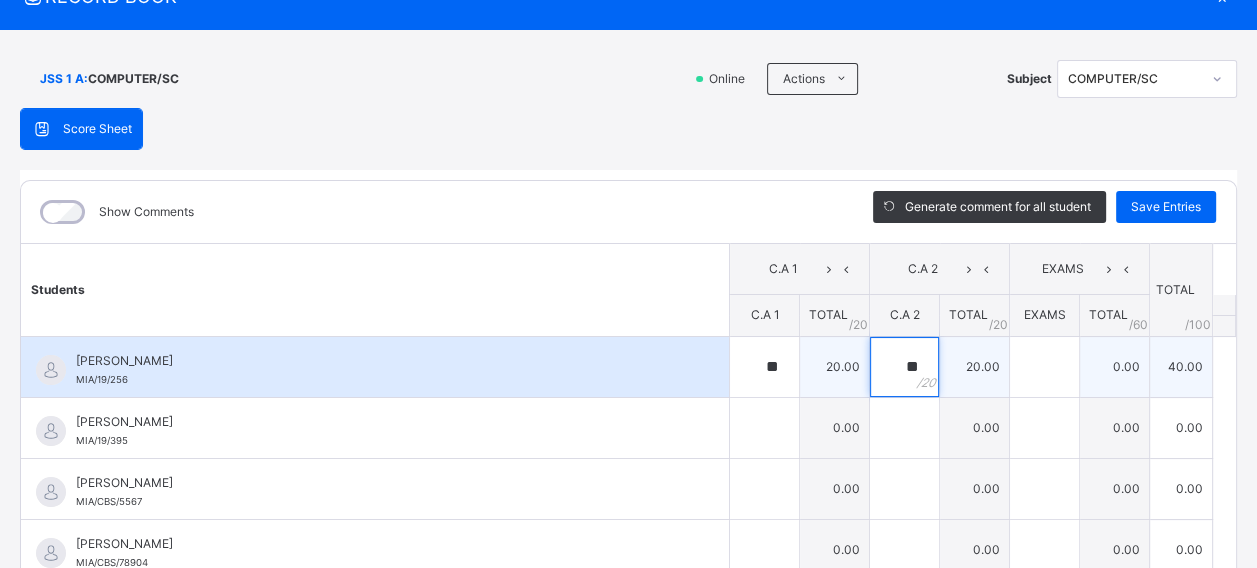 type on "**" 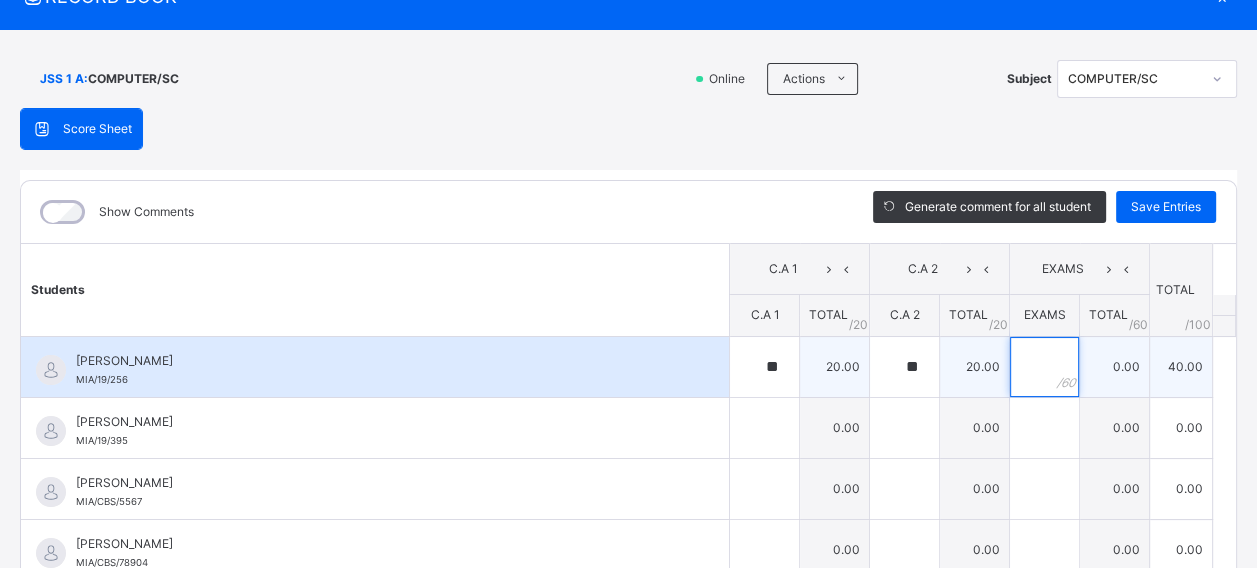 click at bounding box center [1044, 367] 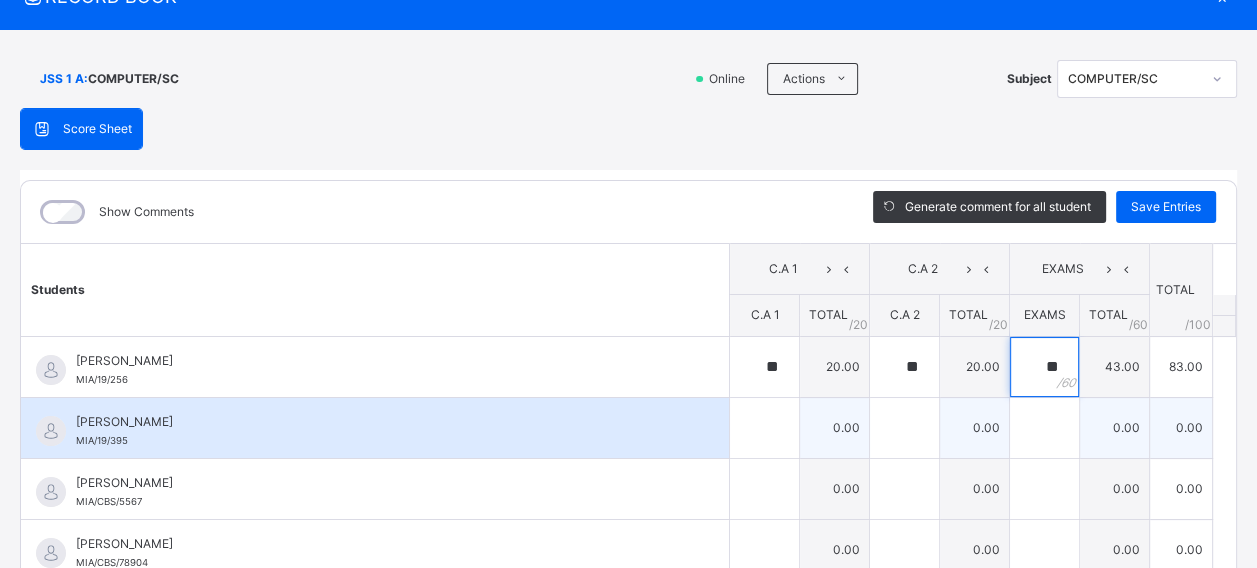 type on "**" 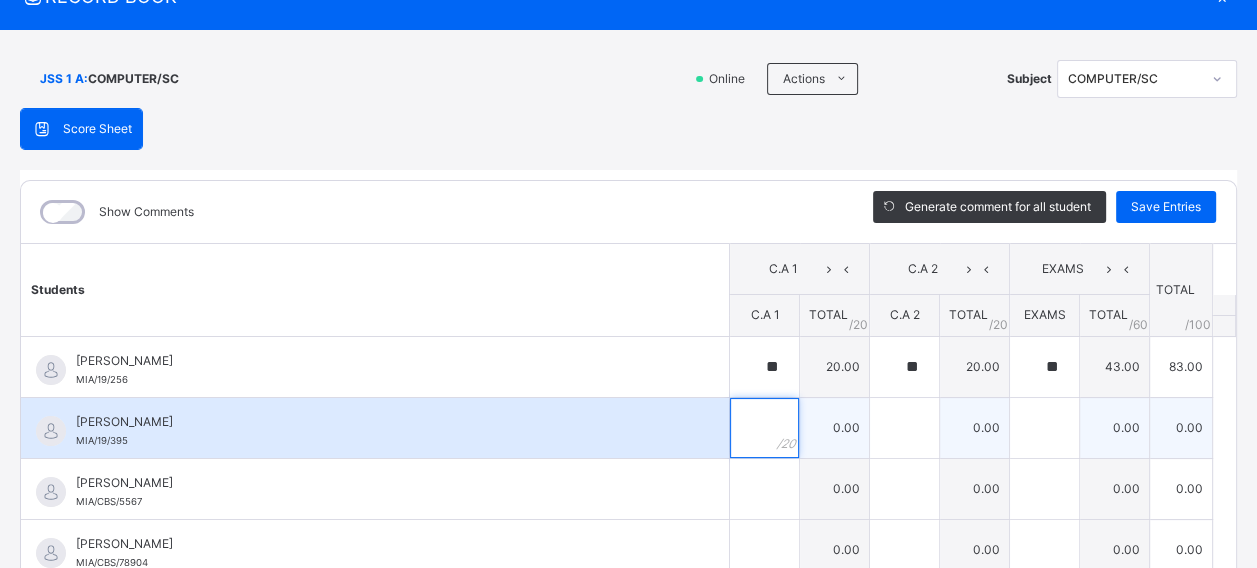 click at bounding box center (764, 428) 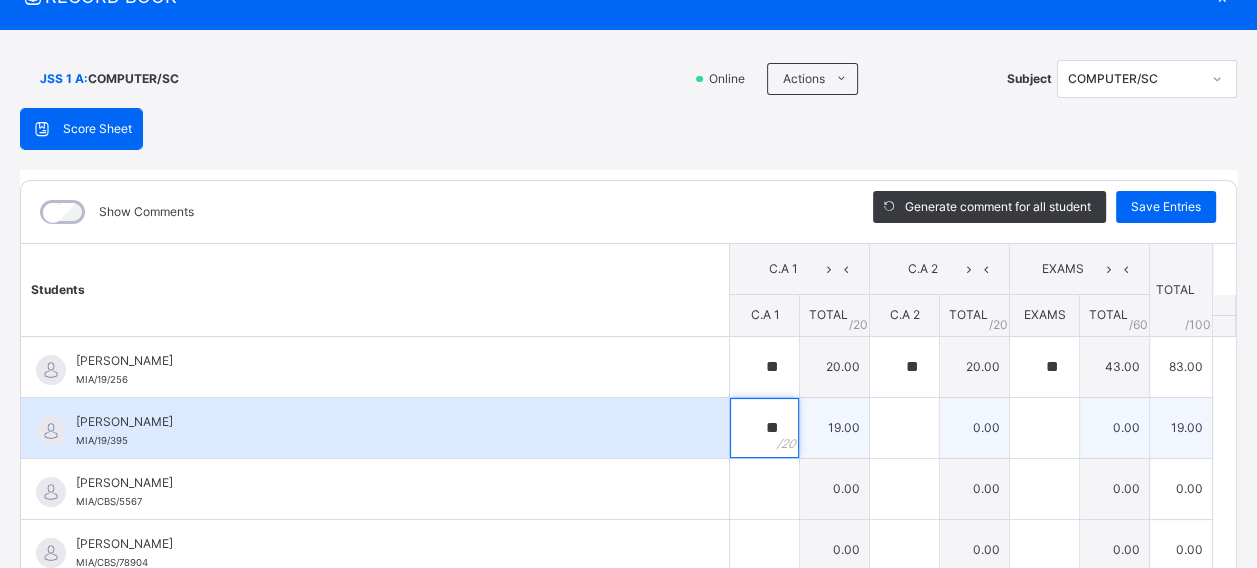 type on "**" 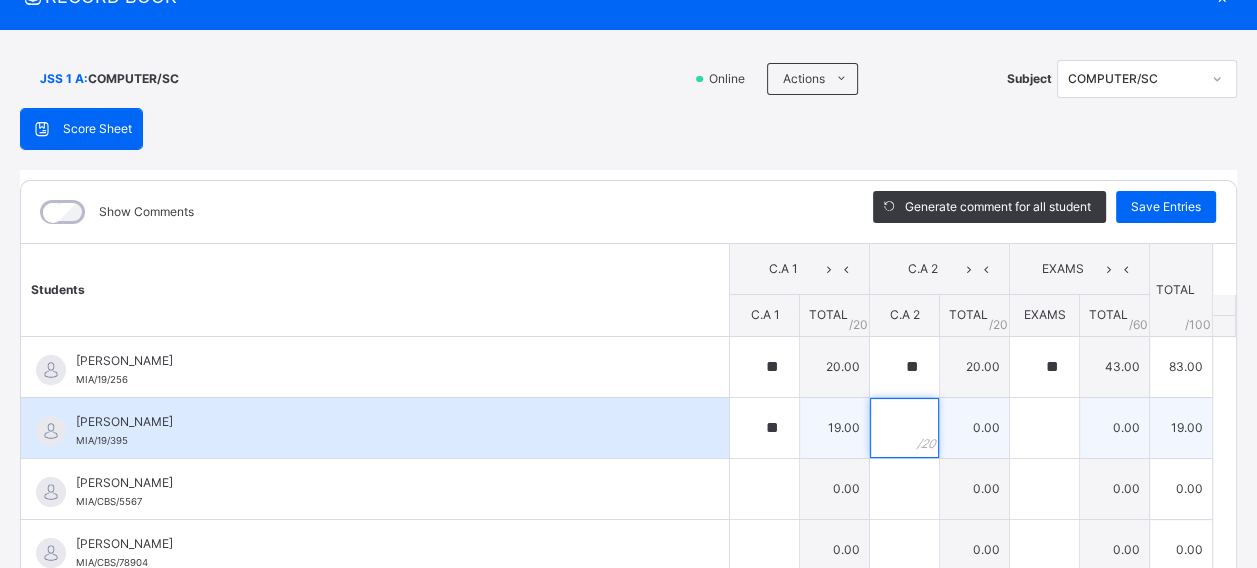 click at bounding box center (904, 428) 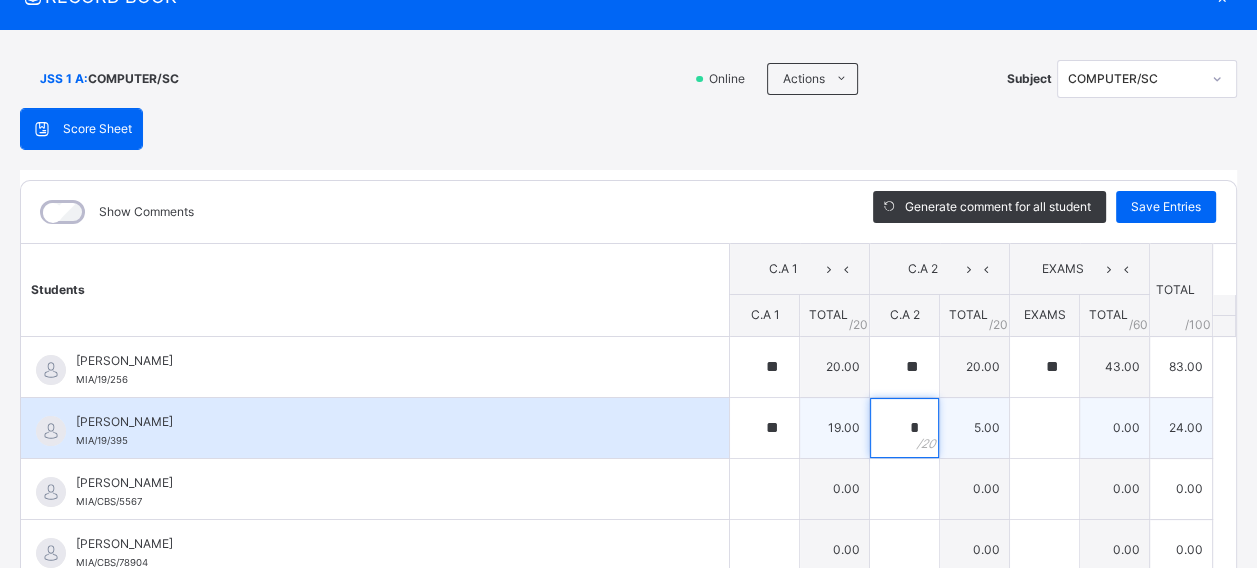 type on "*" 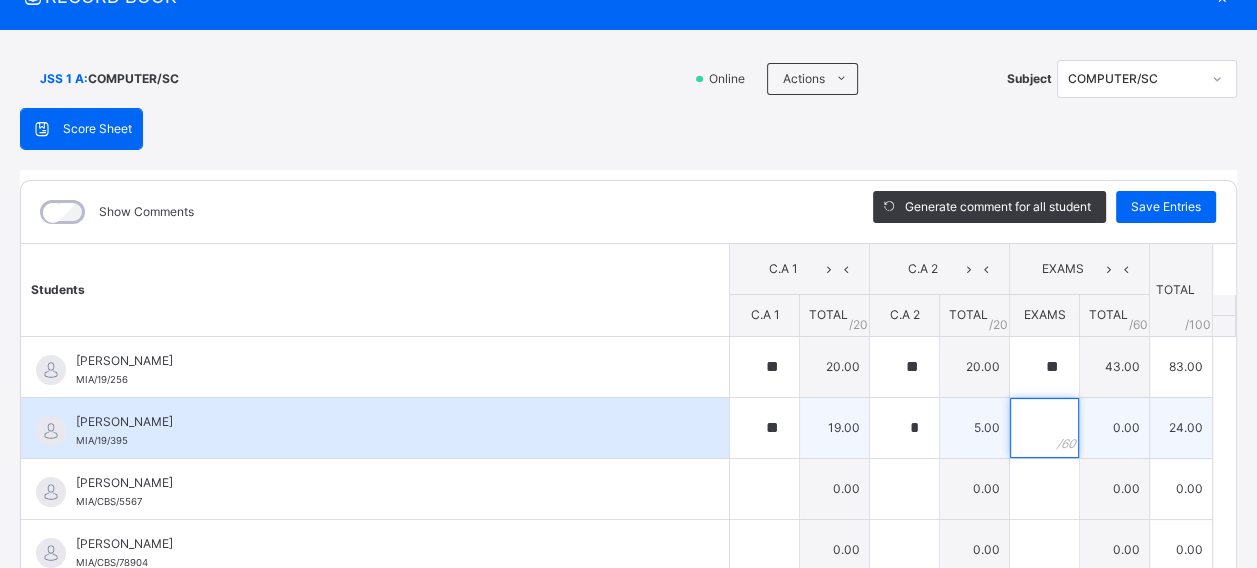 click at bounding box center [1044, 428] 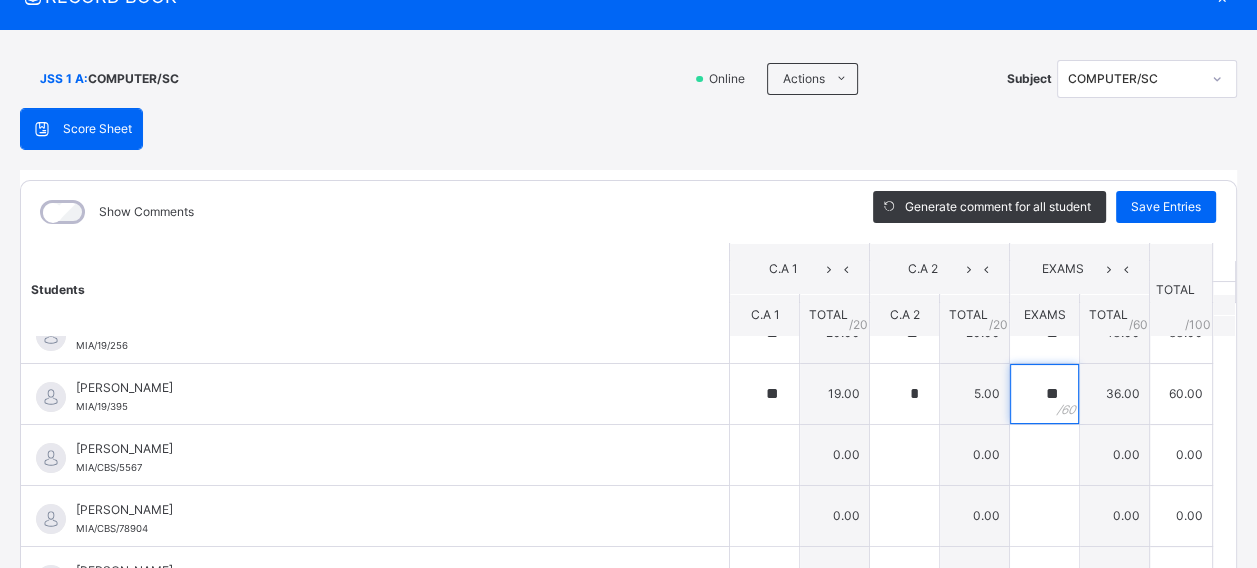 scroll, scrollTop: 0, scrollLeft: 0, axis: both 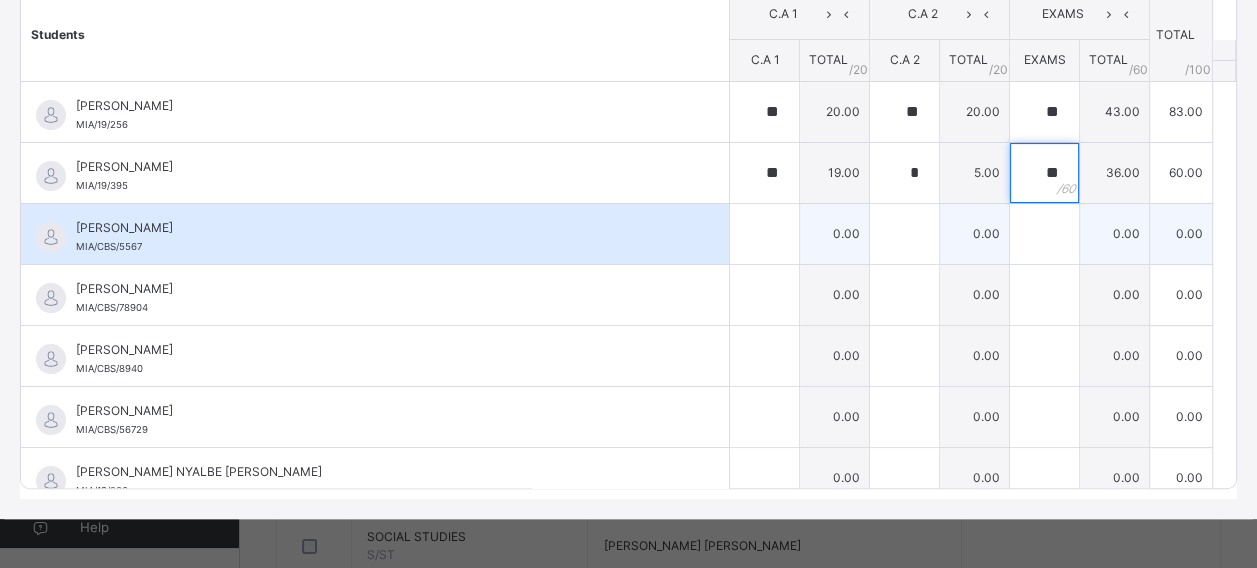 type on "**" 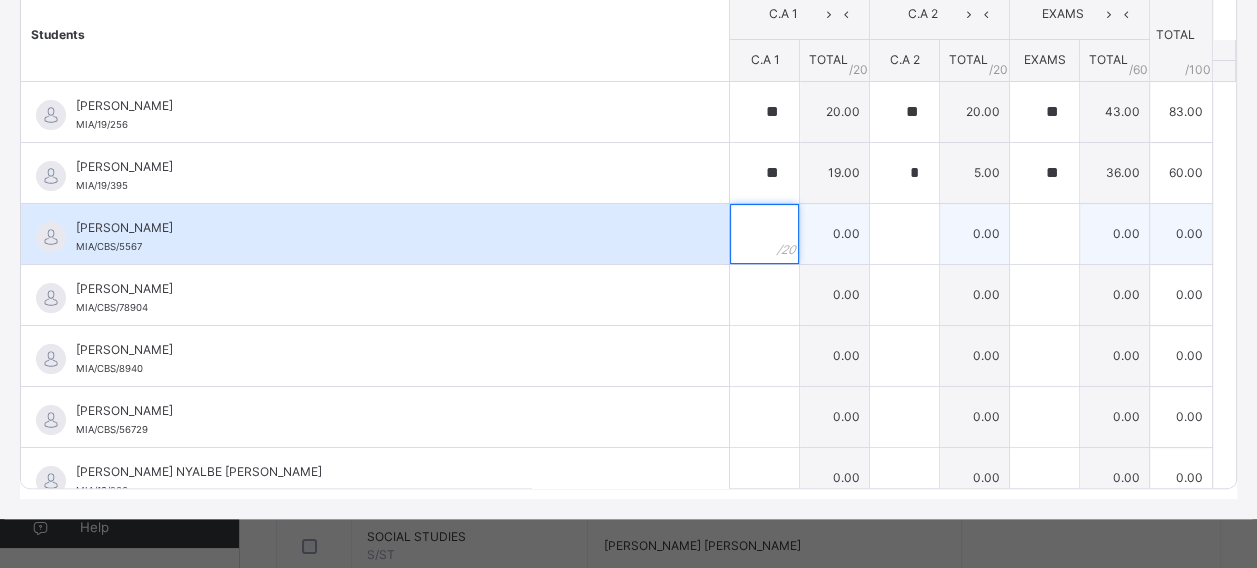 click at bounding box center (764, 234) 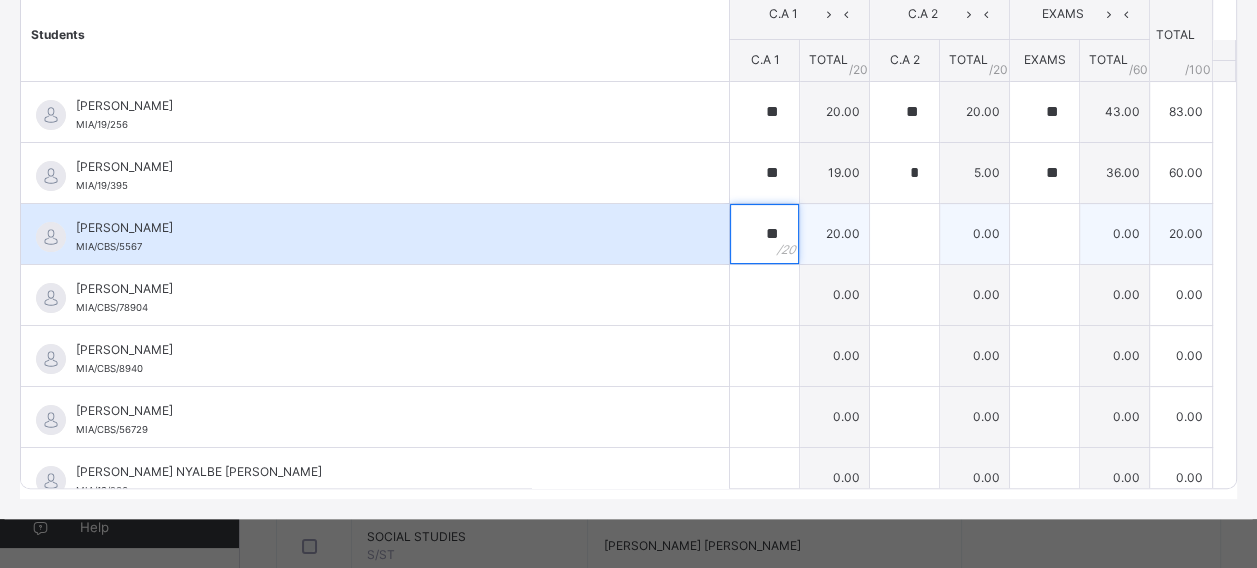 type on "**" 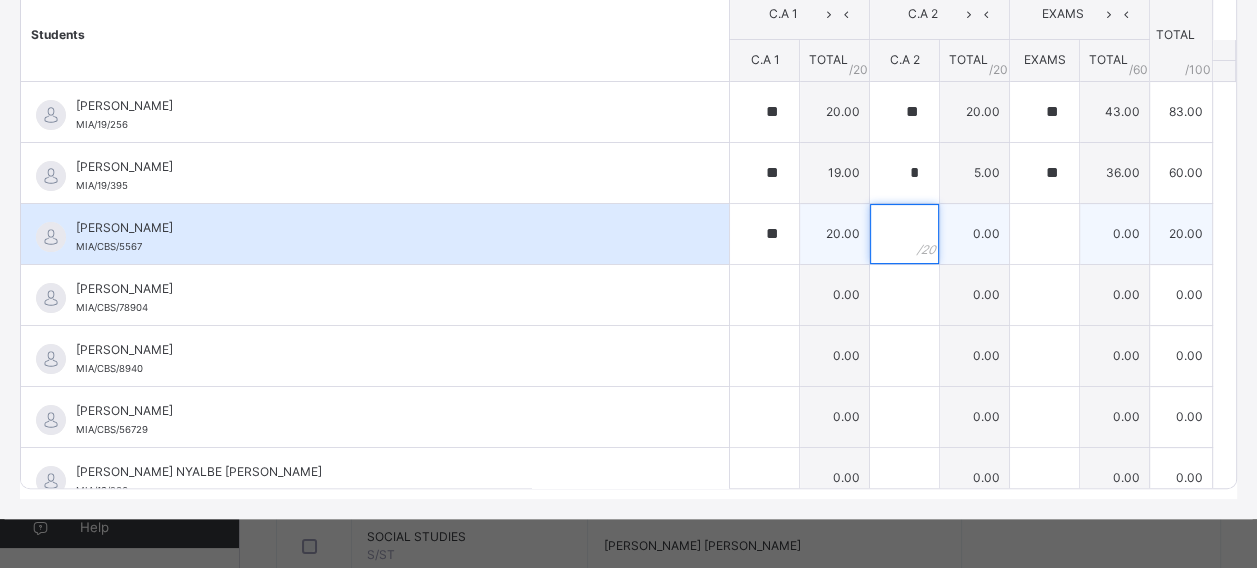 click at bounding box center [904, 234] 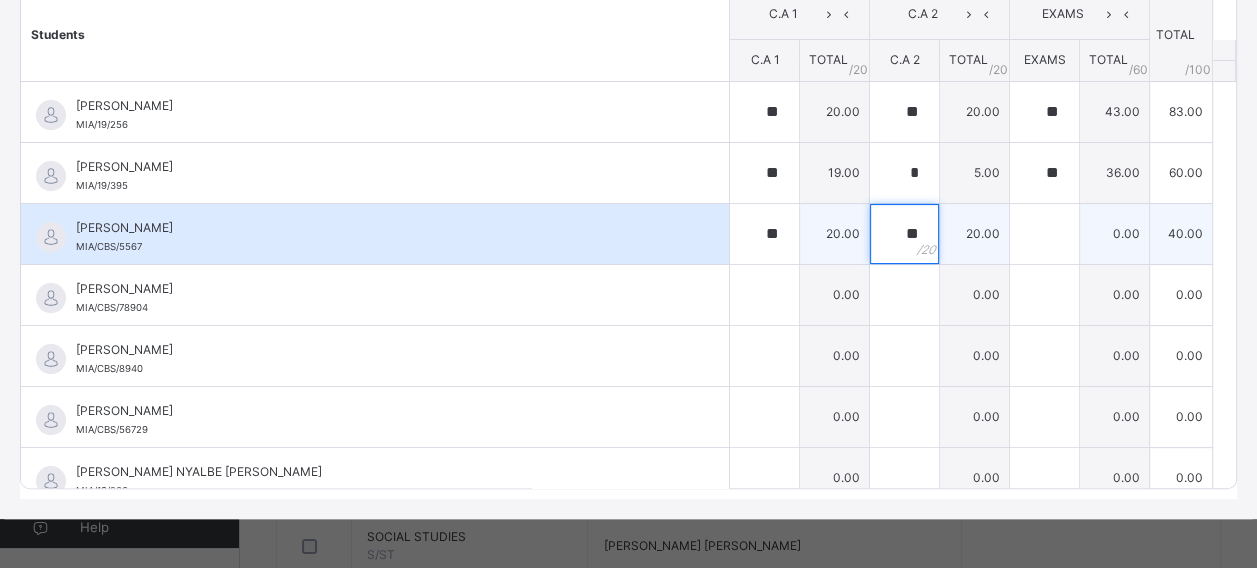 type on "**" 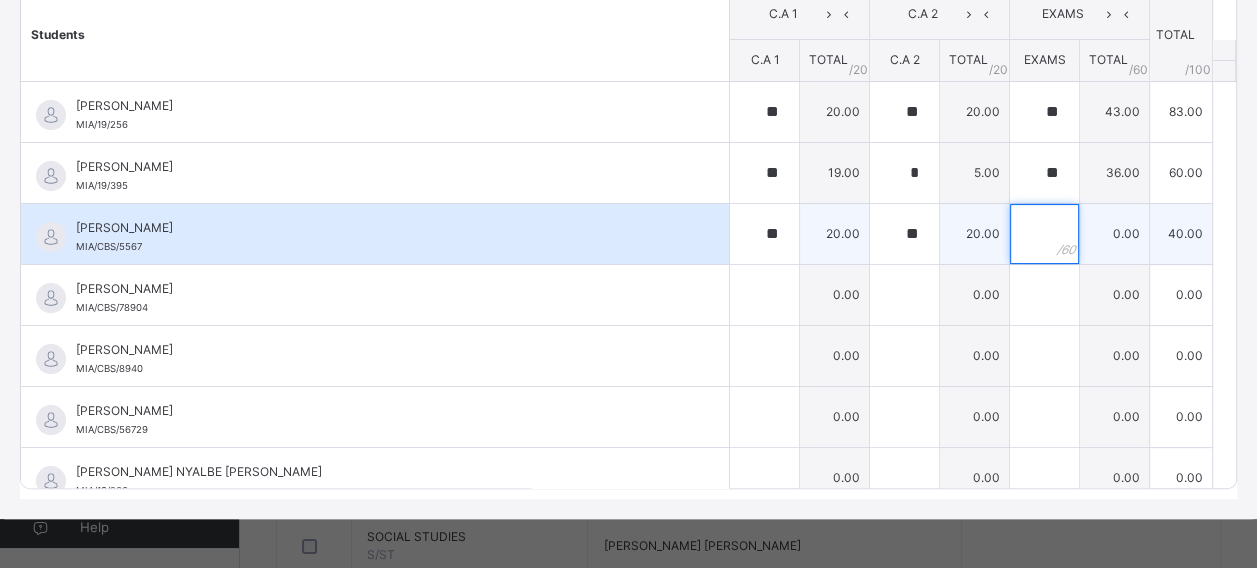click at bounding box center [1044, 234] 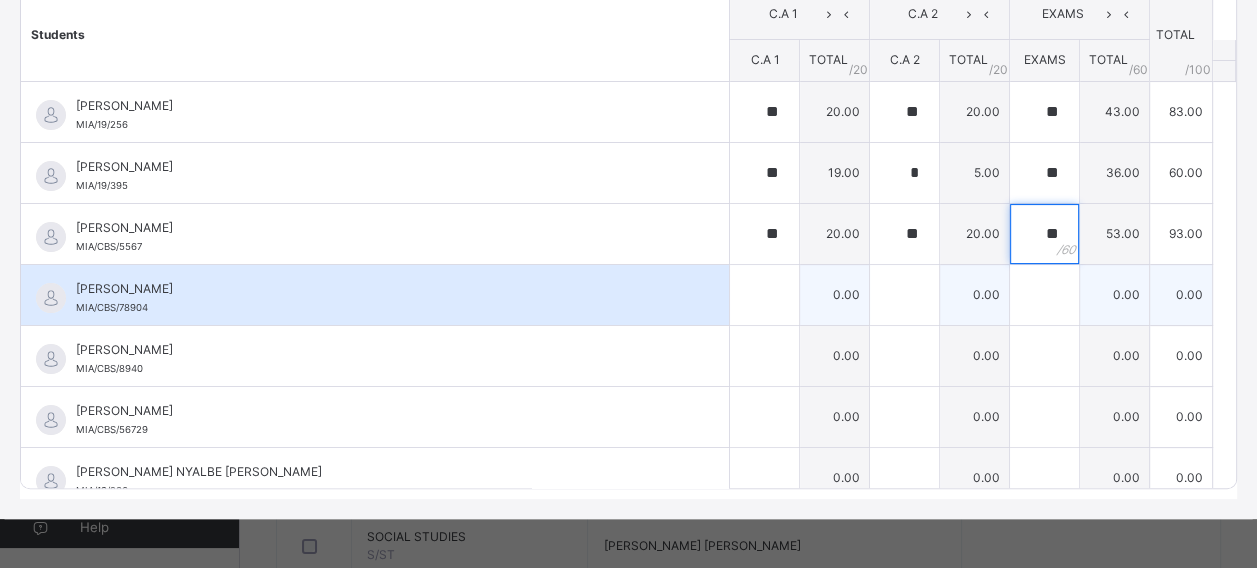type on "**" 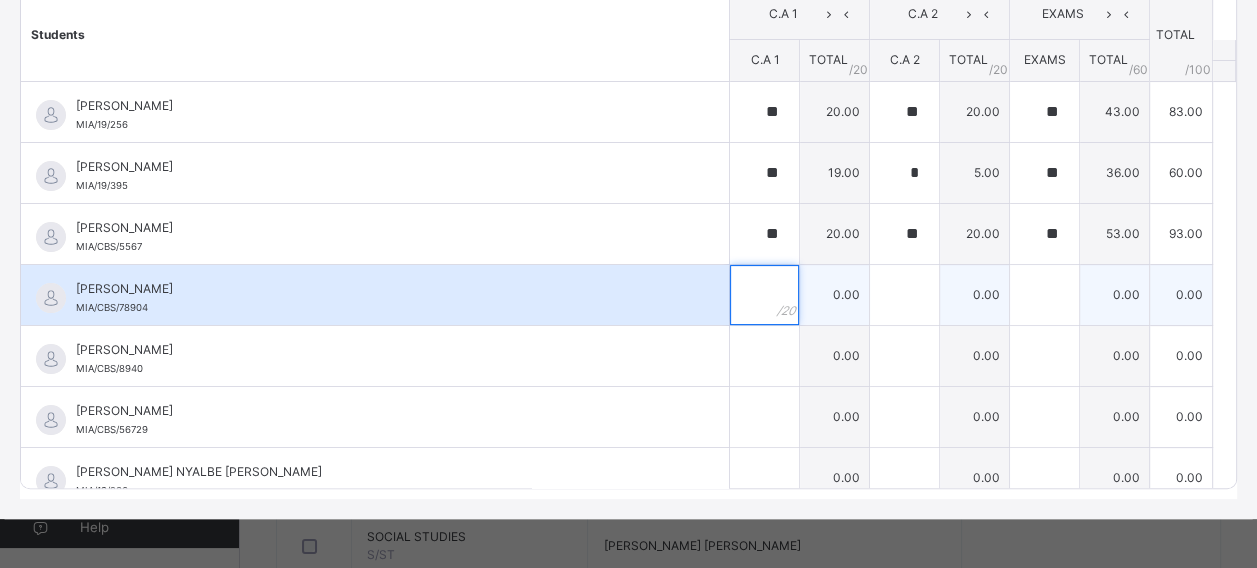 click at bounding box center [764, 295] 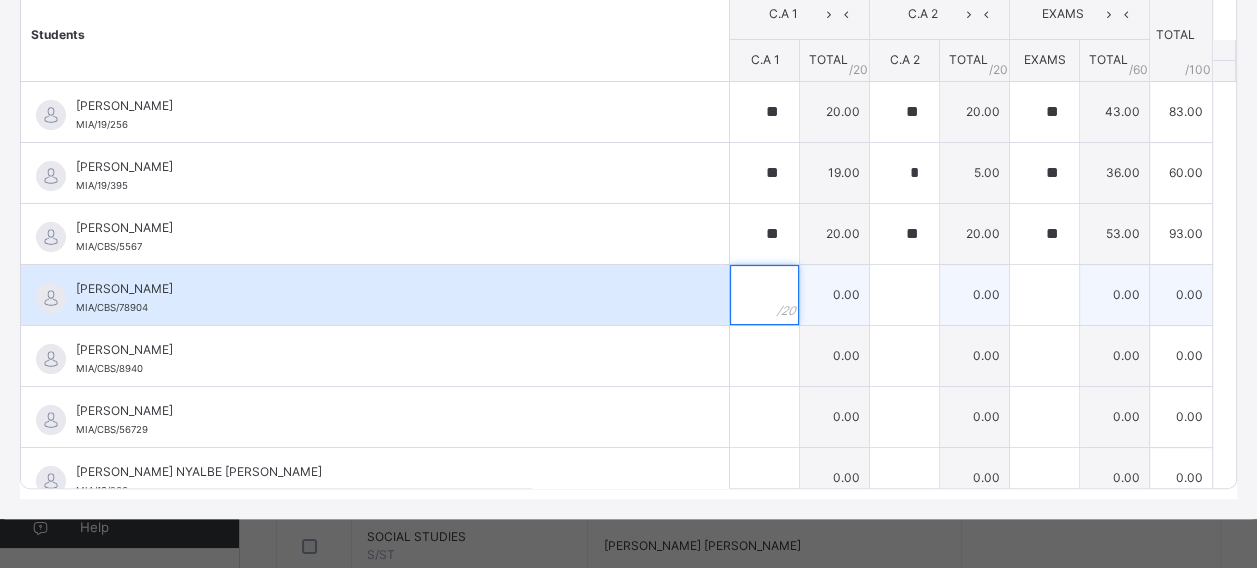 type on "*" 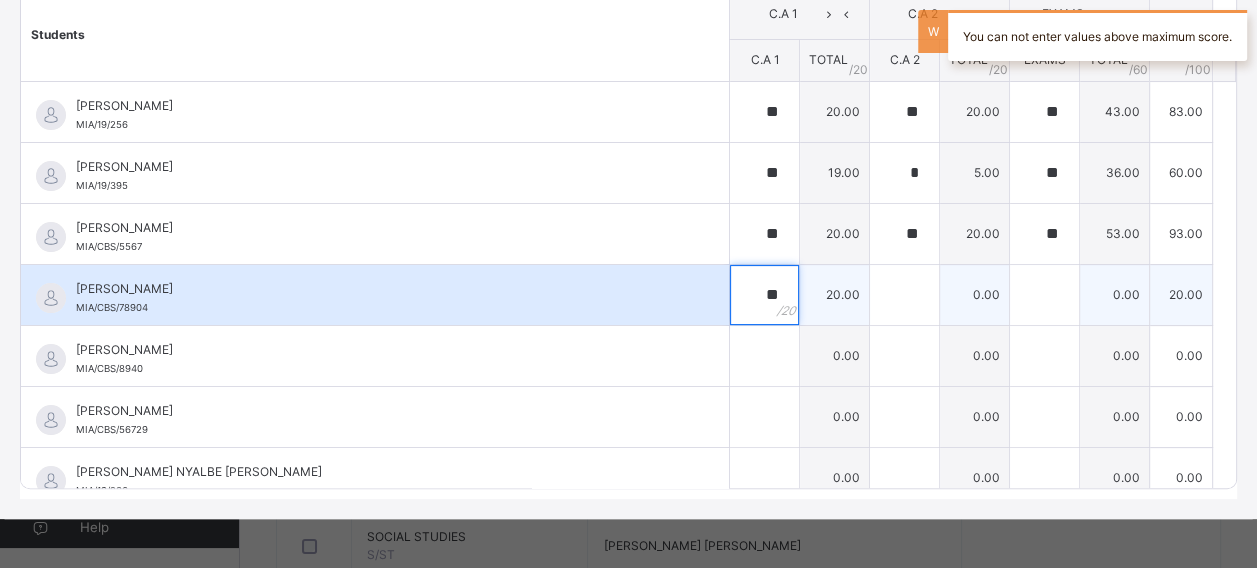 type on "**" 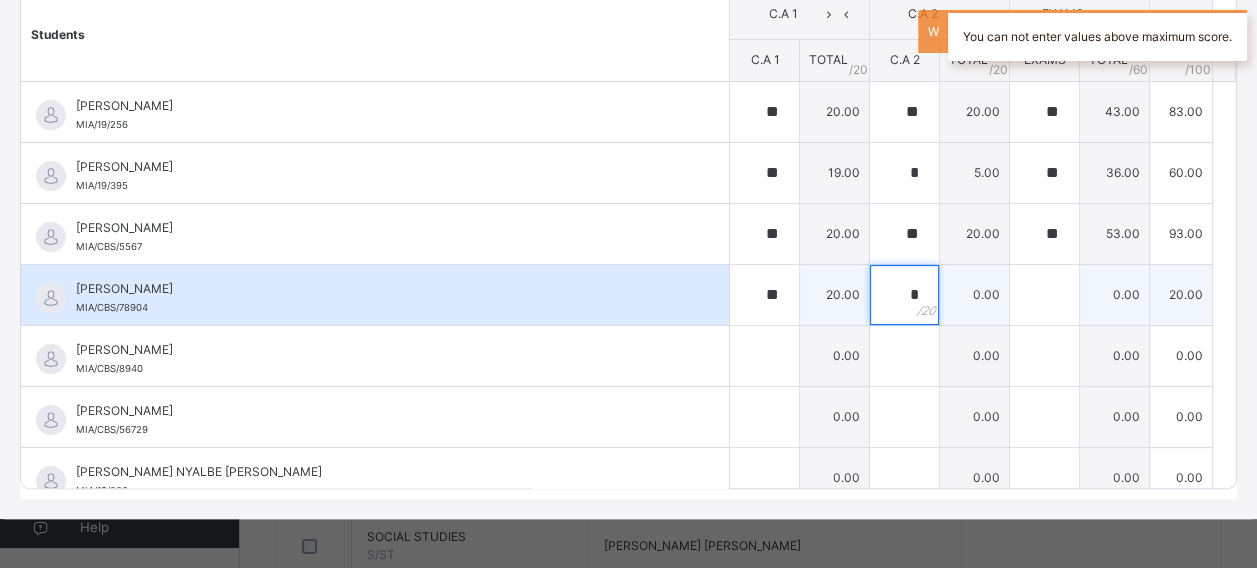 click at bounding box center (904, 295) 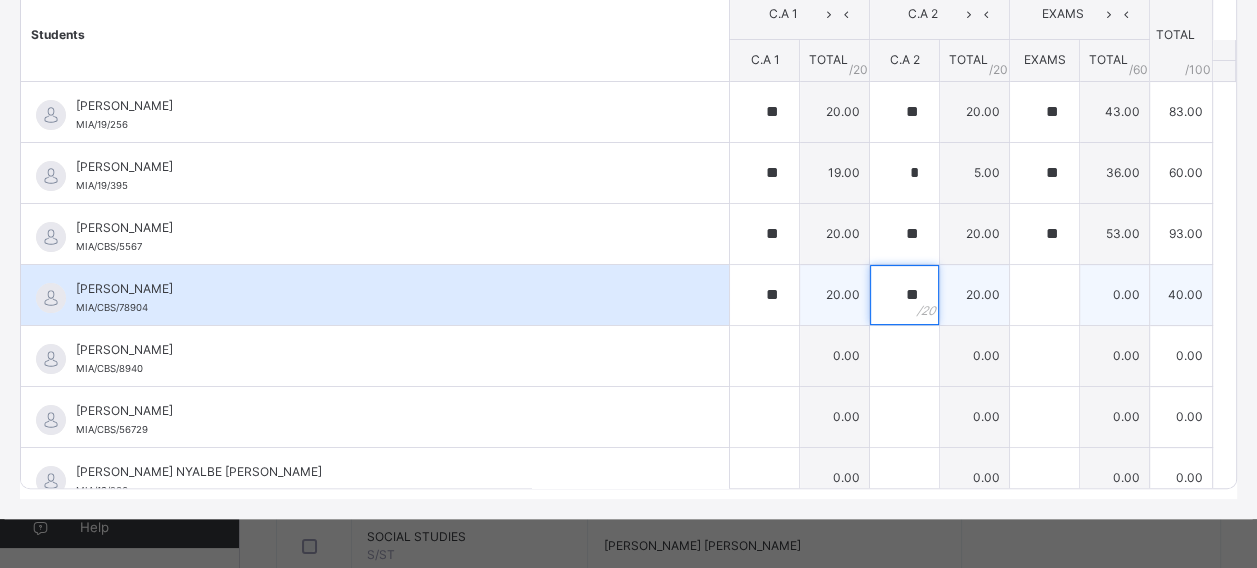 type on "**" 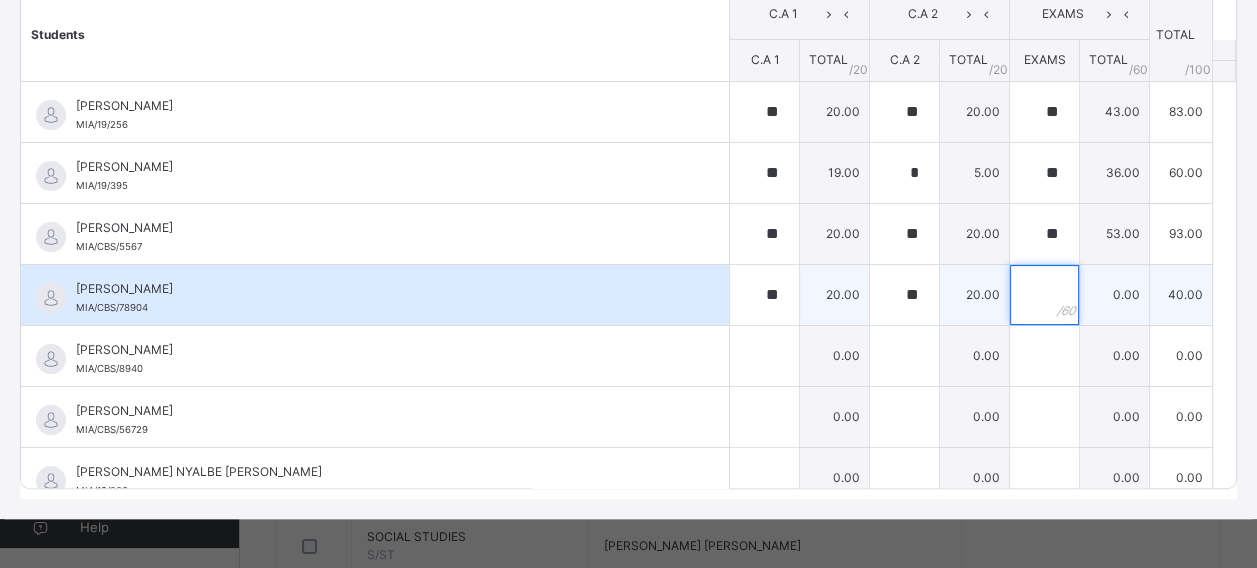 click at bounding box center [1044, 295] 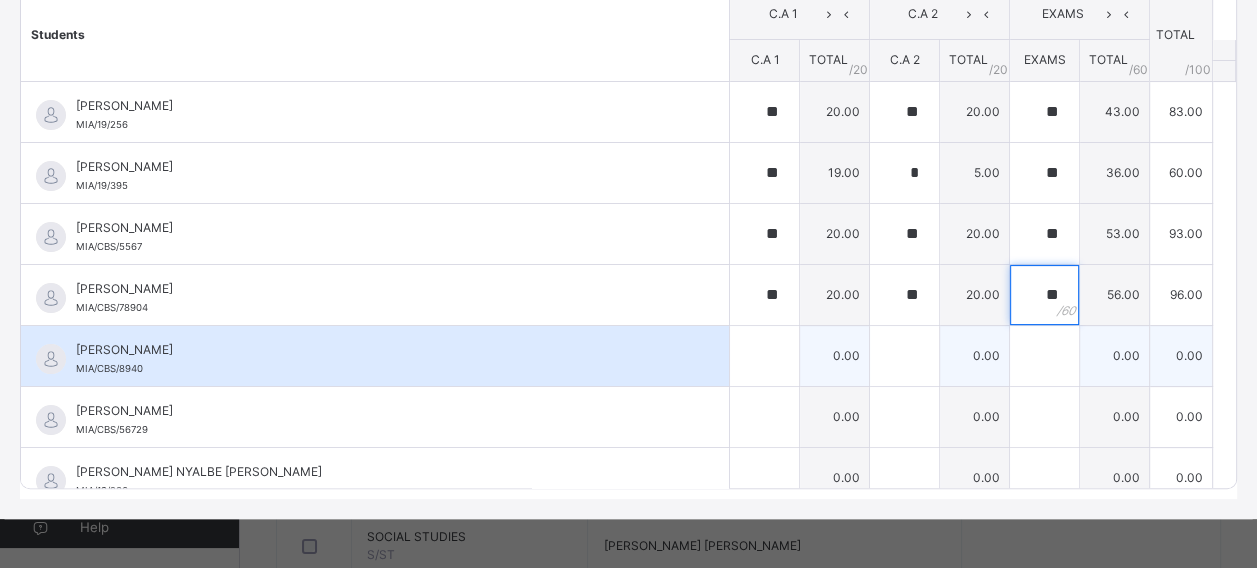 type on "**" 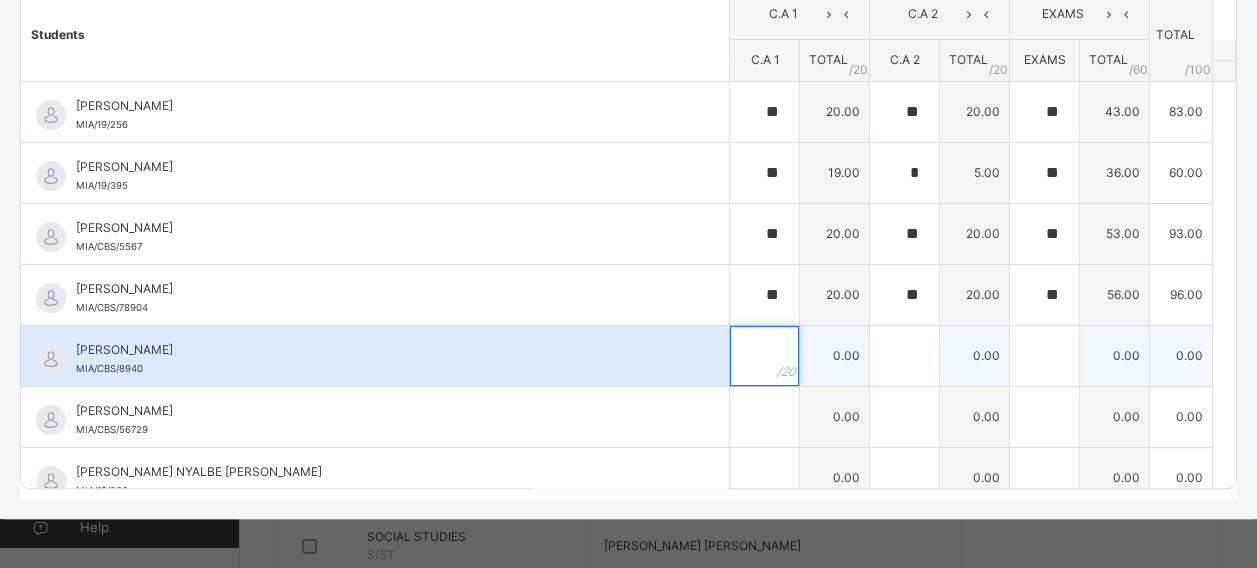 click at bounding box center (764, 356) 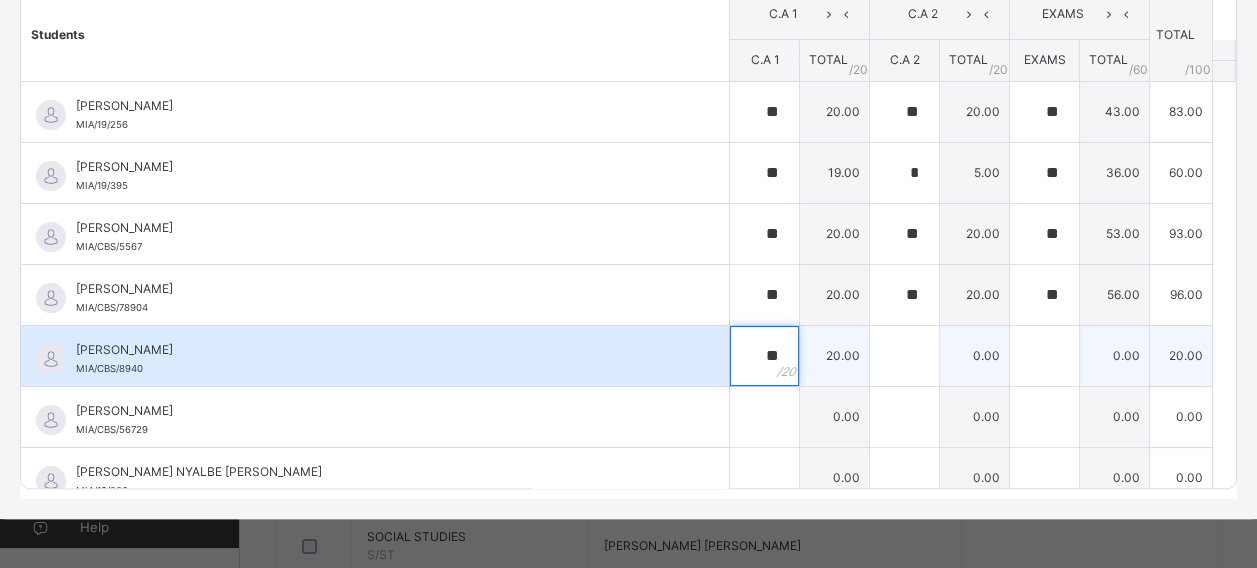 type on "**" 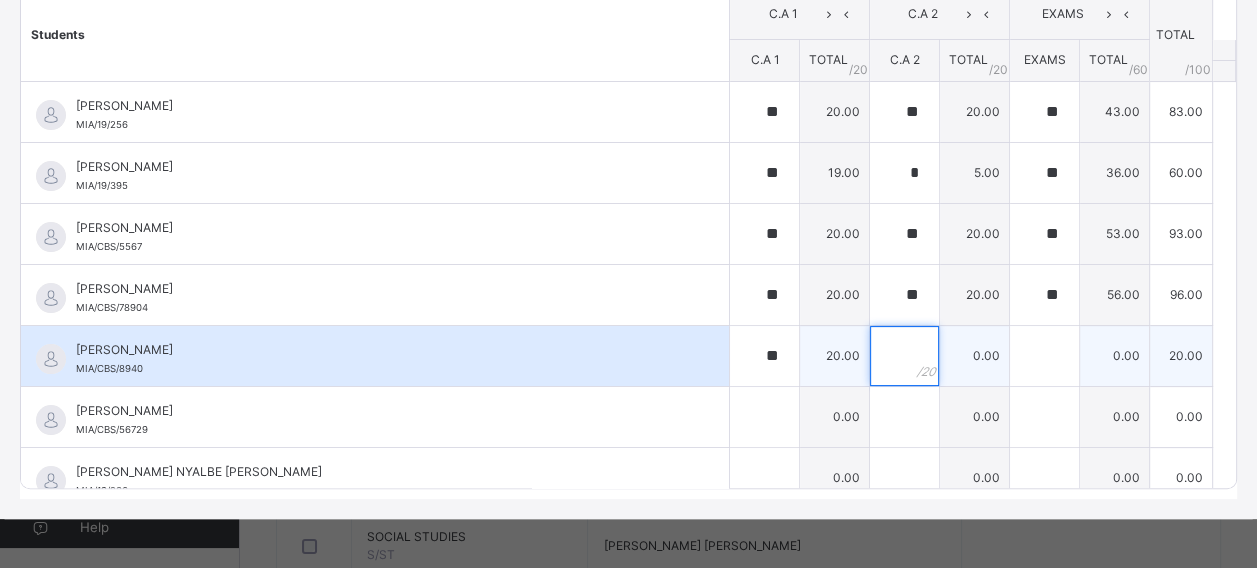 click at bounding box center (904, 356) 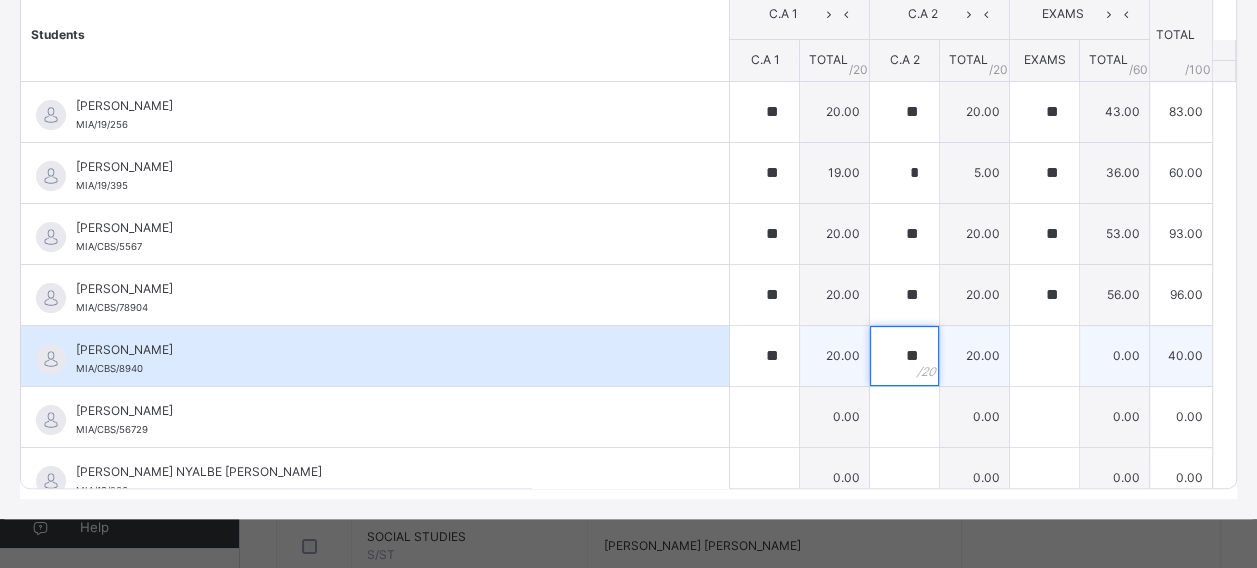 type 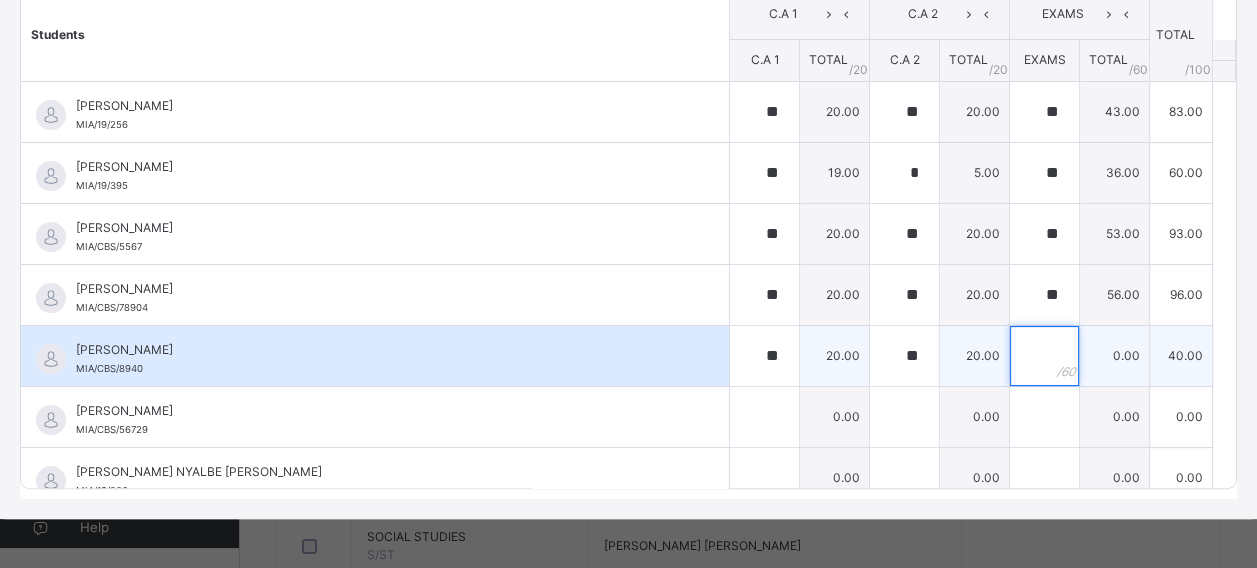 click at bounding box center (1044, 356) 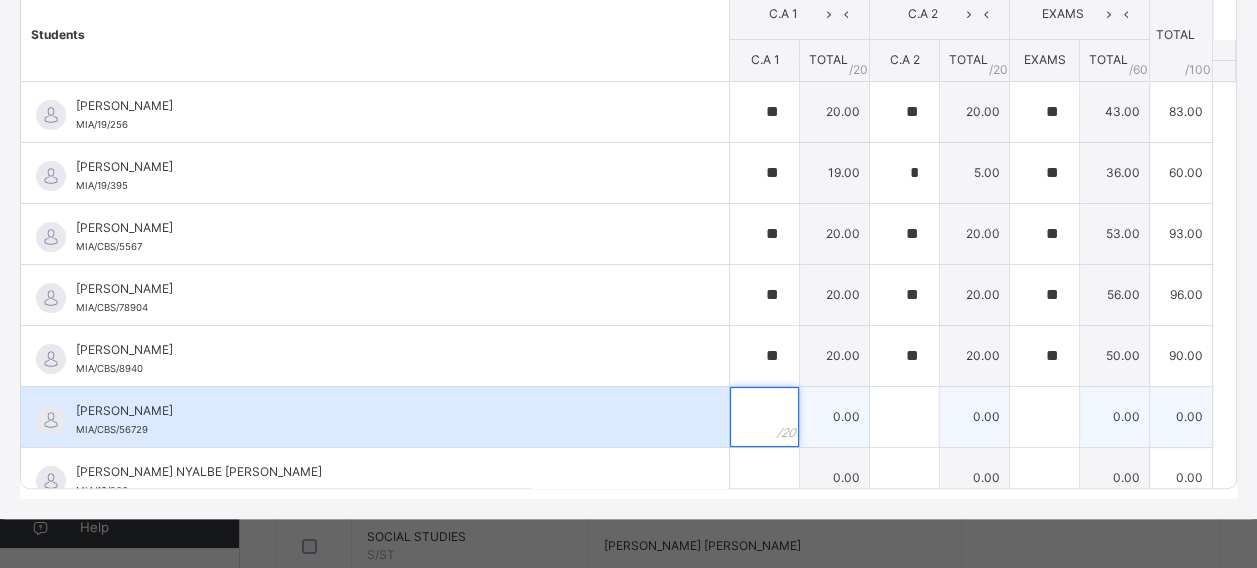click at bounding box center [764, 417] 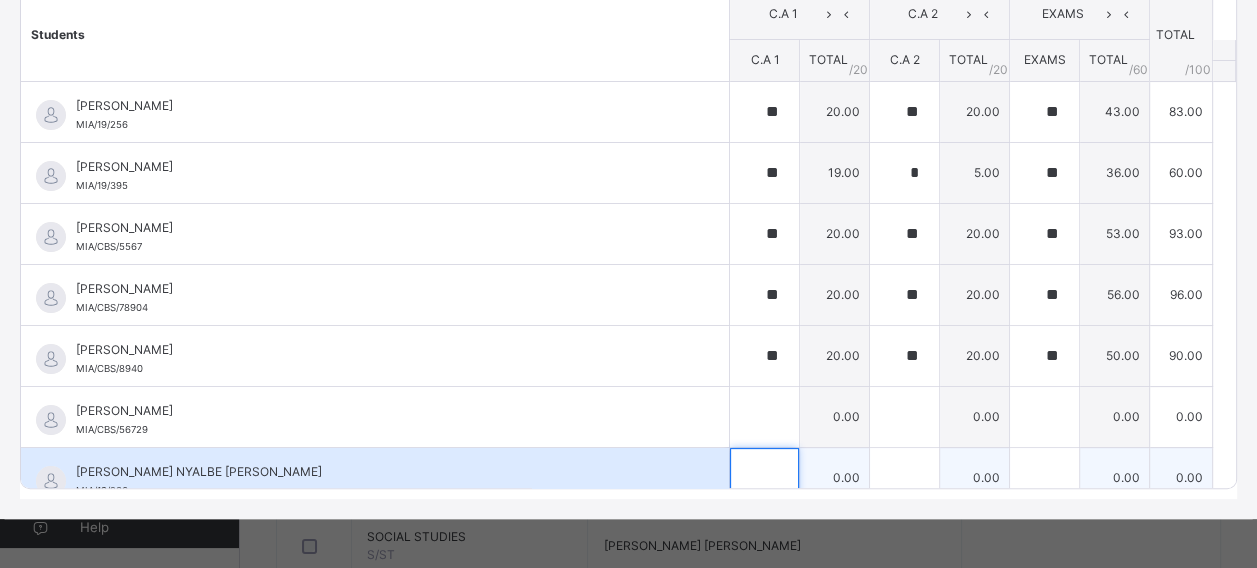 click at bounding box center [764, 478] 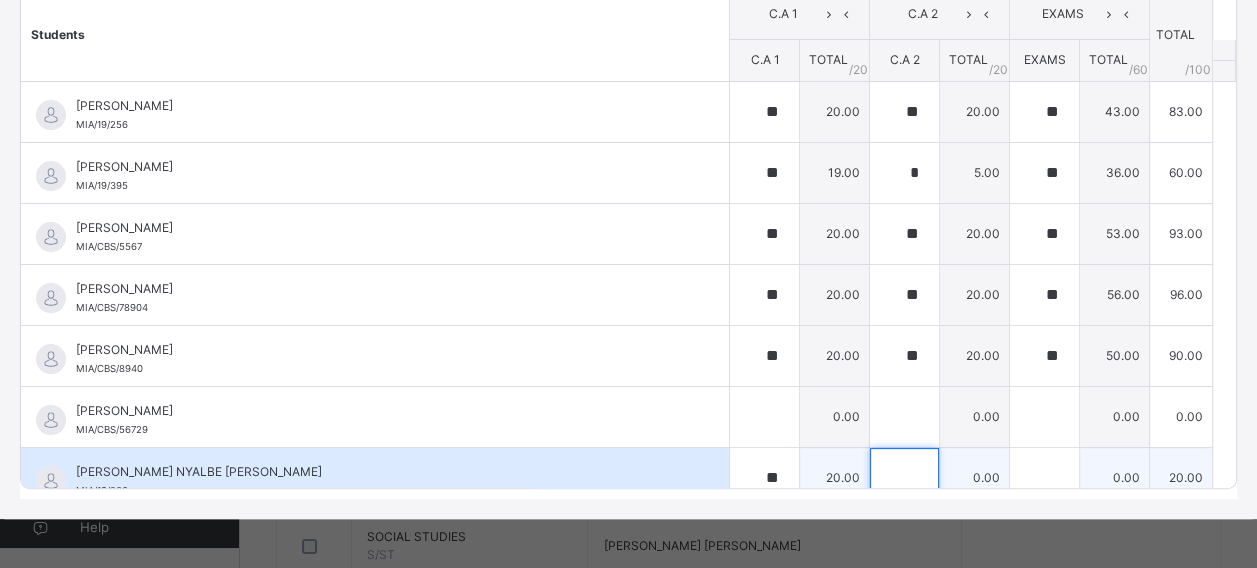 click at bounding box center [904, 478] 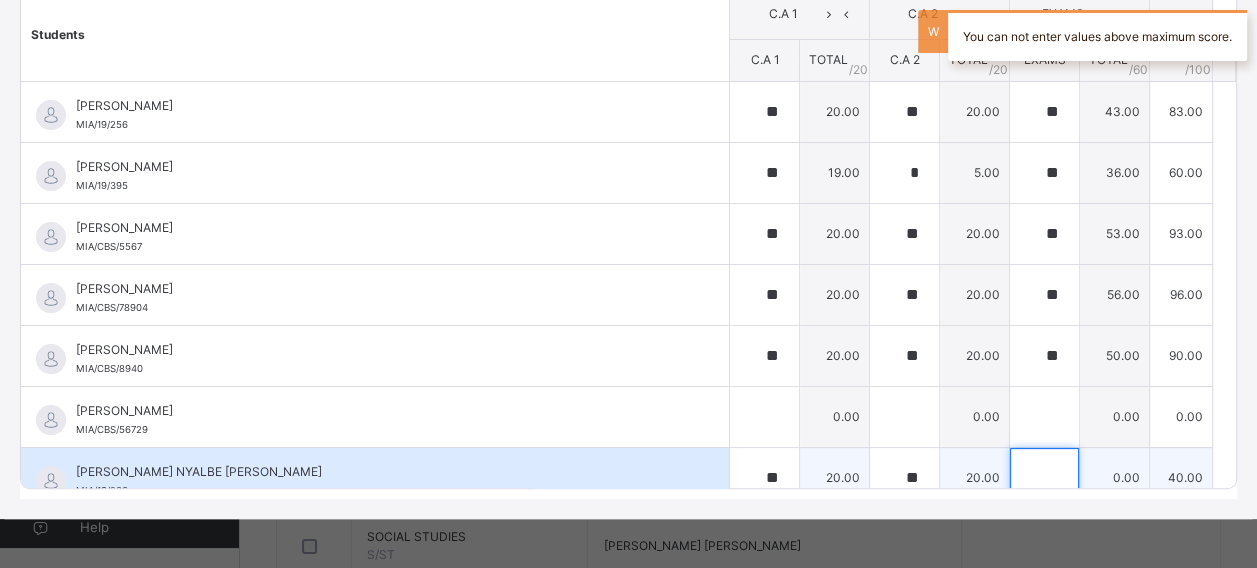 click at bounding box center (1044, 478) 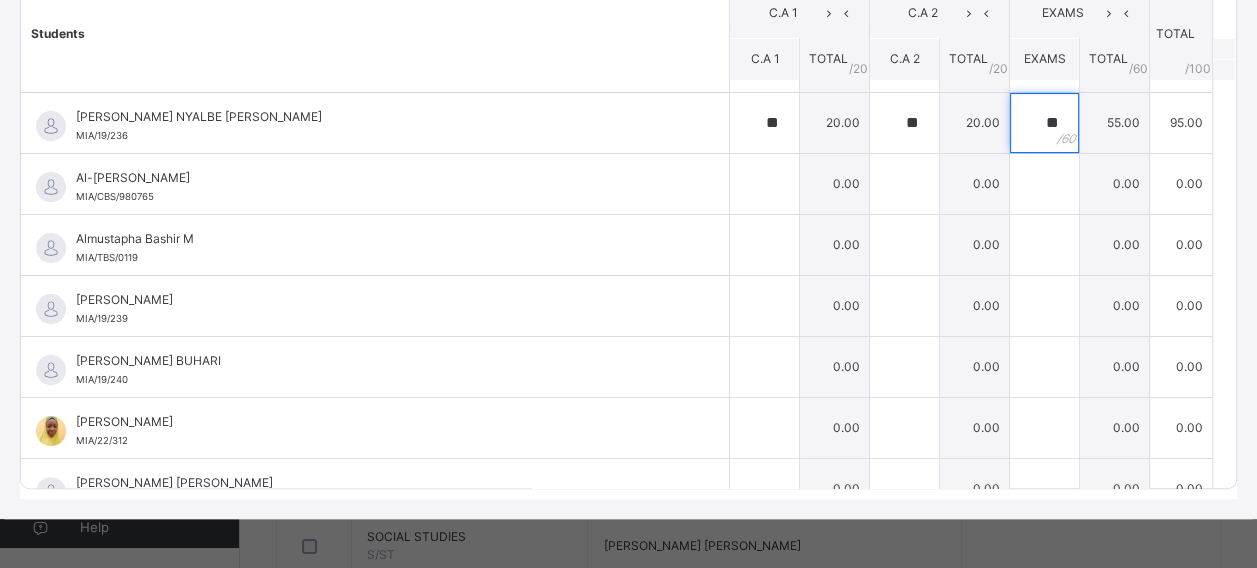 scroll, scrollTop: 310, scrollLeft: 0, axis: vertical 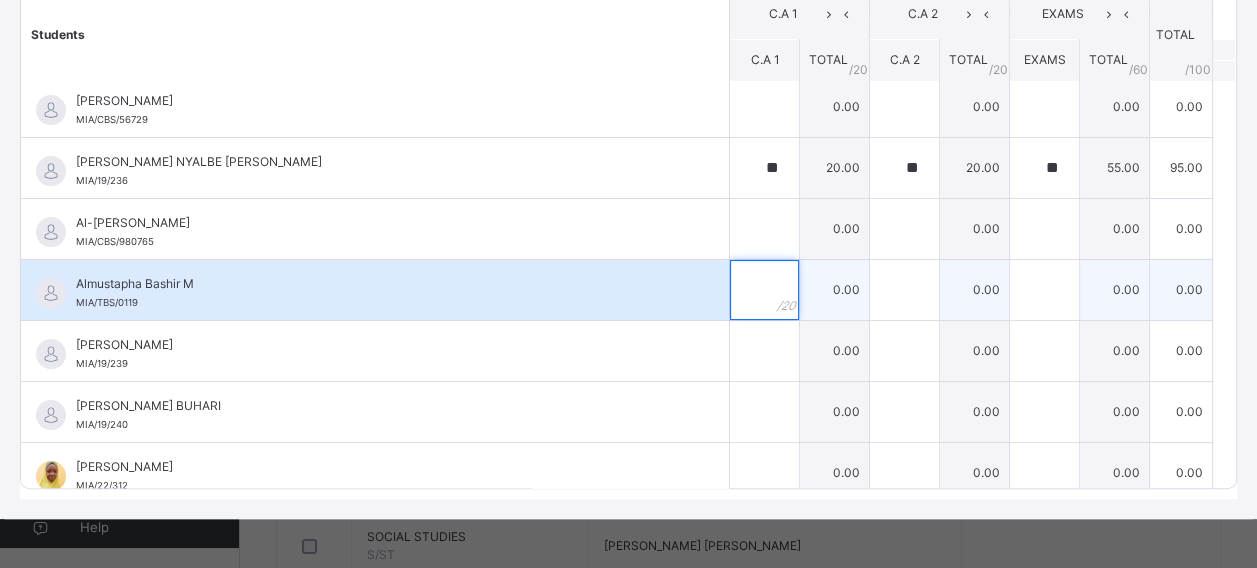 click at bounding box center [764, 290] 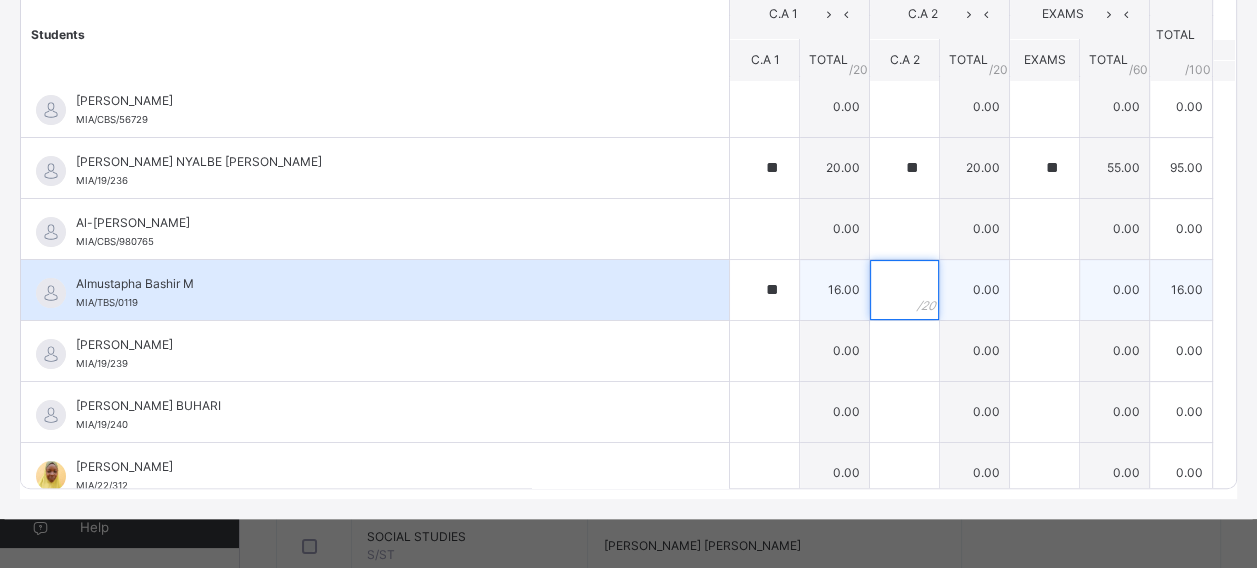 click at bounding box center (904, 290) 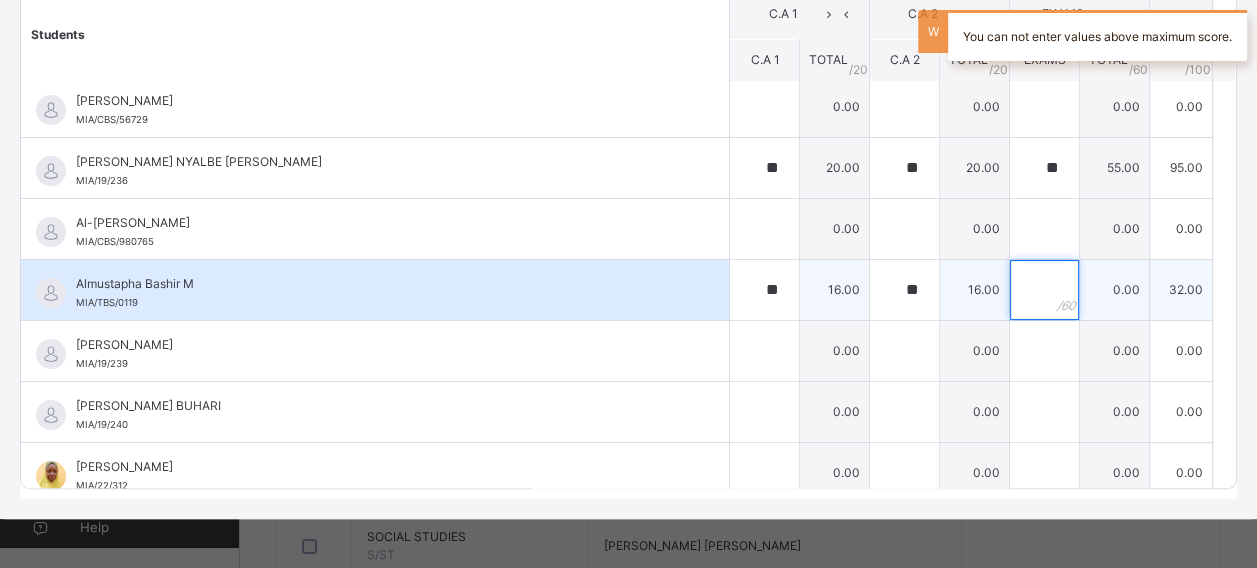 click at bounding box center (1044, 290) 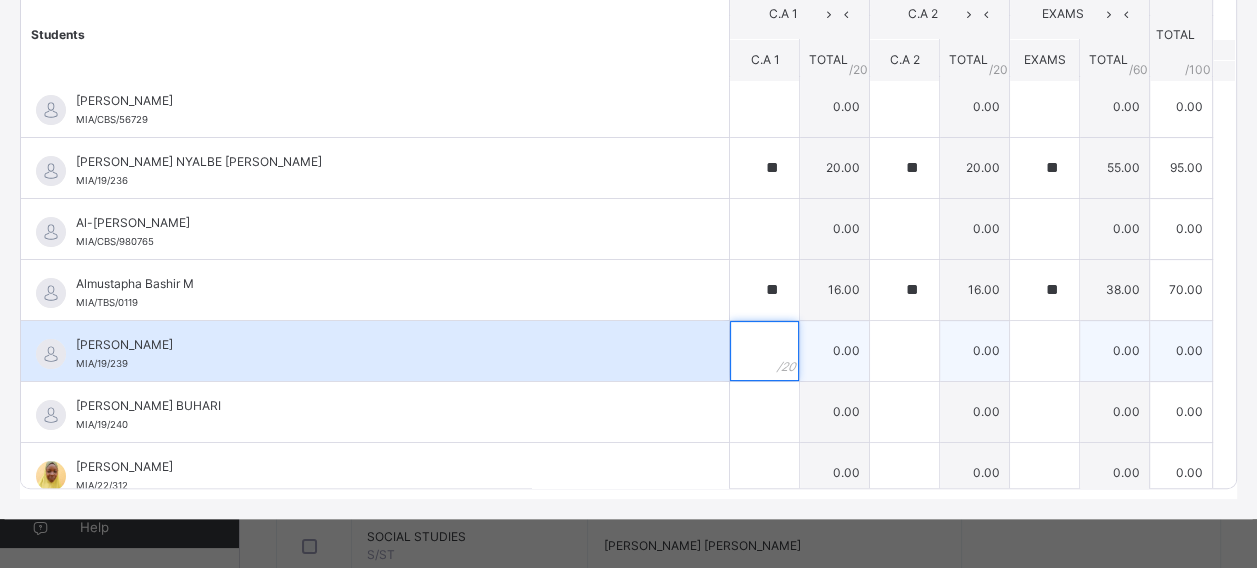 click at bounding box center (764, 351) 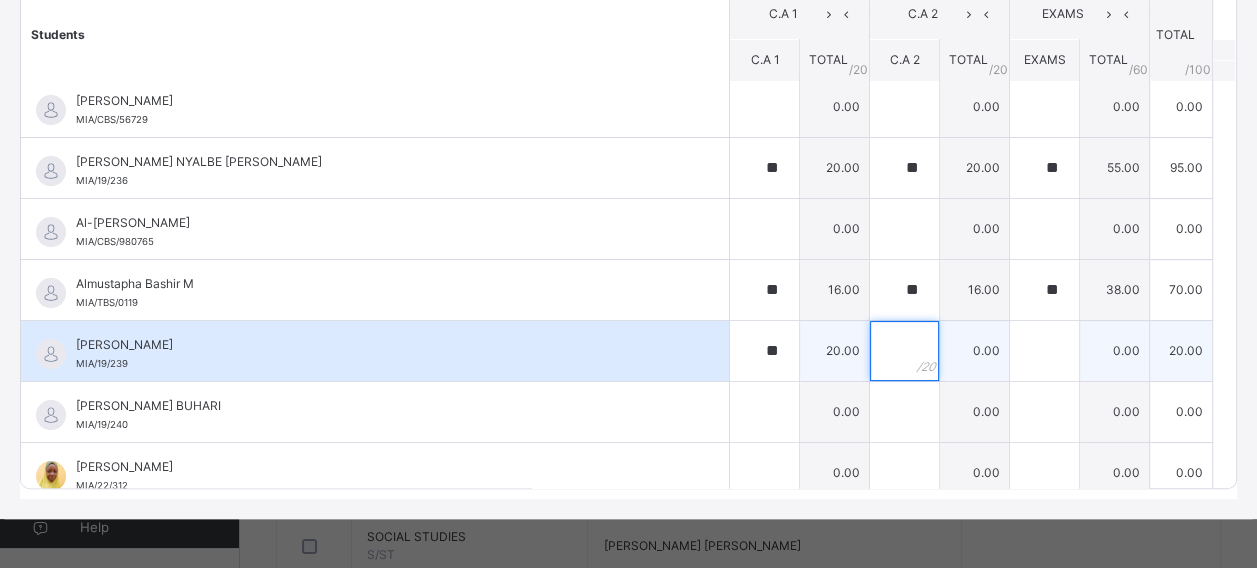 click at bounding box center [904, 351] 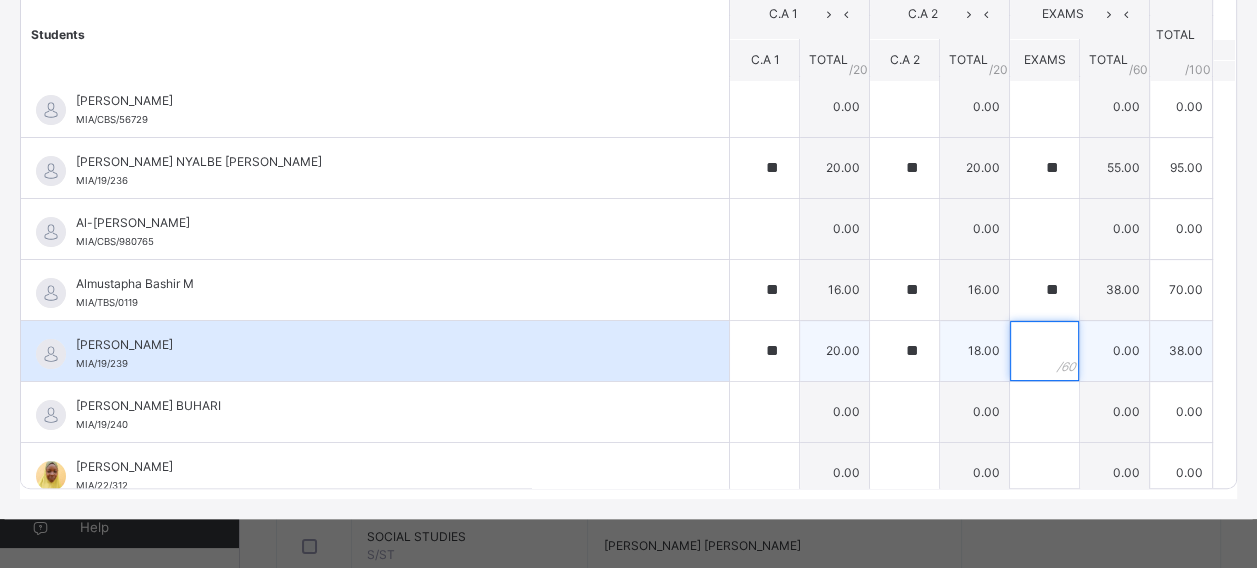 click at bounding box center [1044, 351] 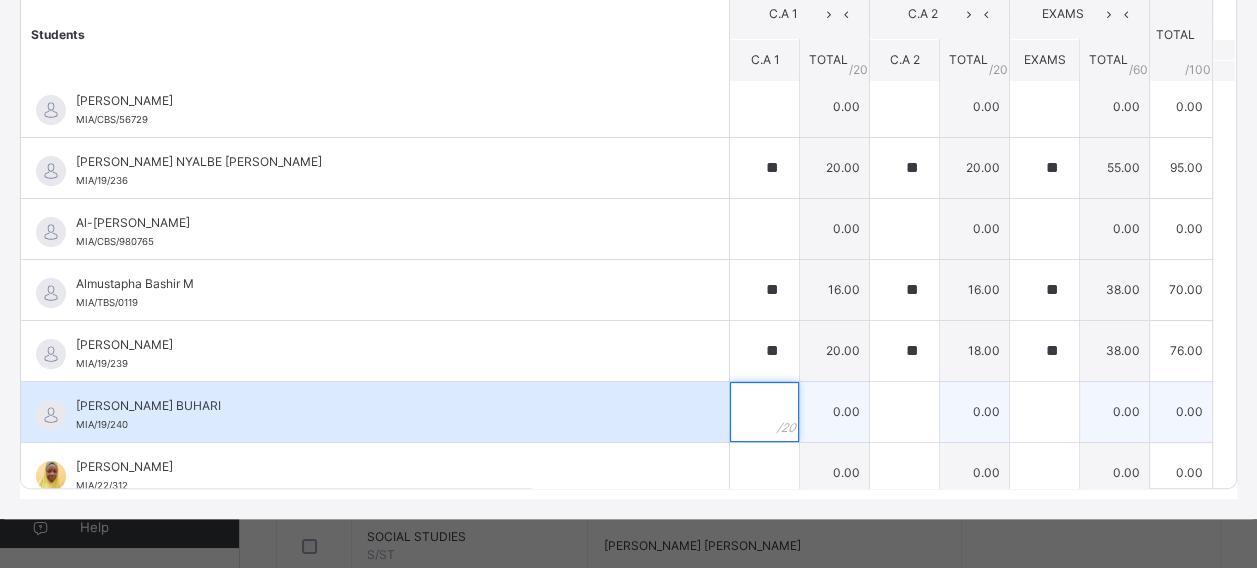 click at bounding box center (764, 412) 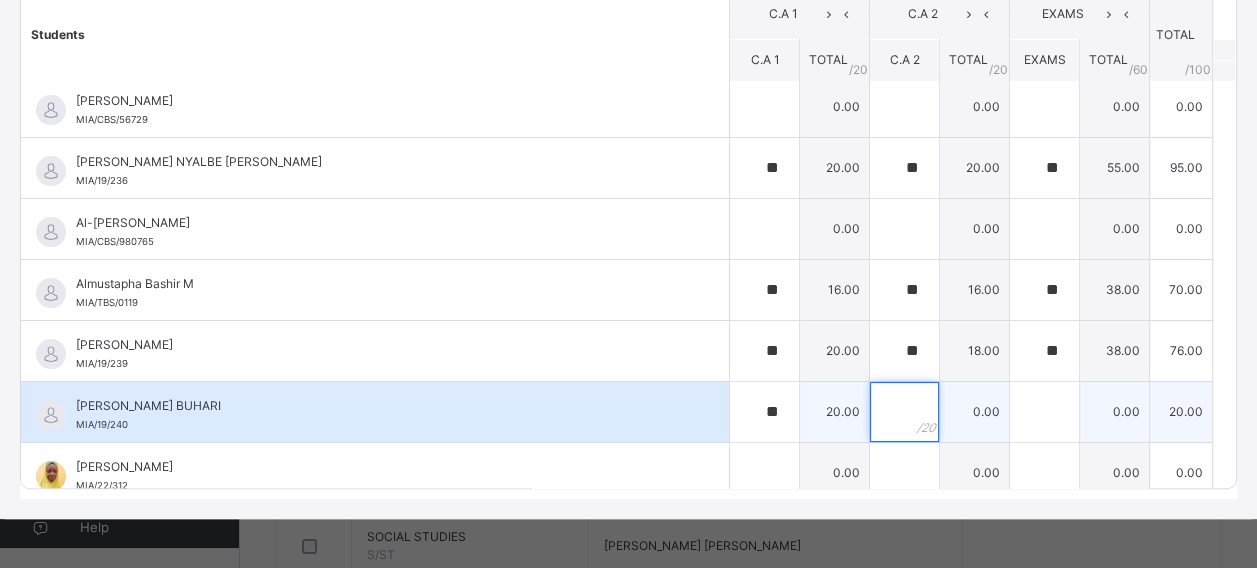 click at bounding box center (904, 412) 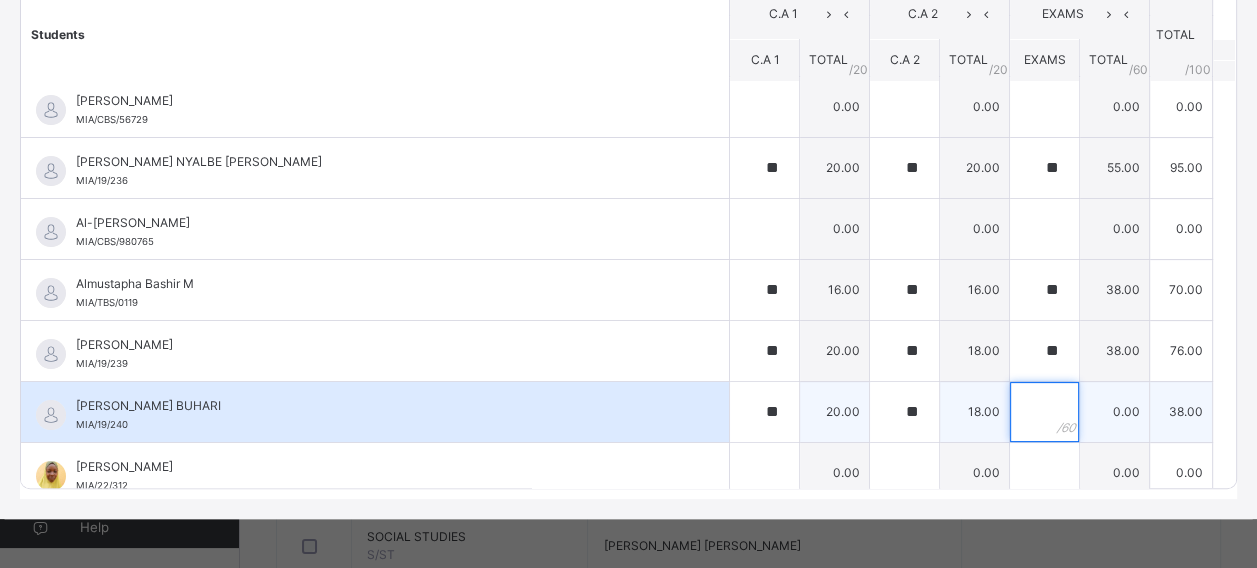 click at bounding box center [1044, 412] 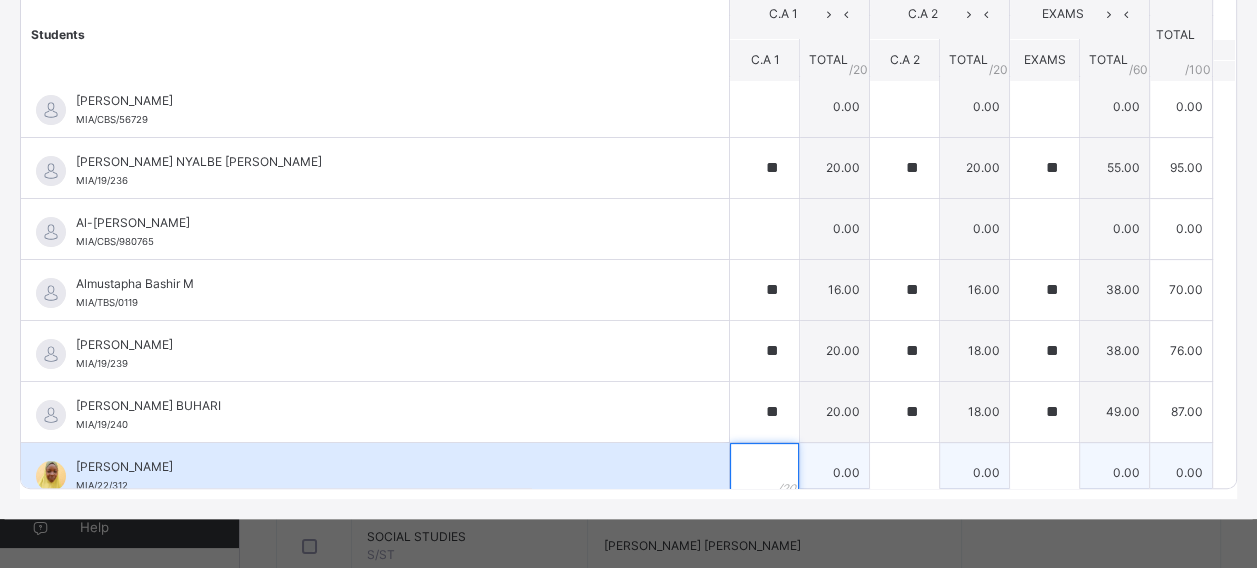 click at bounding box center [764, 473] 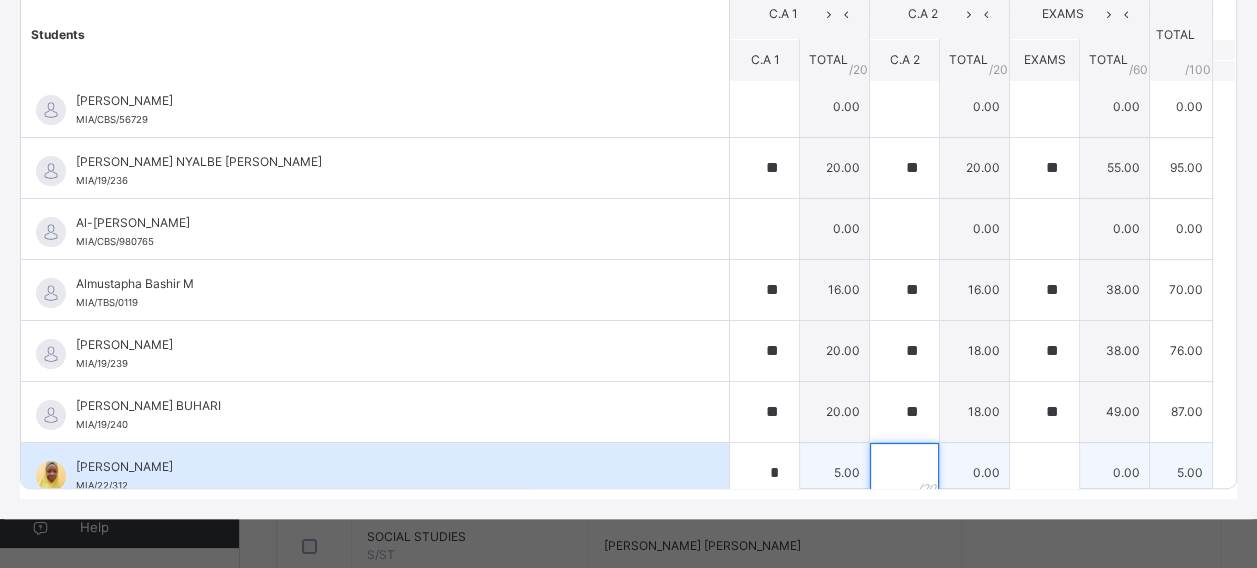 click at bounding box center (904, 473) 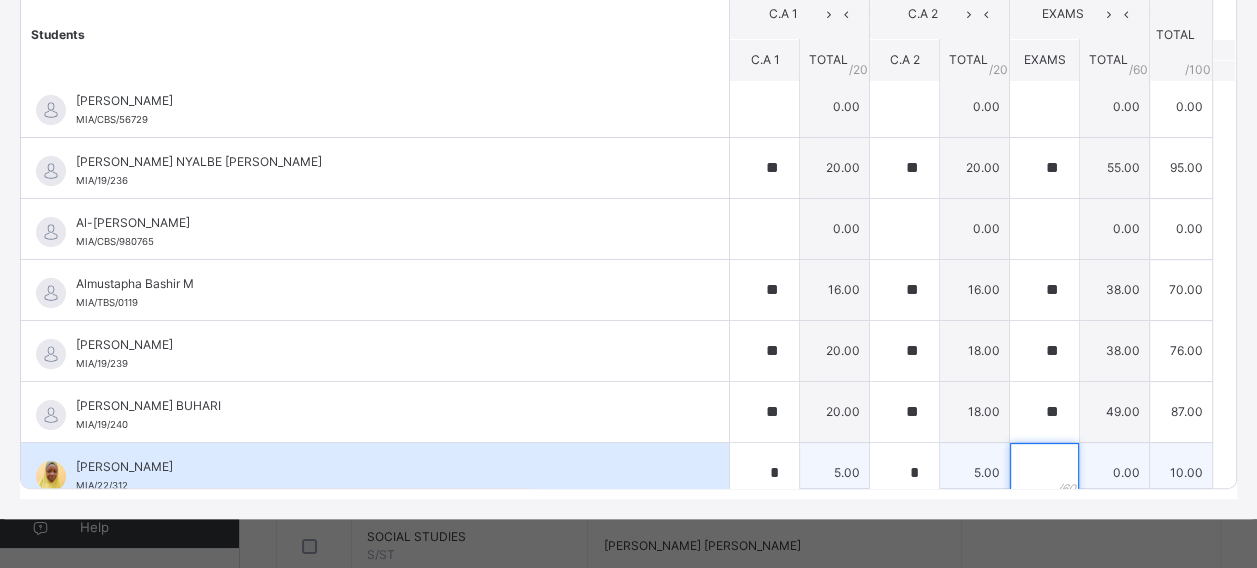 click at bounding box center (1044, 473) 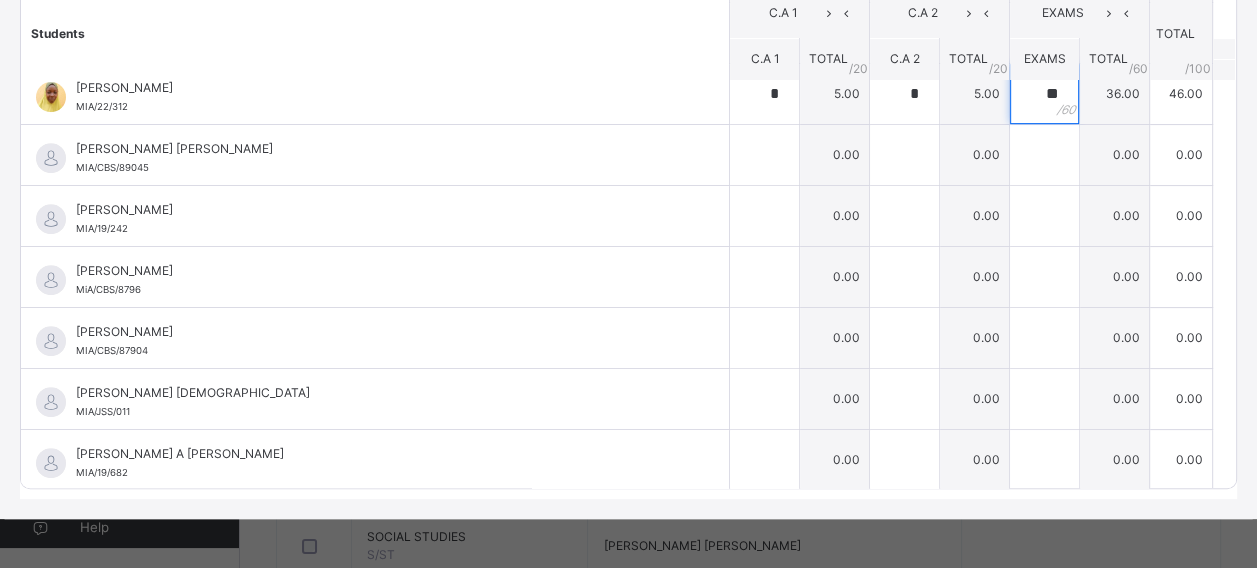 scroll, scrollTop: 699, scrollLeft: 0, axis: vertical 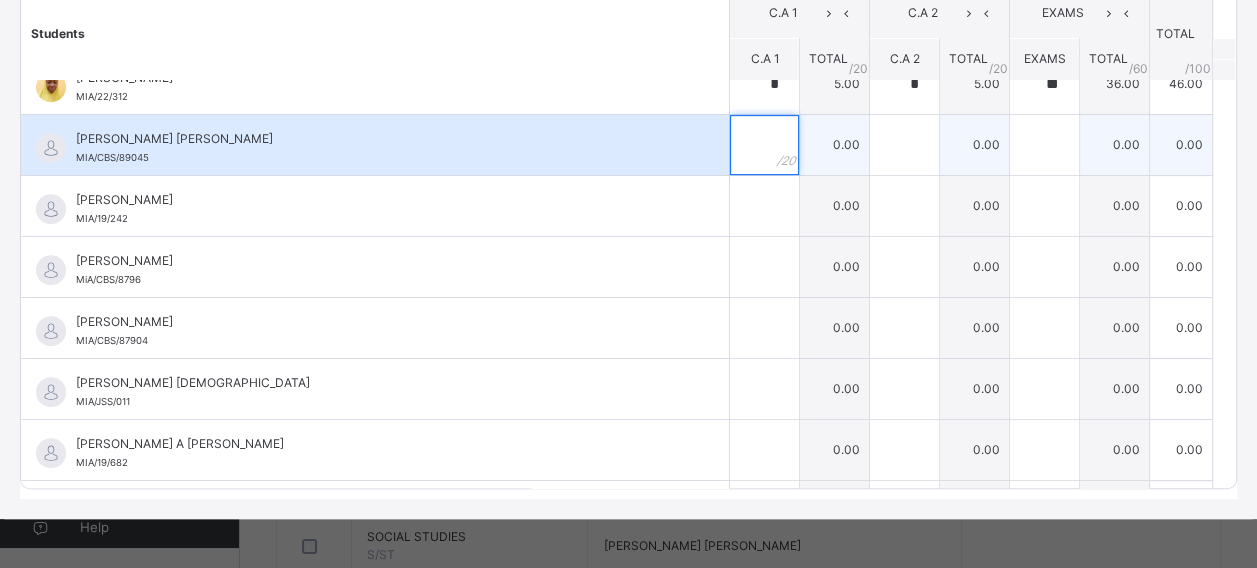 click at bounding box center (764, 145) 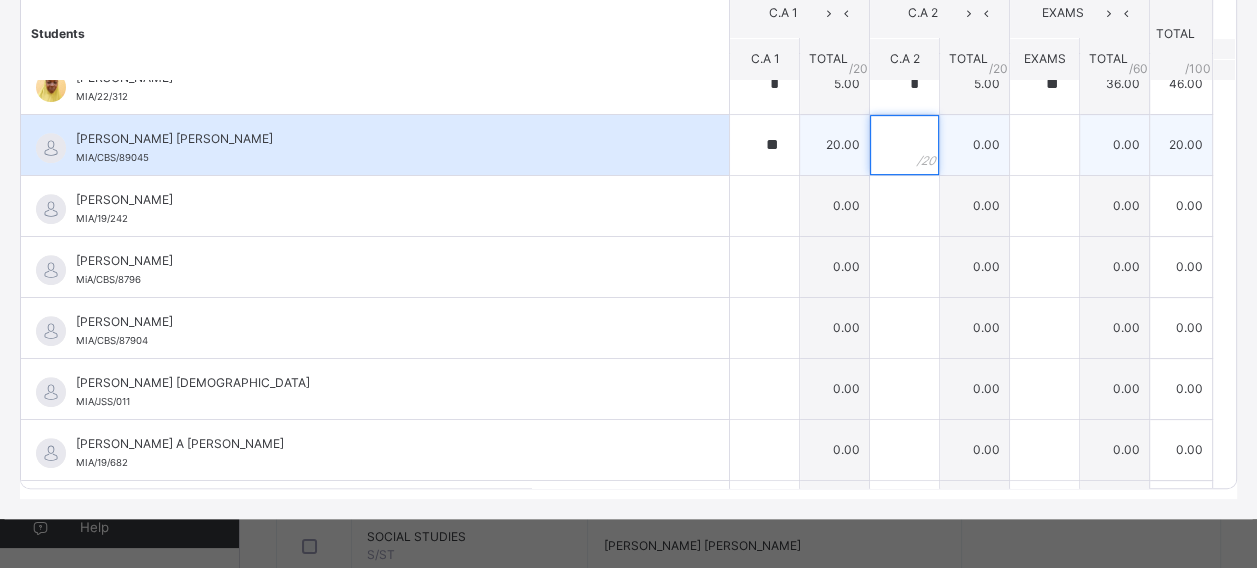 click at bounding box center (904, 145) 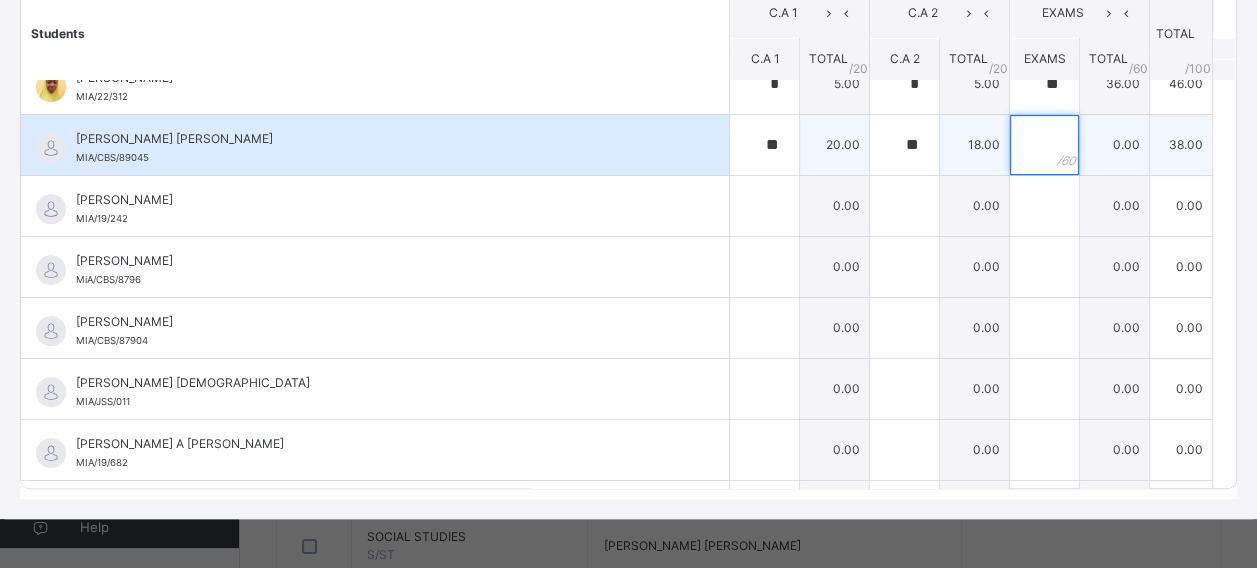 click at bounding box center (1044, 145) 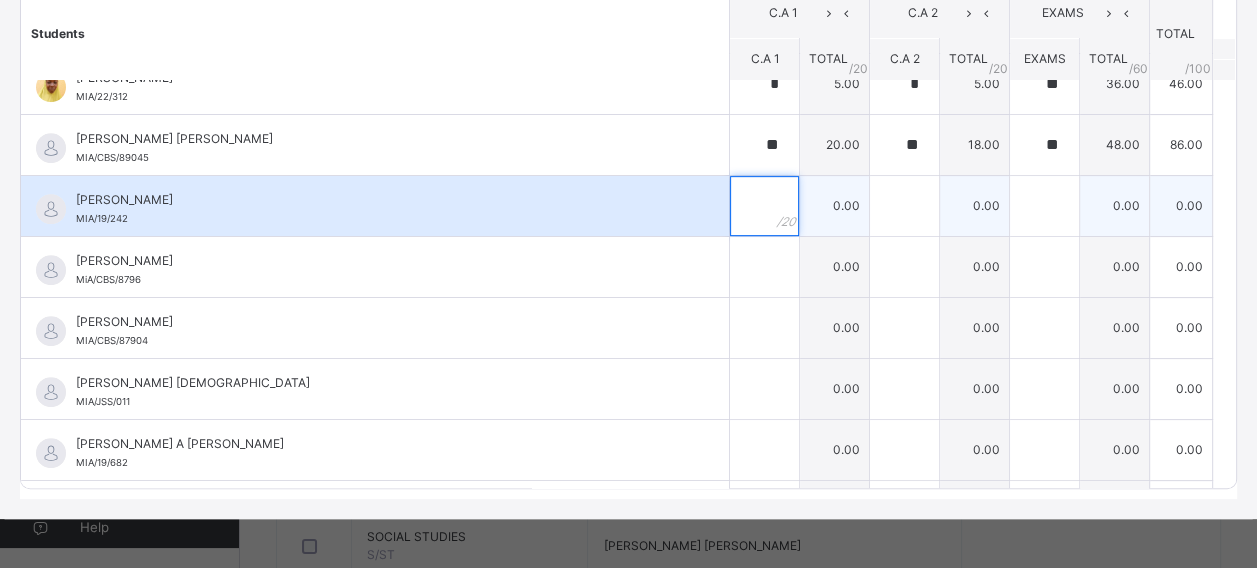 click at bounding box center [764, 206] 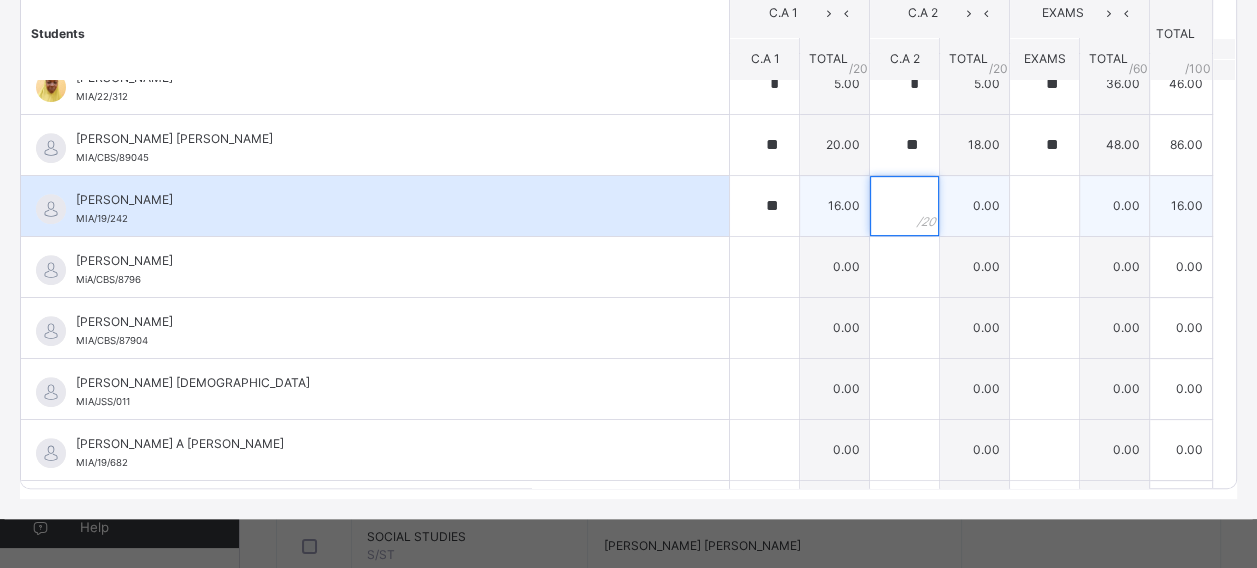 click at bounding box center (904, 206) 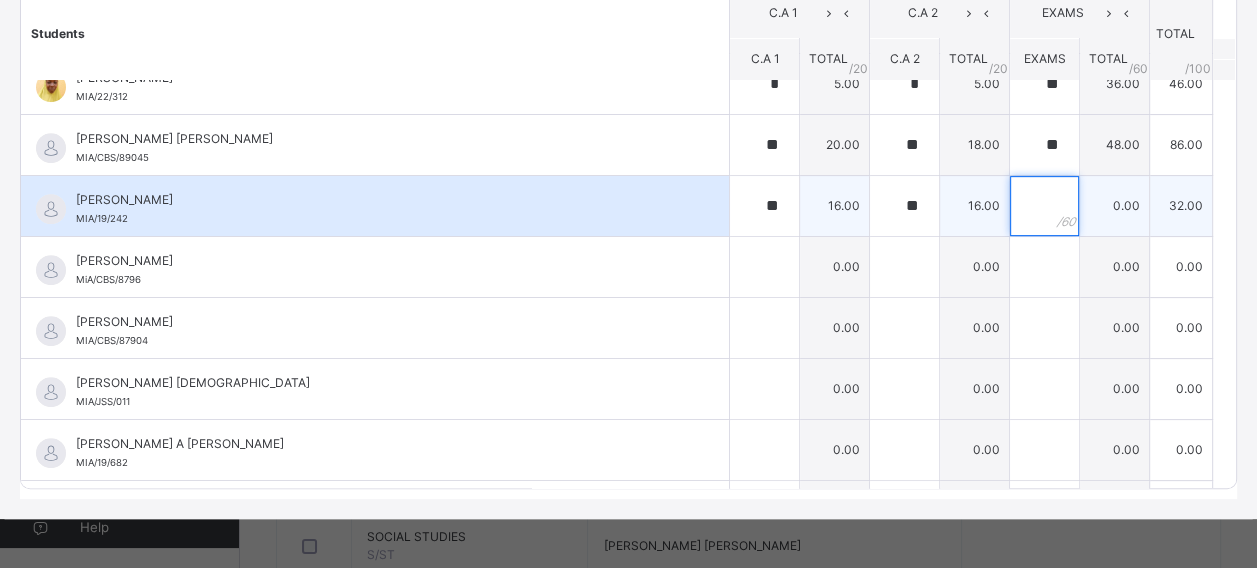 click at bounding box center (1044, 206) 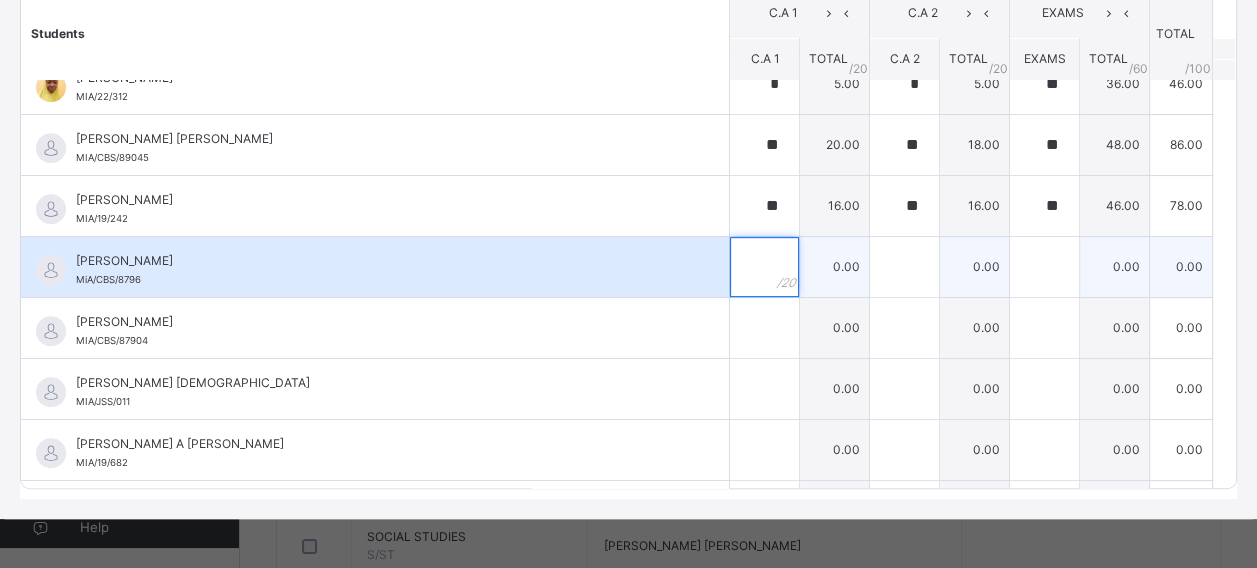 click at bounding box center (764, 267) 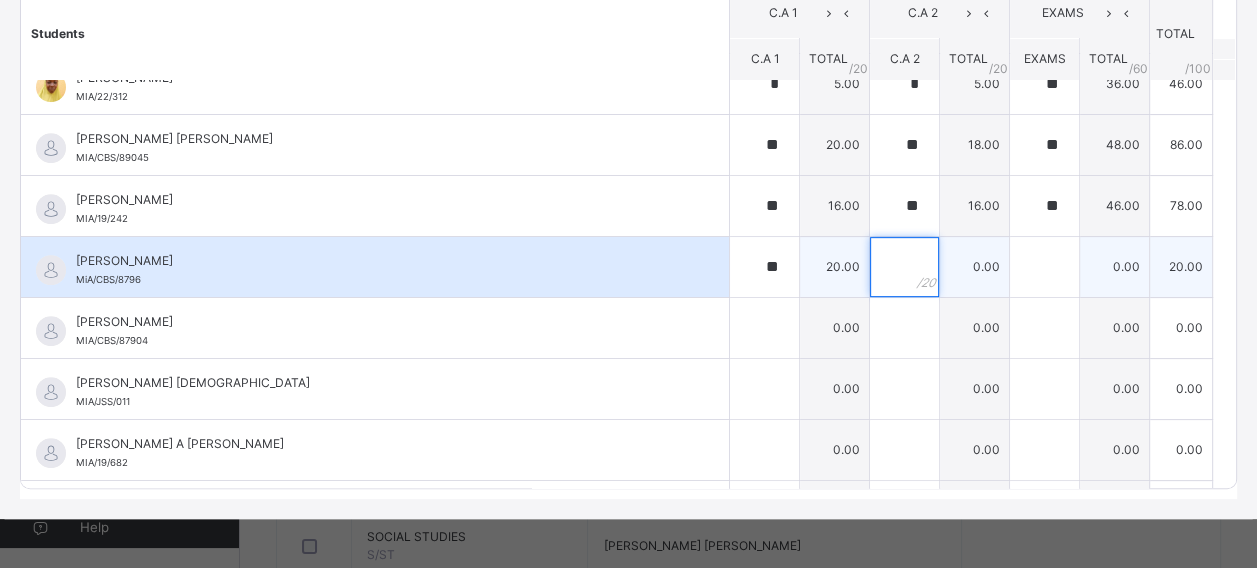 click at bounding box center (904, 267) 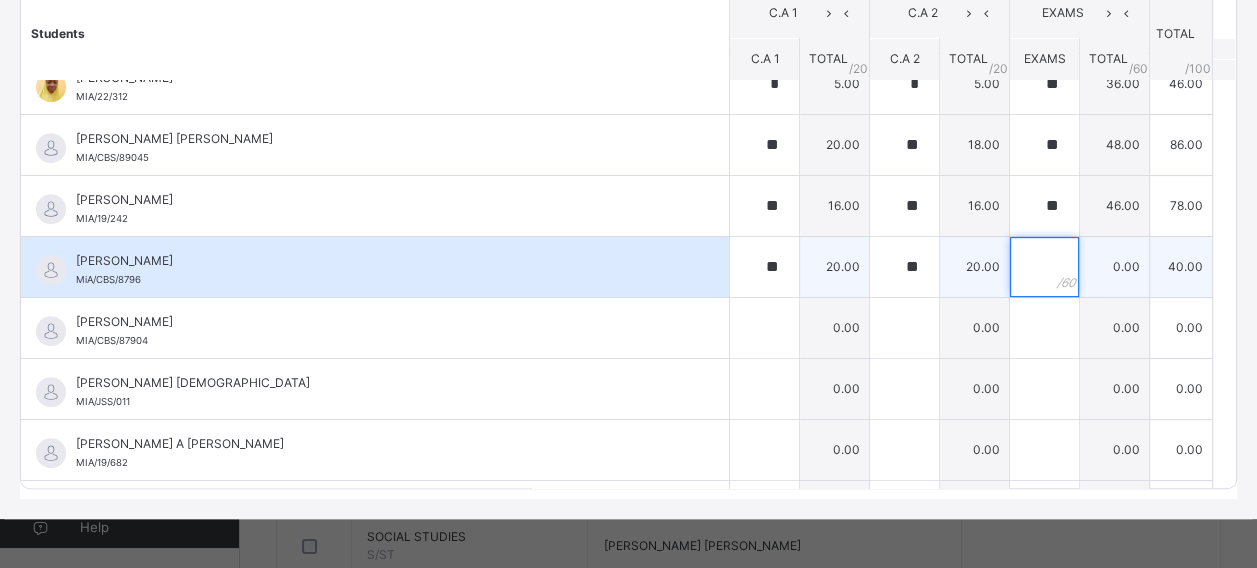 click at bounding box center (1044, 267) 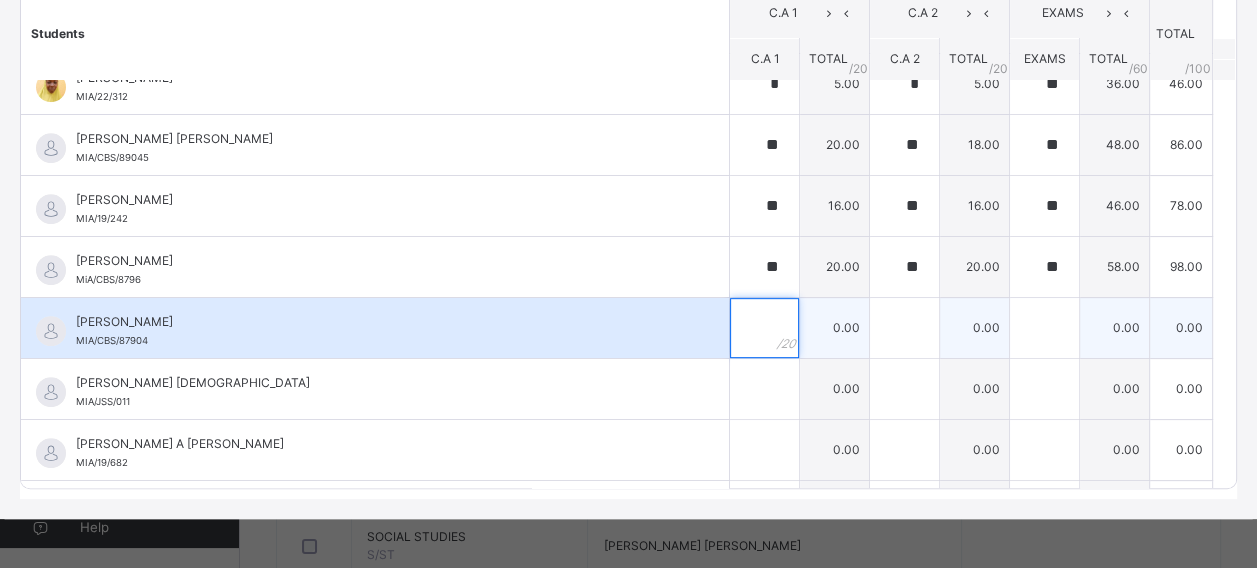 click at bounding box center (764, 328) 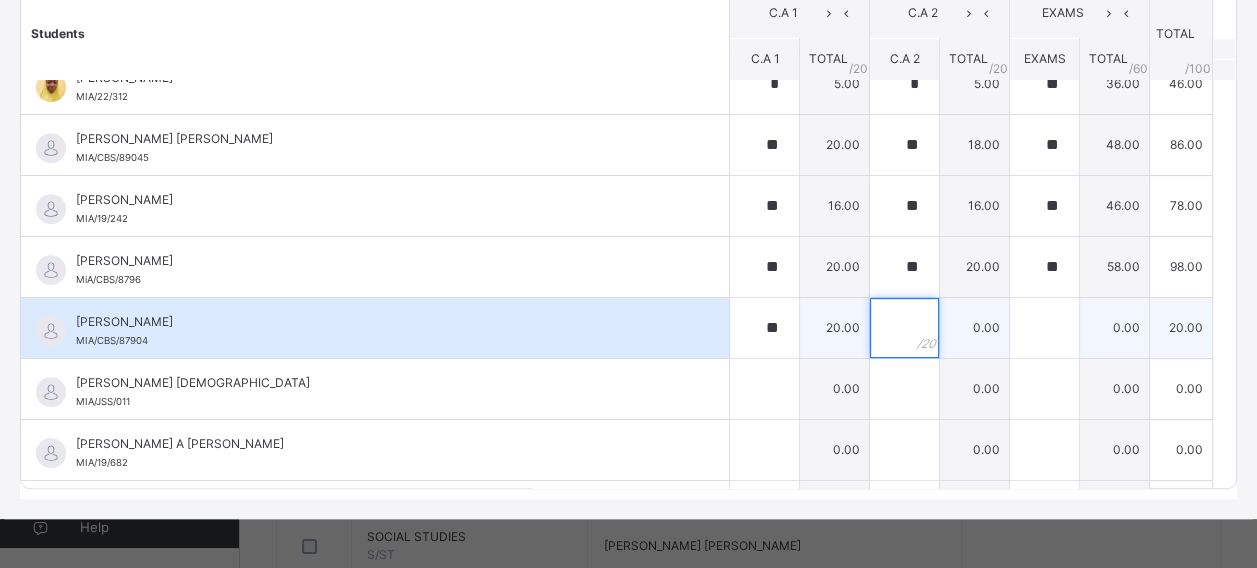 click at bounding box center (904, 328) 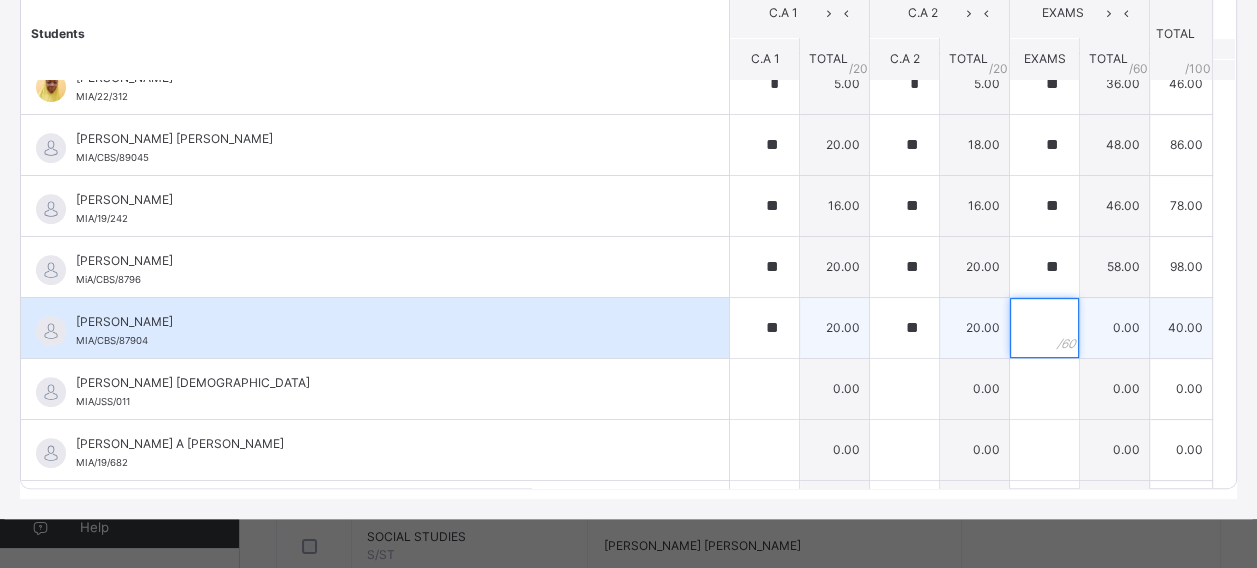 click at bounding box center (1044, 328) 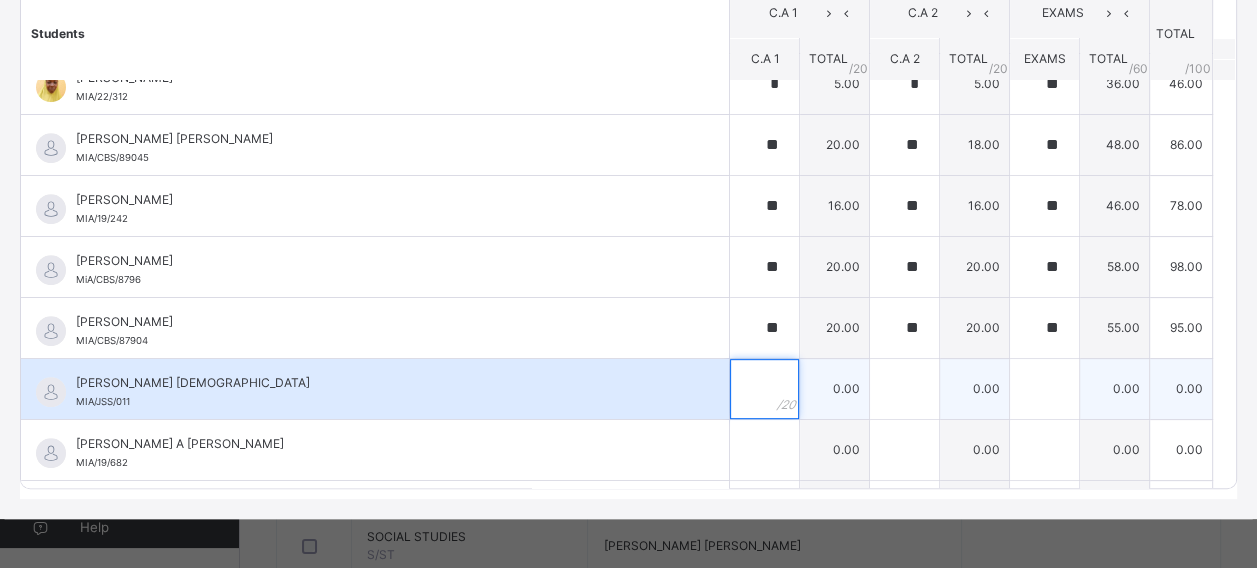 click at bounding box center [764, 389] 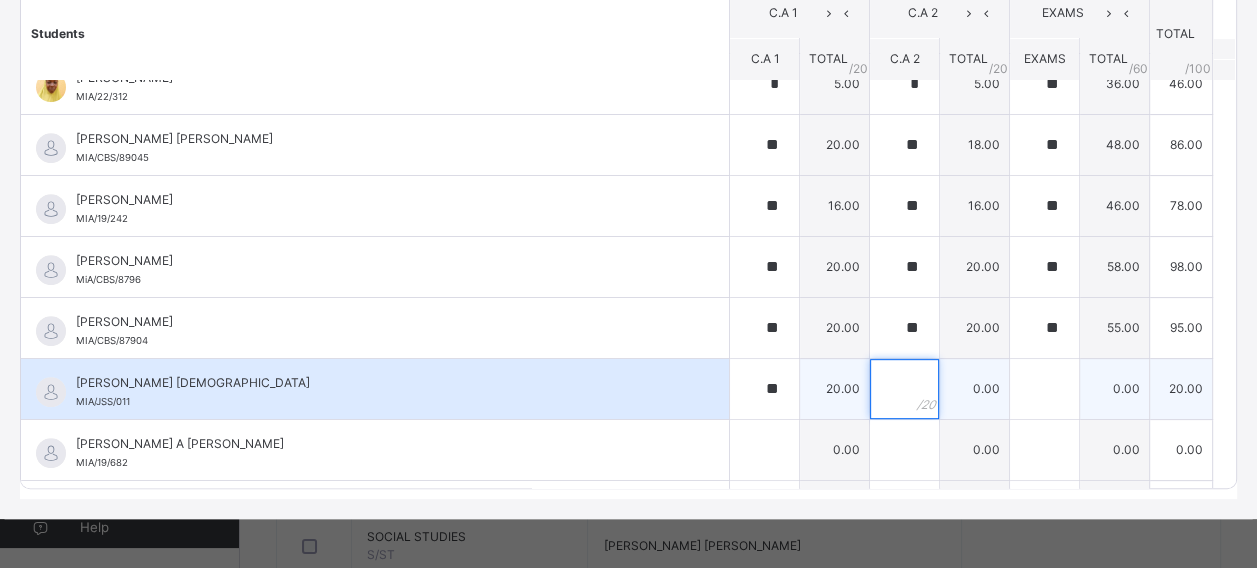 click at bounding box center [904, 389] 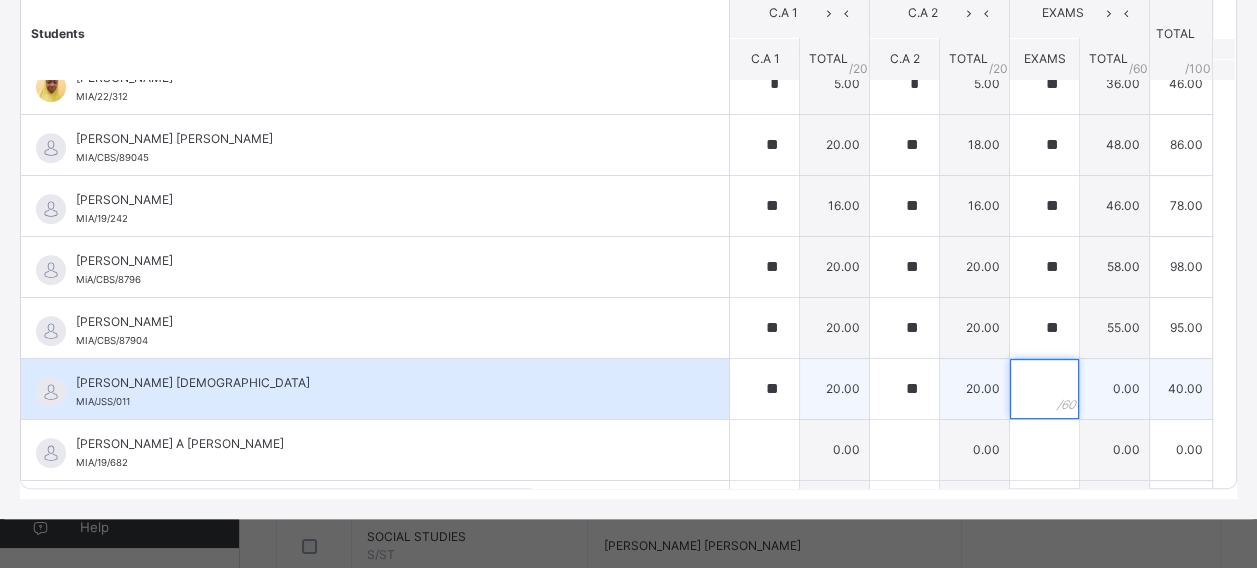click at bounding box center (1044, 389) 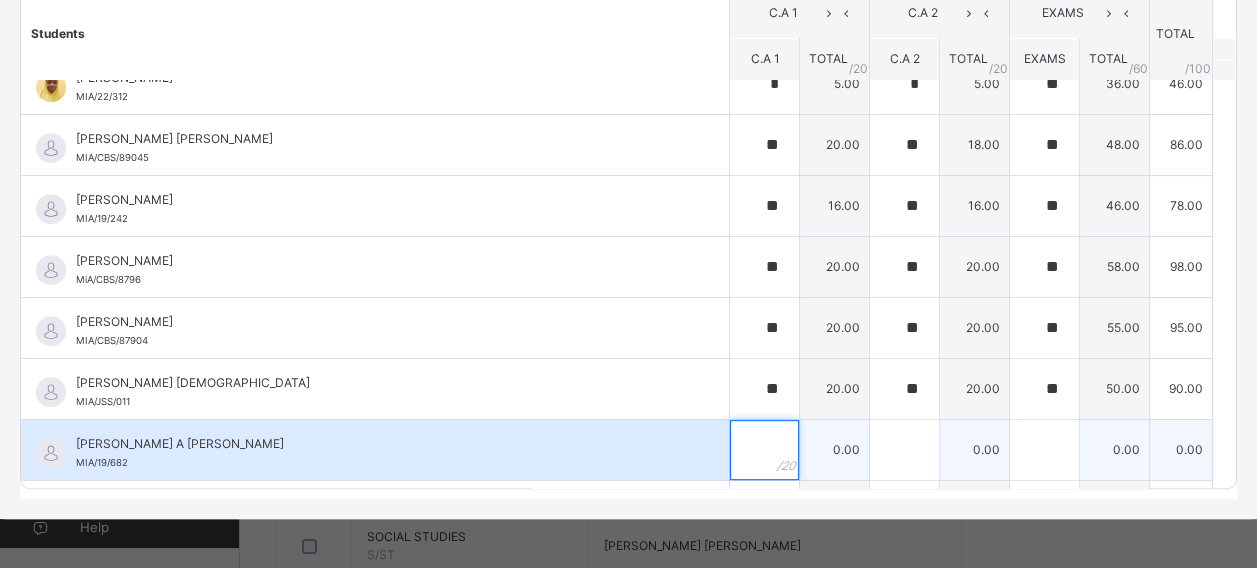 click at bounding box center (764, 450) 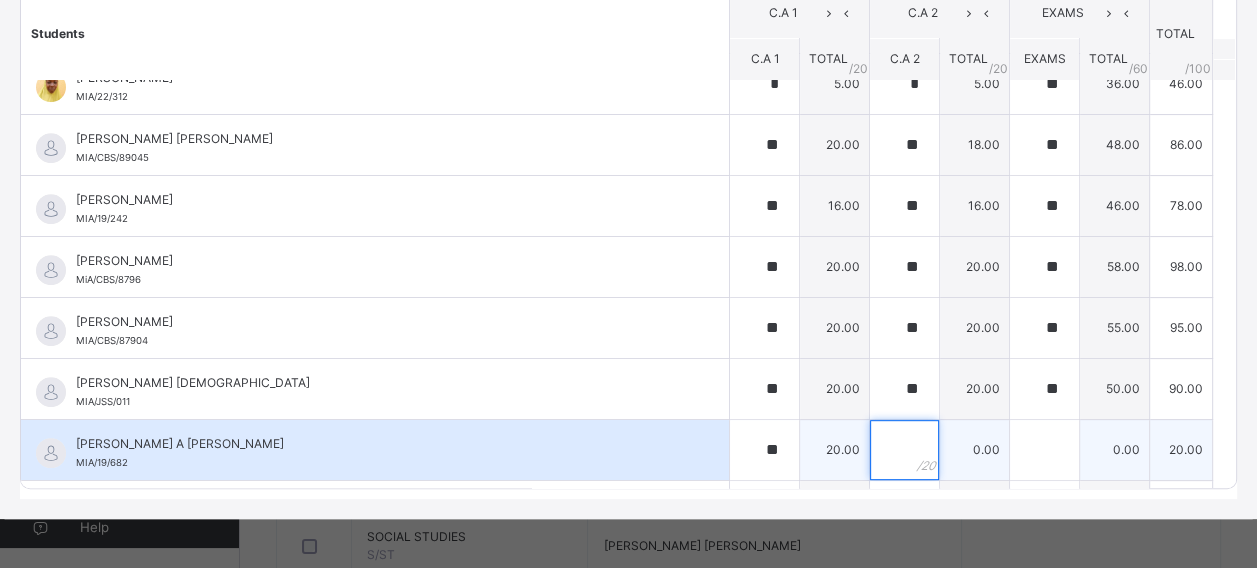 click at bounding box center (904, 450) 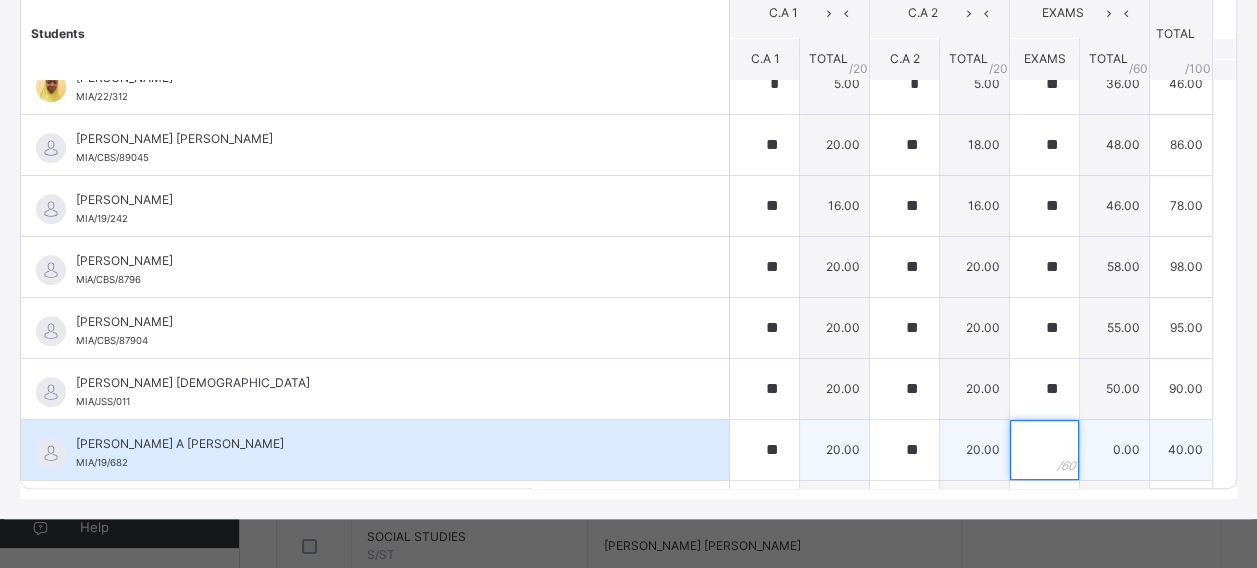 click at bounding box center (1044, 450) 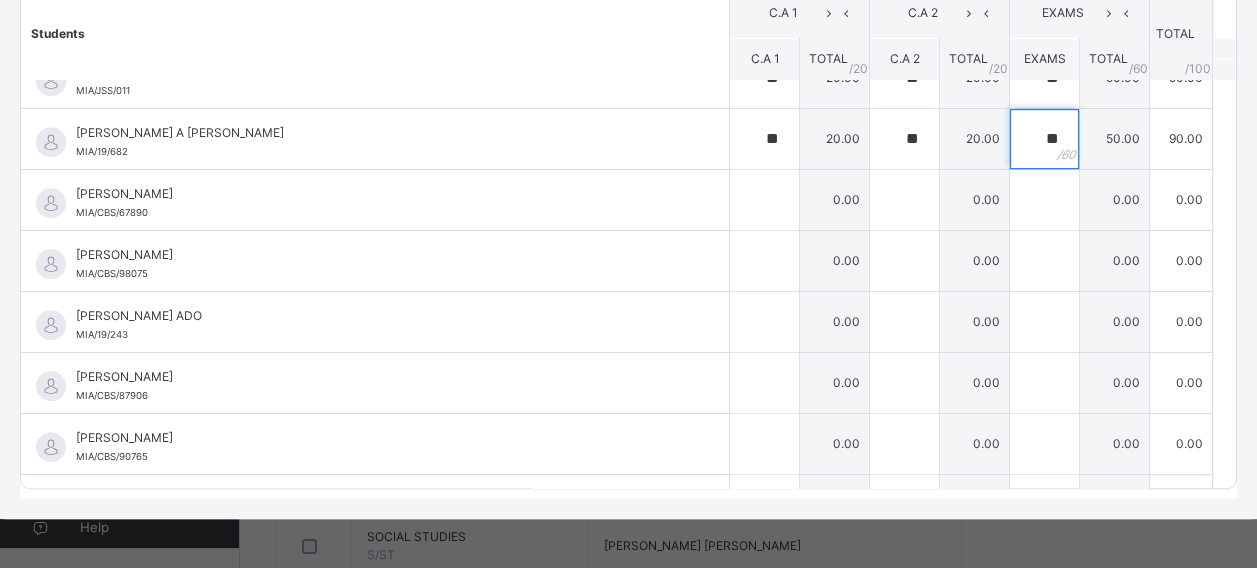 scroll, scrollTop: 1006, scrollLeft: 0, axis: vertical 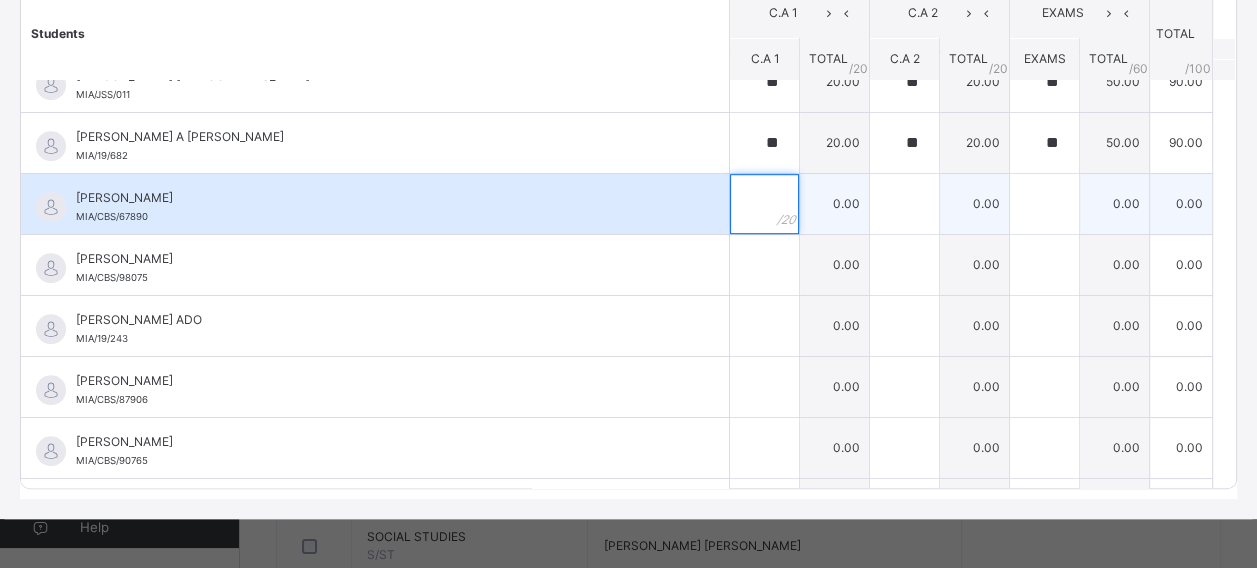 click at bounding box center (764, 204) 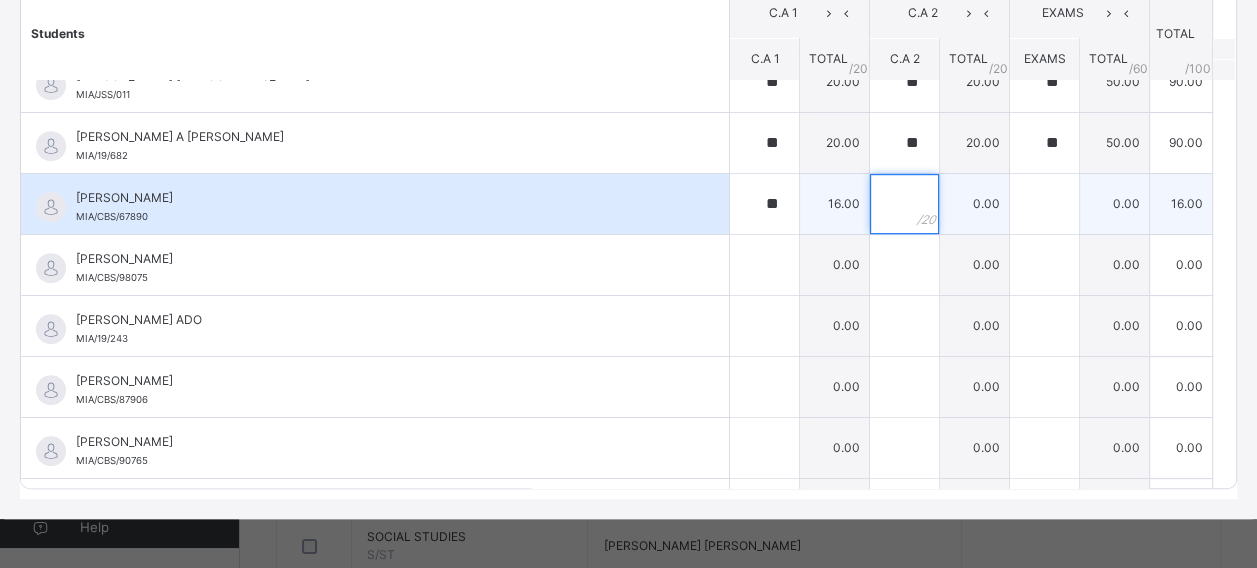click at bounding box center (904, 204) 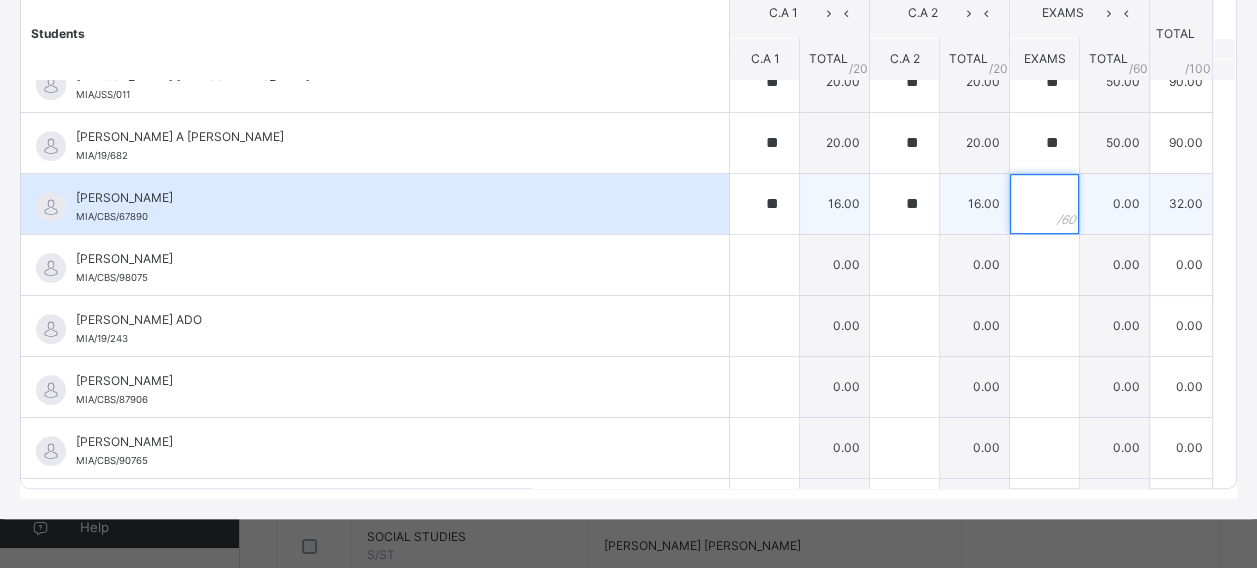 click at bounding box center [1044, 204] 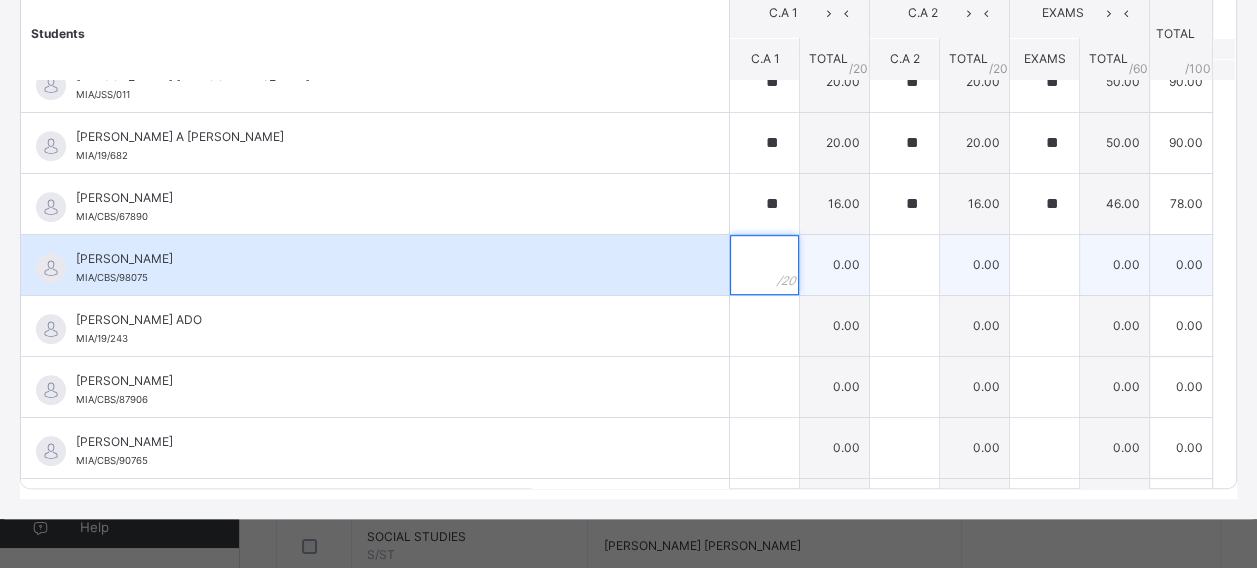 click at bounding box center [764, 265] 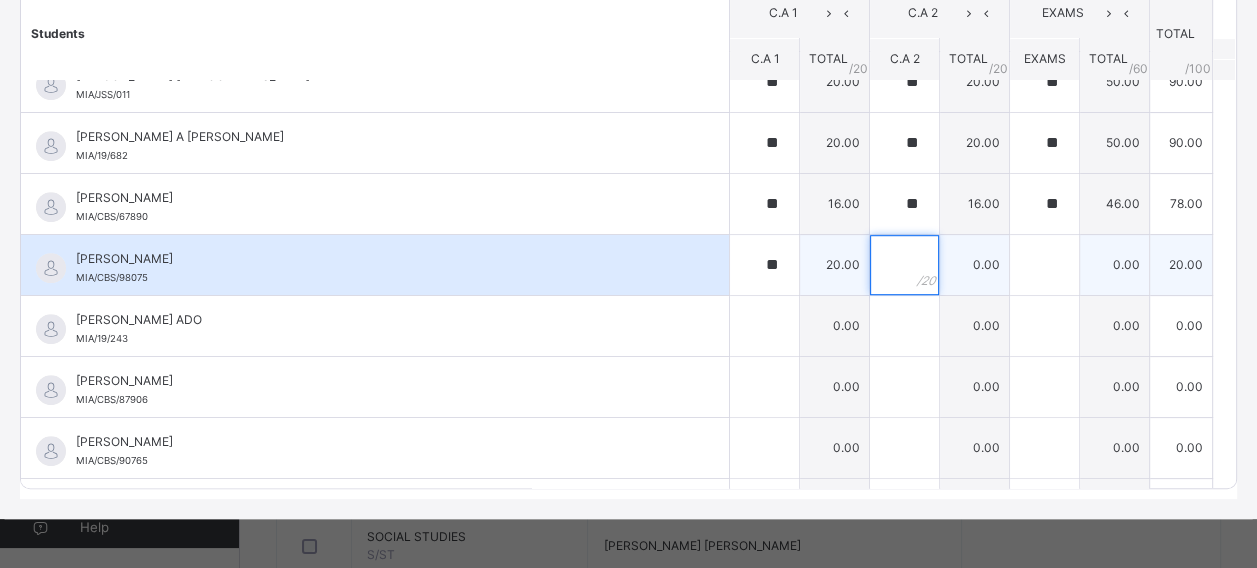 click at bounding box center [904, 265] 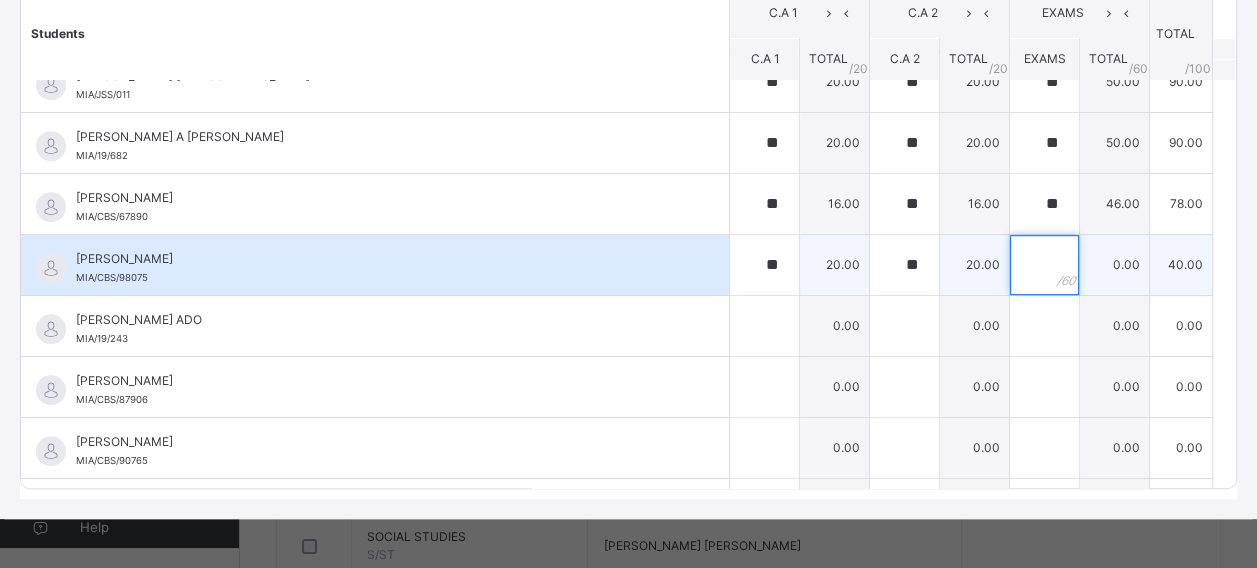 click at bounding box center [1044, 265] 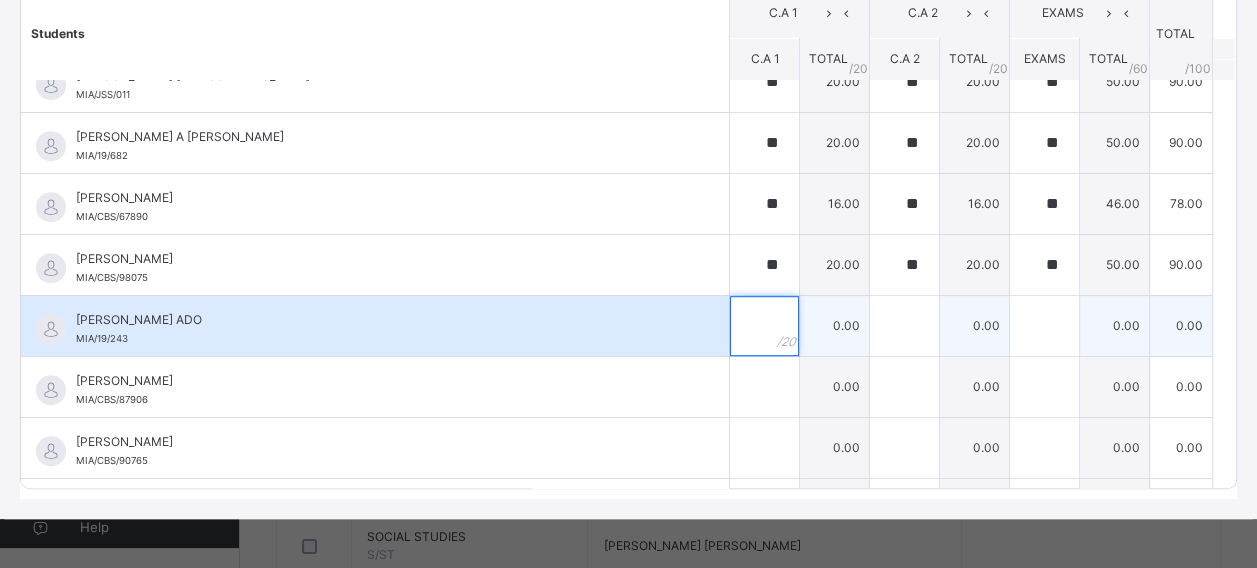 click at bounding box center (764, 326) 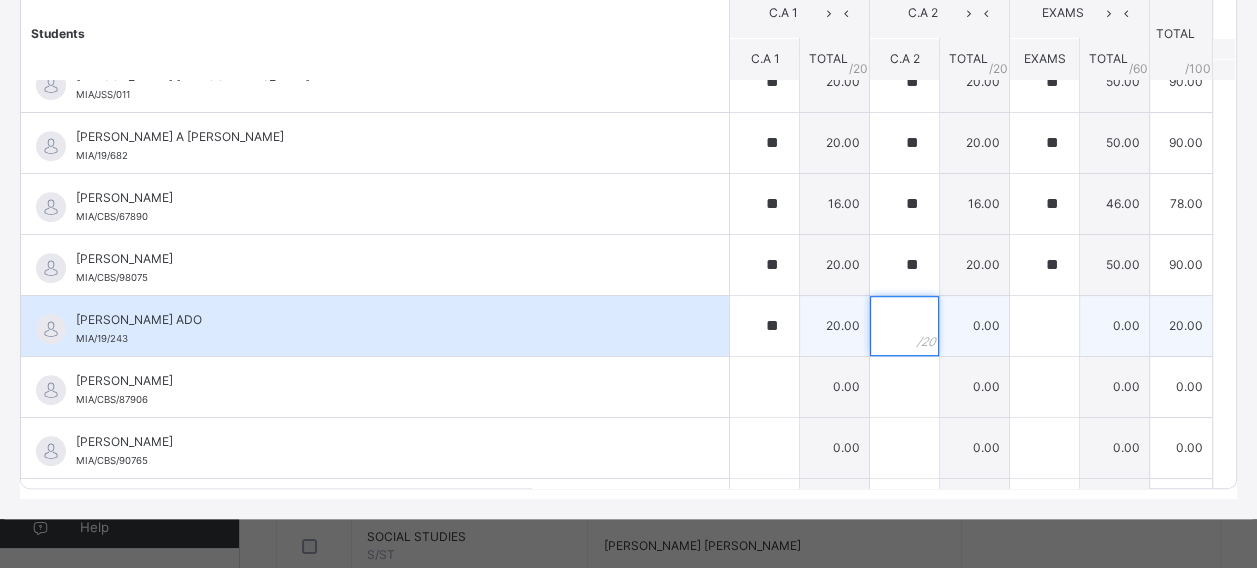 click at bounding box center [904, 326] 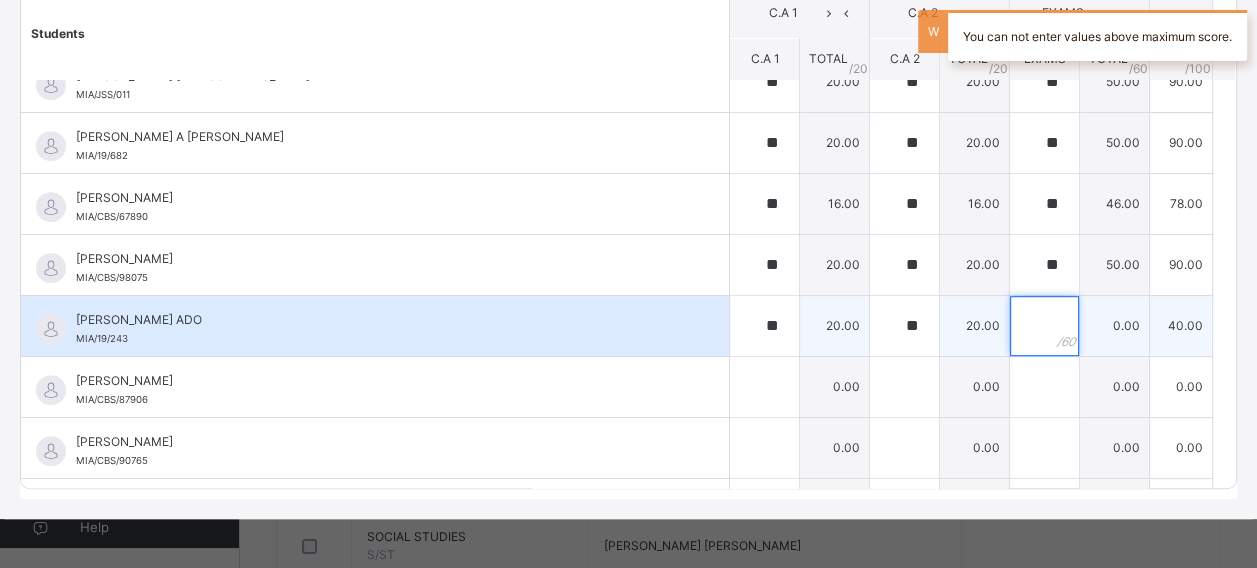 click at bounding box center [1044, 326] 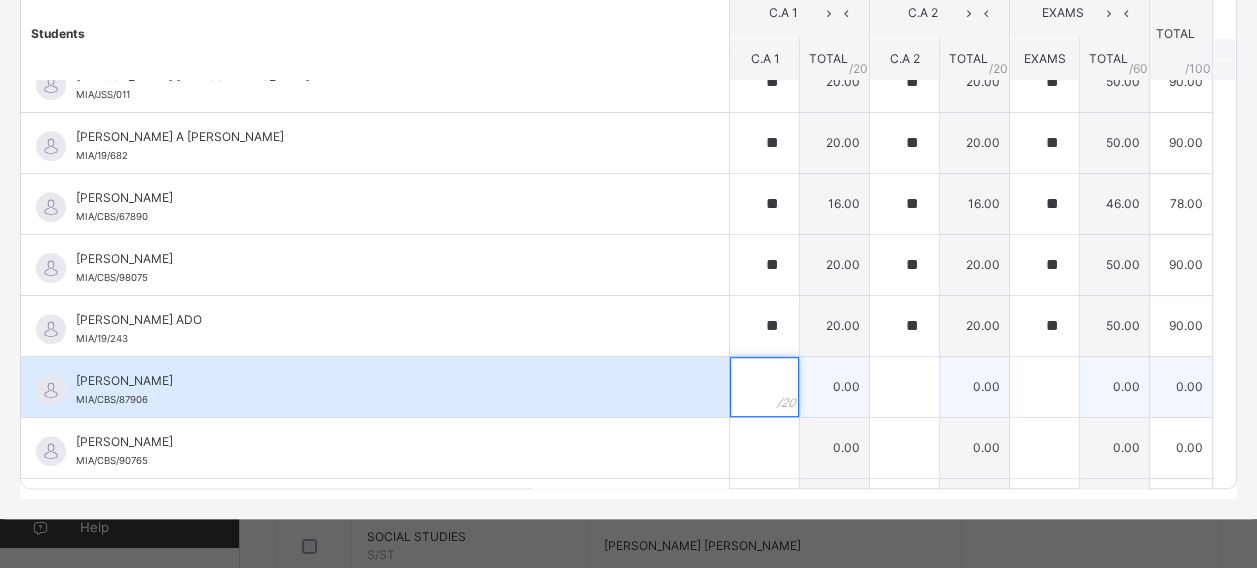 click at bounding box center (764, 387) 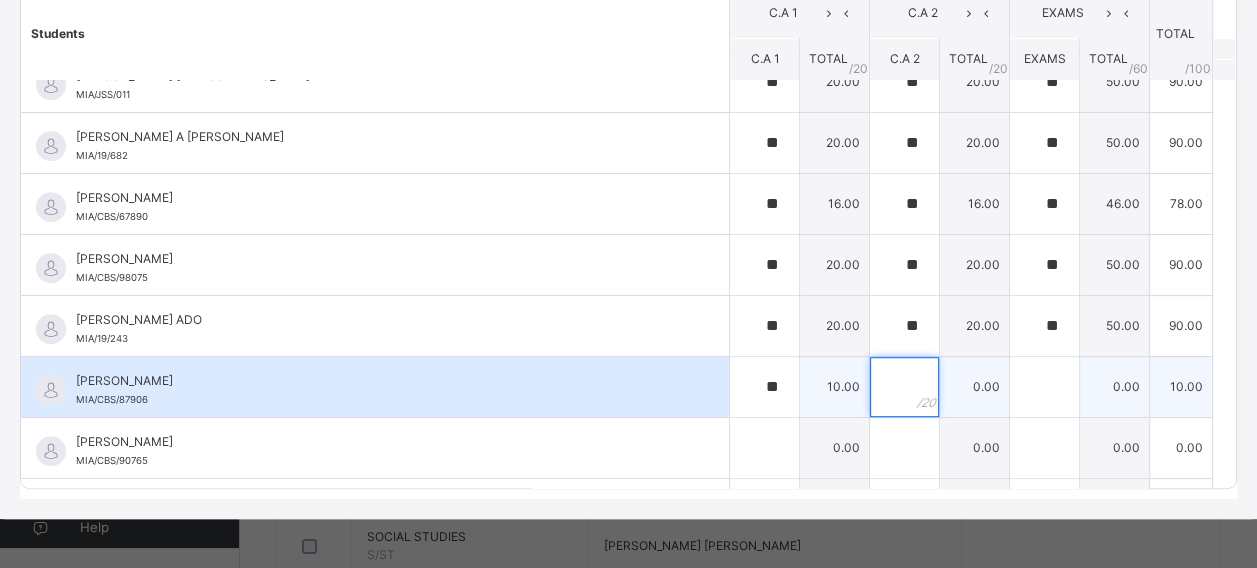 click at bounding box center [904, 387] 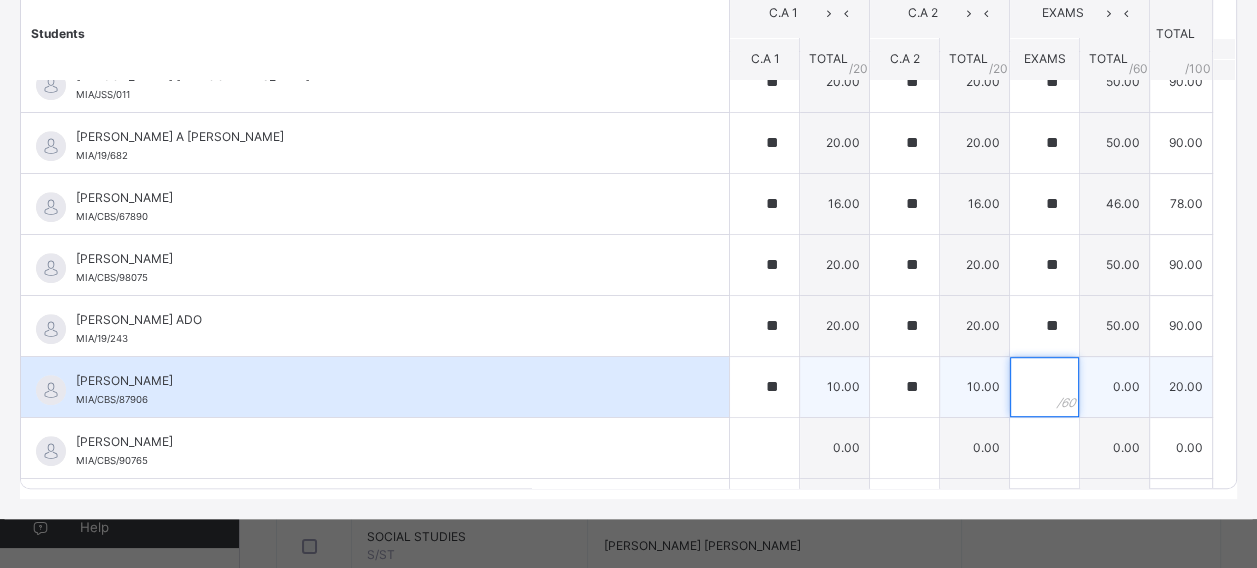 click at bounding box center (1044, 387) 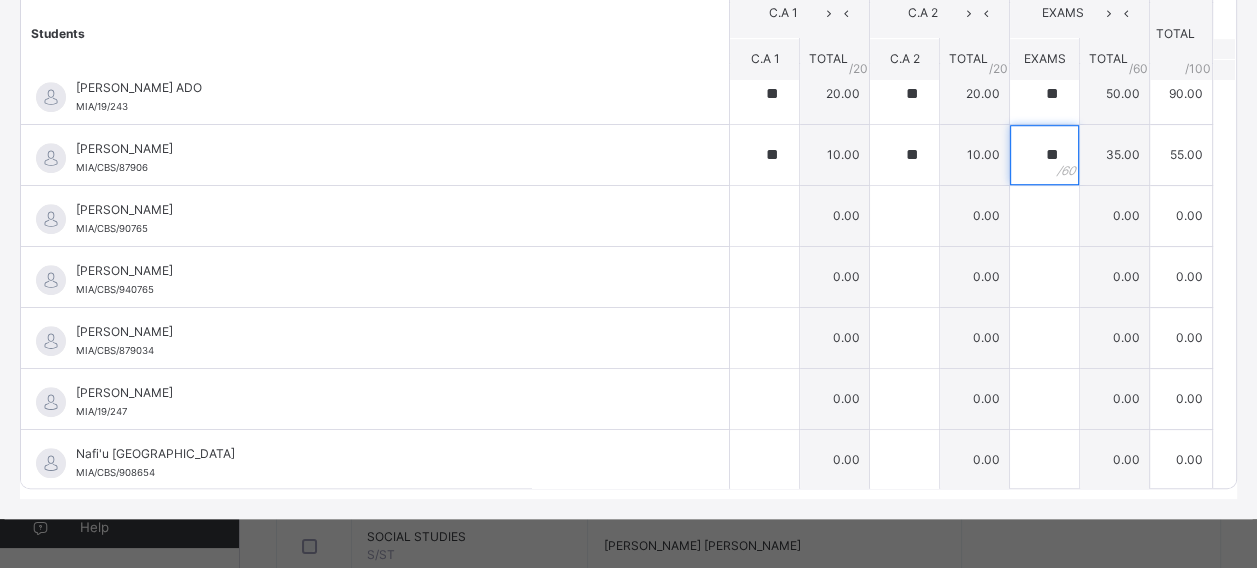 scroll, scrollTop: 1248, scrollLeft: 0, axis: vertical 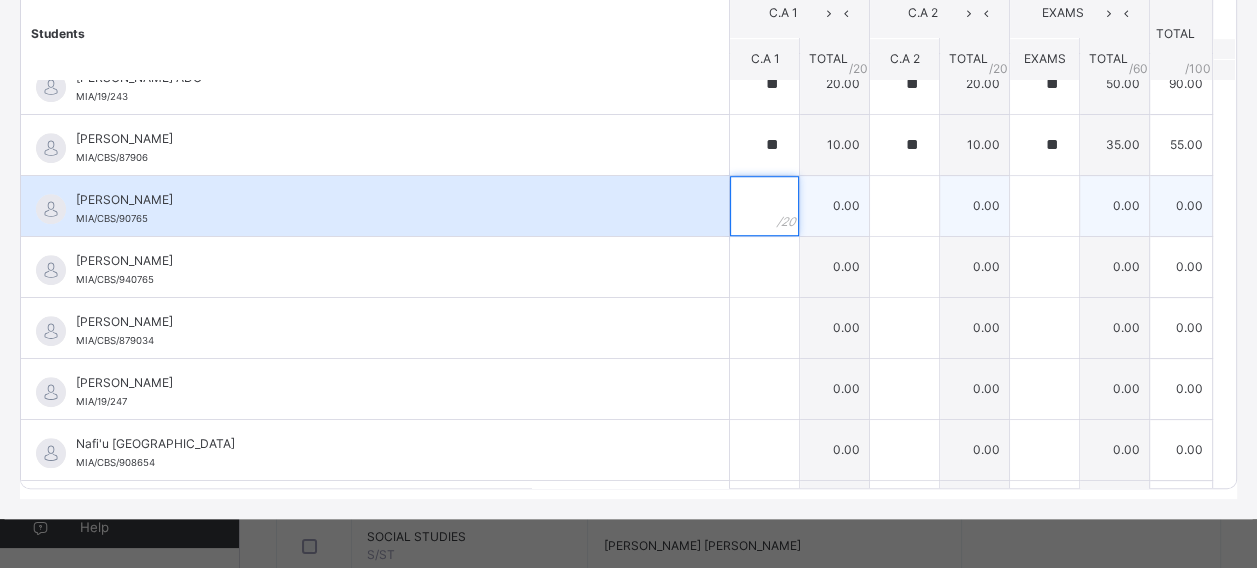 click at bounding box center [764, 206] 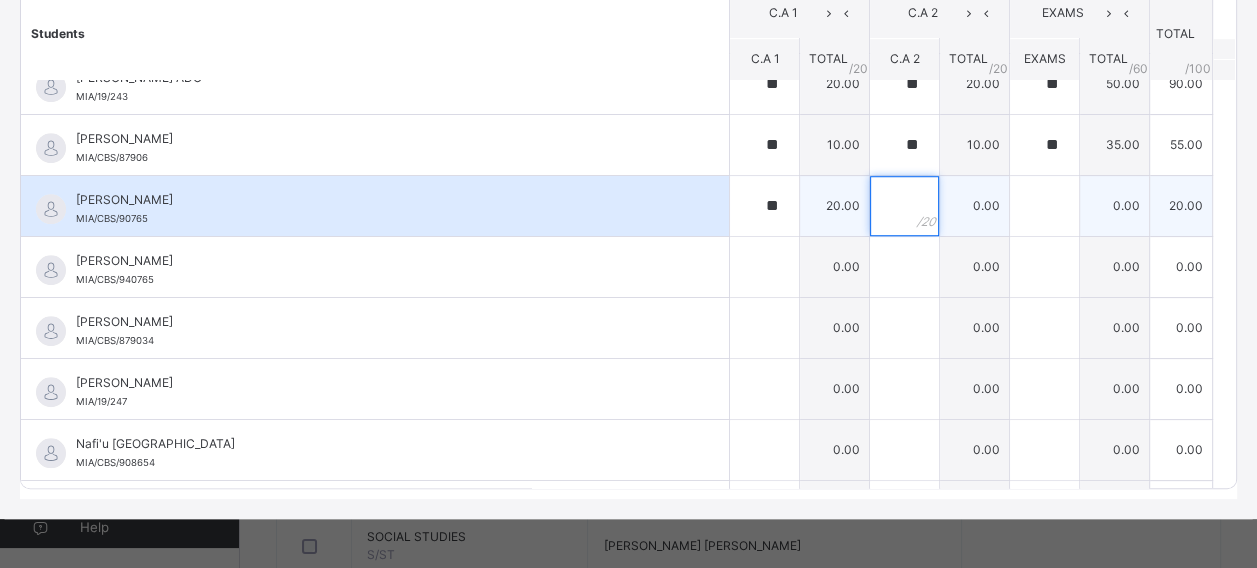 click at bounding box center (904, 206) 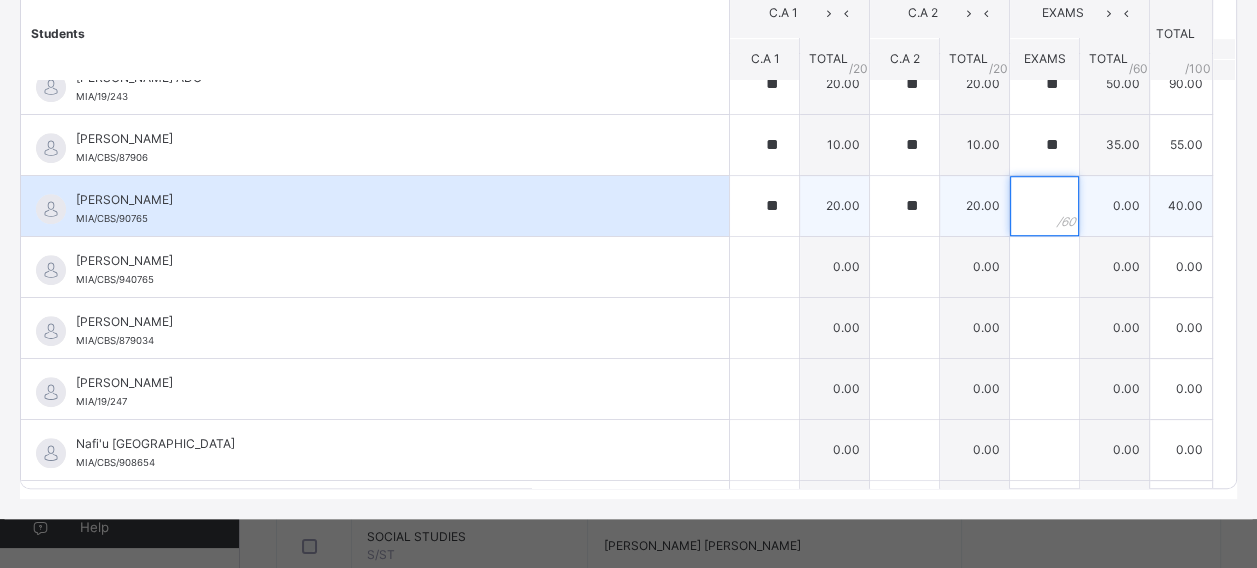 click at bounding box center [1044, 206] 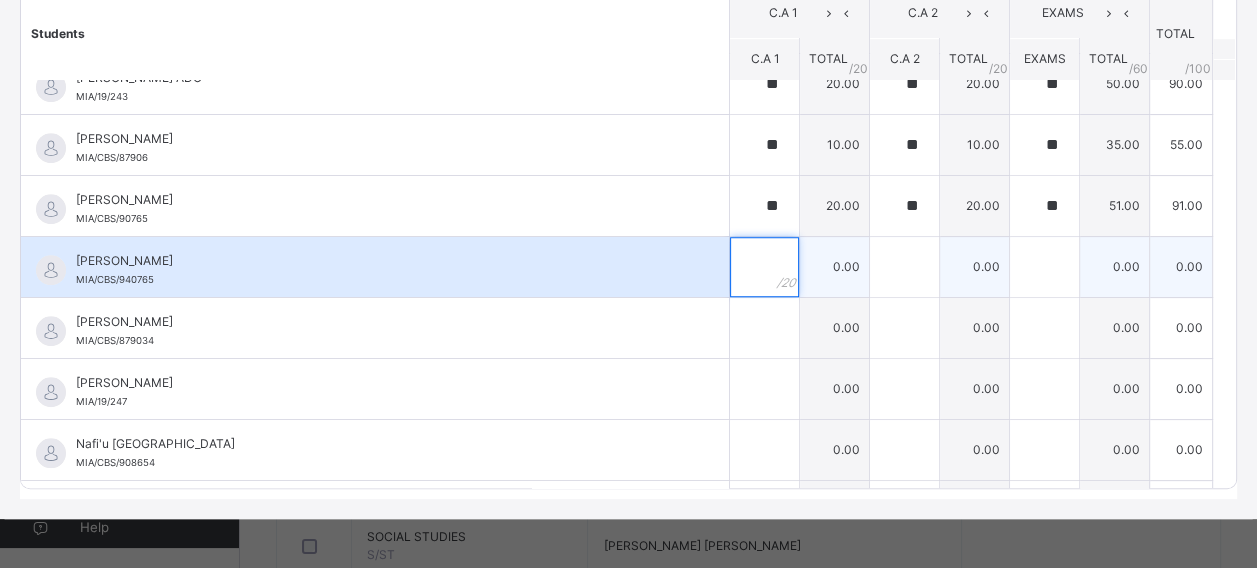 click at bounding box center [764, 267] 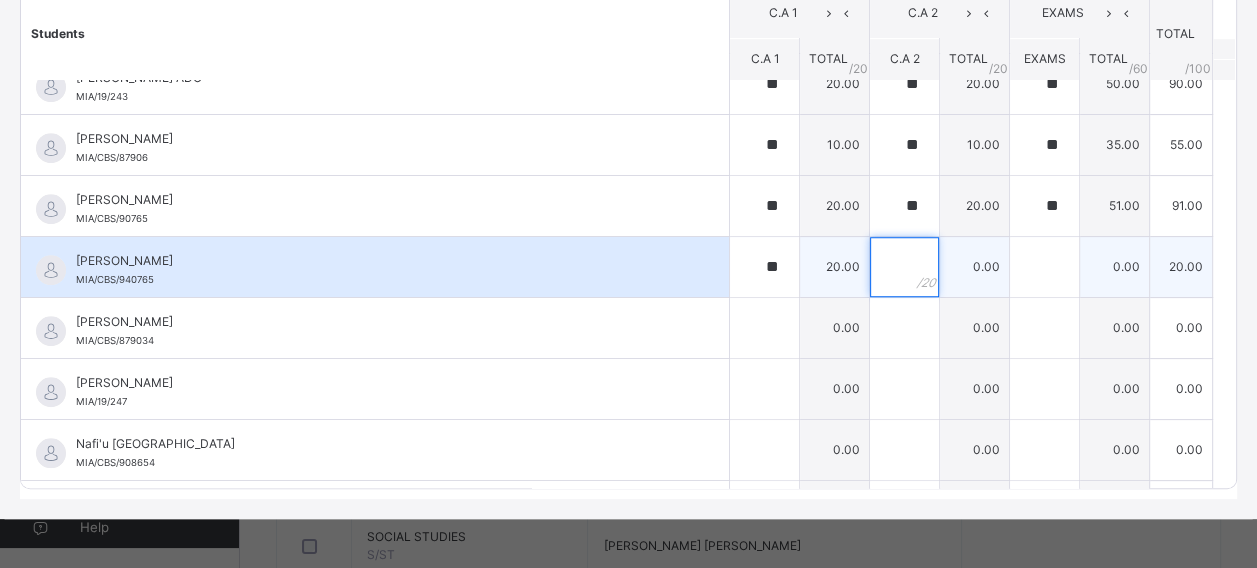 click at bounding box center (904, 267) 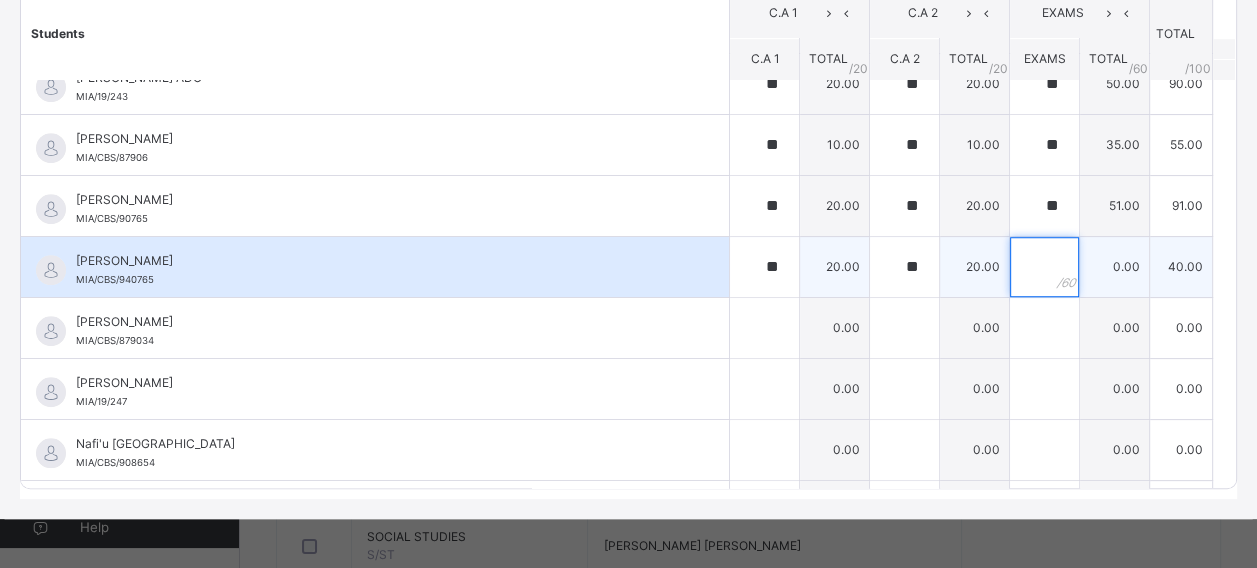 click at bounding box center (1044, 267) 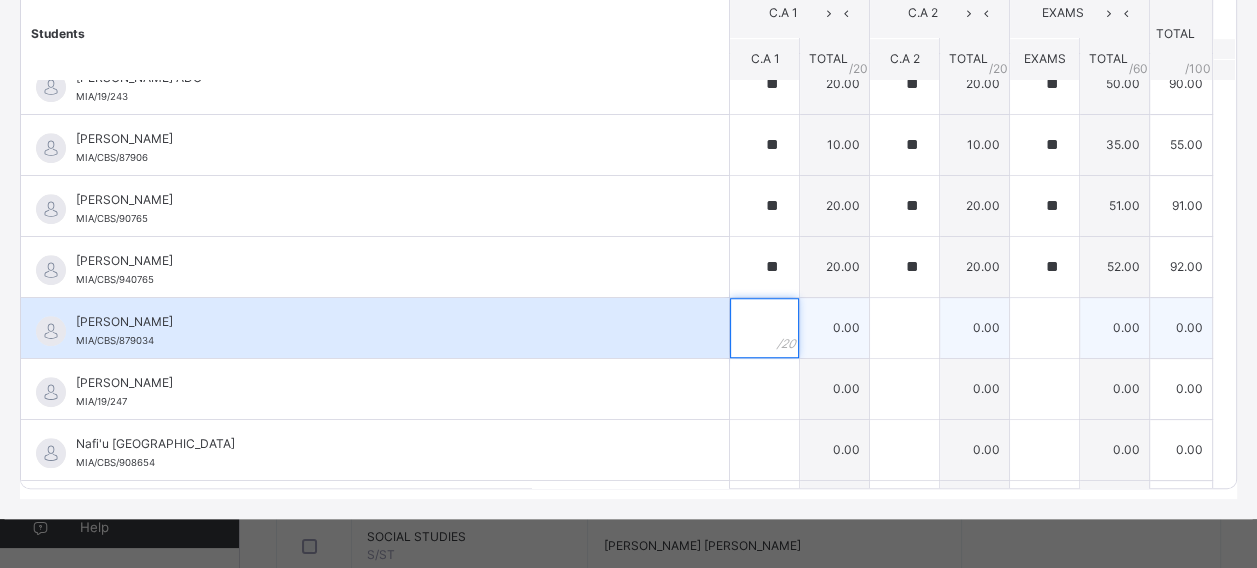 click at bounding box center (764, 328) 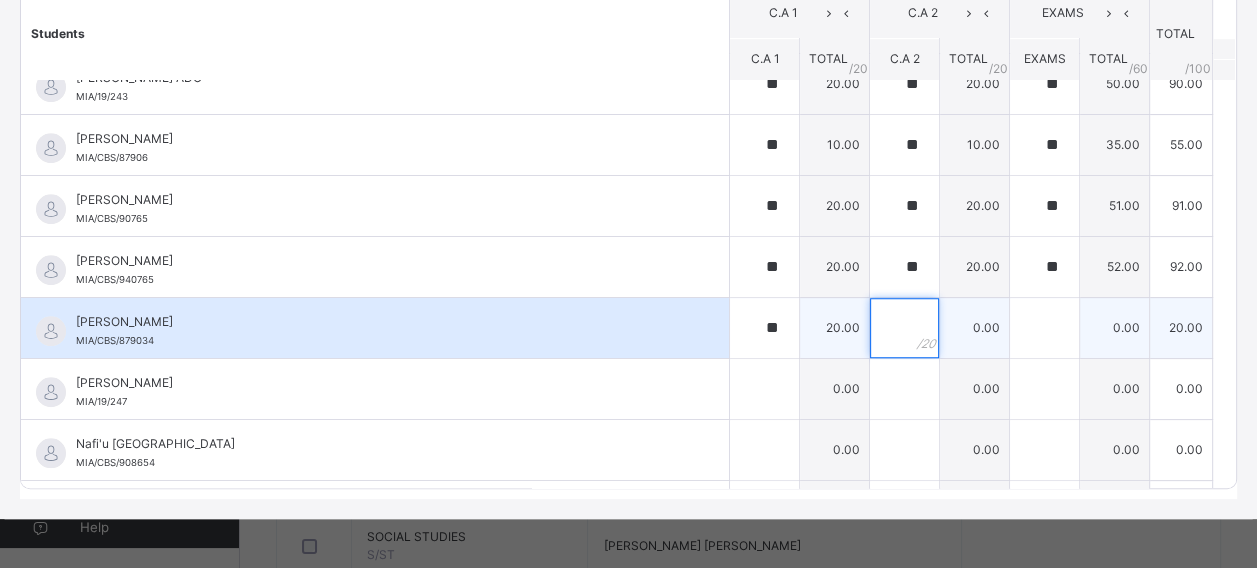 click at bounding box center [904, 328] 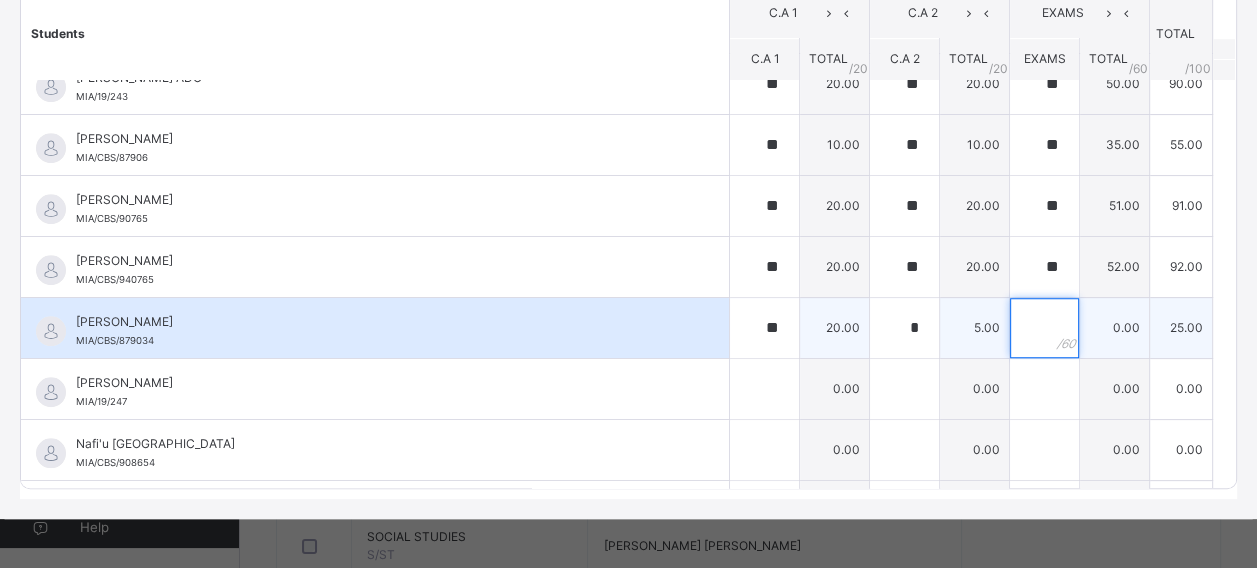 click at bounding box center [1044, 328] 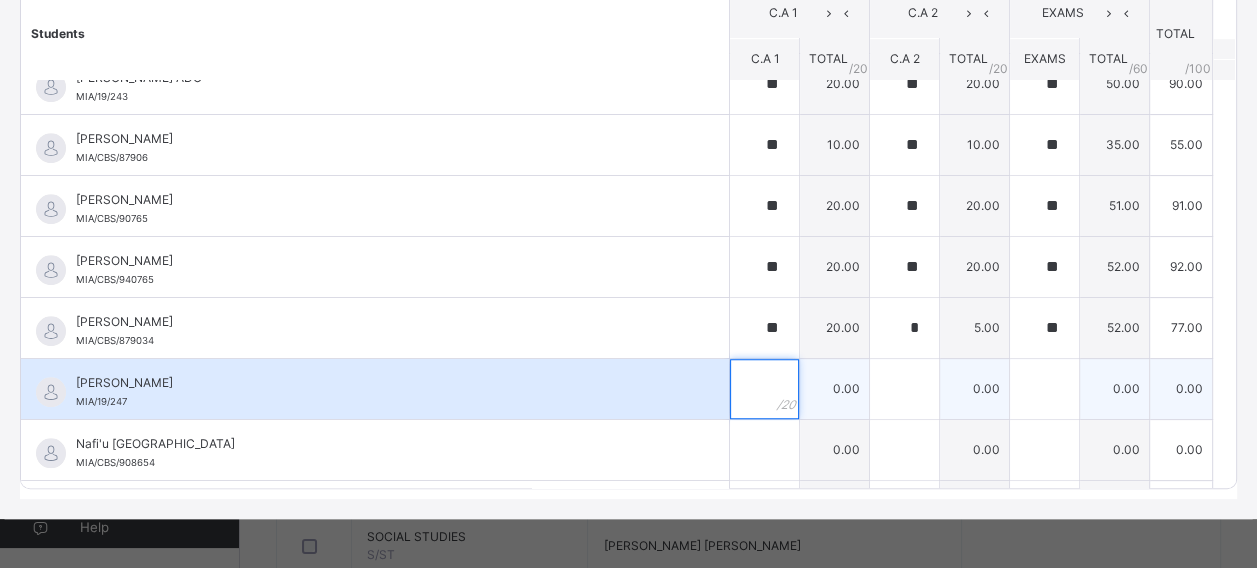 click at bounding box center [764, 389] 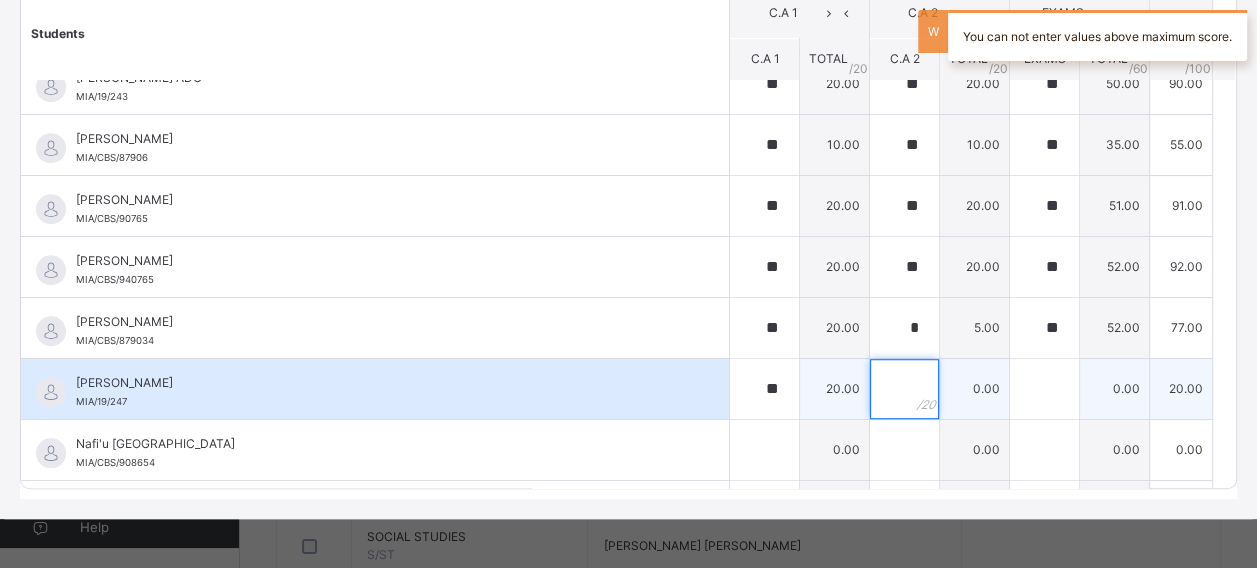 click at bounding box center (904, 389) 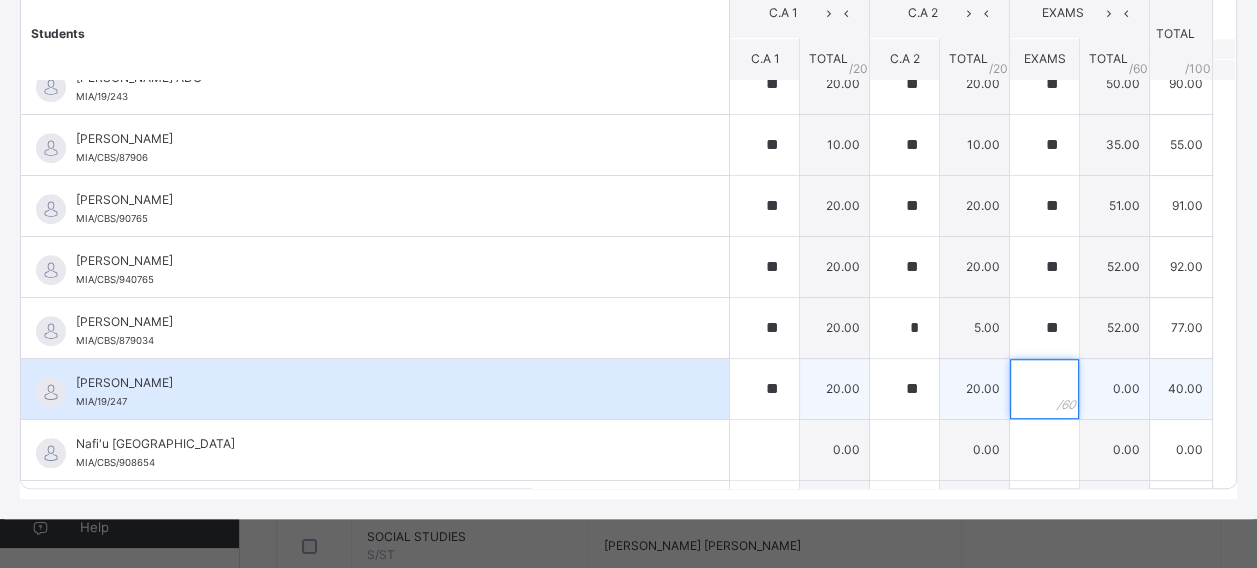 click at bounding box center [1044, 389] 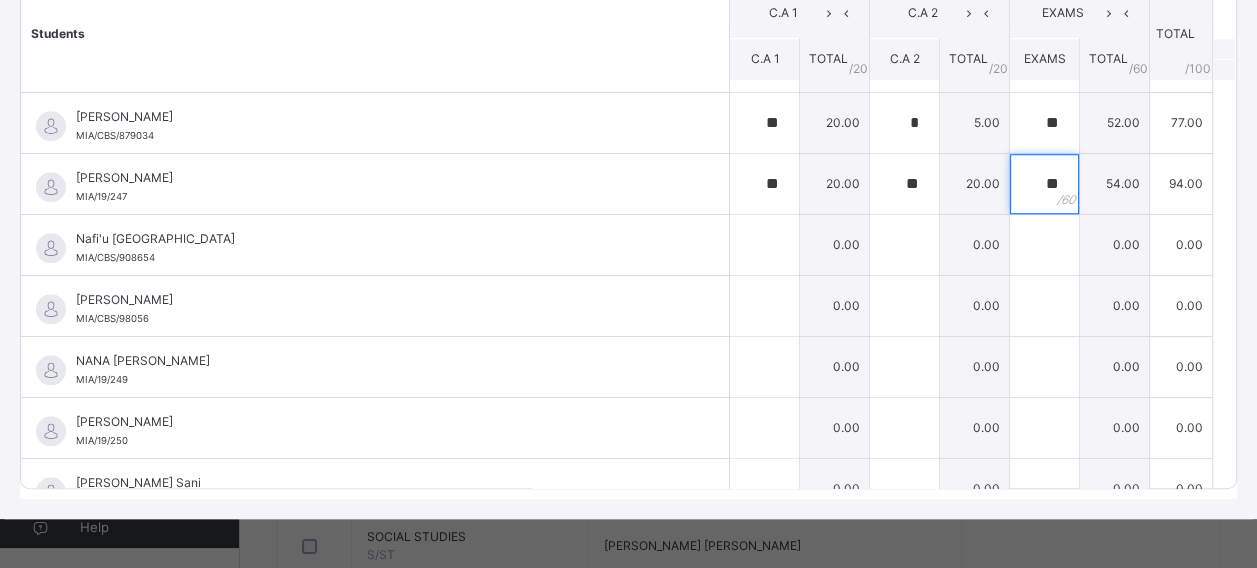 scroll, scrollTop: 1477, scrollLeft: 0, axis: vertical 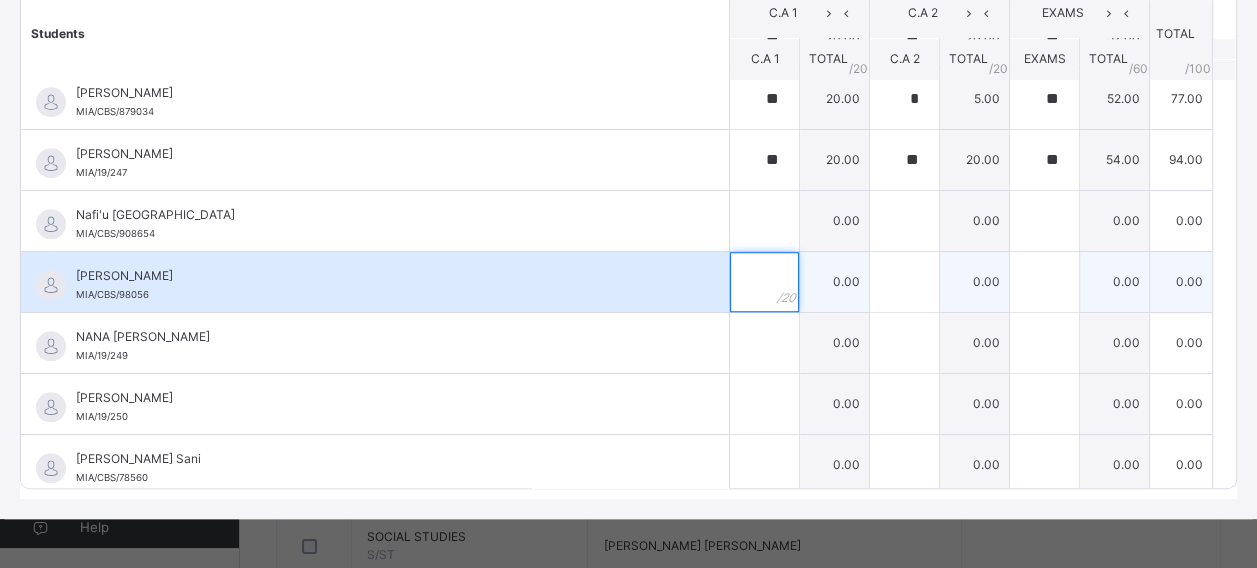 click at bounding box center [764, 282] 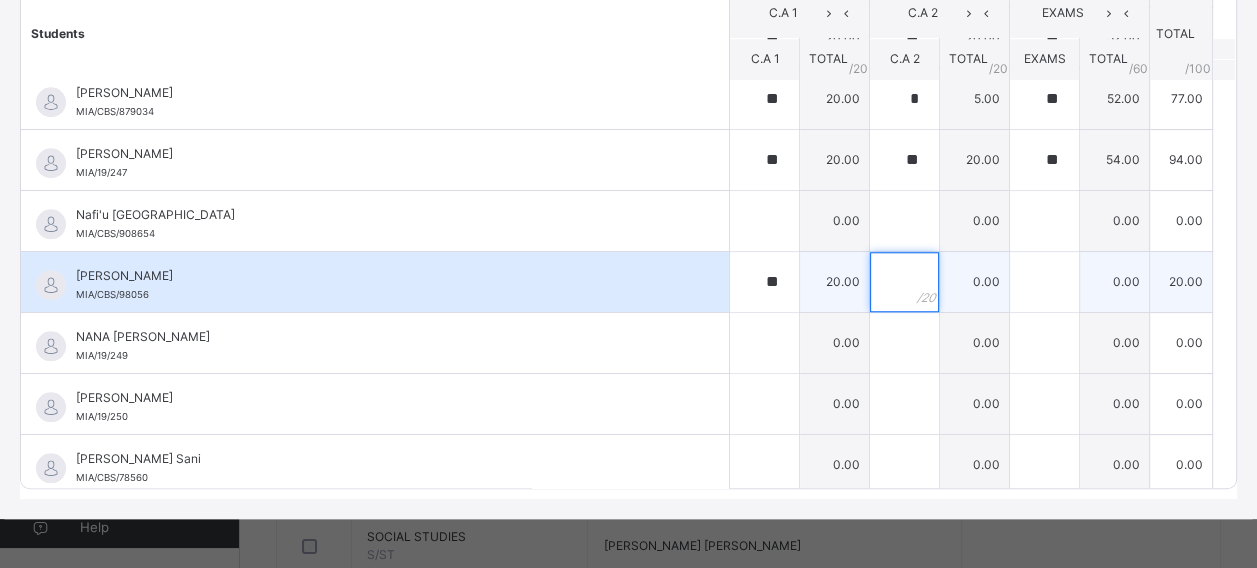 click at bounding box center (904, 282) 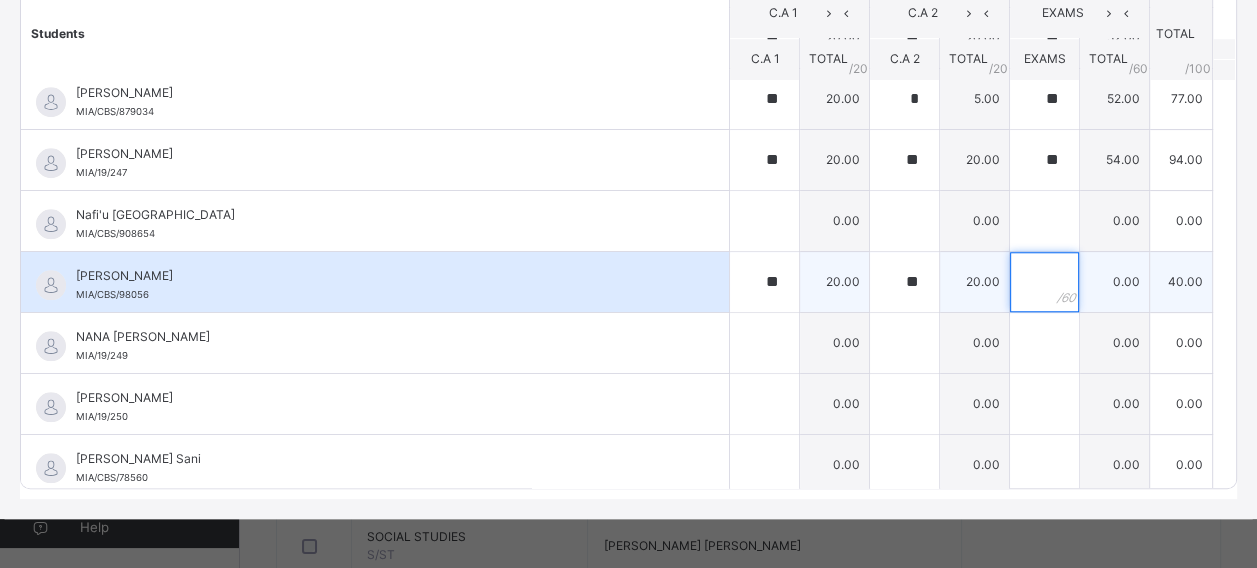 click at bounding box center (1044, 282) 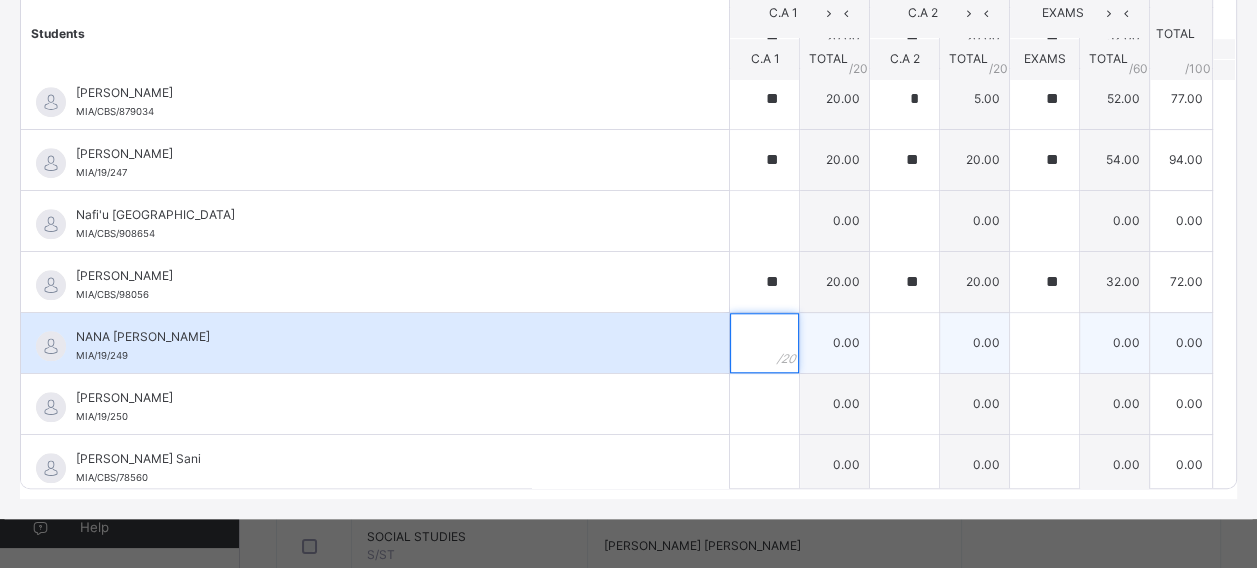 click at bounding box center [764, 343] 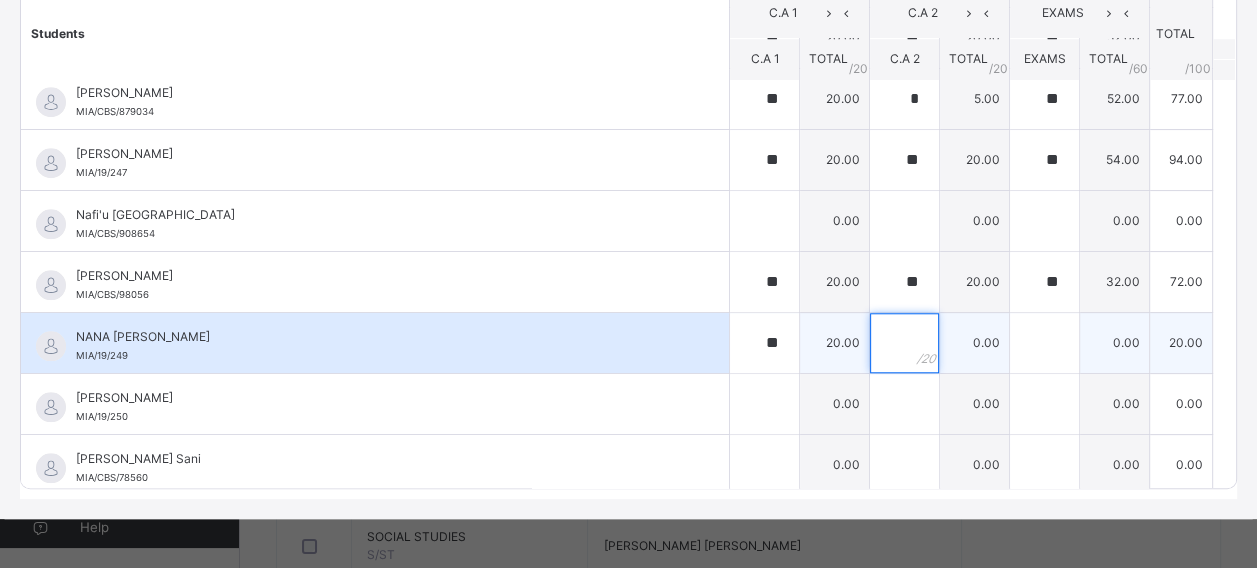 click at bounding box center [904, 343] 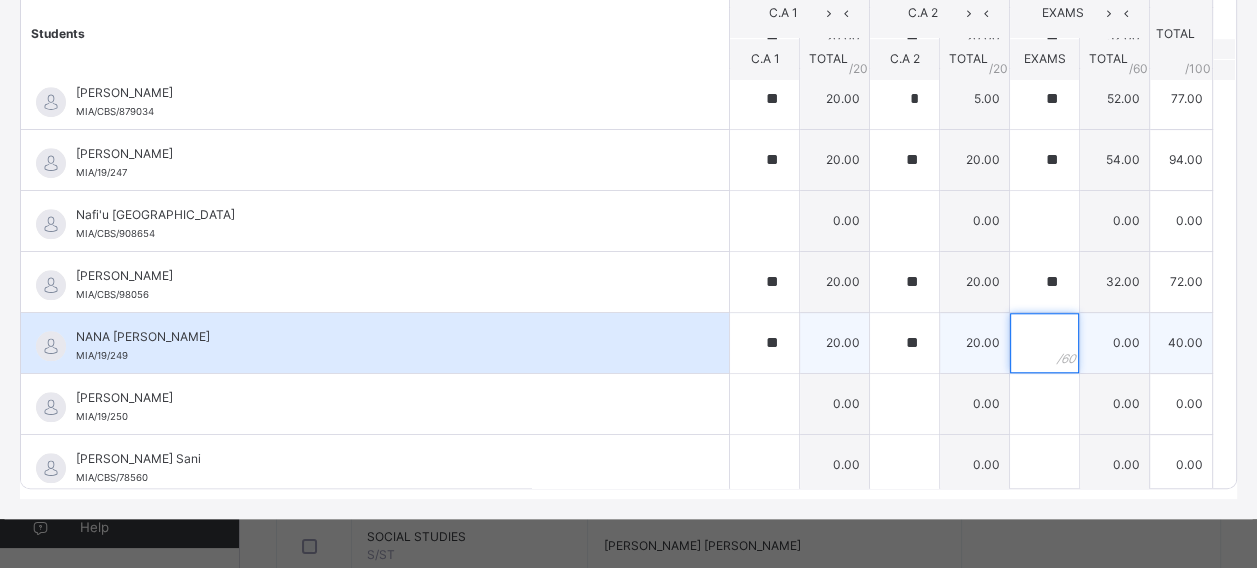 click at bounding box center (1044, 343) 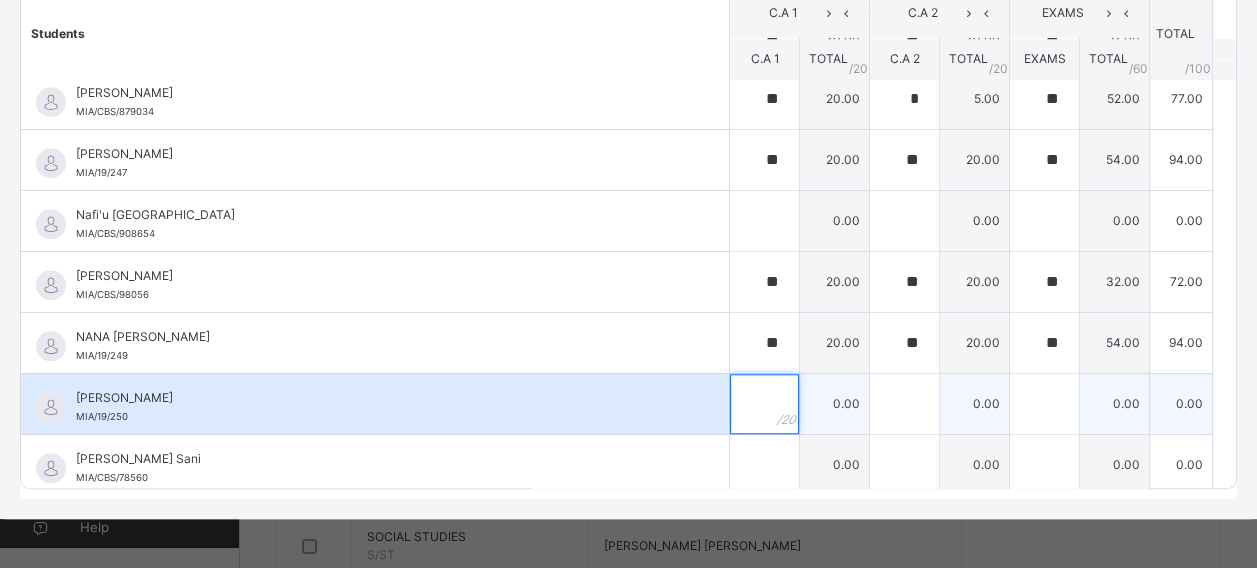 click at bounding box center (764, 404) 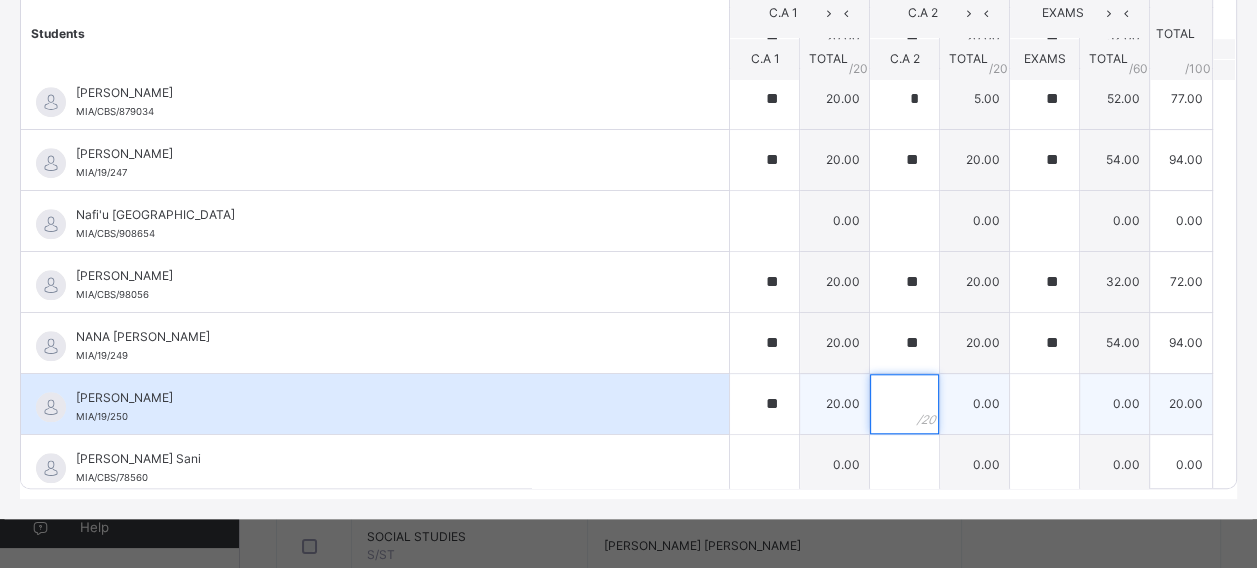 click at bounding box center (904, 404) 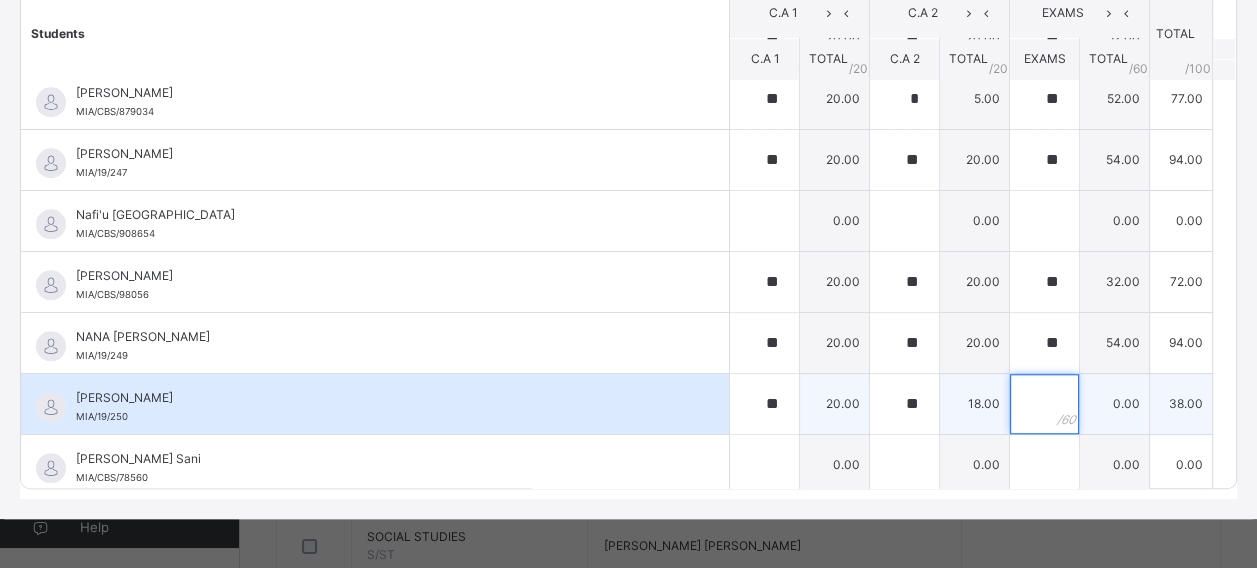 click at bounding box center (1044, 404) 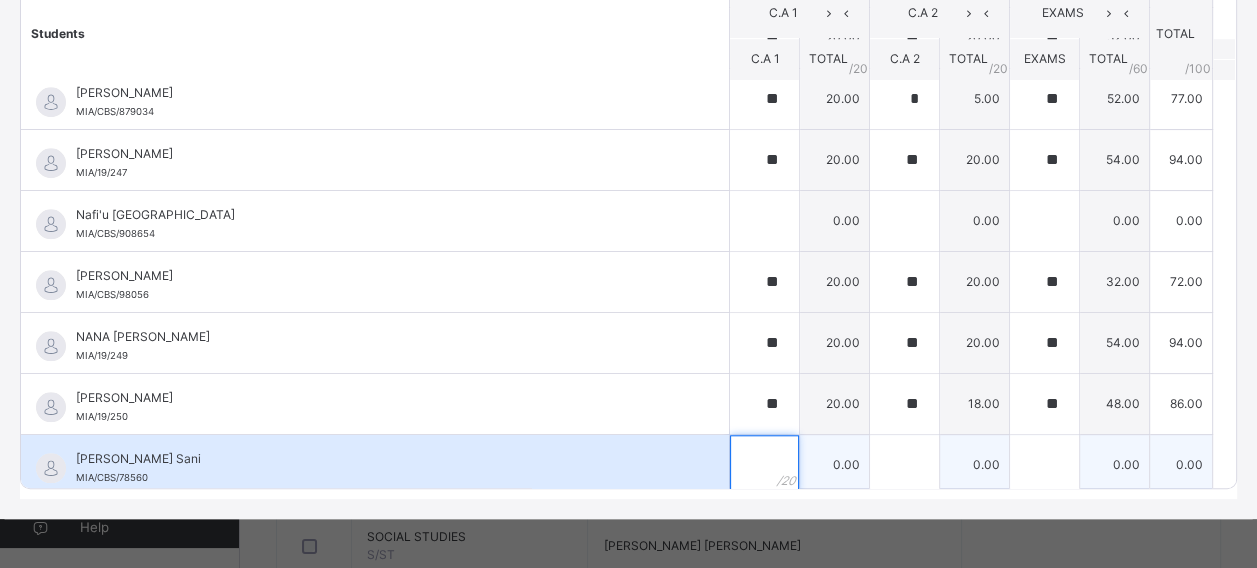 click at bounding box center (764, 465) 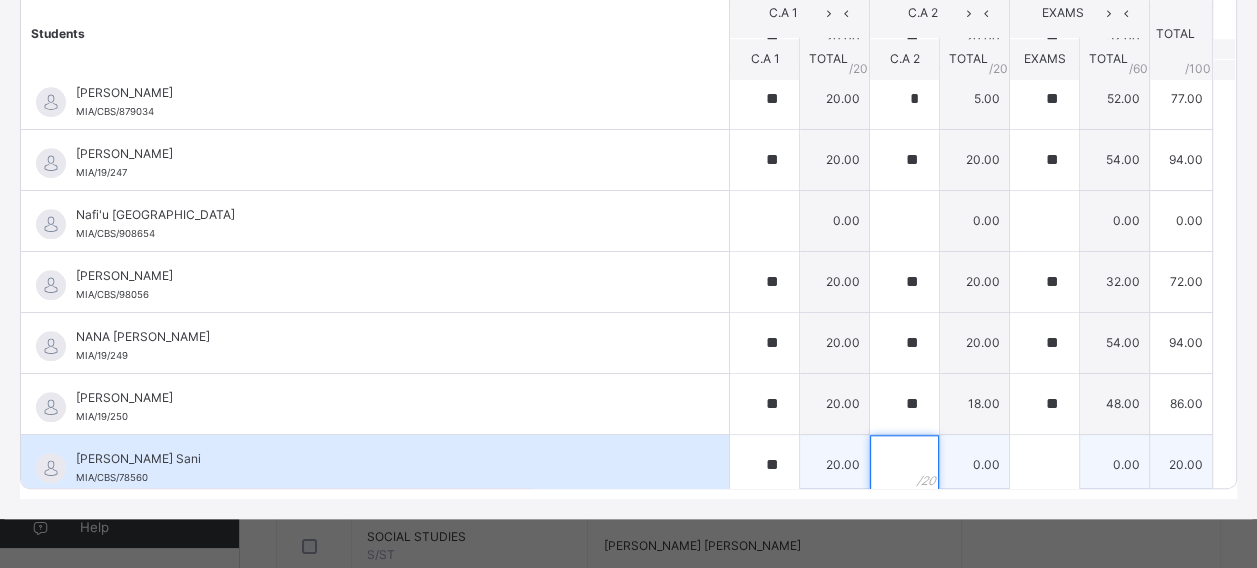 click at bounding box center [904, 465] 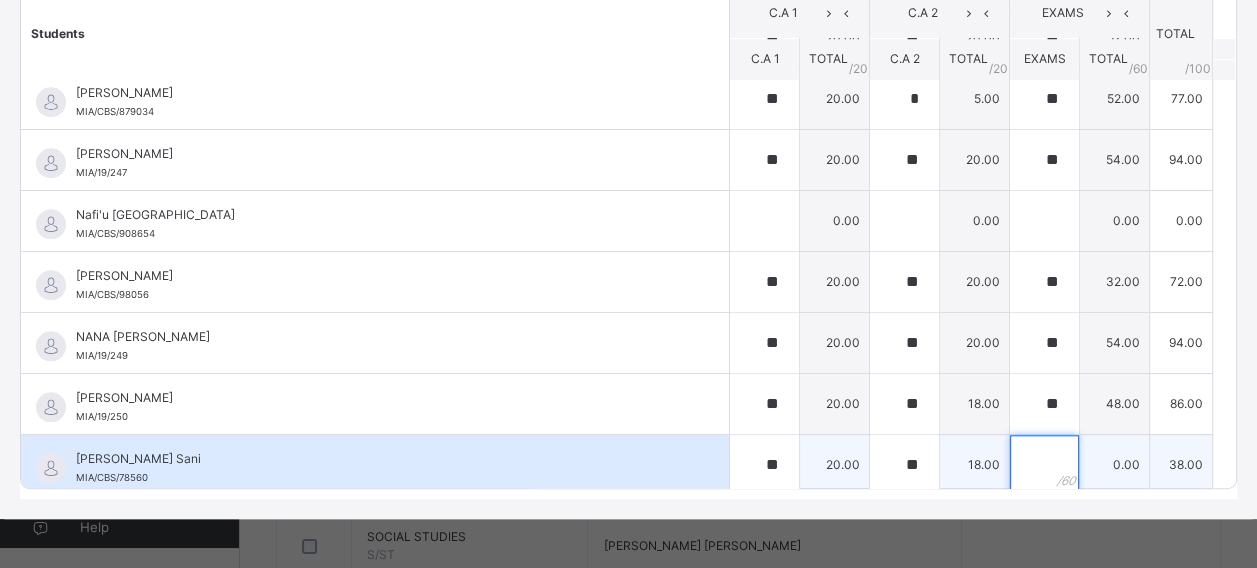 click at bounding box center [1044, 465] 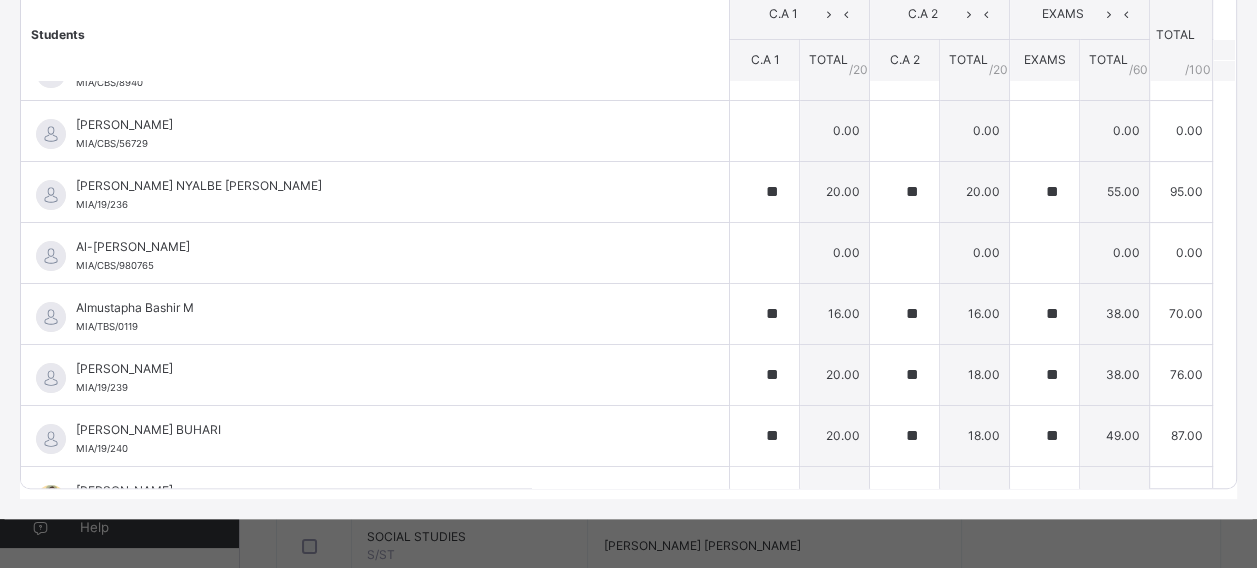 scroll, scrollTop: 269, scrollLeft: 0, axis: vertical 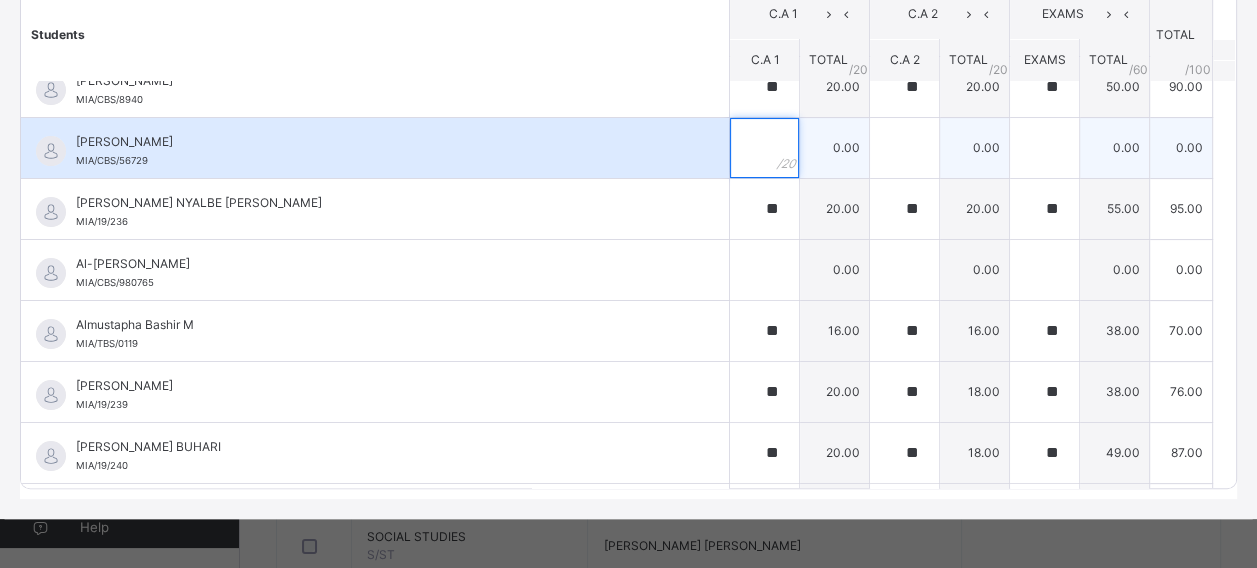 click at bounding box center [764, 148] 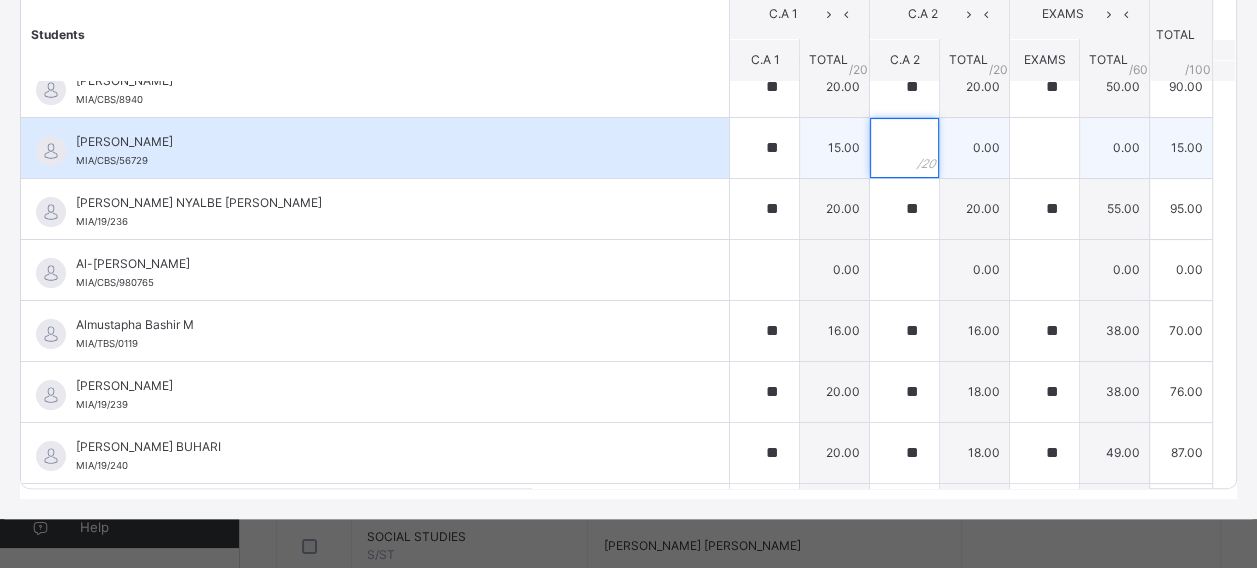click at bounding box center (904, 148) 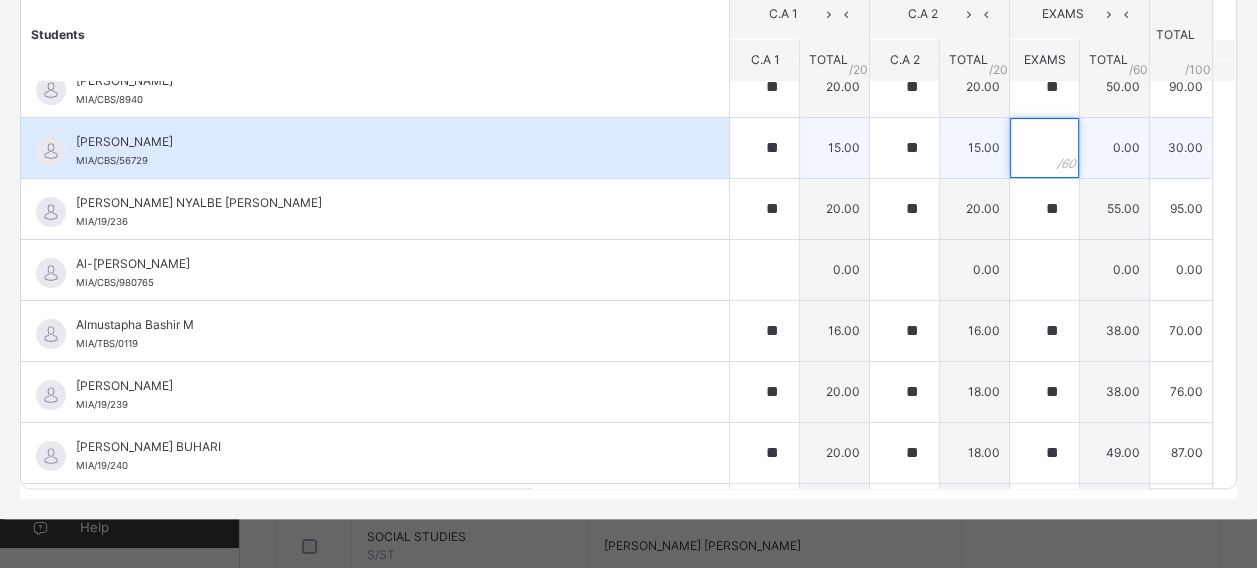 click at bounding box center [1044, 148] 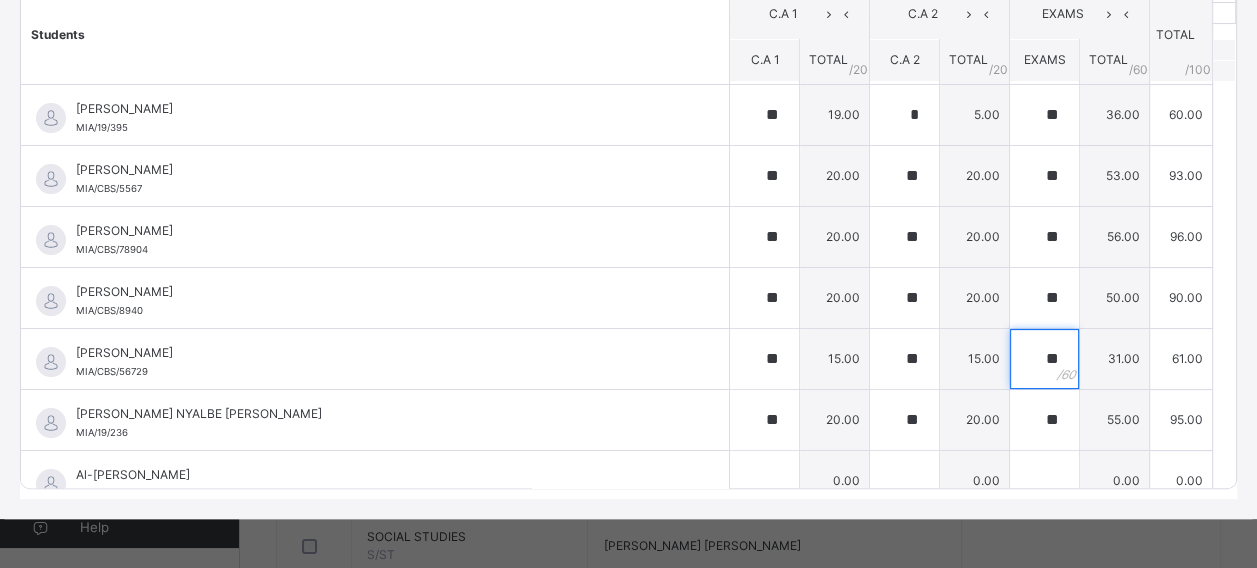 scroll, scrollTop: 0, scrollLeft: 0, axis: both 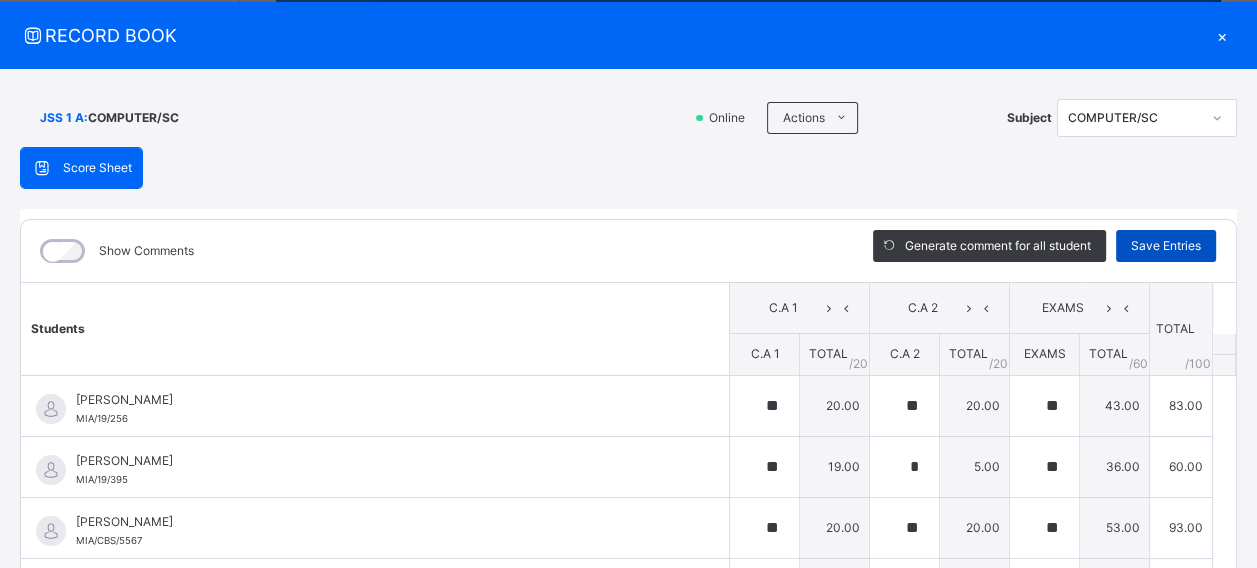 click on "Save Entries" at bounding box center (1166, 246) 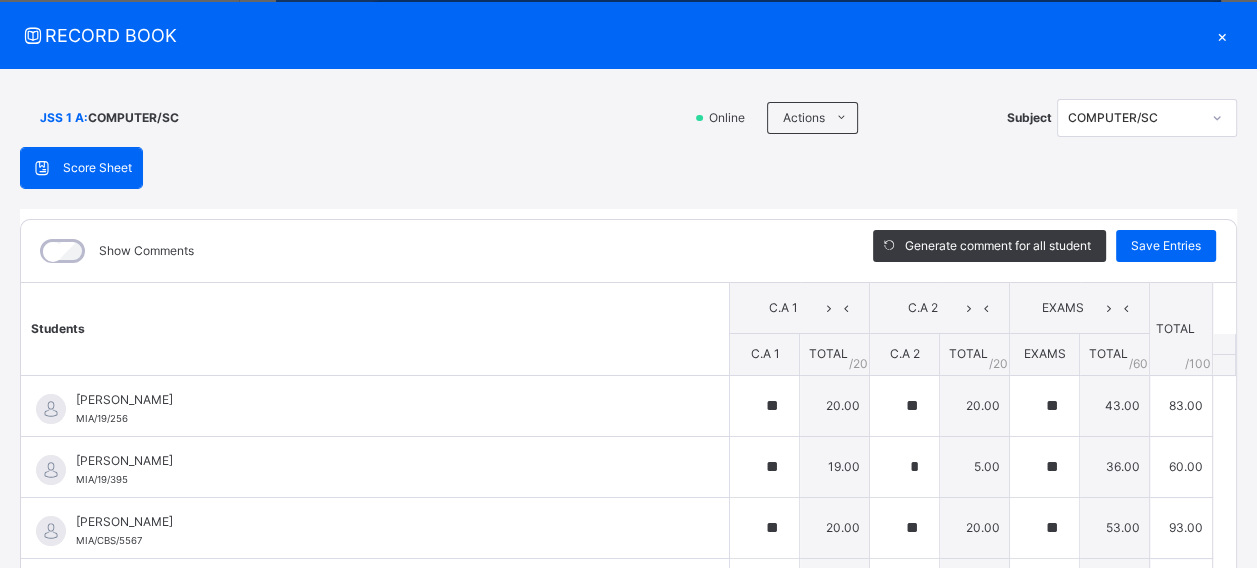 click on "×" at bounding box center (1222, 35) 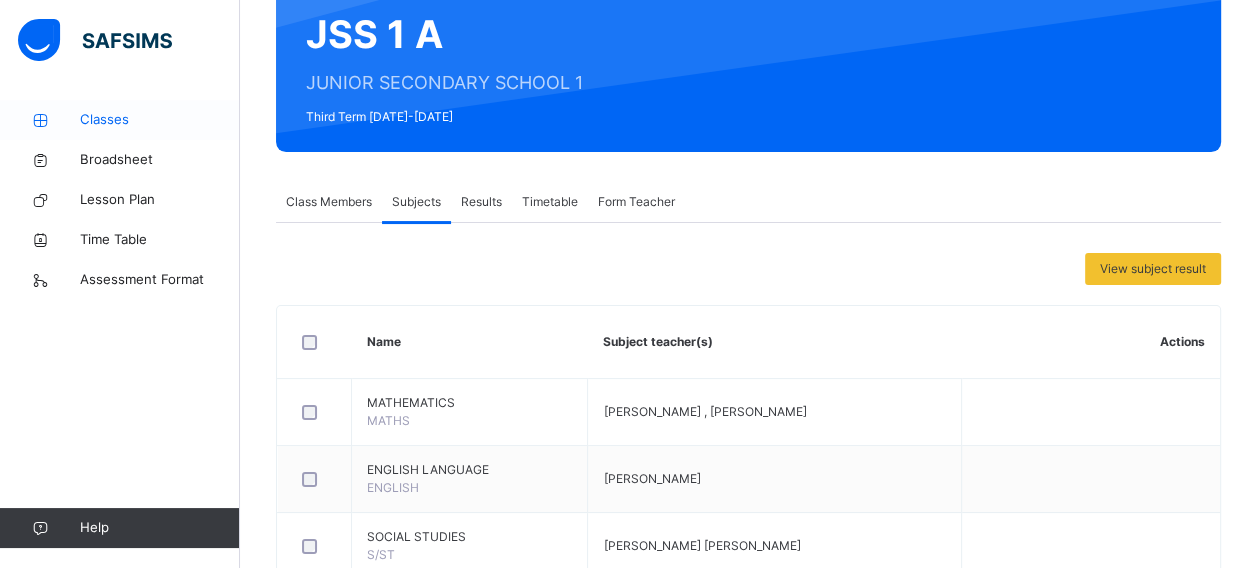 click on "Classes" at bounding box center [160, 120] 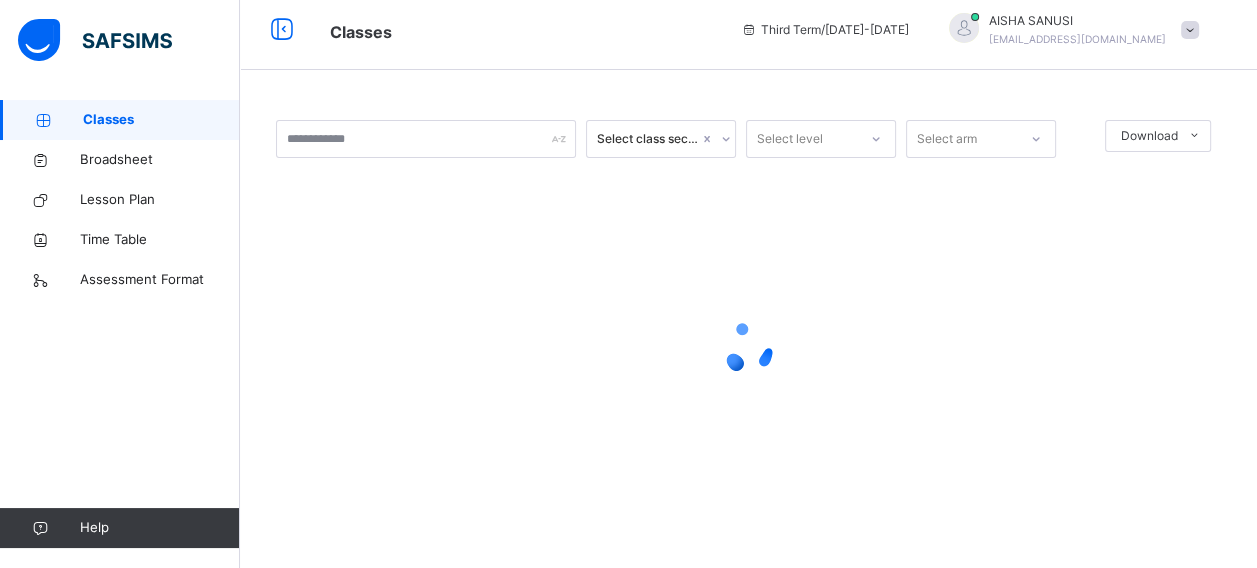 scroll, scrollTop: 84, scrollLeft: 0, axis: vertical 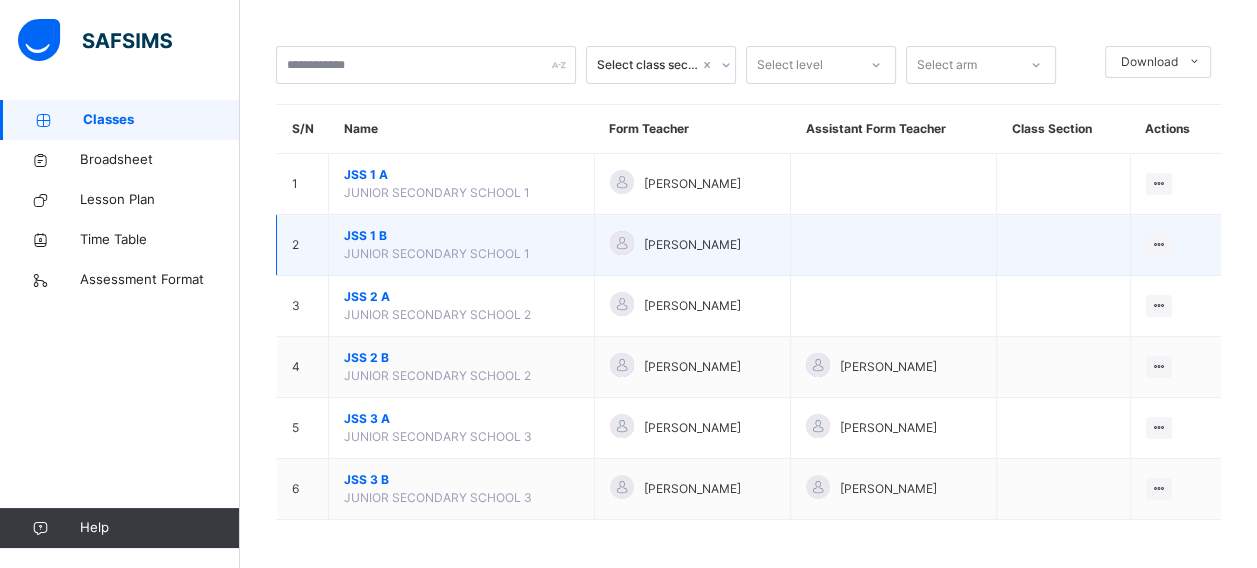 click on "JSS 1   B   JUNIOR SECONDARY SCHOOL 1" at bounding box center [462, 245] 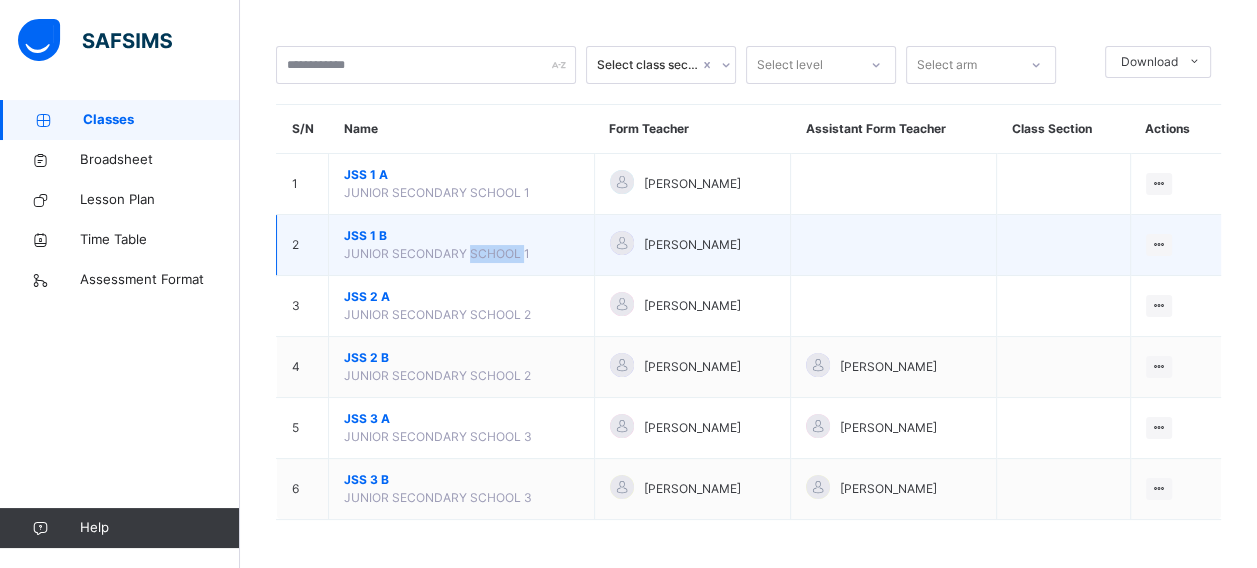 click on "JUNIOR SECONDARY SCHOOL 1" at bounding box center (437, 253) 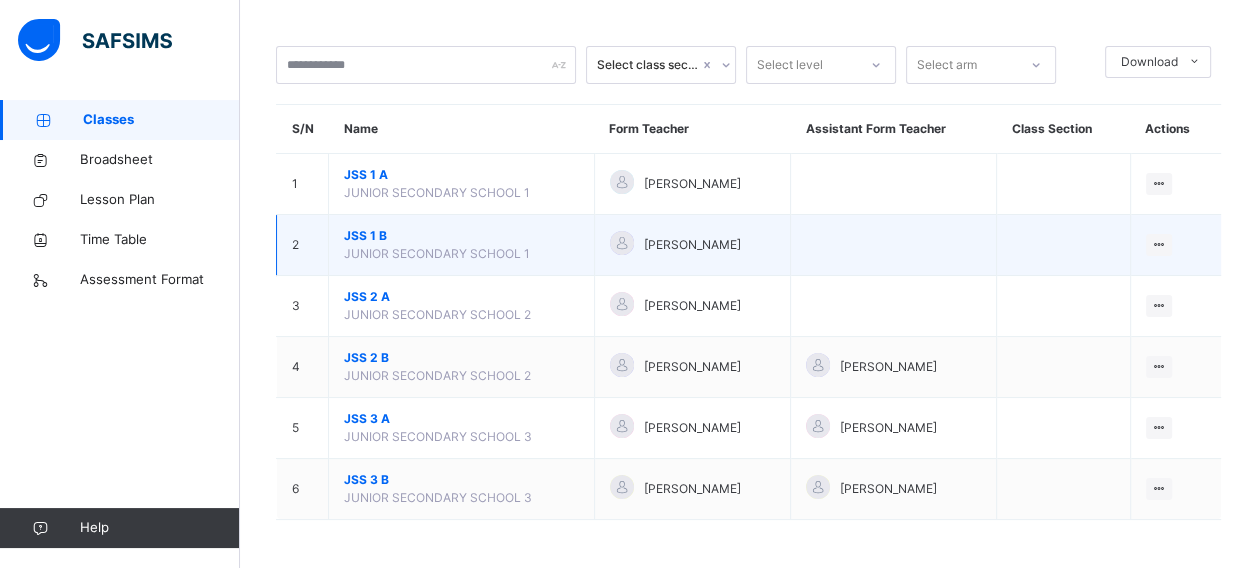 drag, startPoint x: 483, startPoint y: 244, endPoint x: 400, endPoint y: 228, distance: 84.5281 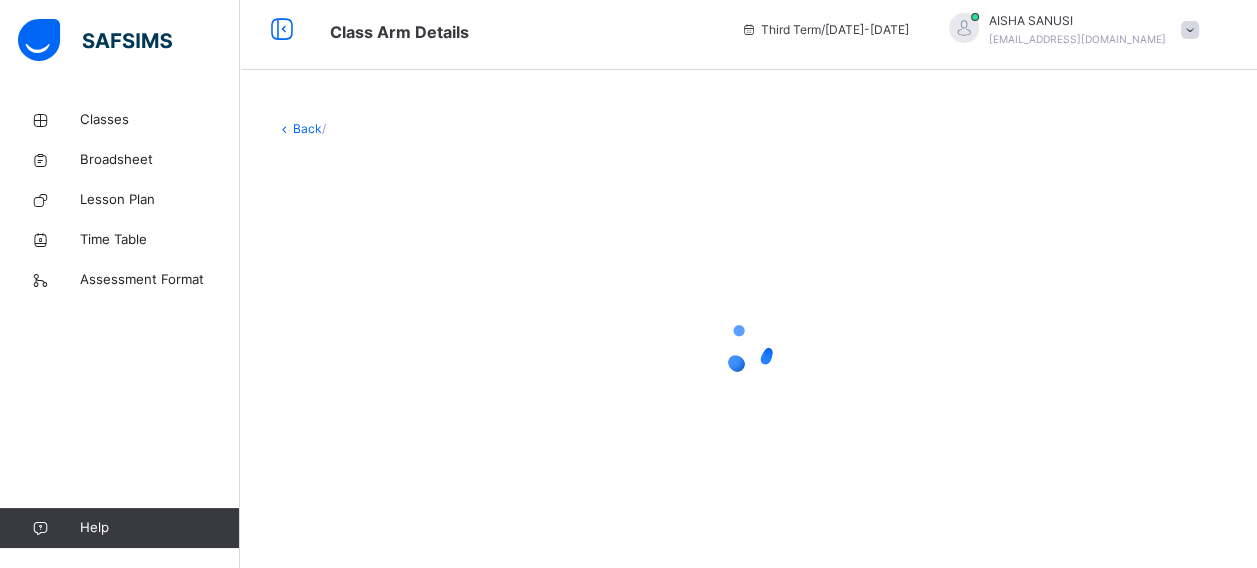 scroll, scrollTop: 10, scrollLeft: 0, axis: vertical 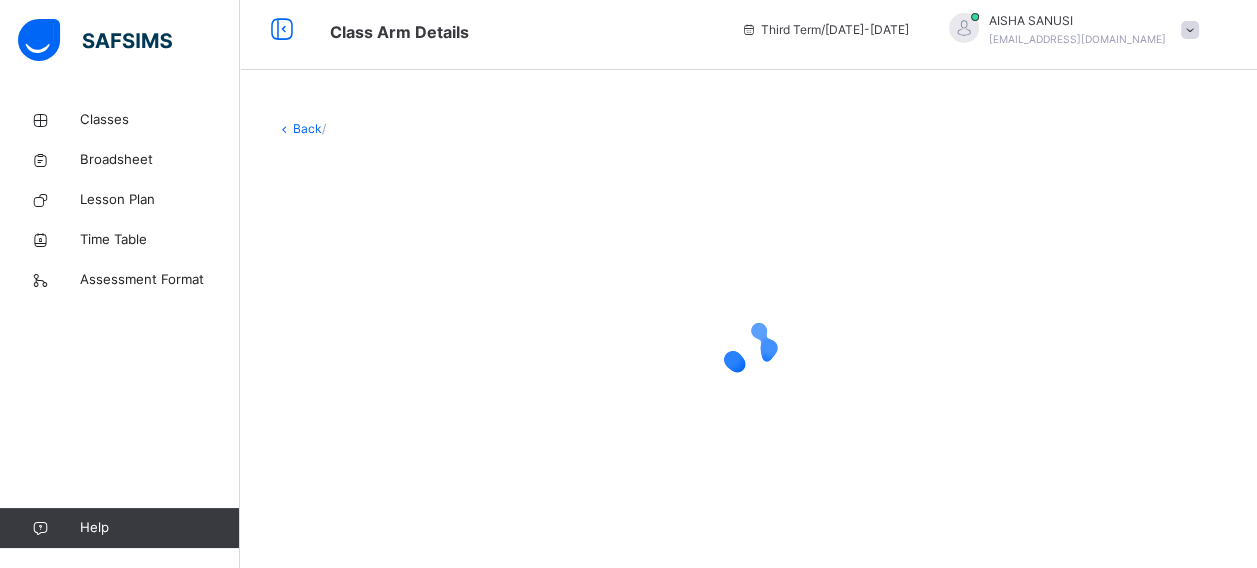 click at bounding box center (748, 348) 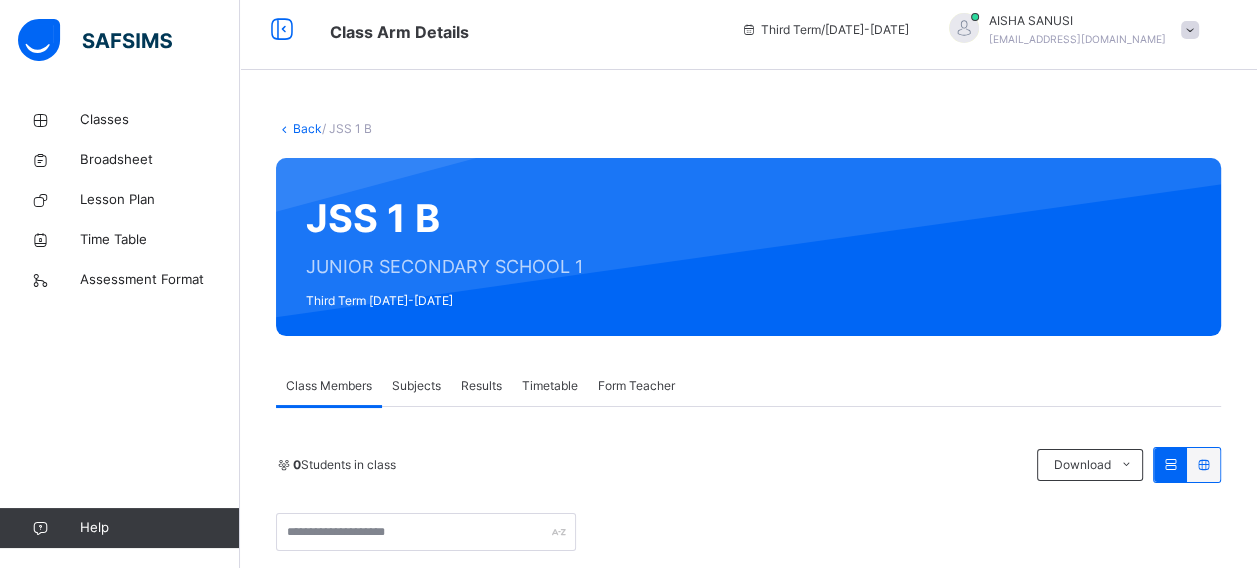 scroll, scrollTop: 84, scrollLeft: 0, axis: vertical 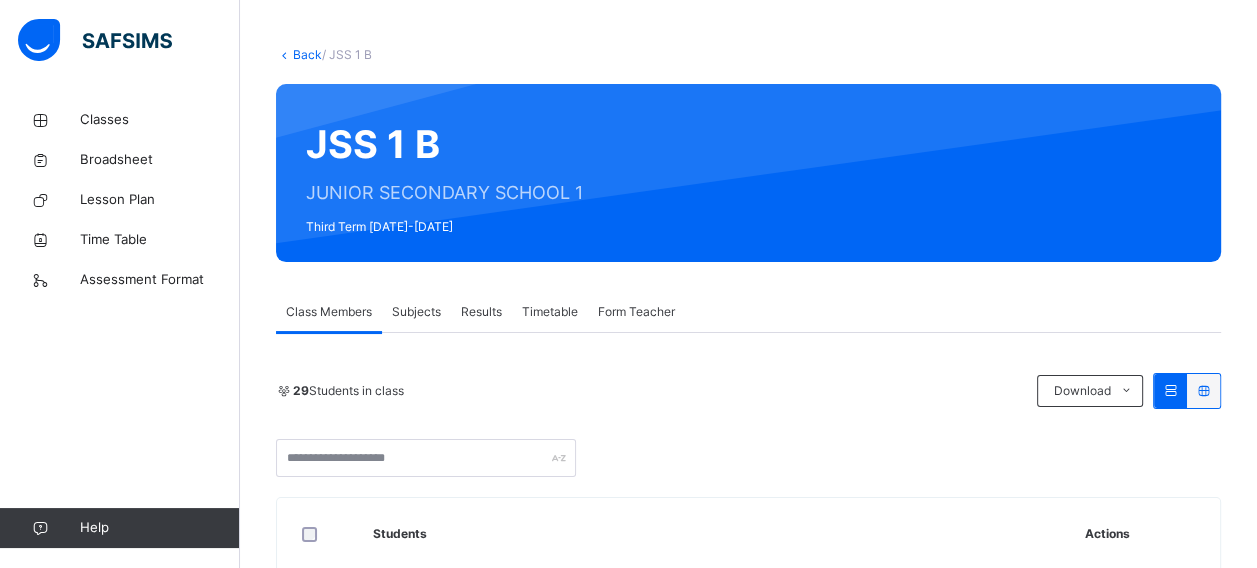 click on "Subjects" at bounding box center [416, 312] 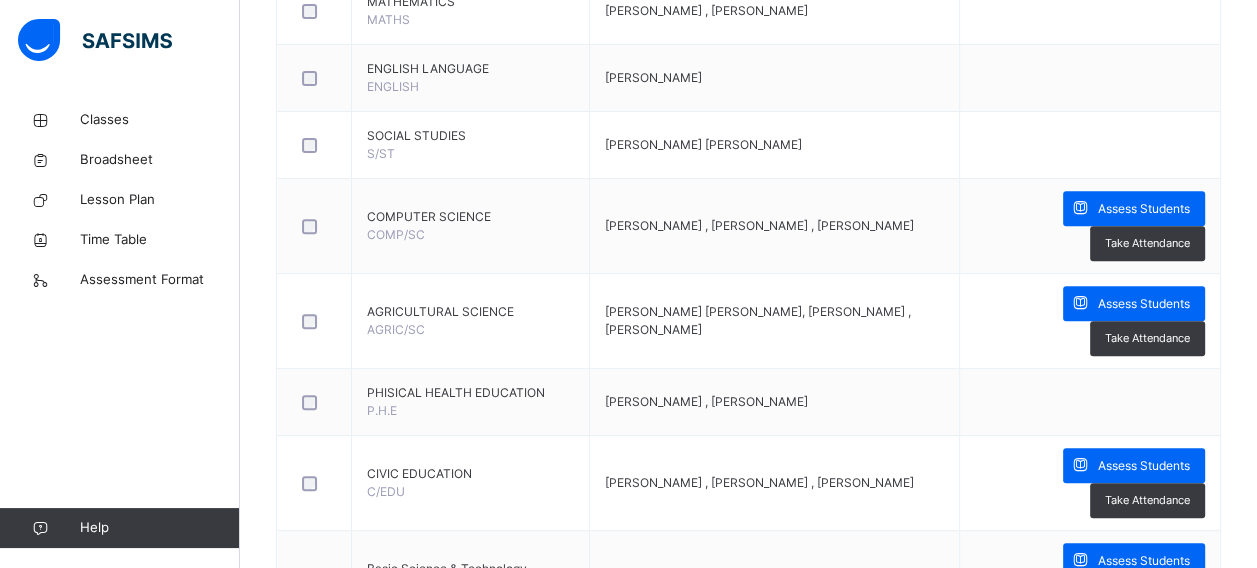 scroll, scrollTop: 616, scrollLeft: 0, axis: vertical 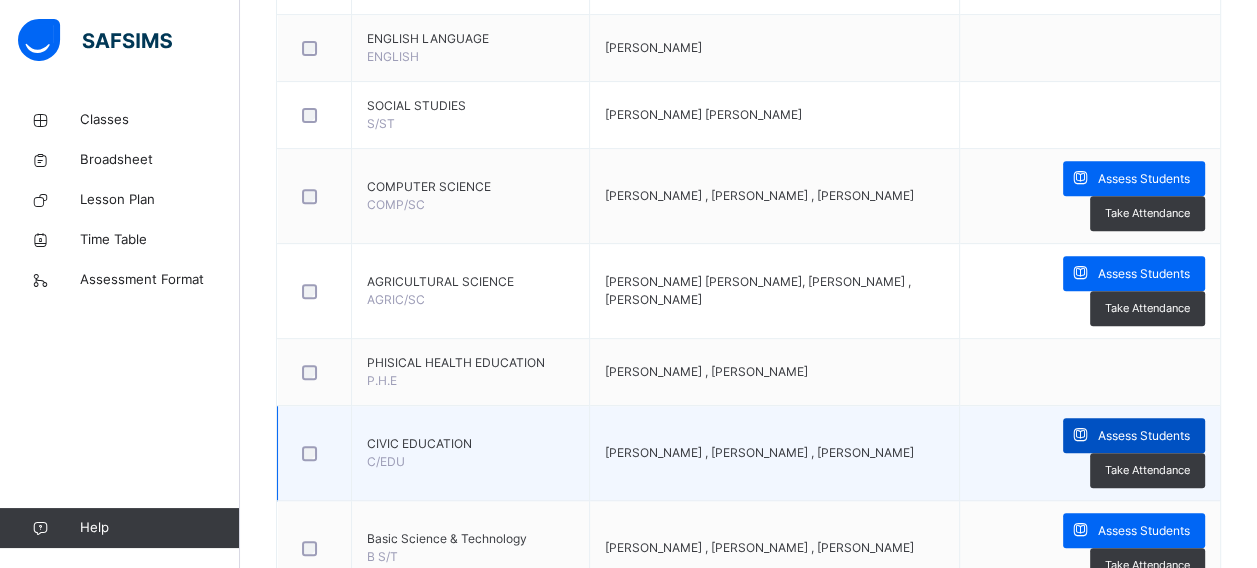 click on "Assess Students" at bounding box center [1134, 435] 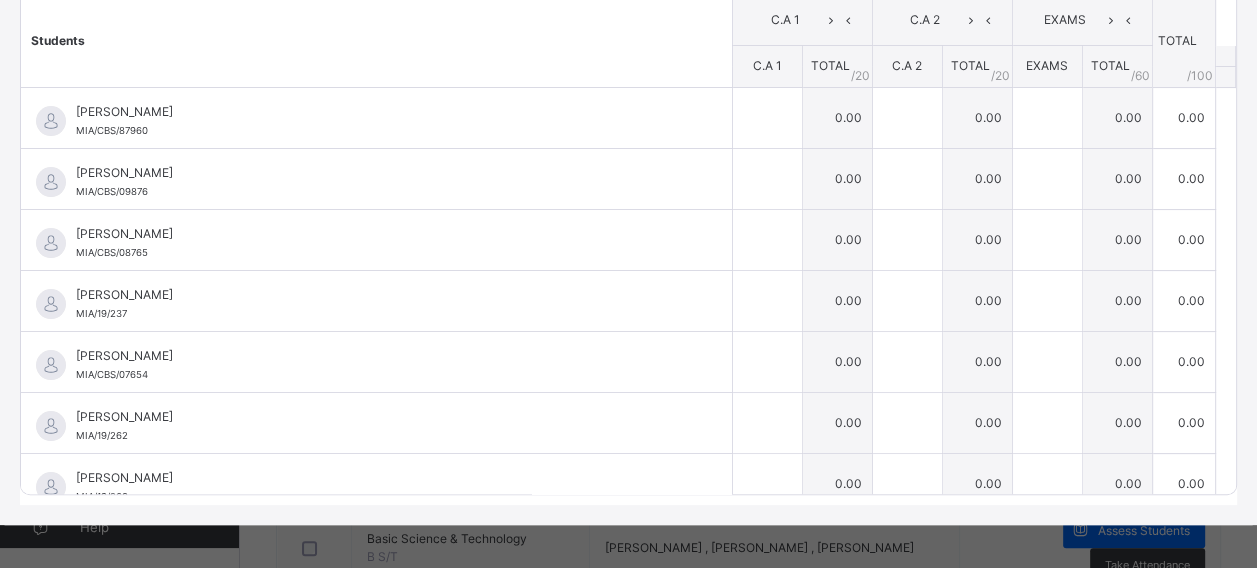 scroll, scrollTop: 341, scrollLeft: 0, axis: vertical 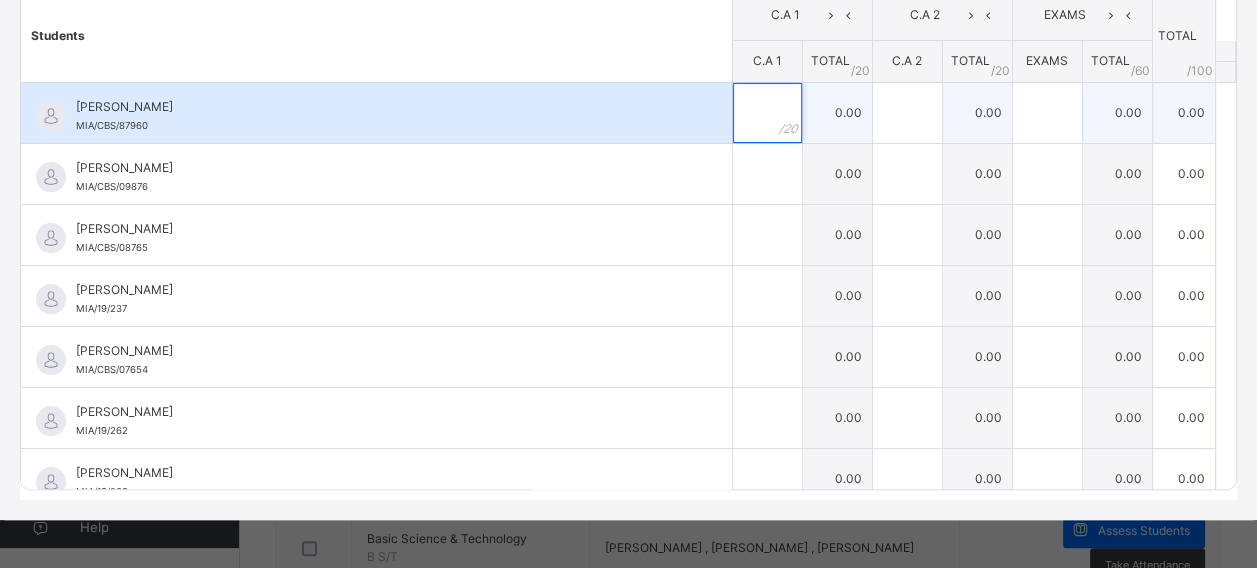 click at bounding box center [767, 113] 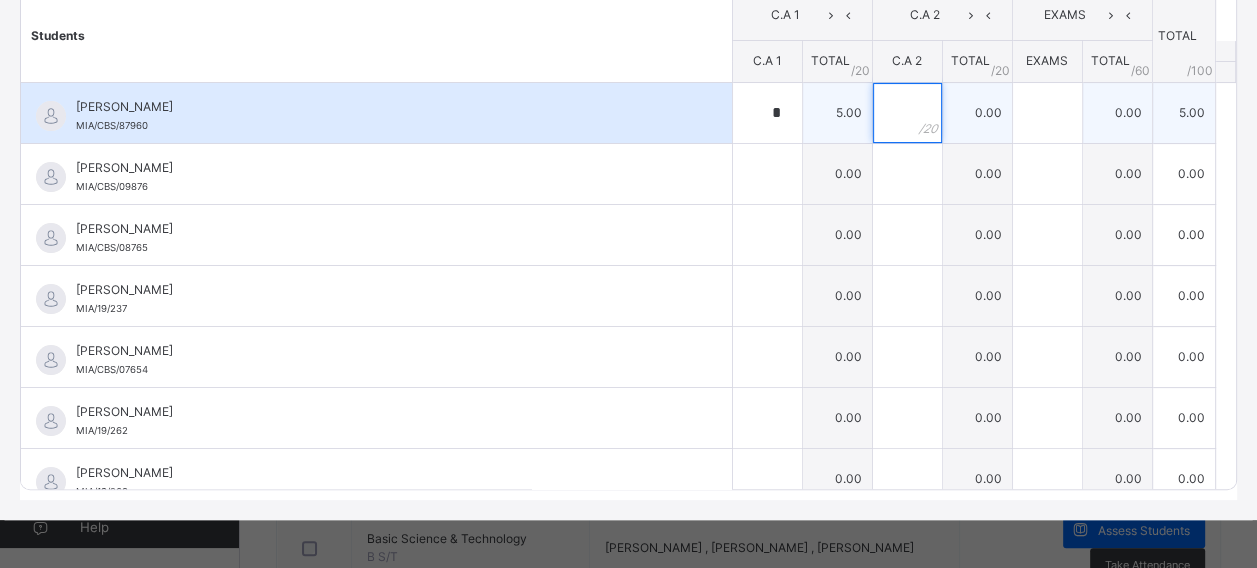 click at bounding box center (907, 113) 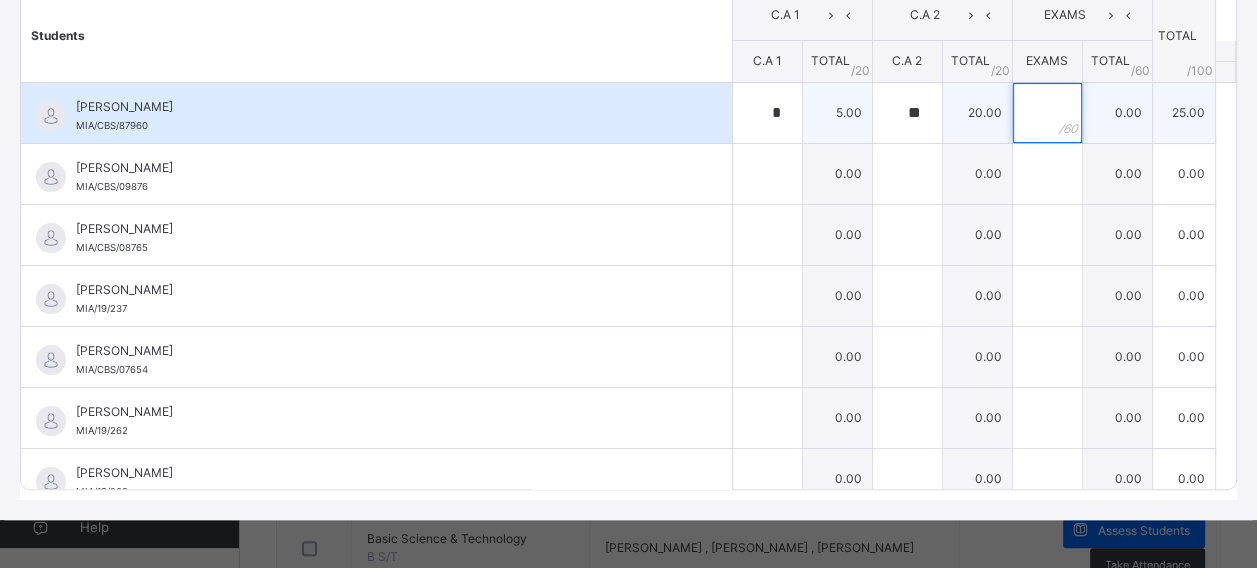 click at bounding box center [1047, 113] 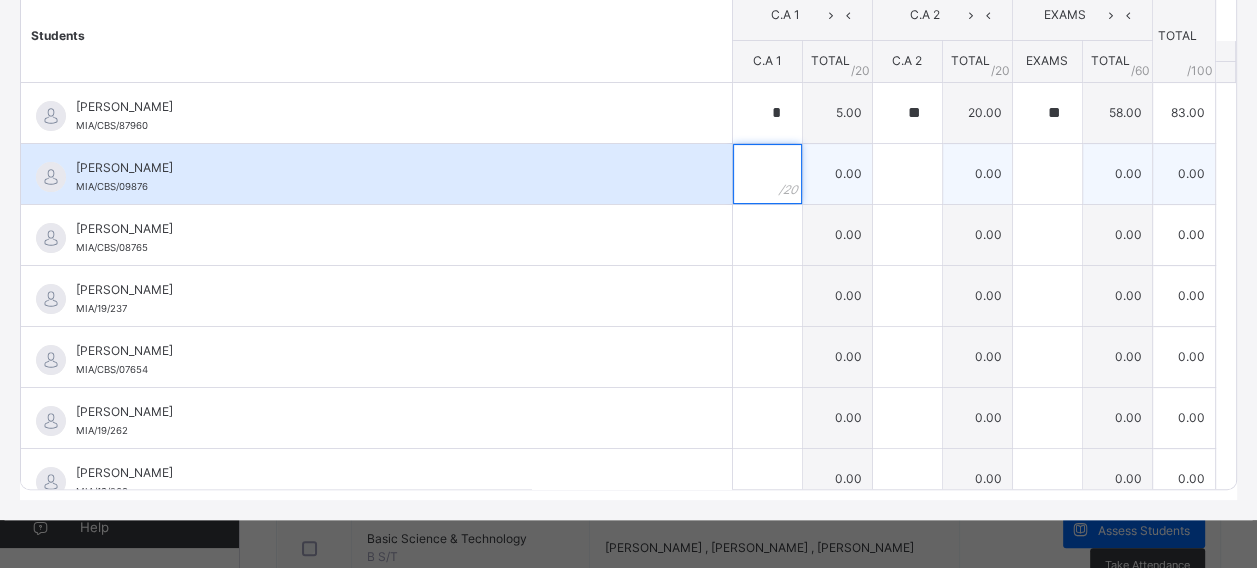 click at bounding box center (767, 174) 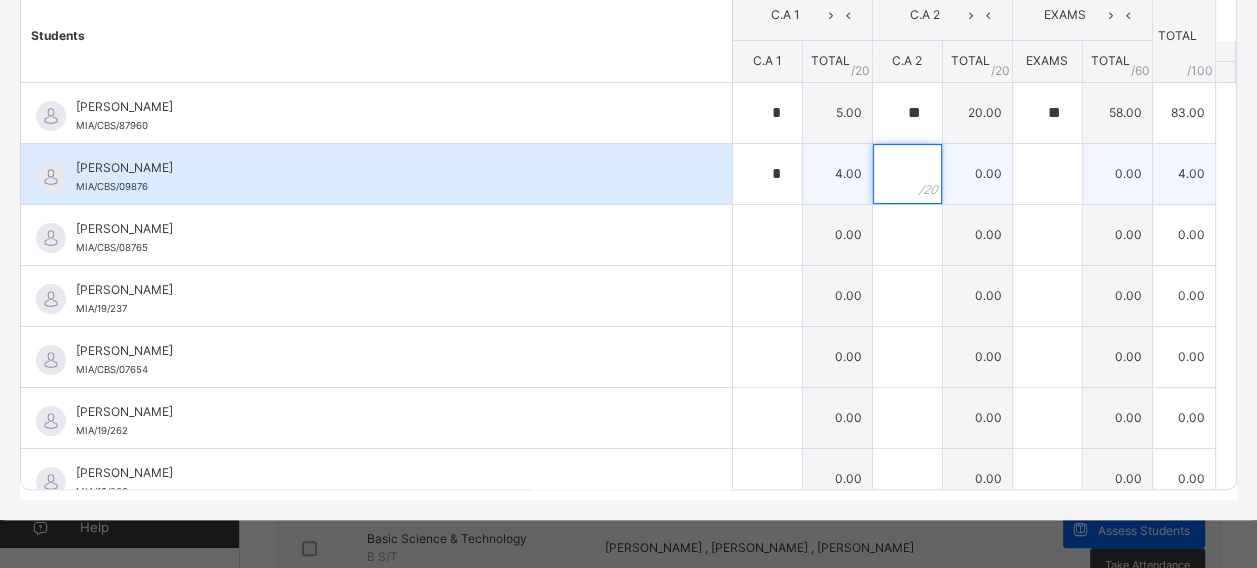 click at bounding box center [907, 174] 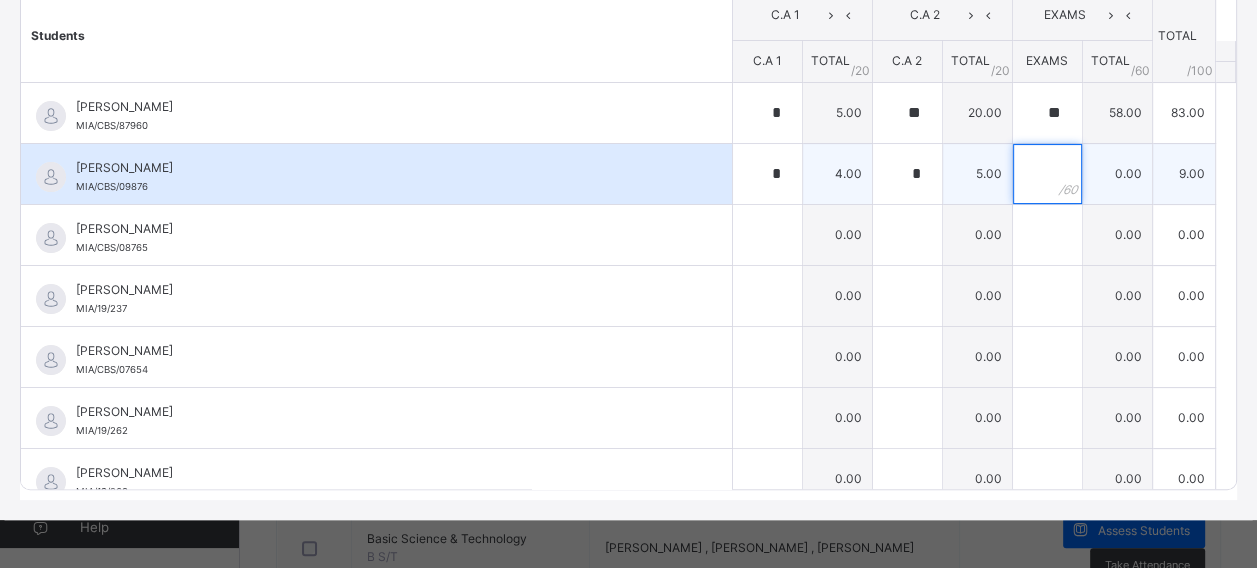 click at bounding box center (1047, 174) 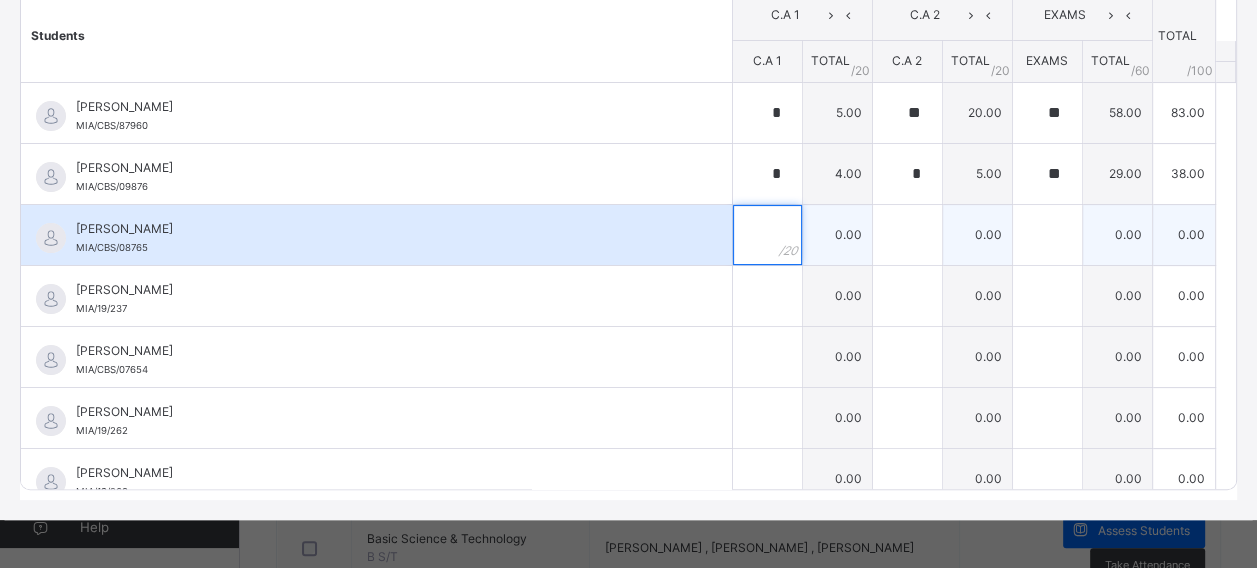 click at bounding box center (767, 235) 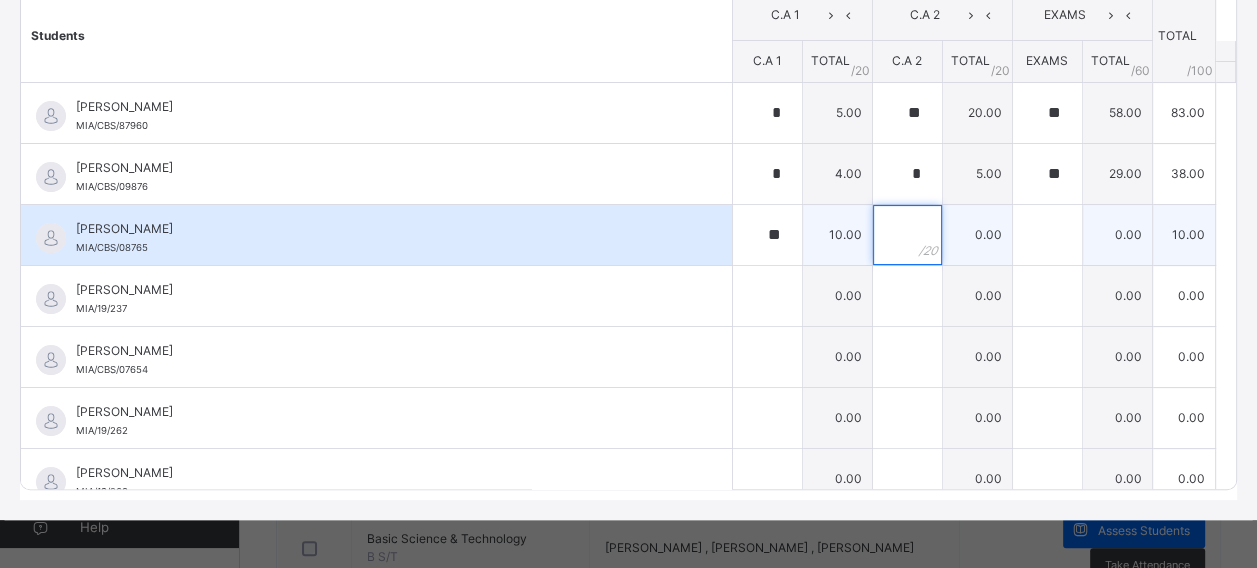 click at bounding box center [907, 235] 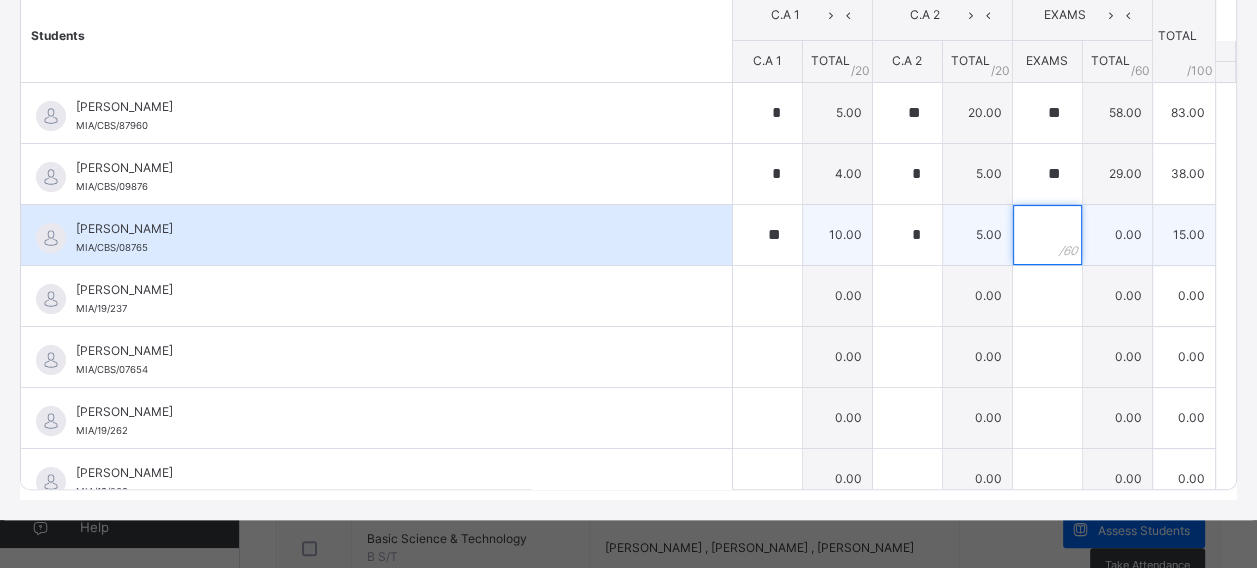 click at bounding box center (1047, 235) 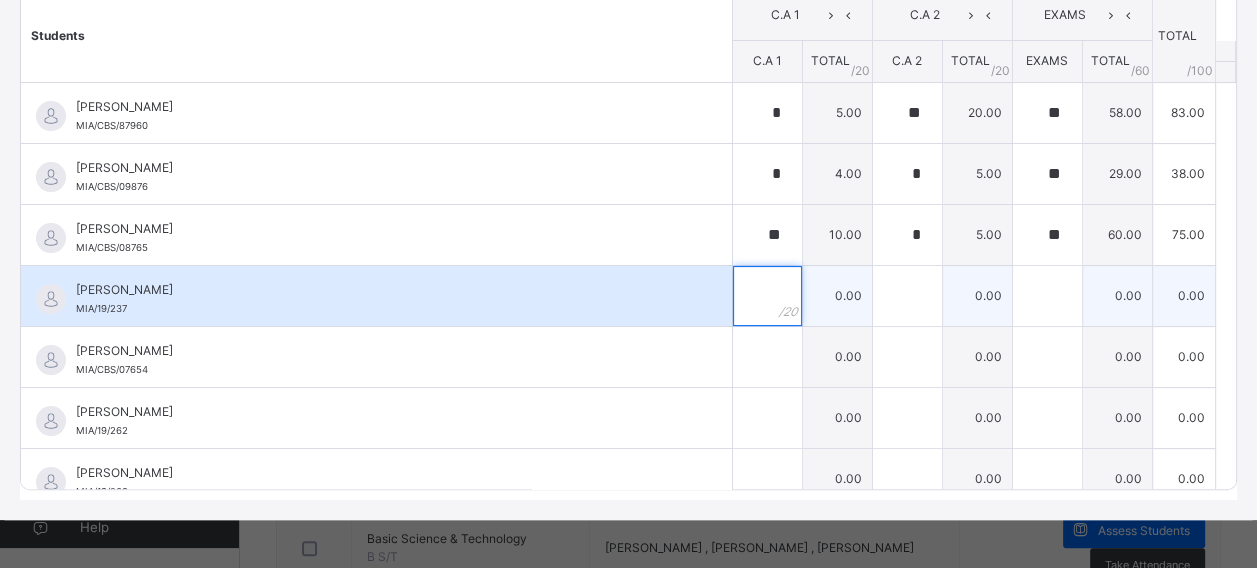 click at bounding box center [767, 296] 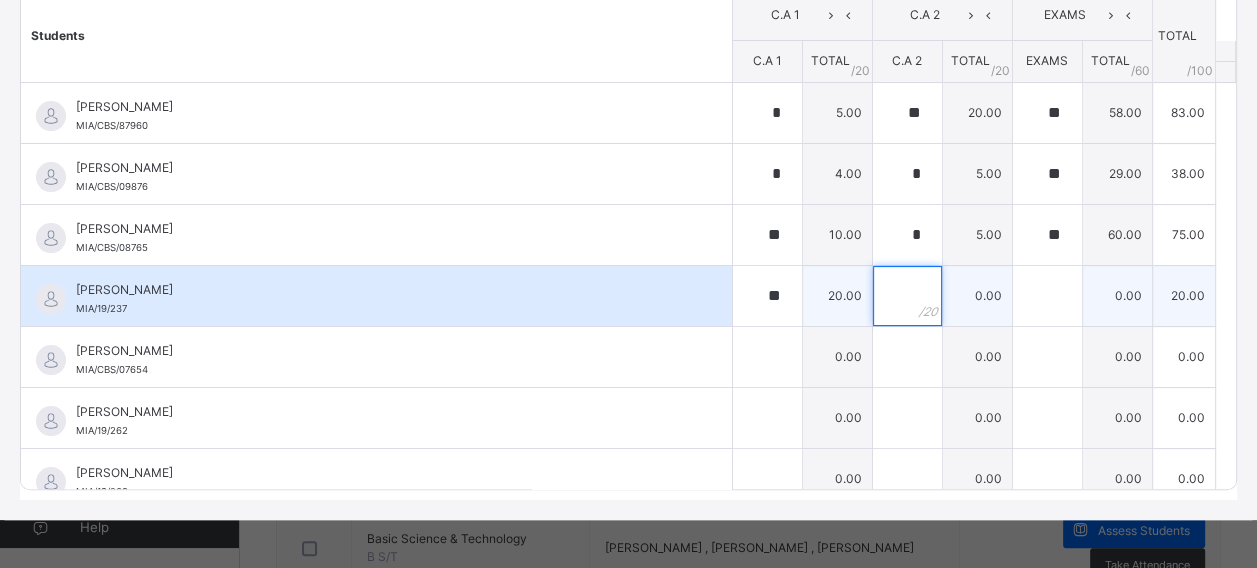 click at bounding box center [907, 296] 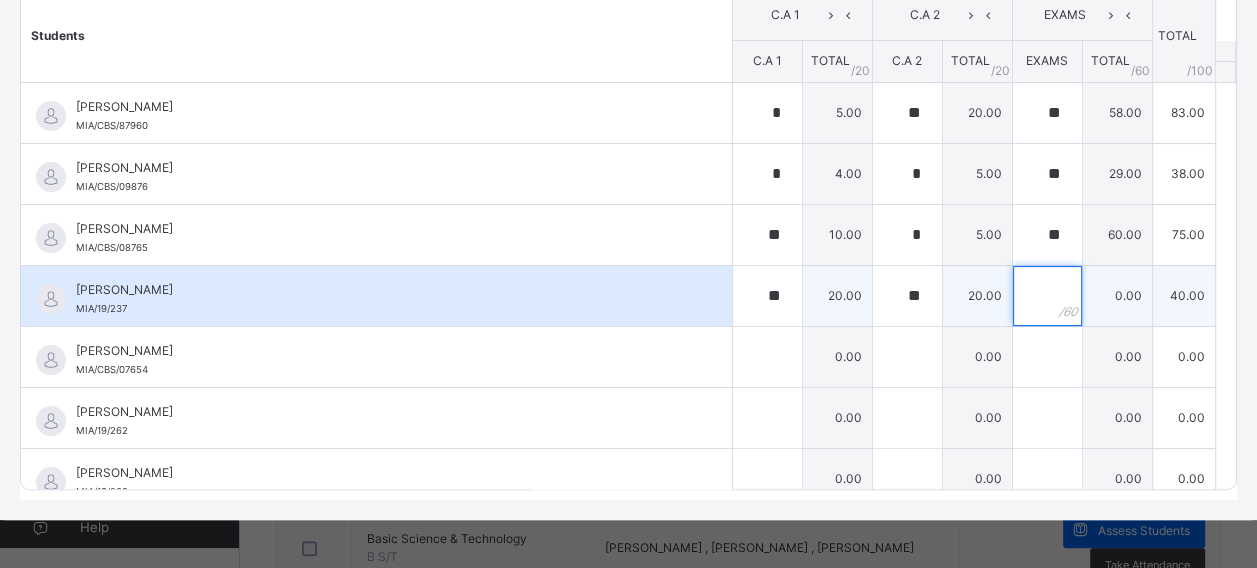 click at bounding box center (1047, 296) 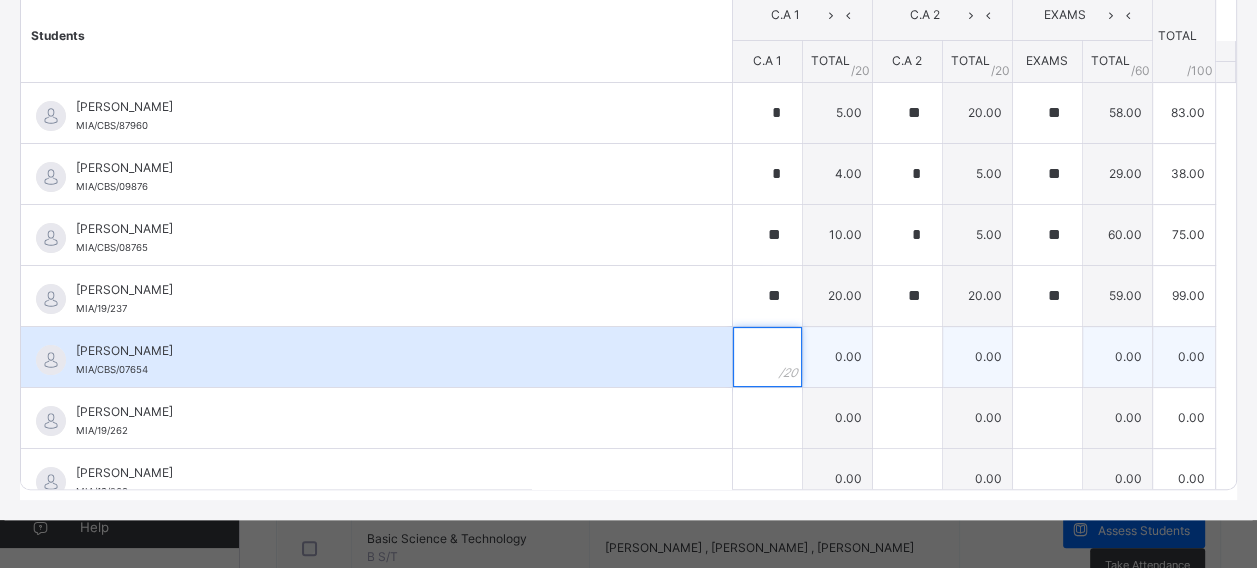 click at bounding box center (767, 357) 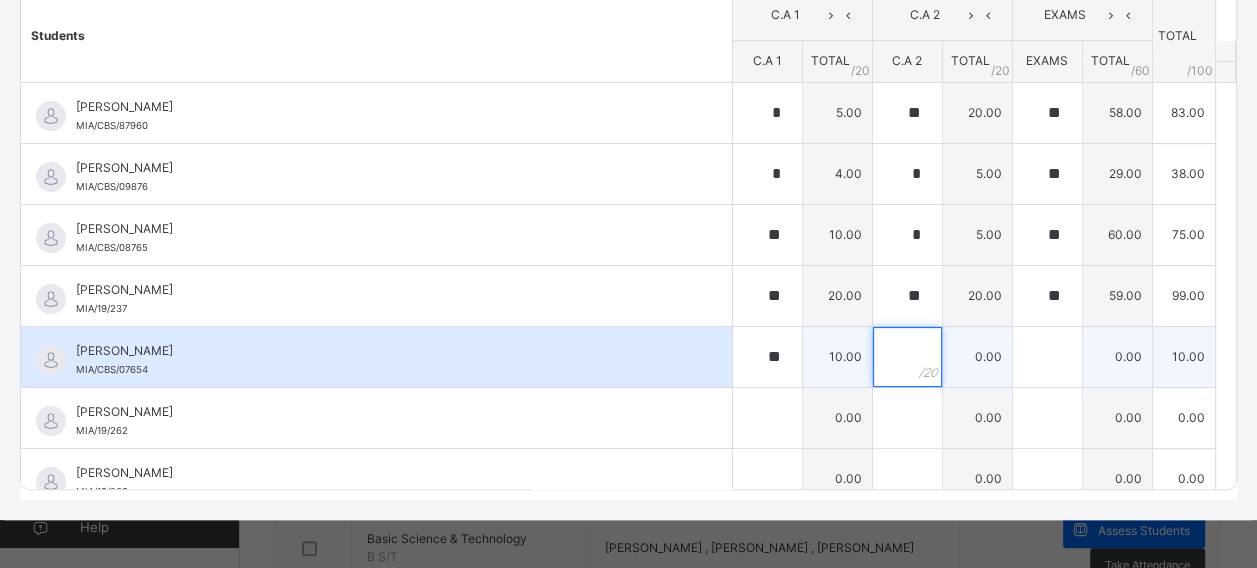 click at bounding box center [907, 357] 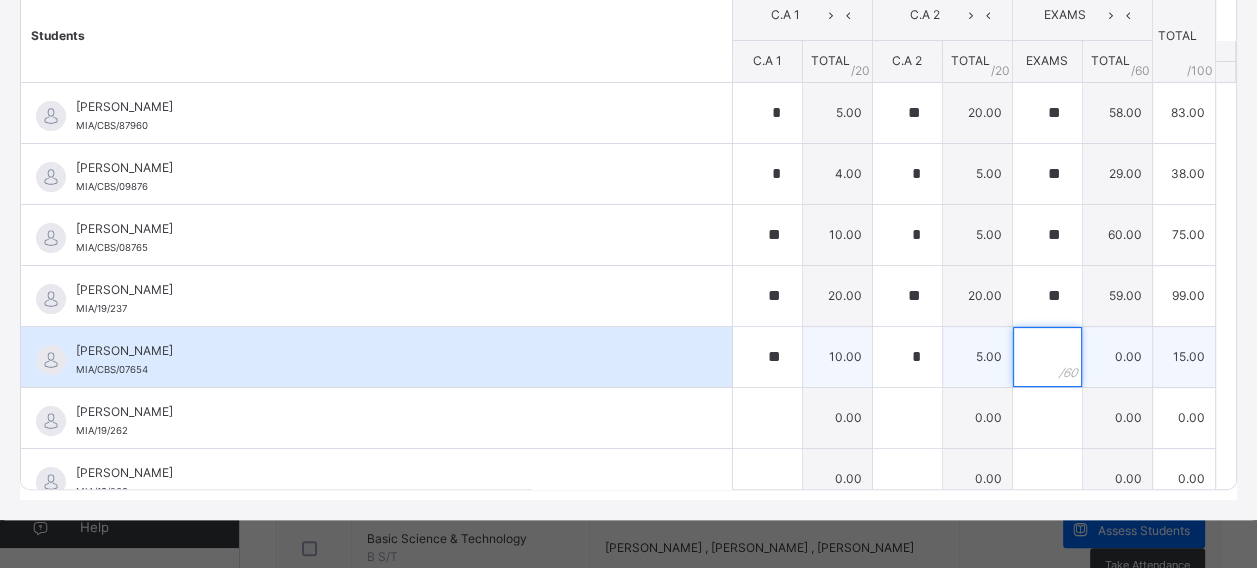 click at bounding box center (1047, 357) 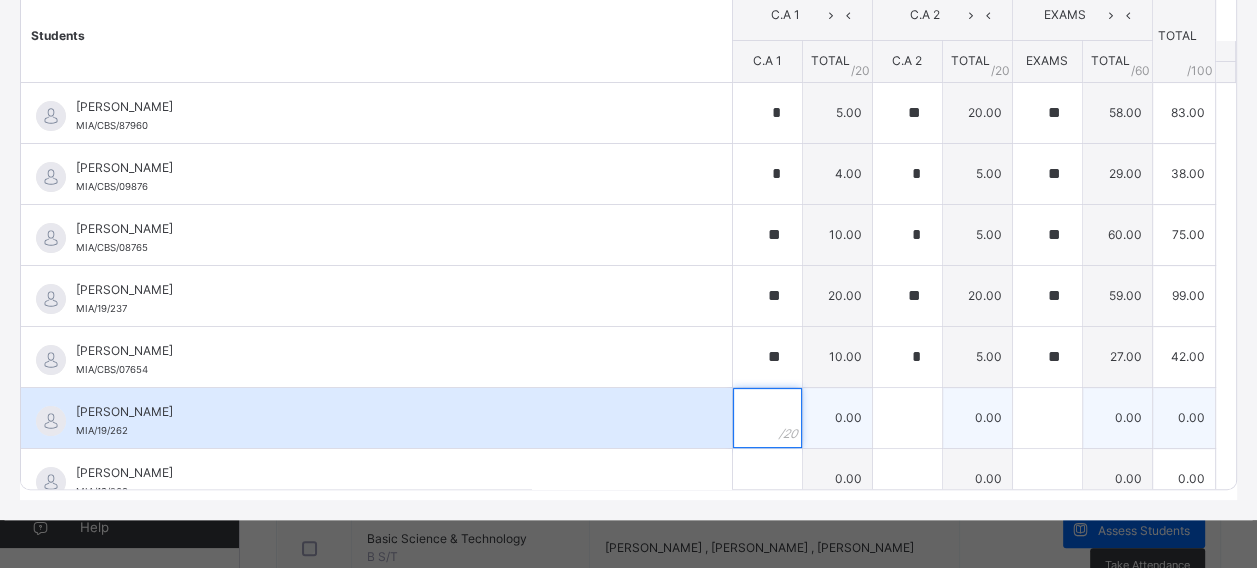 click at bounding box center [767, 418] 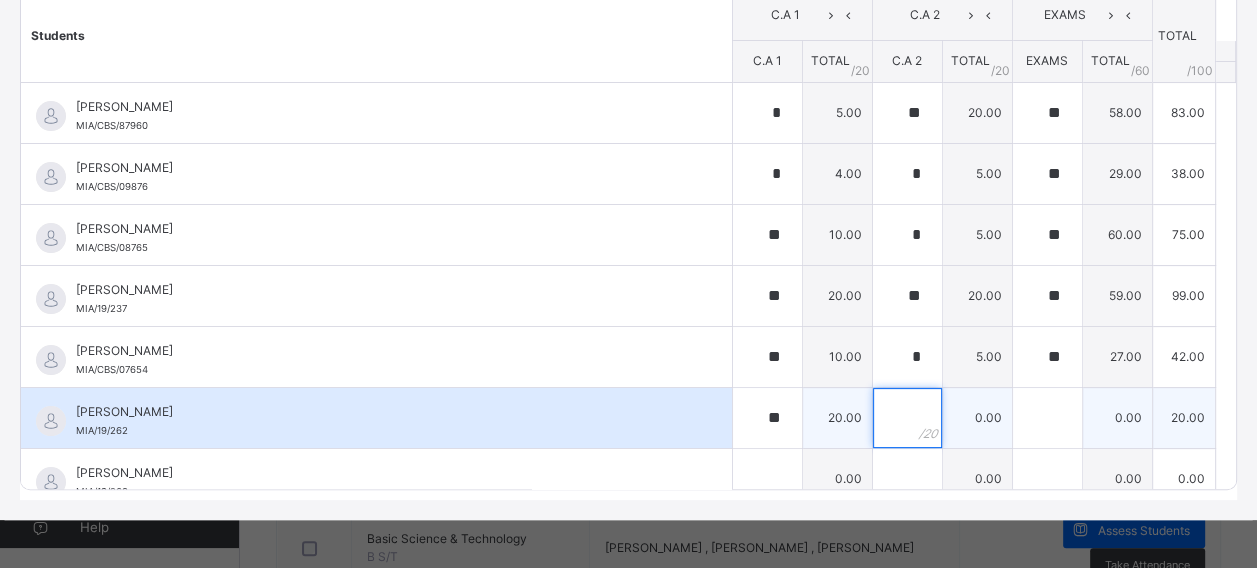 click at bounding box center (907, 418) 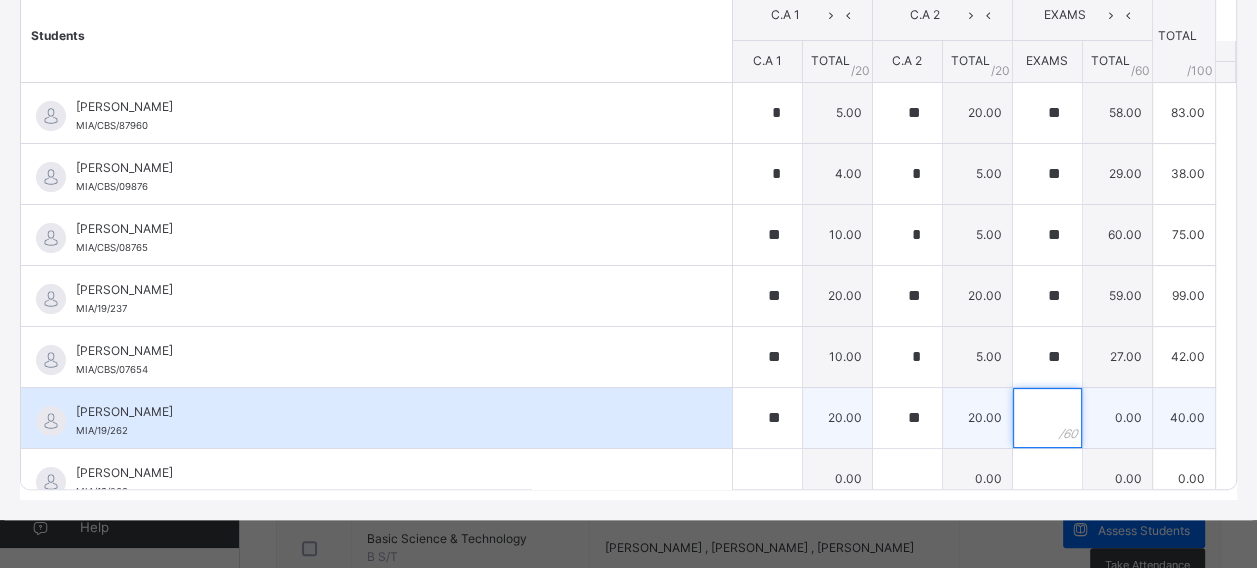 click at bounding box center (1047, 418) 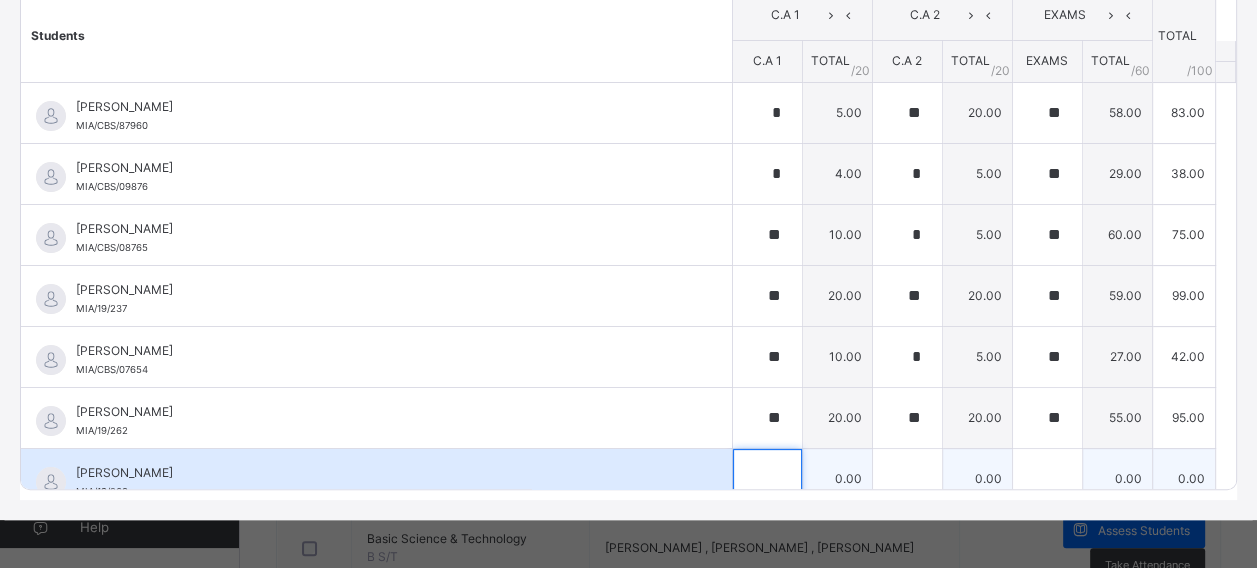click at bounding box center (767, 479) 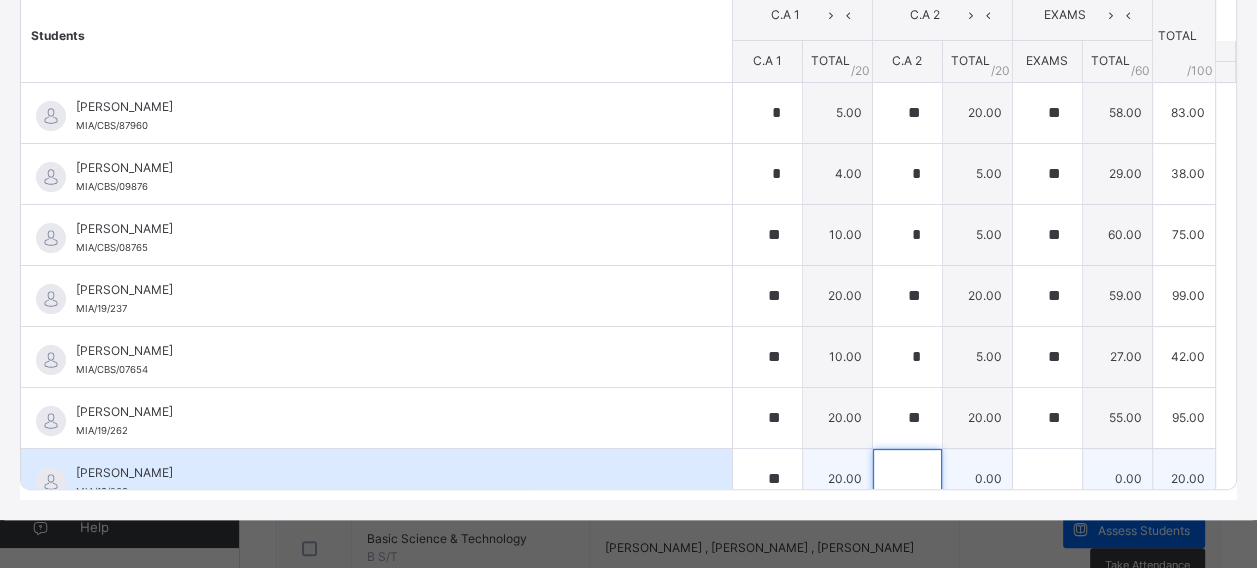 click at bounding box center [907, 479] 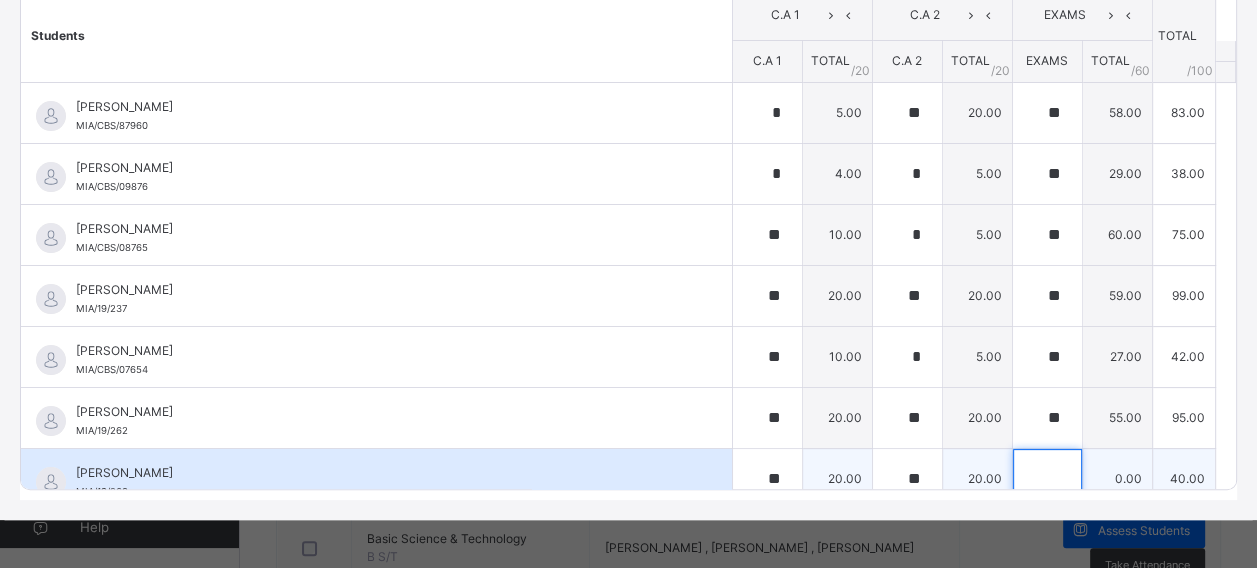 click at bounding box center (1047, 479) 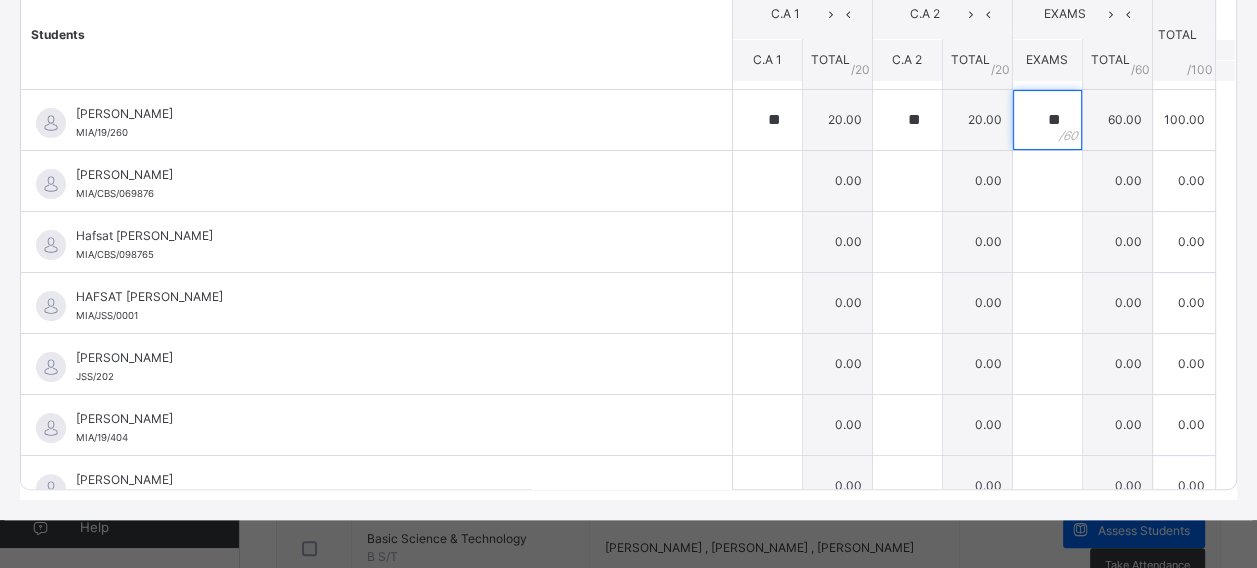 scroll, scrollTop: 372, scrollLeft: 0, axis: vertical 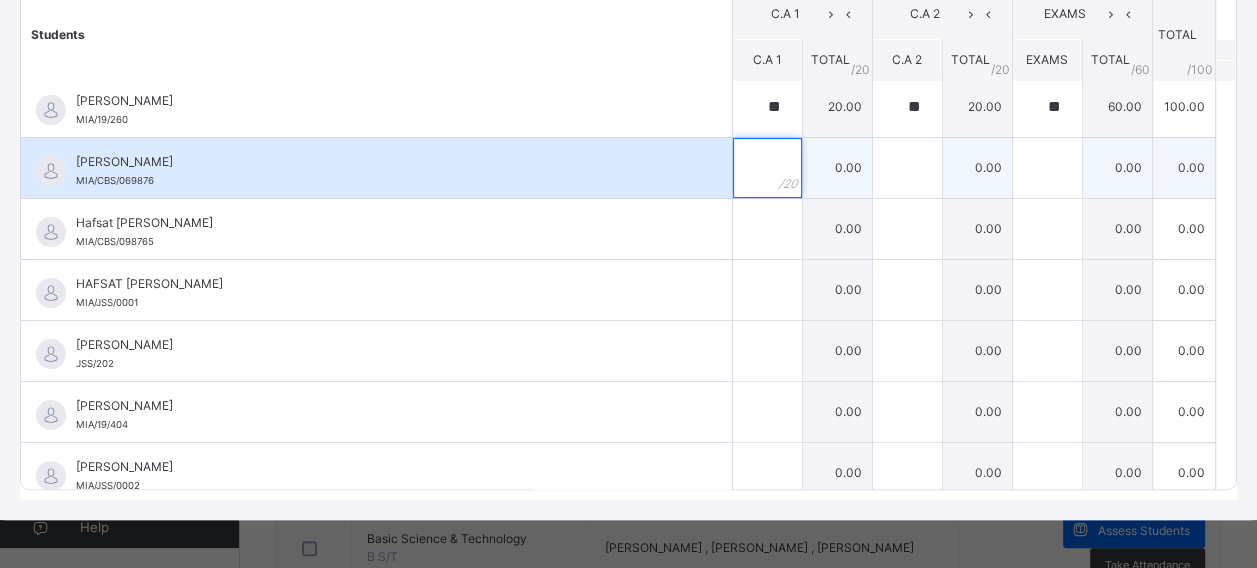click at bounding box center (767, 168) 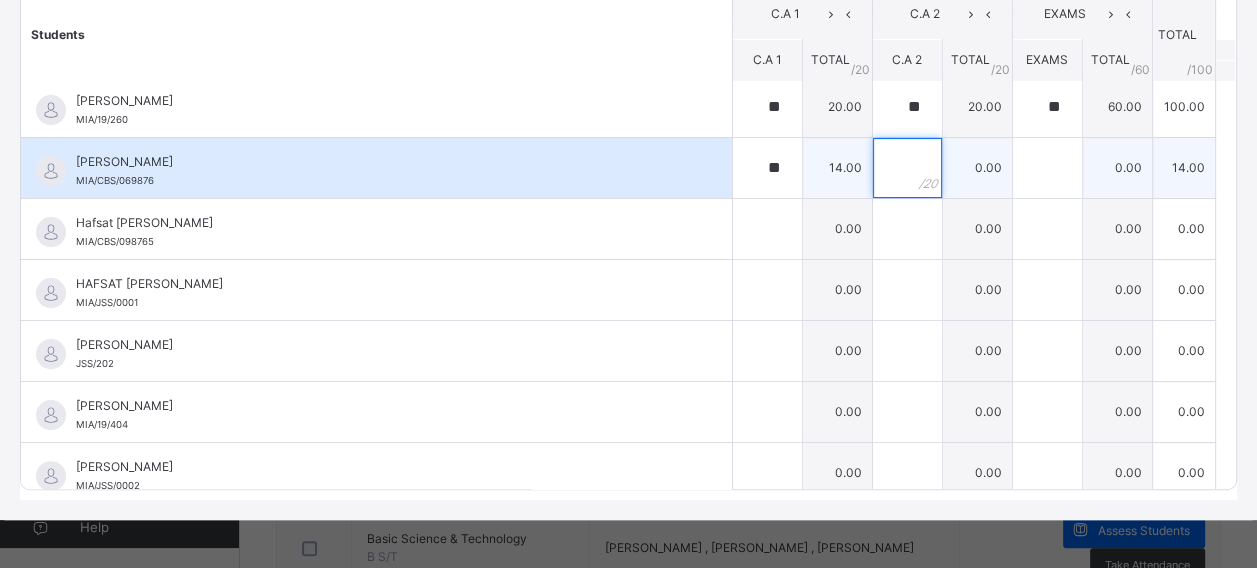 click at bounding box center (907, 168) 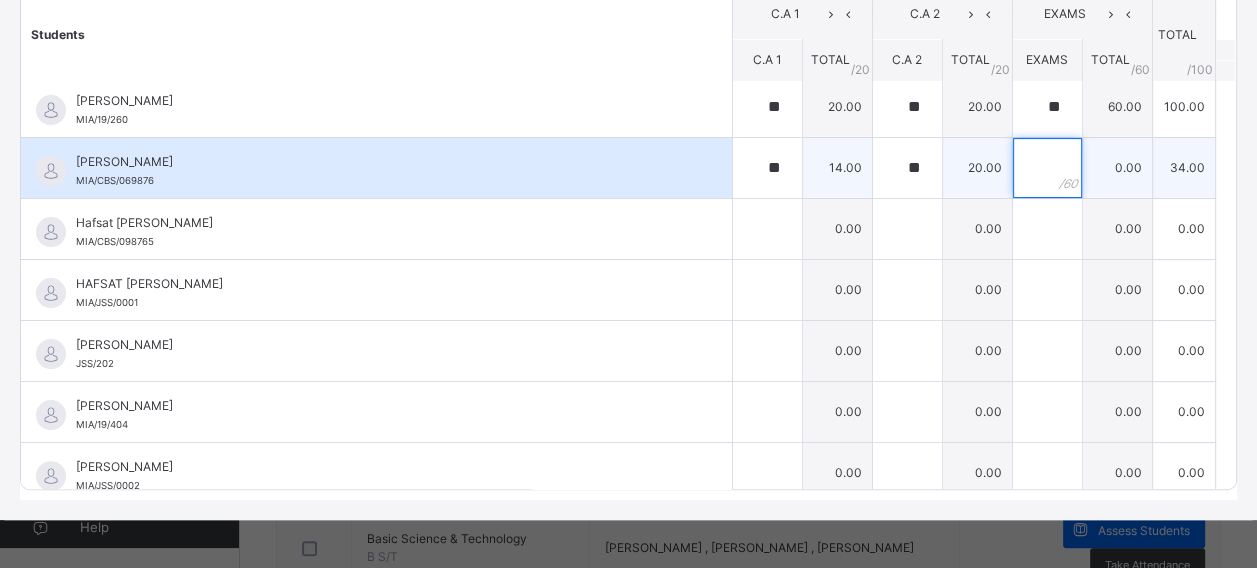 click at bounding box center [1047, 168] 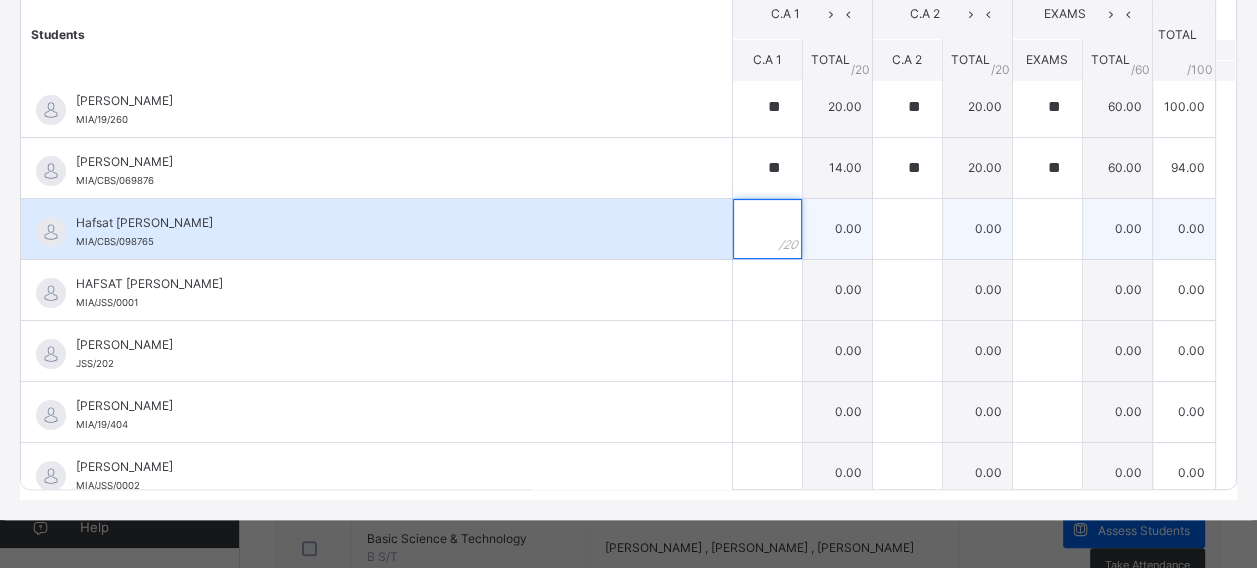 click at bounding box center [767, 229] 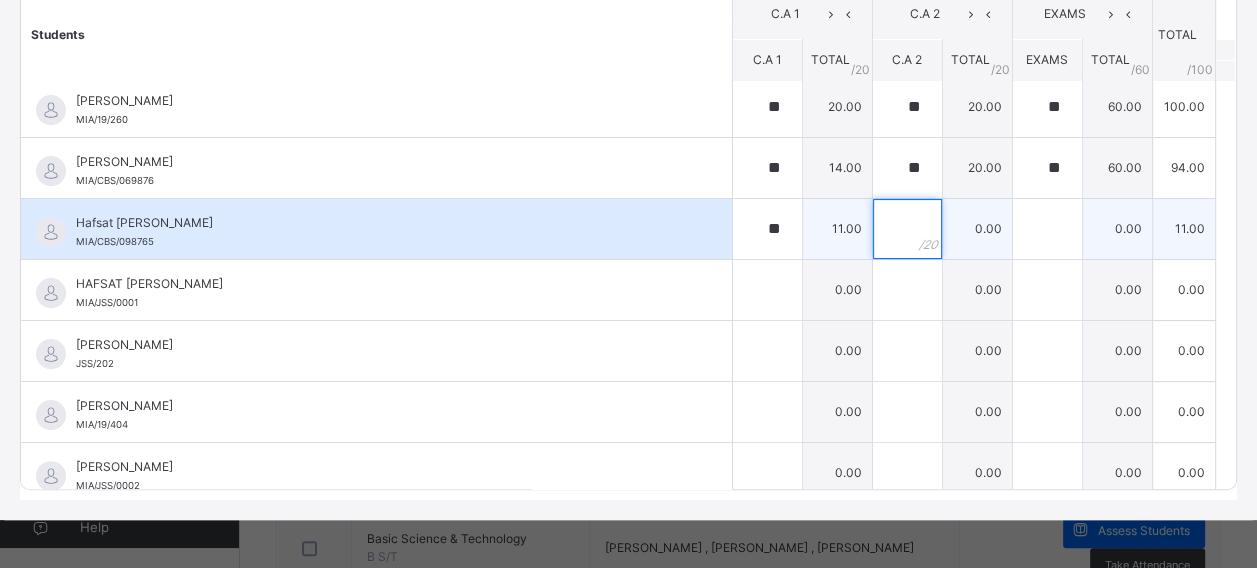 click at bounding box center (907, 229) 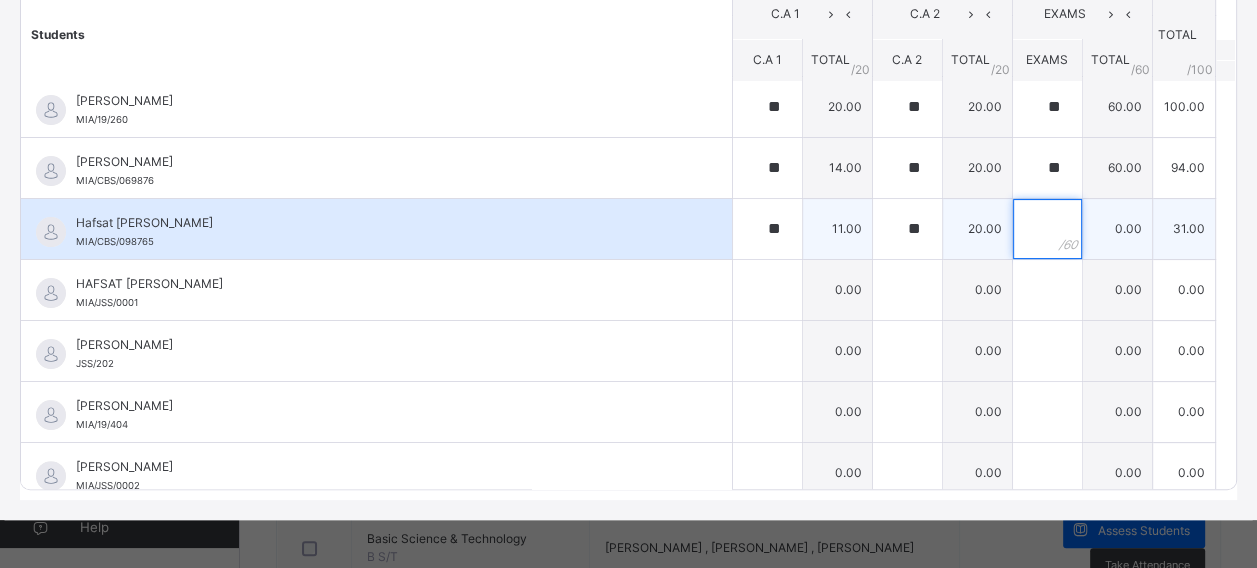 click at bounding box center (1047, 229) 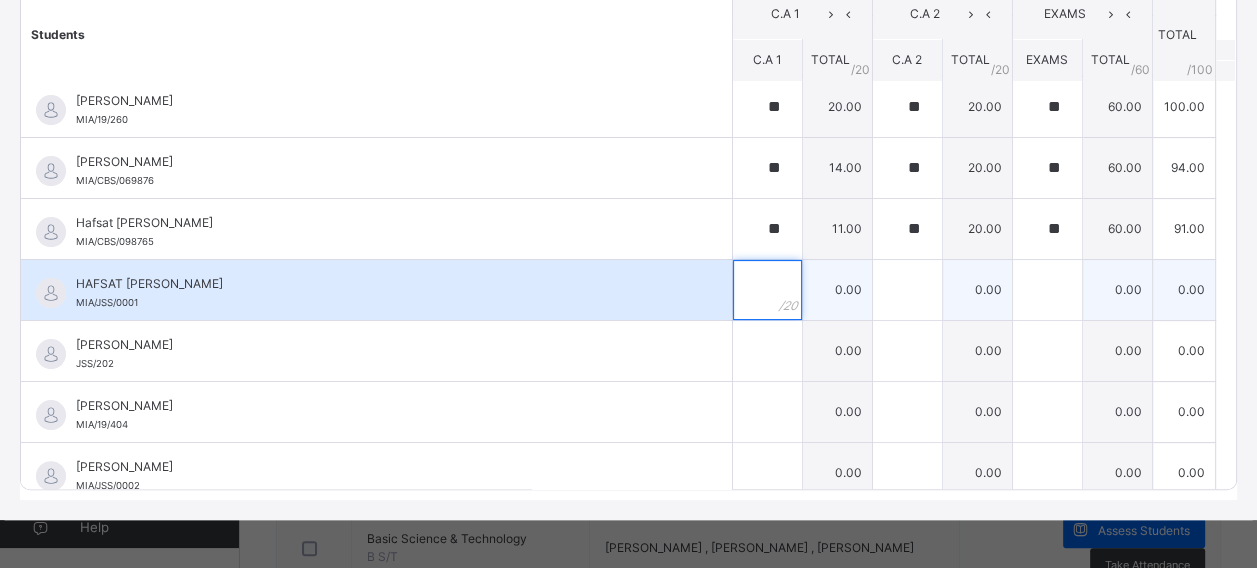 click at bounding box center (767, 290) 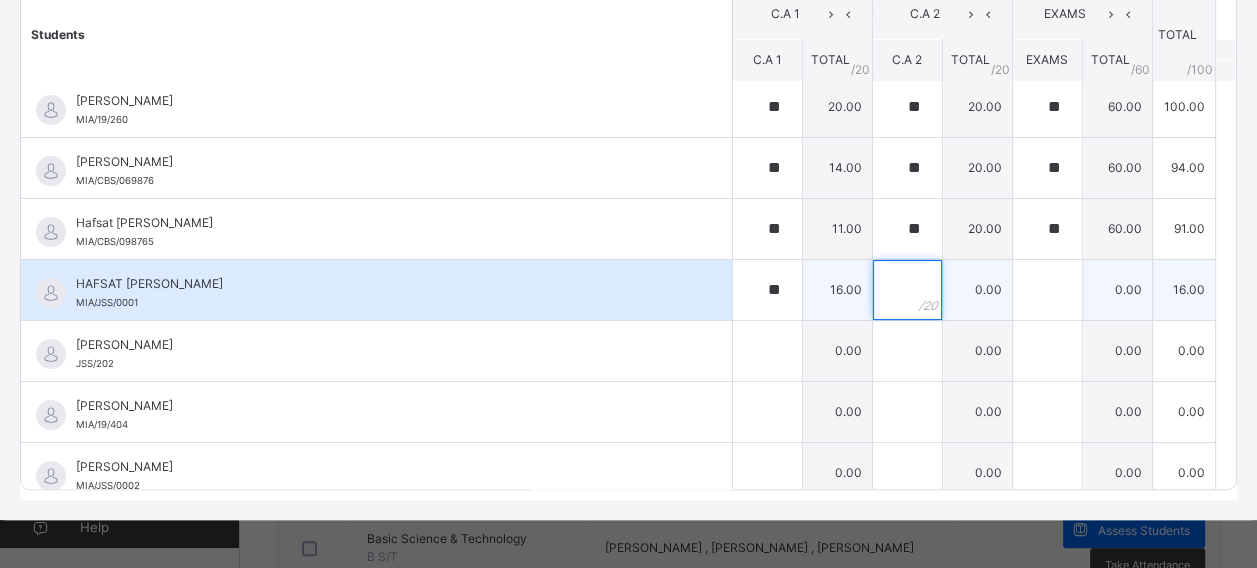 click at bounding box center (907, 290) 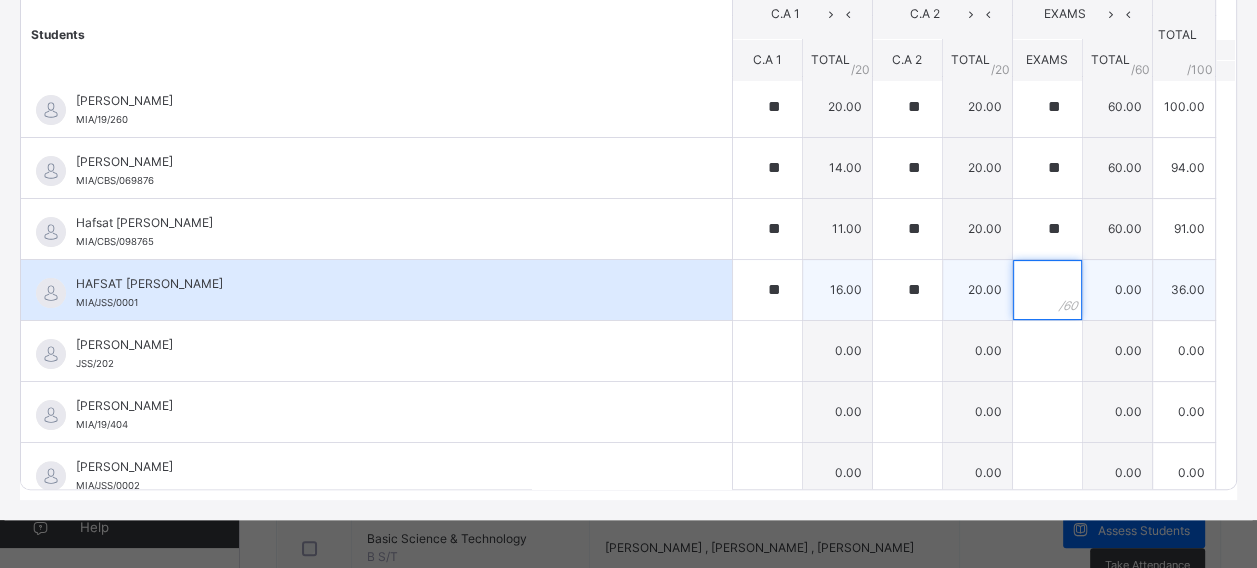 click at bounding box center (1047, 290) 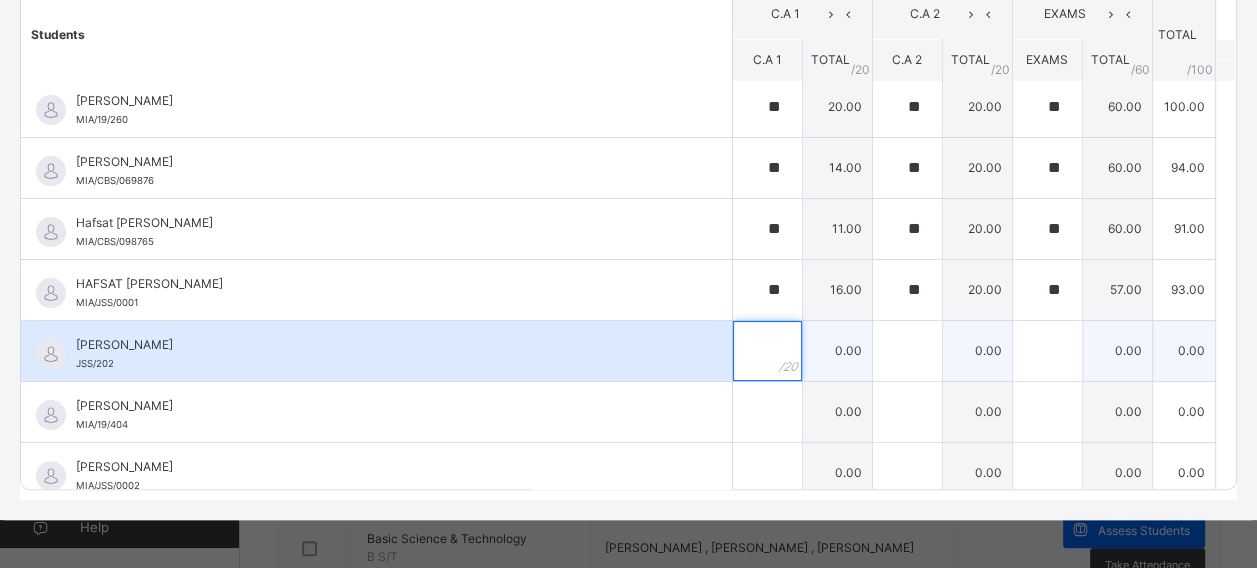 click at bounding box center [767, 351] 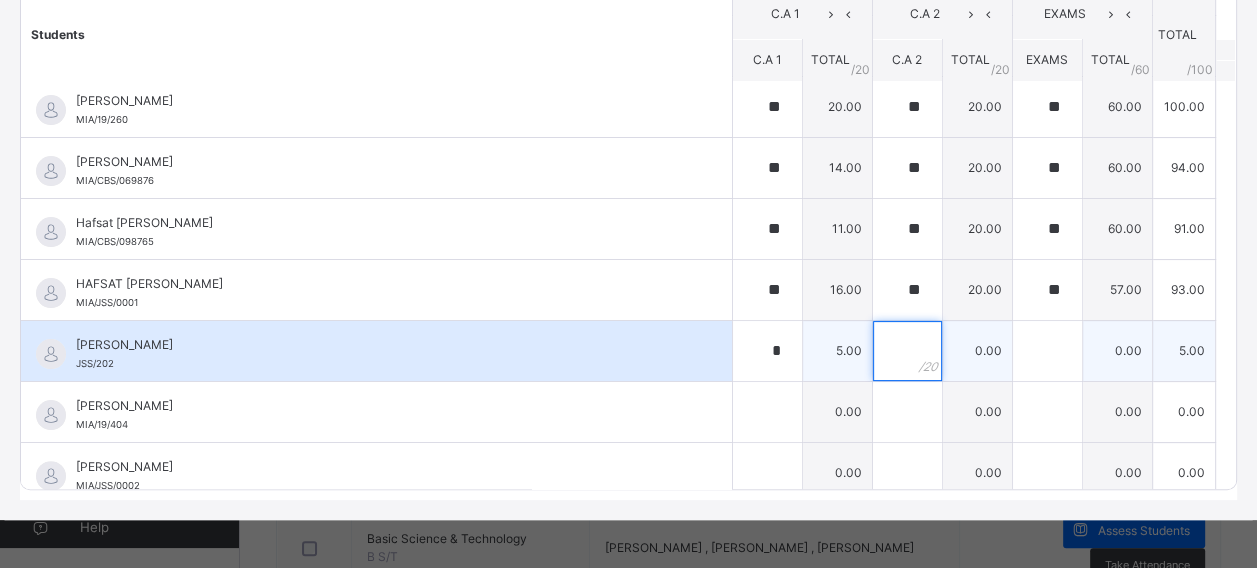click at bounding box center [907, 351] 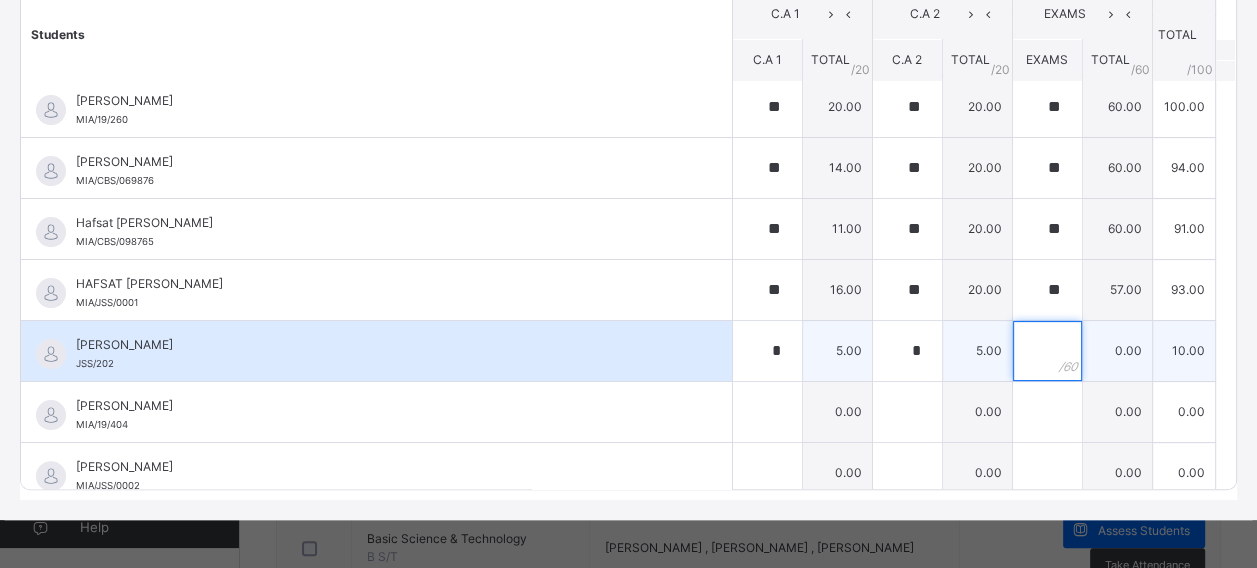 click at bounding box center (1047, 351) 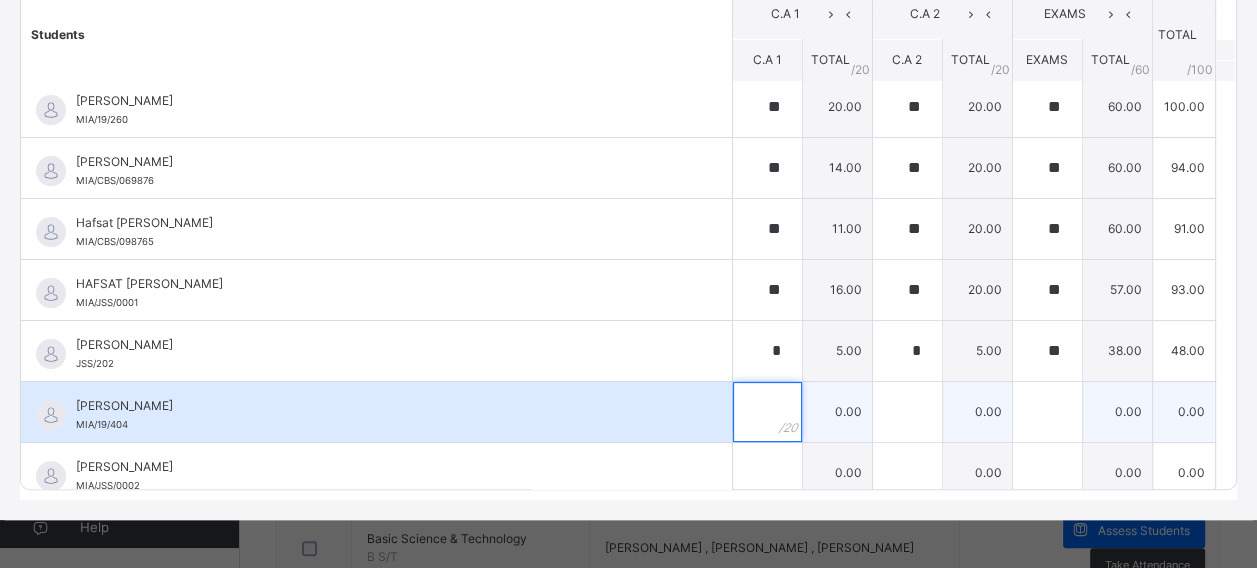 click at bounding box center (767, 412) 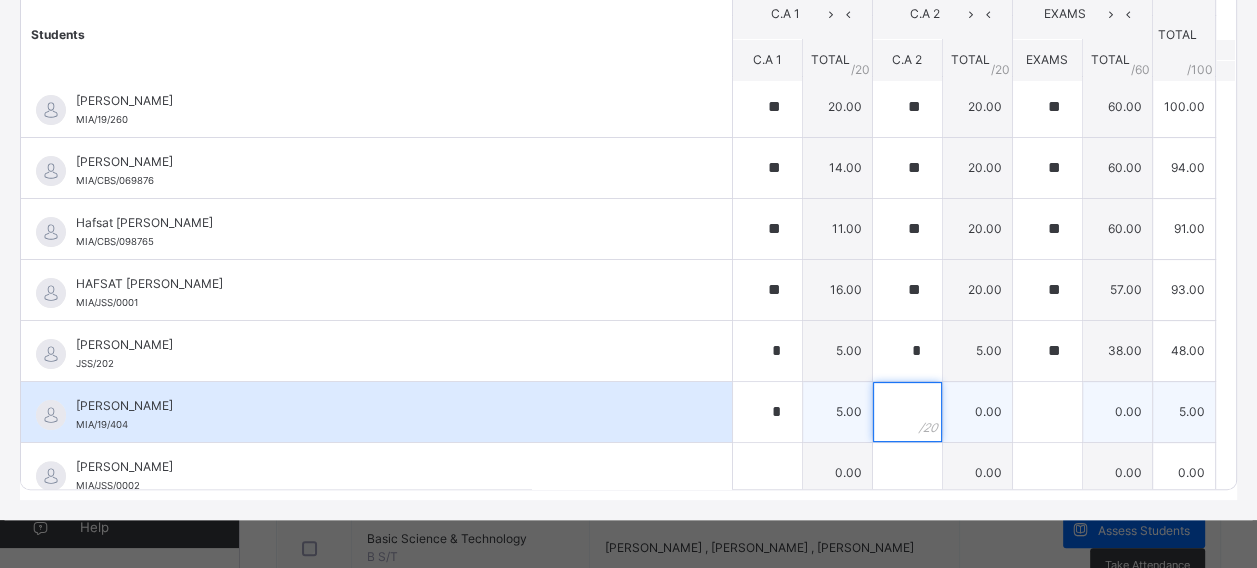 click at bounding box center (907, 412) 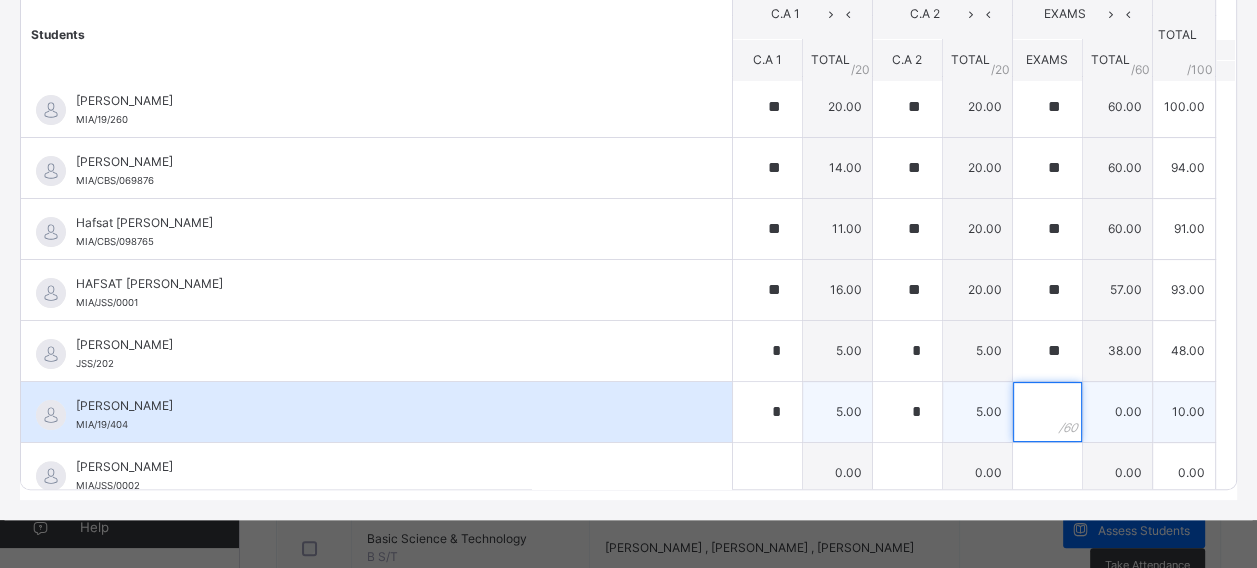 click at bounding box center (1047, 412) 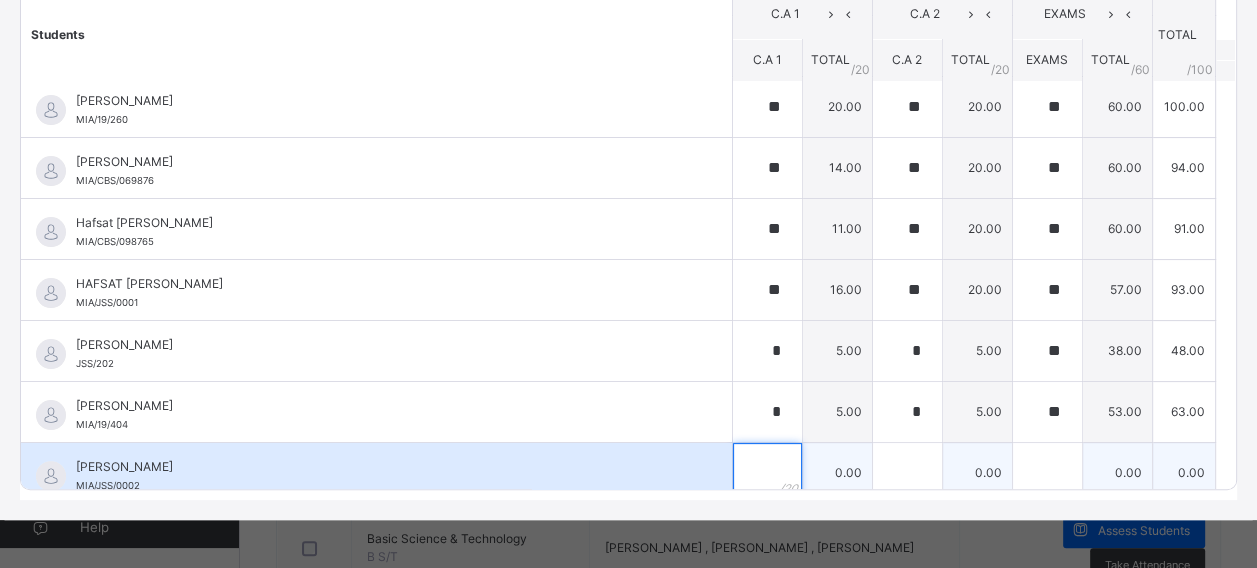 click at bounding box center [767, 473] 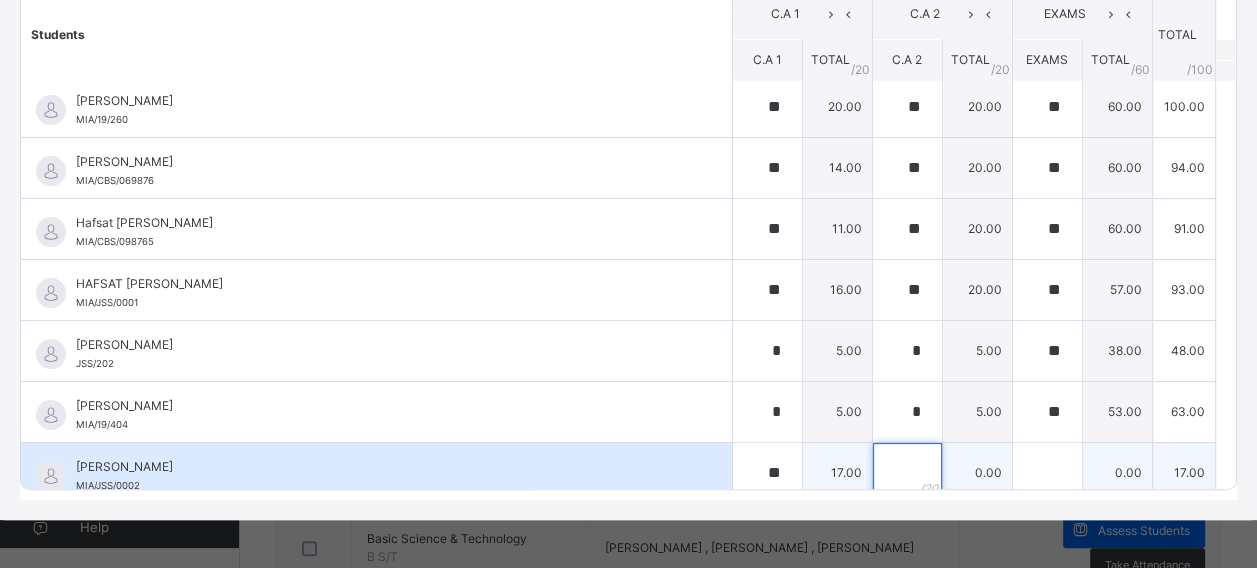 click at bounding box center (907, 473) 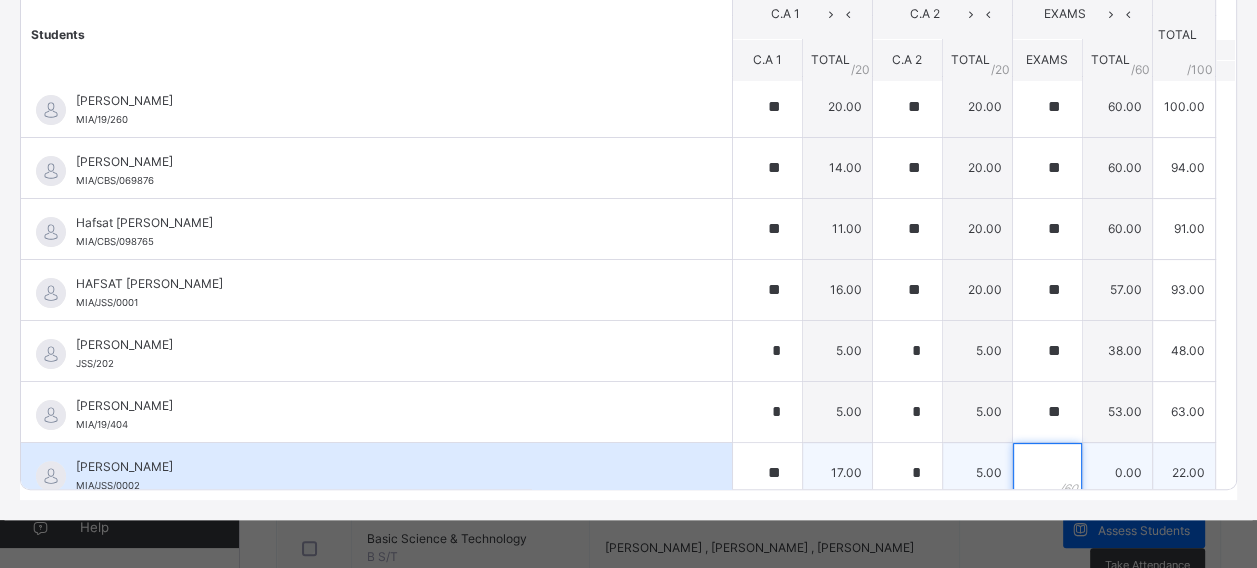 click at bounding box center [1047, 473] 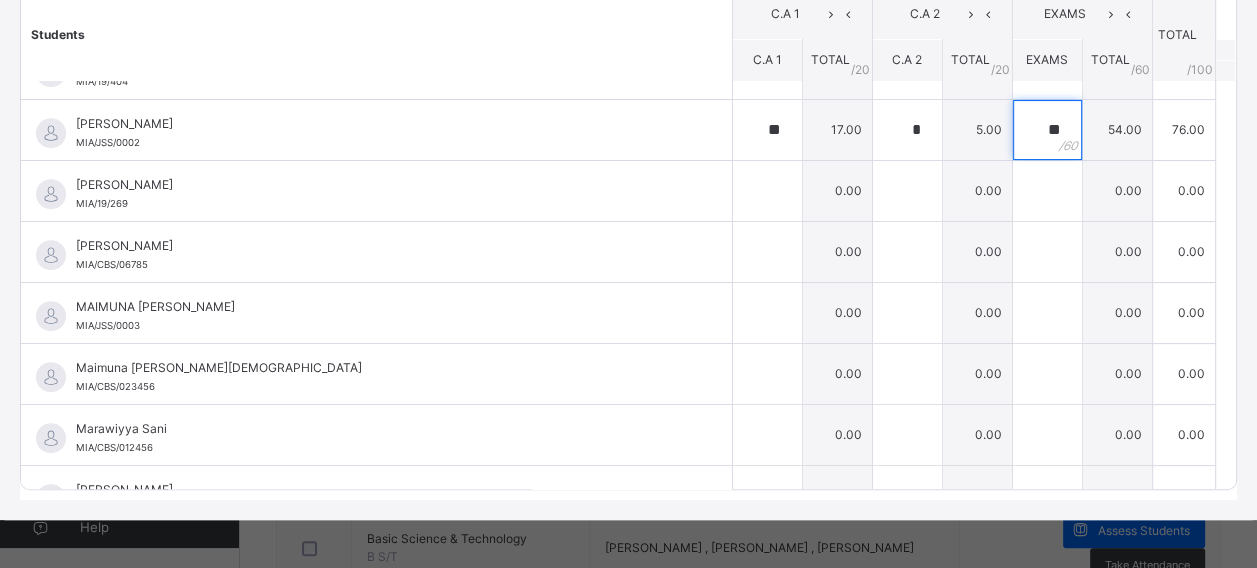 scroll, scrollTop: 721, scrollLeft: 0, axis: vertical 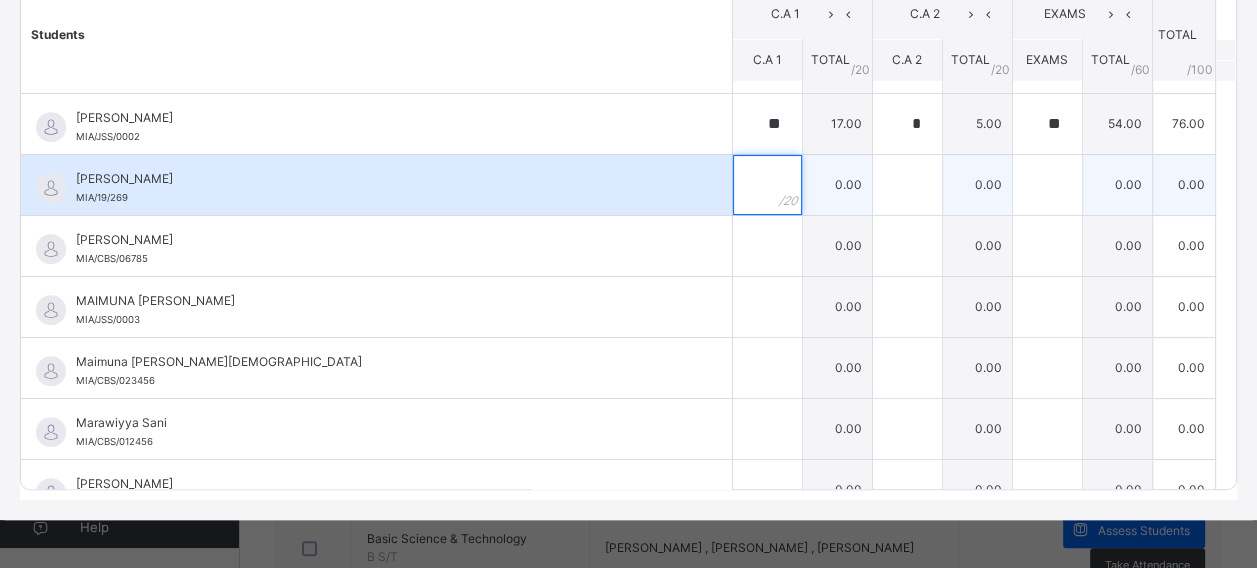 click at bounding box center (767, 185) 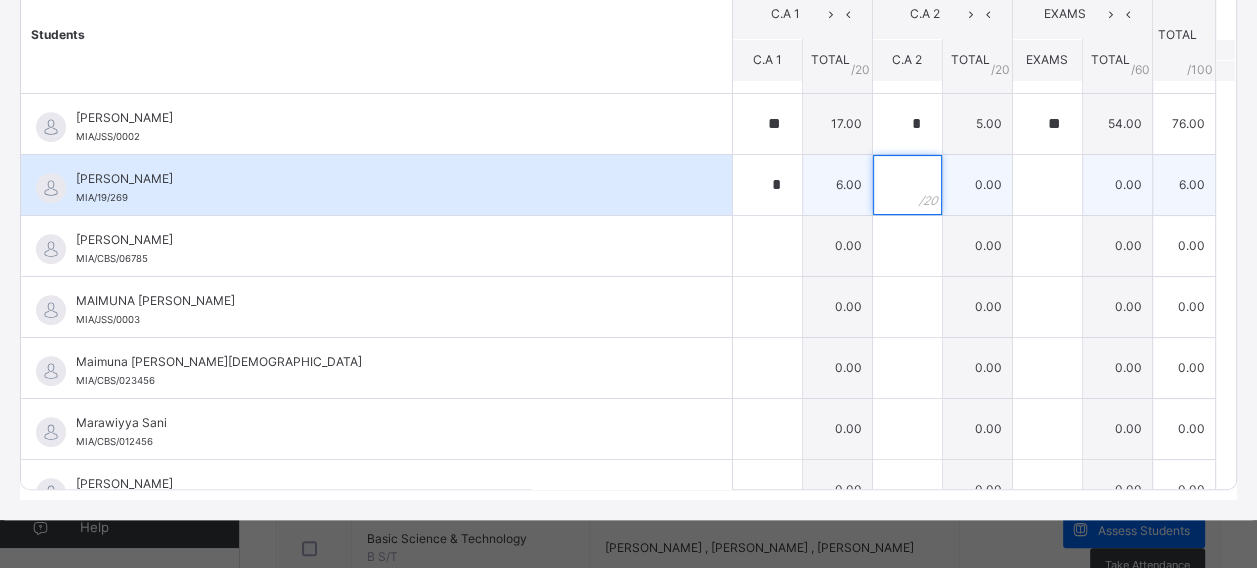 click at bounding box center (907, 185) 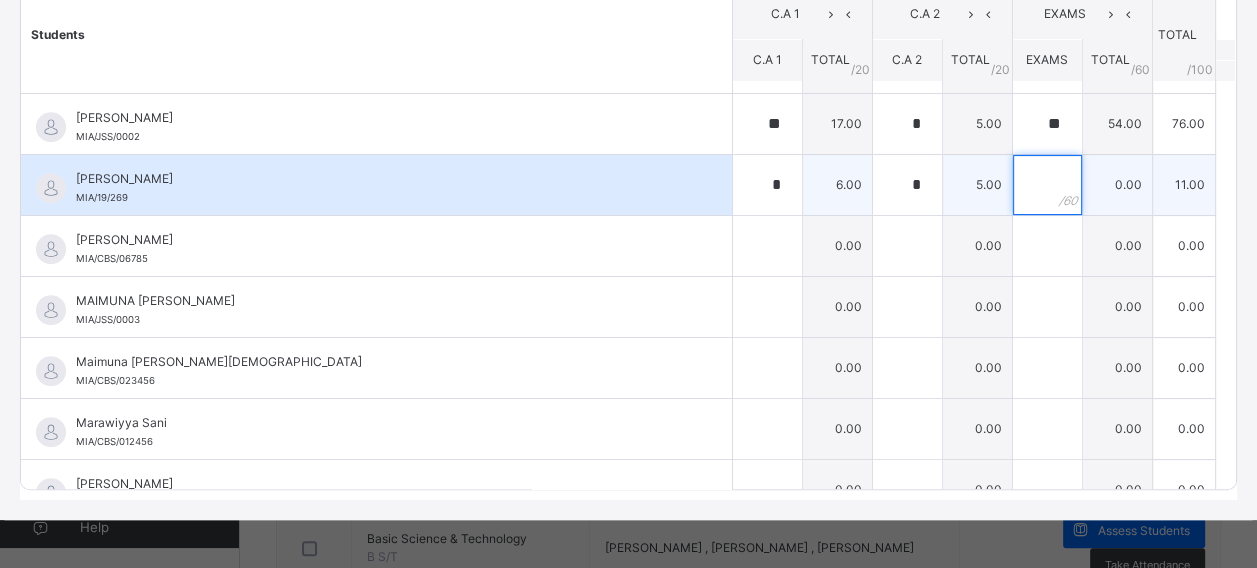 click at bounding box center (1047, 185) 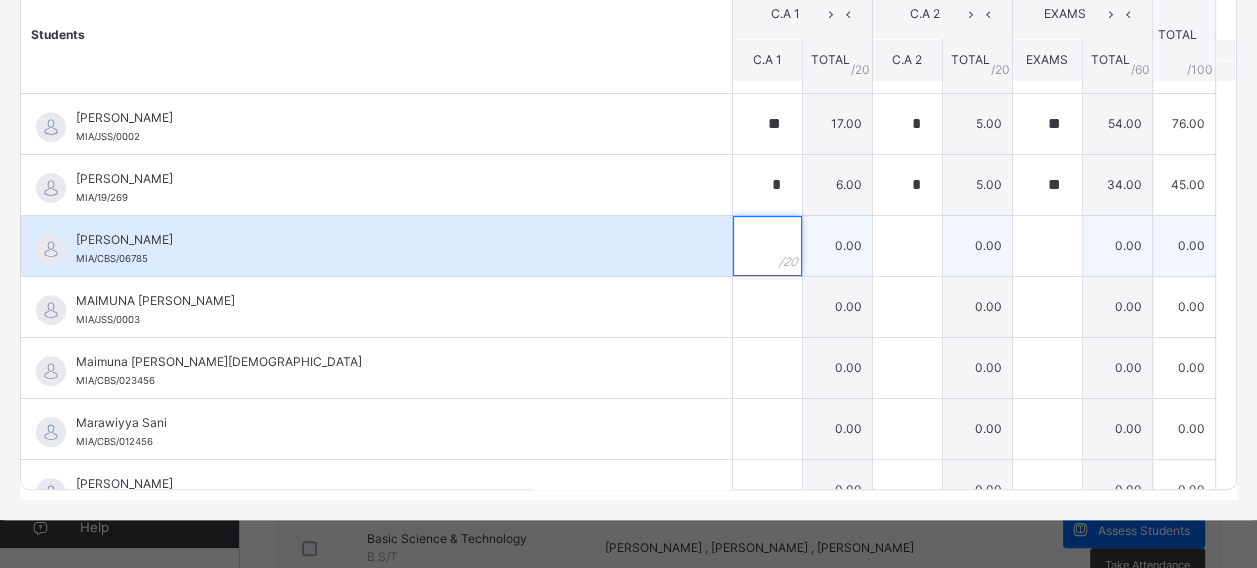 click at bounding box center [767, 246] 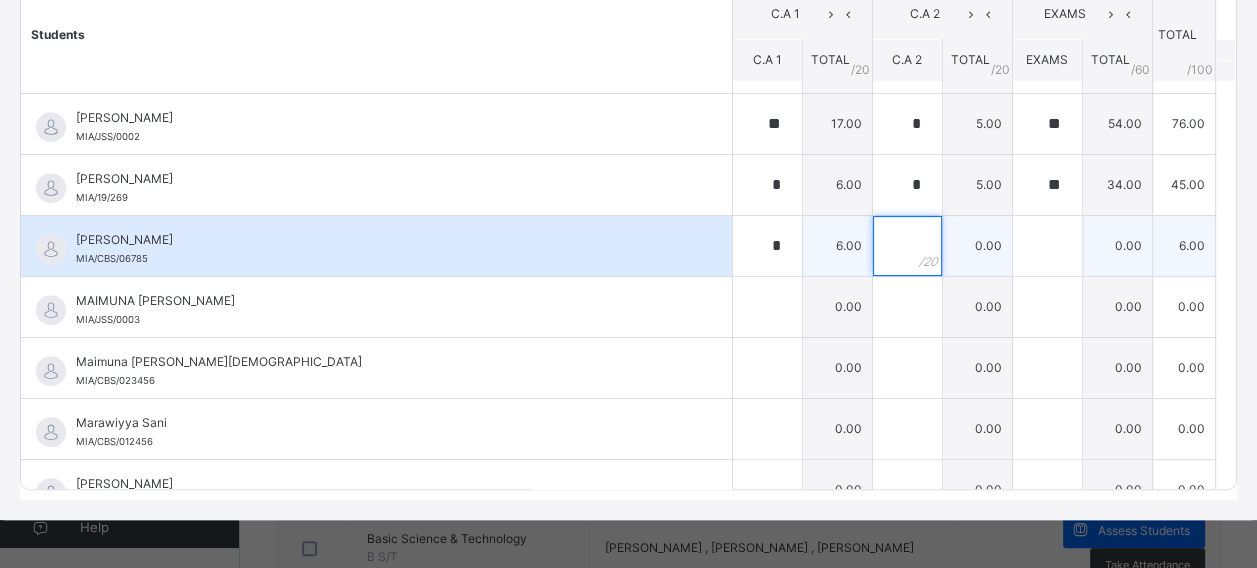 click at bounding box center [907, 246] 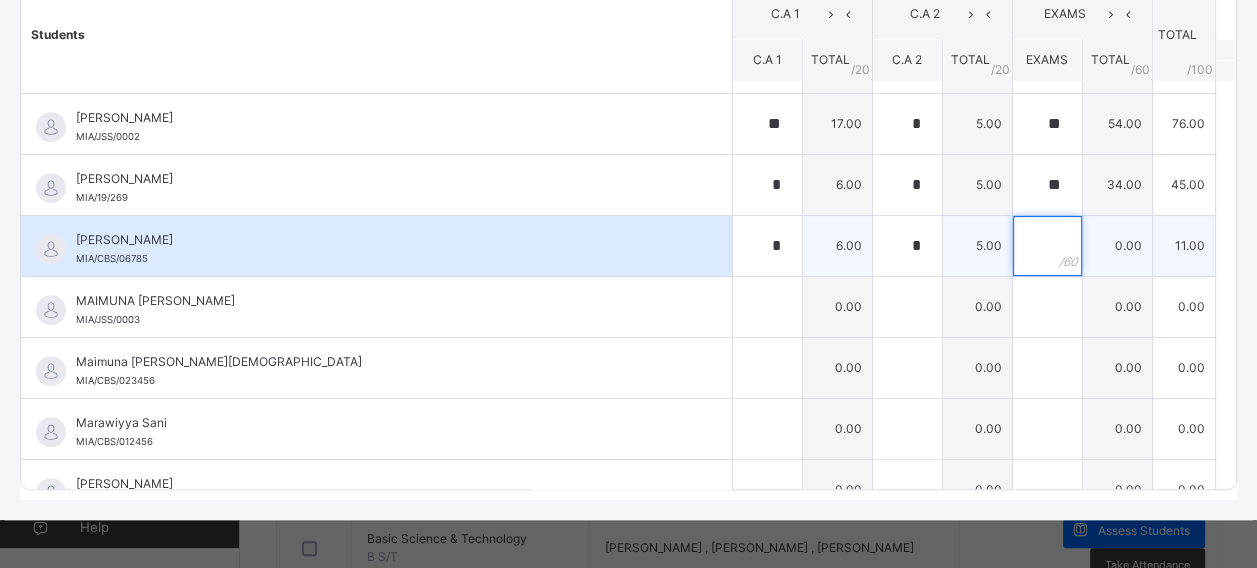click at bounding box center (1047, 246) 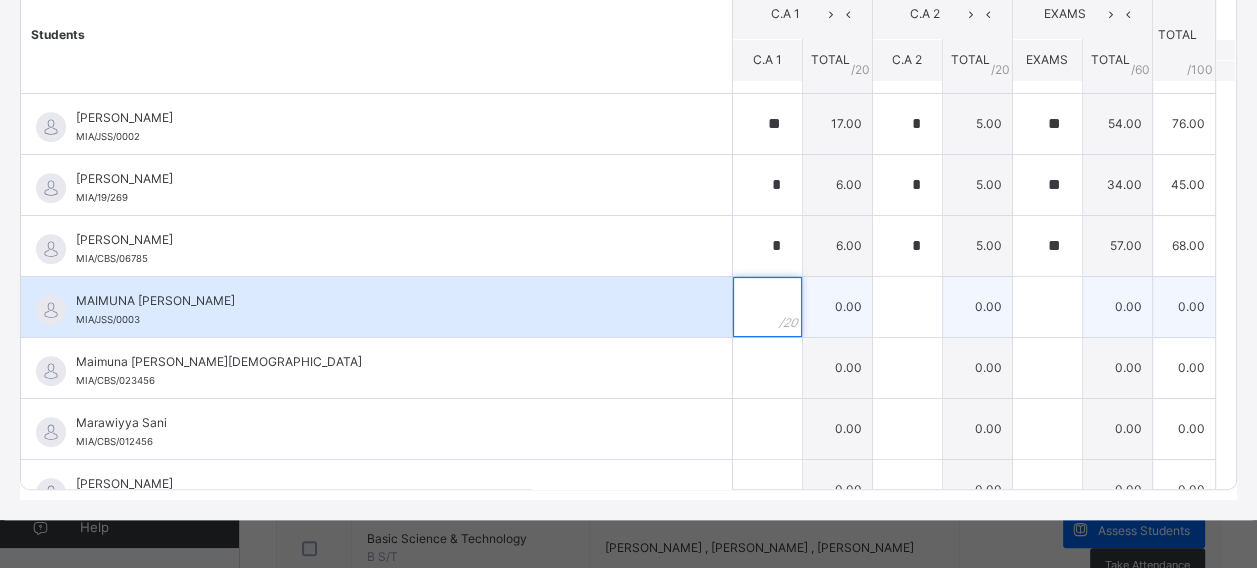 click at bounding box center (767, 307) 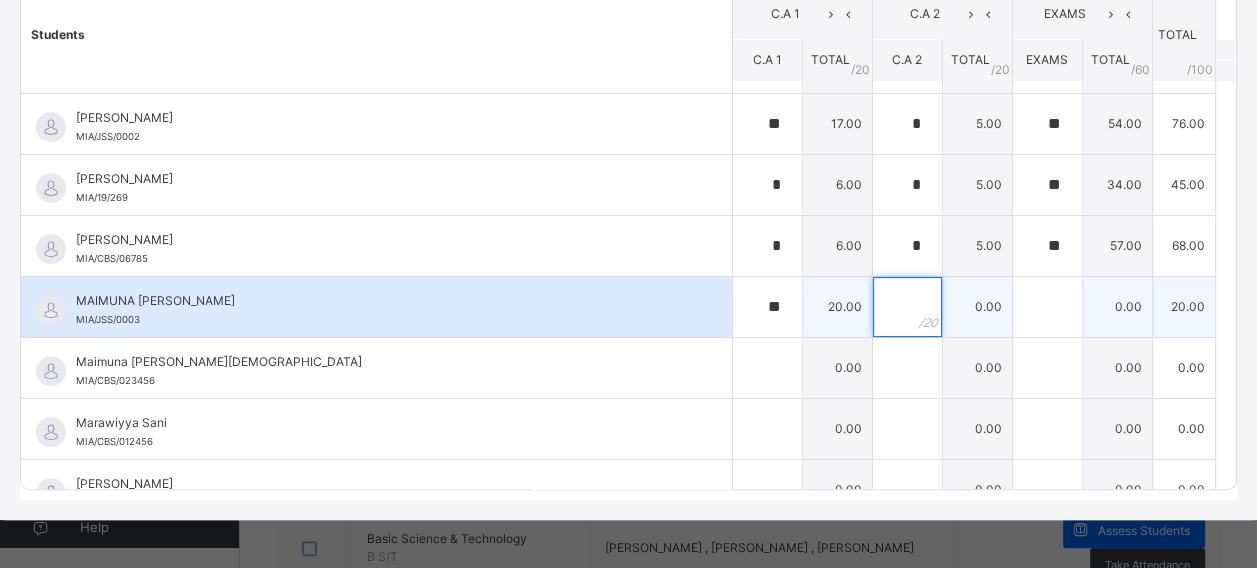 click at bounding box center [907, 307] 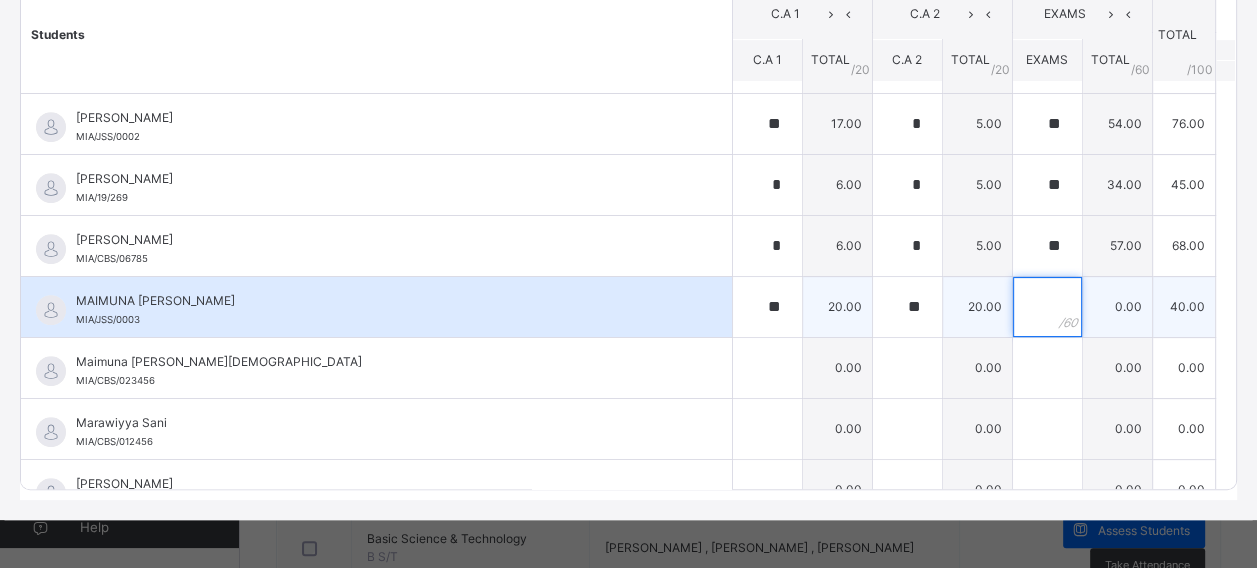 click at bounding box center (1047, 307) 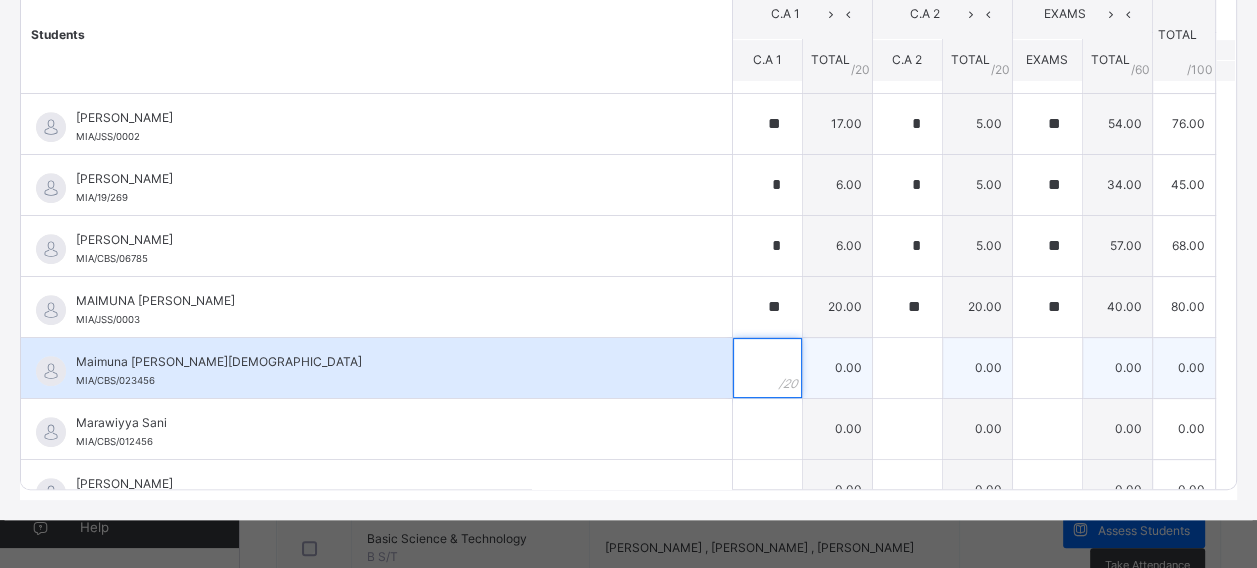 click at bounding box center (767, 368) 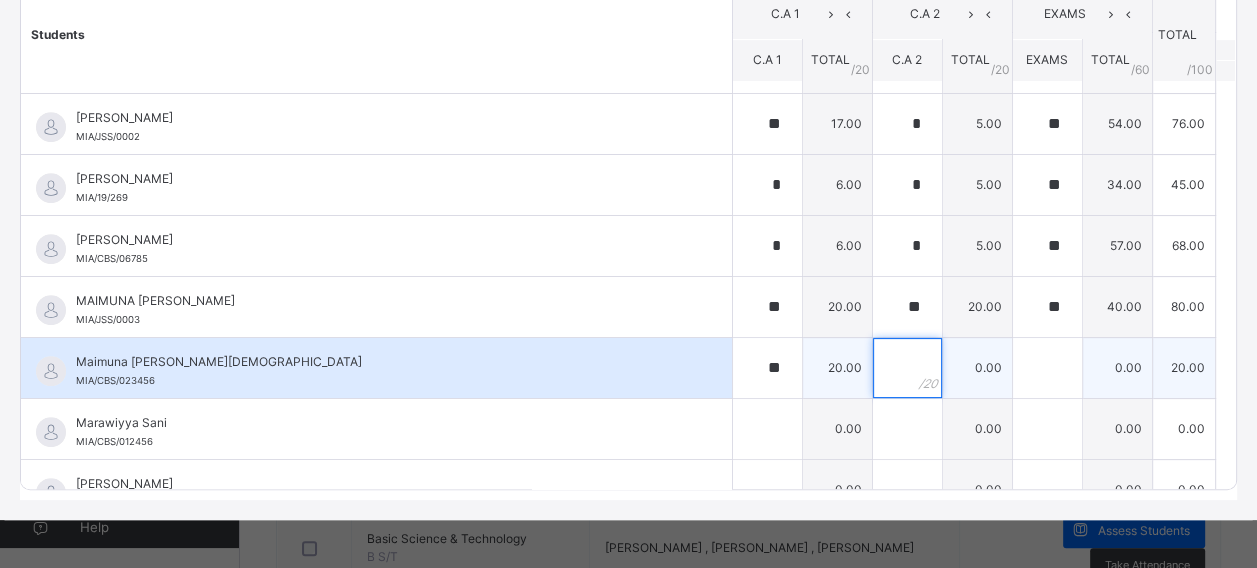 click at bounding box center (907, 368) 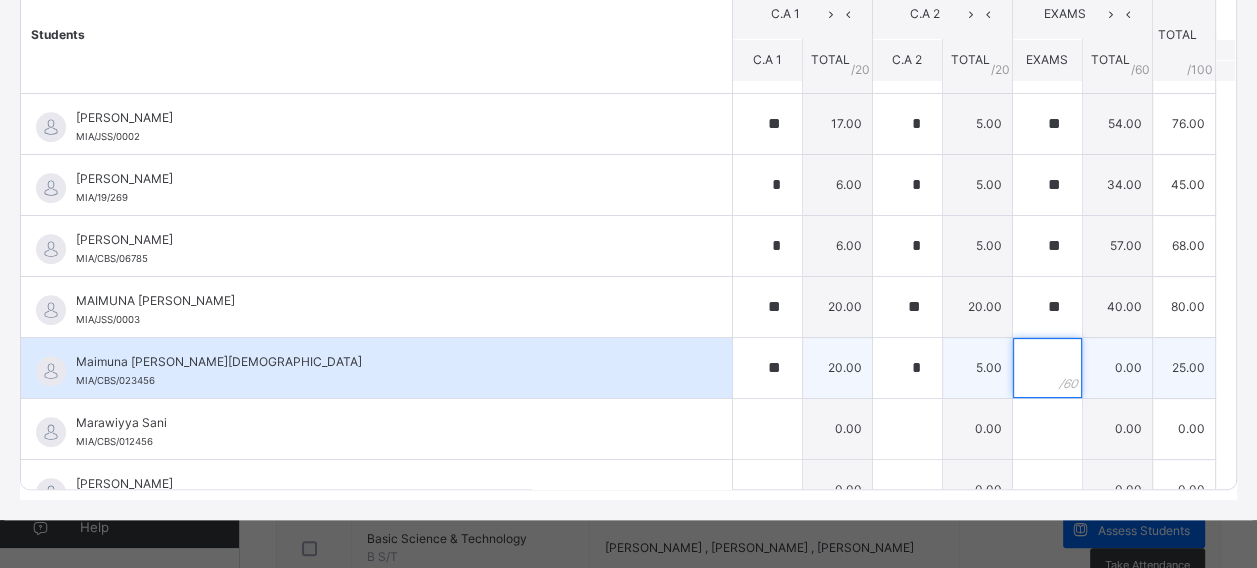 click at bounding box center [1047, 368] 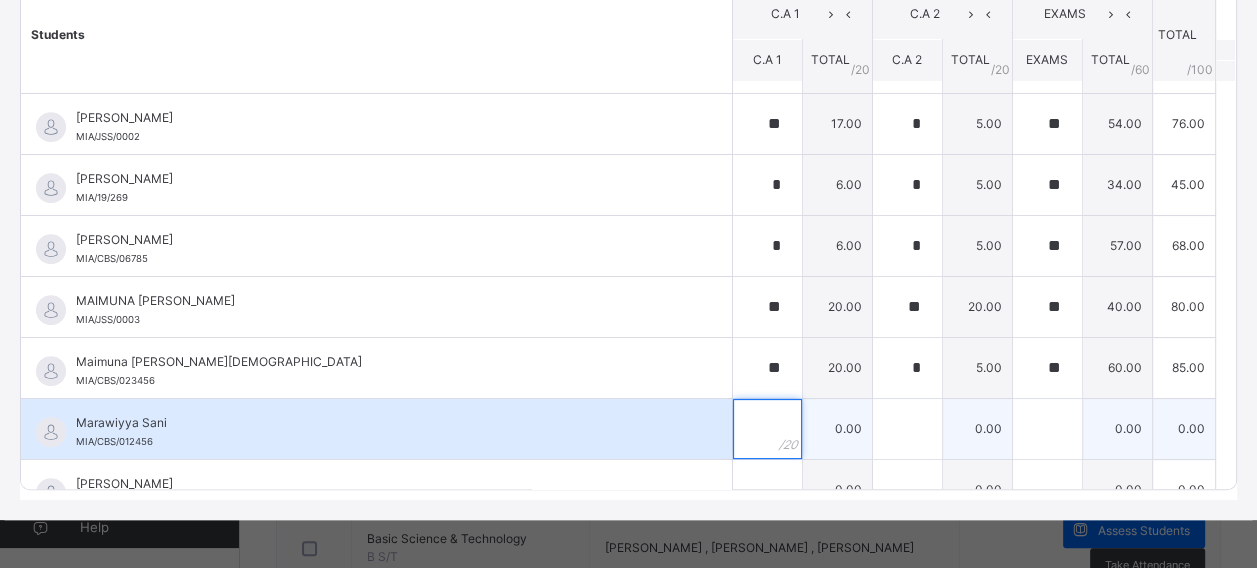 click at bounding box center [767, 429] 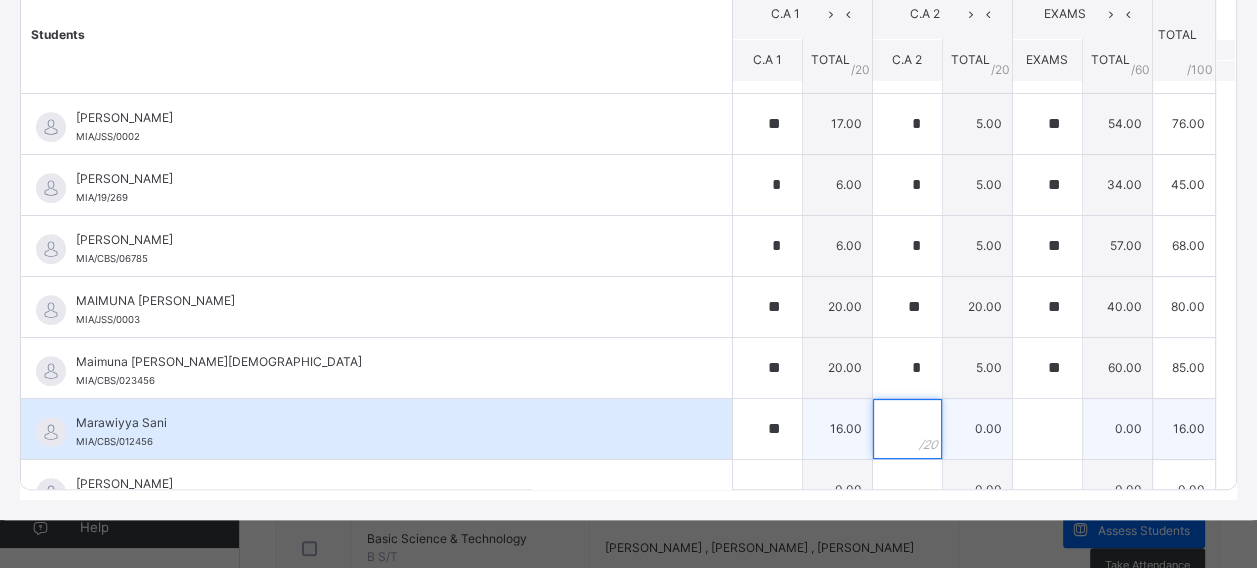 click at bounding box center [907, 429] 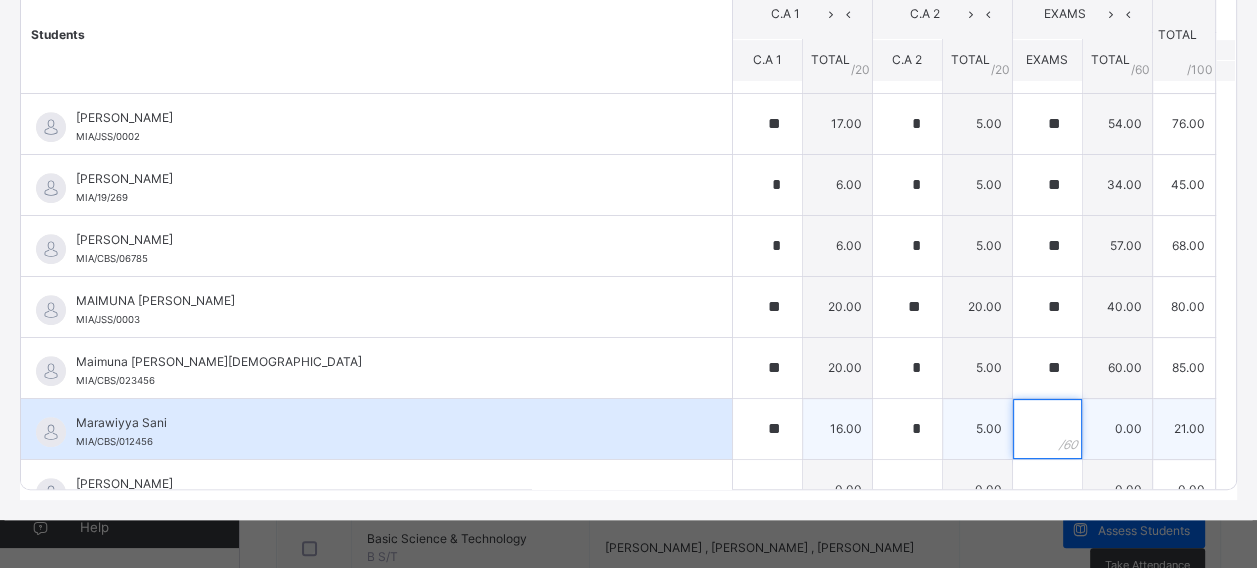 click at bounding box center [1047, 429] 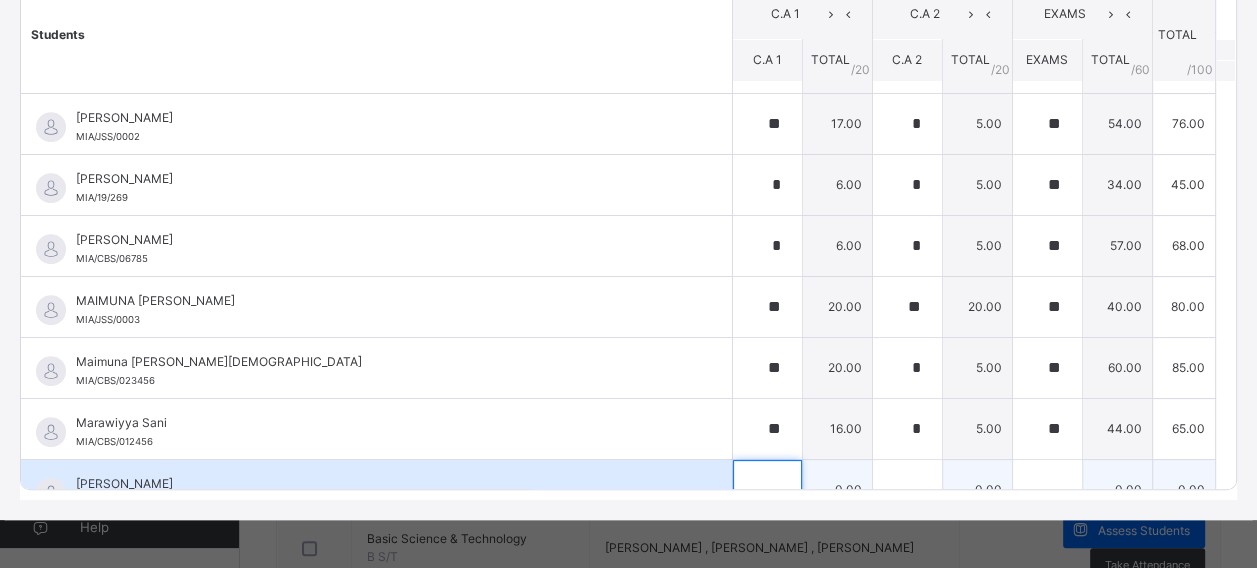 click at bounding box center [767, 490] 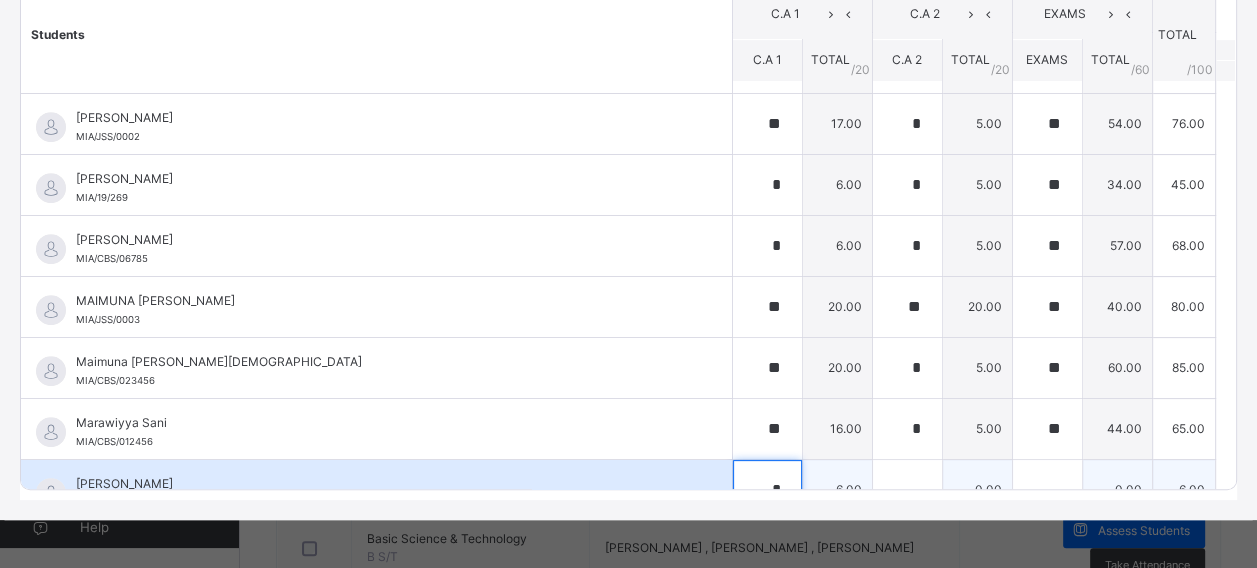 scroll, scrollTop: 727, scrollLeft: 0, axis: vertical 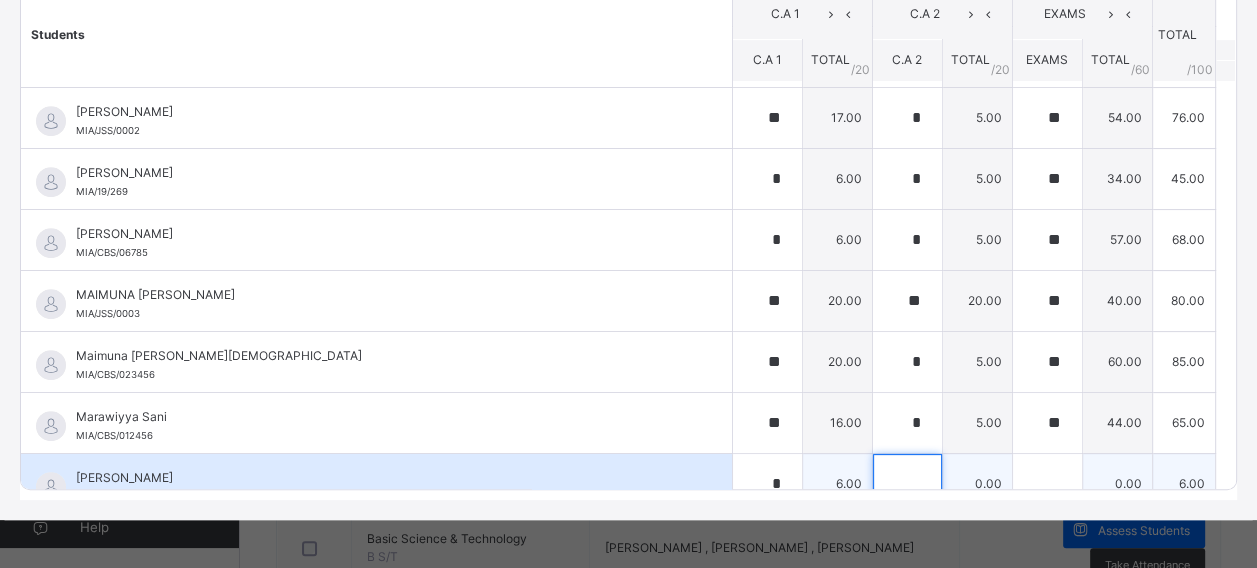 click at bounding box center [907, 484] 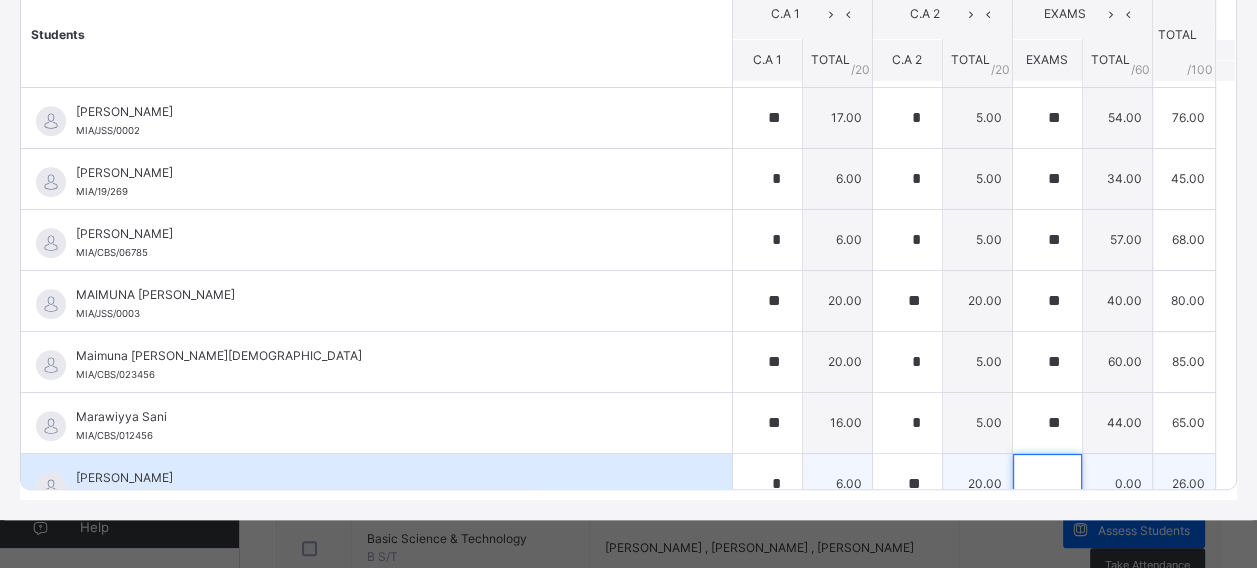 click at bounding box center (1047, 484) 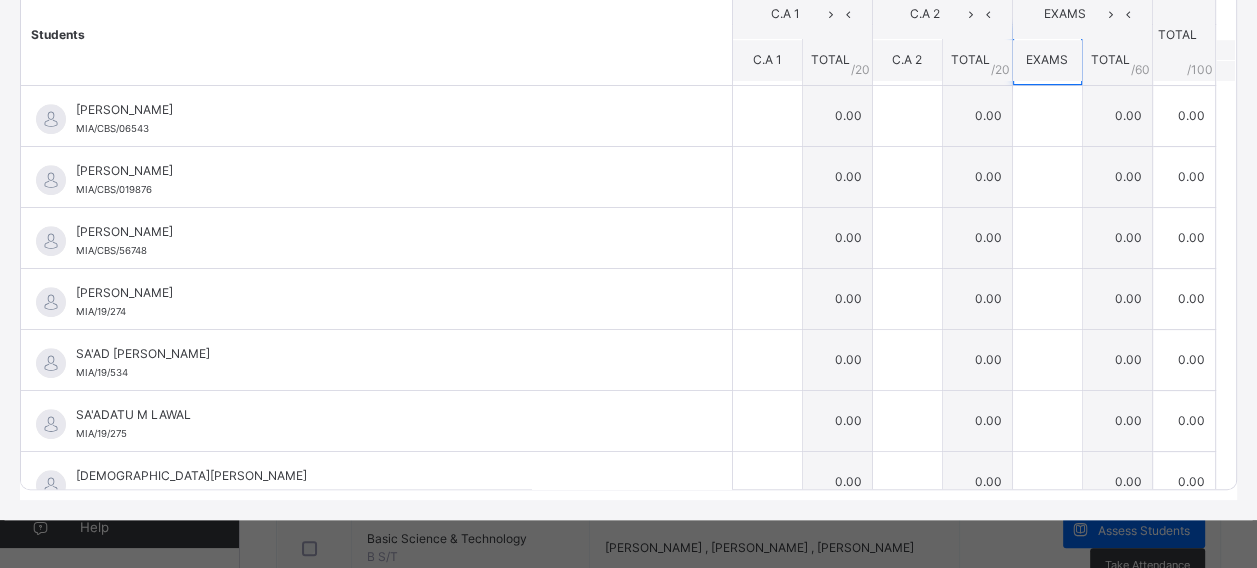 scroll, scrollTop: 1153, scrollLeft: 0, axis: vertical 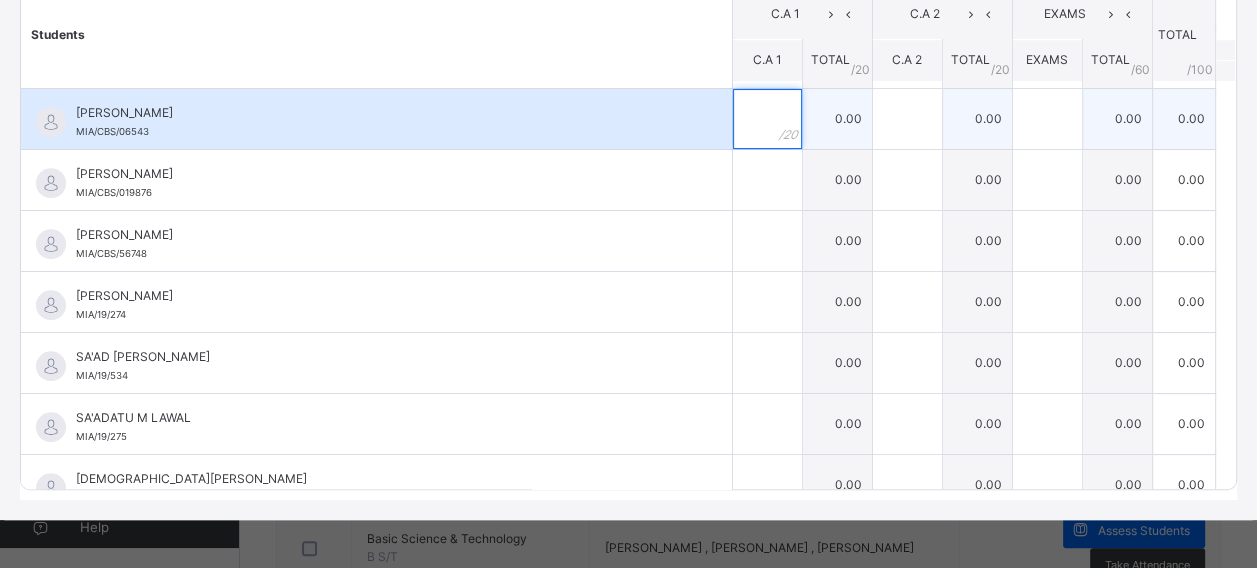 click at bounding box center (767, 119) 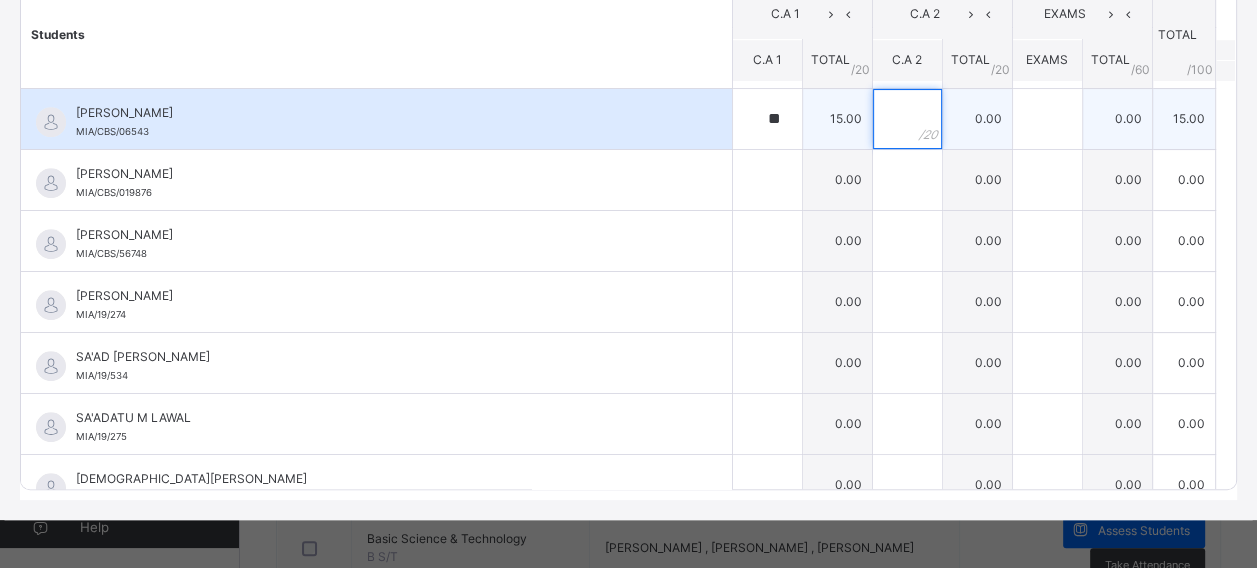 click at bounding box center (907, 119) 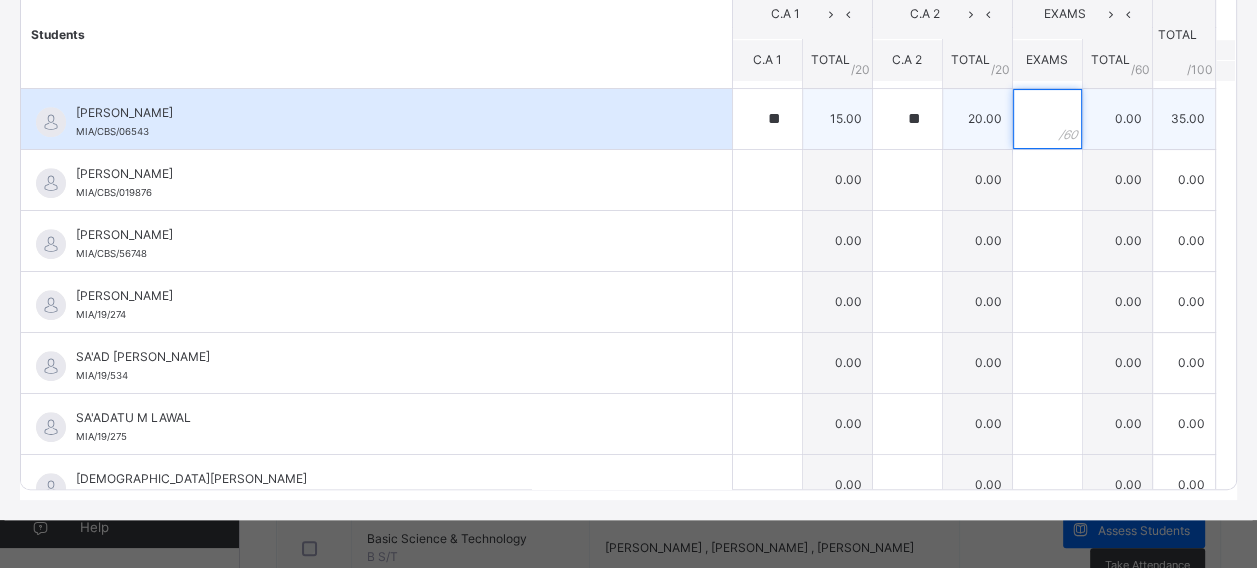 click at bounding box center [1047, 119] 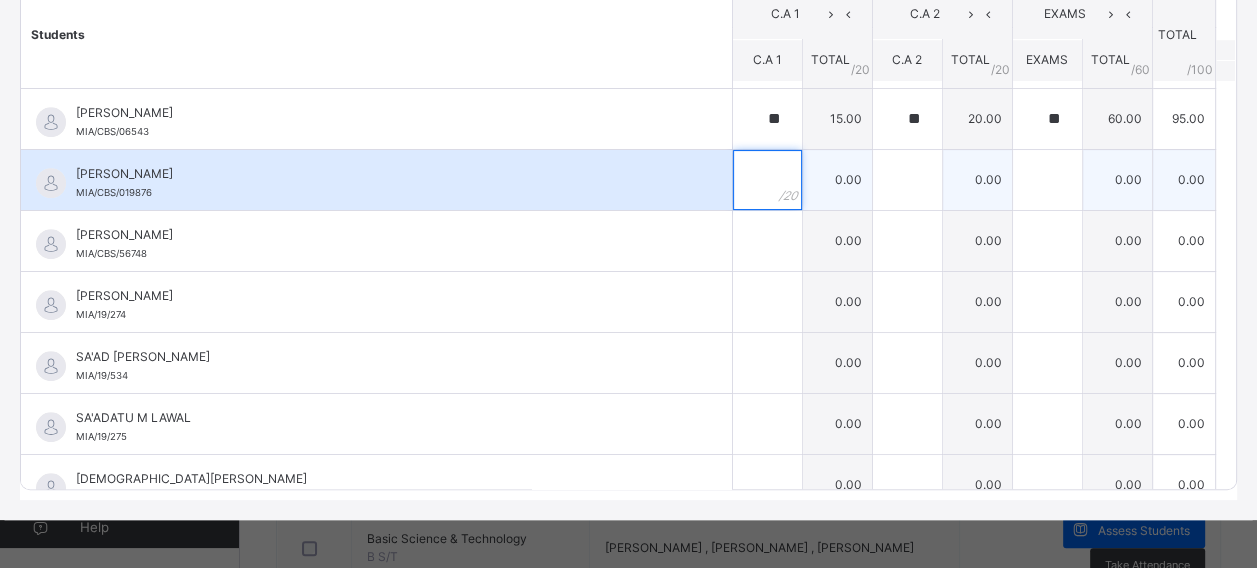 click at bounding box center [767, 180] 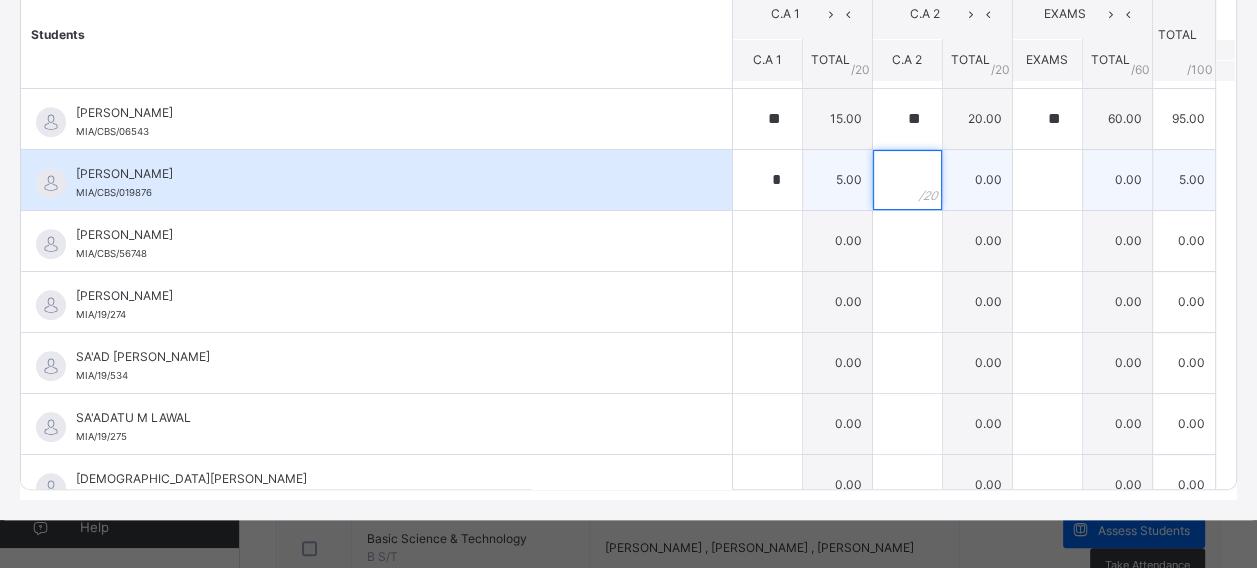 click at bounding box center [907, 180] 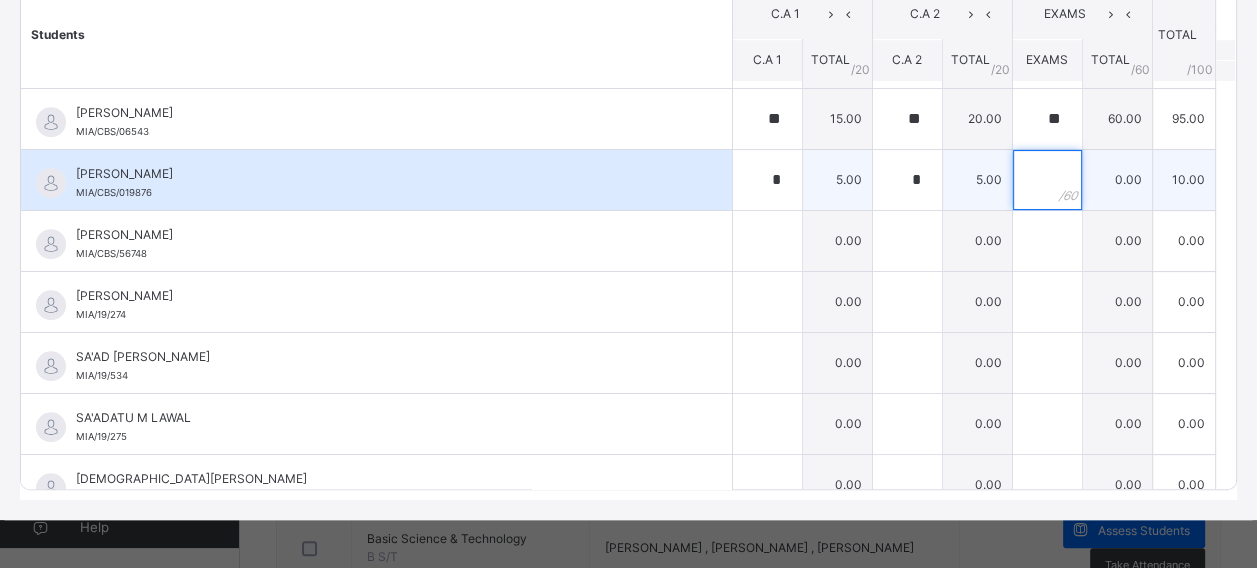 click at bounding box center (1047, 180) 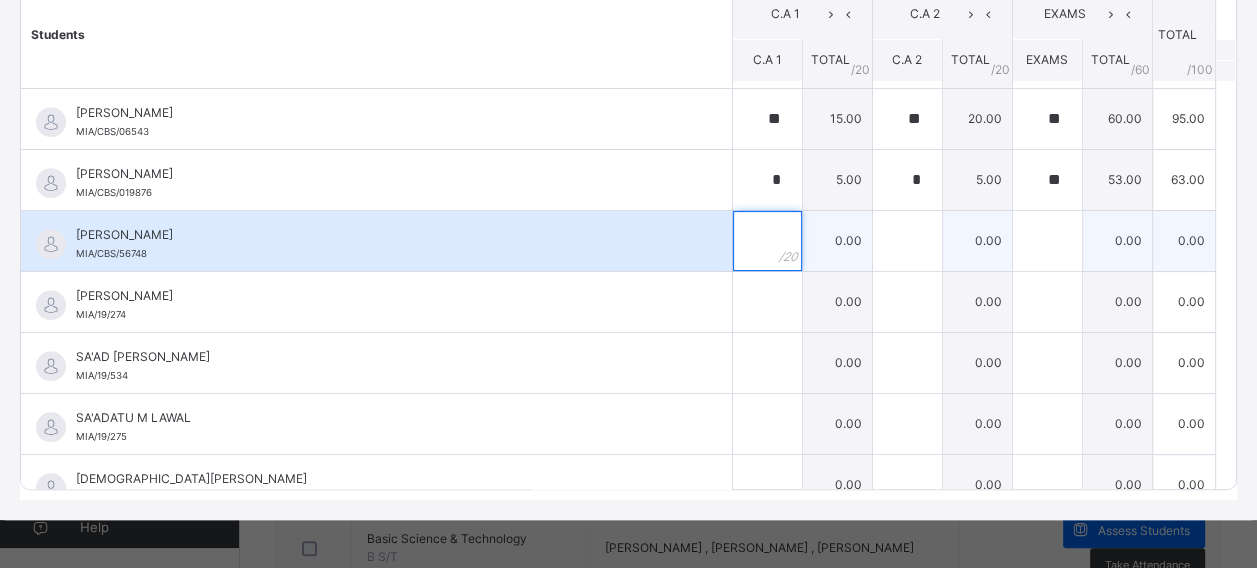 click at bounding box center [767, 241] 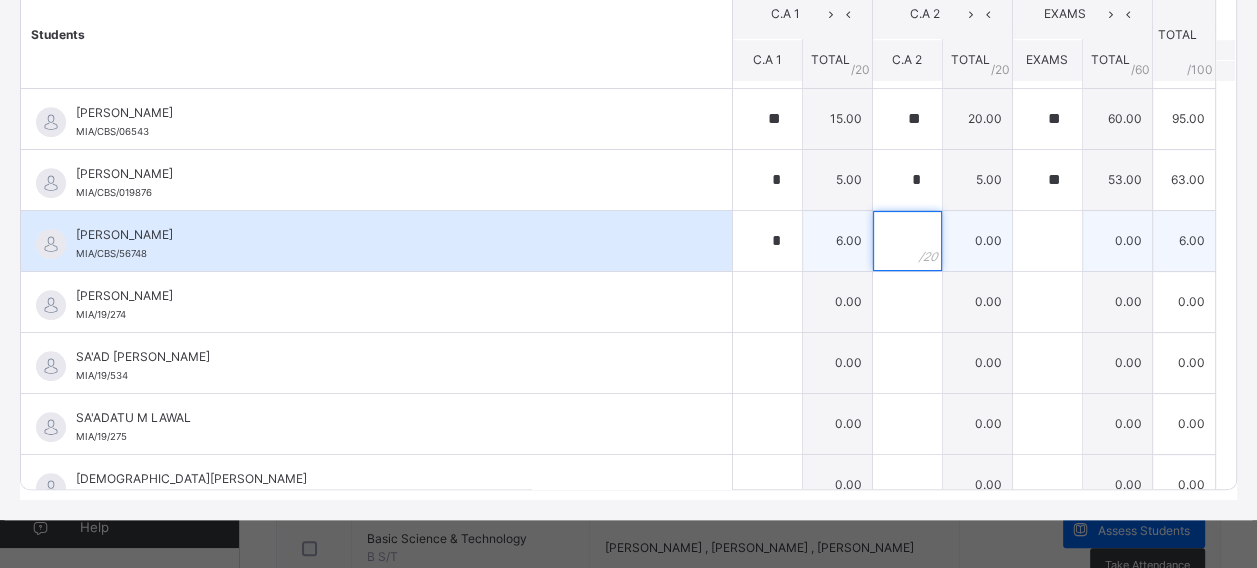 click at bounding box center [907, 241] 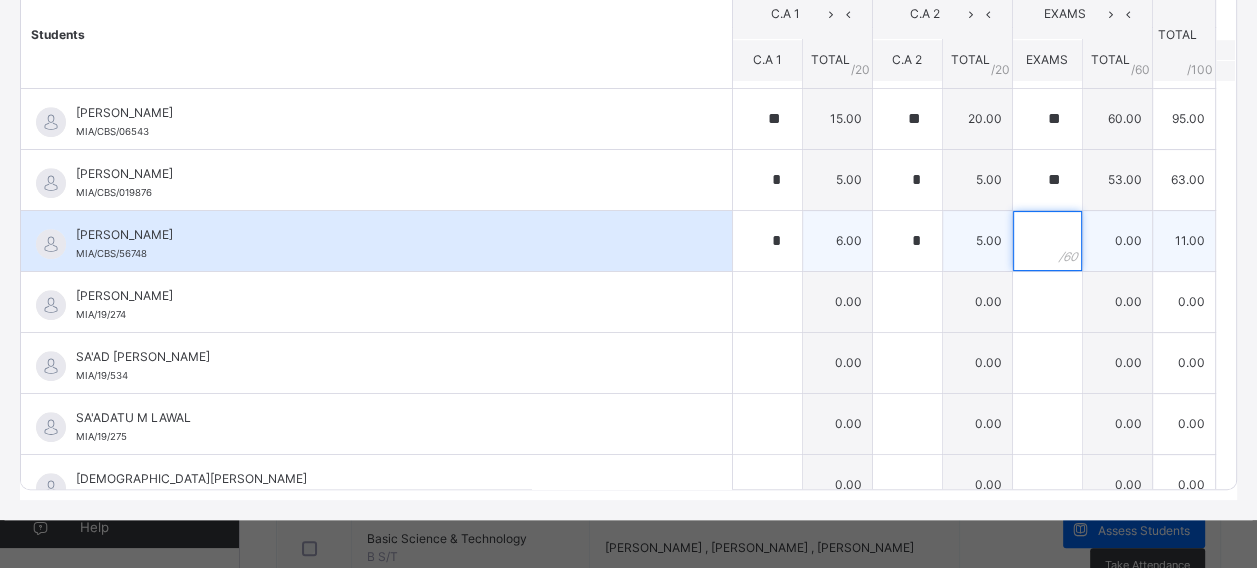 click at bounding box center [1047, 241] 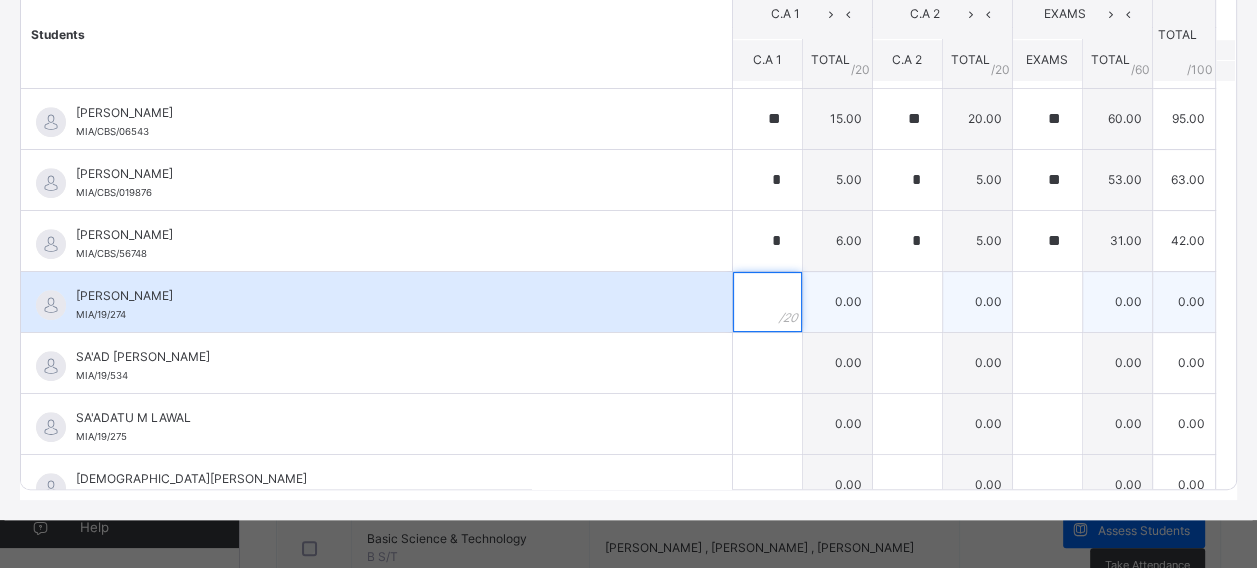 click at bounding box center [767, 302] 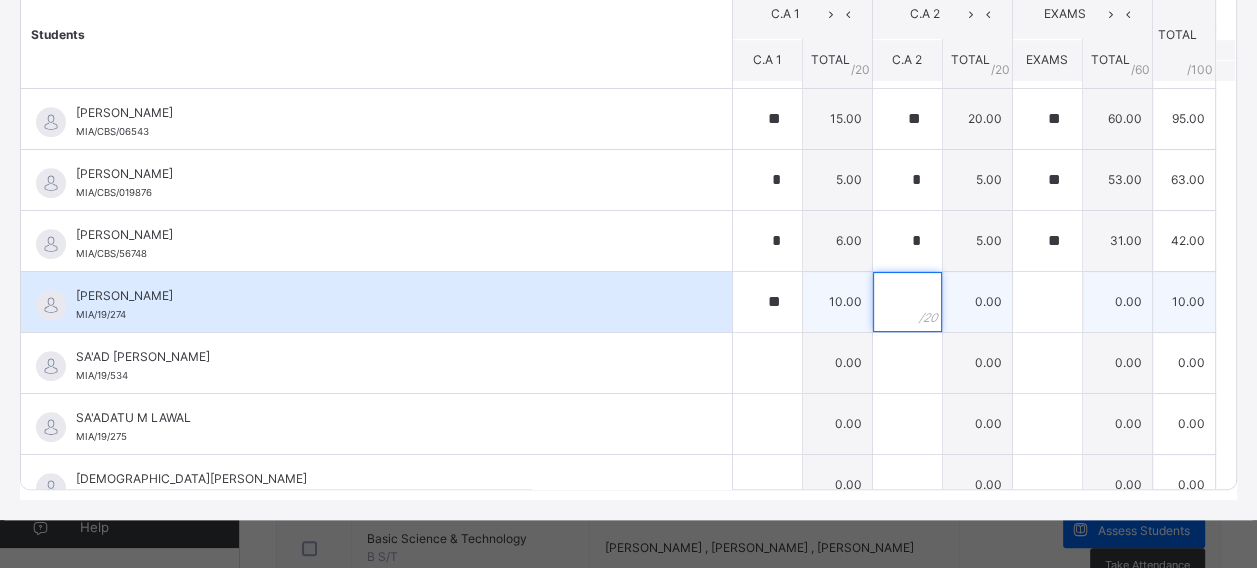 click at bounding box center [907, 302] 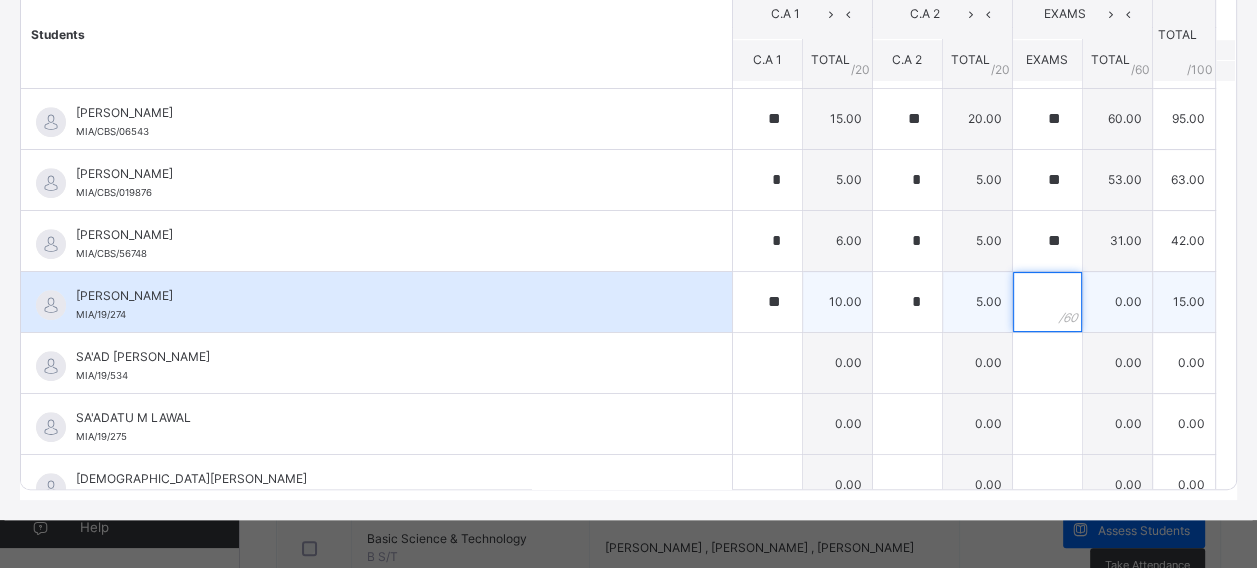 click at bounding box center (1047, 302) 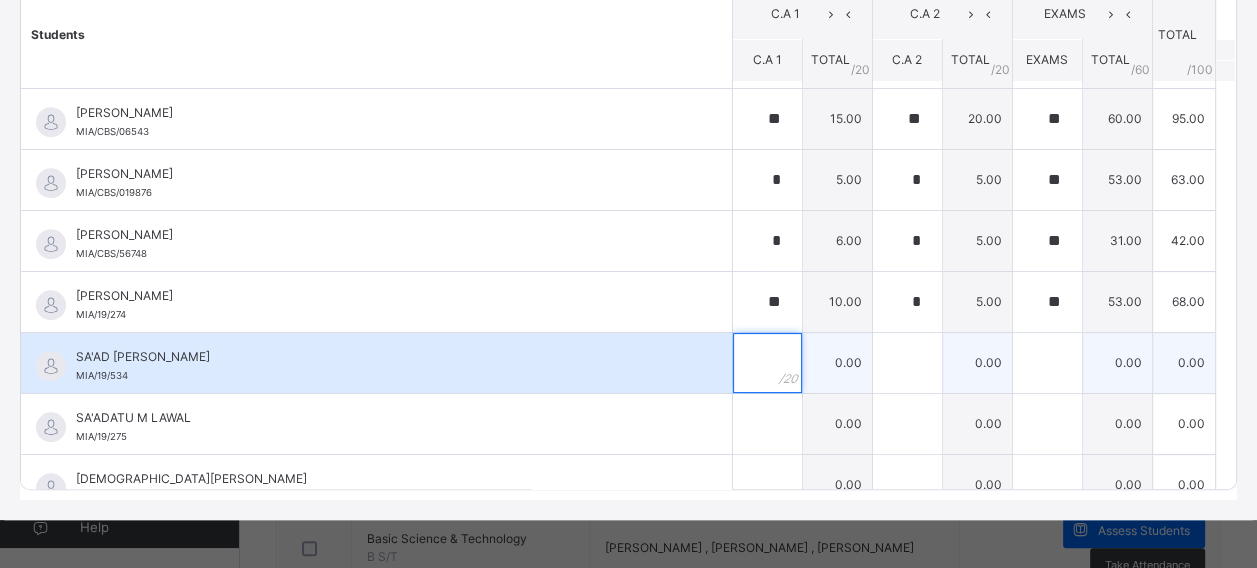 click at bounding box center [767, 363] 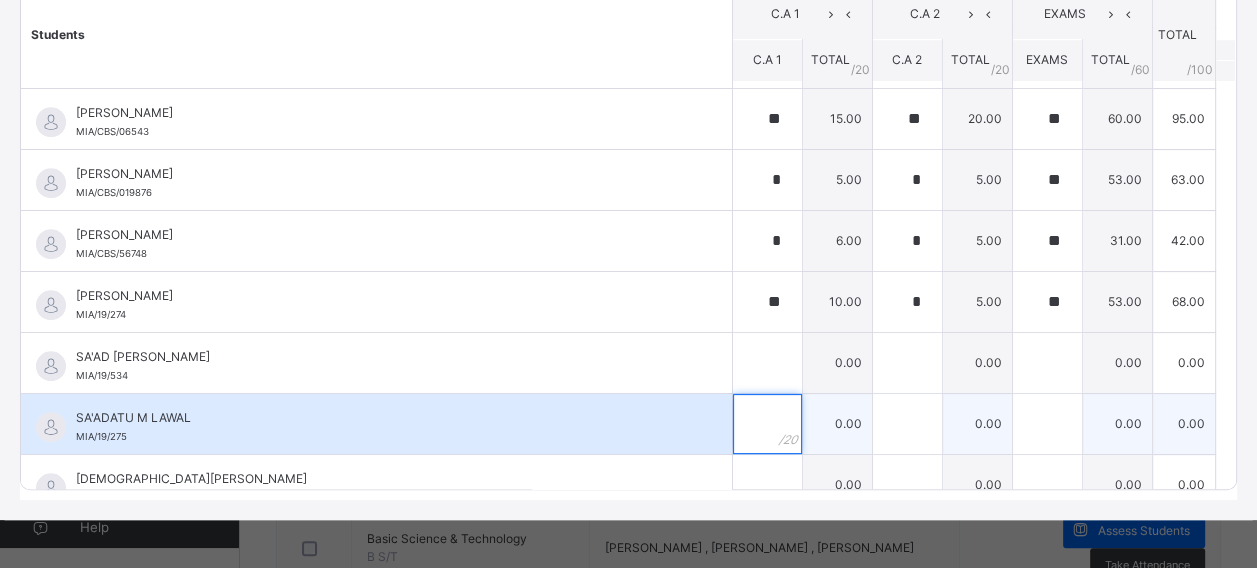 click at bounding box center [767, 424] 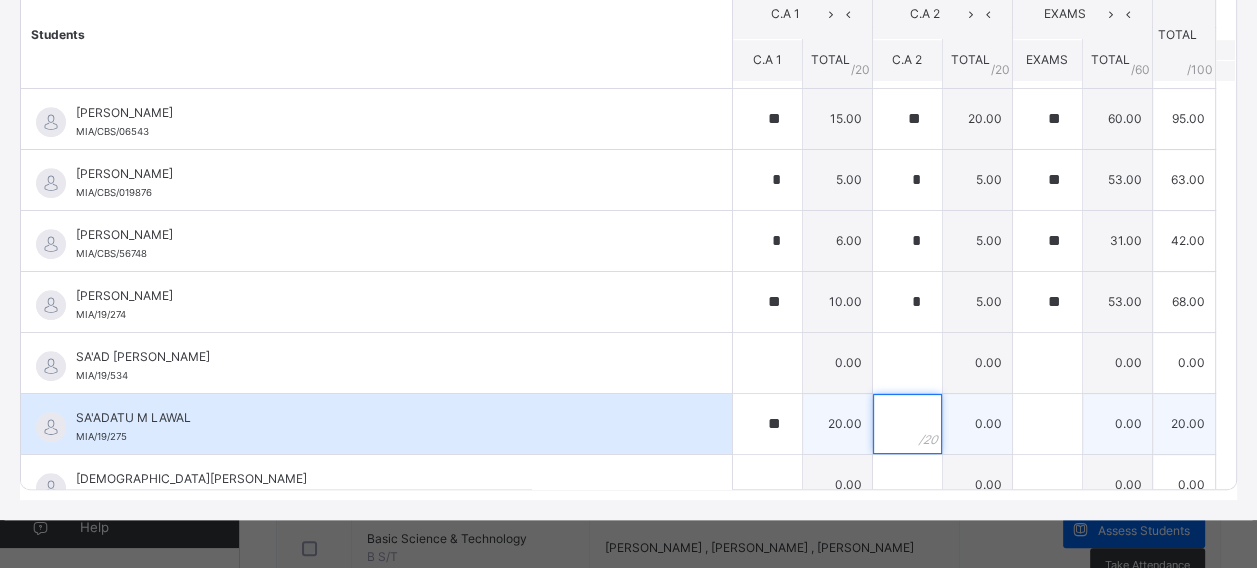 click at bounding box center [907, 424] 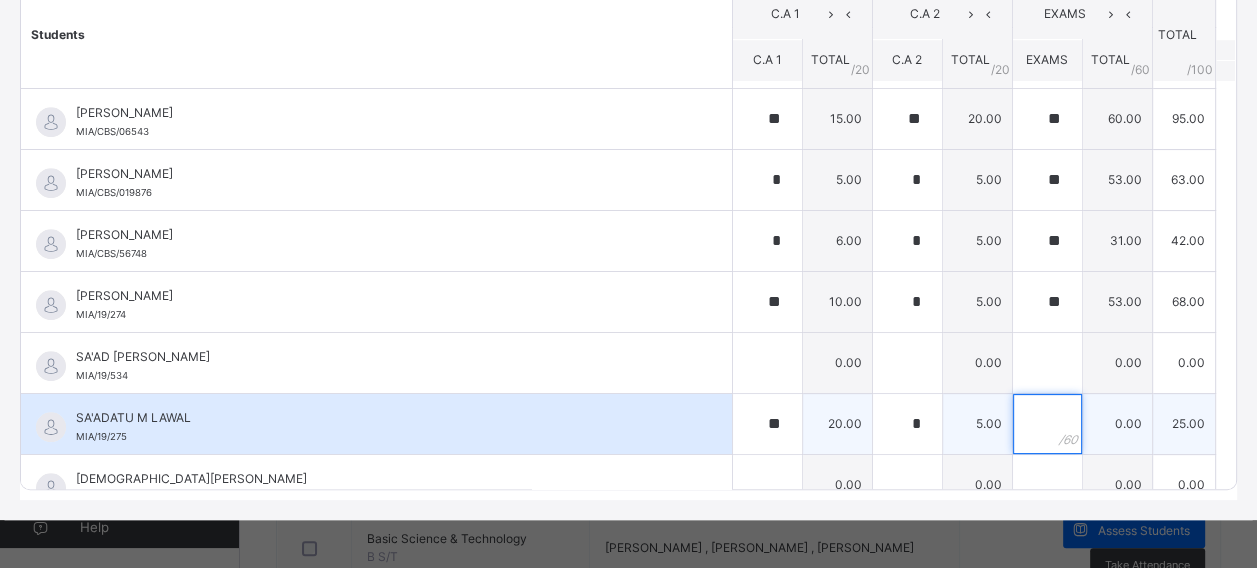 click at bounding box center [1047, 424] 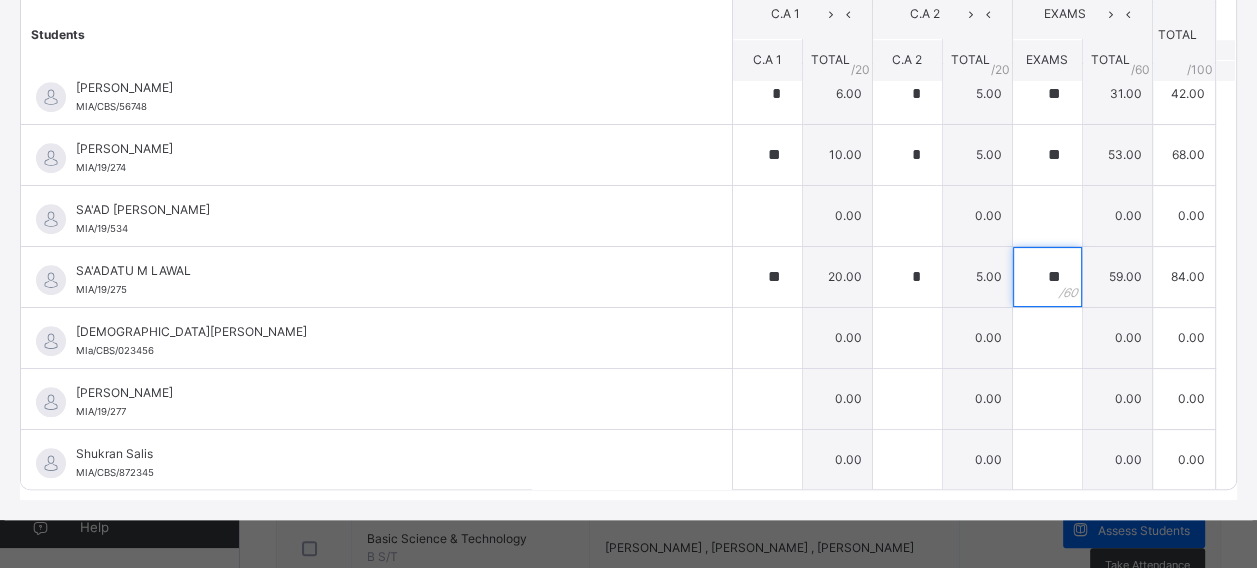 scroll, scrollTop: 1356, scrollLeft: 0, axis: vertical 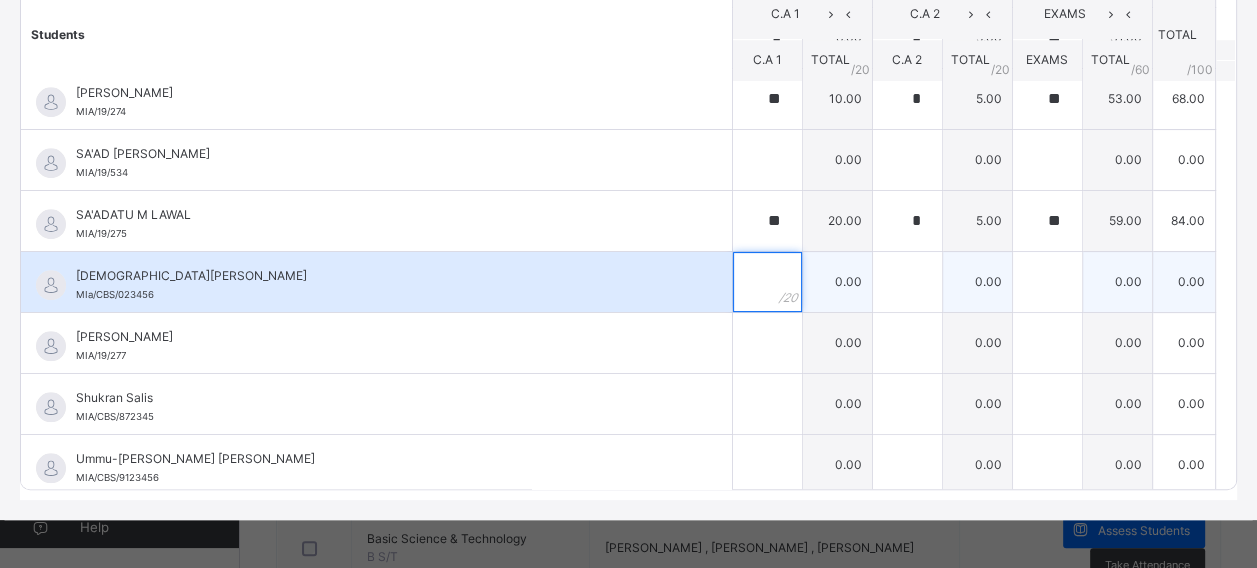 click at bounding box center (767, 282) 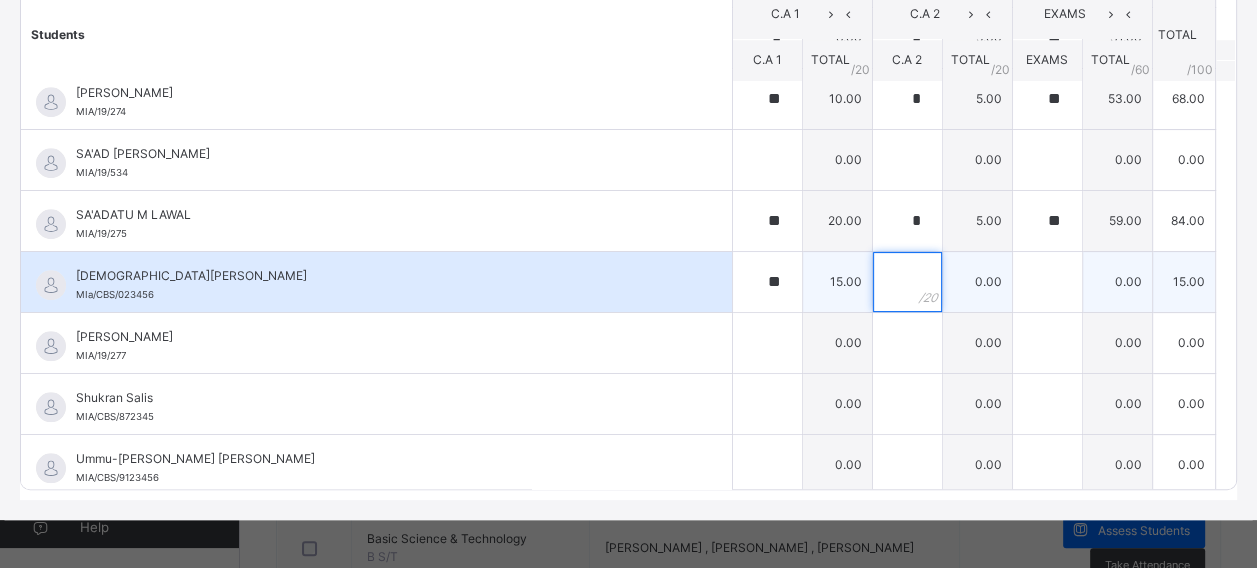 click at bounding box center [907, 282] 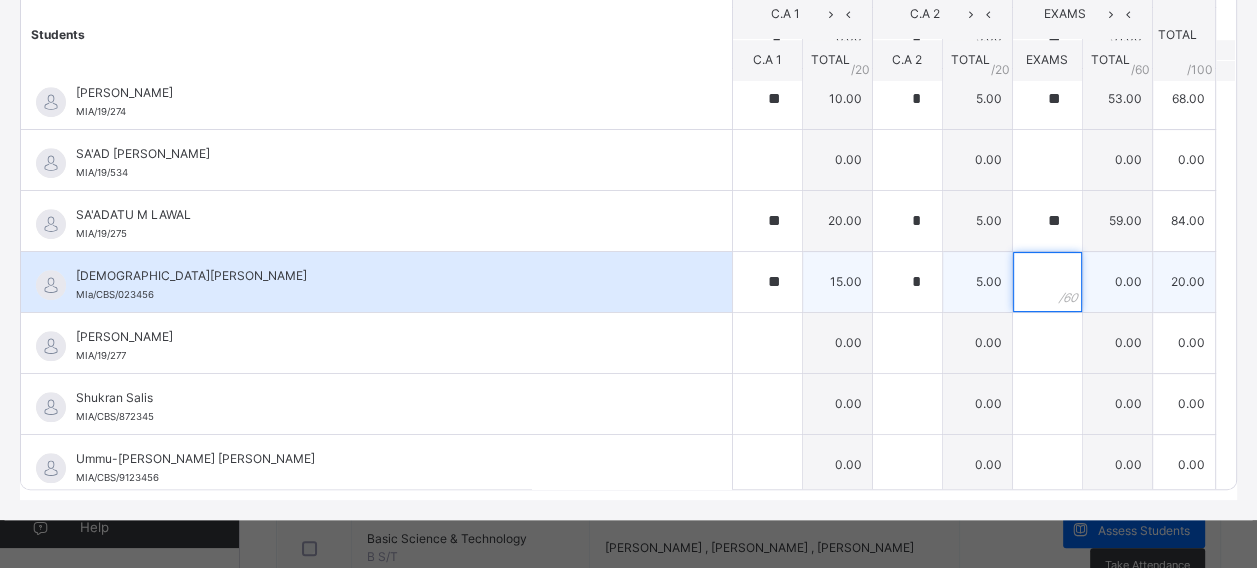 click at bounding box center [1047, 282] 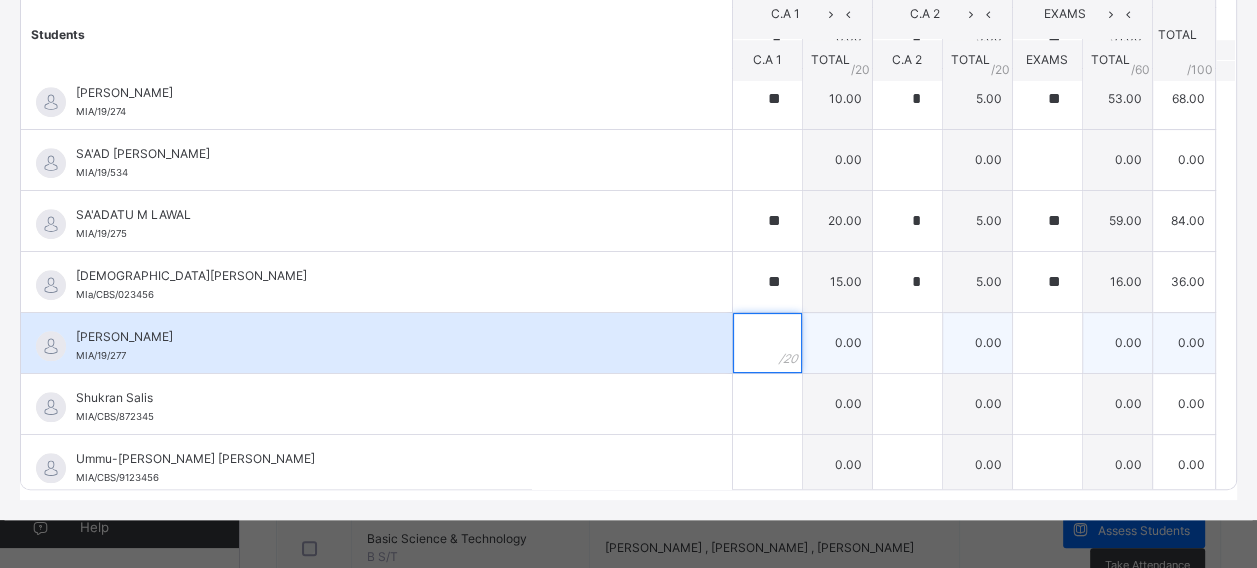 click at bounding box center [767, 343] 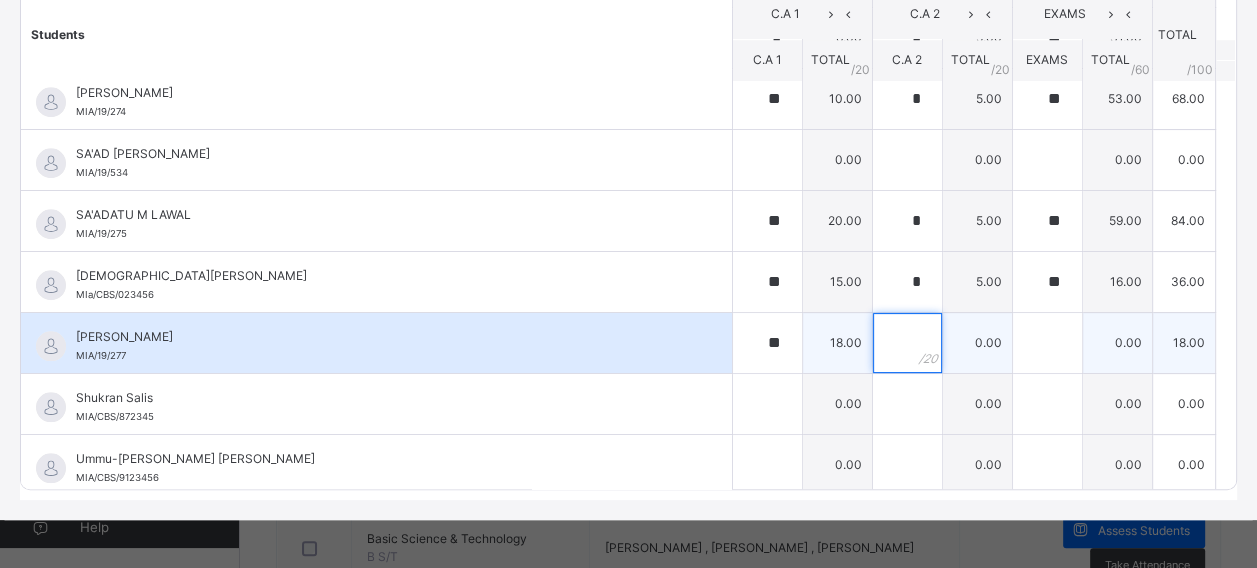 click at bounding box center [907, 343] 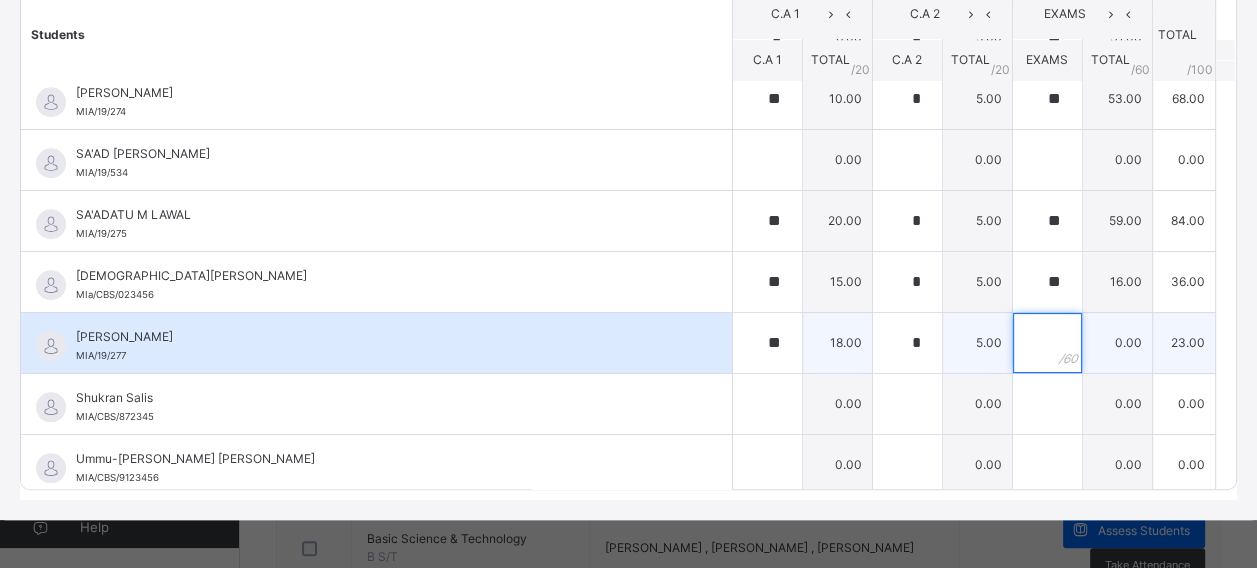 click at bounding box center [1047, 343] 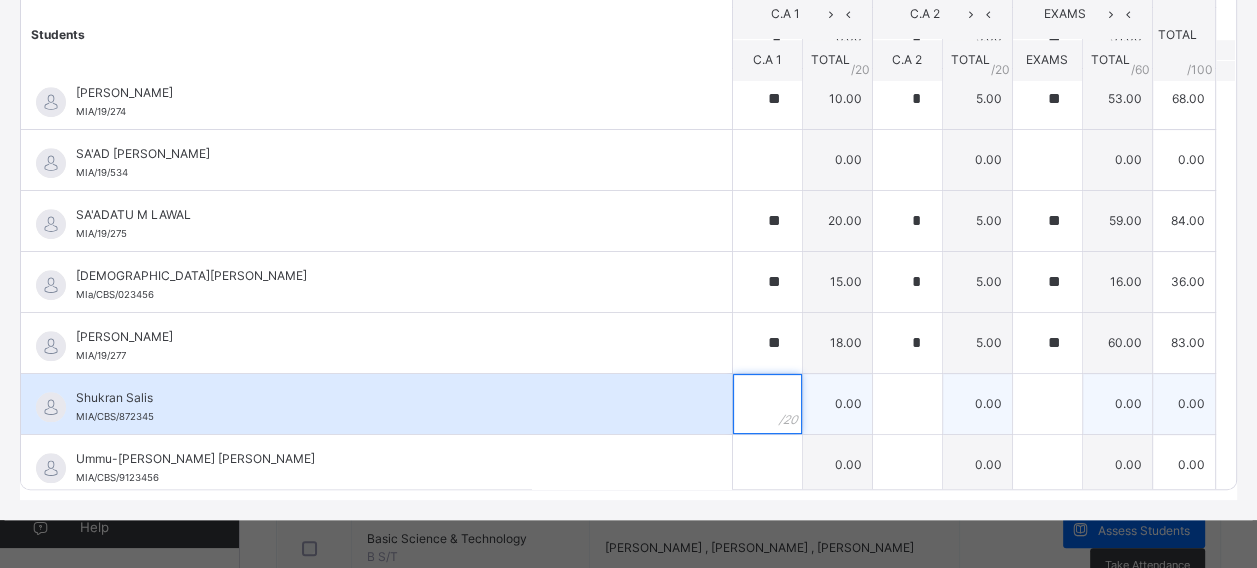 click at bounding box center (767, 404) 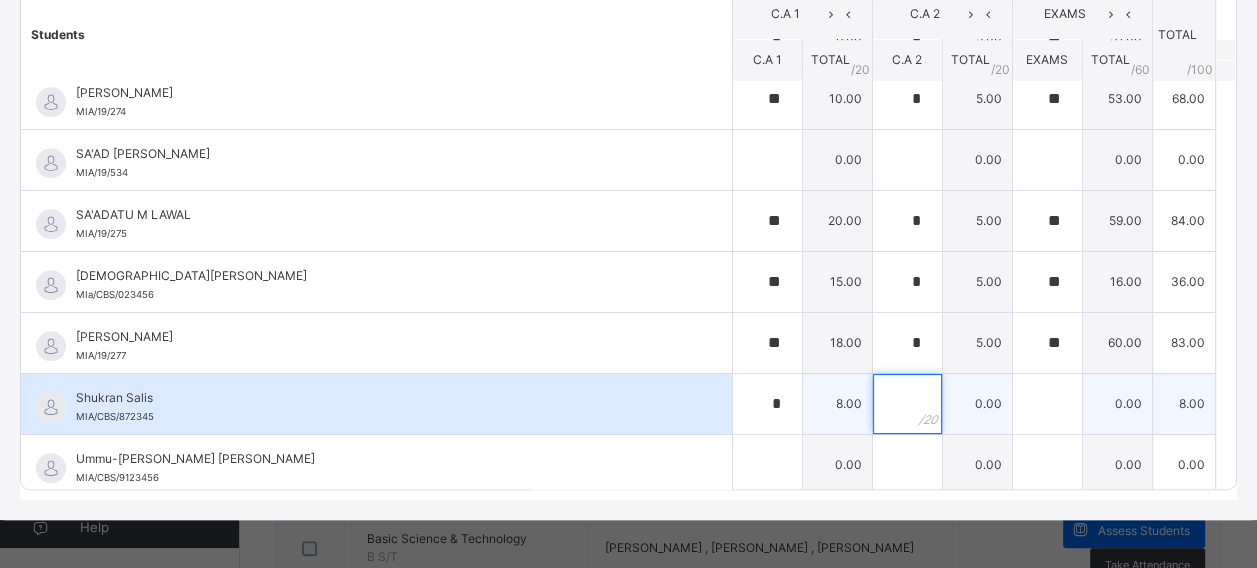 click at bounding box center (907, 404) 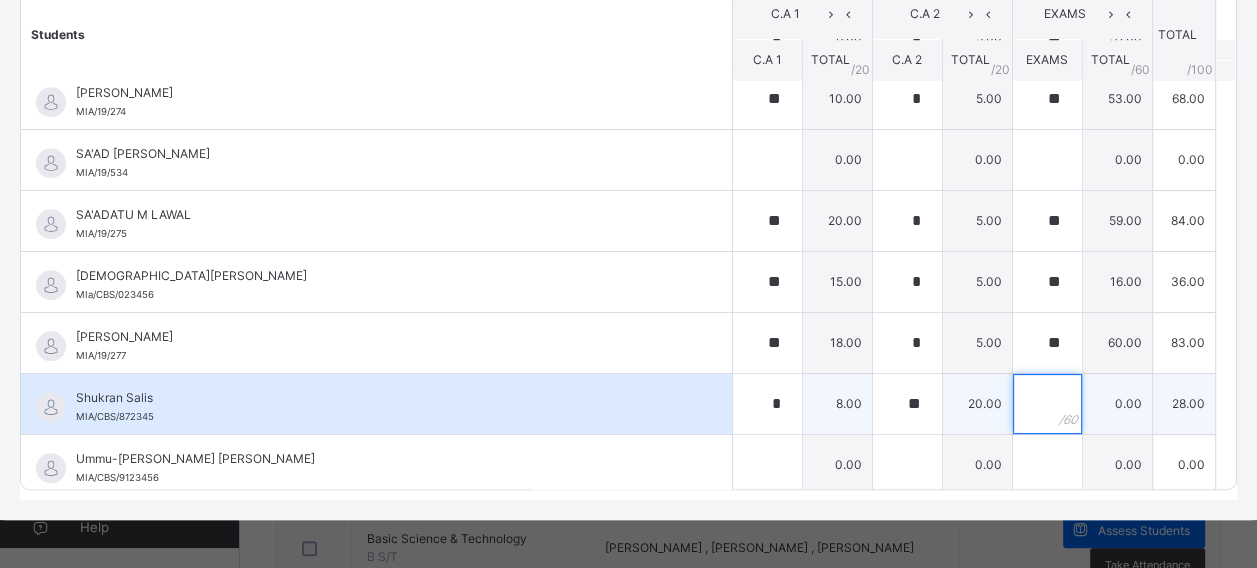 click at bounding box center (1047, 404) 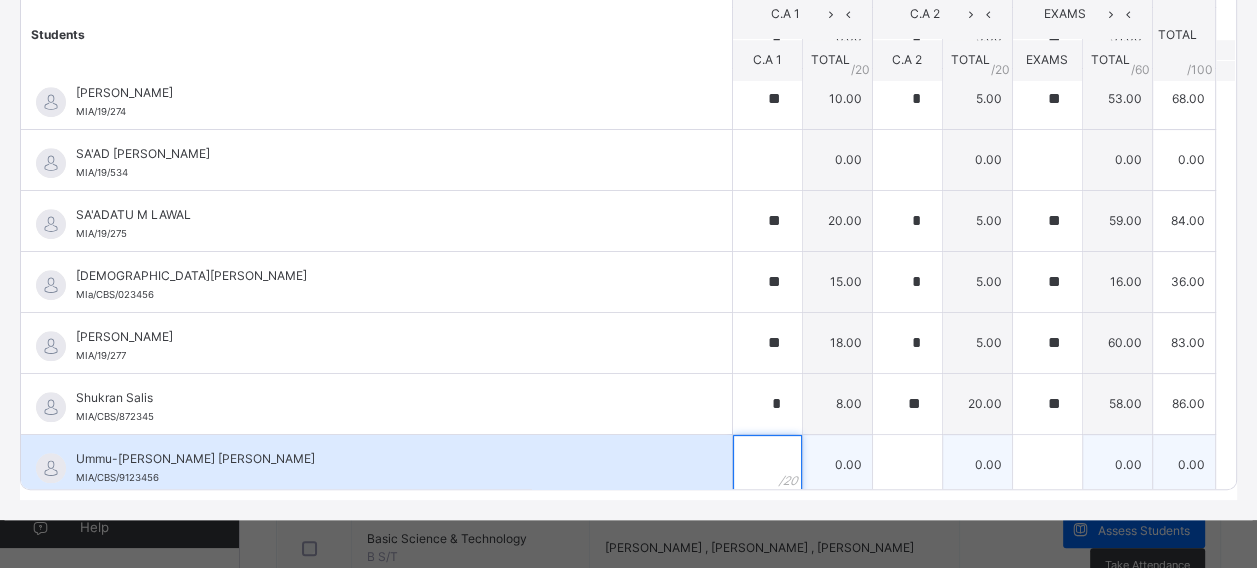 click at bounding box center [767, 465] 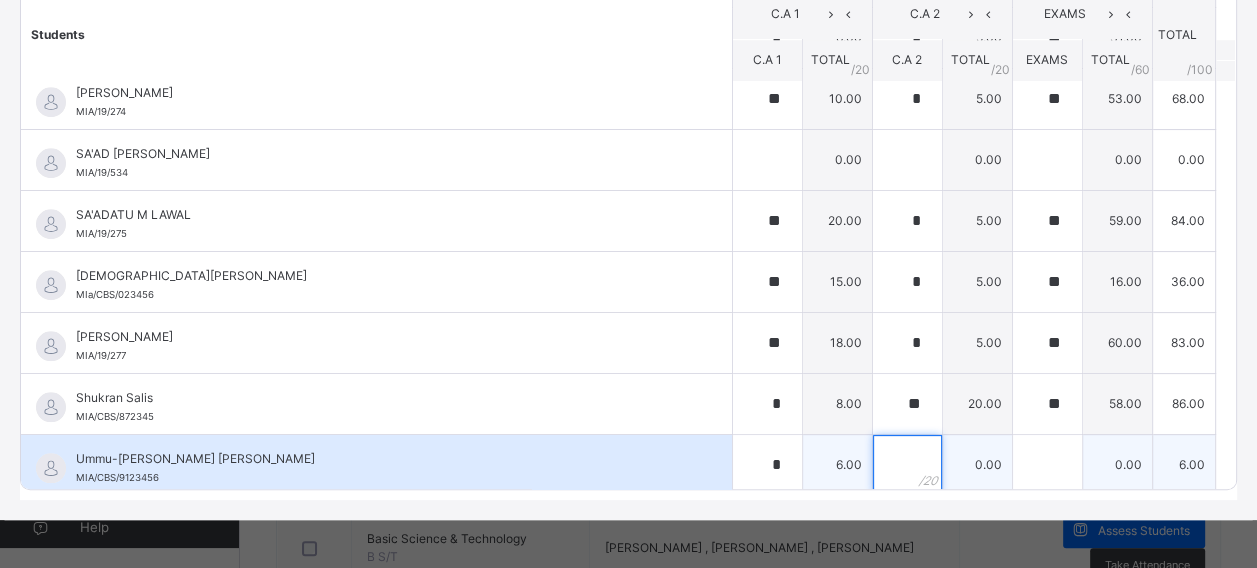 click at bounding box center [907, 465] 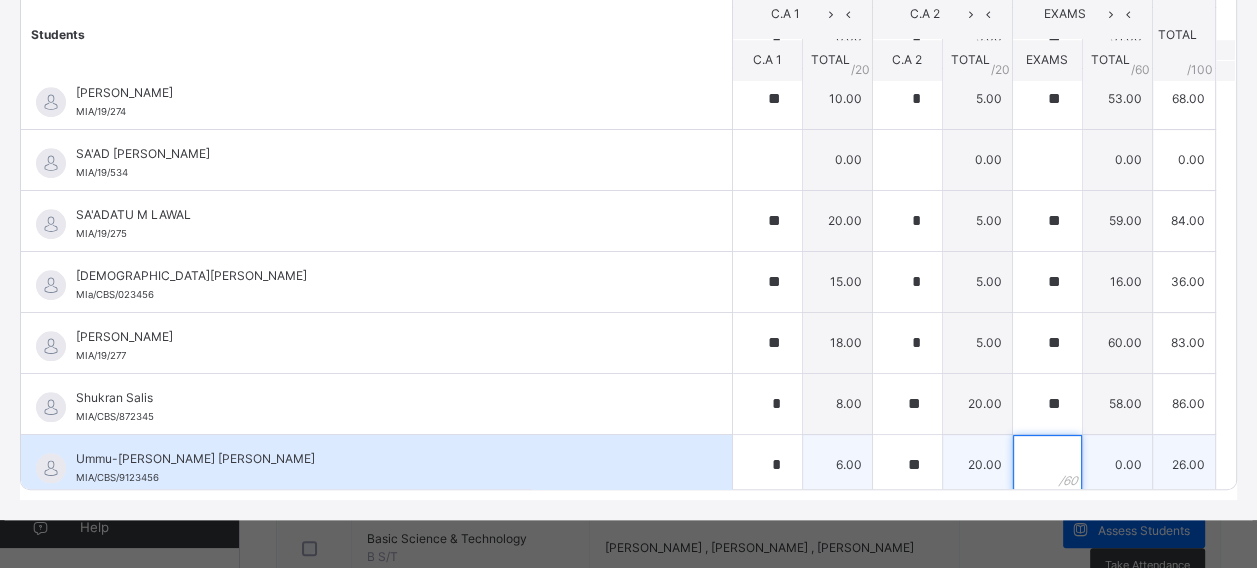 click at bounding box center (1047, 465) 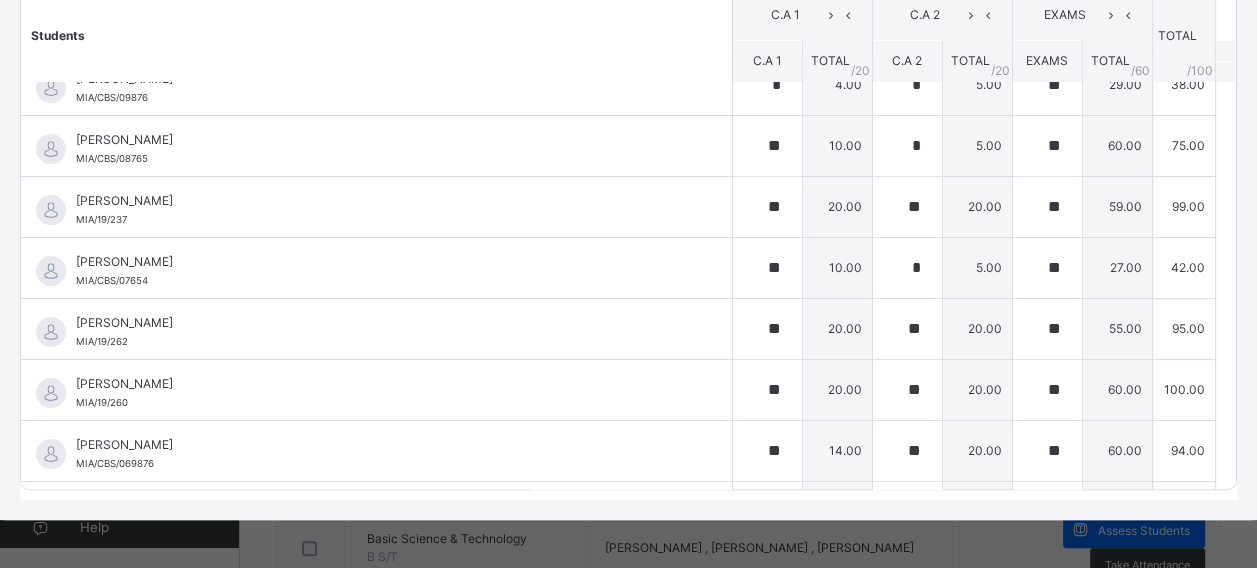 scroll, scrollTop: 0, scrollLeft: 0, axis: both 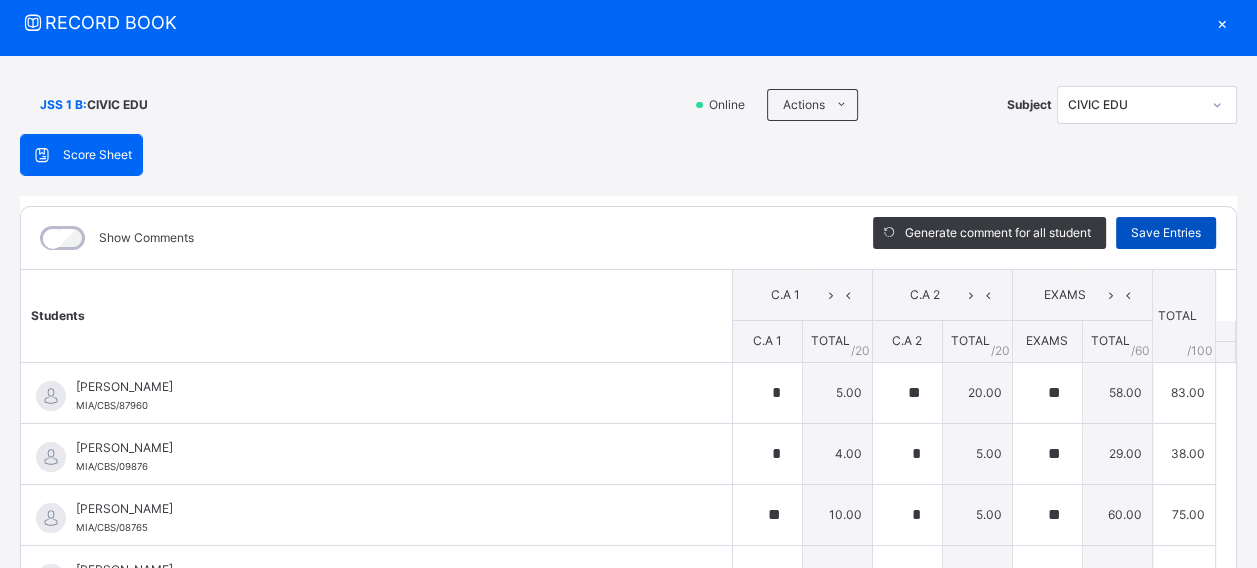 click on "Save Entries" at bounding box center [1166, 233] 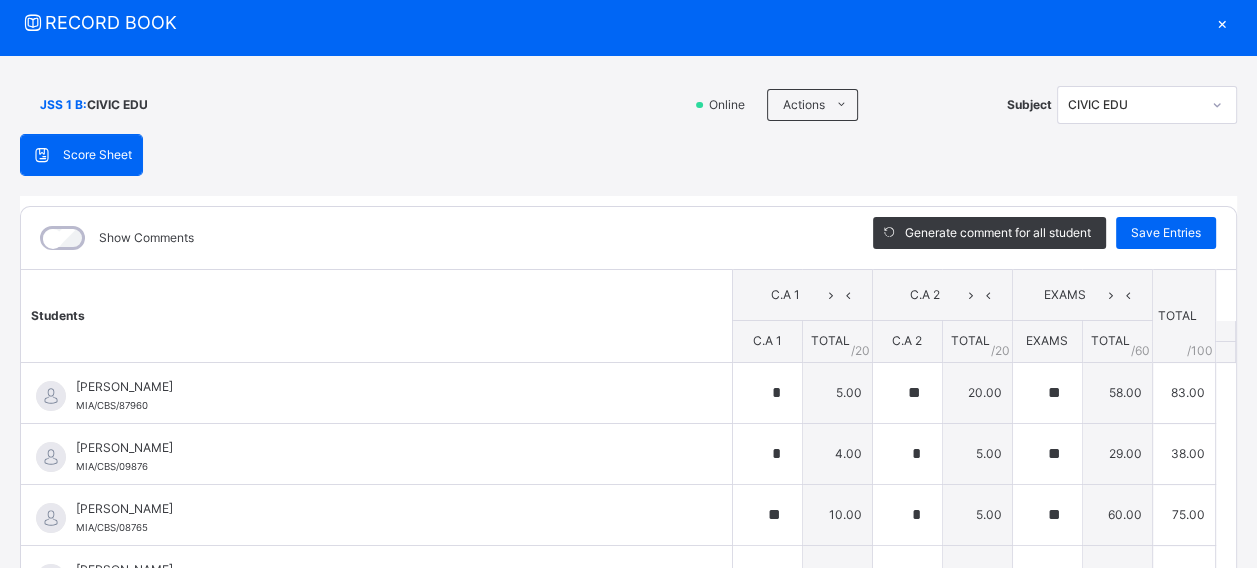 click on "CIVIC EDU" at bounding box center [1134, 105] 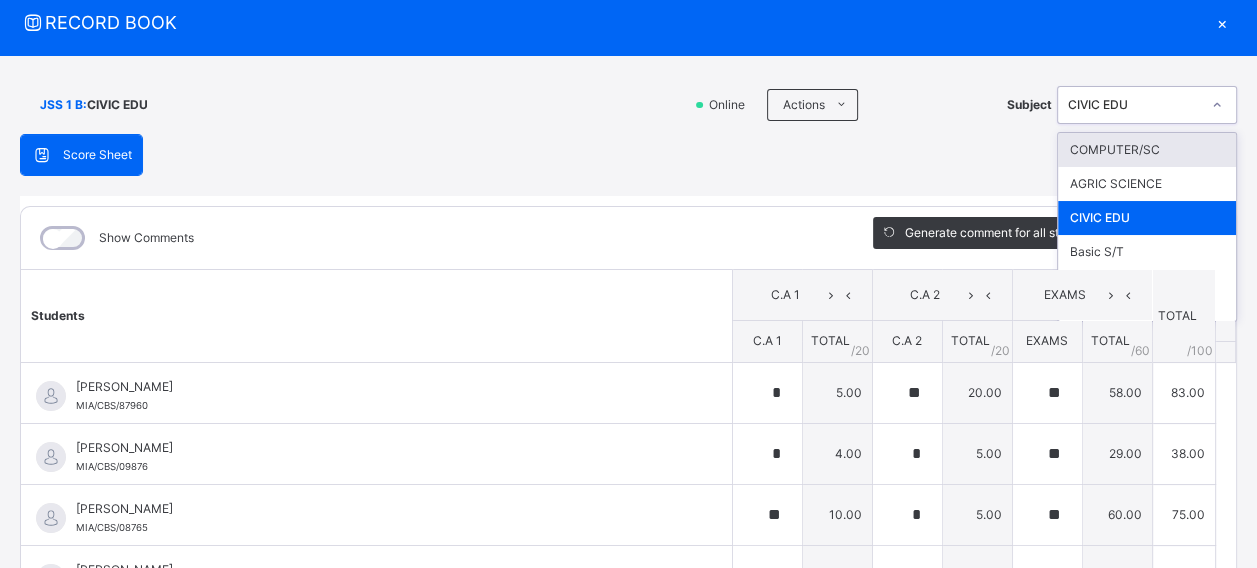 click on "COMPUTER/SC" at bounding box center [1147, 150] 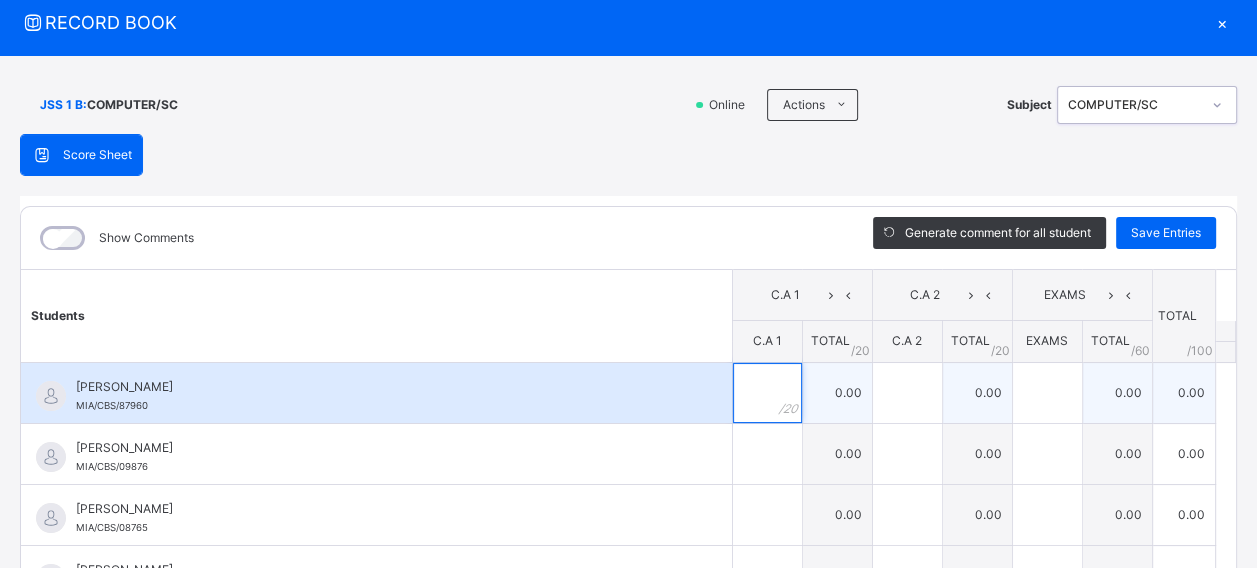click at bounding box center (767, 393) 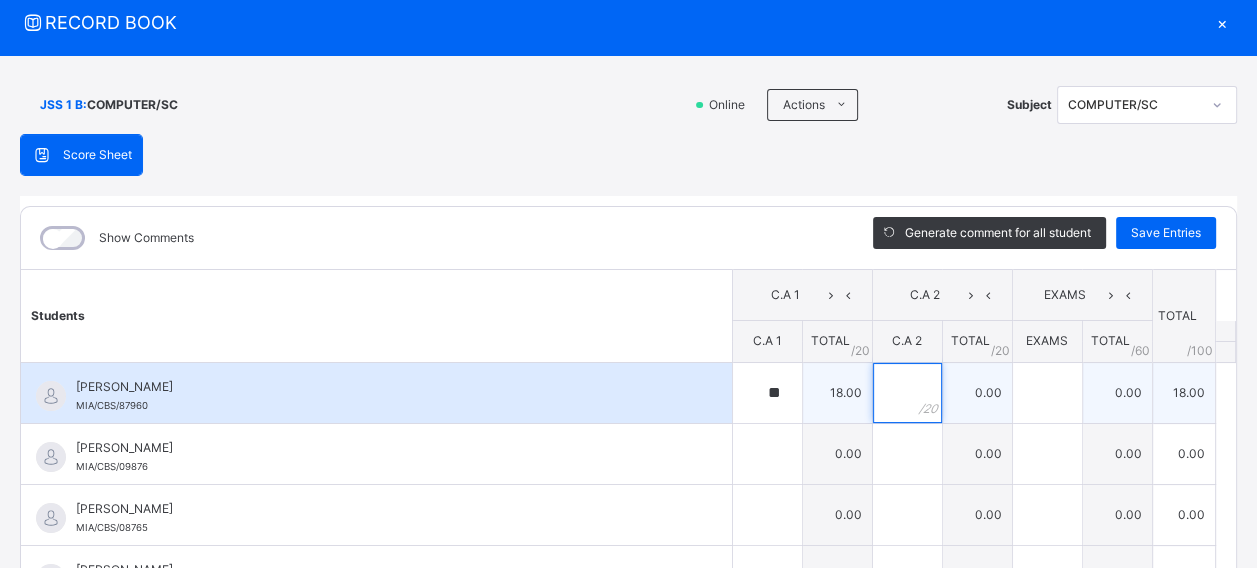 click at bounding box center [907, 393] 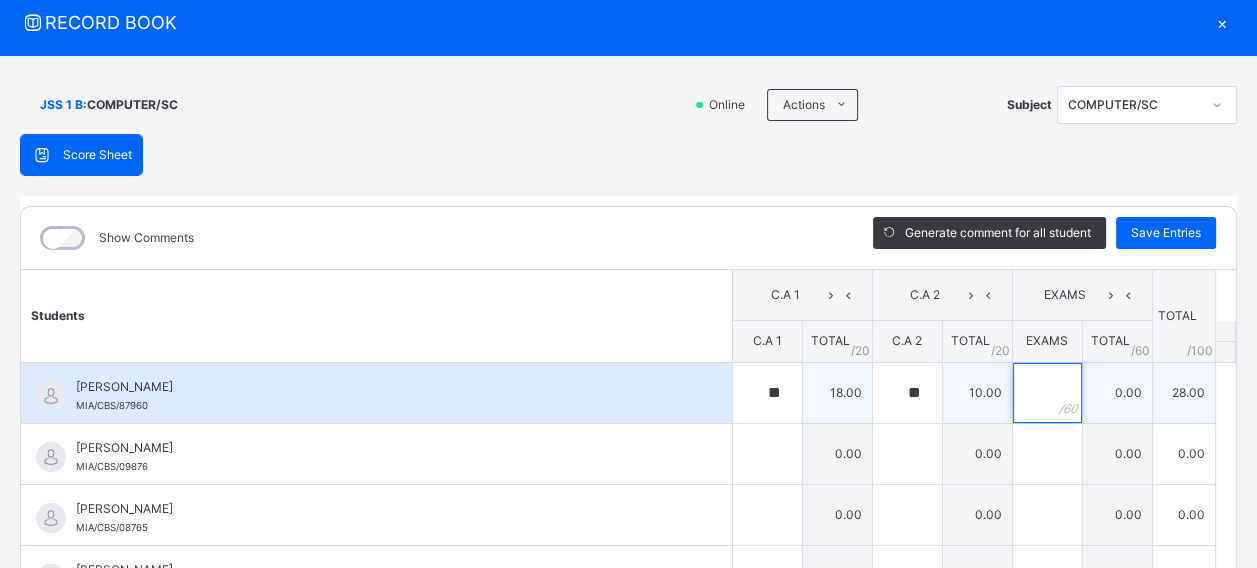 click at bounding box center [1047, 393] 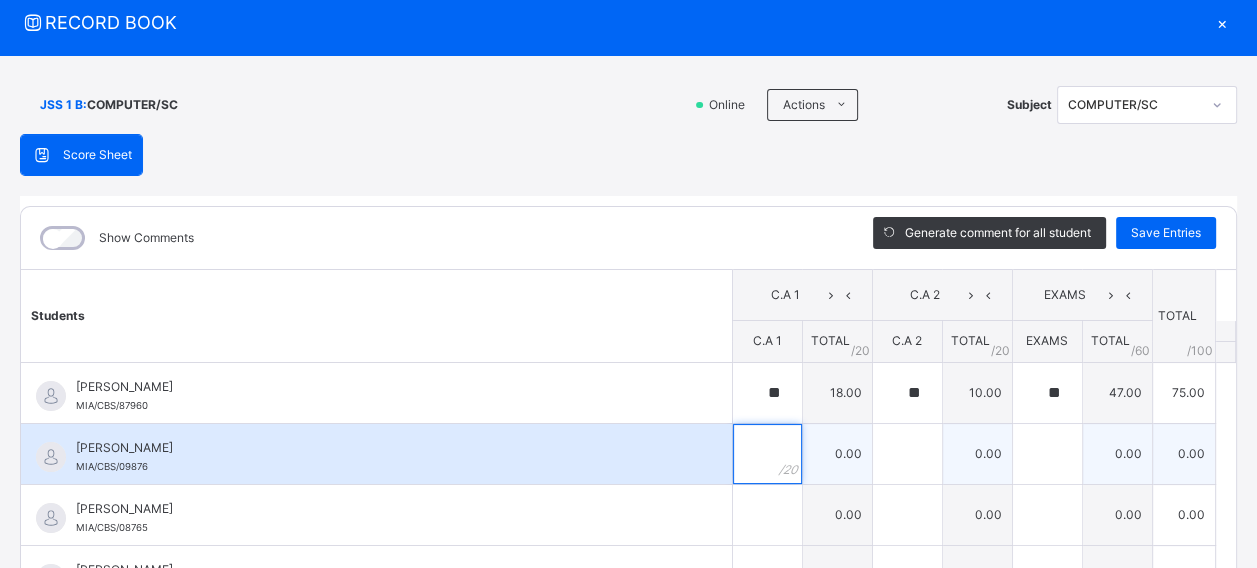 click at bounding box center [767, 454] 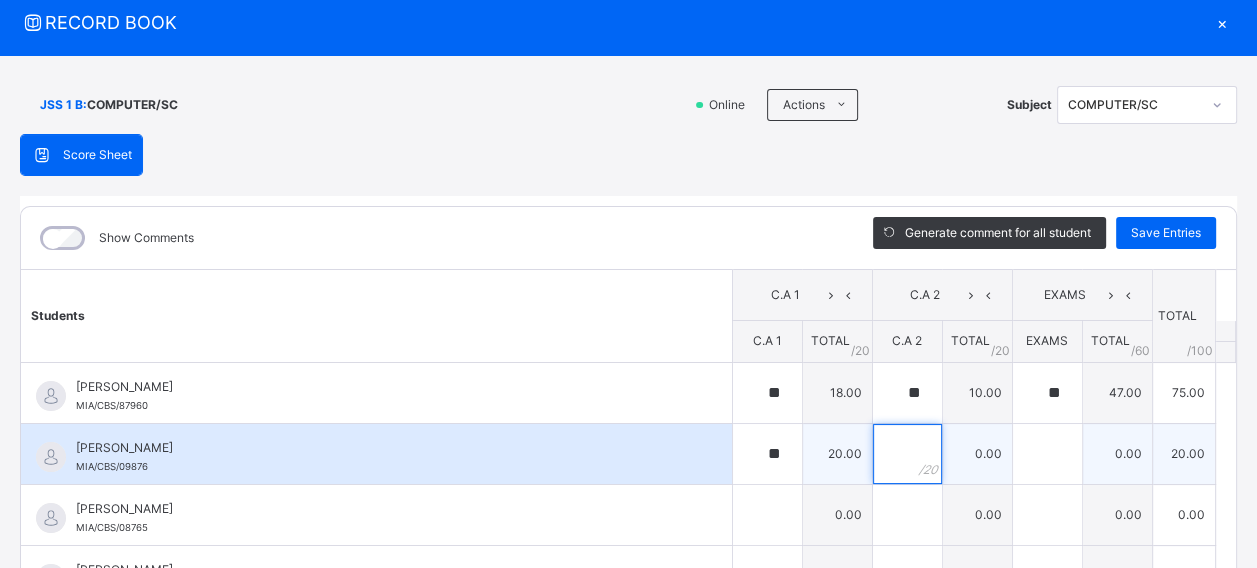 click at bounding box center [907, 454] 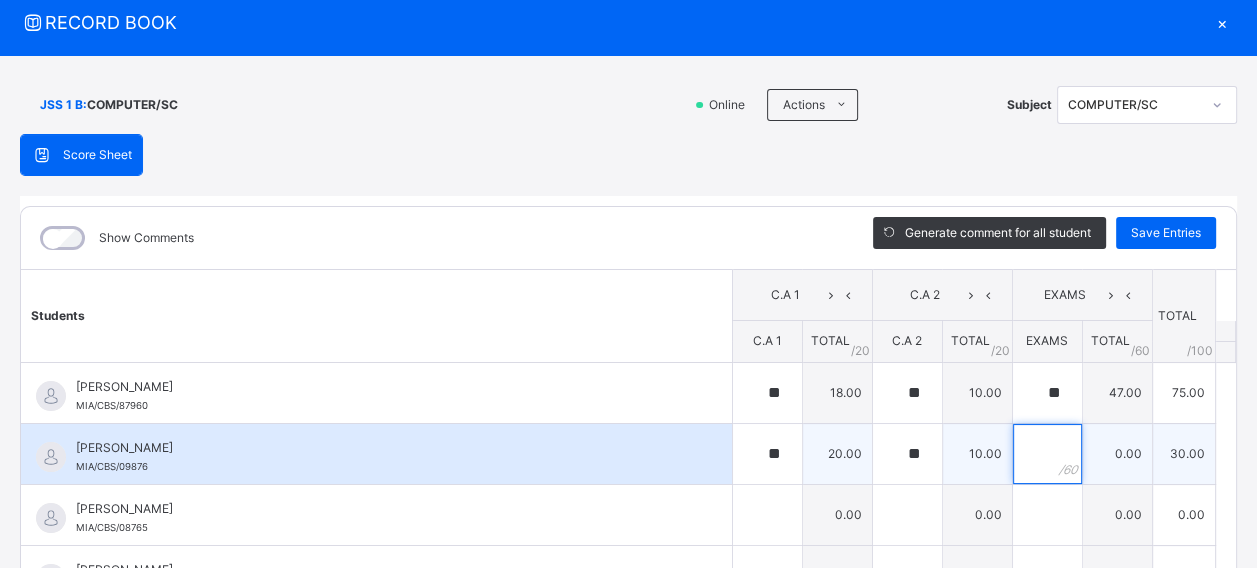 click at bounding box center (1047, 454) 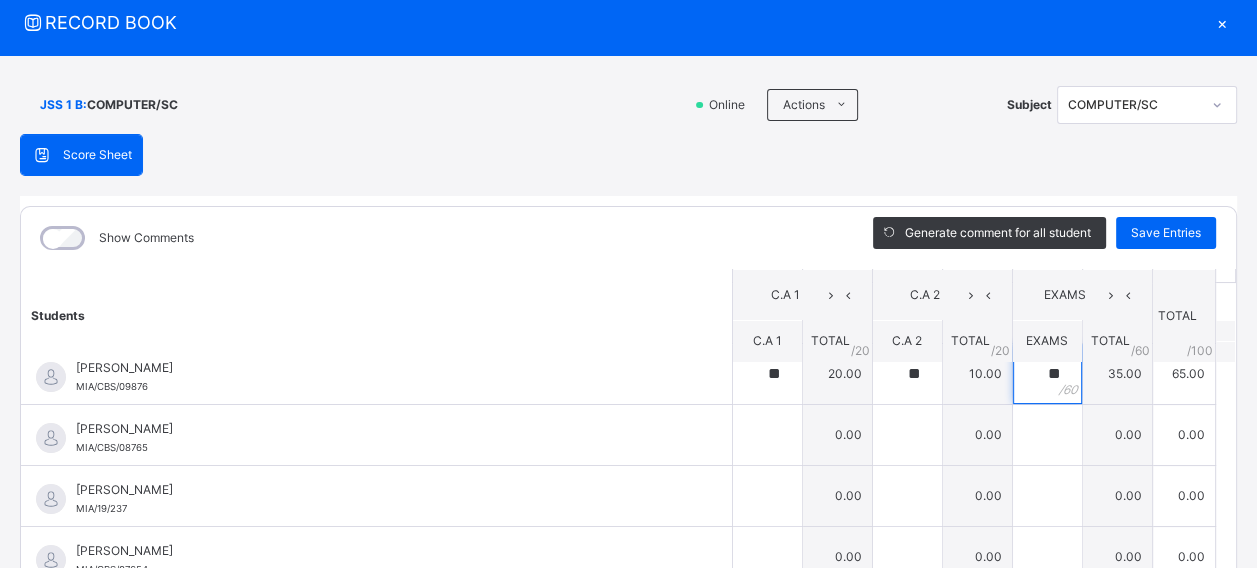 scroll, scrollTop: 67, scrollLeft: 0, axis: vertical 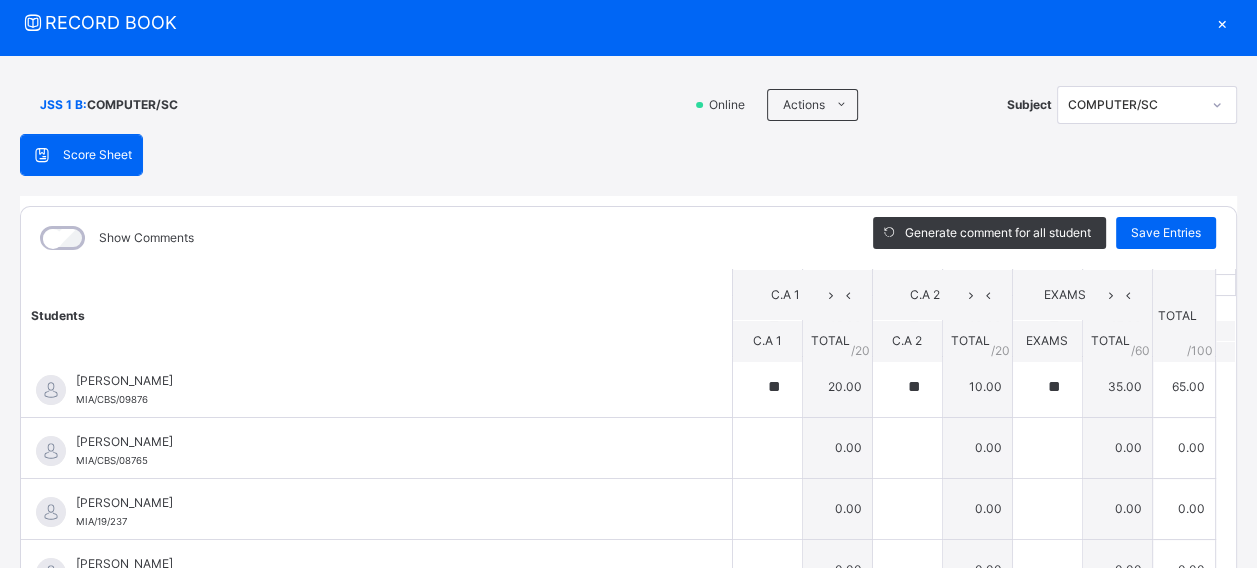 click on "JSS 1   B :   COMPUTER/SC Online Actions  Download Empty Score Sheet  Upload/map score sheet Subject  COMPUTER/SC MA'ALIQ ISLAMIC ACADEMY Date: 16th Jul 2025, 11:33:28 am Score Sheet Score Sheet Show Comments   Generate comment for all student   Save Entries Class Level:  JSS 1   B Subject:  COMPUTER/SC Session:  2024/2025 Session Session:  Third Term Students C.A 1 C.A 2 EXAMS TOTAL /100 Comment C.A 1 TOTAL / 20 C.A 2 TOTAL / 20 EXAMS TOTAL / 60 Abdullahi  Mustapha MIA/CBS/87960 Abdullahi  Mustapha MIA/CBS/87960 ** 18.00 ** 10.00 ** 47.00 75.00 Generate comment 0 / 250   ×   Subject Teacher’s Comment Generate and see in full the comment developed by the AI with an option to regenerate the comment JS Abdullahi  Mustapha   MIA/CBS/87960   Total 75.00  / 100.00 Sims Bot   Regenerate     Use this comment   Abubakar  Mahmud MIA/CBS/09876 Abubakar  Mahmud MIA/CBS/09876 ** 20.00 ** 10.00 ** 35.00 65.00 Generate comment 0 / 250   ×   Subject Teacher’s Comment JS Abubakar  Mahmud   MIA/CBS/09876   Total 65.00" at bounding box center [628, 428] 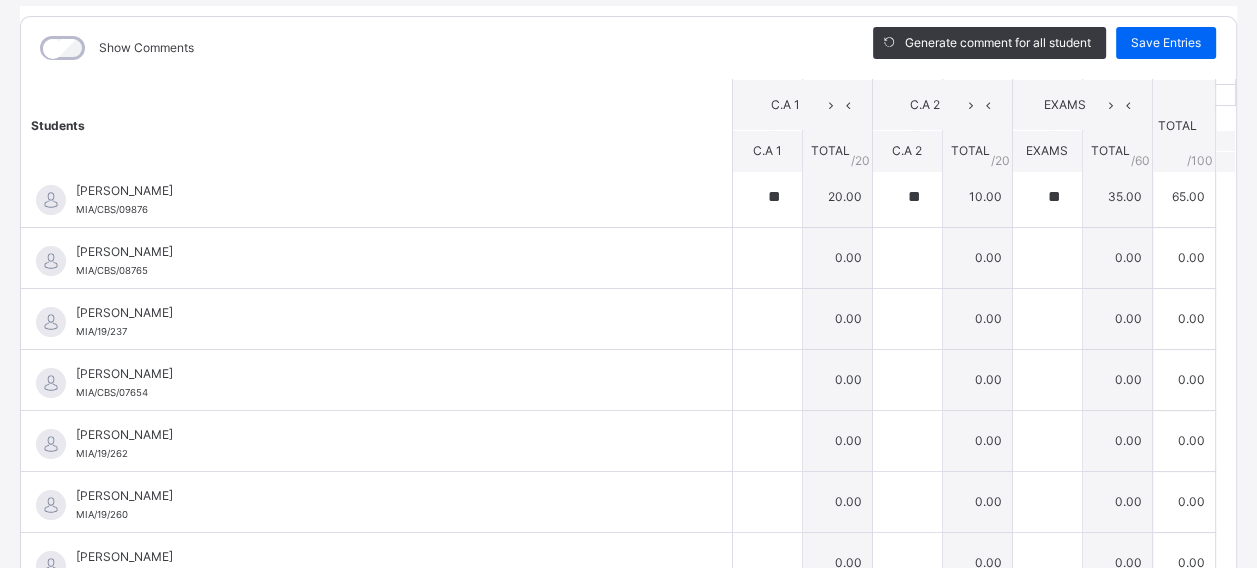 scroll, scrollTop: 288, scrollLeft: 0, axis: vertical 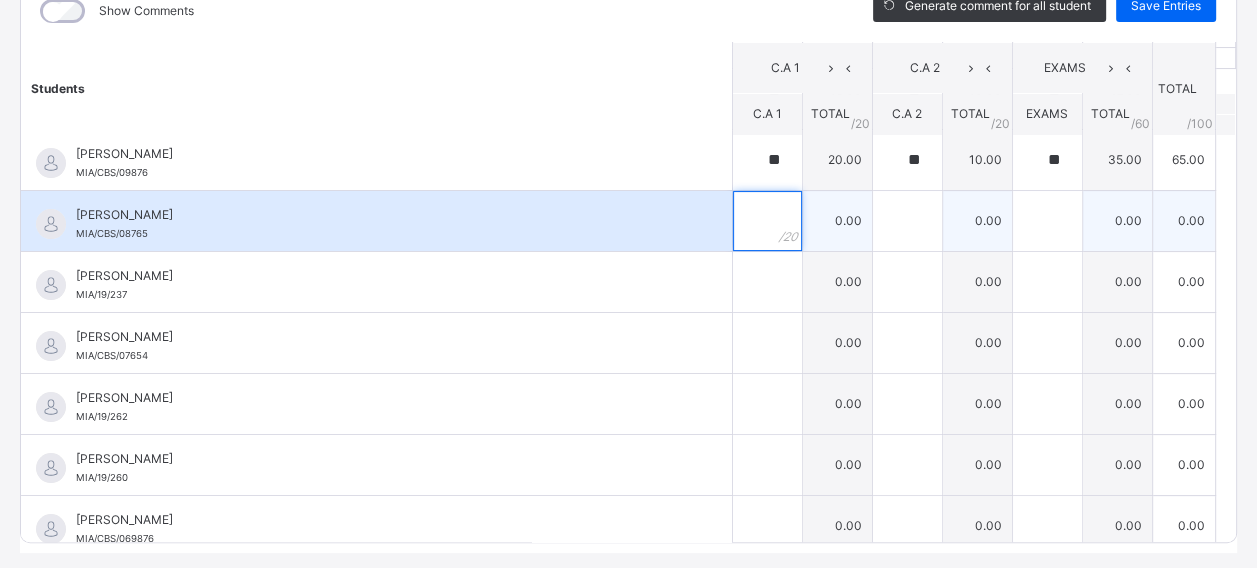 click at bounding box center [767, 221] 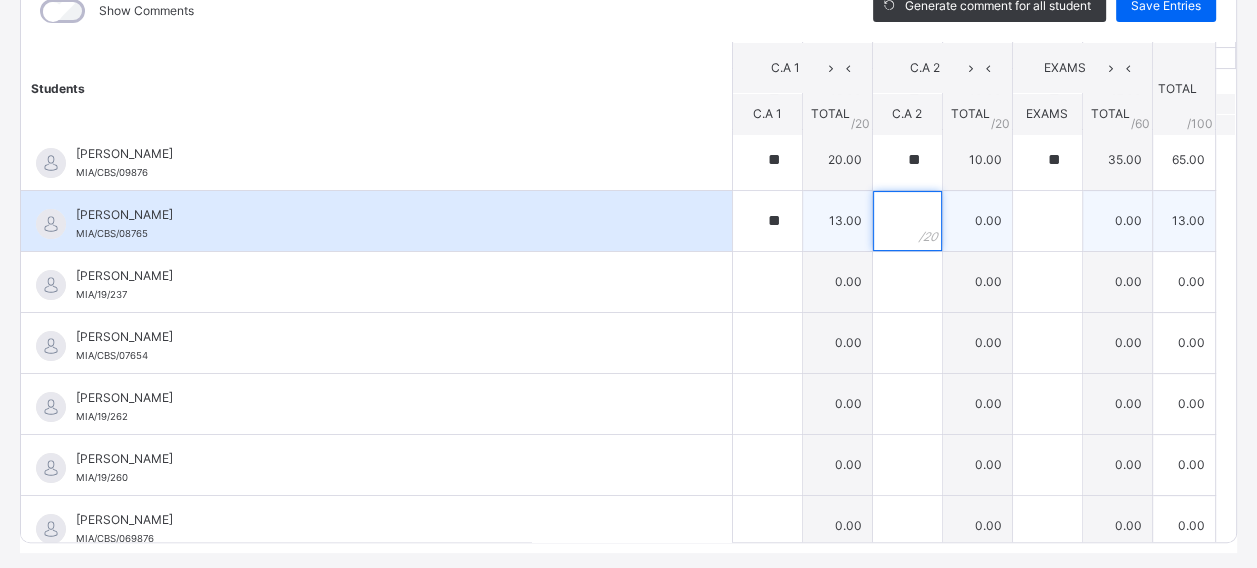 click at bounding box center (907, 221) 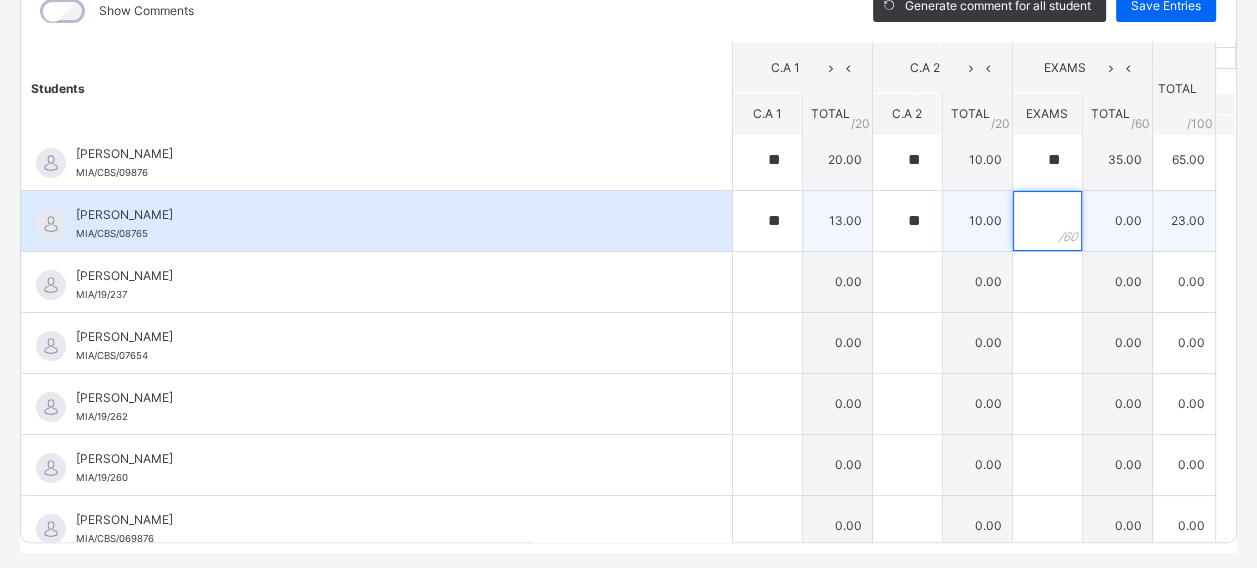 click at bounding box center (1047, 221) 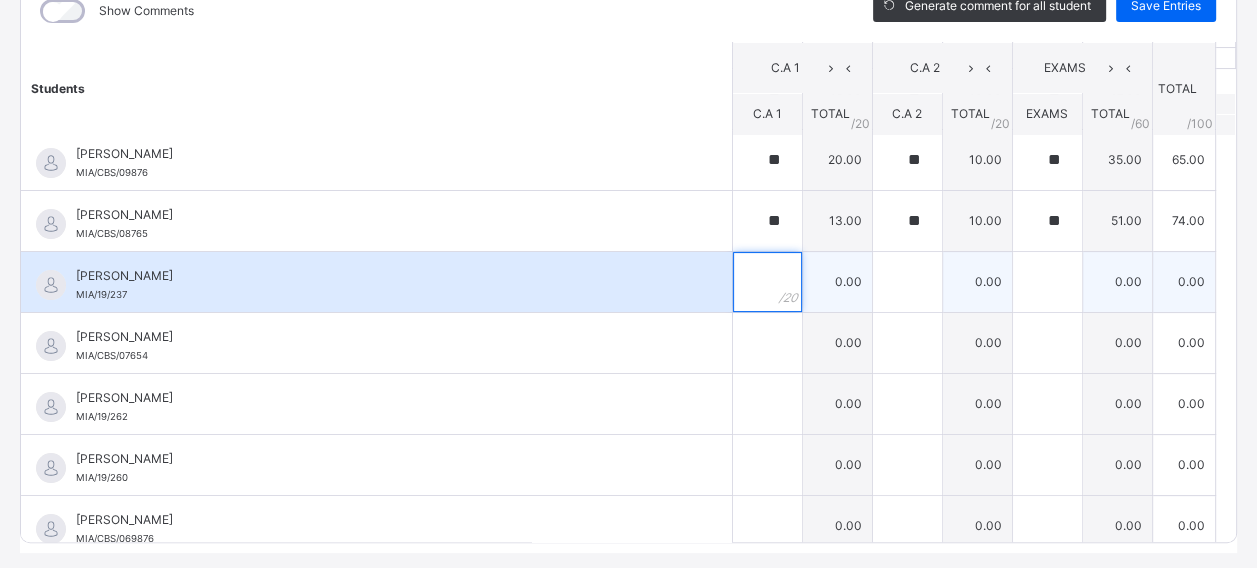 click at bounding box center (767, 282) 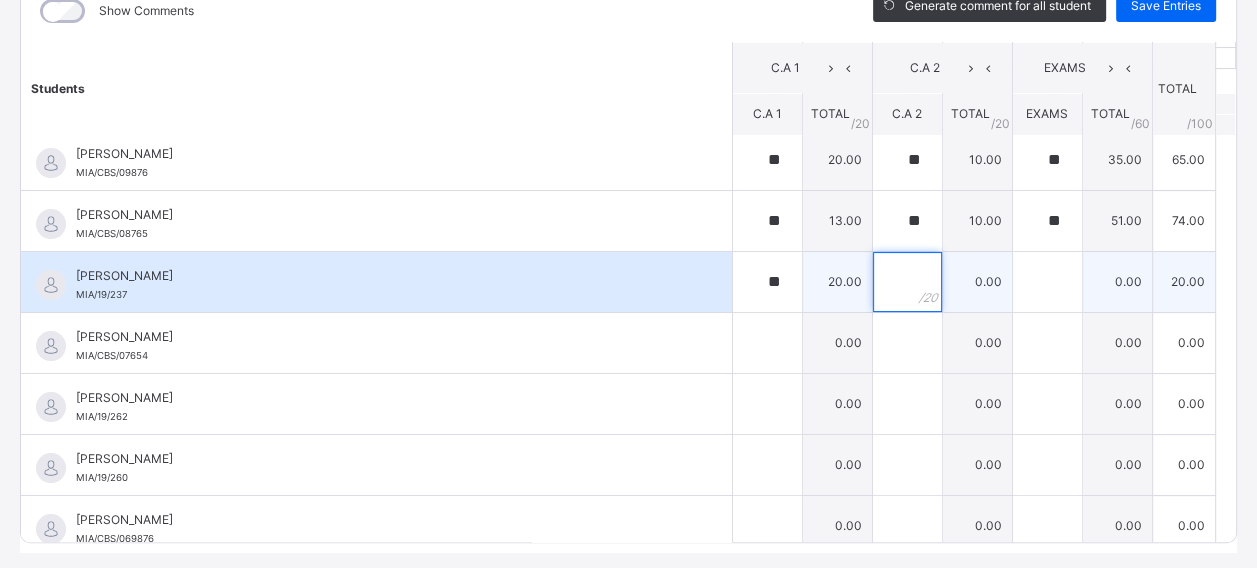 click at bounding box center [907, 282] 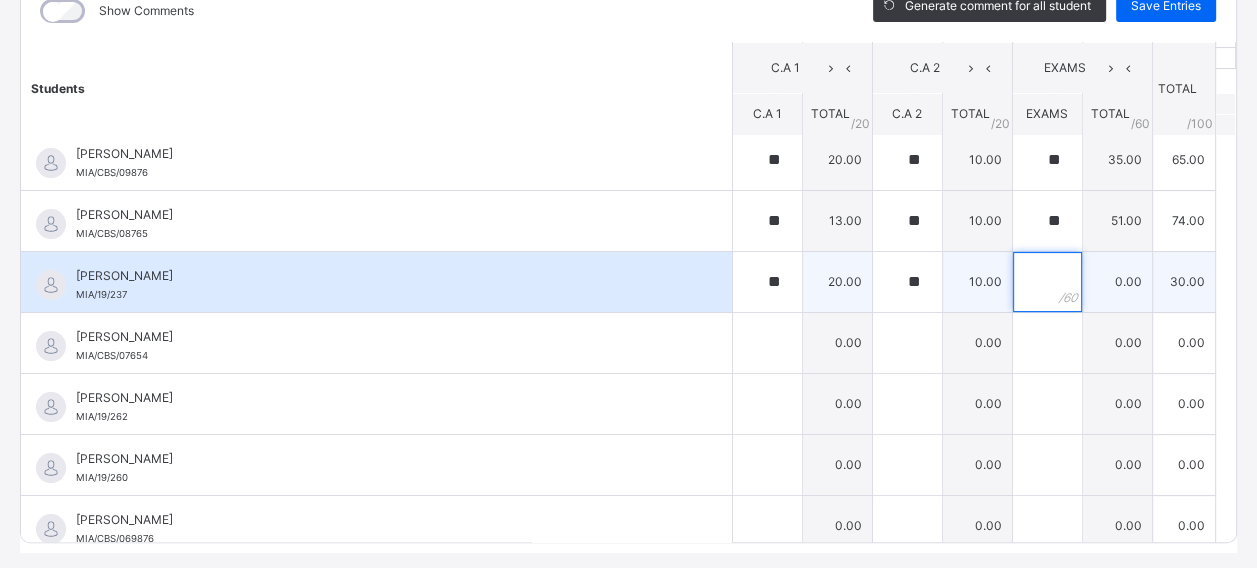 click at bounding box center [1047, 282] 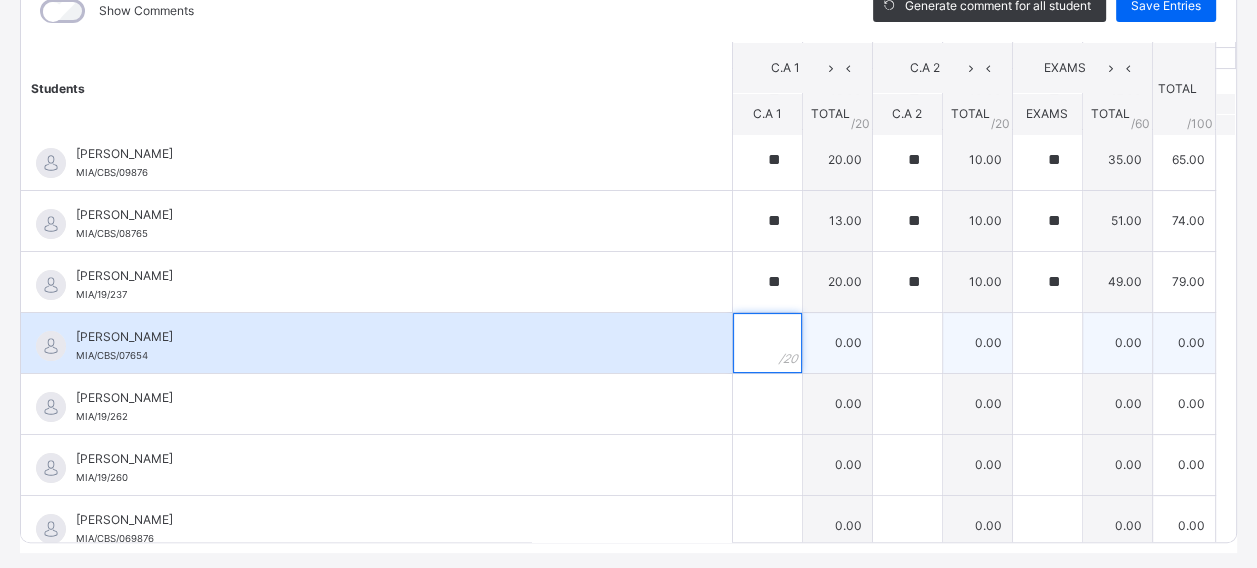 click at bounding box center [767, 343] 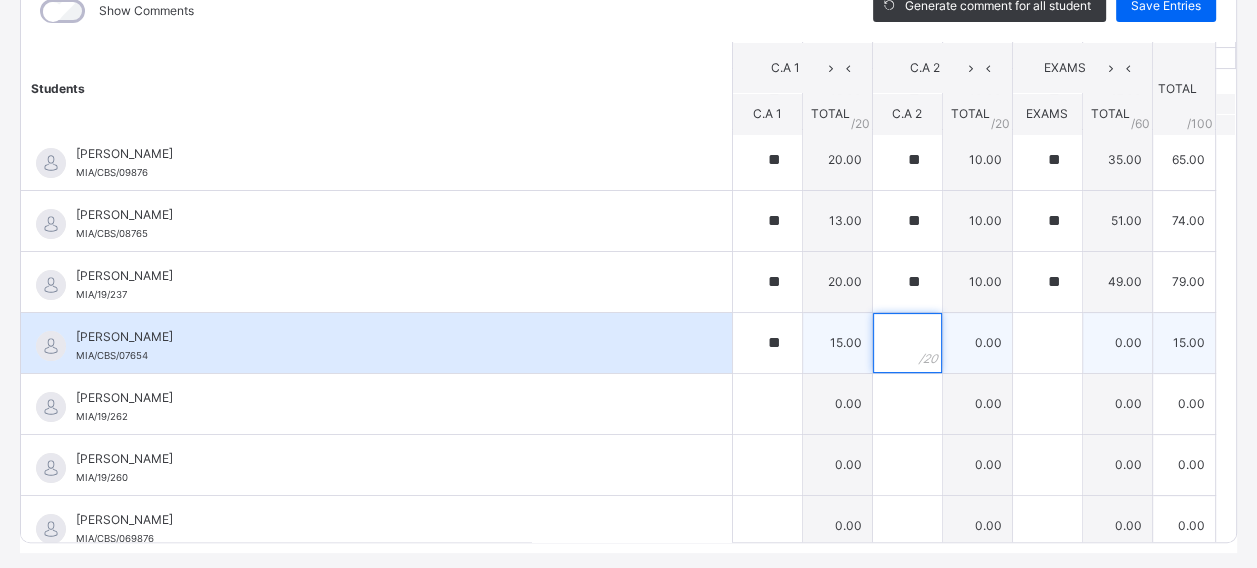 click at bounding box center (907, 343) 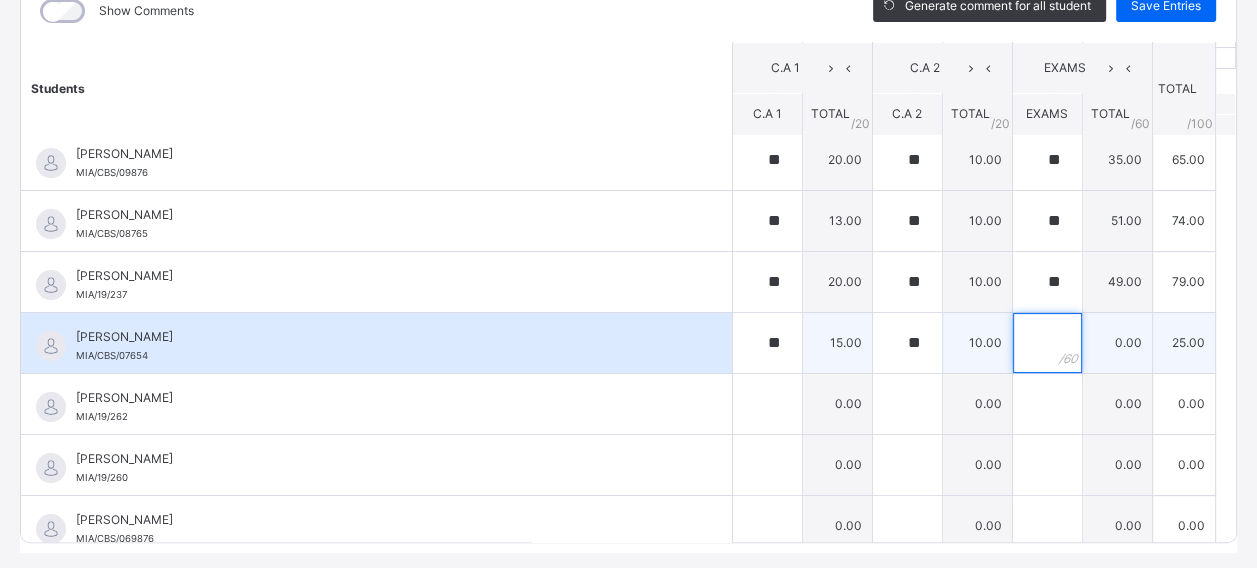 click at bounding box center (1047, 343) 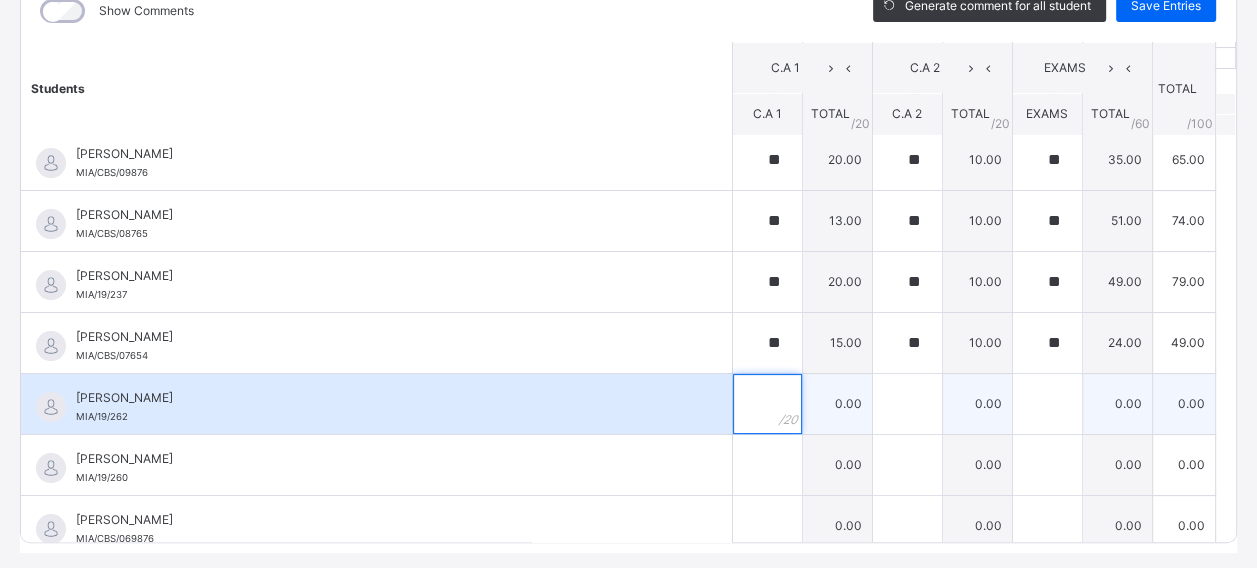 click at bounding box center (767, 404) 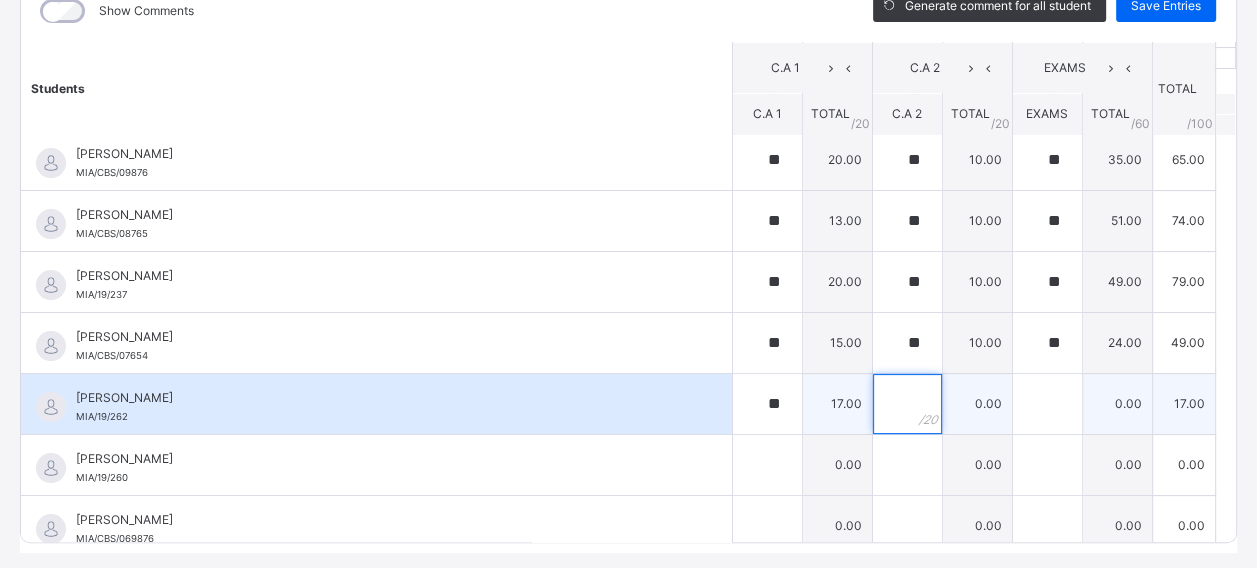 click at bounding box center (907, 404) 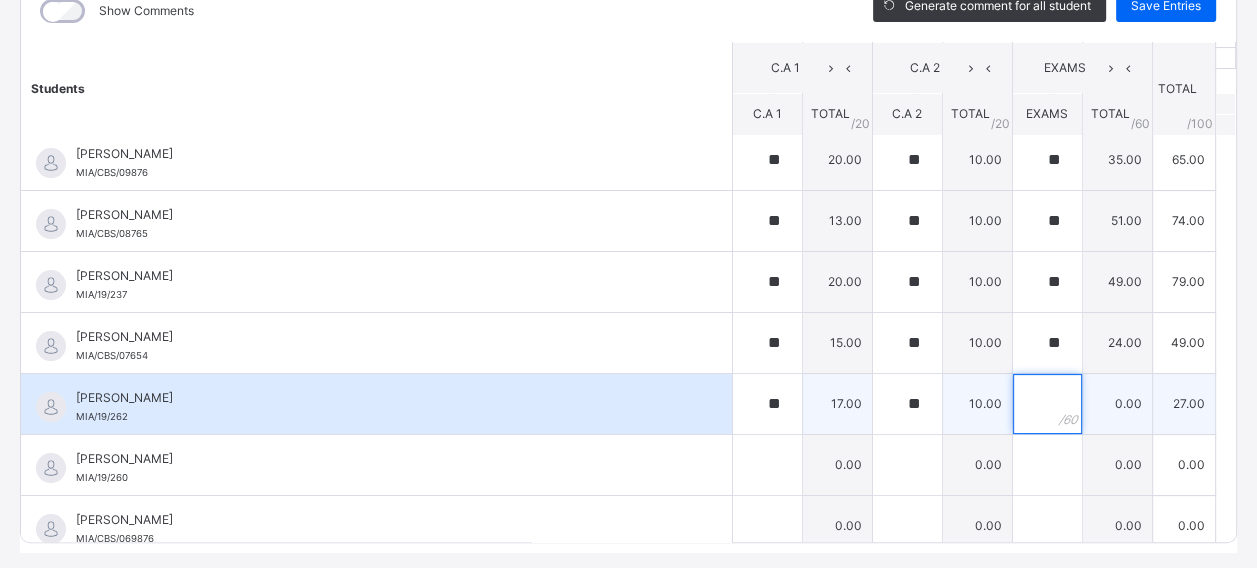 click at bounding box center (1047, 404) 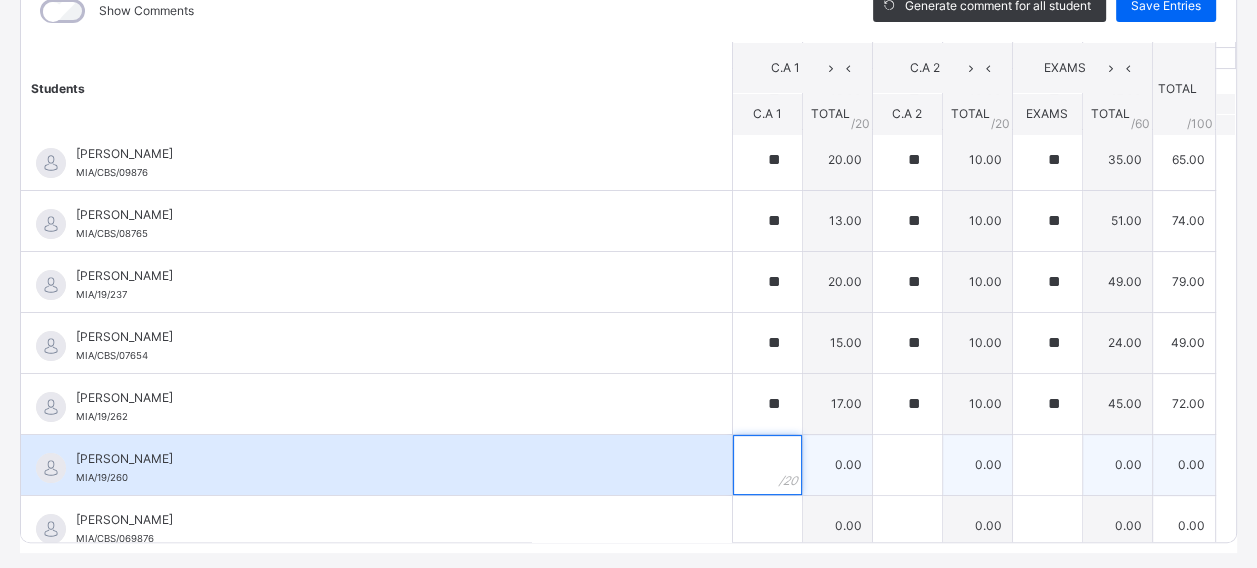 click at bounding box center (767, 465) 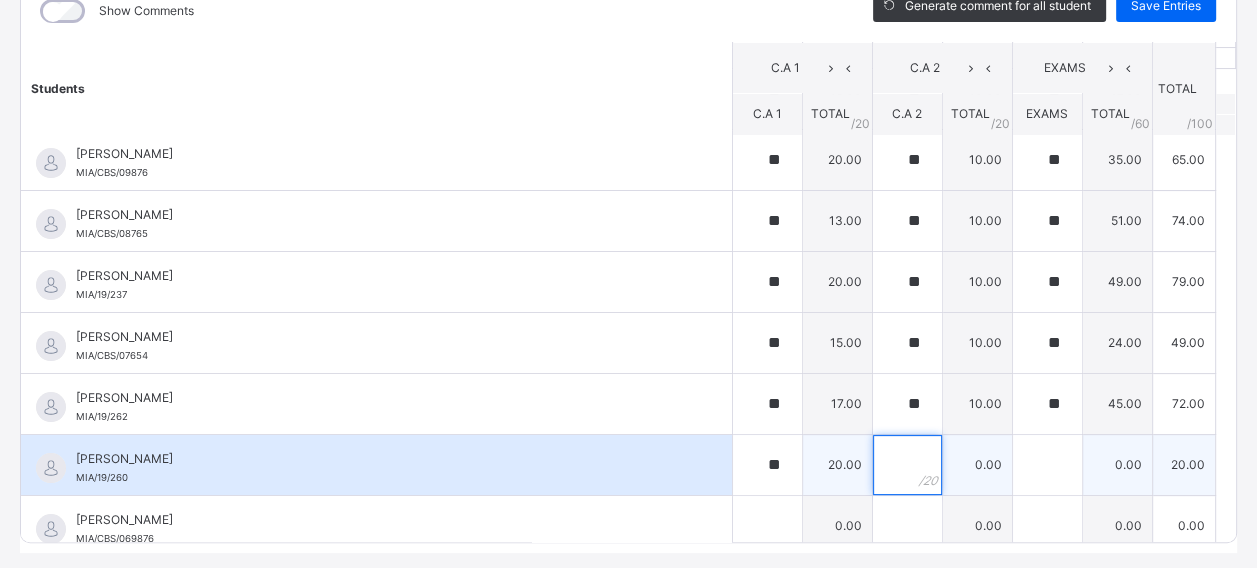 click at bounding box center [907, 465] 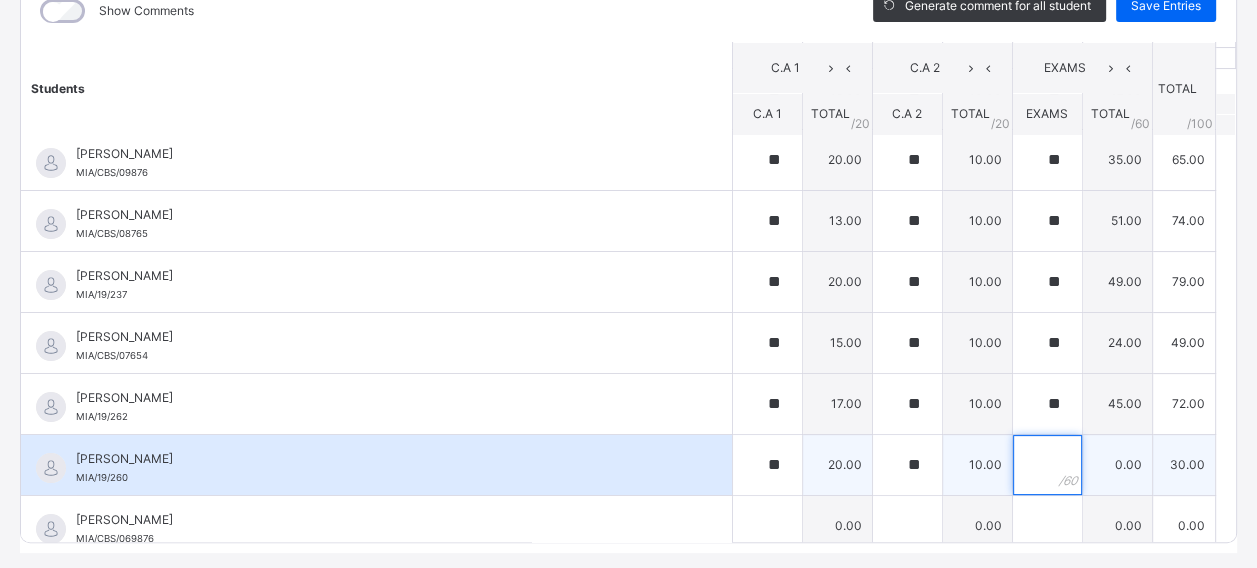 click at bounding box center (1047, 465) 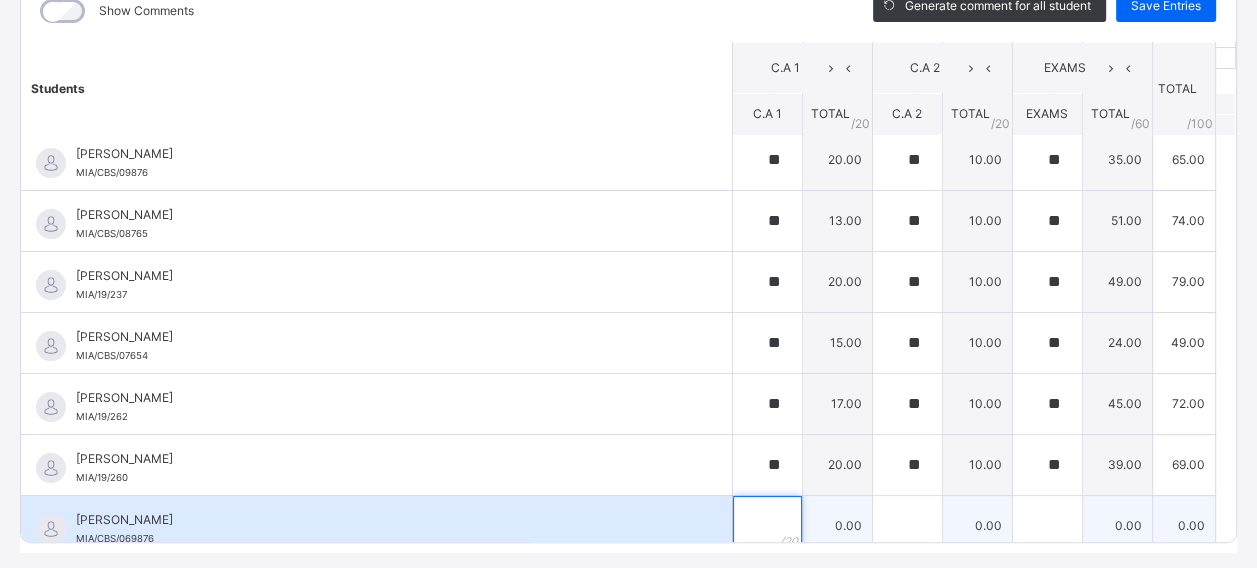 click at bounding box center (767, 526) 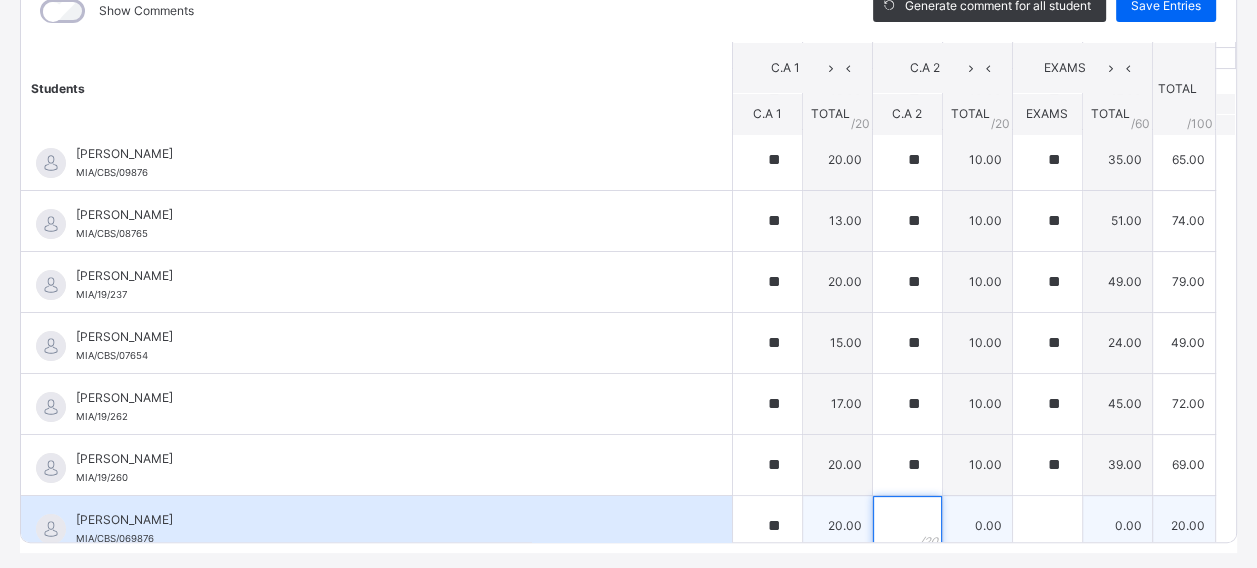 click at bounding box center (907, 526) 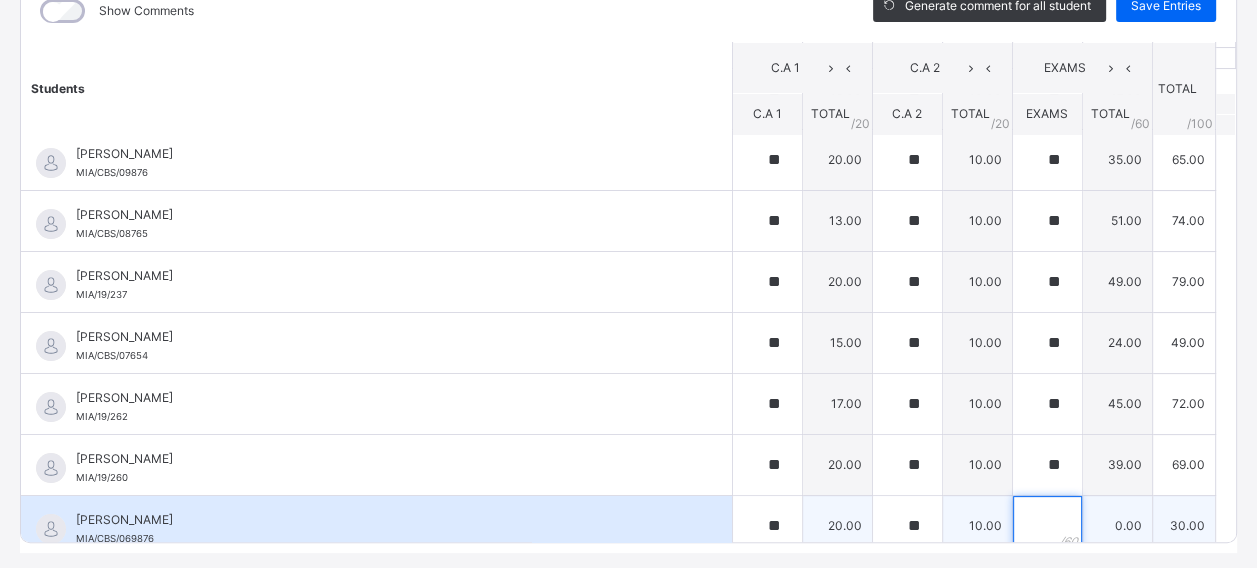 click at bounding box center [1047, 526] 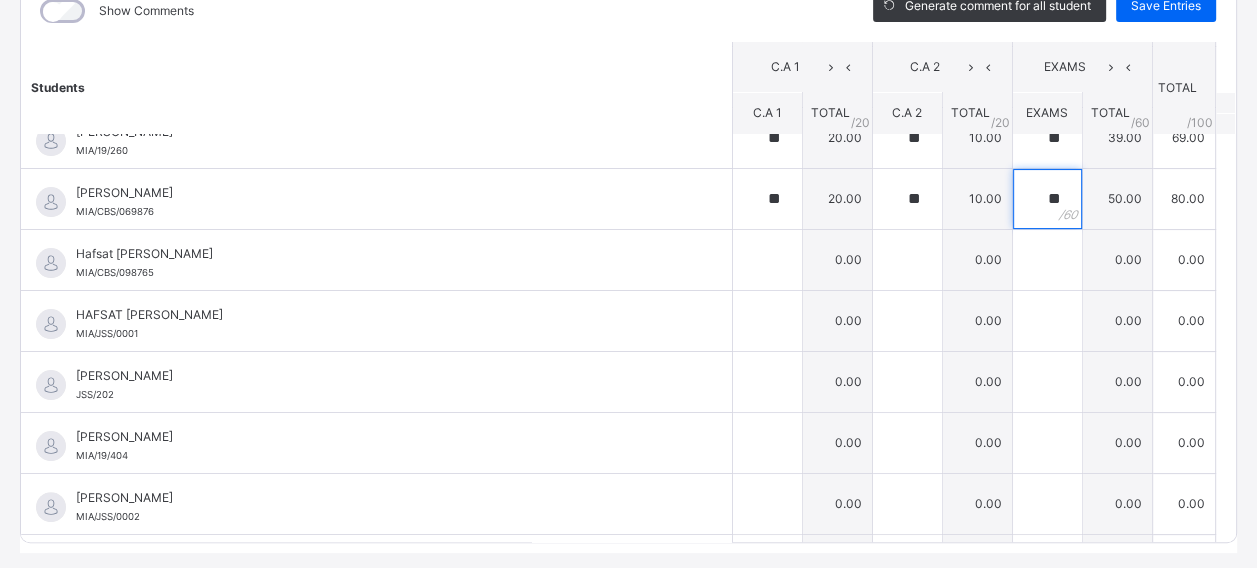 scroll, scrollTop: 413, scrollLeft: 0, axis: vertical 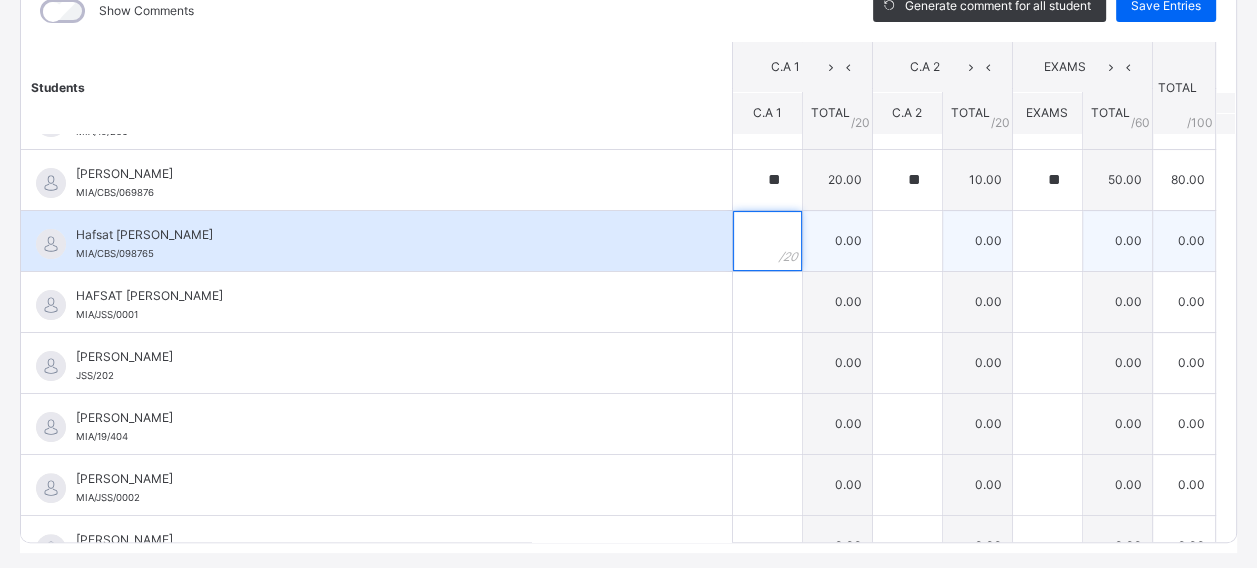 click at bounding box center (767, 241) 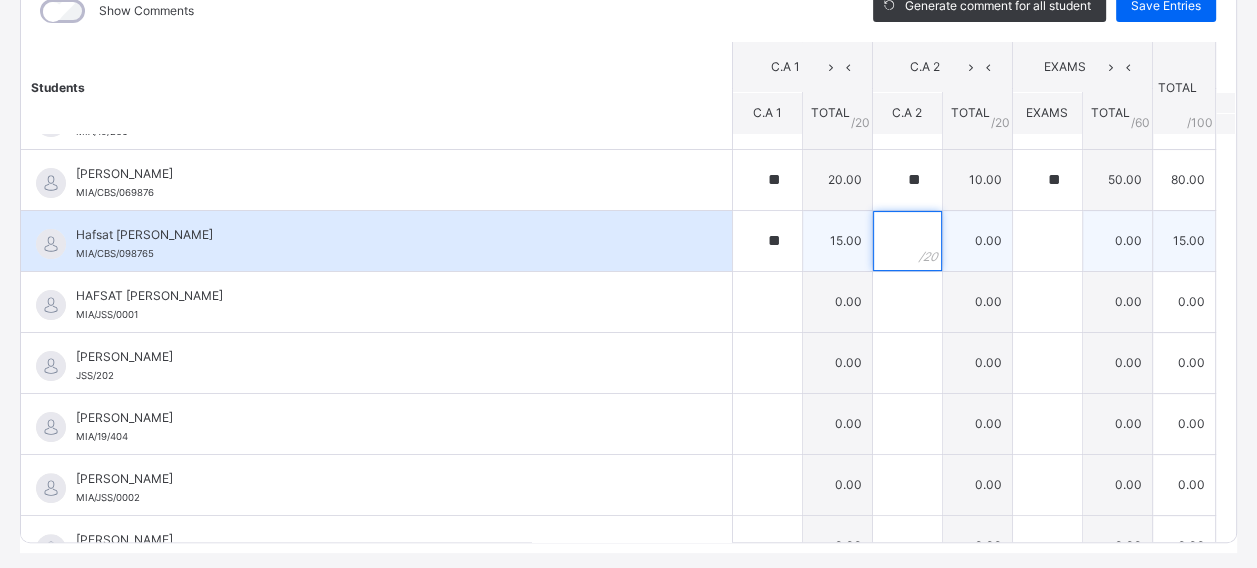click at bounding box center (907, 241) 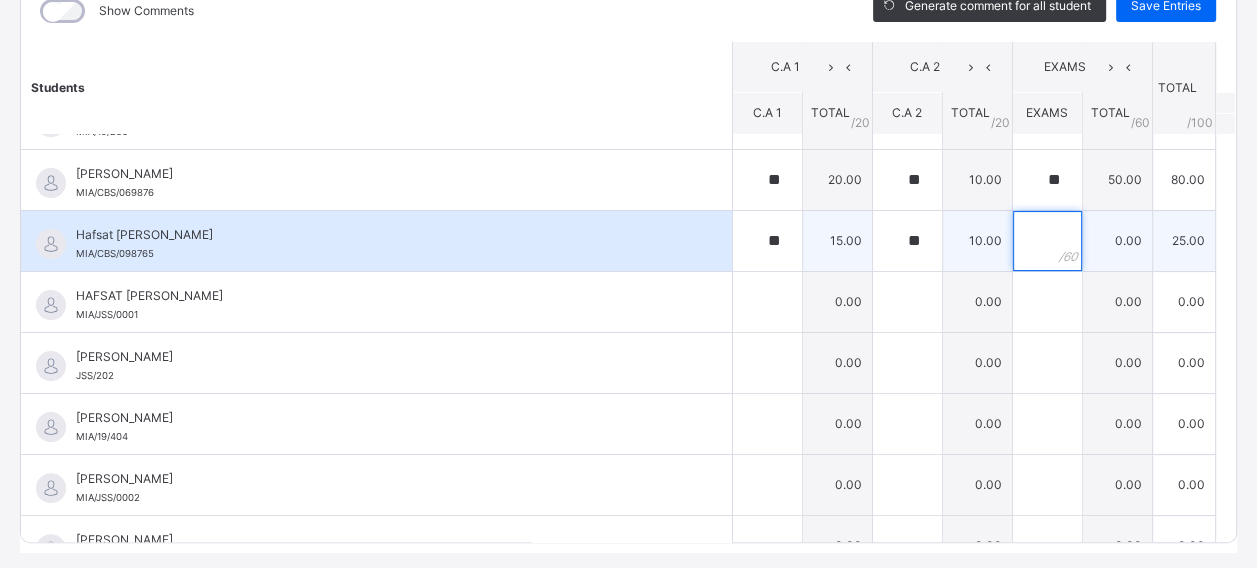 click at bounding box center (1047, 241) 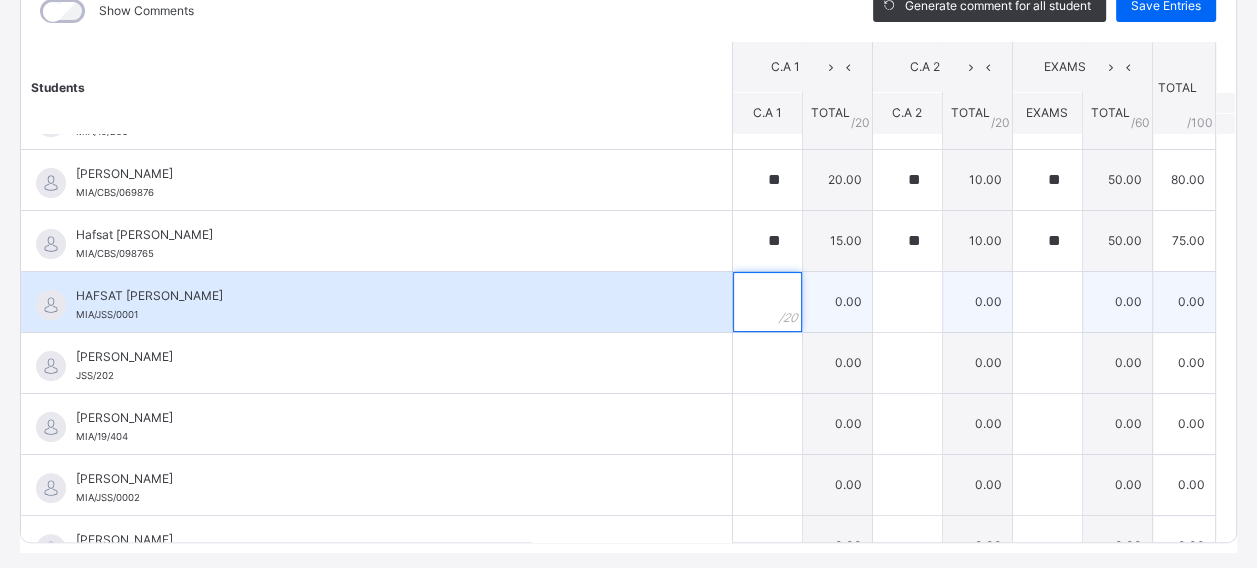click at bounding box center (767, 302) 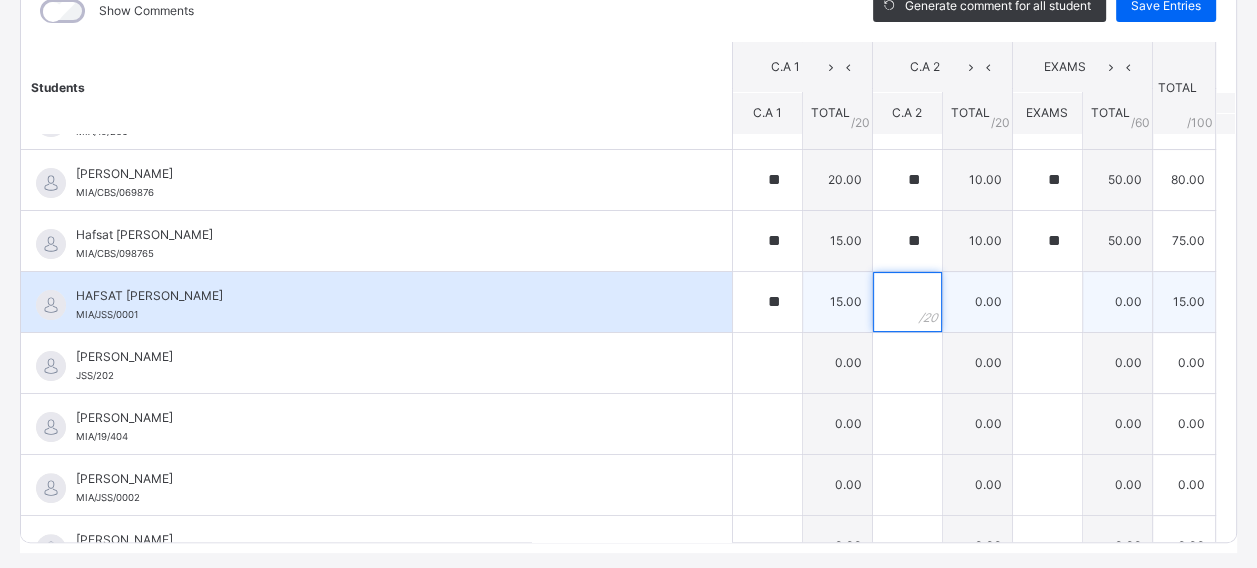 click at bounding box center [907, 302] 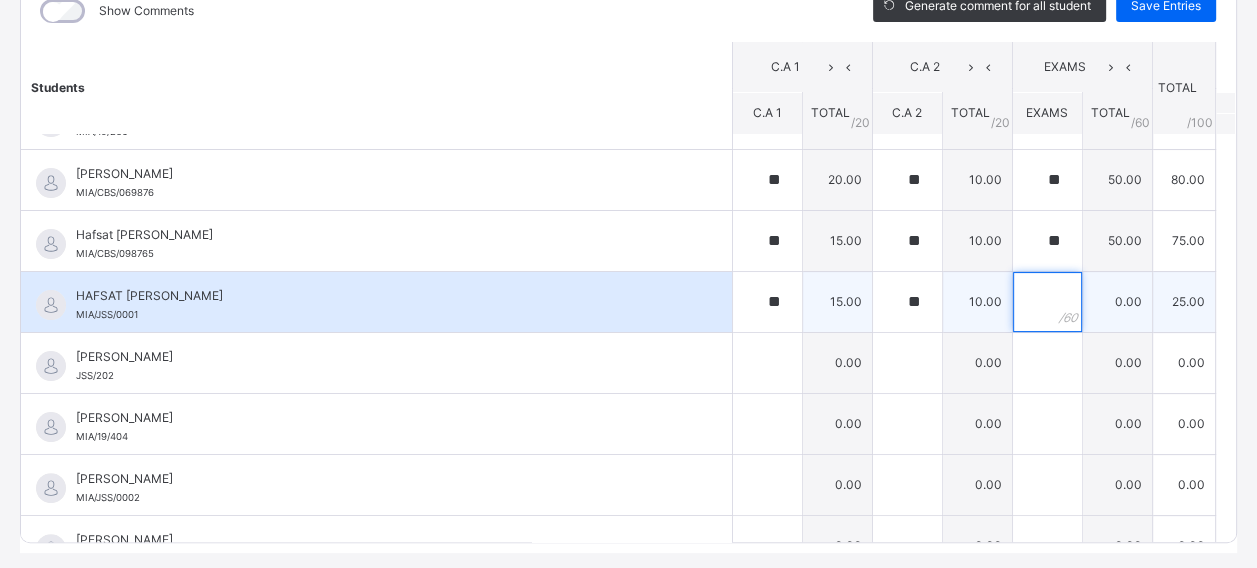 click at bounding box center (1047, 302) 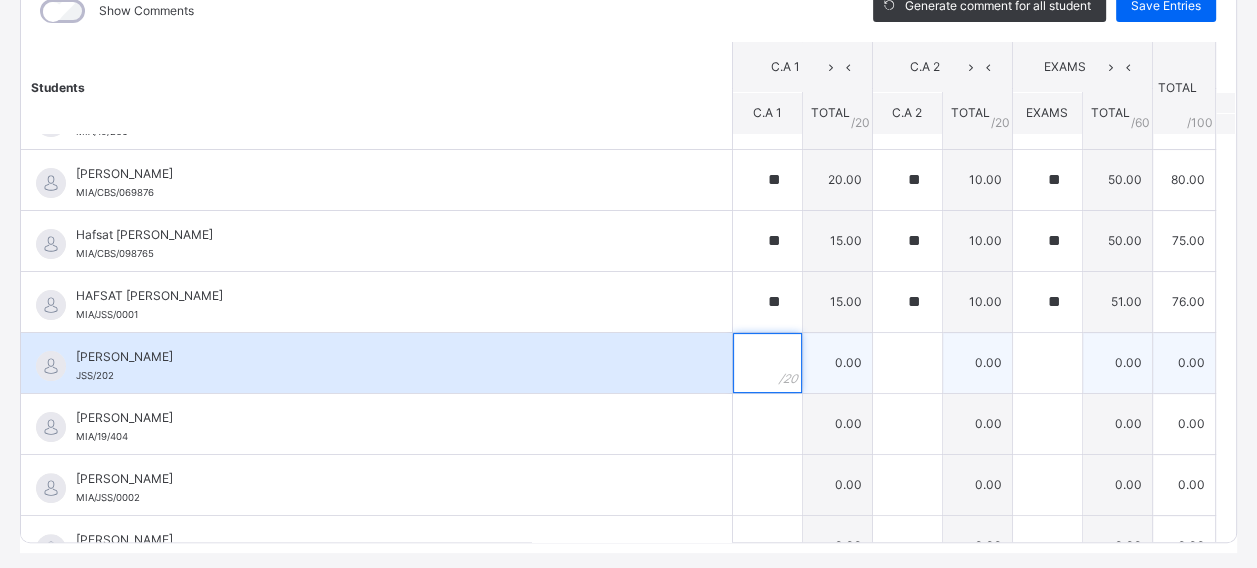 click at bounding box center (767, 363) 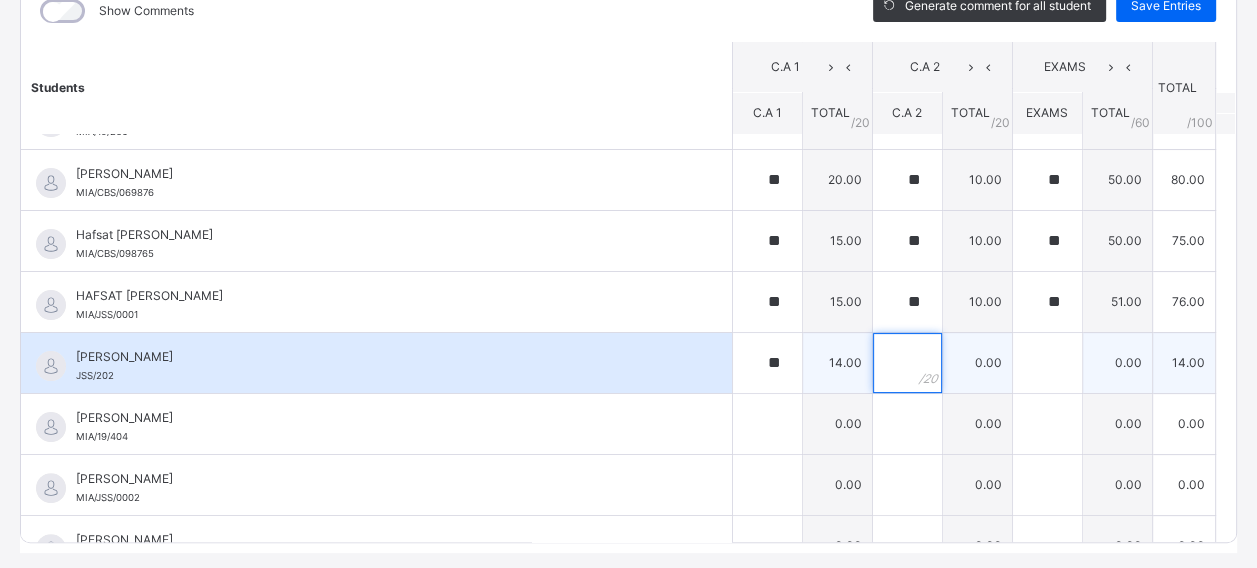 click at bounding box center (907, 363) 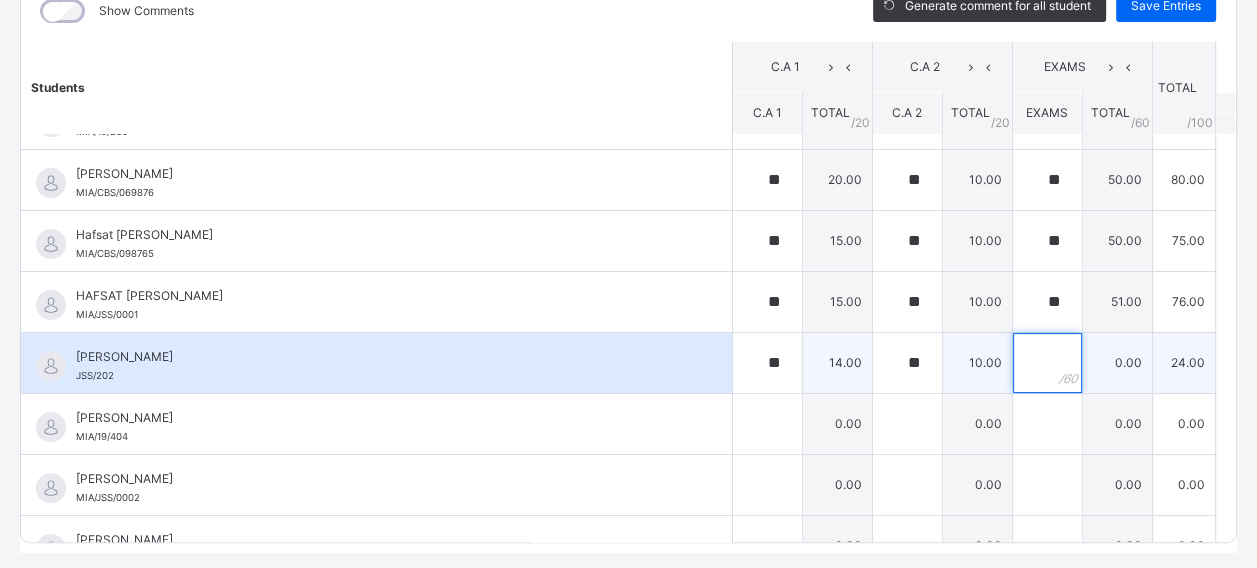 click at bounding box center [1047, 363] 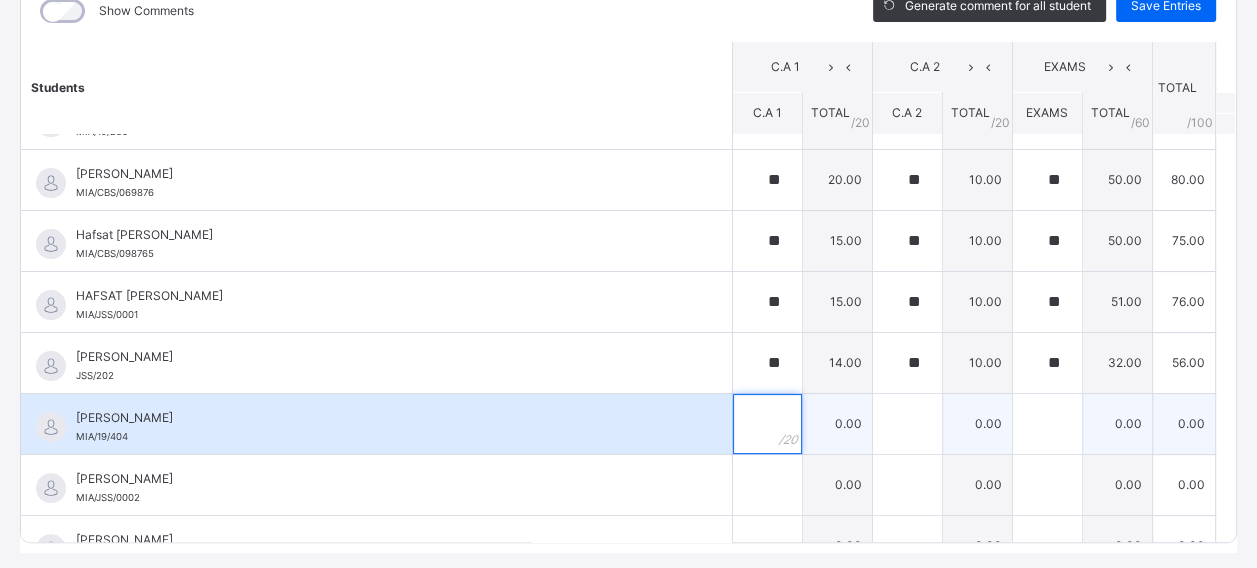 click at bounding box center (767, 424) 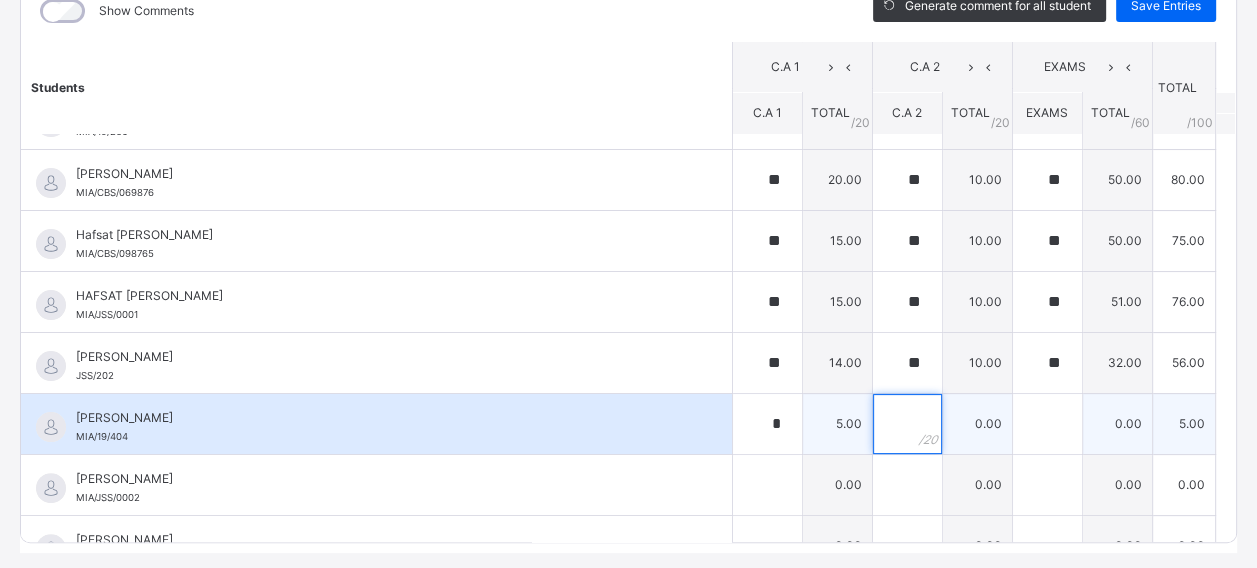 click at bounding box center [907, 424] 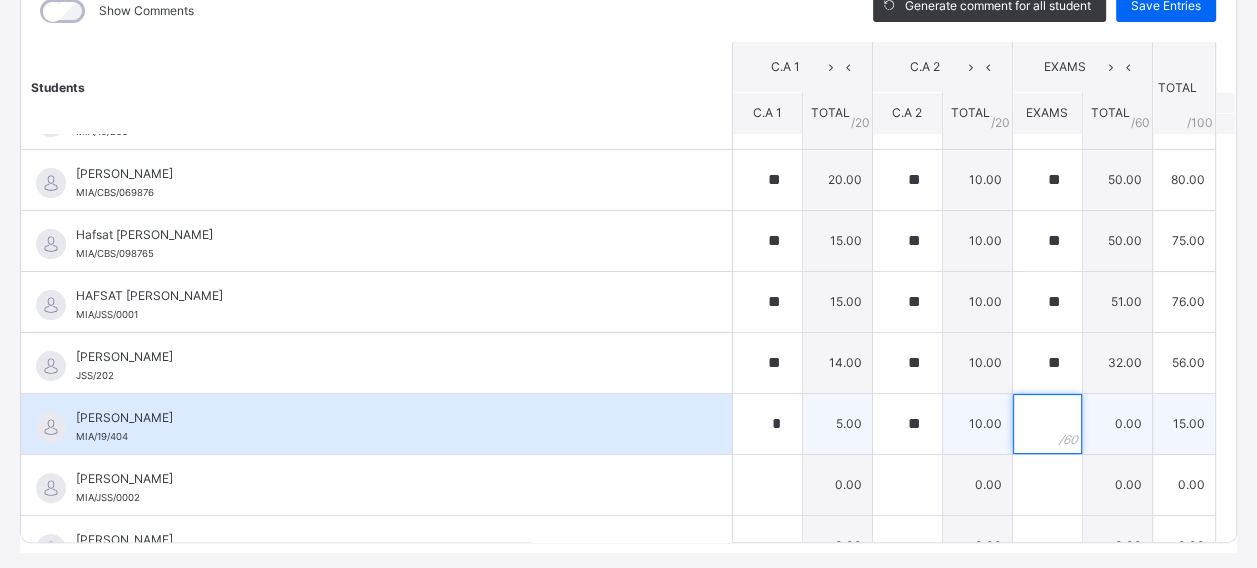 click at bounding box center [1047, 424] 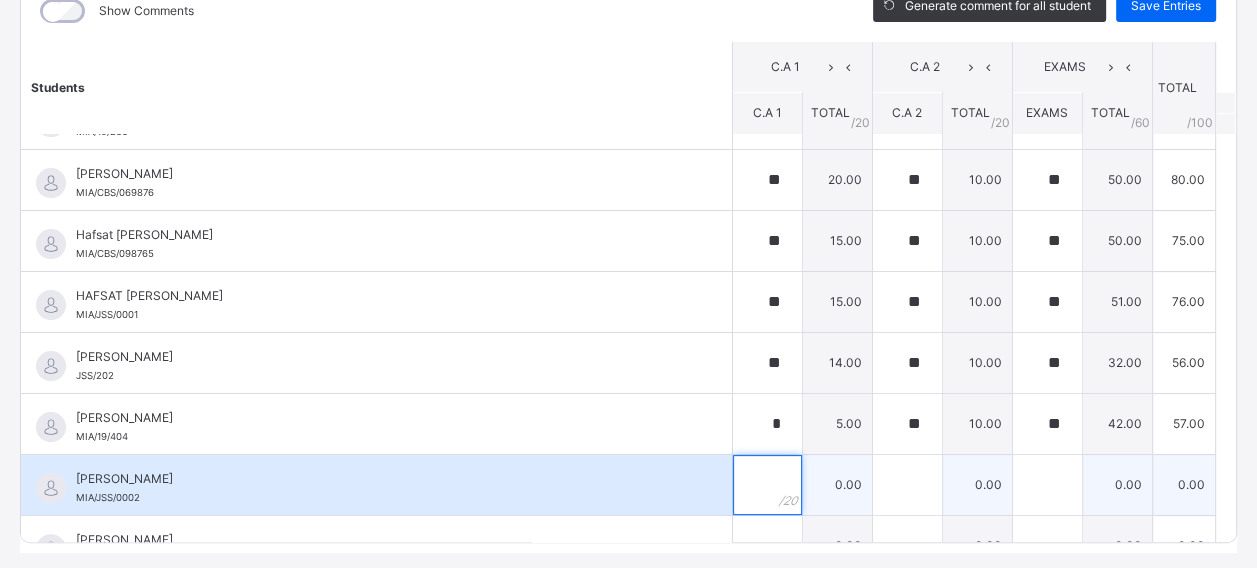 click at bounding box center (767, 485) 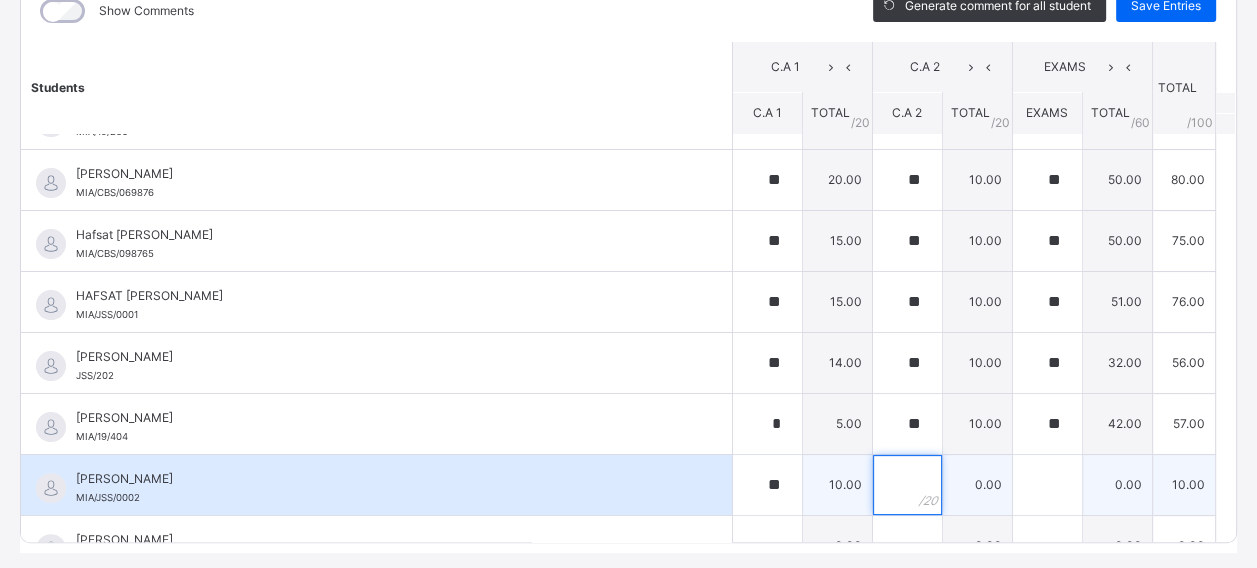 click at bounding box center [907, 485] 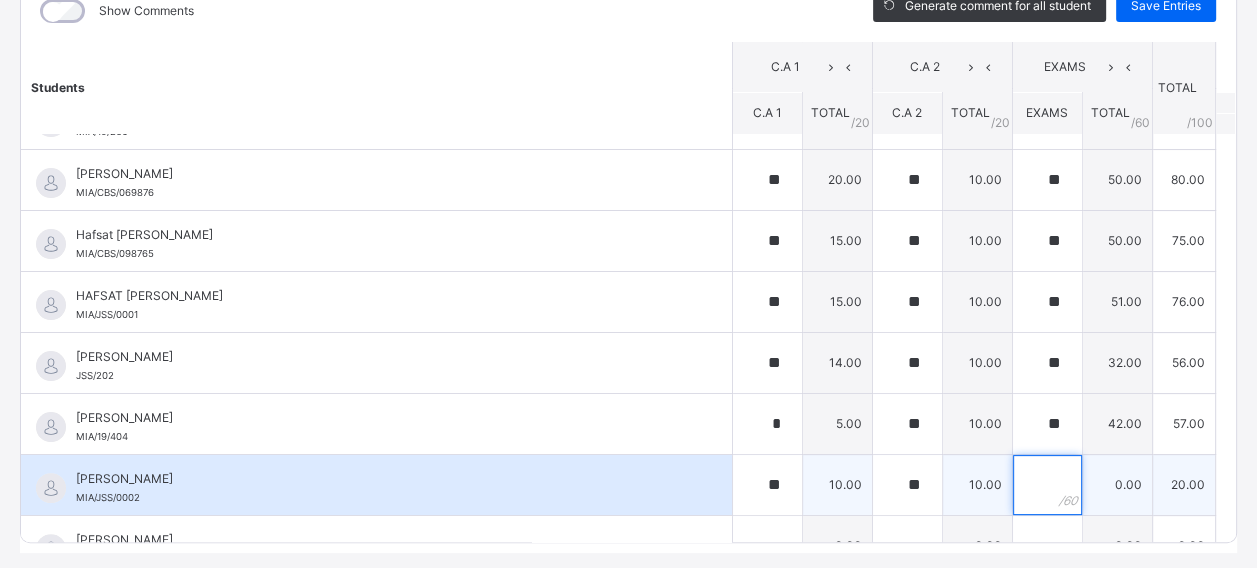 click at bounding box center (1047, 485) 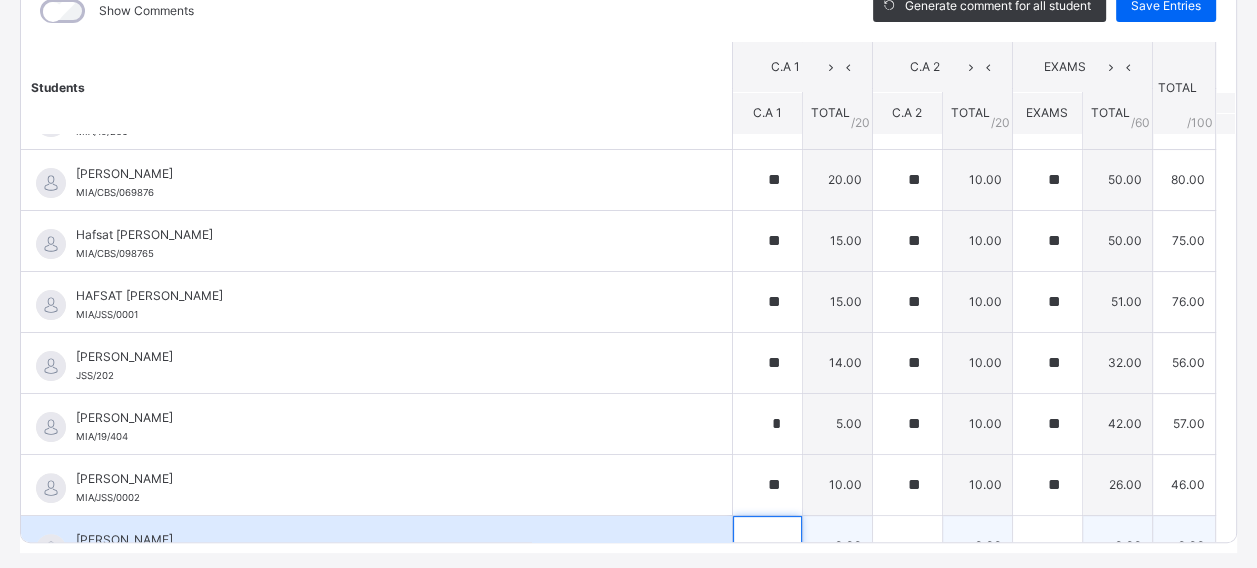 click at bounding box center [767, 546] 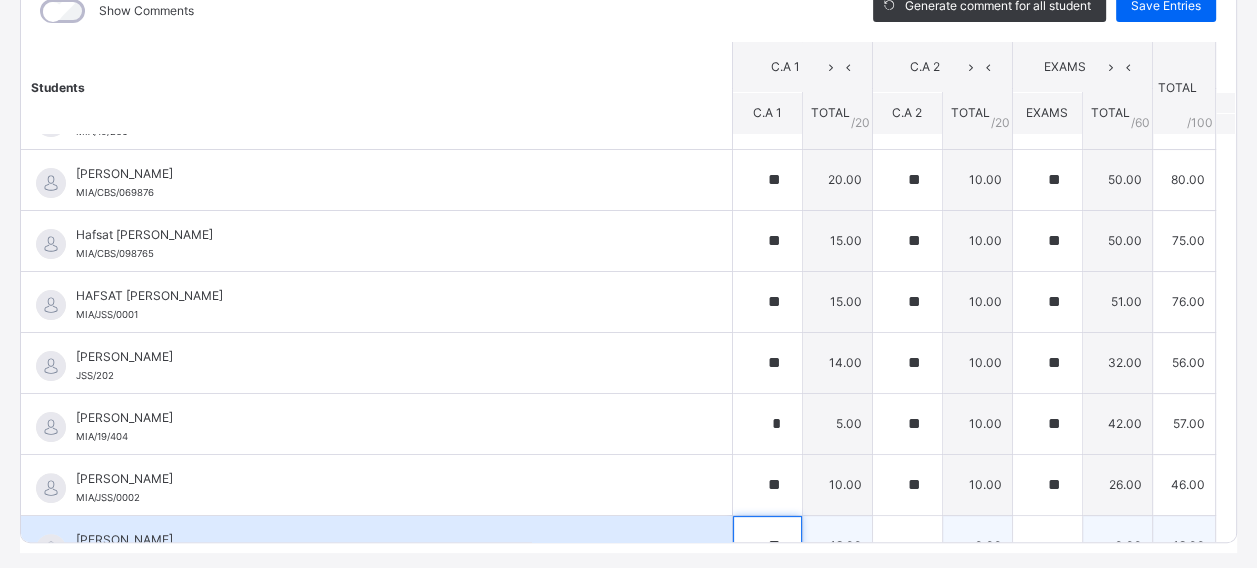 scroll, scrollTop: 423, scrollLeft: 0, axis: vertical 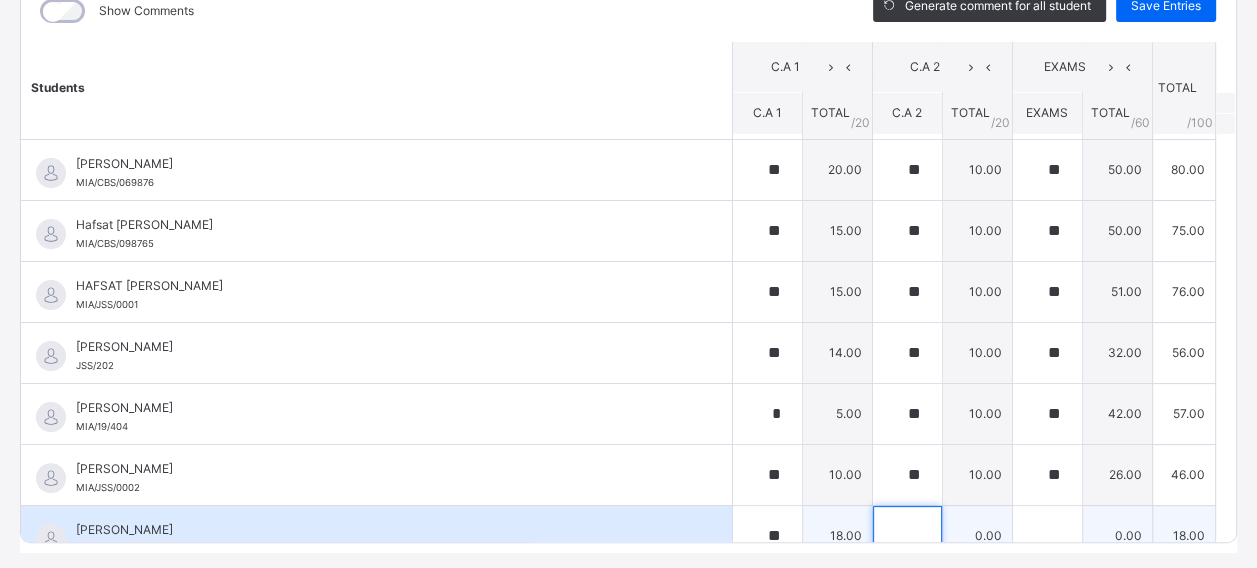 click at bounding box center (907, 536) 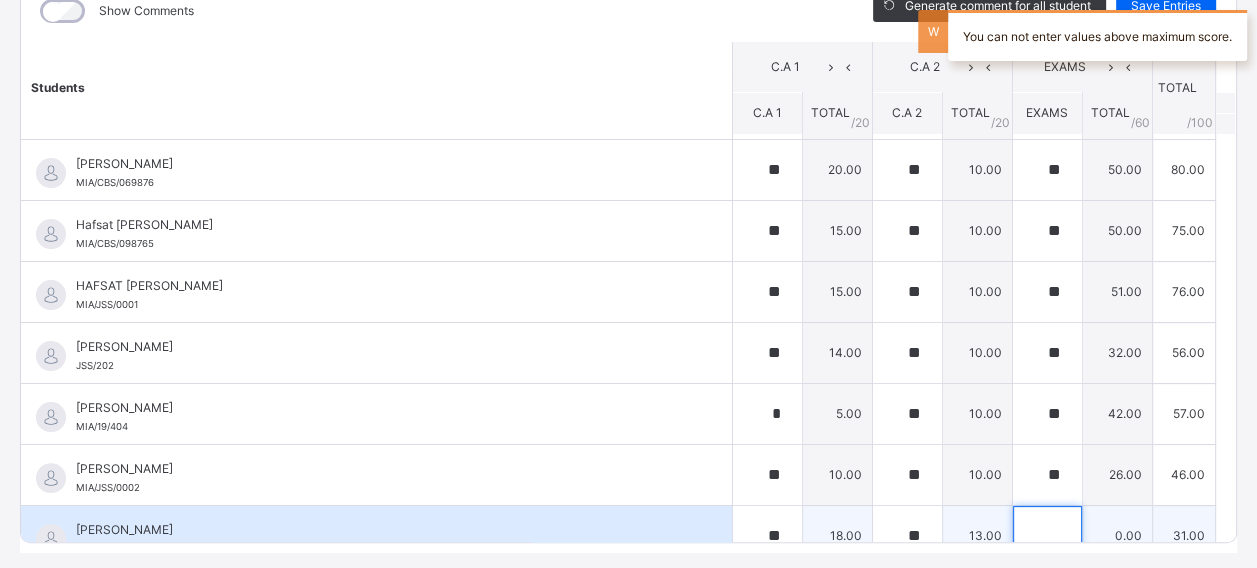 click at bounding box center (1047, 536) 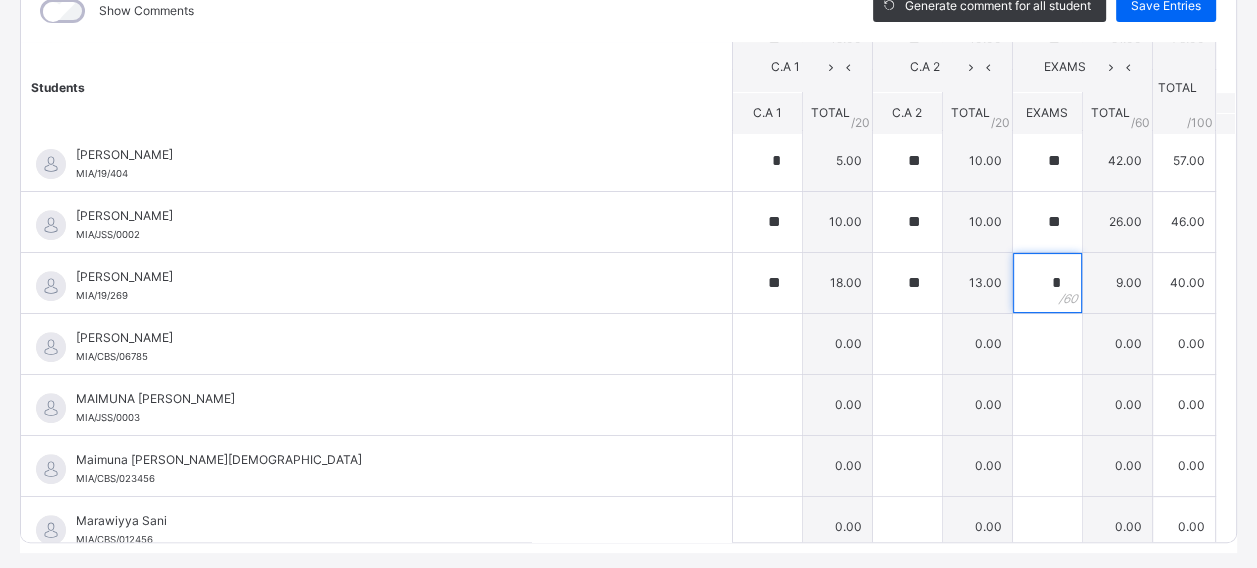 scroll, scrollTop: 682, scrollLeft: 0, axis: vertical 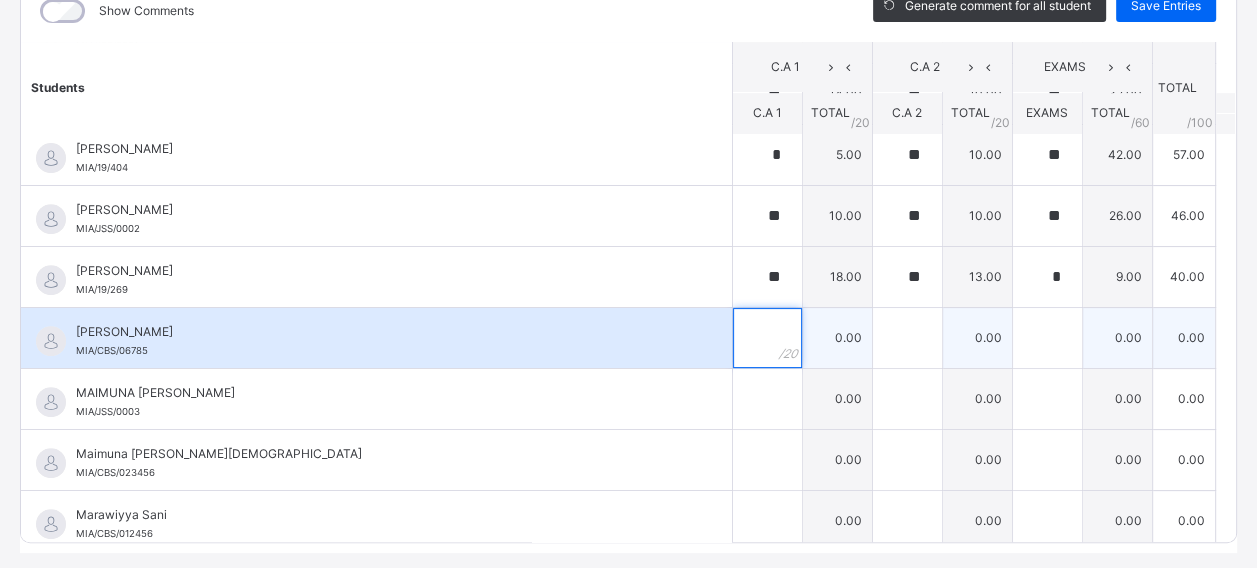 click at bounding box center [767, 338] 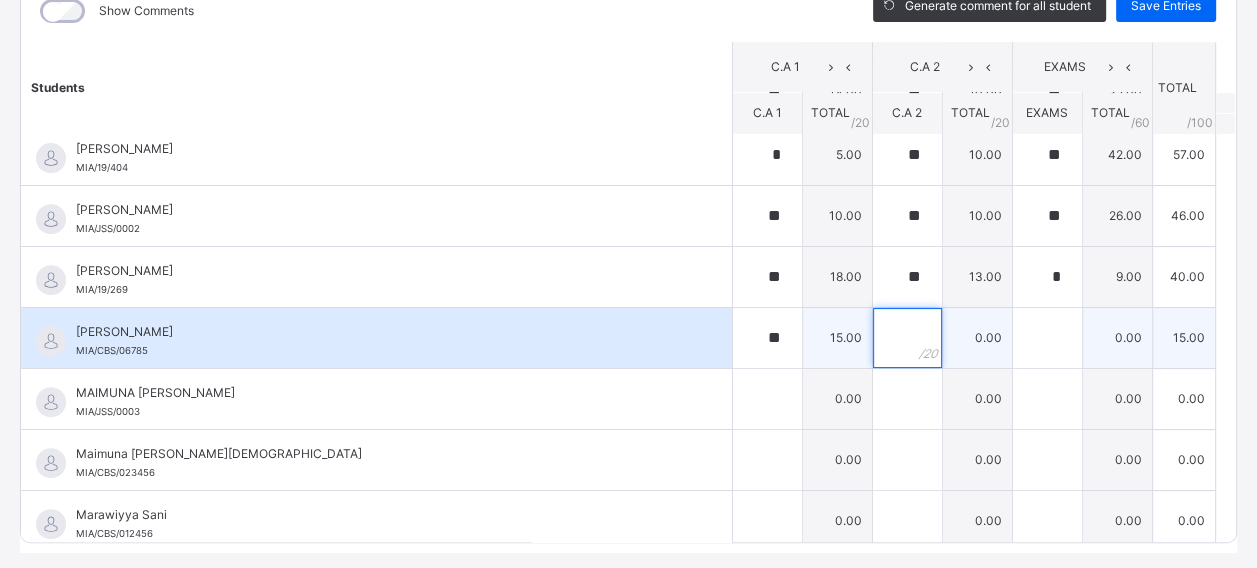 click at bounding box center [907, 338] 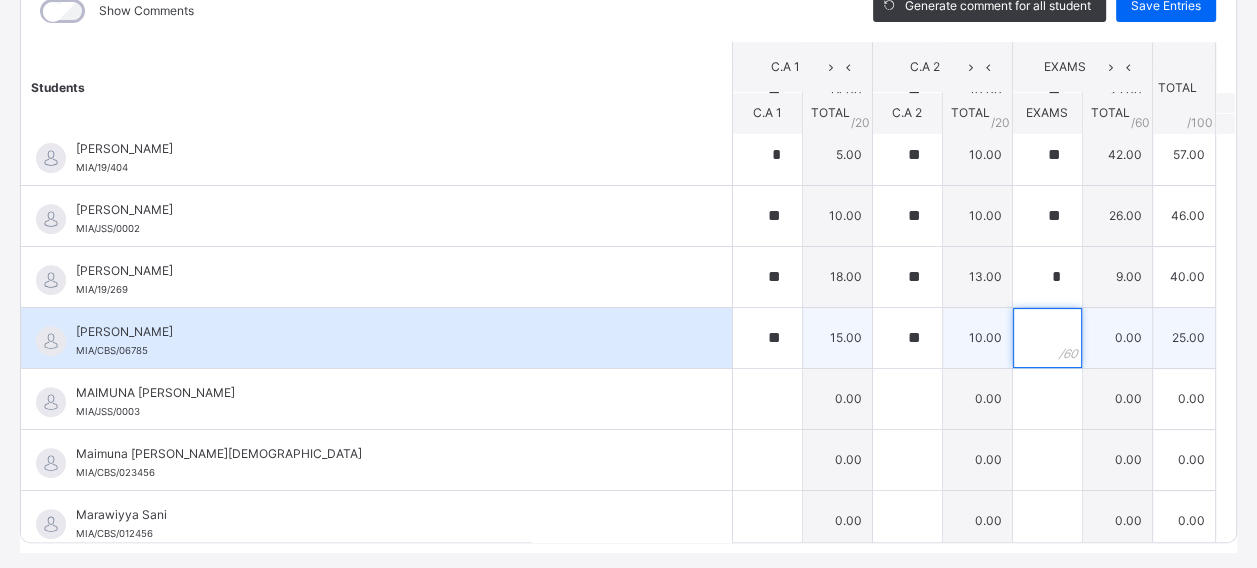 click at bounding box center (1047, 338) 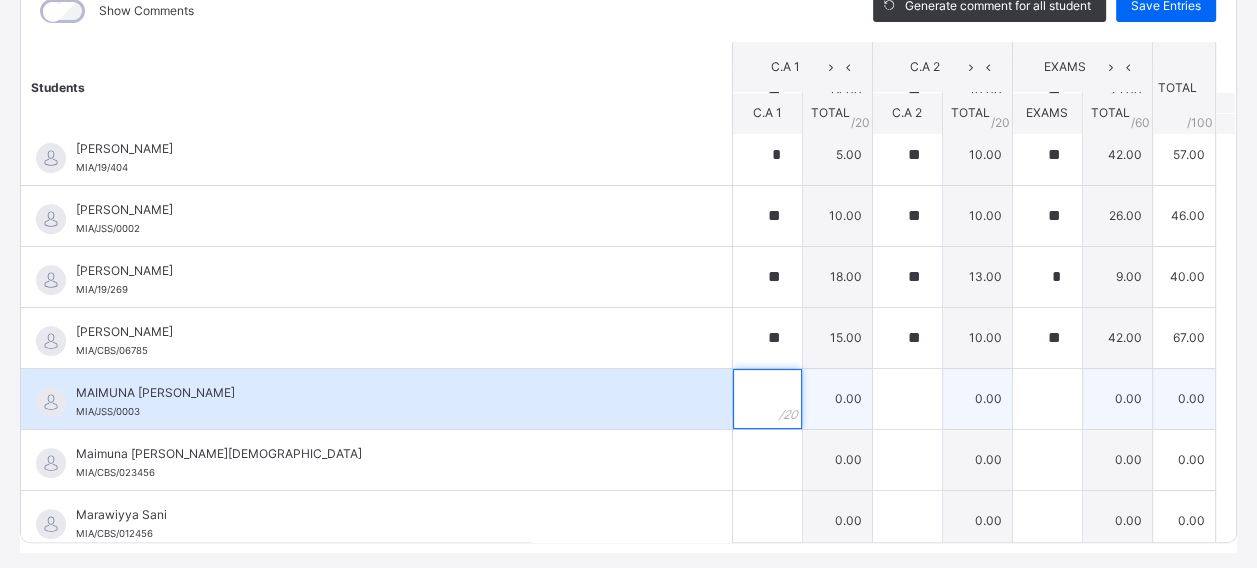 click at bounding box center [767, 399] 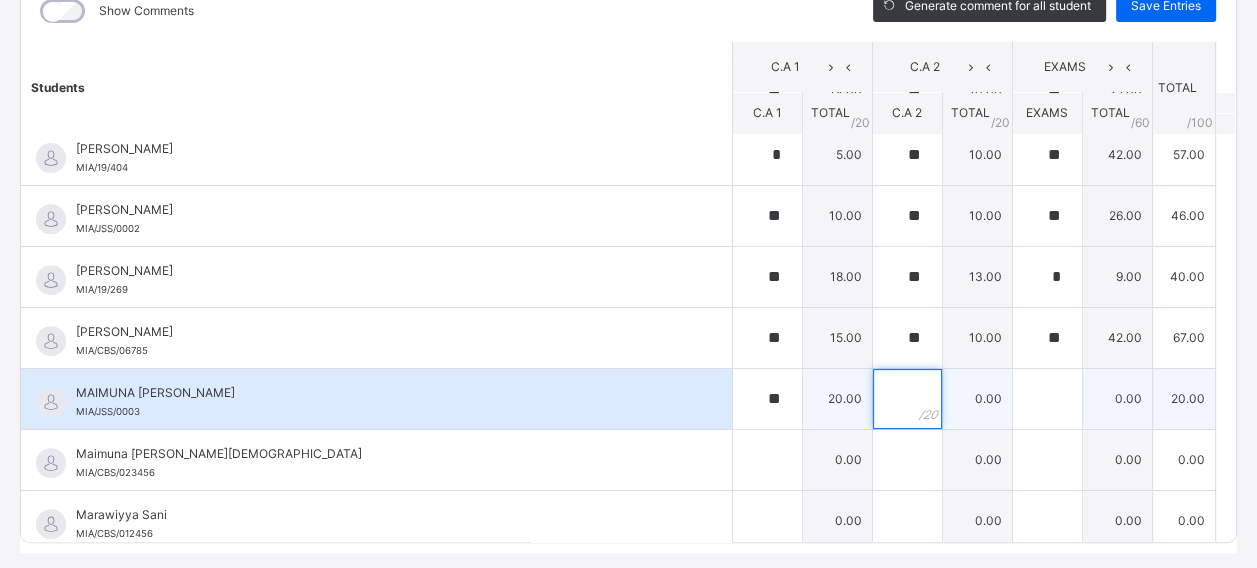 click at bounding box center [907, 399] 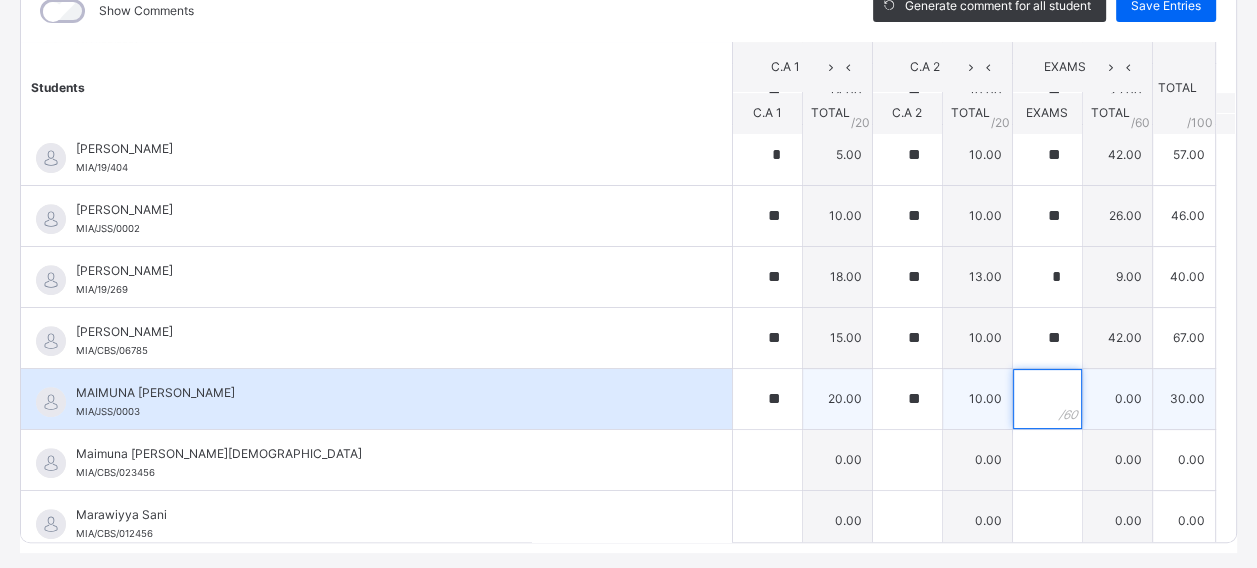 click at bounding box center (1047, 399) 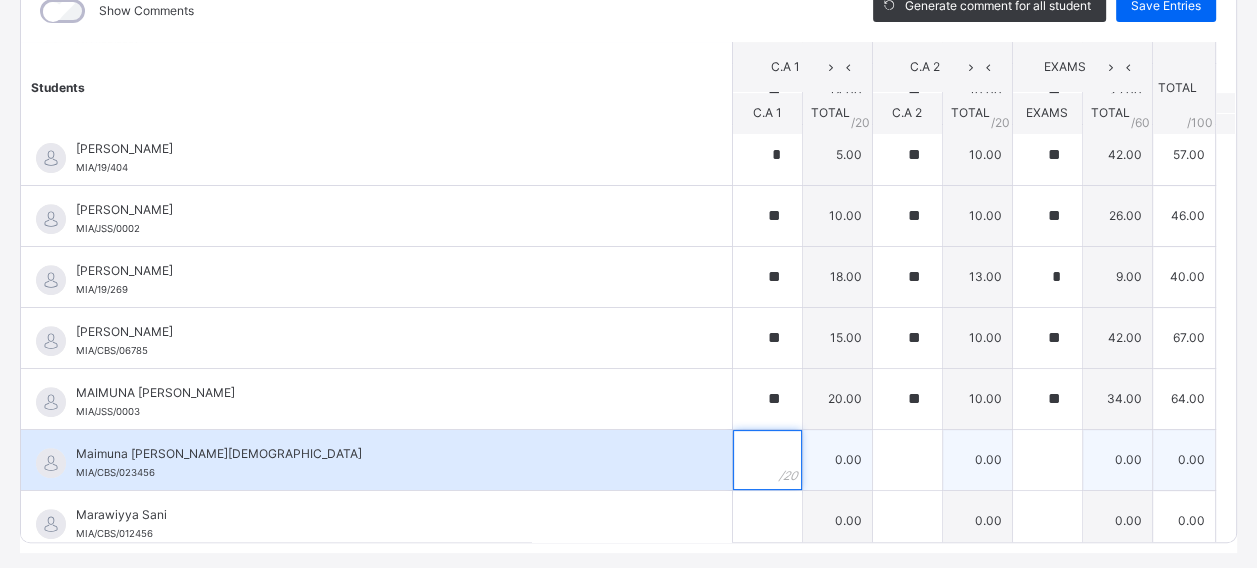 click at bounding box center [767, 460] 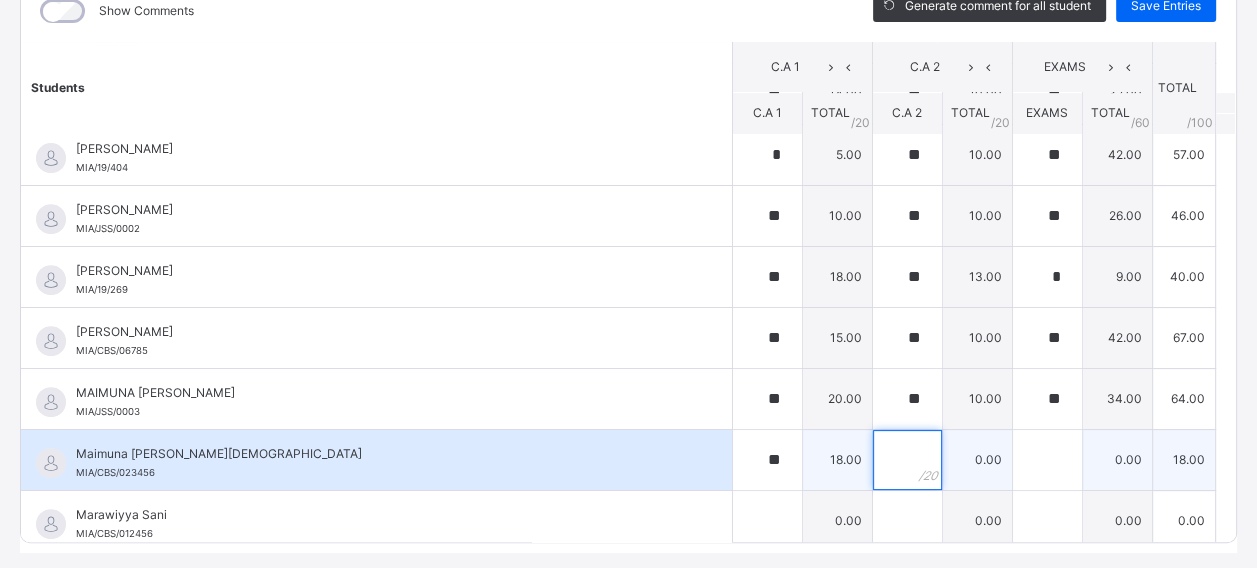 click at bounding box center [907, 460] 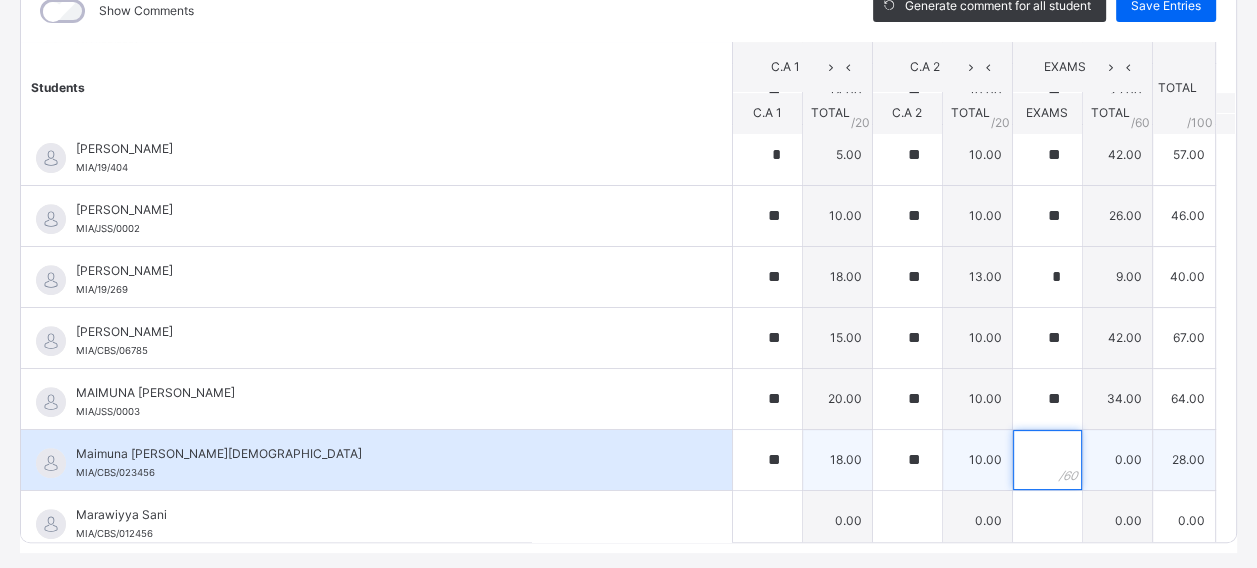 click at bounding box center (1047, 460) 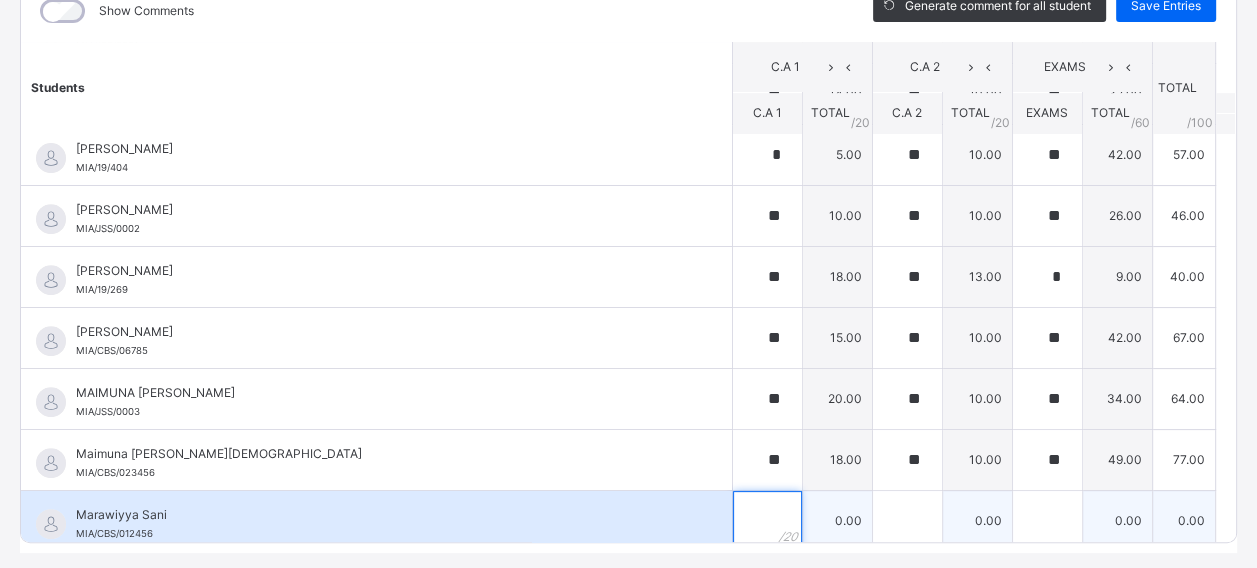 click at bounding box center [767, 521] 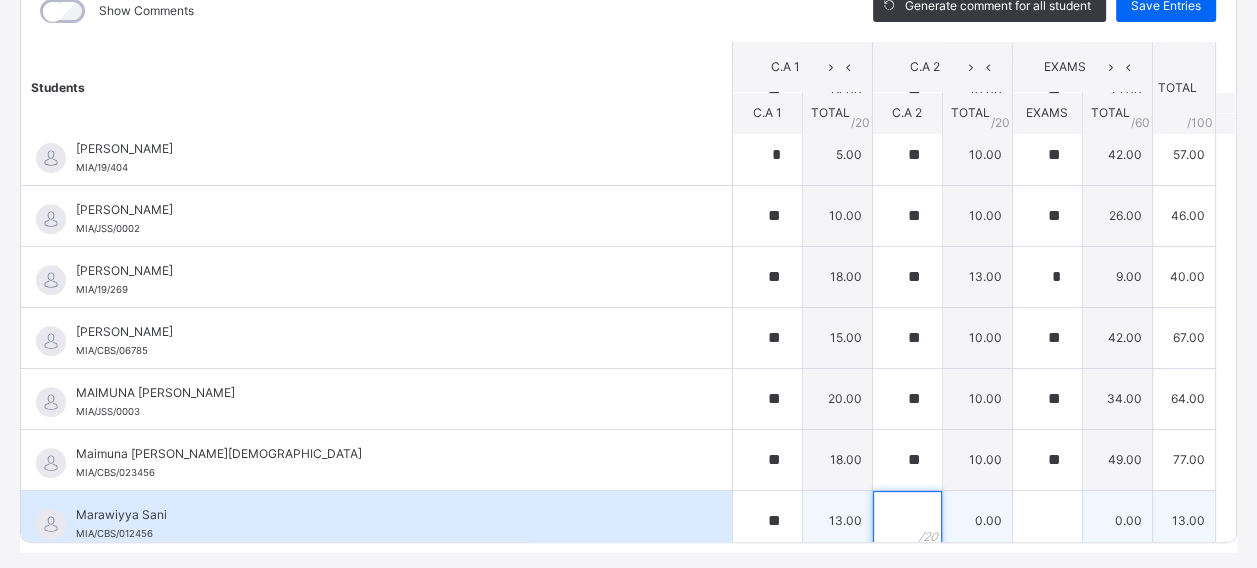 click at bounding box center [907, 521] 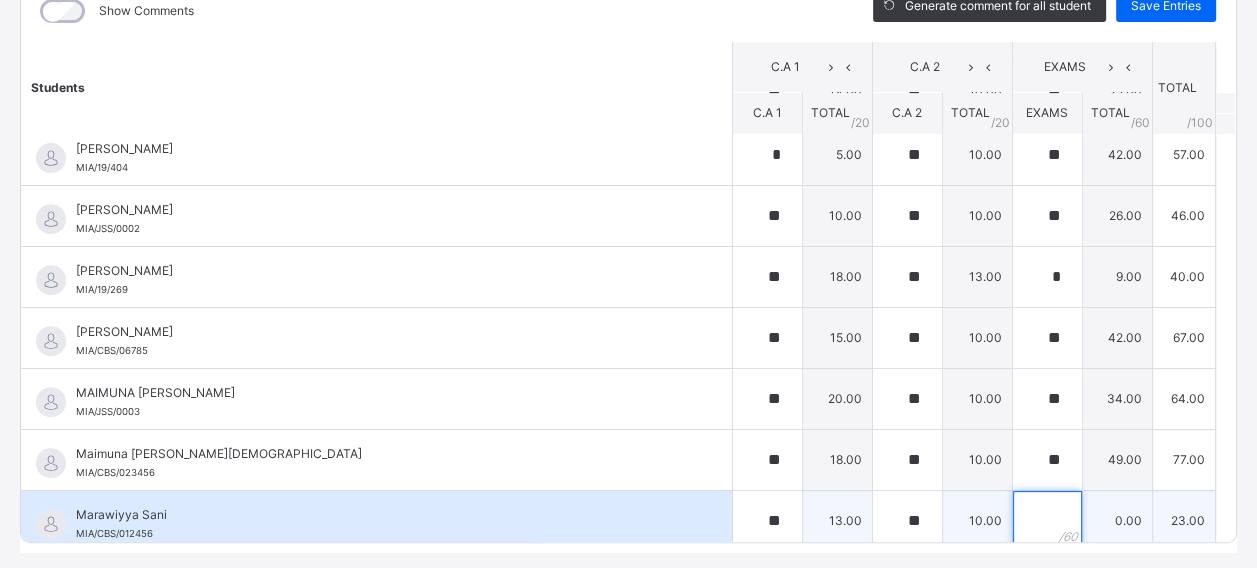 click at bounding box center (1047, 521) 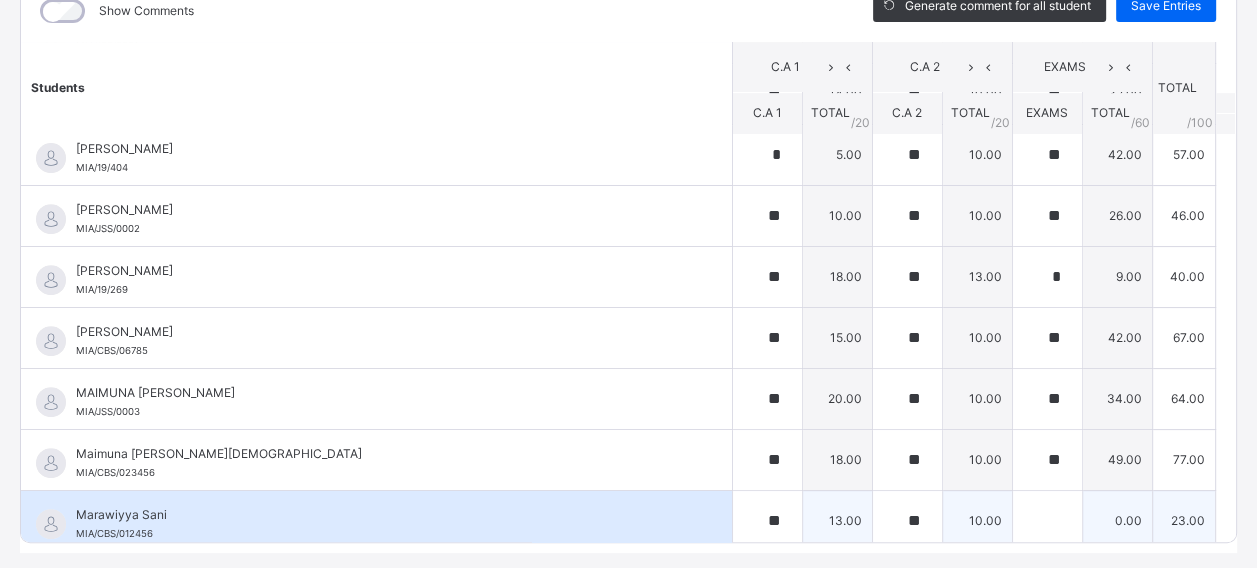 click at bounding box center (1047, 521) 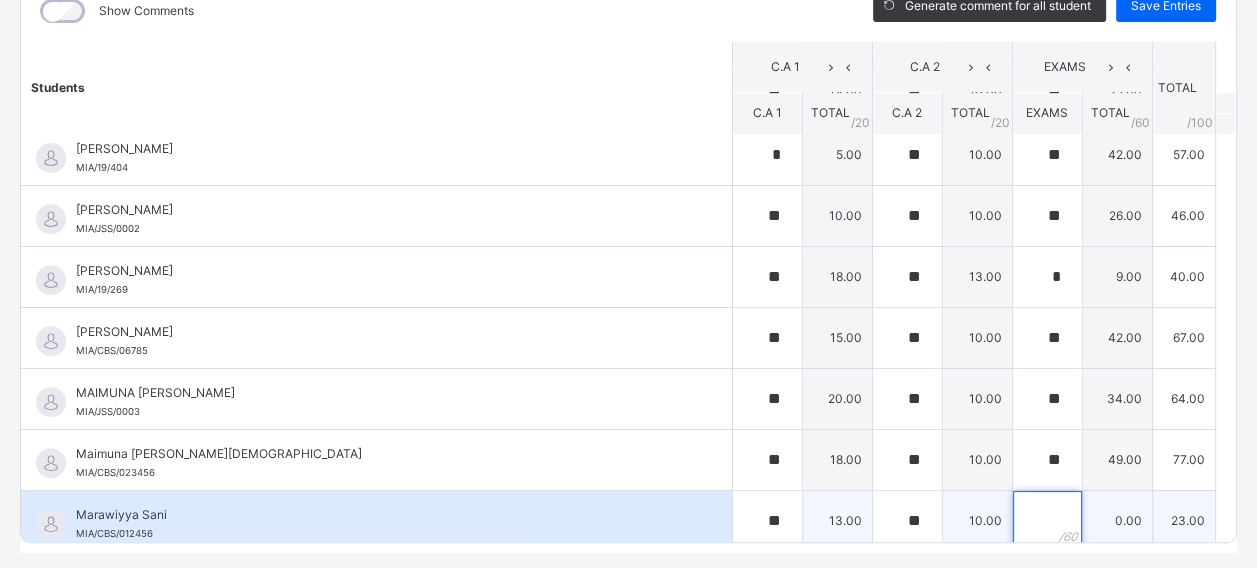 click at bounding box center [1047, 521] 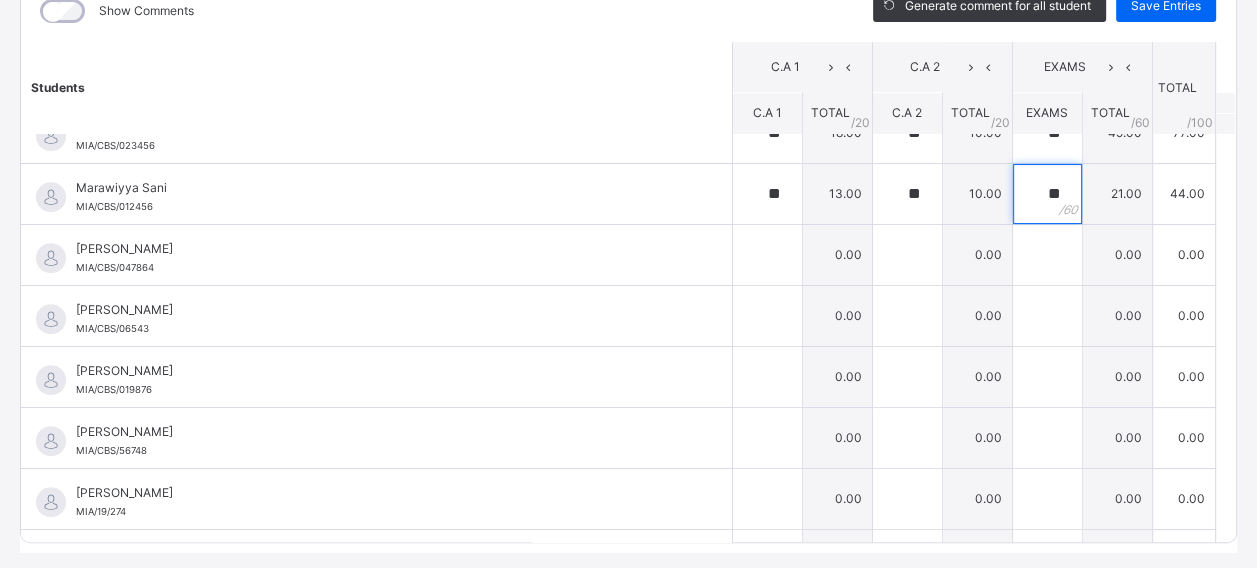 scroll, scrollTop: 1032, scrollLeft: 0, axis: vertical 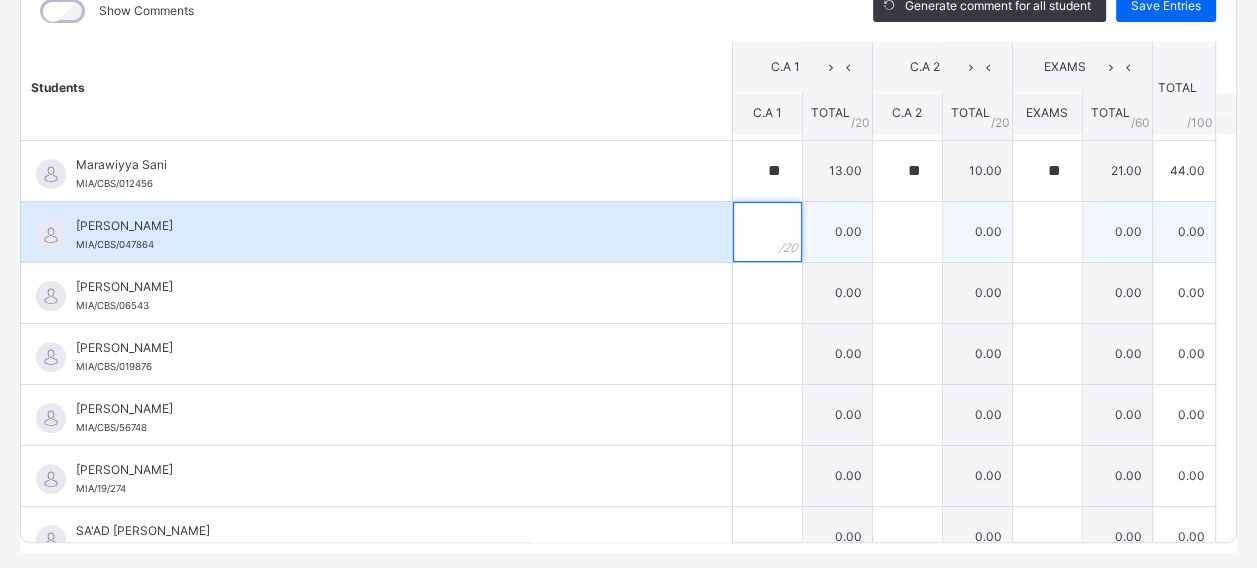 click at bounding box center (767, 232) 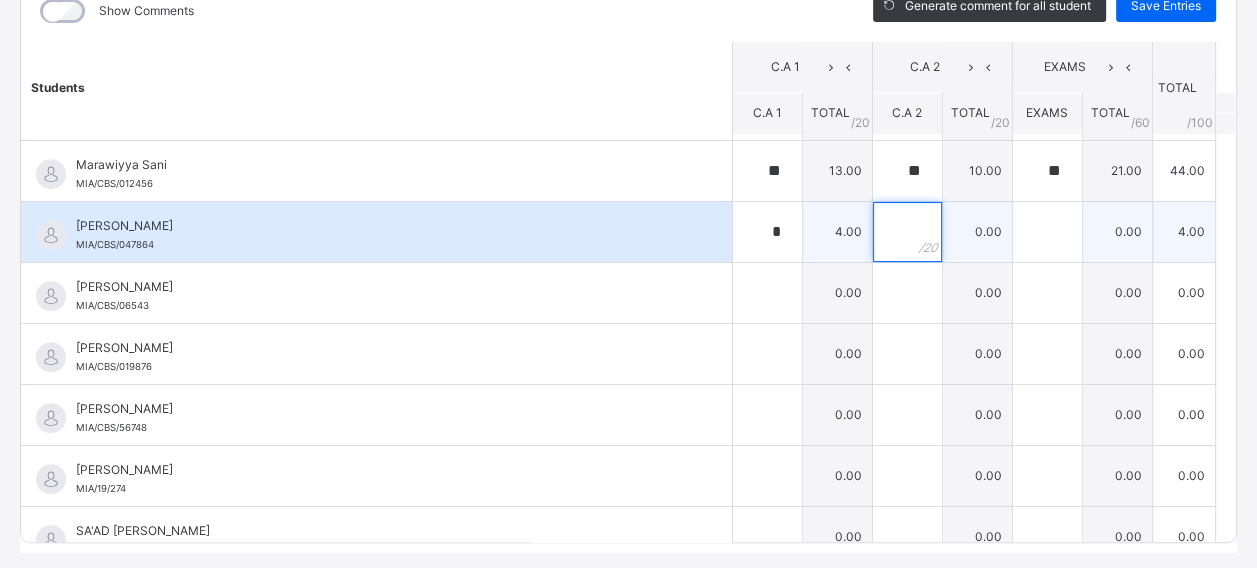 click at bounding box center (907, 232) 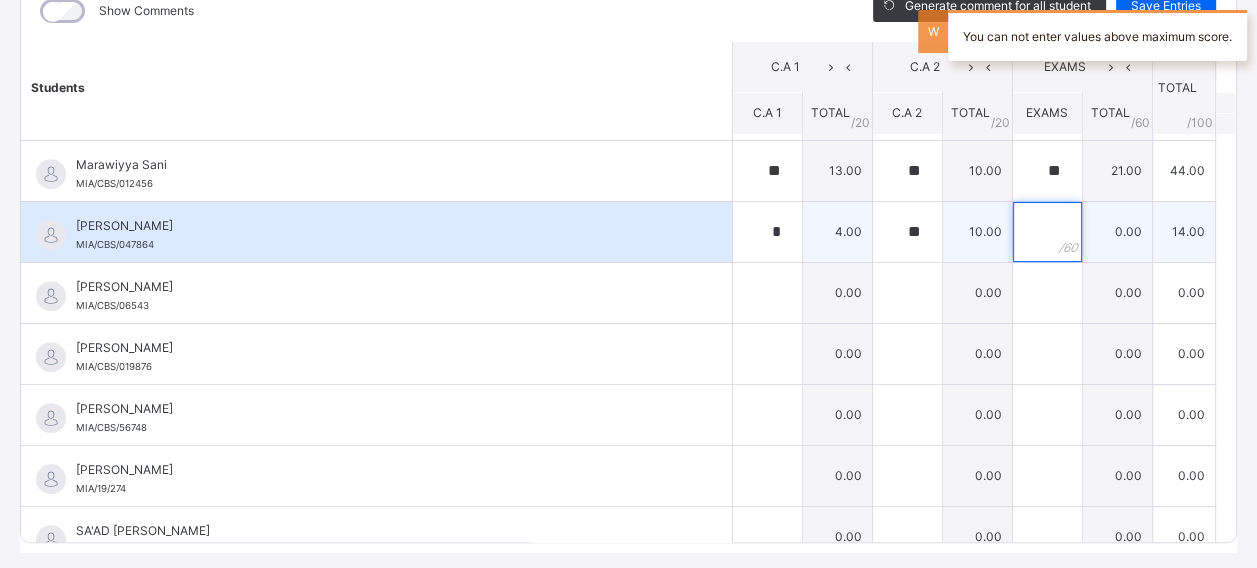 click at bounding box center (1047, 232) 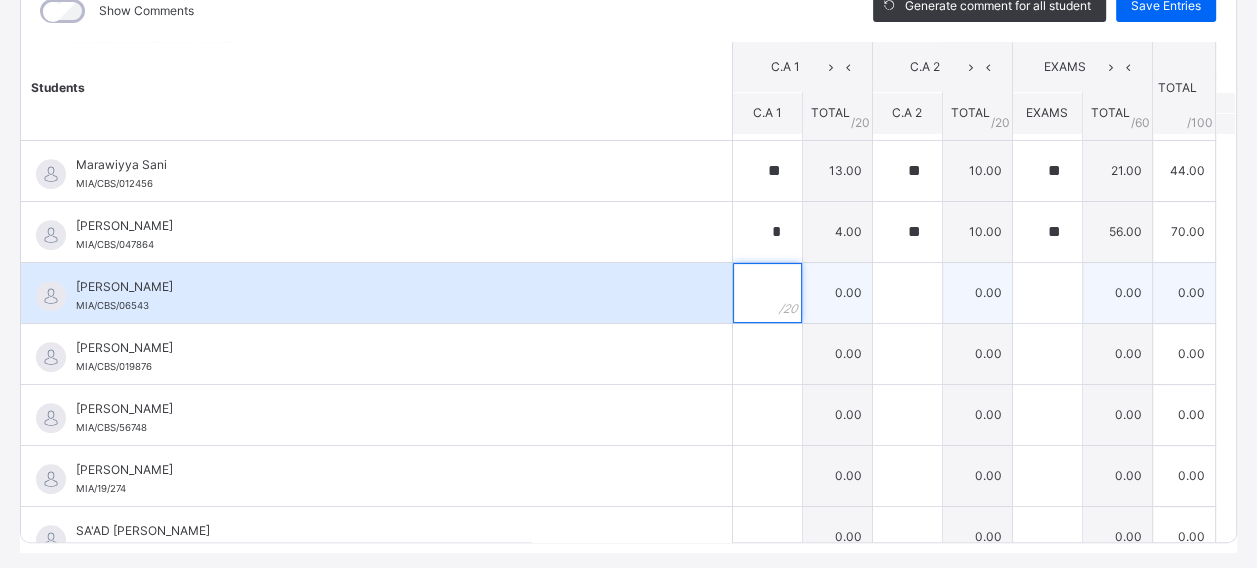 click at bounding box center (767, 293) 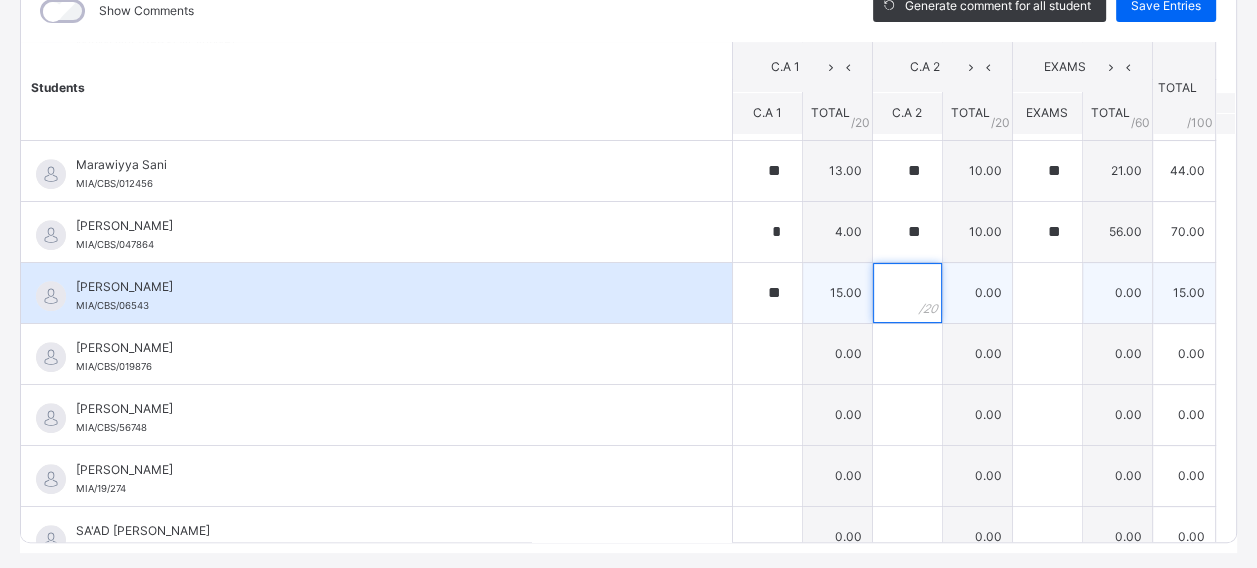 click at bounding box center [907, 293] 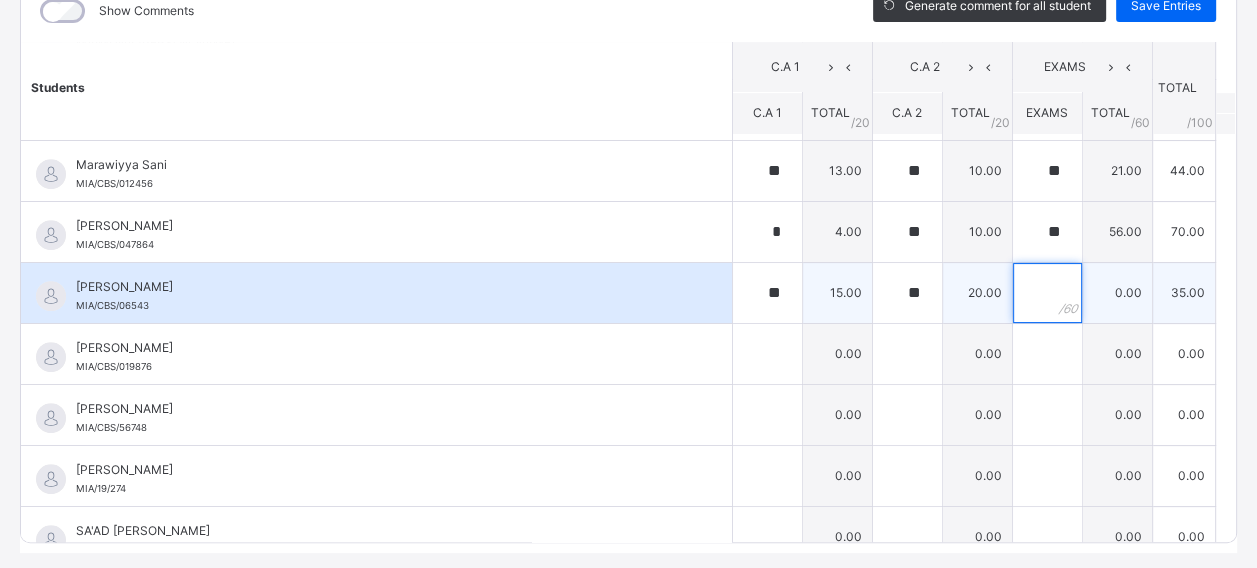 click at bounding box center (1047, 293) 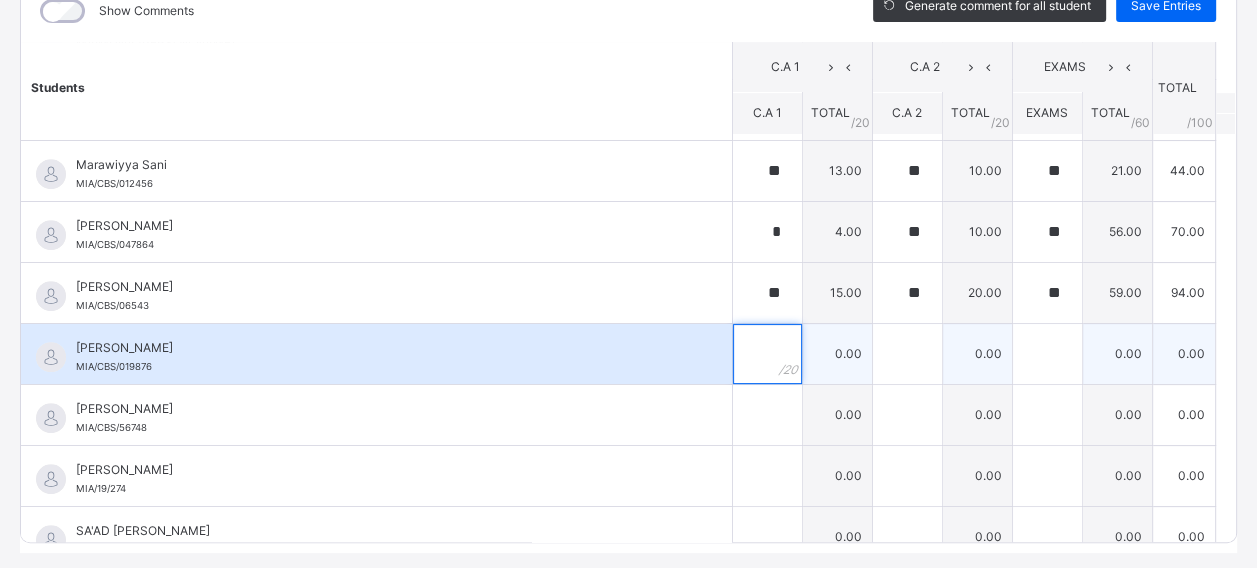 click at bounding box center [767, 354] 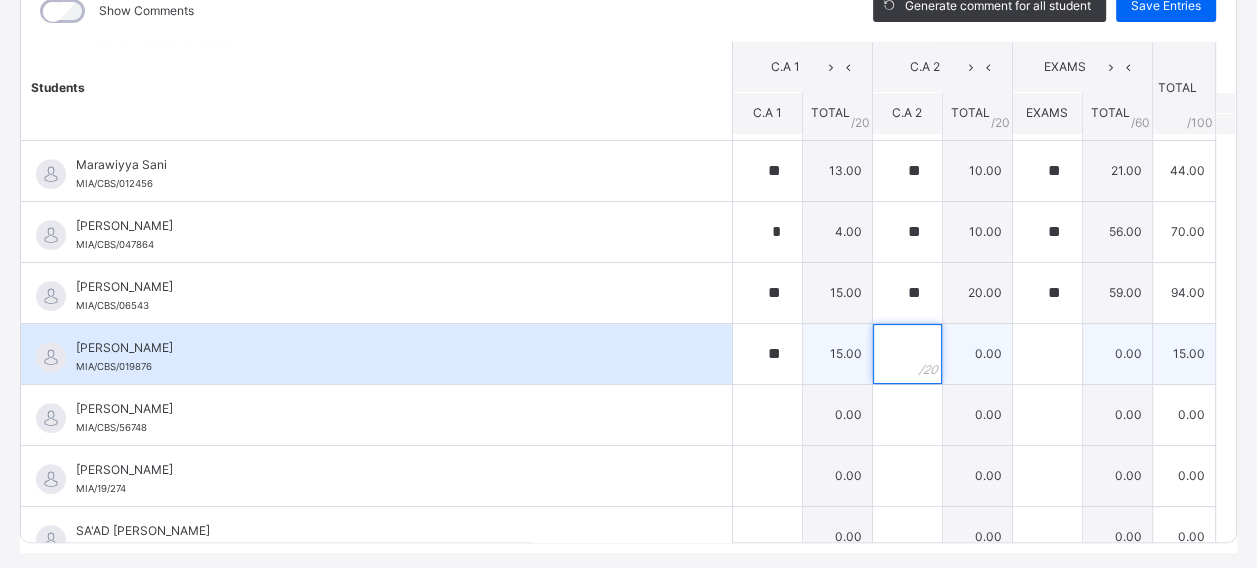 click at bounding box center [907, 354] 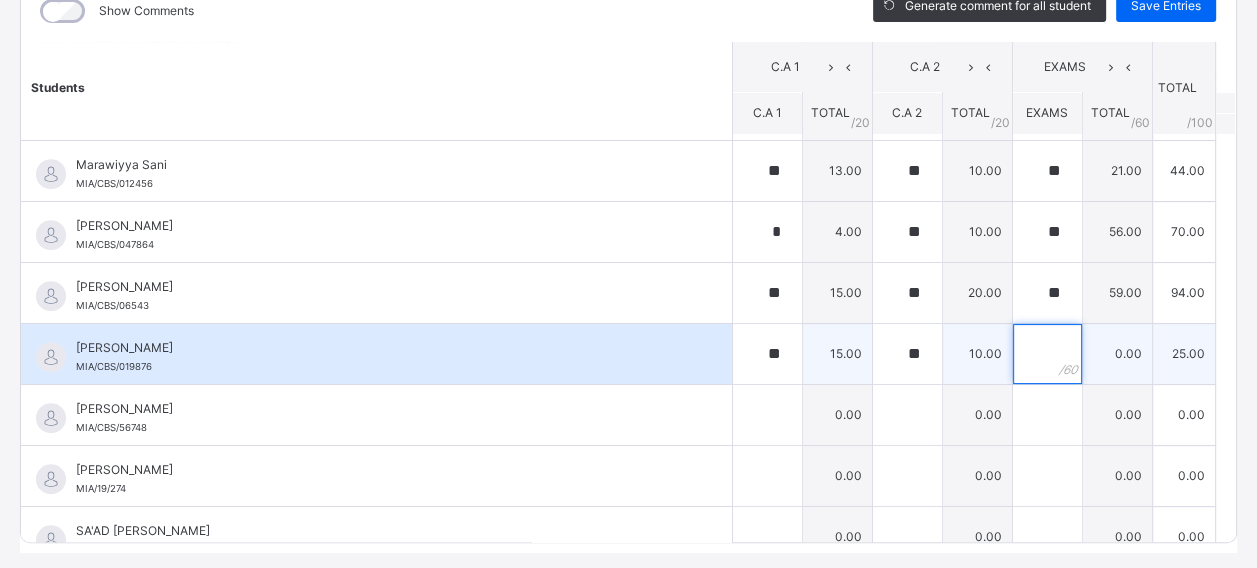 click at bounding box center [1047, 354] 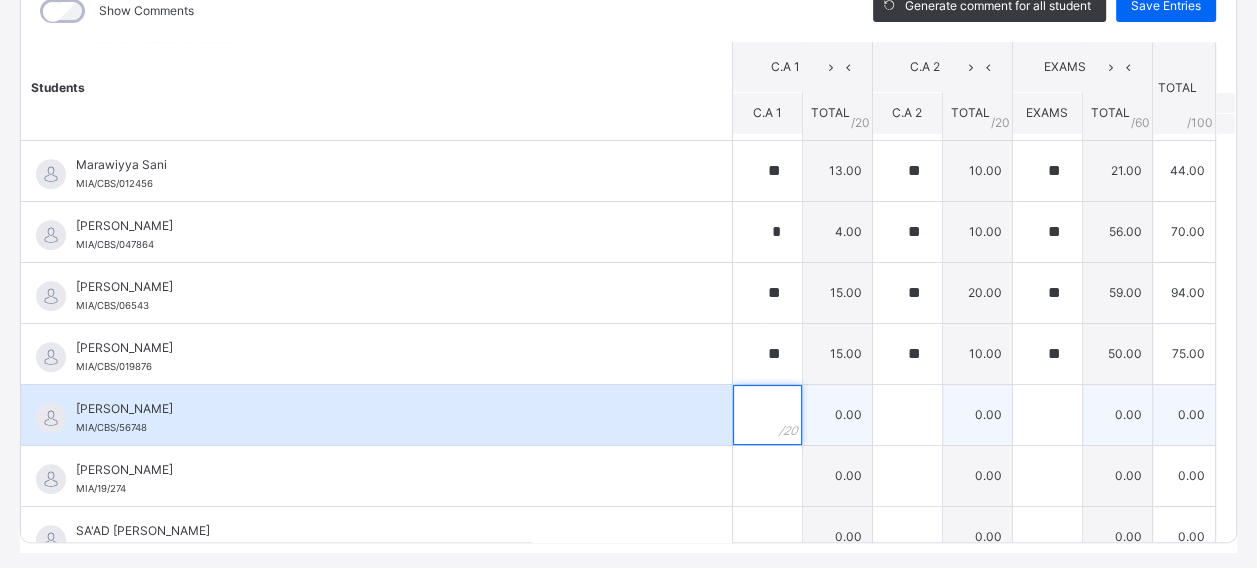 click at bounding box center (767, 415) 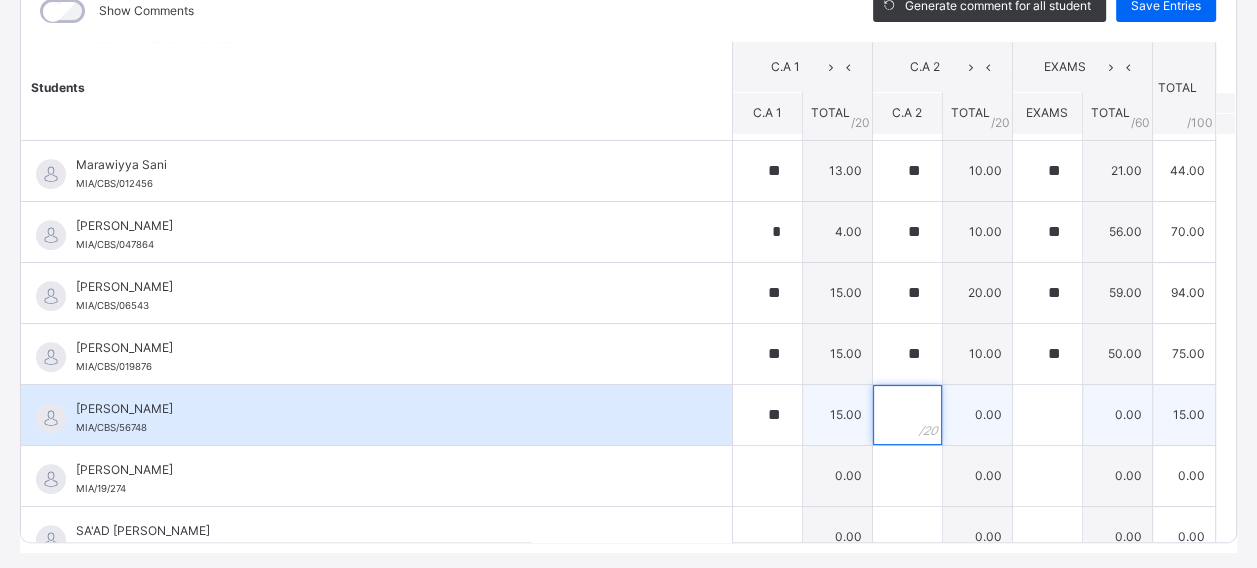 click at bounding box center (907, 415) 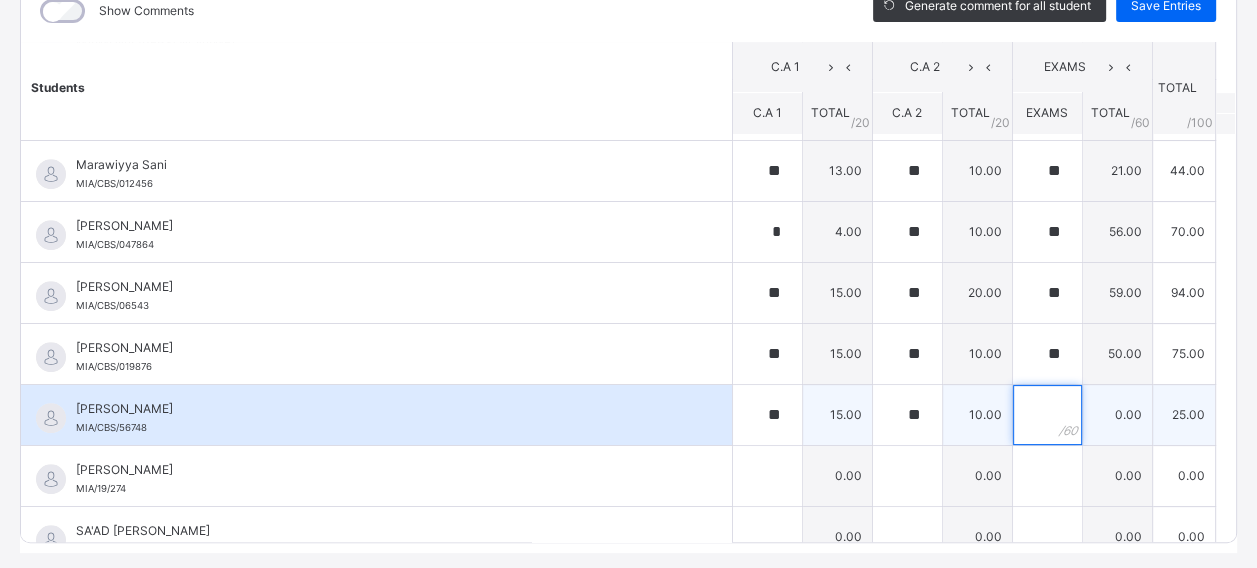 click at bounding box center (1047, 415) 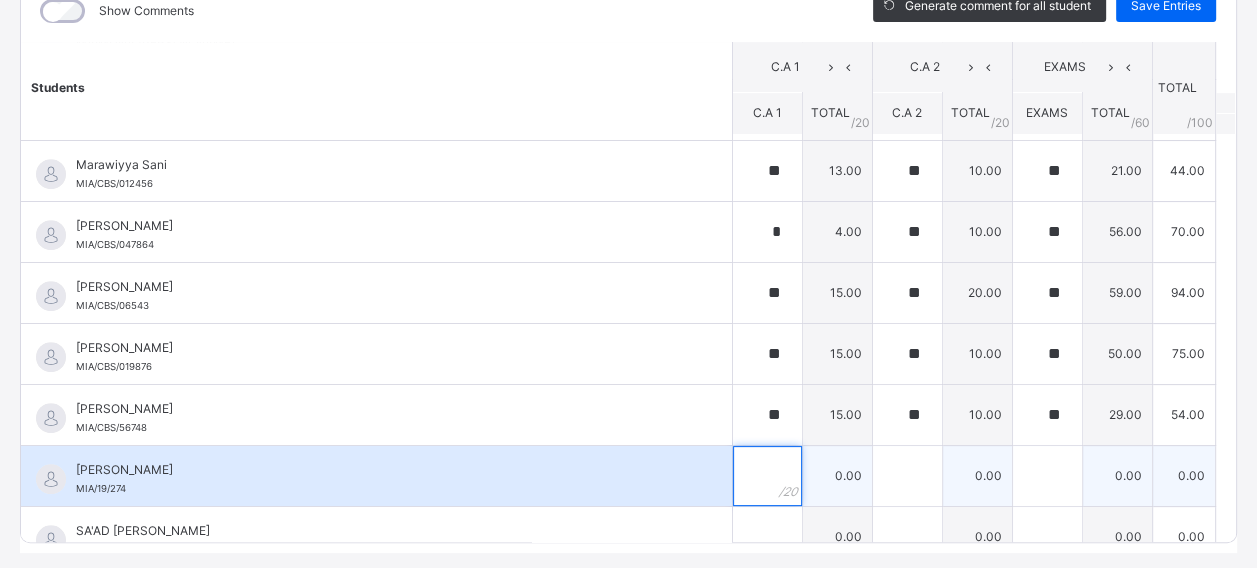 click at bounding box center (767, 476) 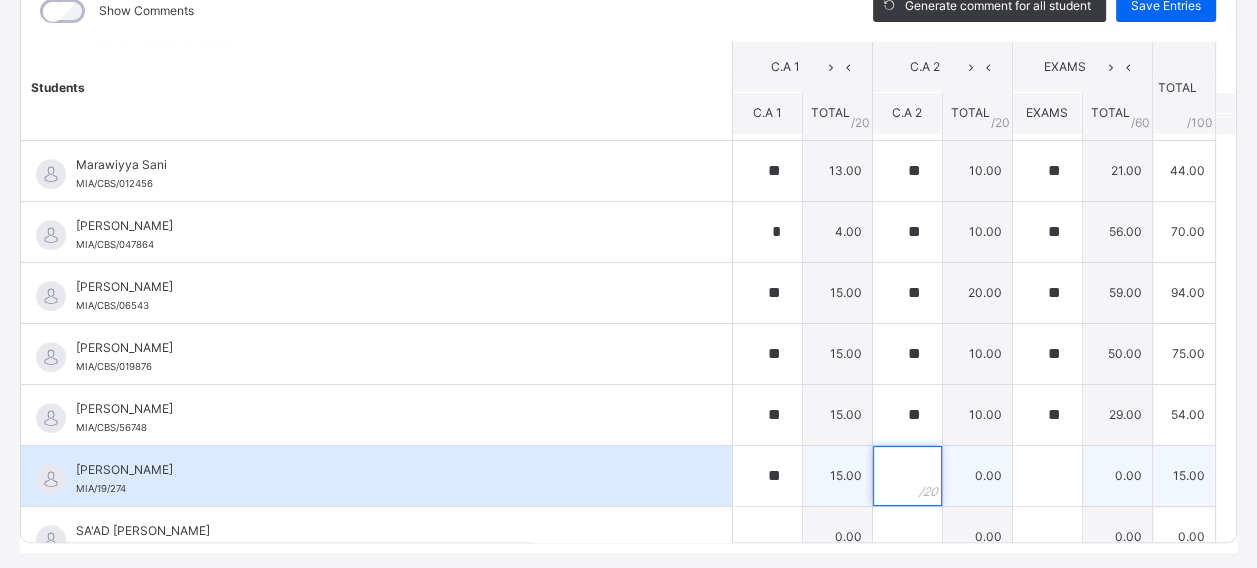 click at bounding box center (907, 476) 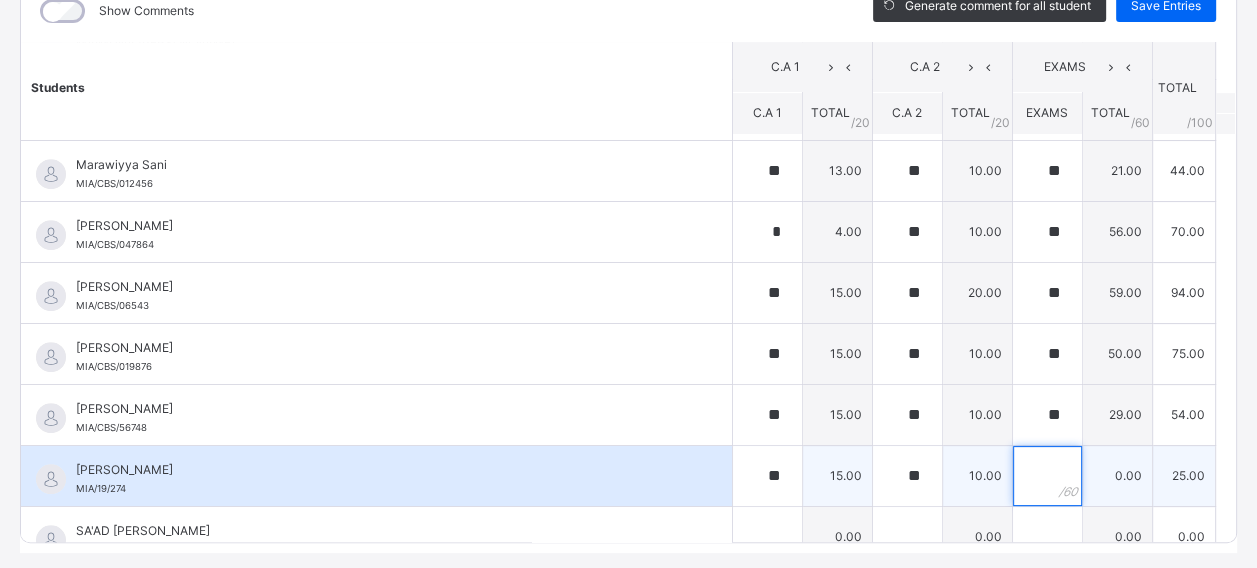 click at bounding box center (1047, 476) 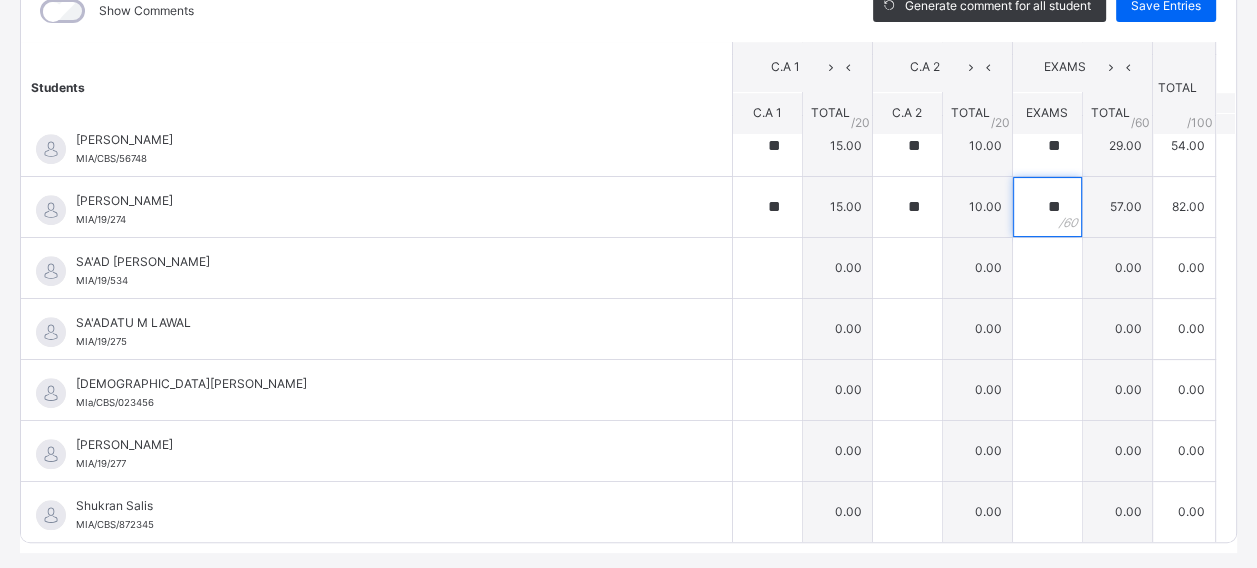 scroll, scrollTop: 1314, scrollLeft: 0, axis: vertical 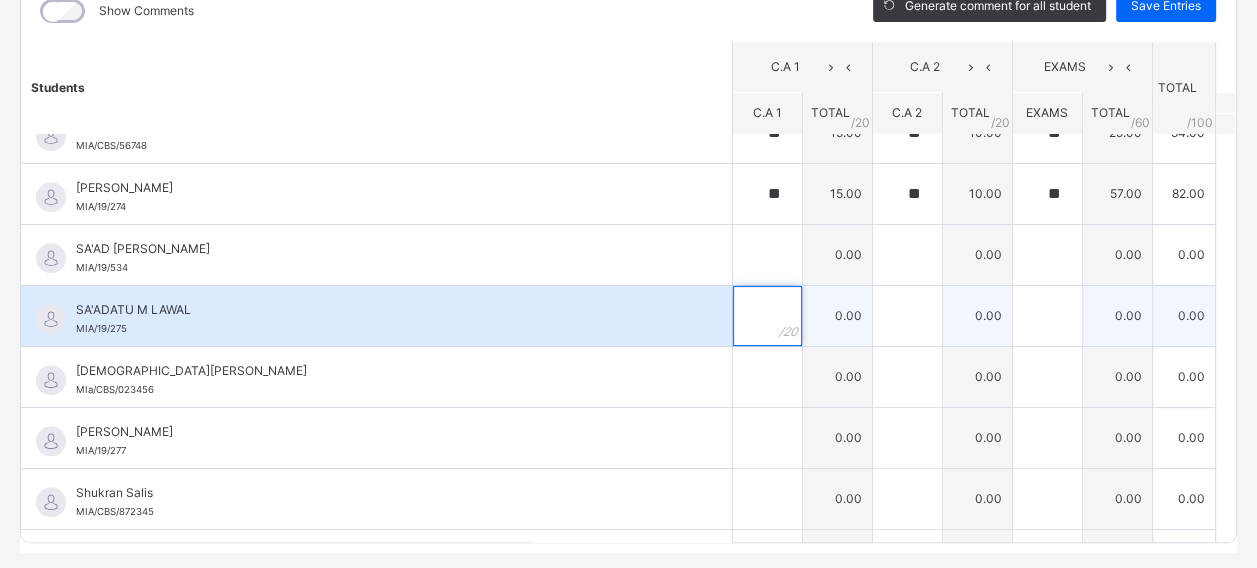 click at bounding box center [767, 316] 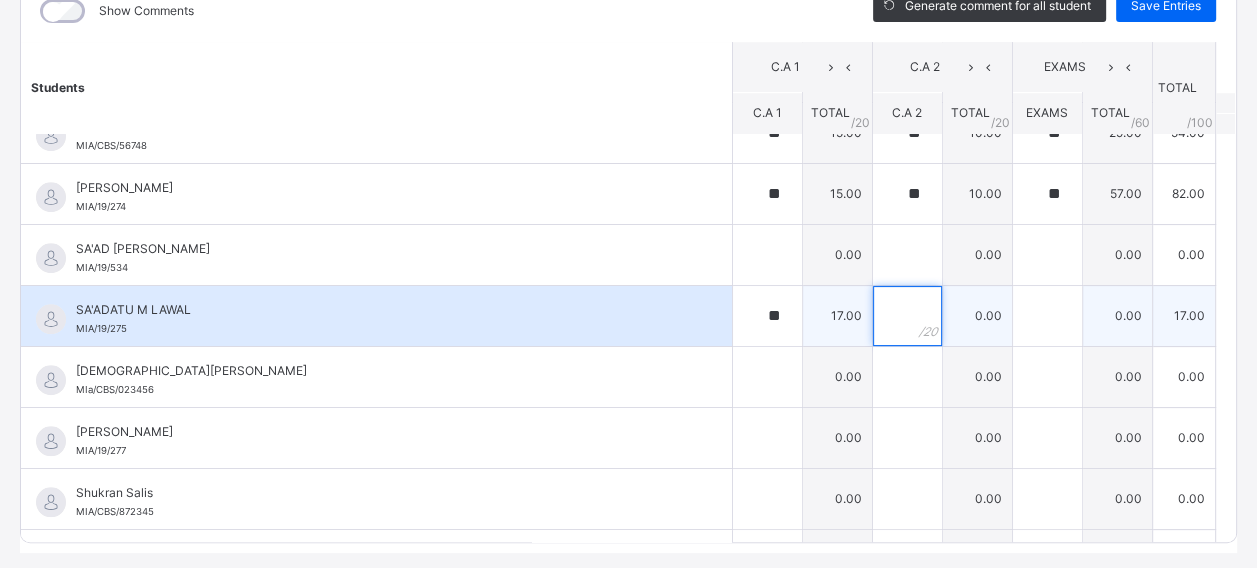 click at bounding box center (907, 316) 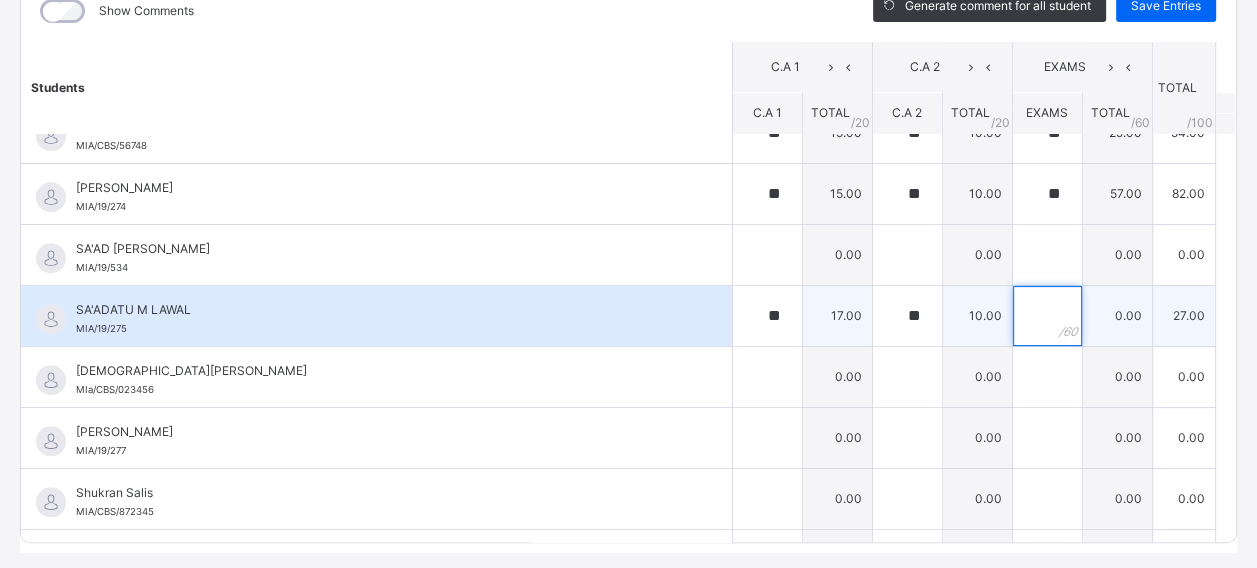 click at bounding box center (1047, 316) 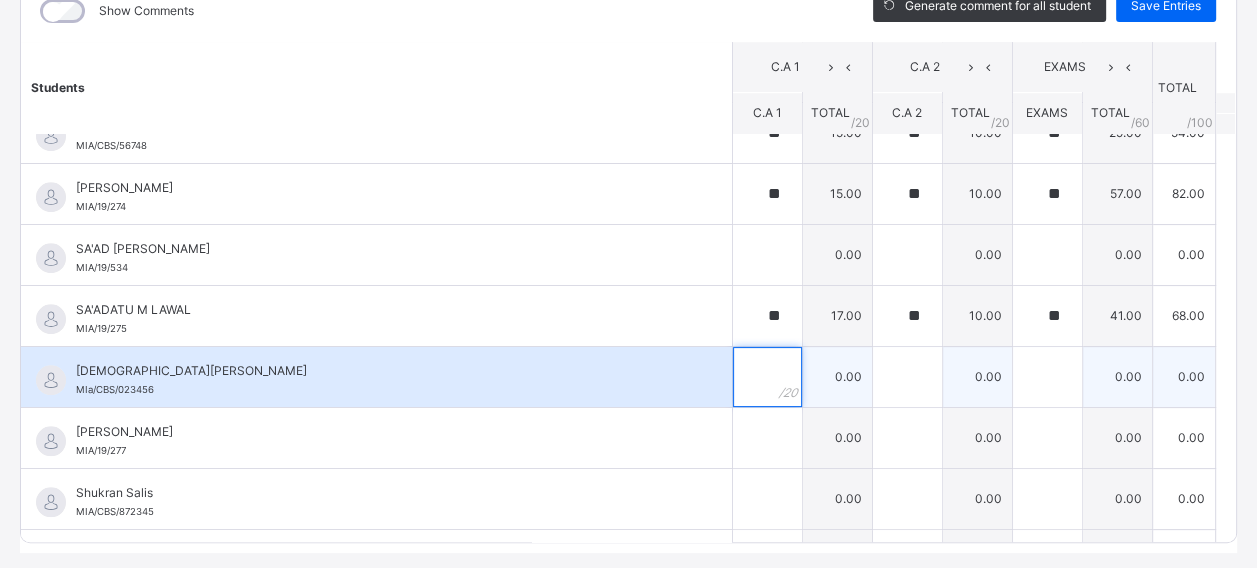 click at bounding box center [767, 377] 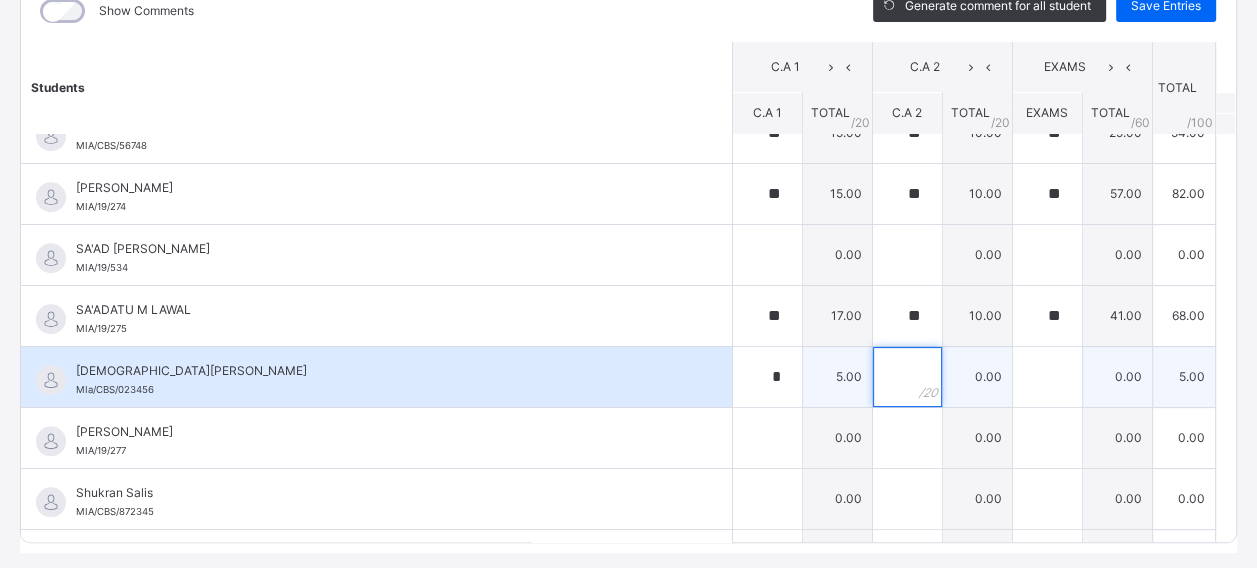 click at bounding box center [907, 377] 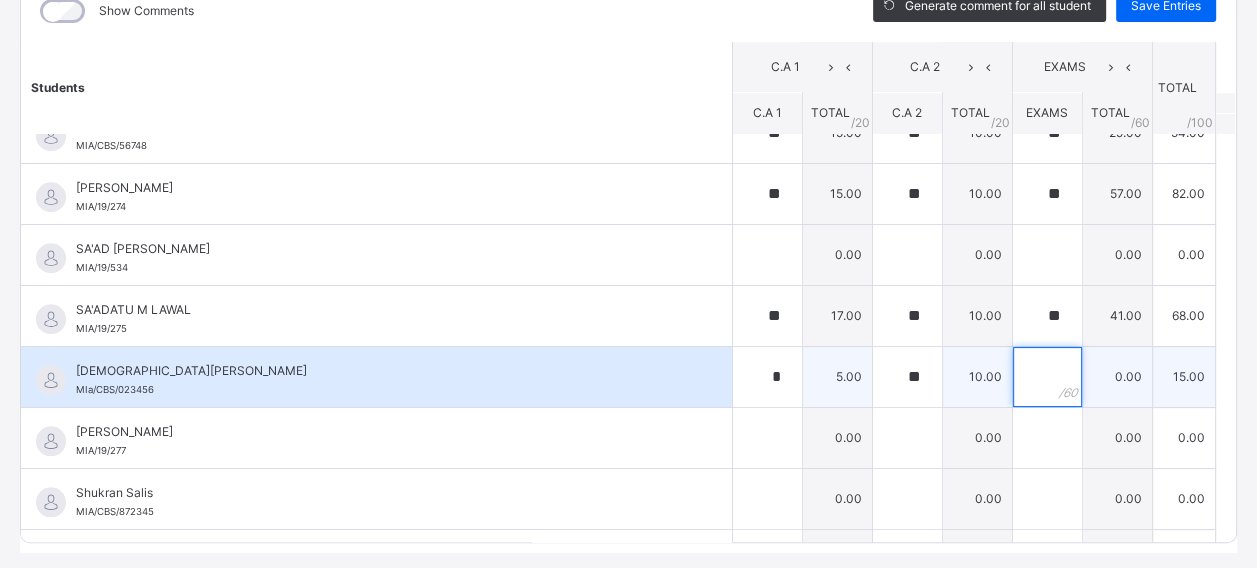 click at bounding box center [1047, 377] 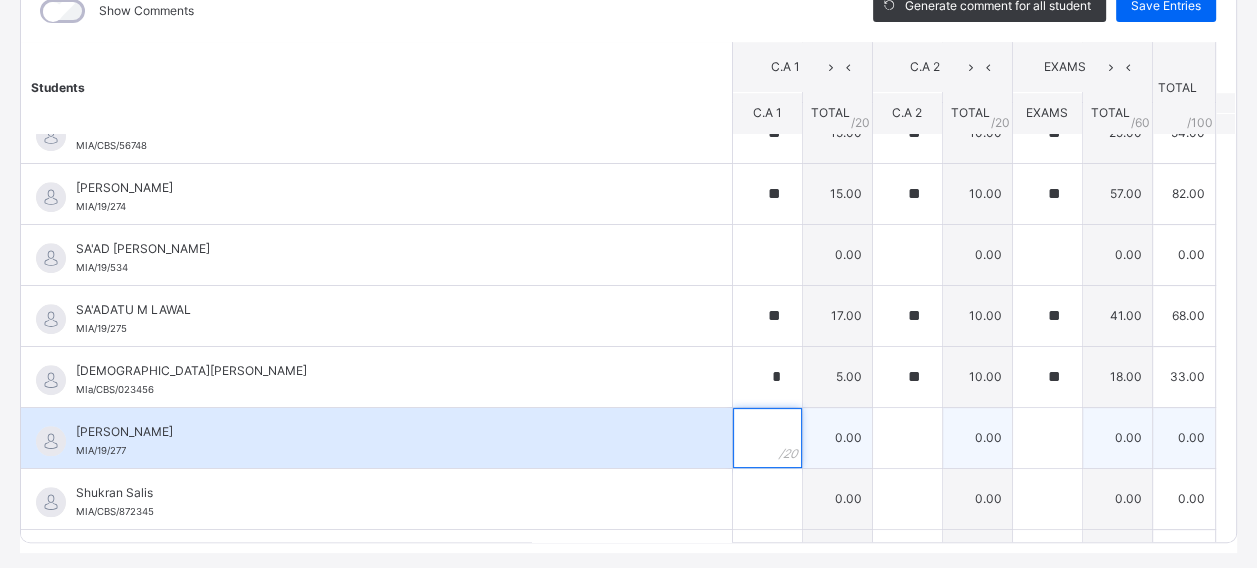 click at bounding box center [767, 438] 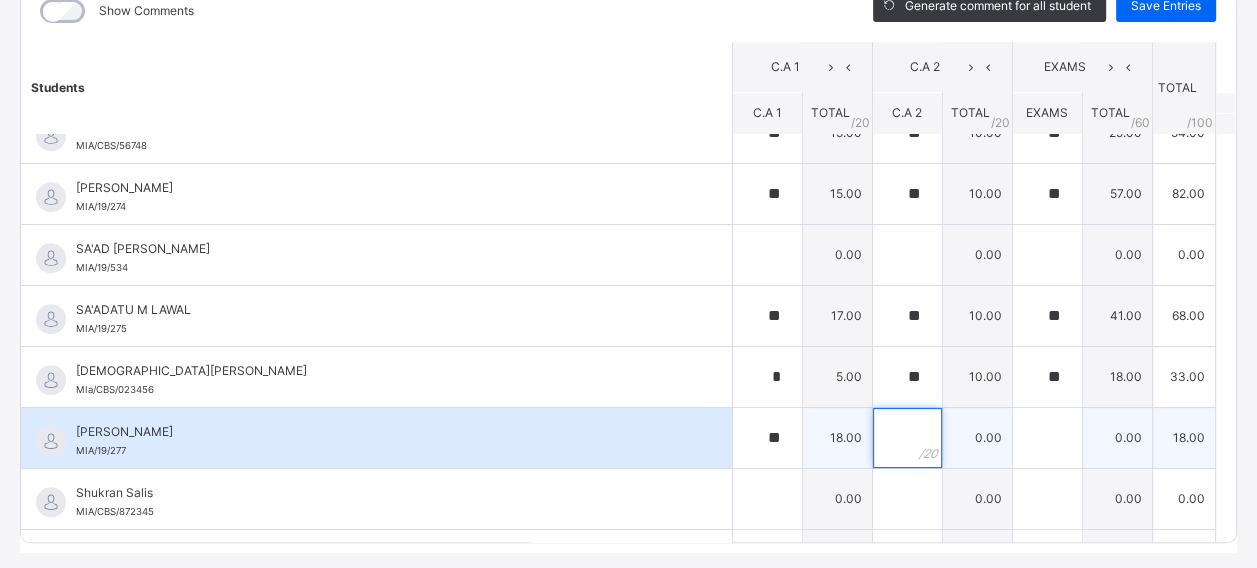 click at bounding box center (907, 438) 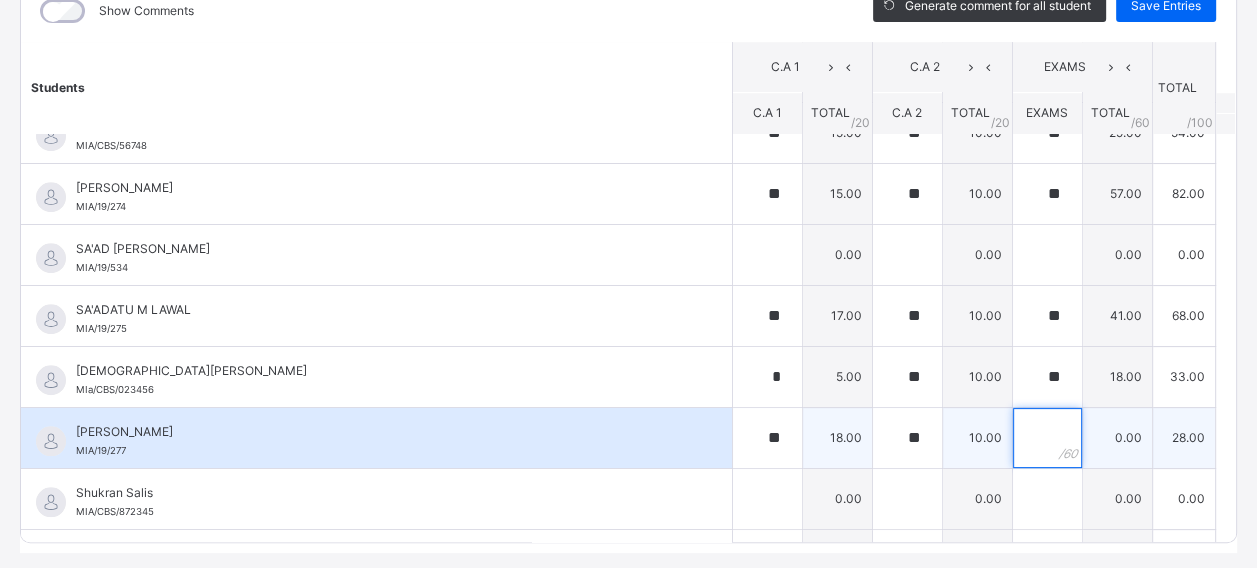 click at bounding box center [1047, 438] 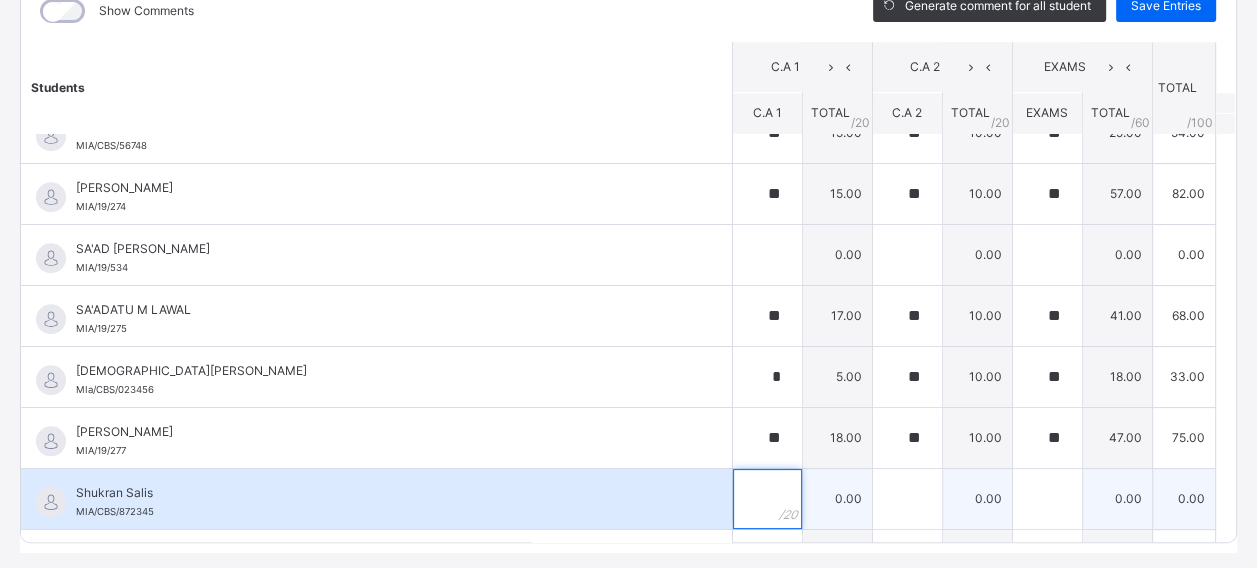 click at bounding box center [767, 499] 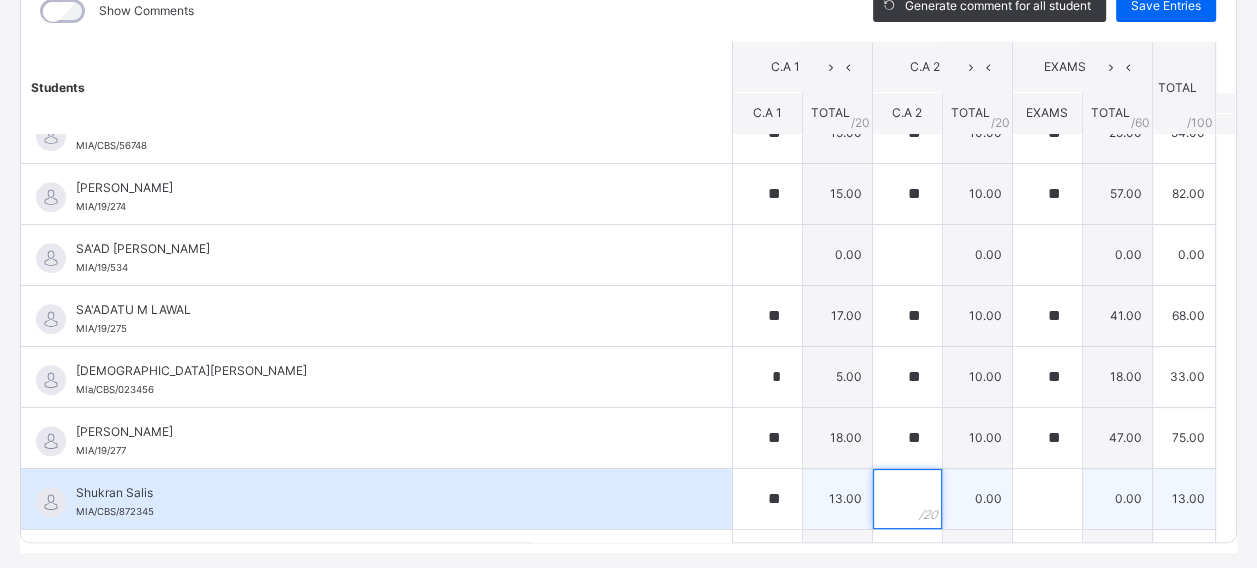 click at bounding box center [907, 499] 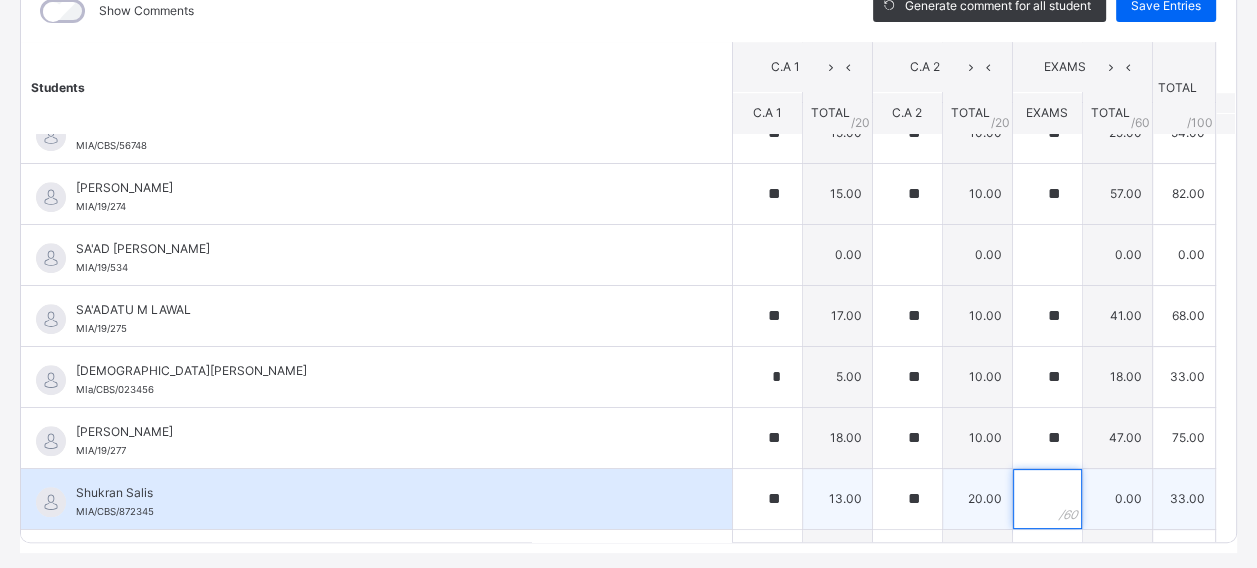 click at bounding box center (1047, 499) 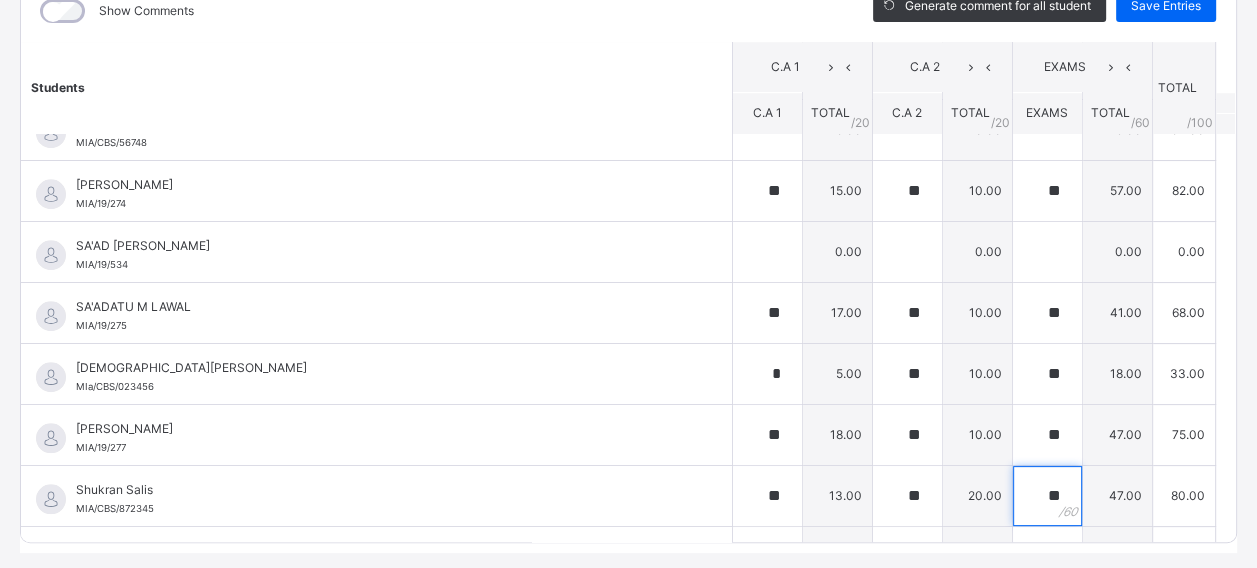 scroll, scrollTop: 1356, scrollLeft: 0, axis: vertical 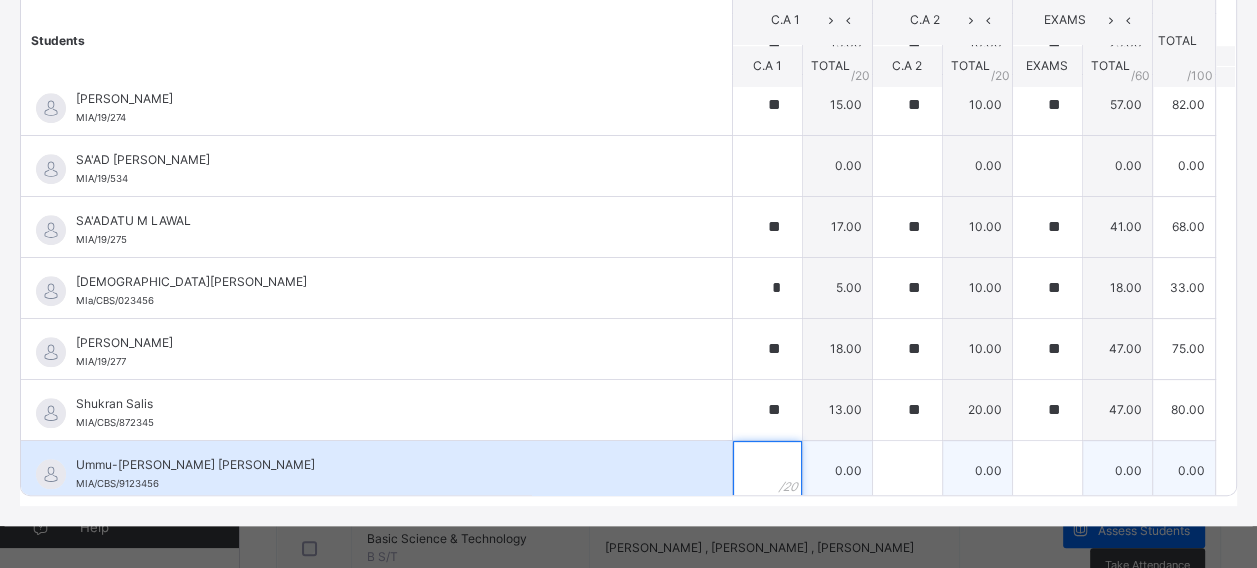 click at bounding box center [767, 471] 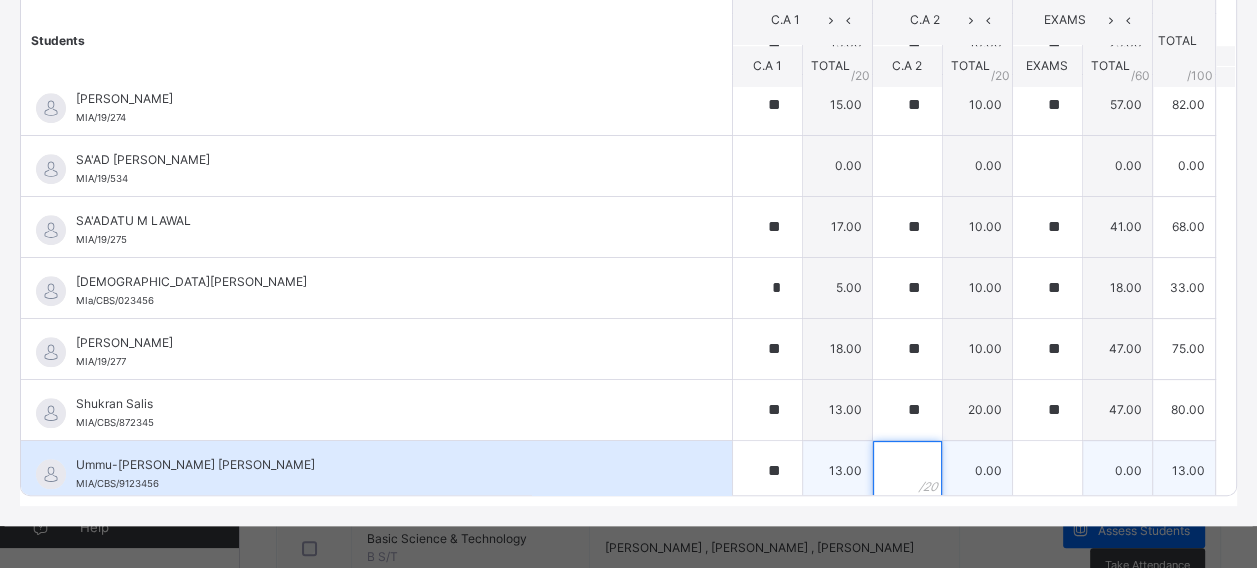 click at bounding box center (907, 471) 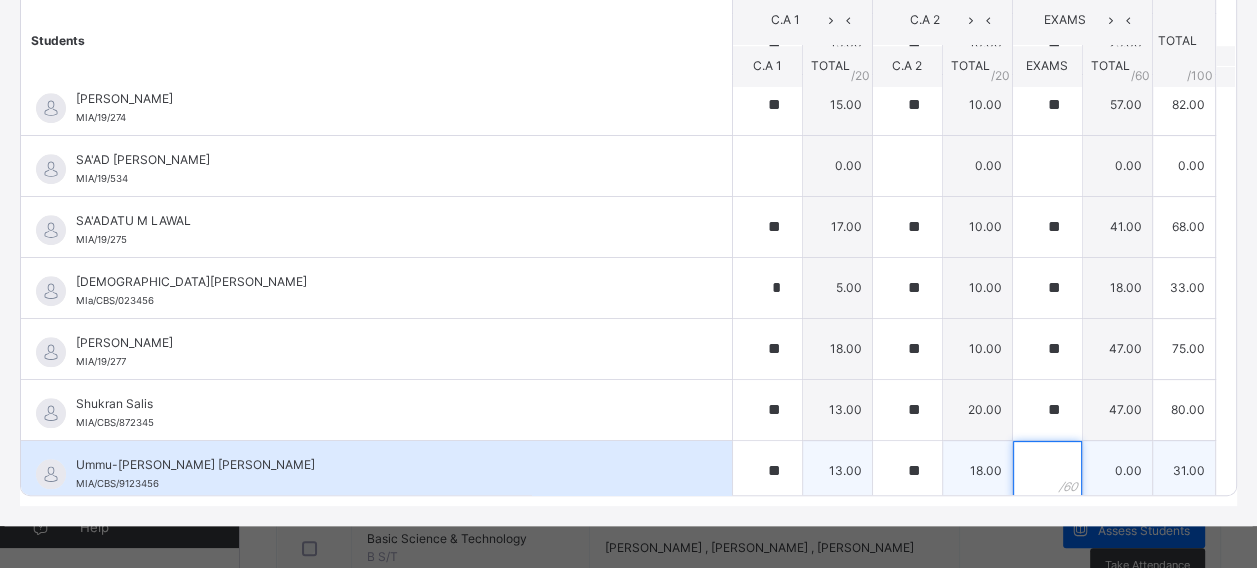 click at bounding box center (1047, 471) 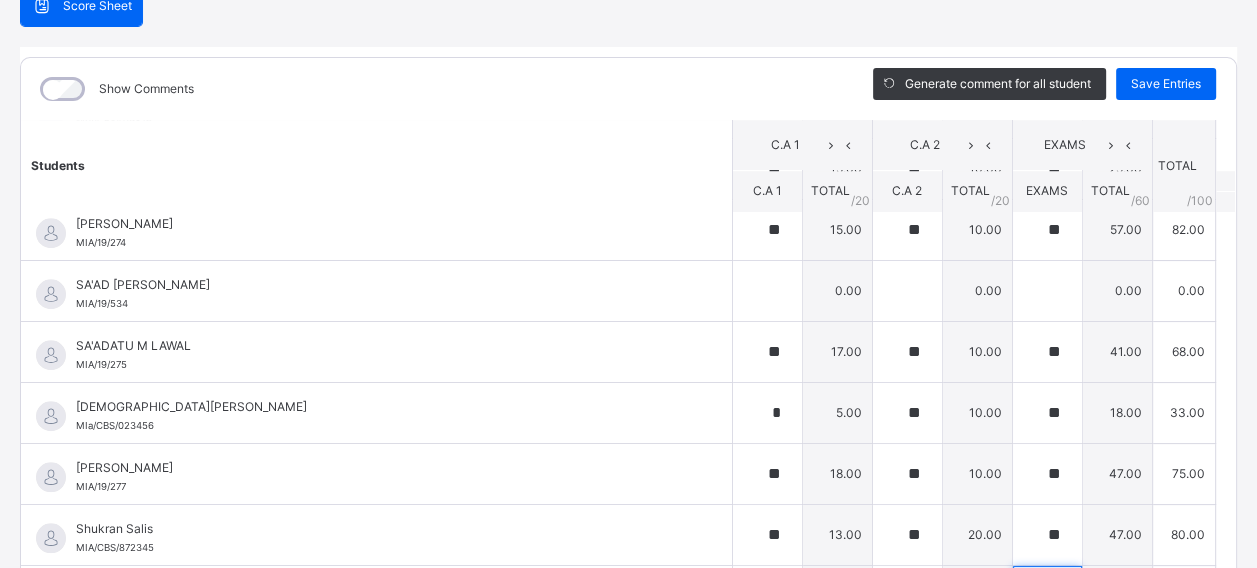 scroll, scrollTop: 193, scrollLeft: 0, axis: vertical 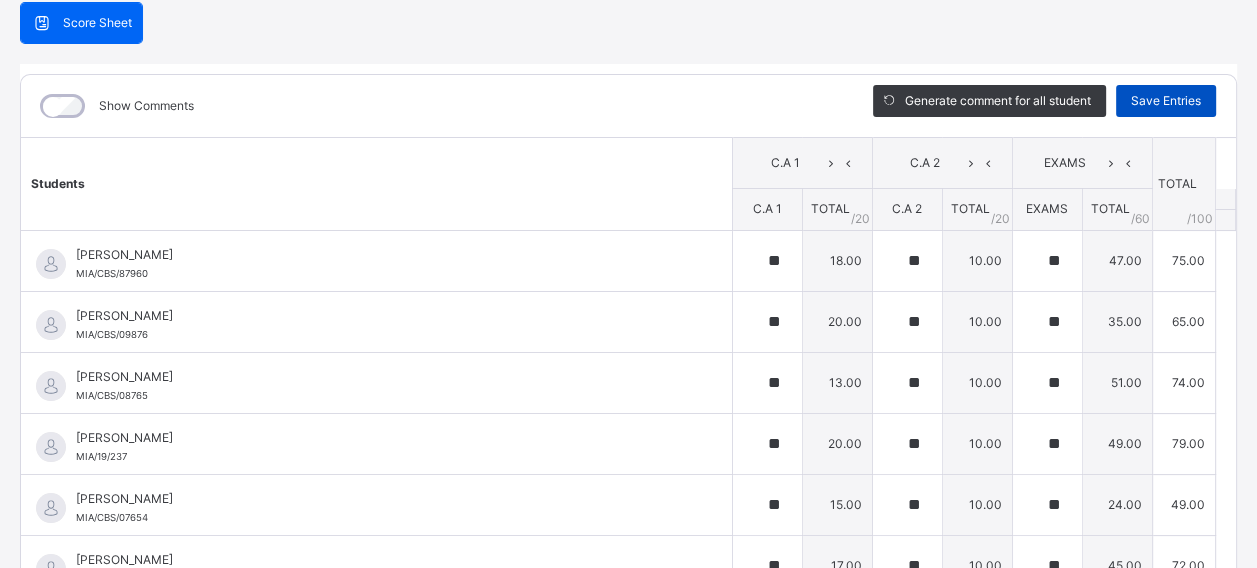 click on "Save Entries" at bounding box center (1166, 101) 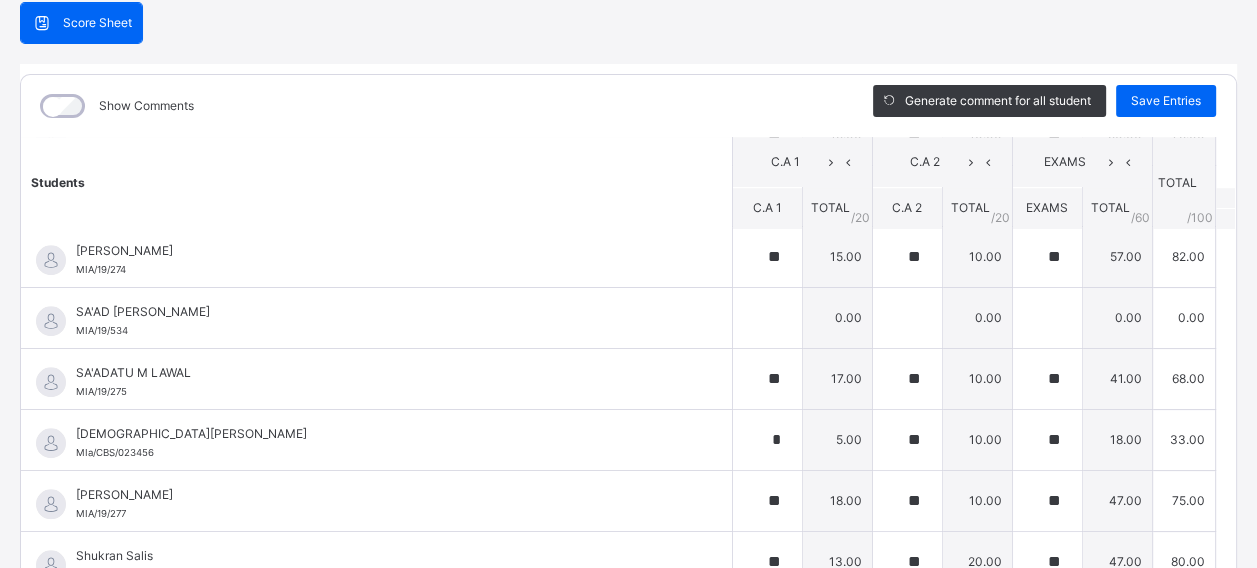 scroll, scrollTop: 1356, scrollLeft: 0, axis: vertical 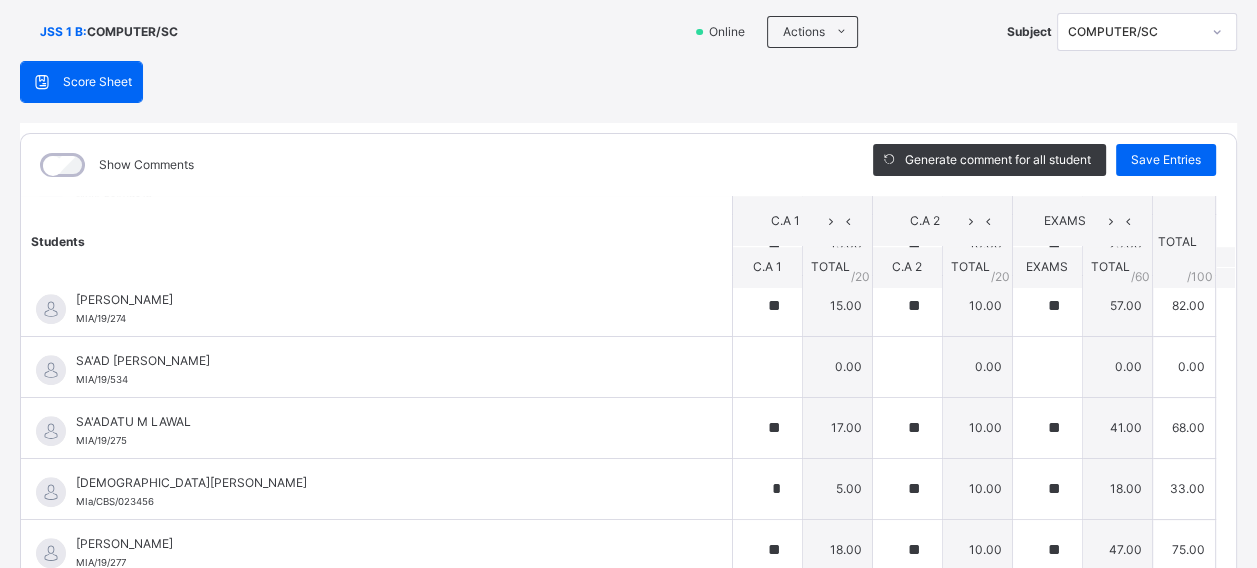 click 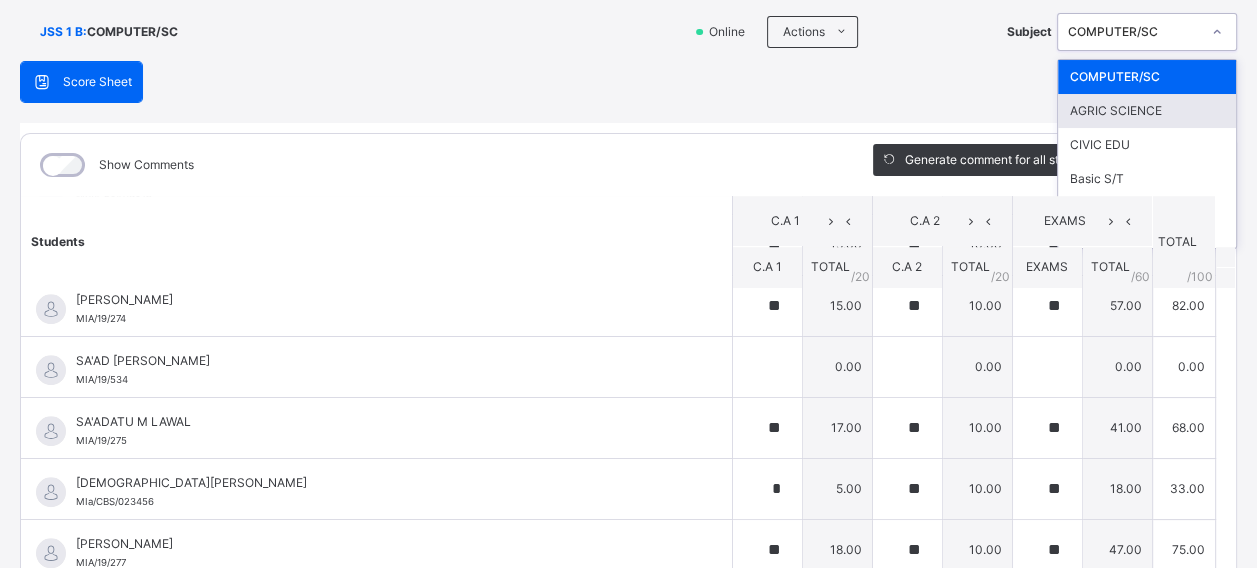 click on "AGRIC SCIENCE" at bounding box center [1147, 111] 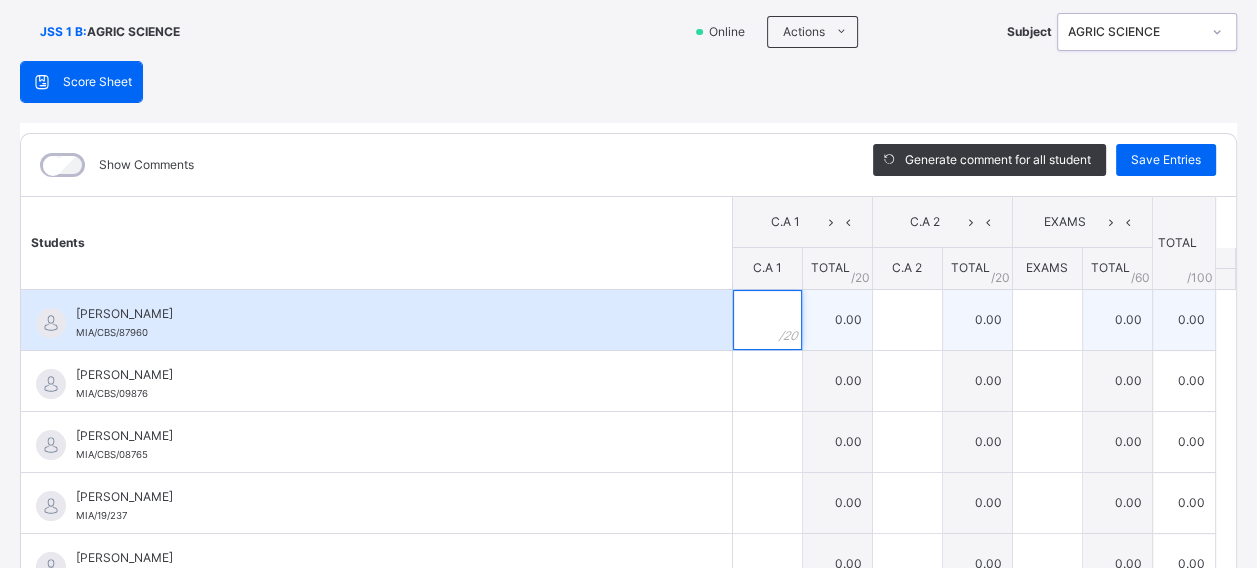 click at bounding box center (767, 320) 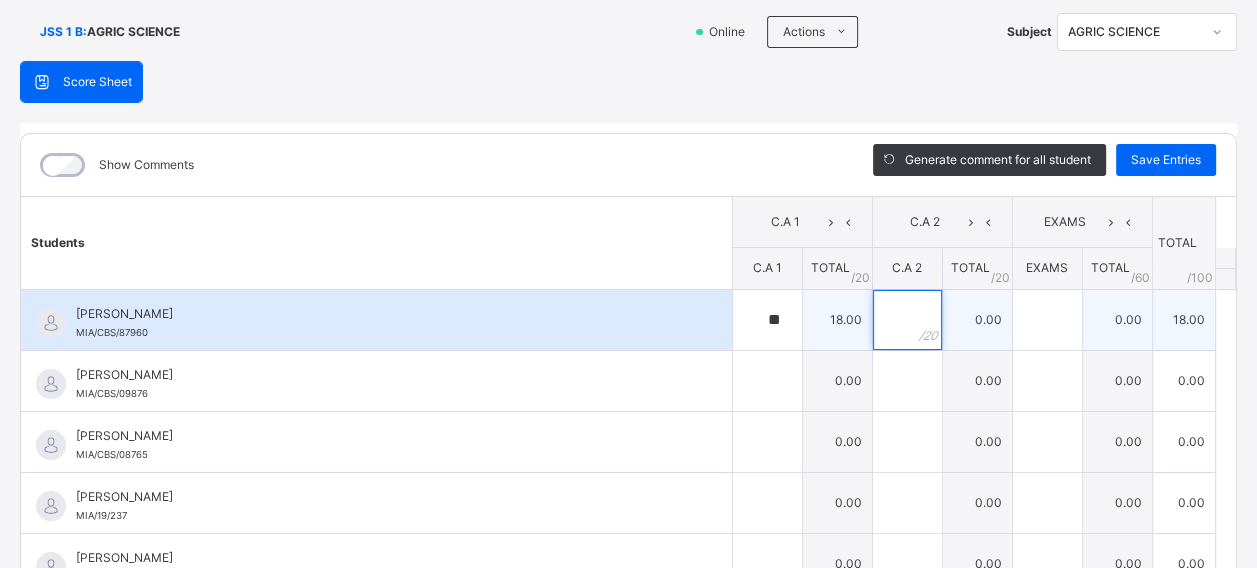click at bounding box center (907, 320) 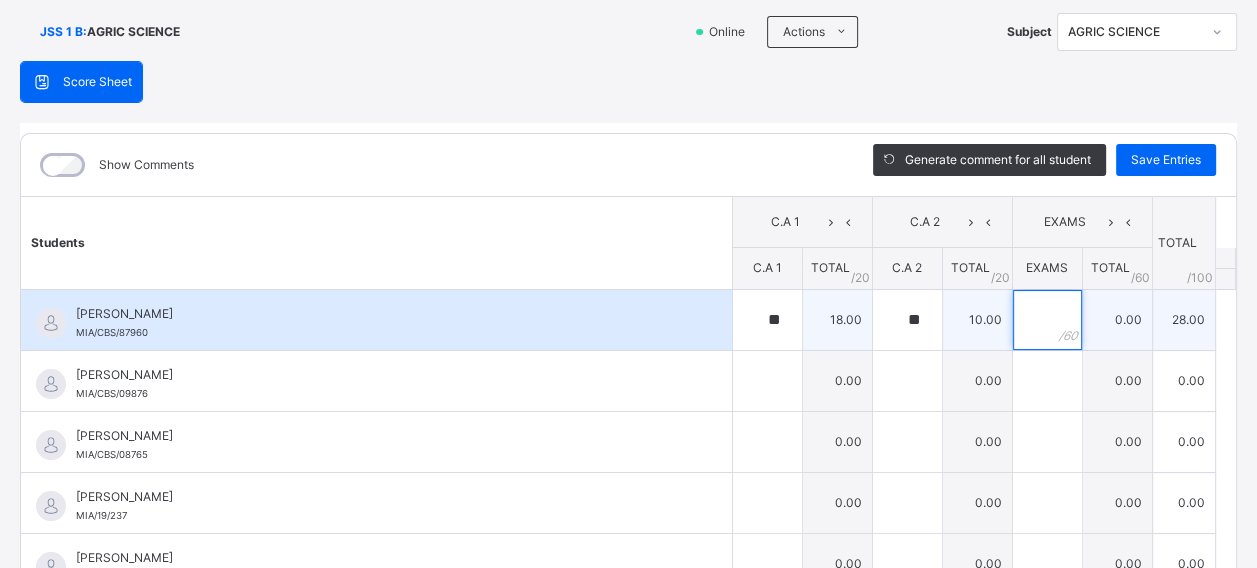 click at bounding box center (1047, 320) 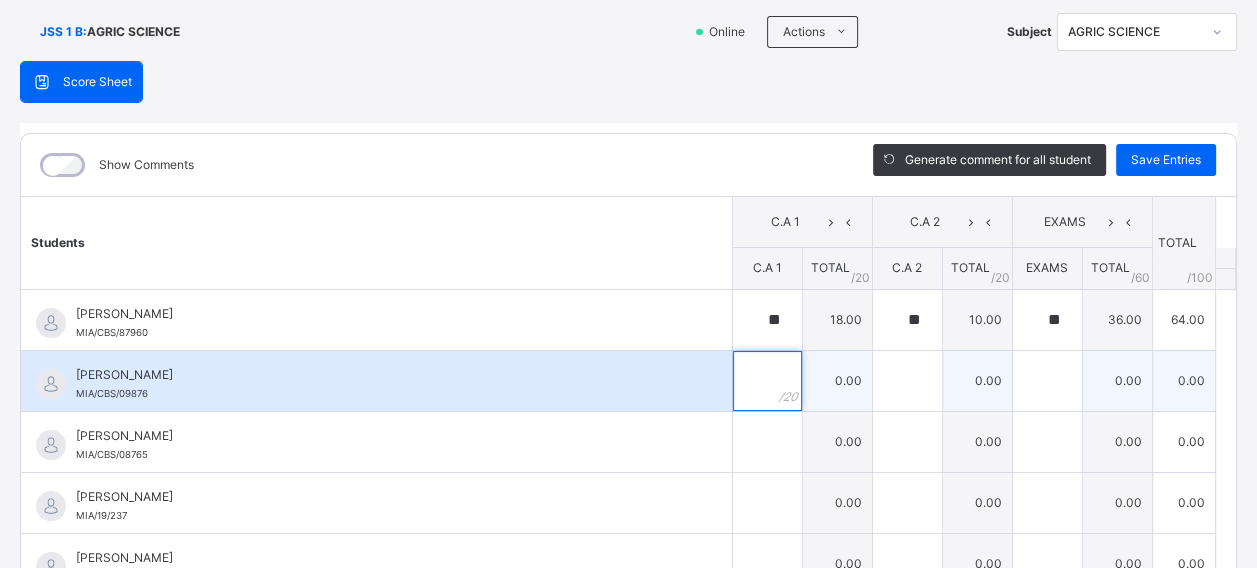 click at bounding box center [767, 381] 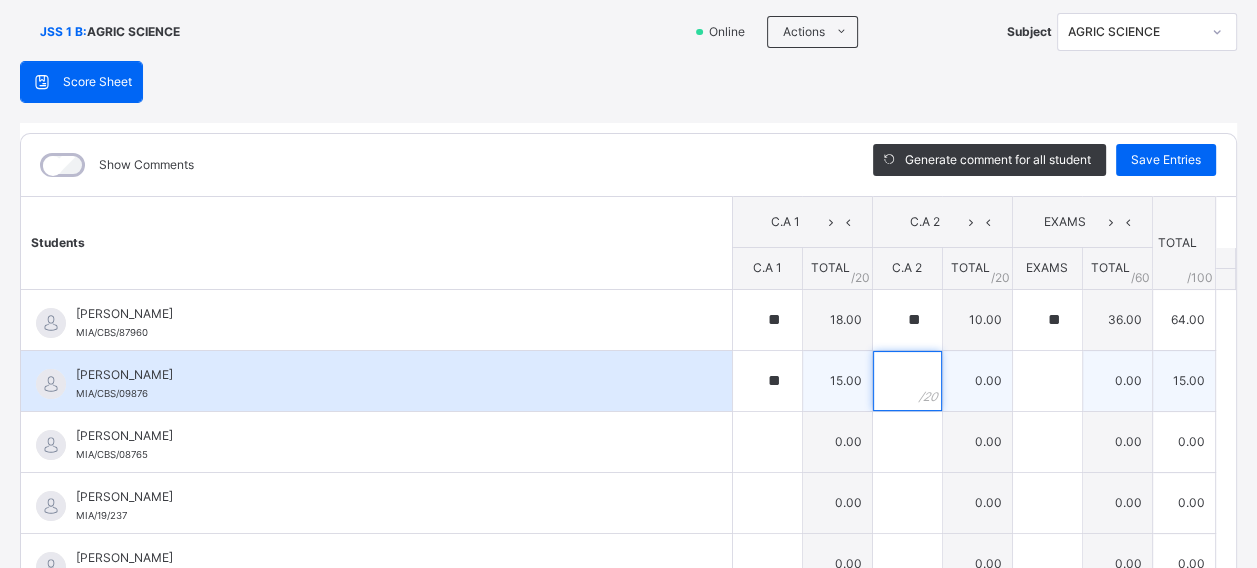 click at bounding box center [907, 381] 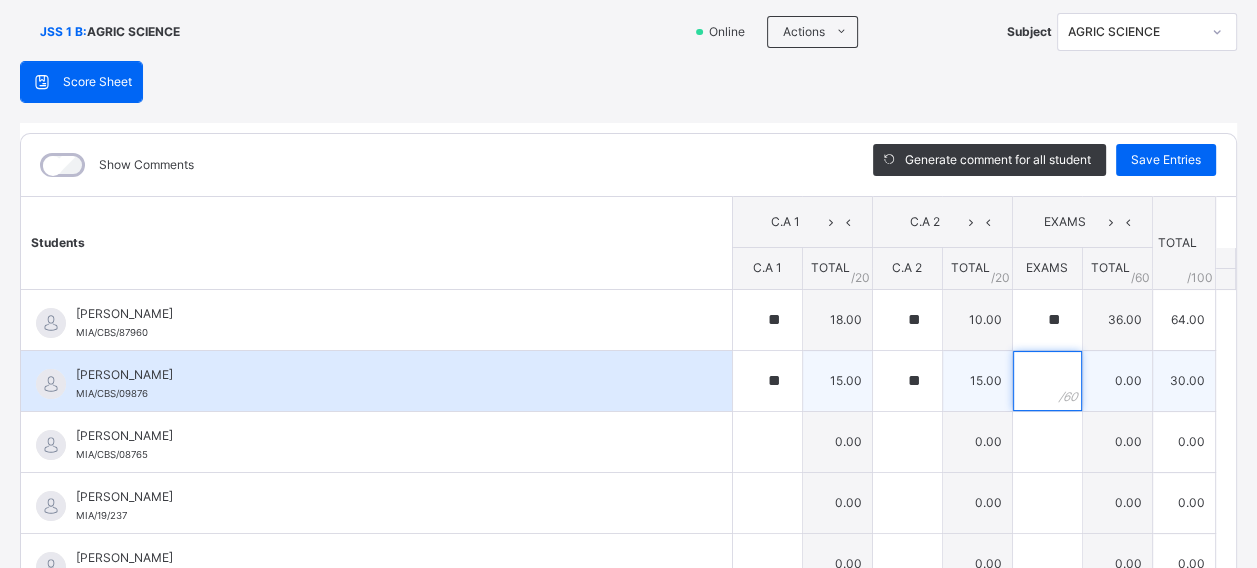 click at bounding box center [1047, 381] 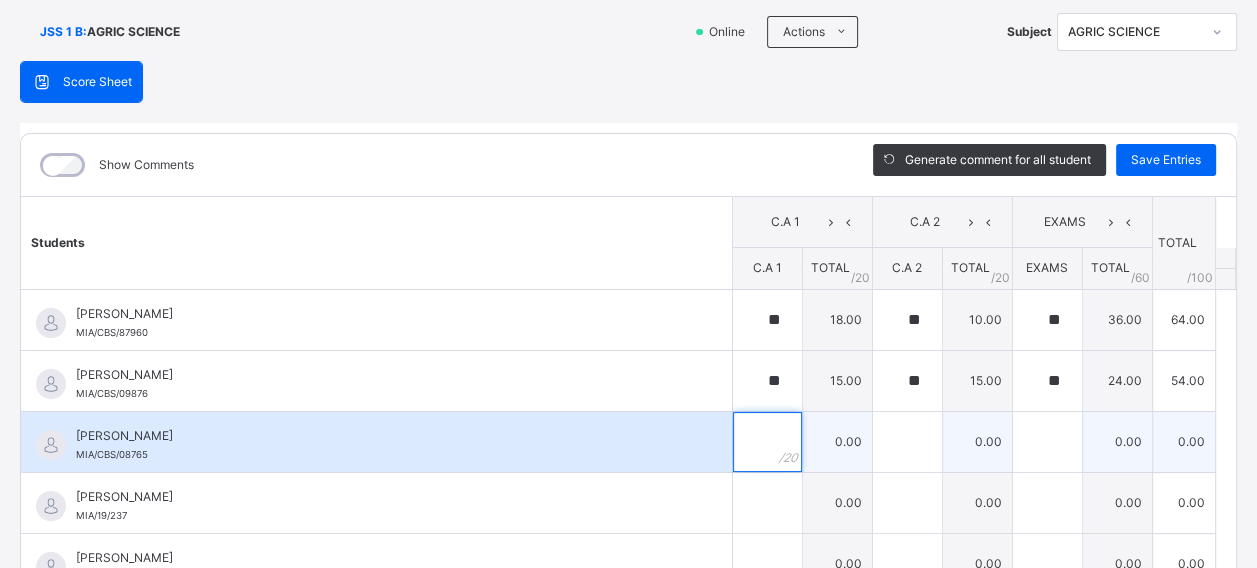 click at bounding box center [767, 442] 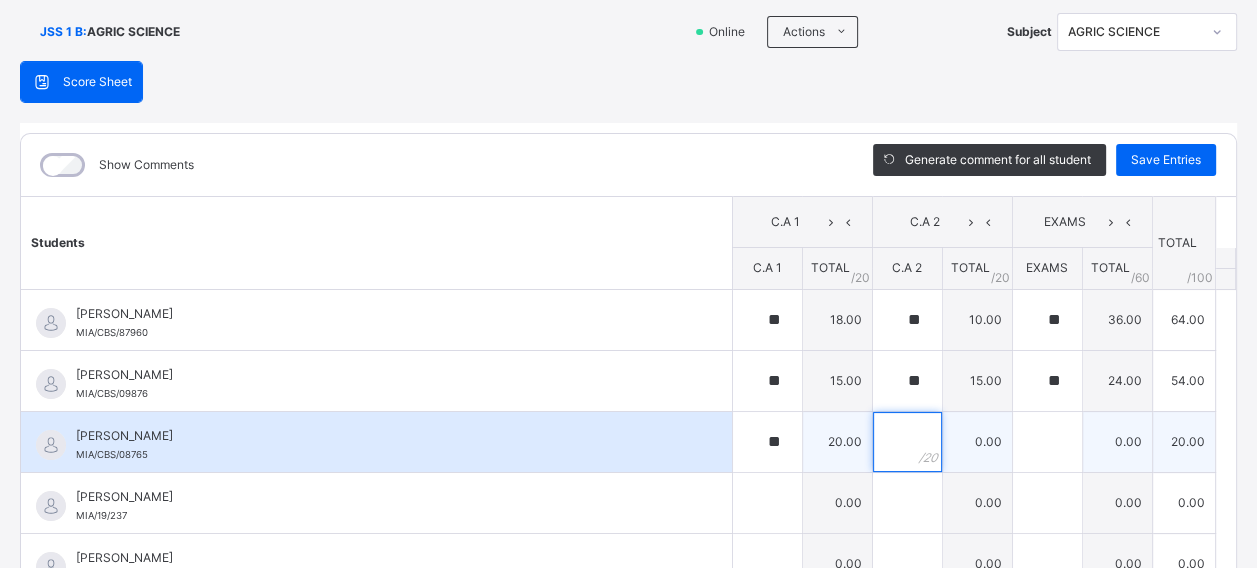 click at bounding box center (907, 442) 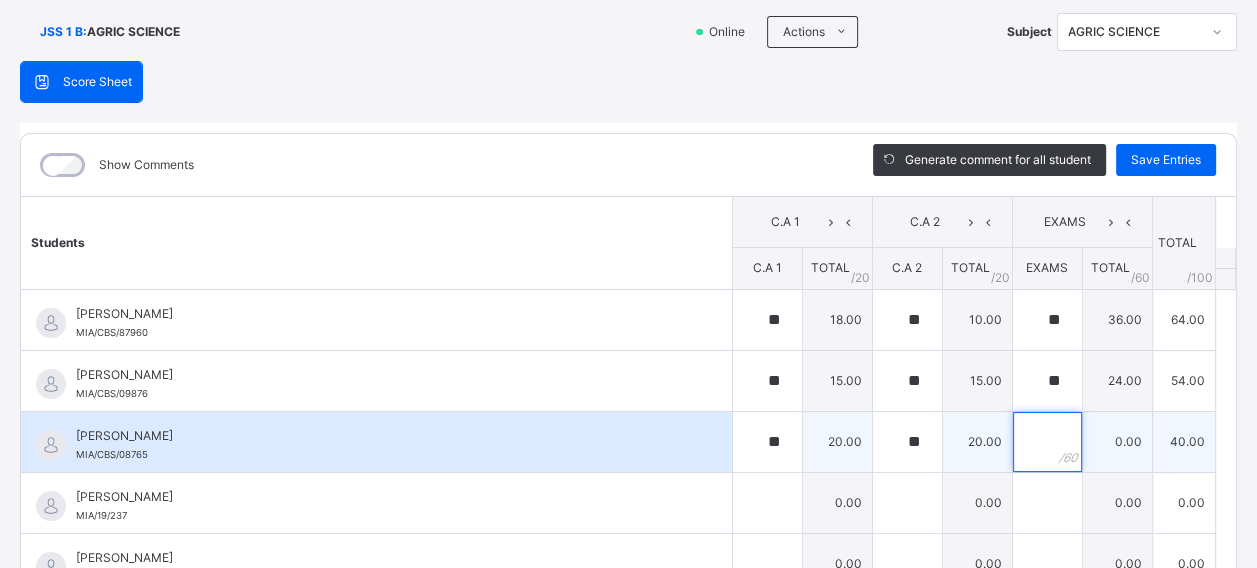 click at bounding box center (1047, 442) 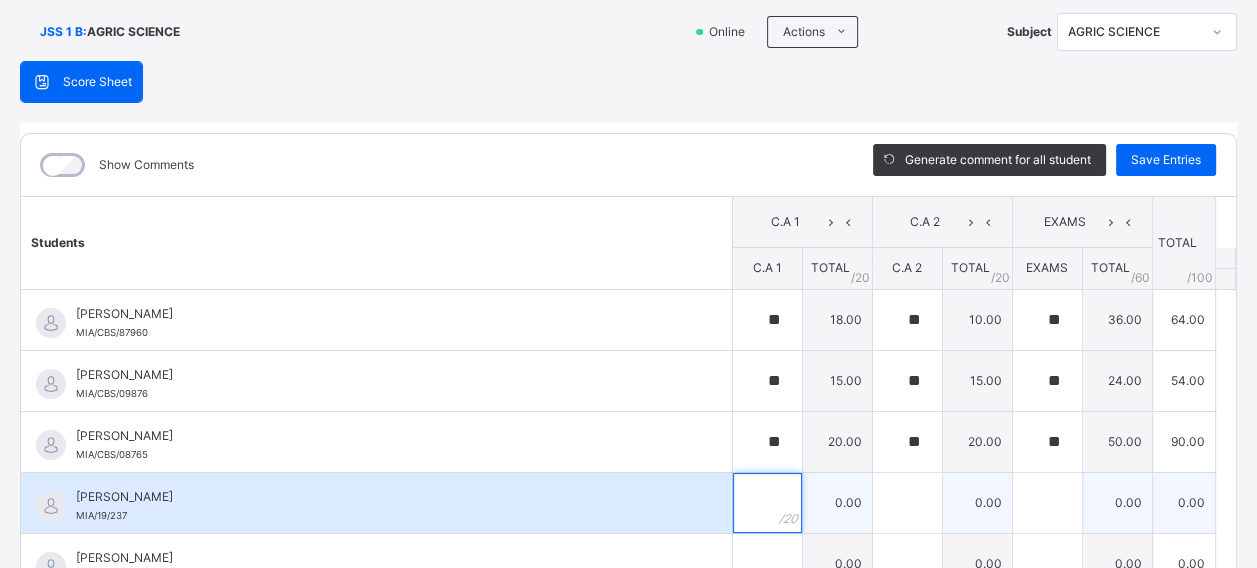 click at bounding box center (767, 503) 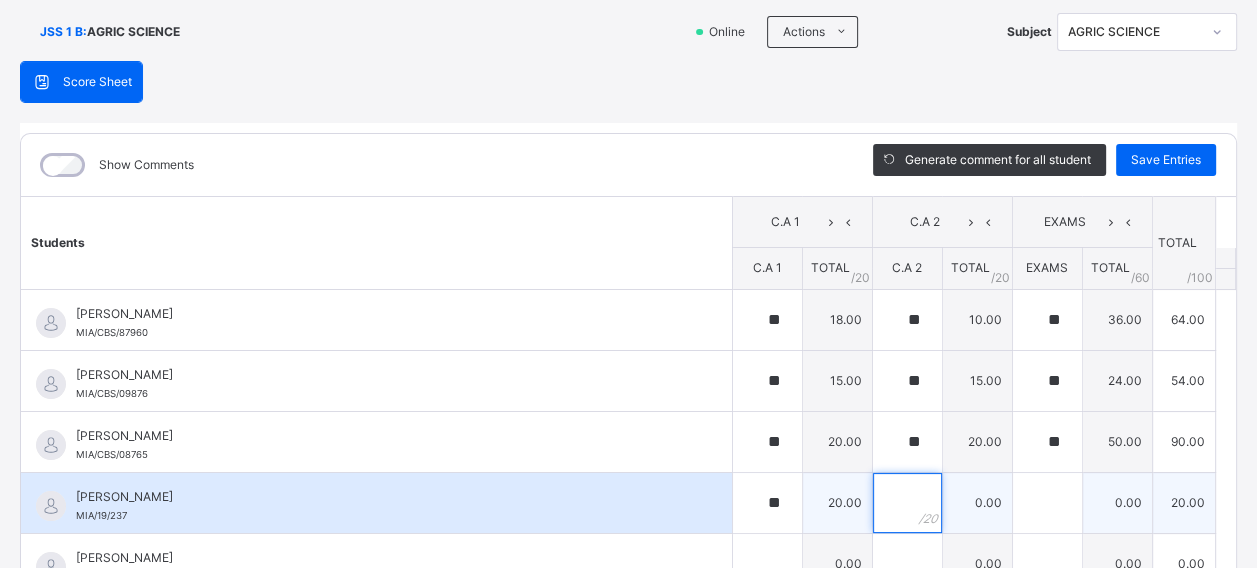 click at bounding box center (907, 503) 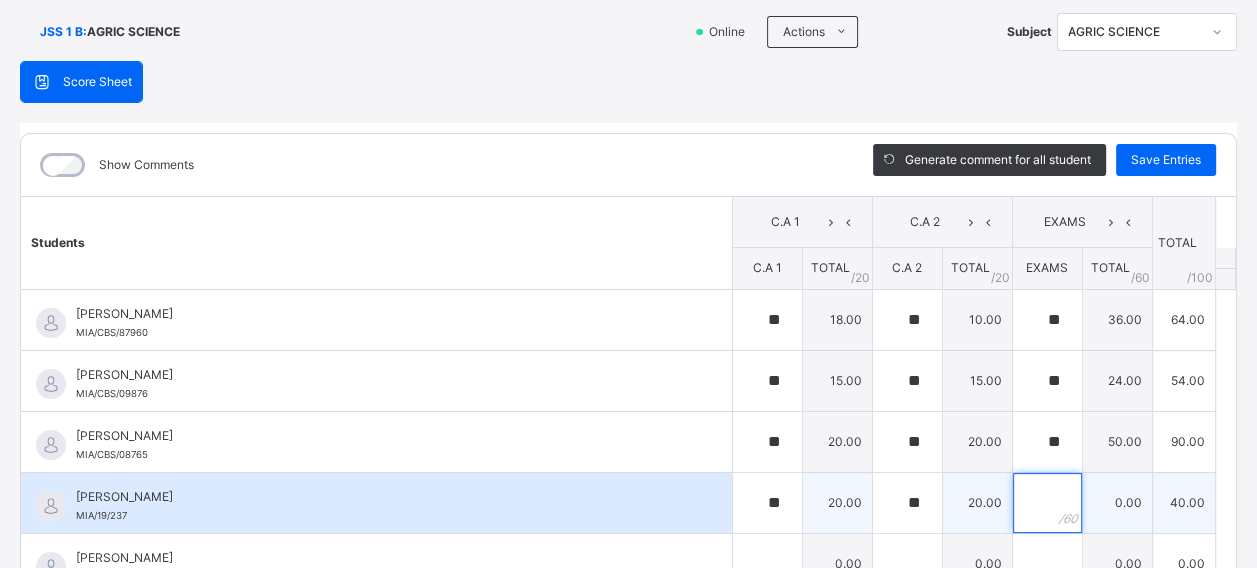click at bounding box center [1047, 503] 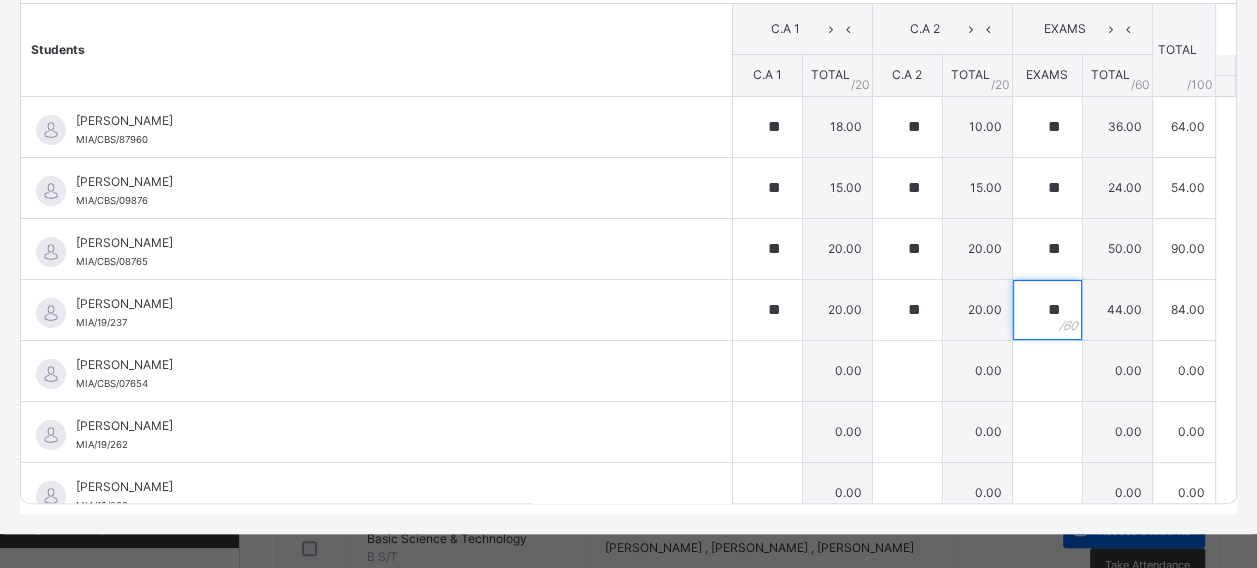 scroll, scrollTop: 342, scrollLeft: 0, axis: vertical 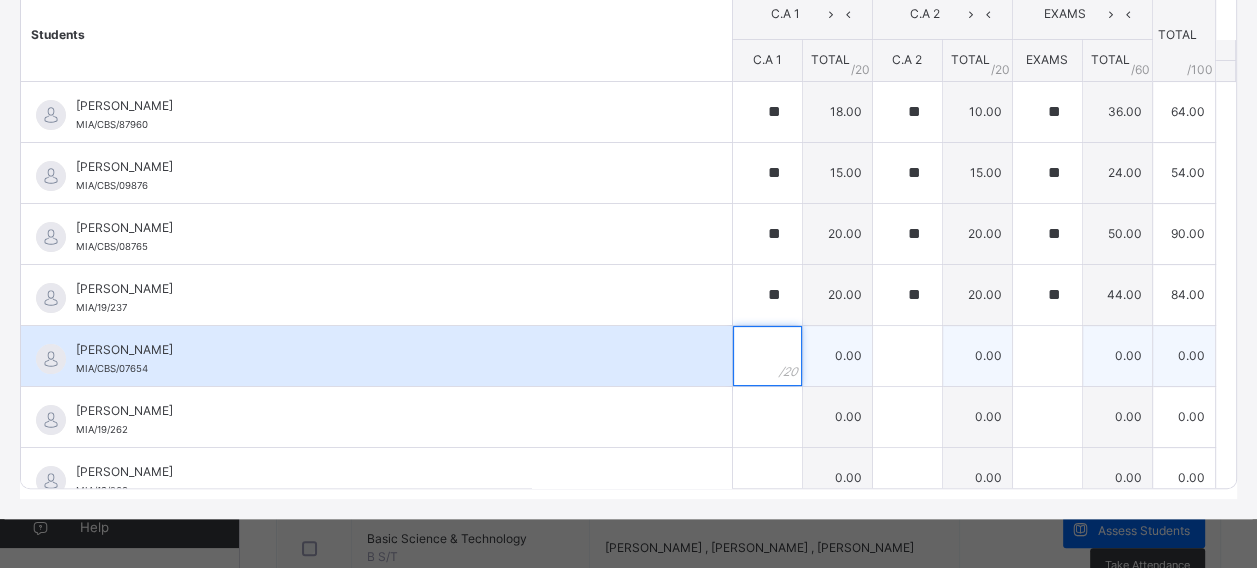 click at bounding box center (767, 356) 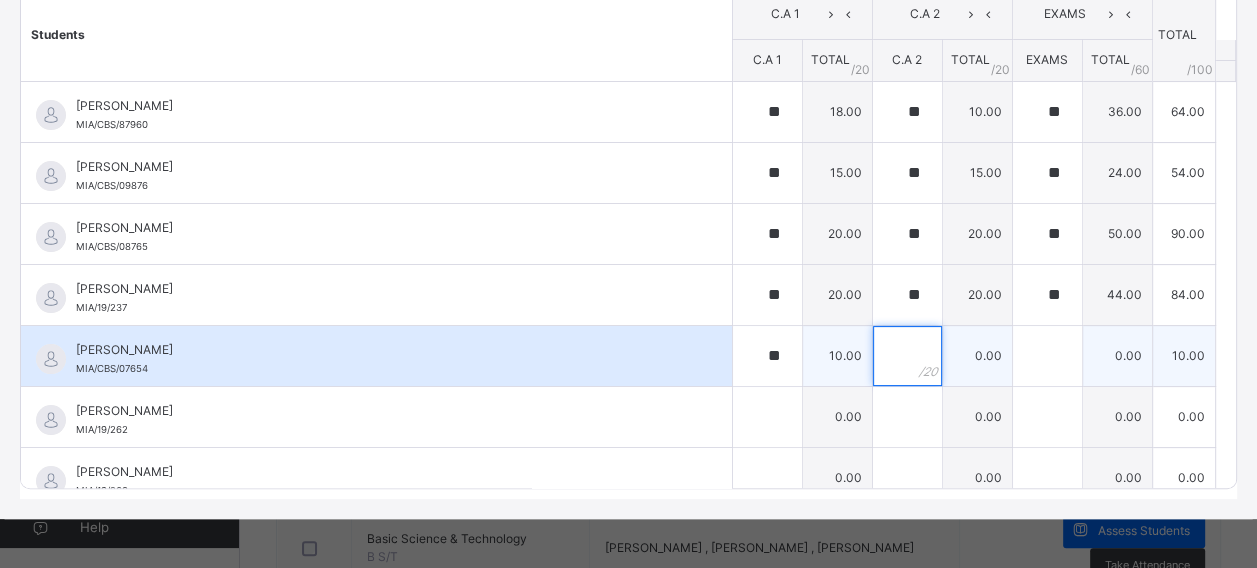 click at bounding box center (907, 356) 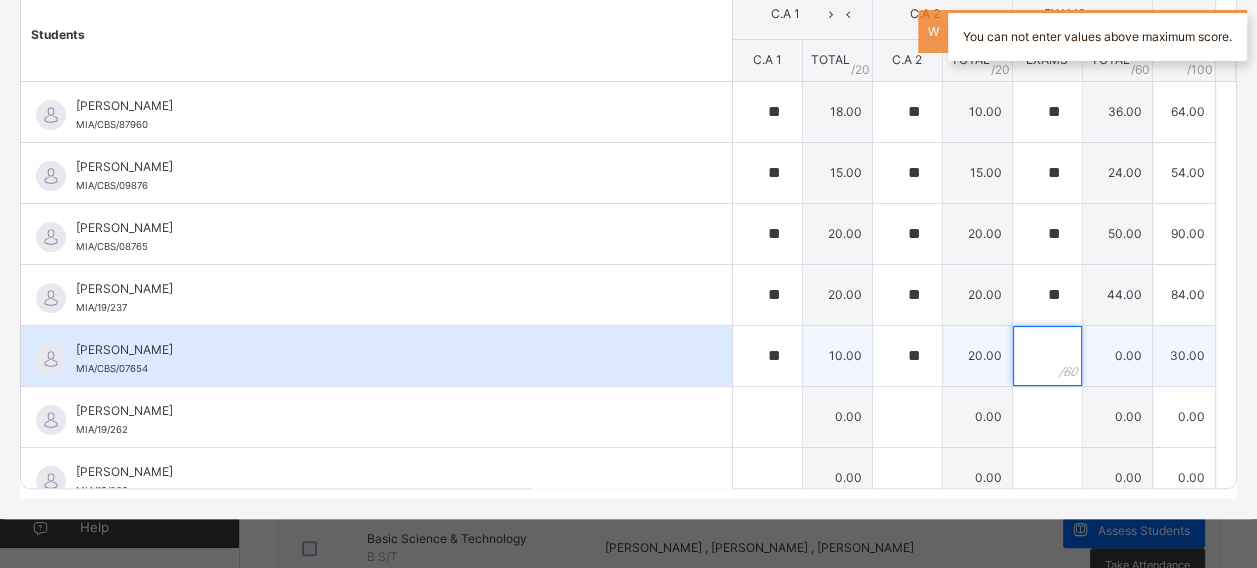 click at bounding box center (1047, 356) 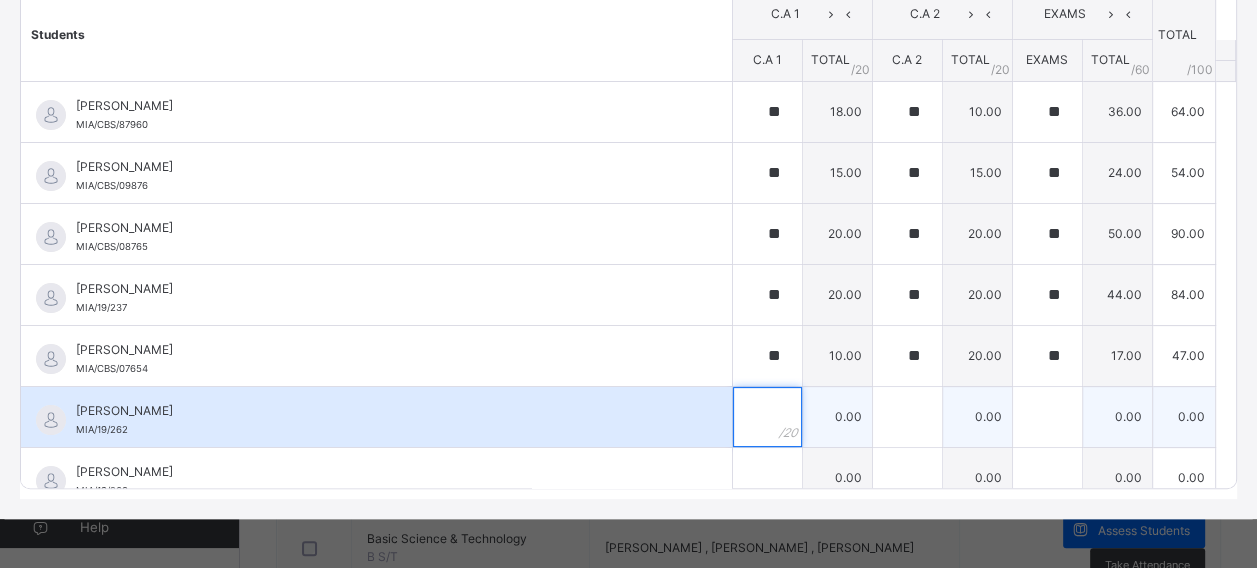 click at bounding box center [767, 417] 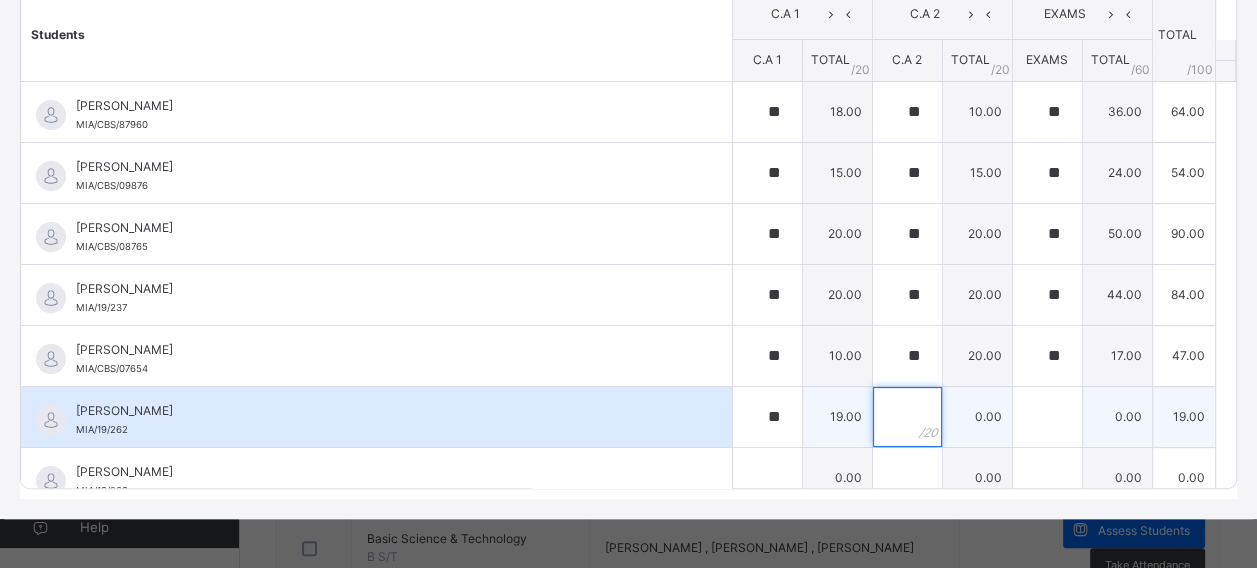 click at bounding box center [907, 417] 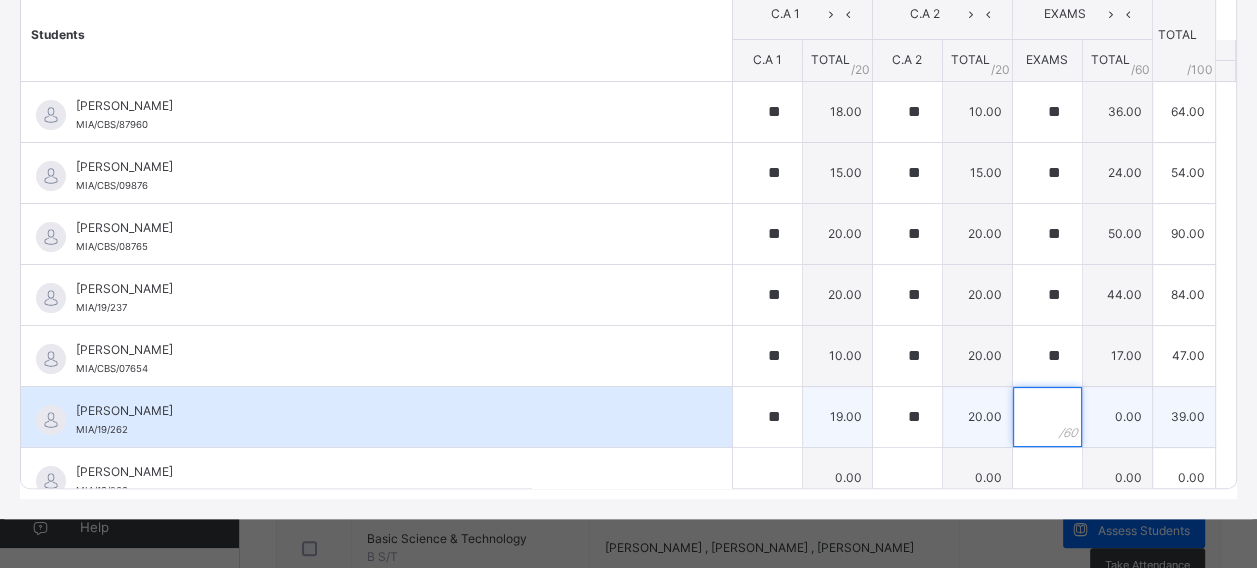 click at bounding box center (1047, 417) 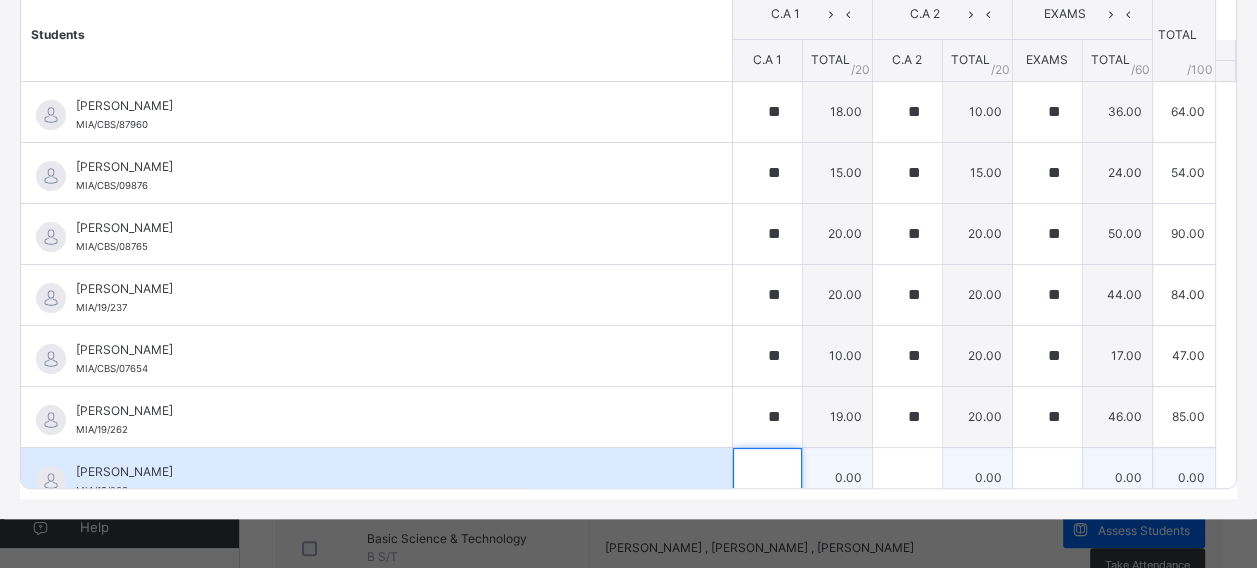 click at bounding box center (767, 478) 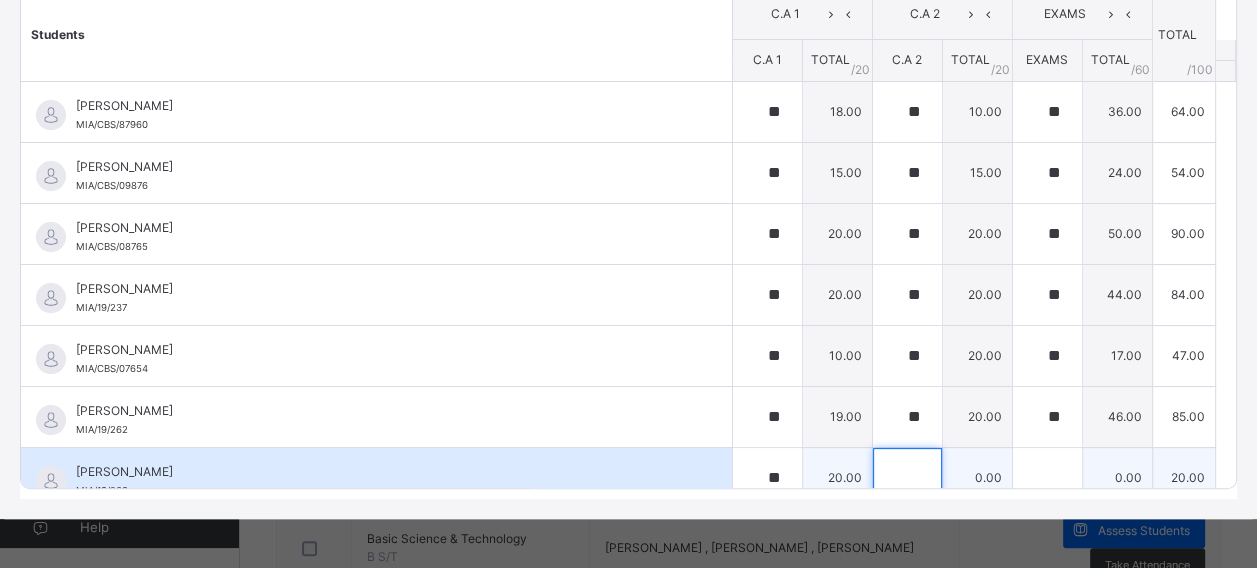 click at bounding box center [907, 478] 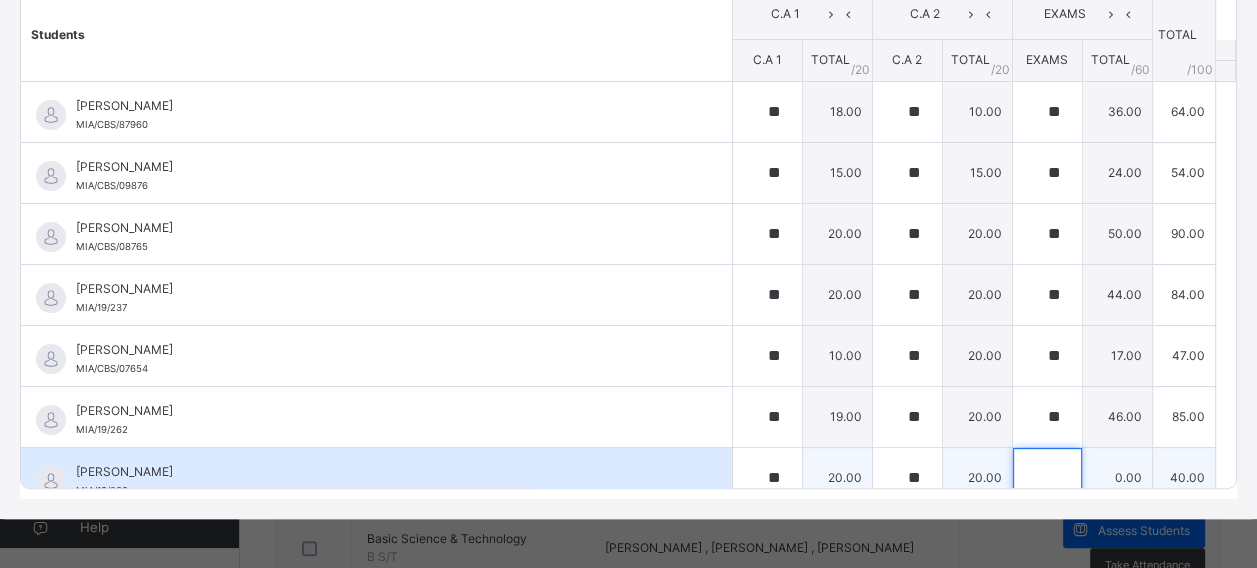 click at bounding box center (1047, 478) 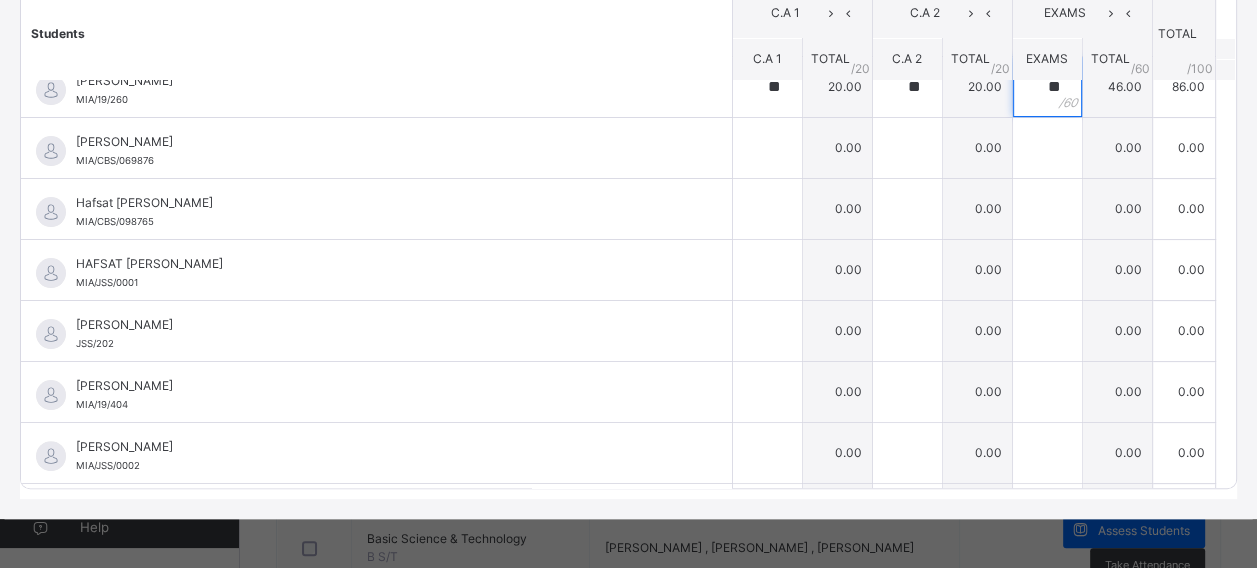 scroll, scrollTop: 349, scrollLeft: 0, axis: vertical 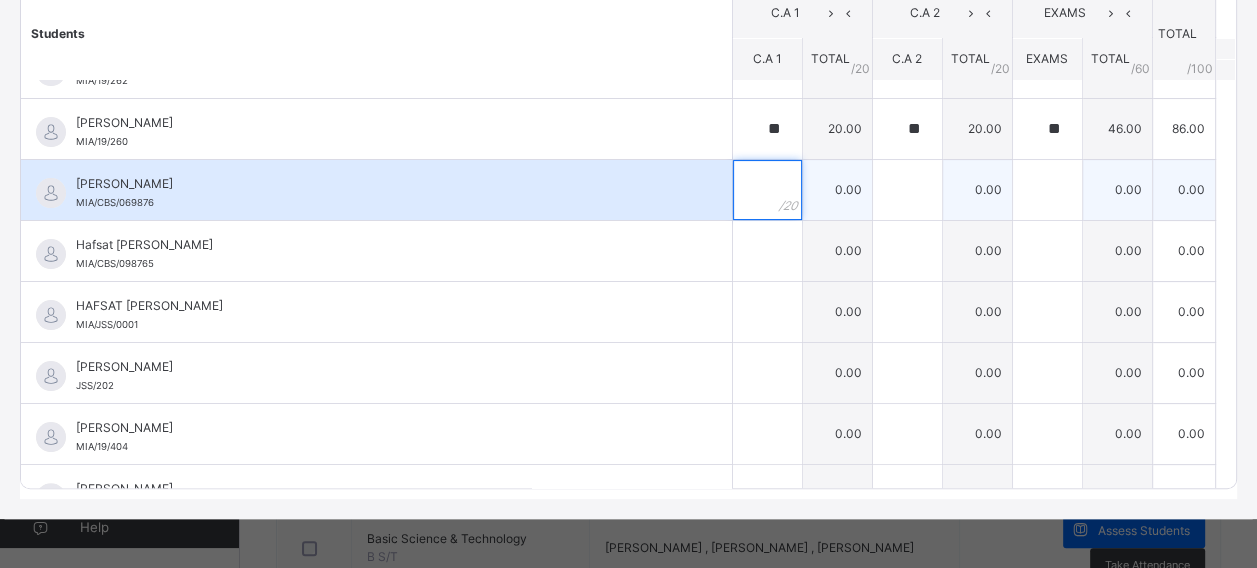 click at bounding box center (767, 190) 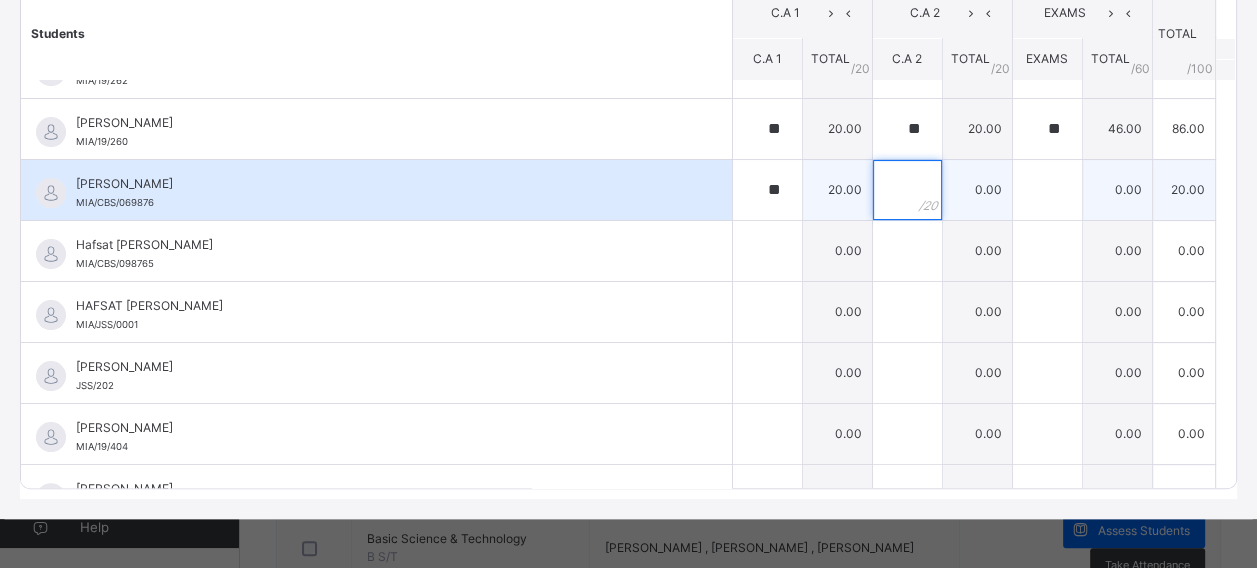 click at bounding box center [907, 190] 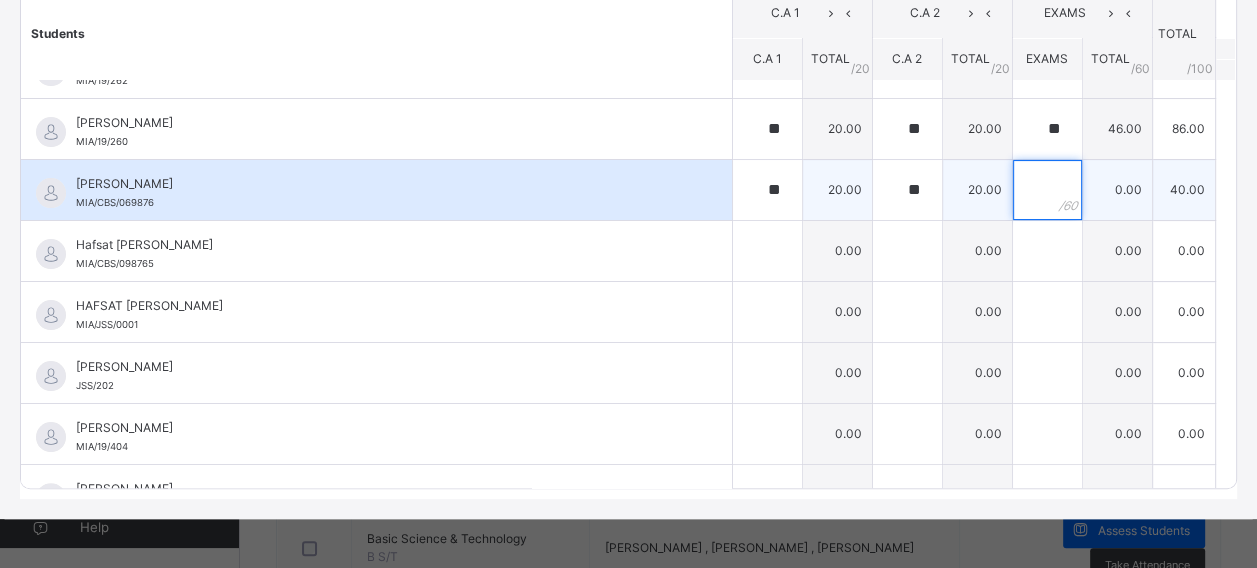 click at bounding box center (1047, 190) 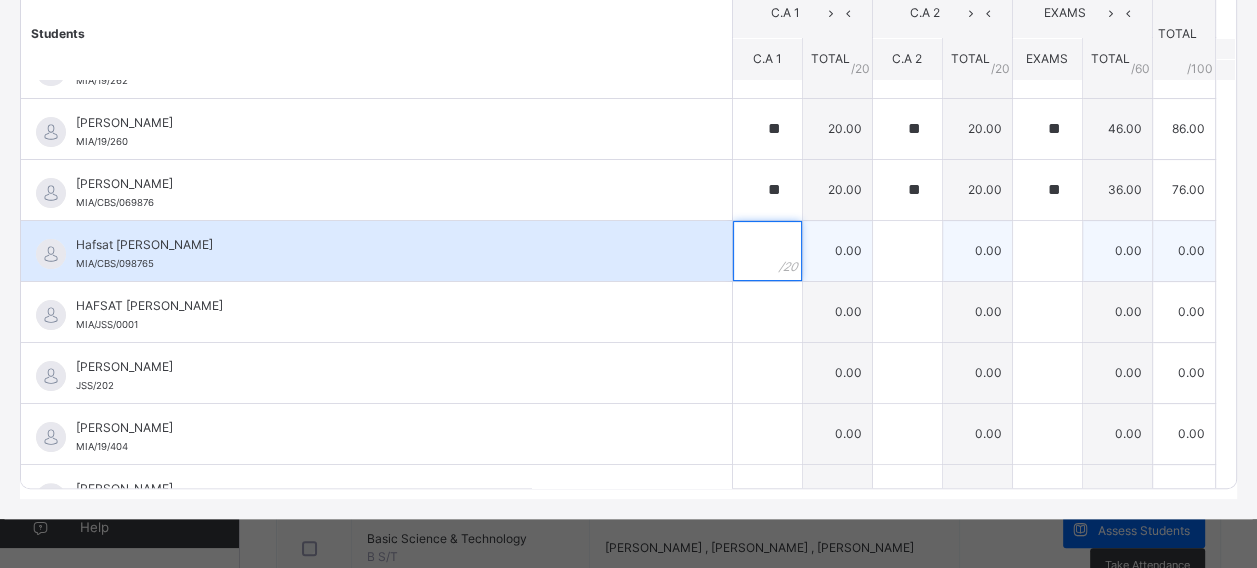 click at bounding box center (767, 251) 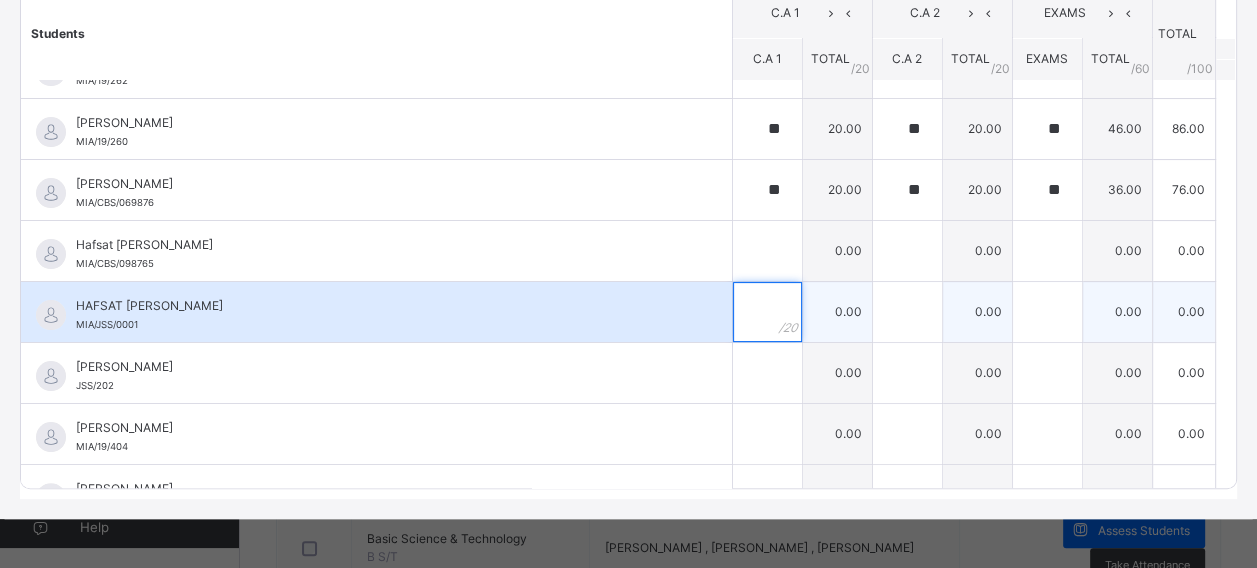 click at bounding box center [767, 312] 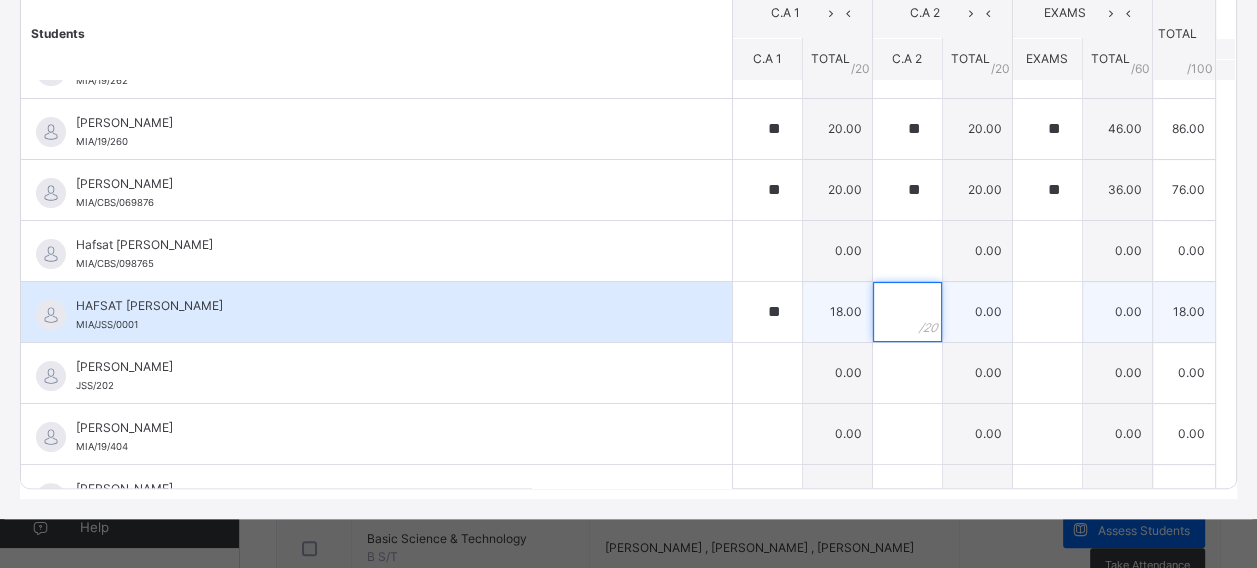 click at bounding box center [907, 312] 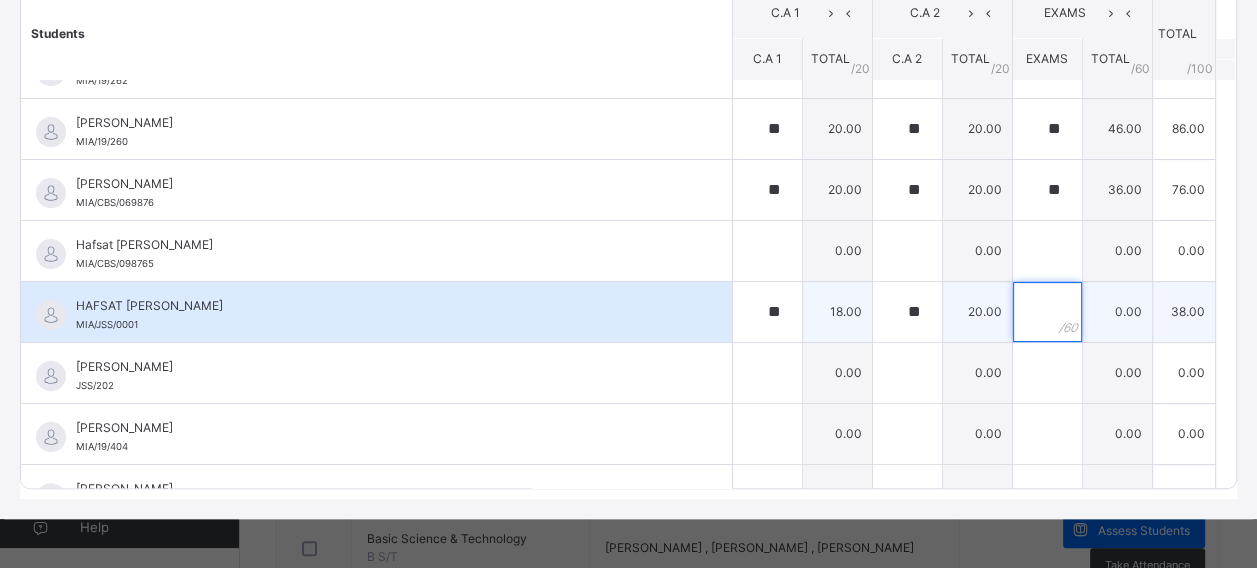 click at bounding box center [1047, 312] 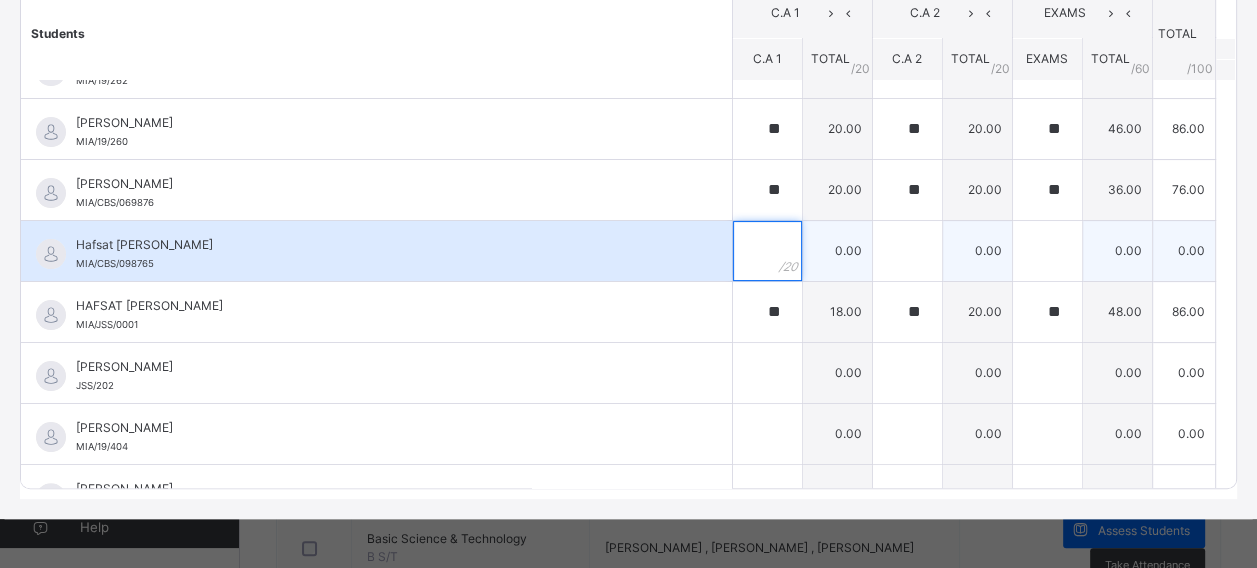 click at bounding box center [767, 251] 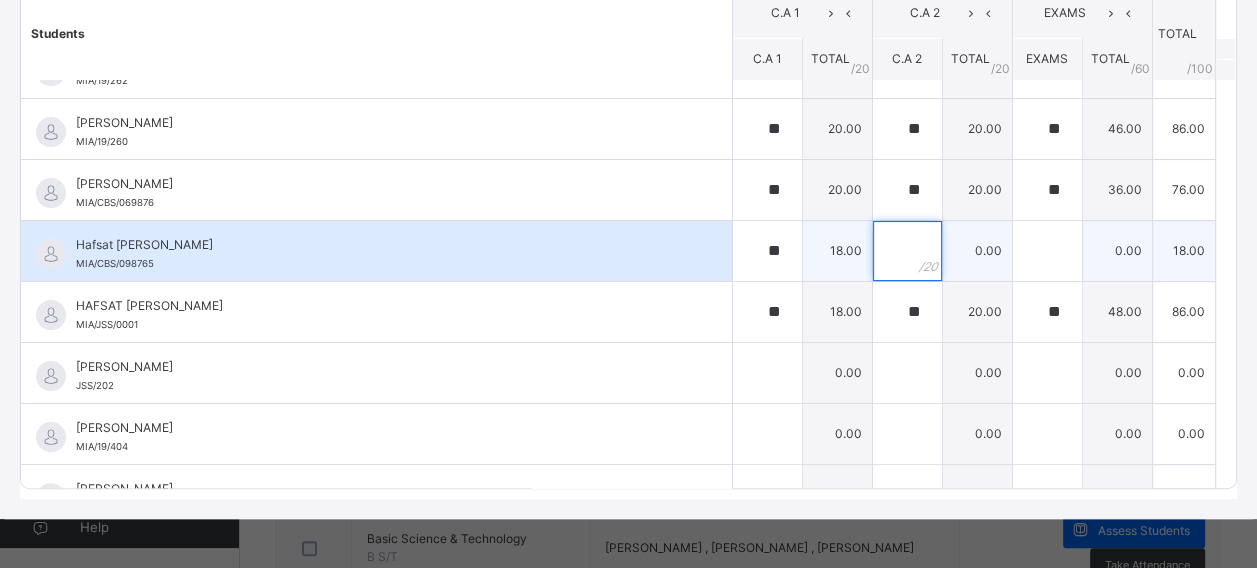 click at bounding box center [907, 251] 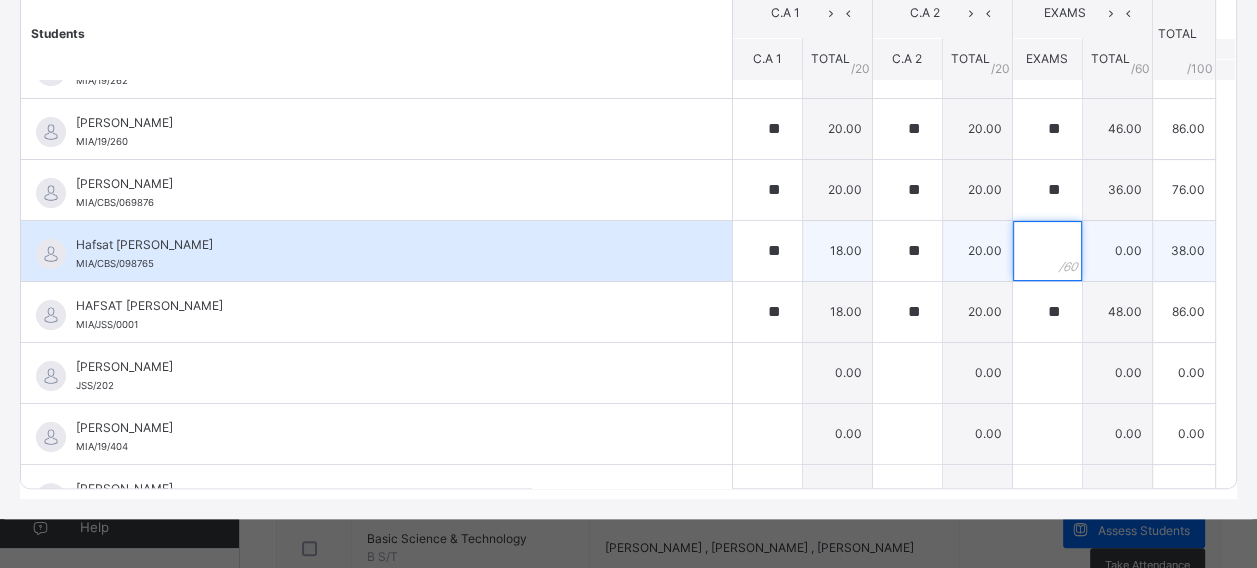 click at bounding box center [1047, 251] 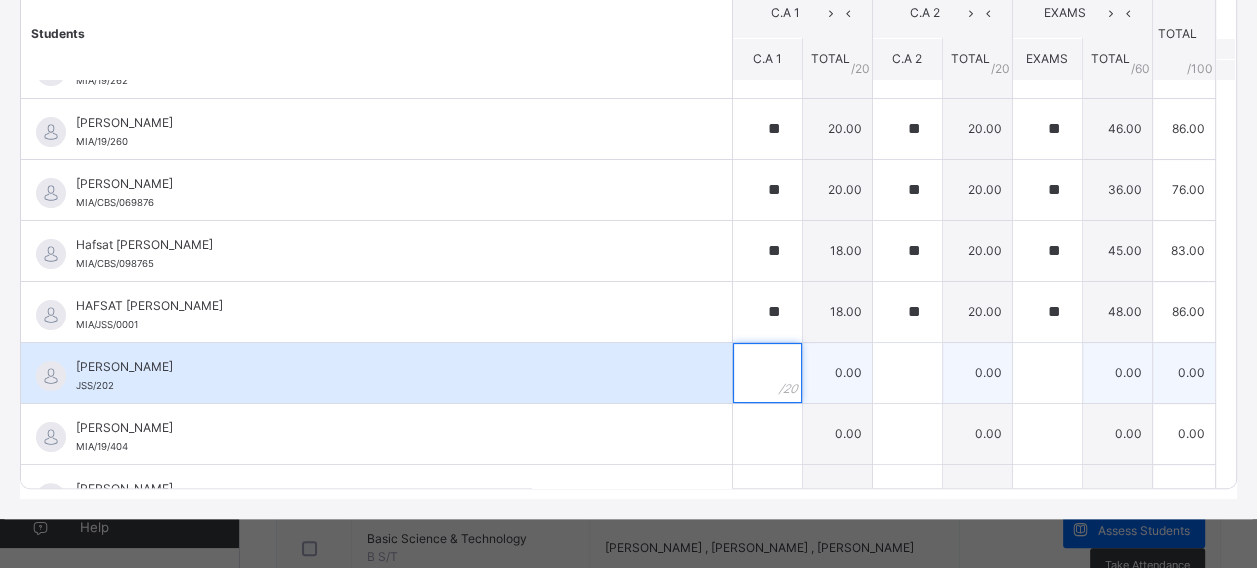 click at bounding box center (767, 373) 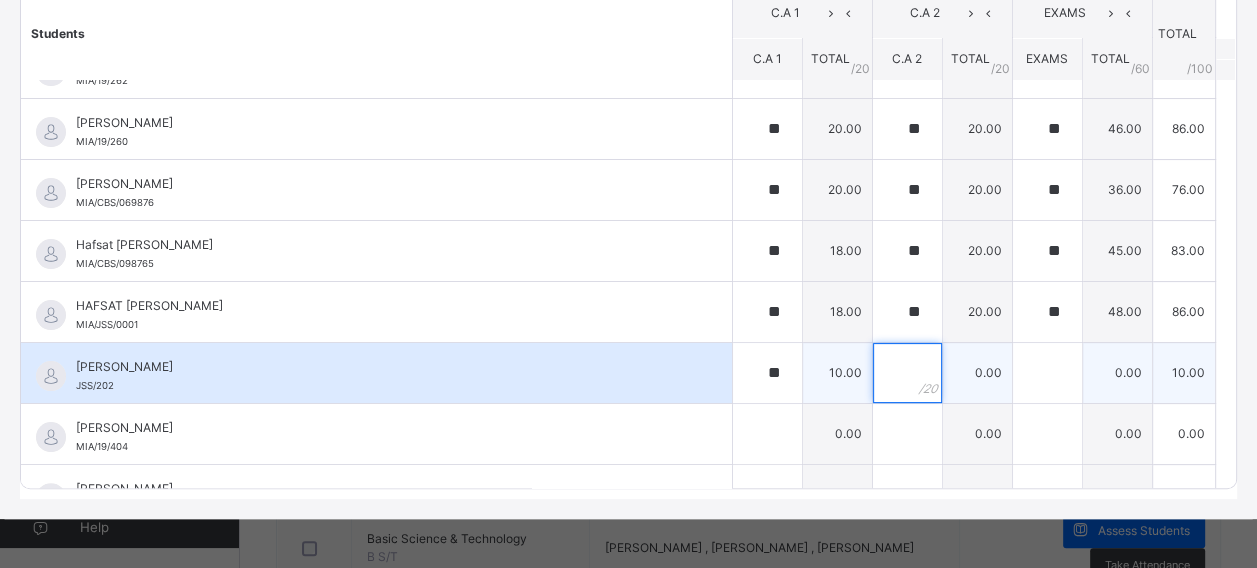 click at bounding box center (907, 373) 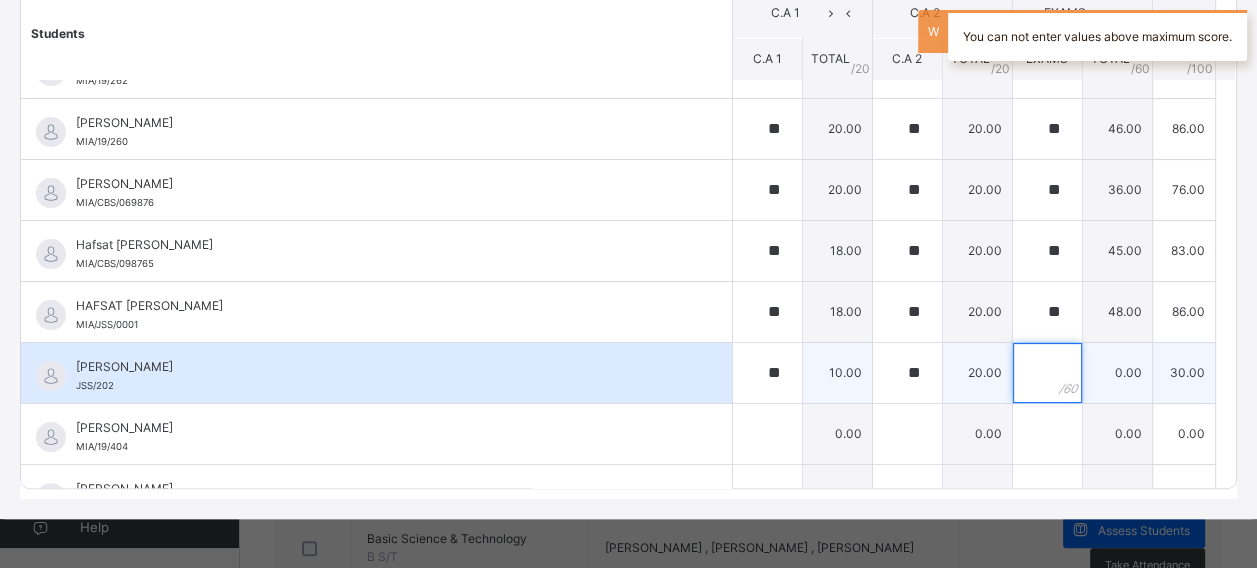 click at bounding box center (1047, 373) 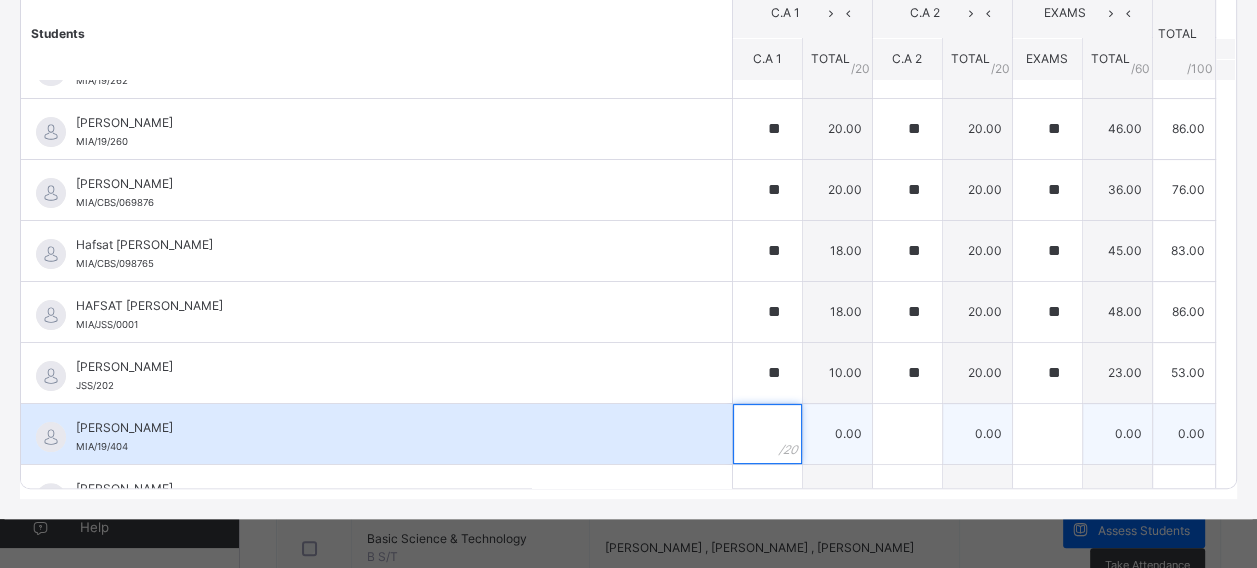 click at bounding box center (767, 434) 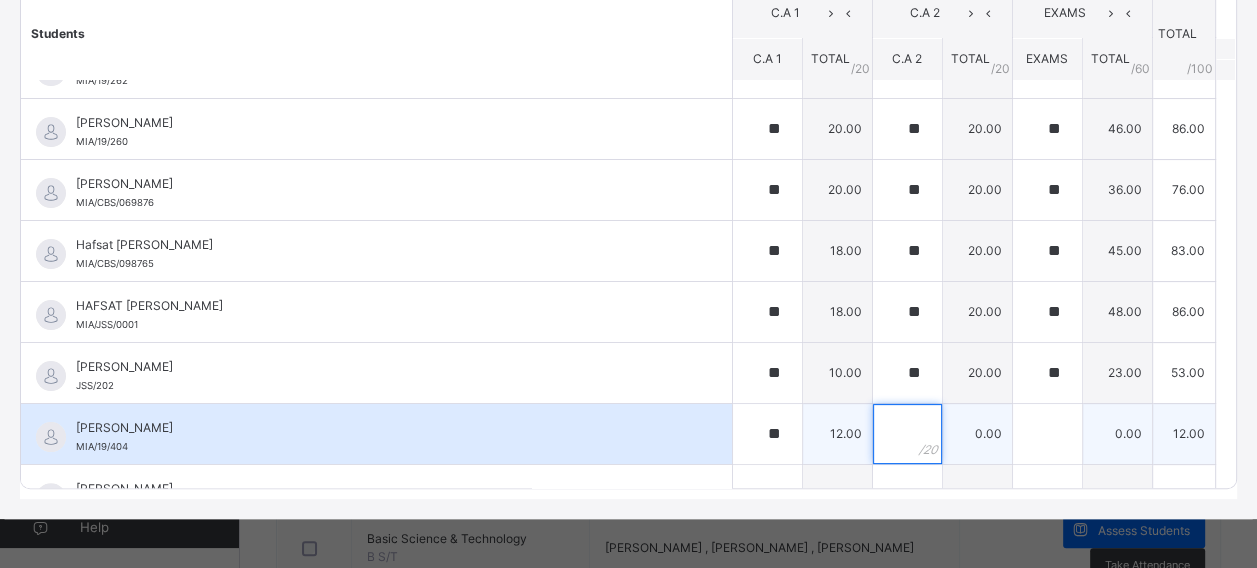 click at bounding box center (907, 434) 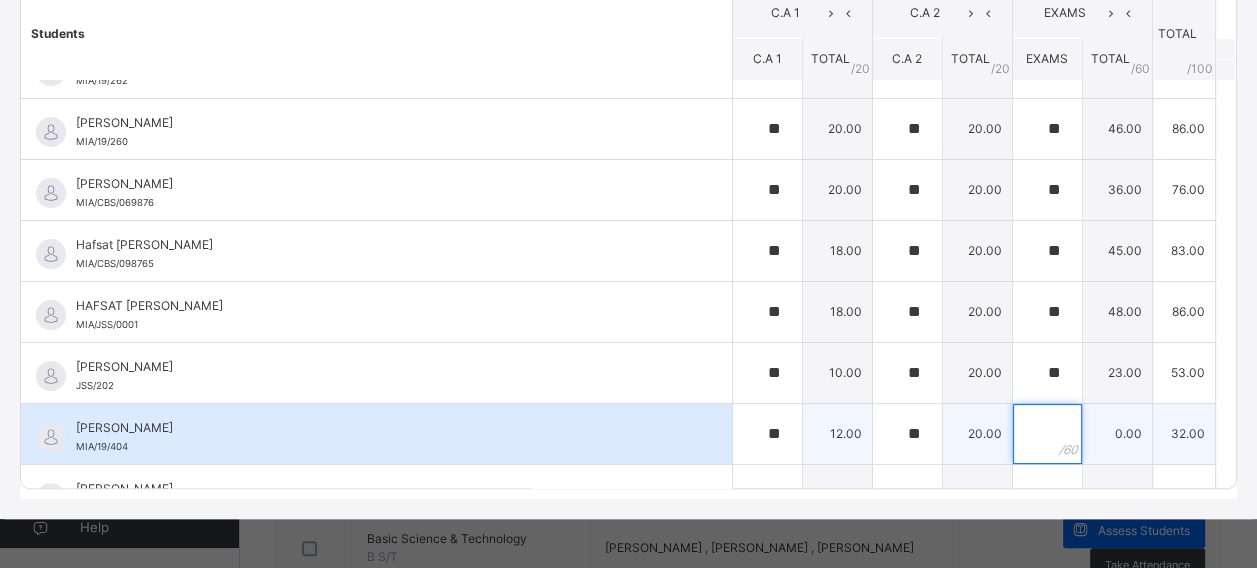click at bounding box center (1047, 434) 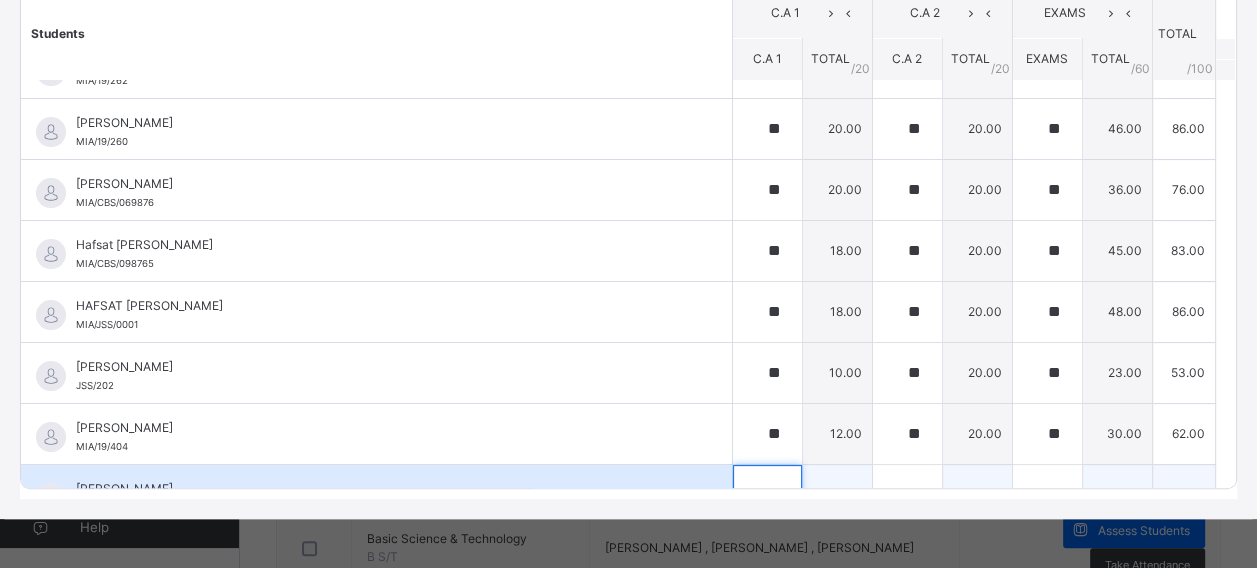 click at bounding box center (767, 495) 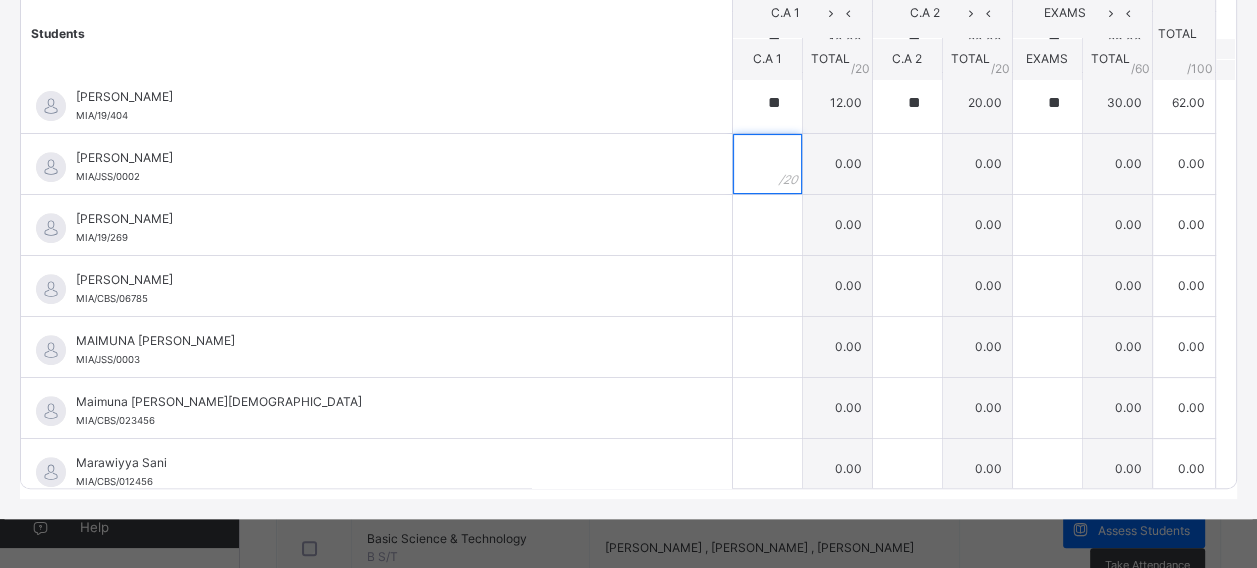 scroll, scrollTop: 692, scrollLeft: 0, axis: vertical 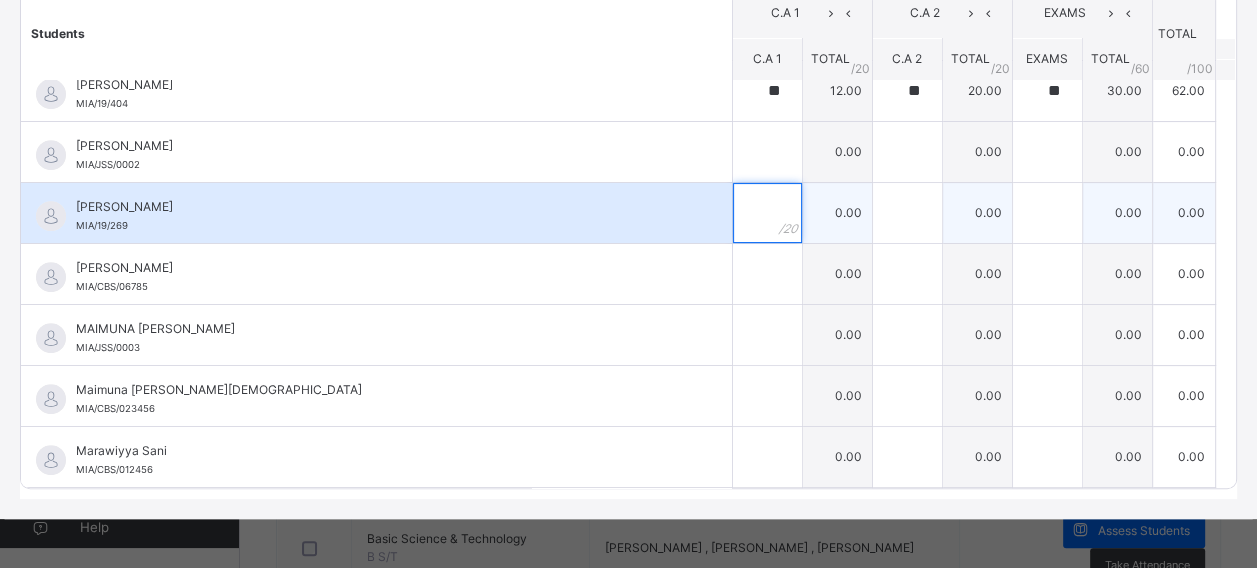 click at bounding box center (767, 213) 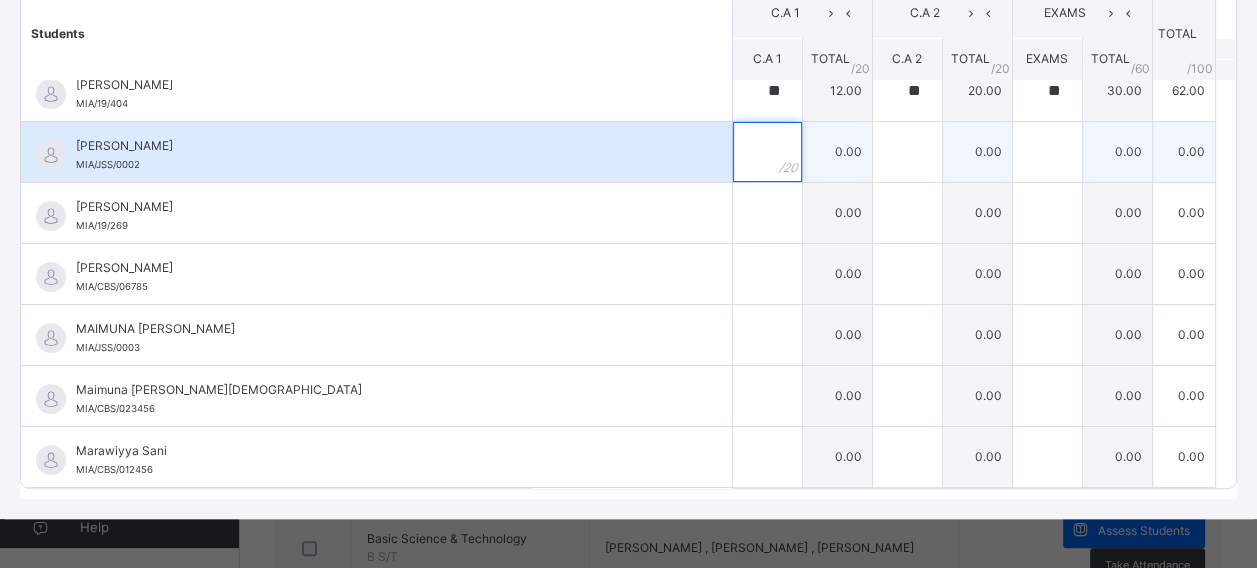 click at bounding box center [767, 152] 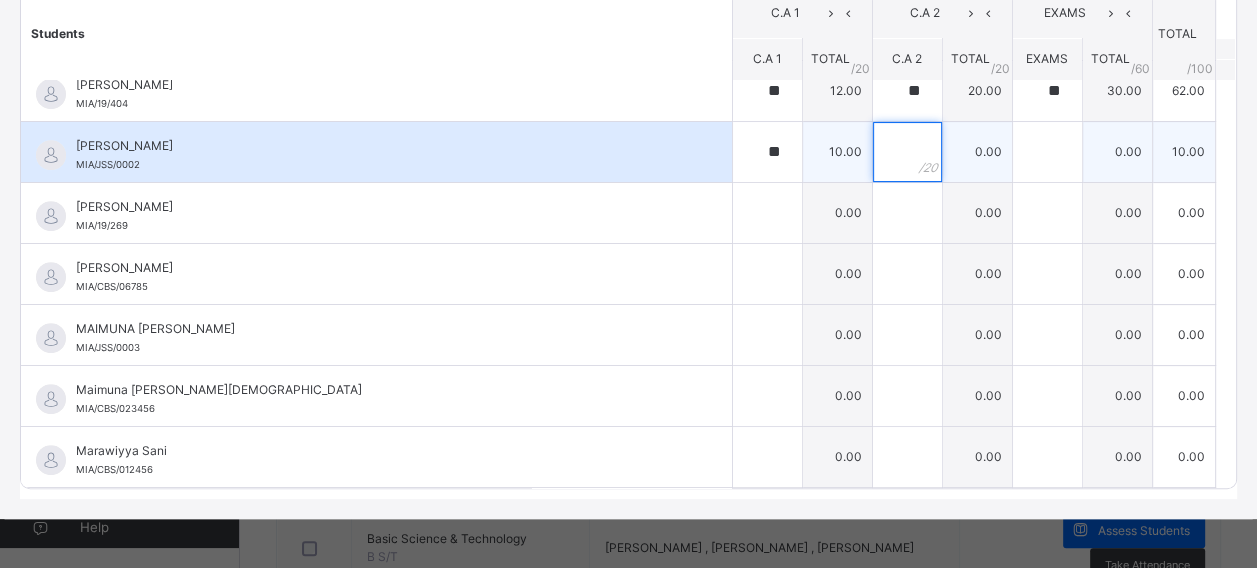 click at bounding box center [907, 152] 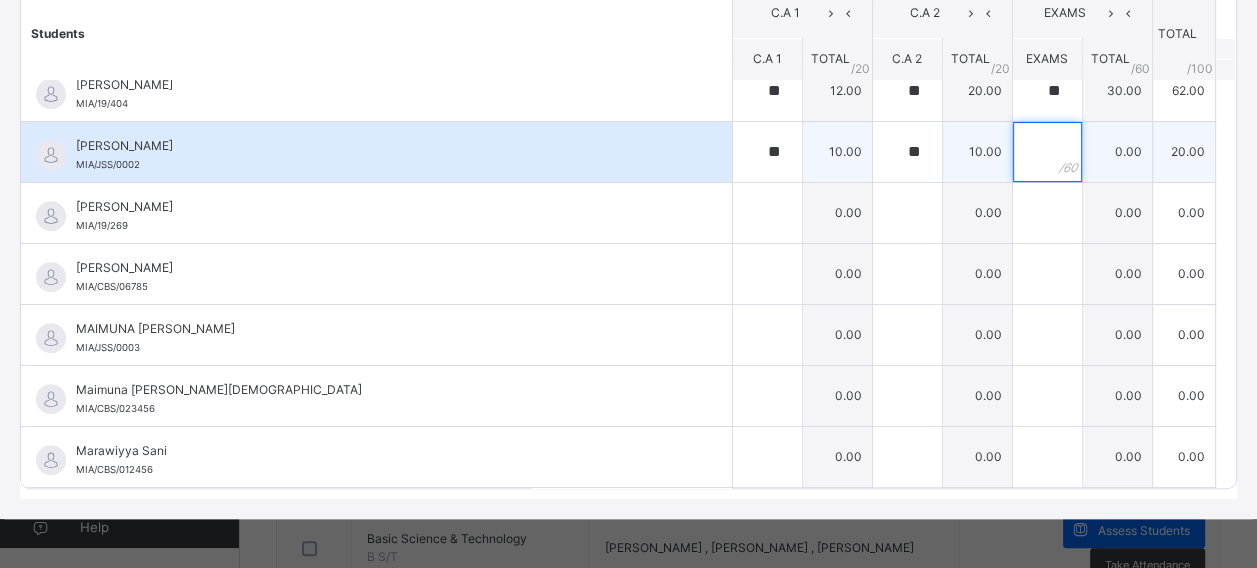 click at bounding box center [1047, 152] 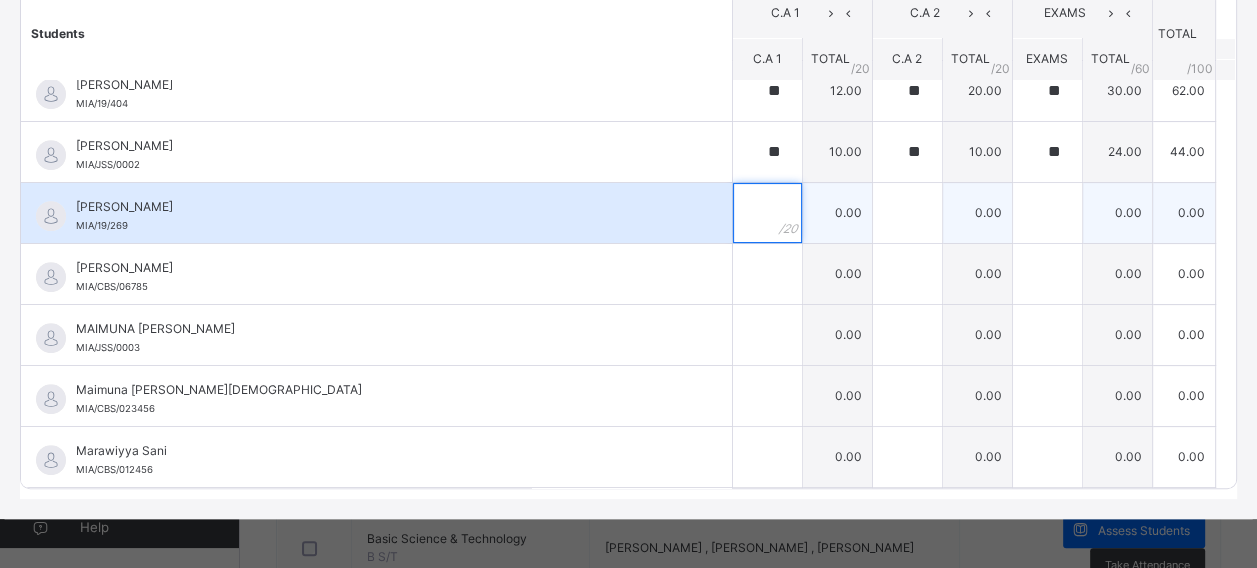 click at bounding box center [767, 213] 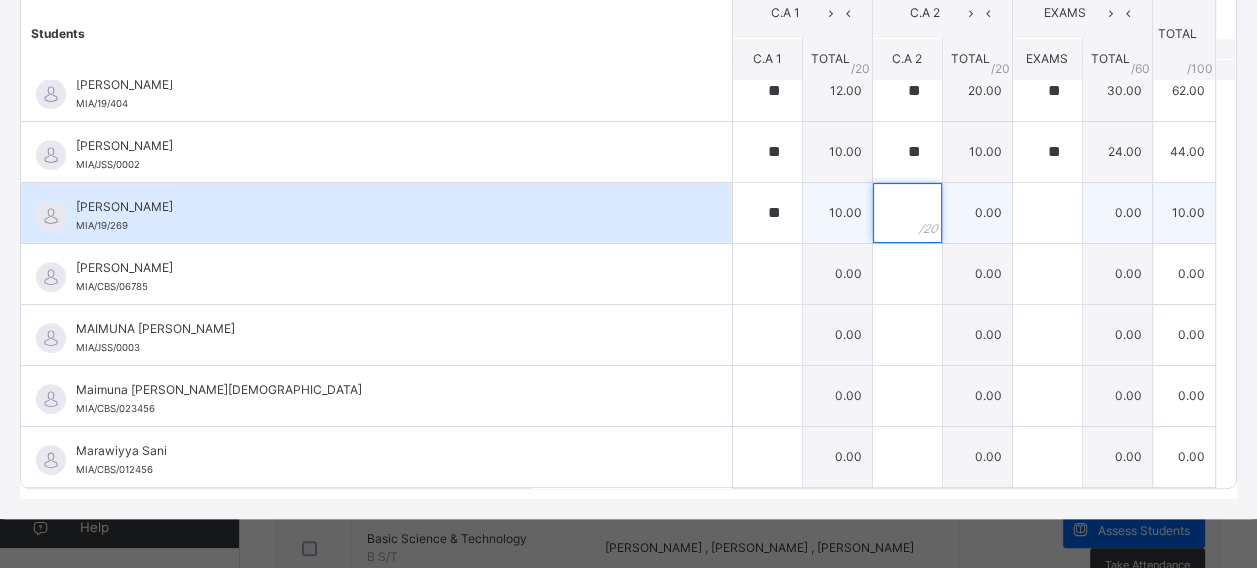 click at bounding box center [907, 213] 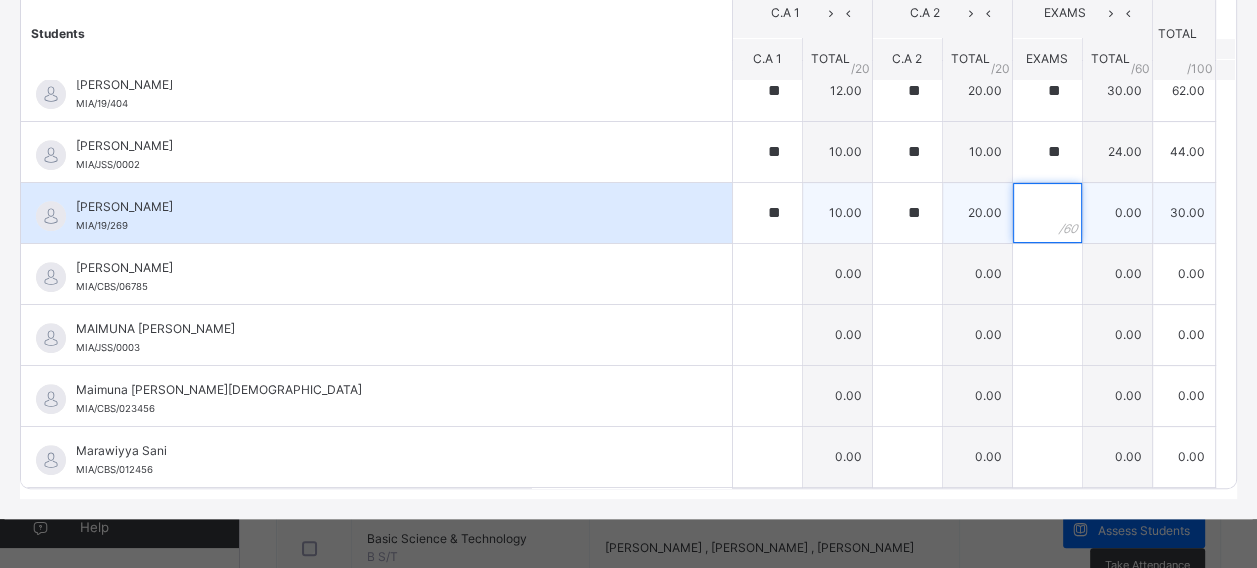 click at bounding box center [1047, 213] 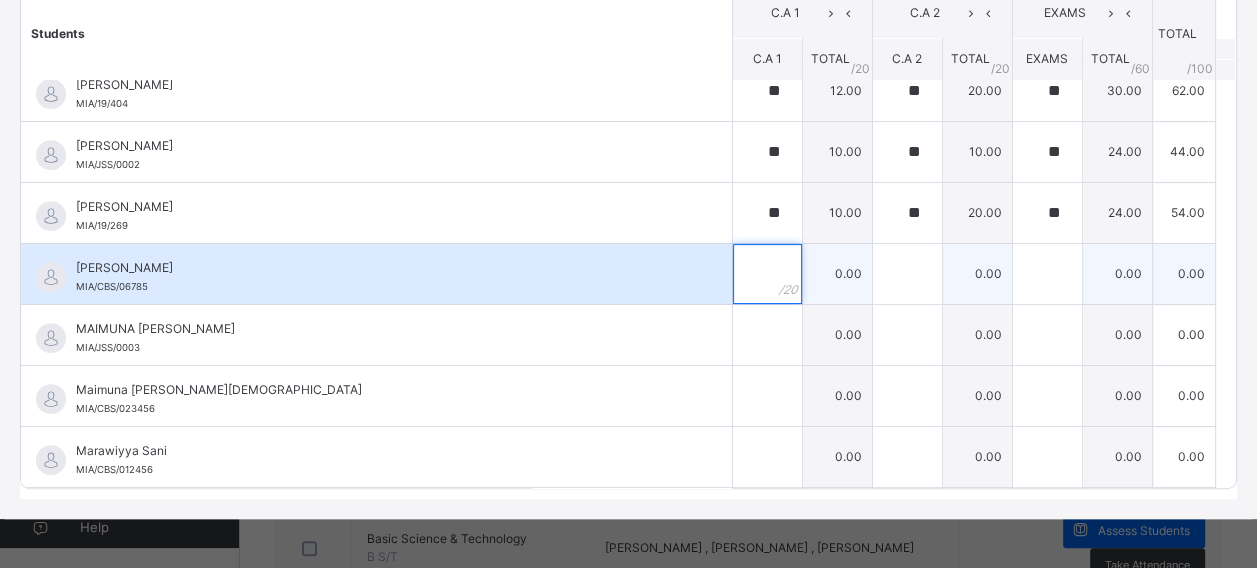 click at bounding box center (767, 274) 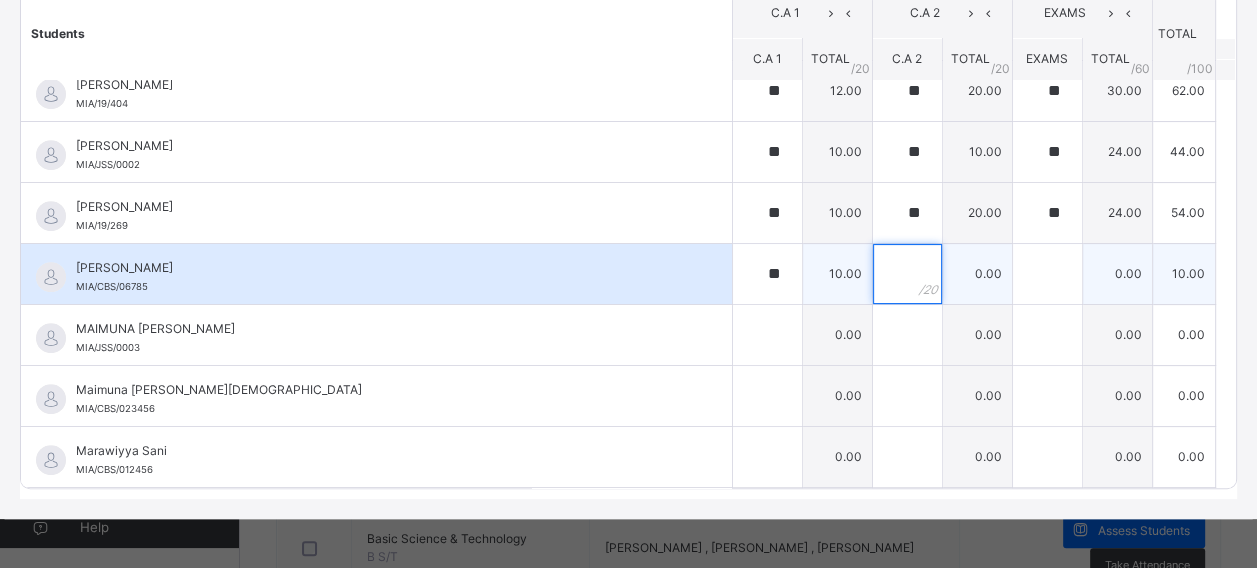 click at bounding box center [907, 274] 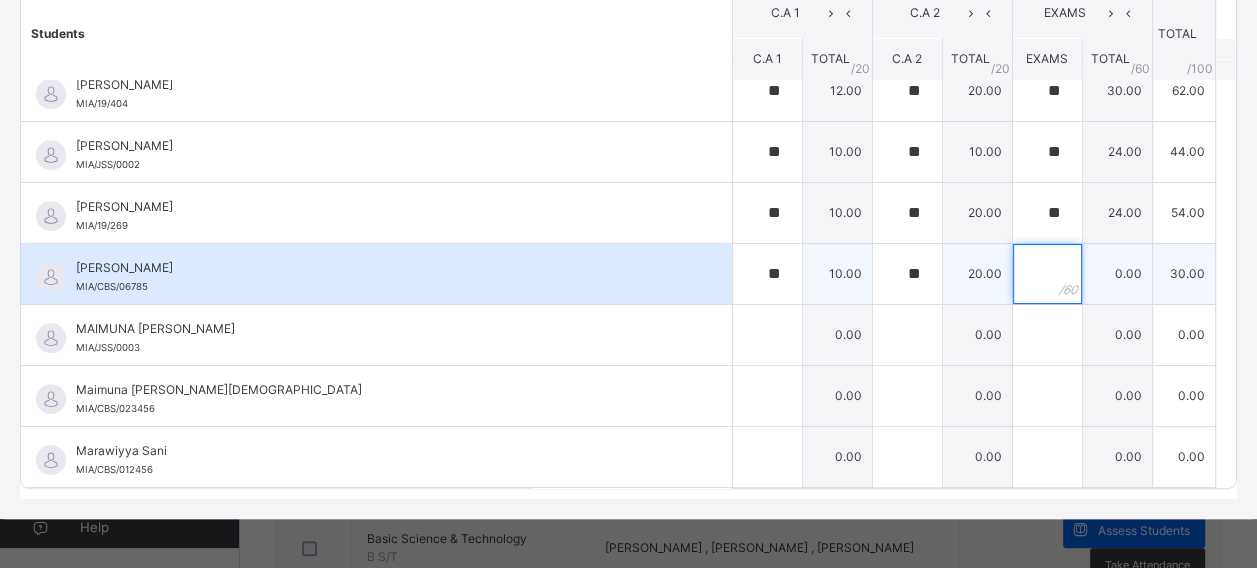 click at bounding box center (1047, 274) 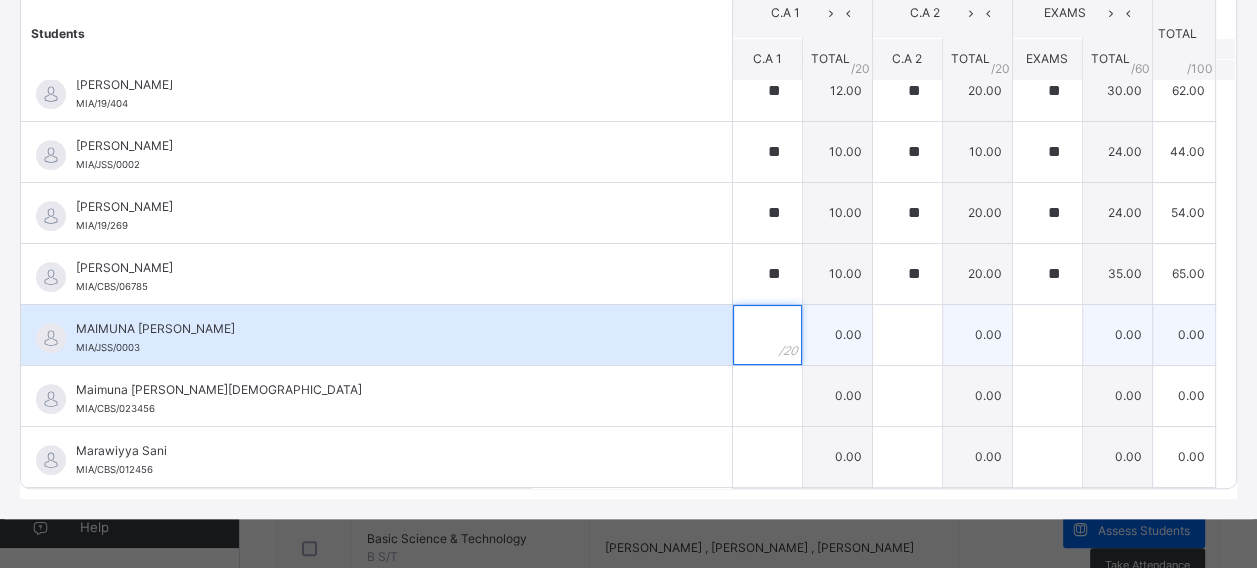 click at bounding box center [767, 335] 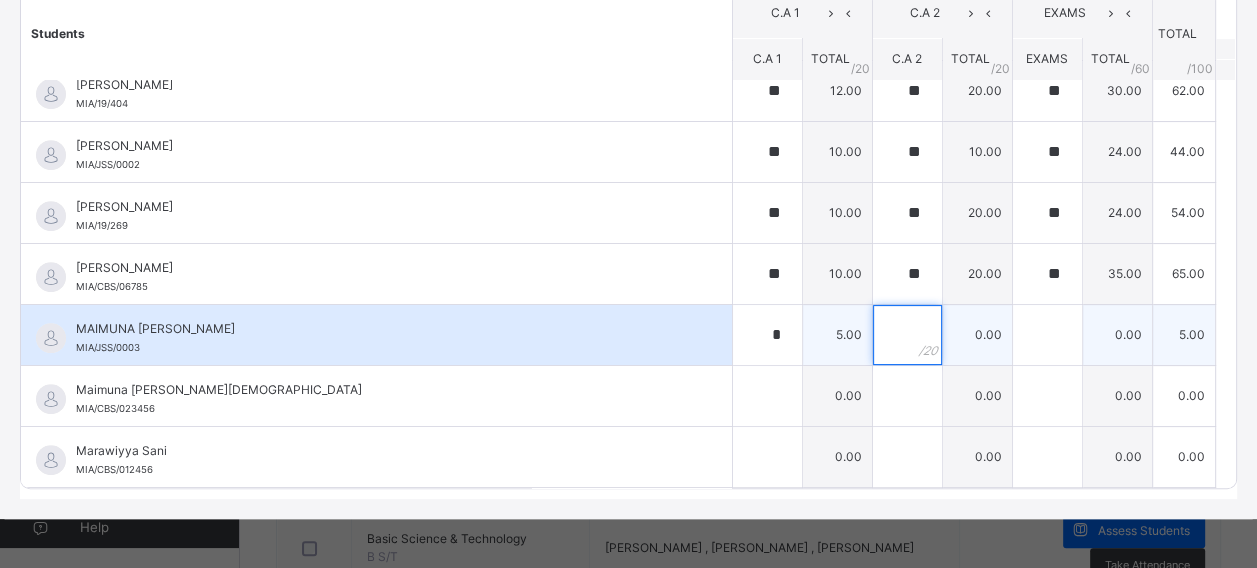 click at bounding box center (907, 335) 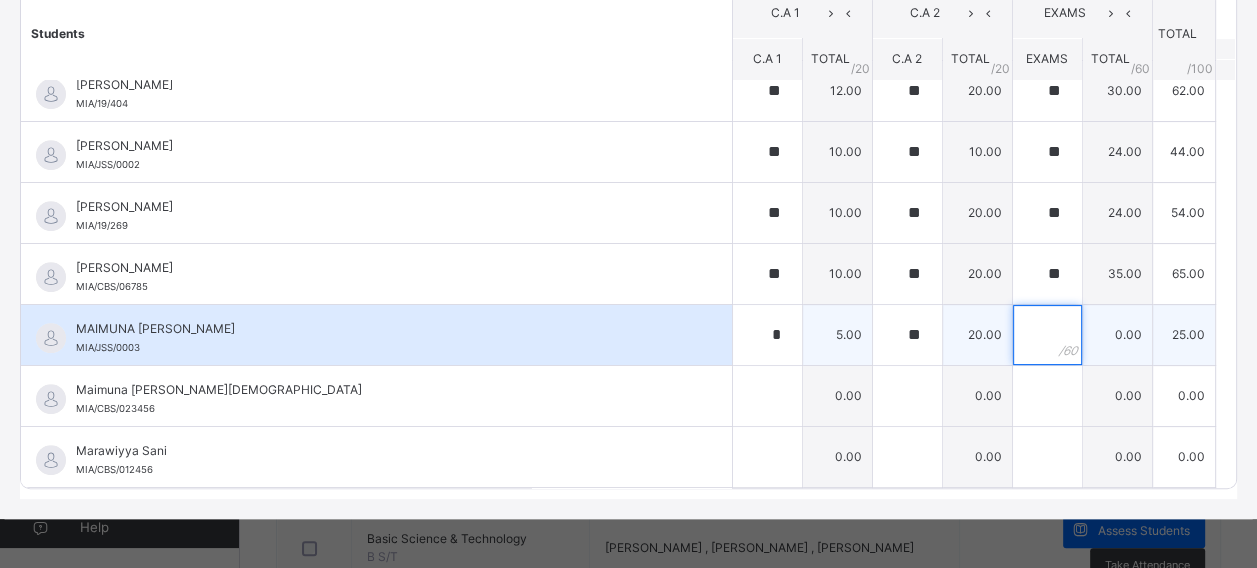 click at bounding box center [1047, 335] 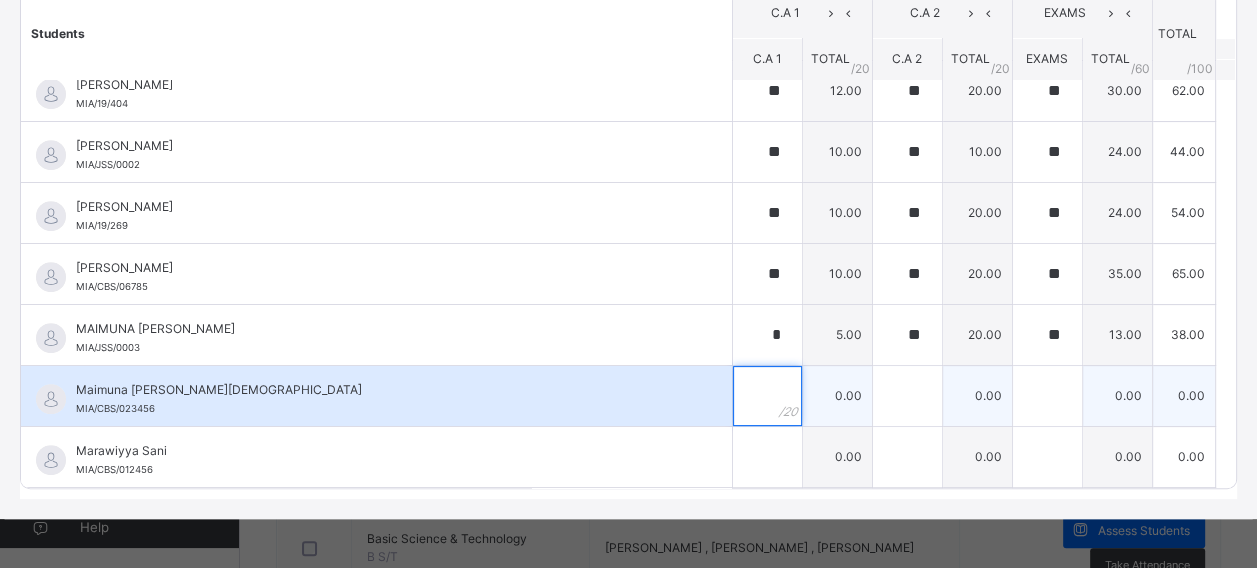 click at bounding box center [767, 396] 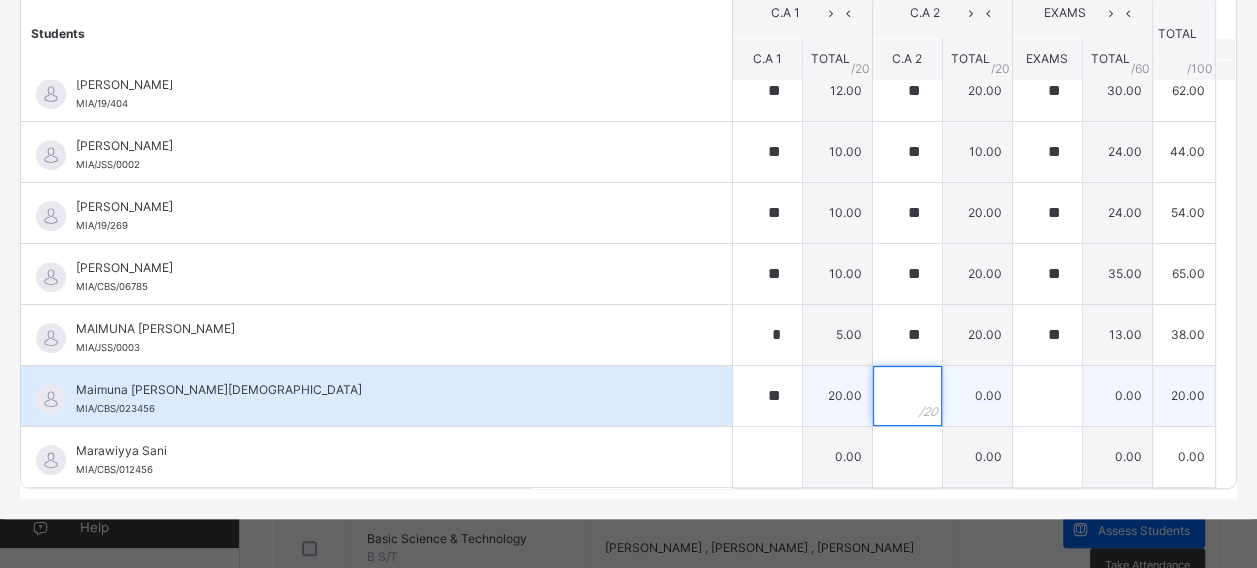 click at bounding box center (907, 396) 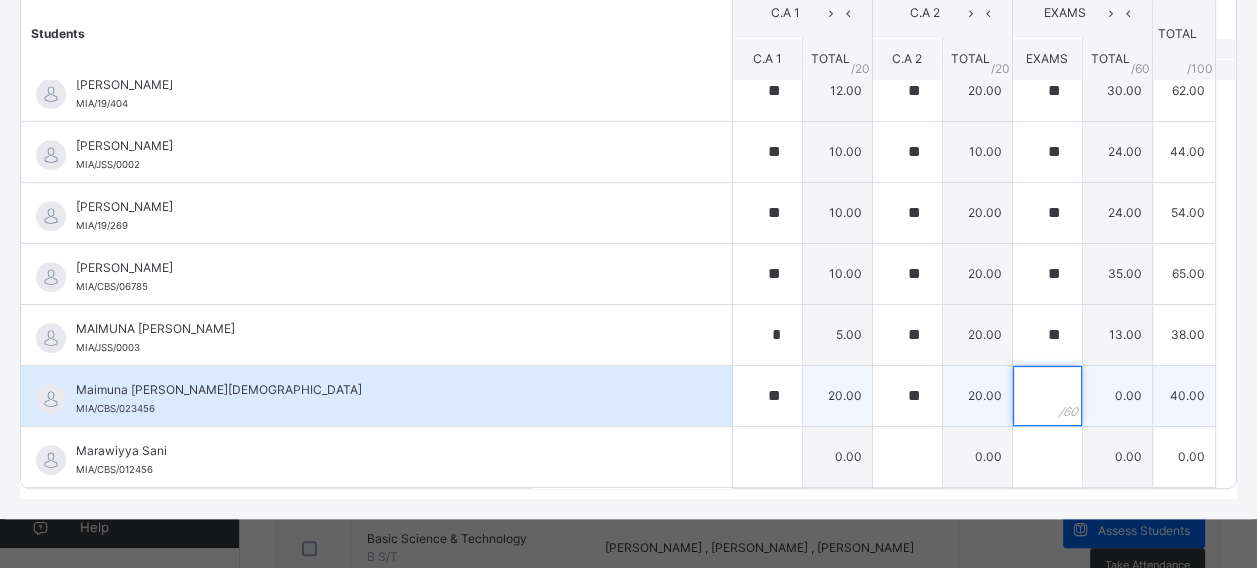 click at bounding box center (1047, 396) 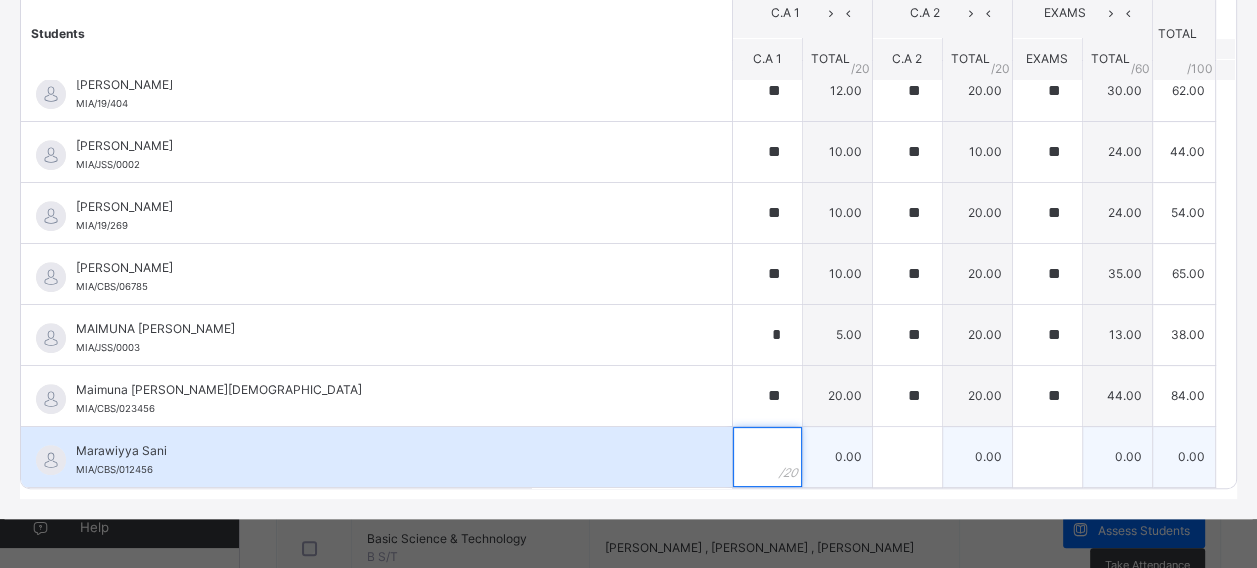 click at bounding box center (767, 457) 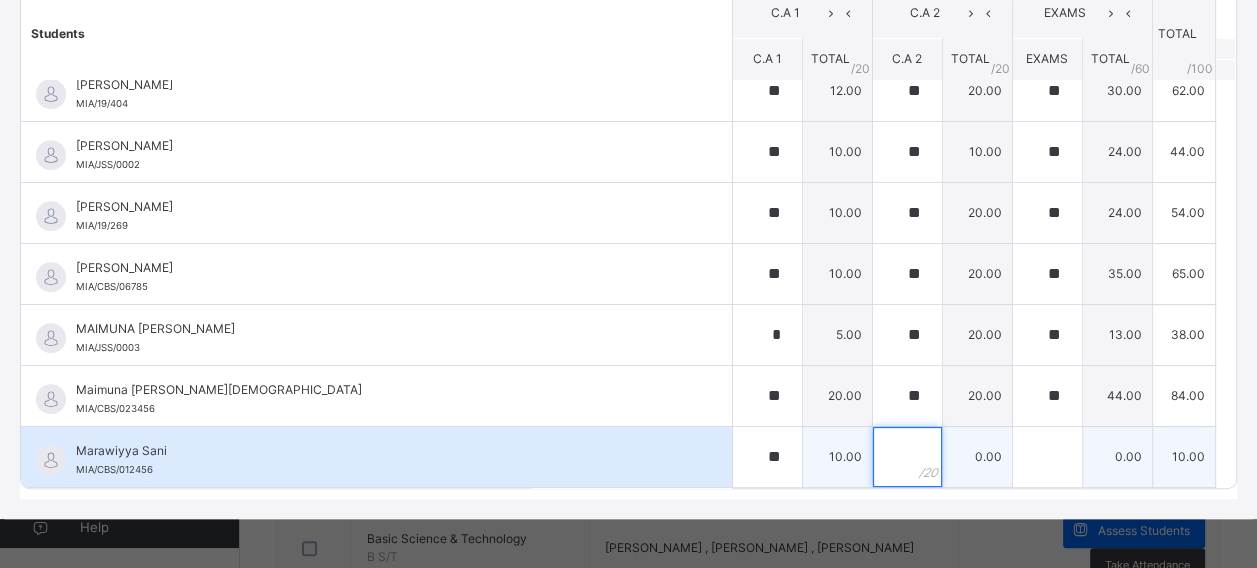 click at bounding box center [907, 457] 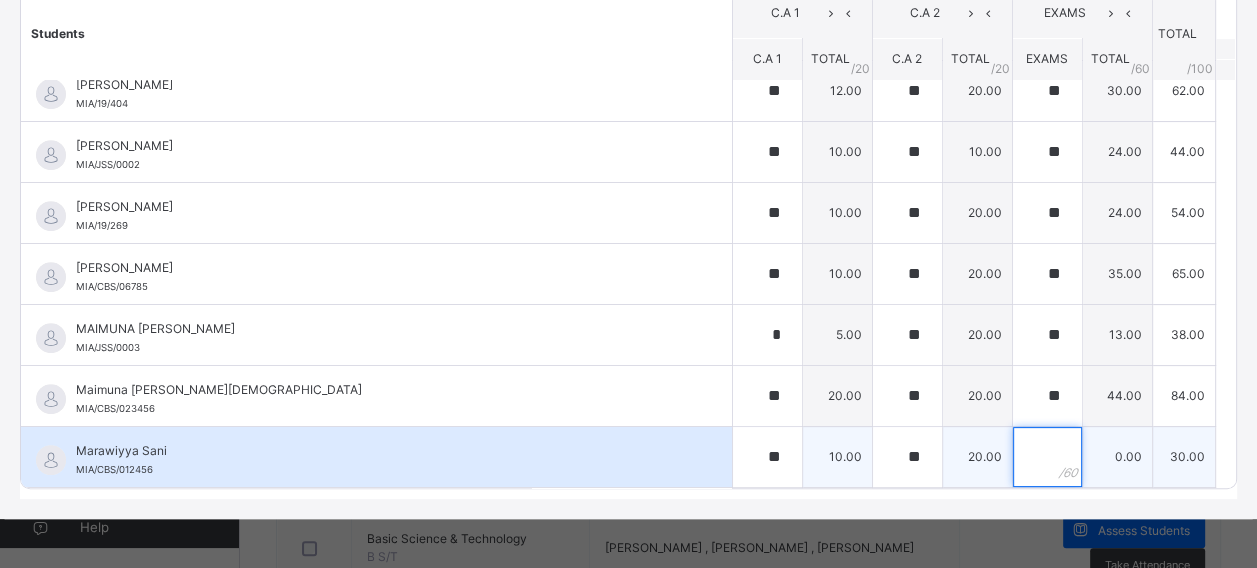 click at bounding box center (1047, 457) 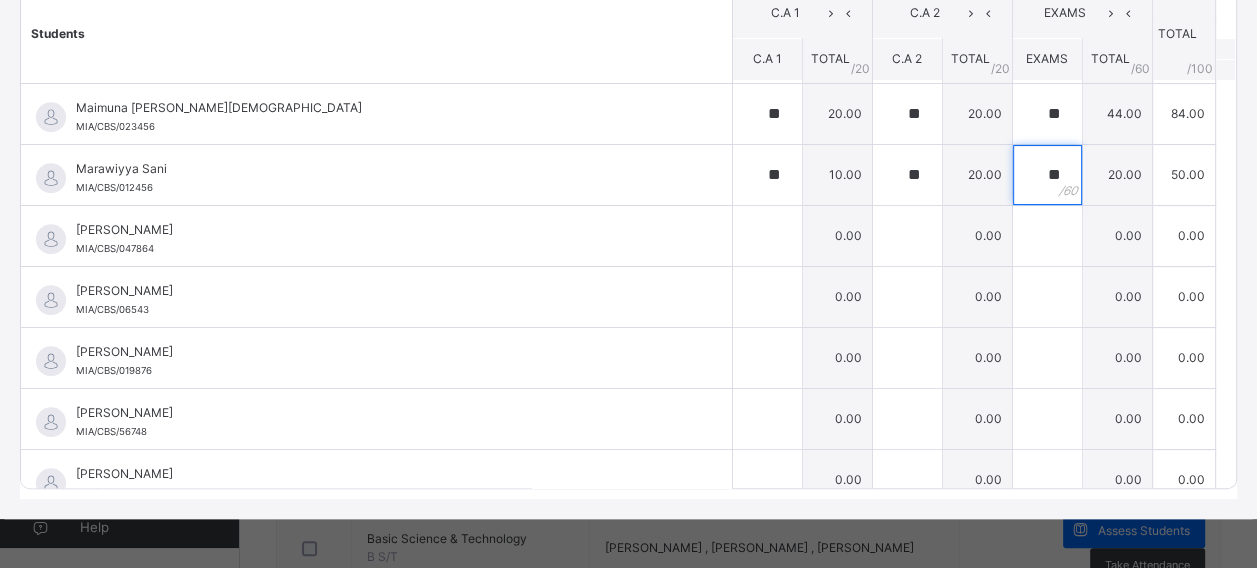 scroll, scrollTop: 990, scrollLeft: 0, axis: vertical 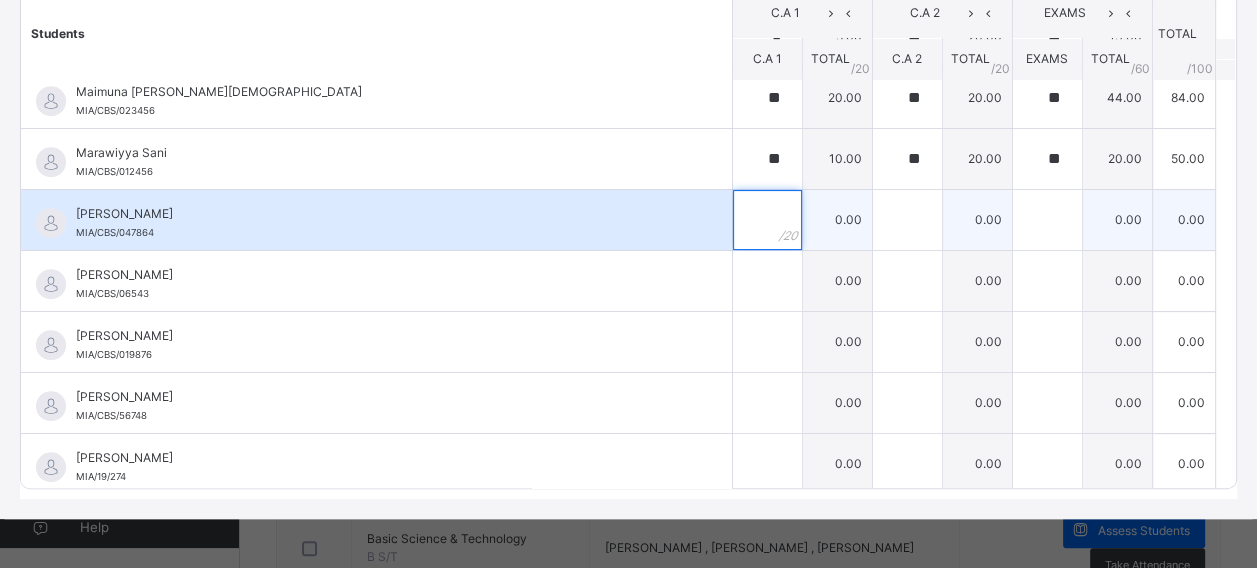 click at bounding box center (767, 220) 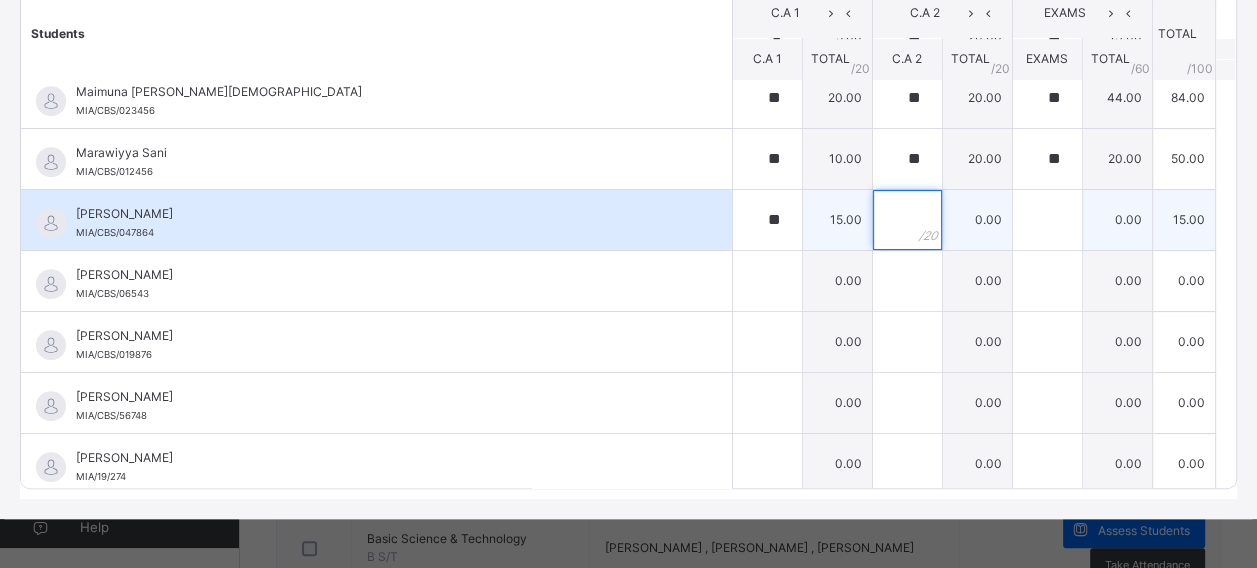 click at bounding box center [907, 220] 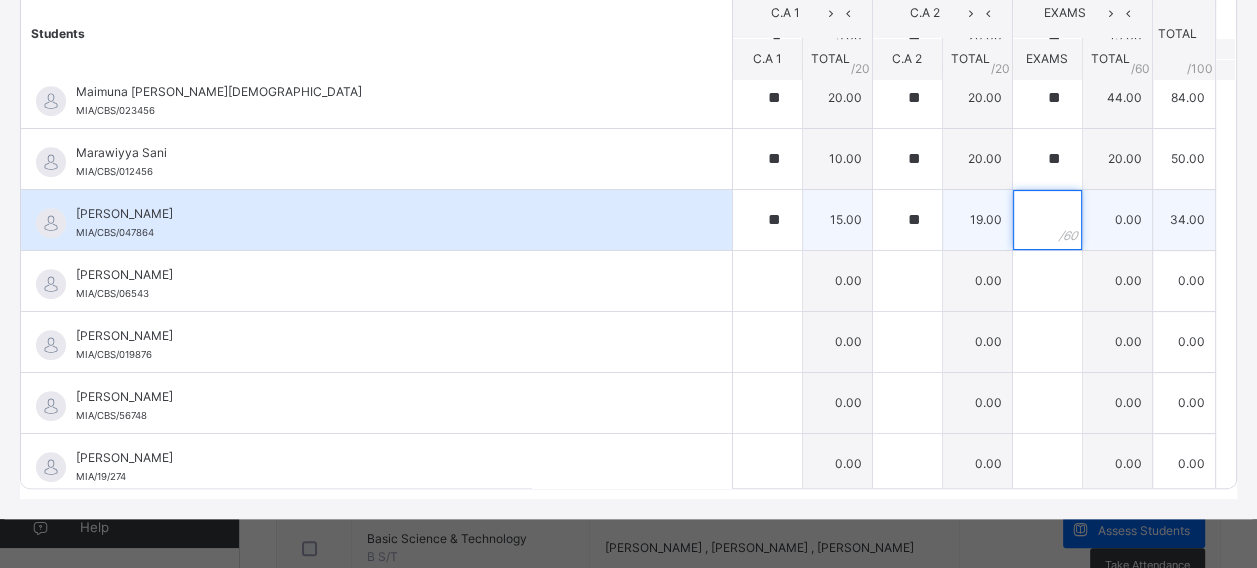 click at bounding box center [1047, 220] 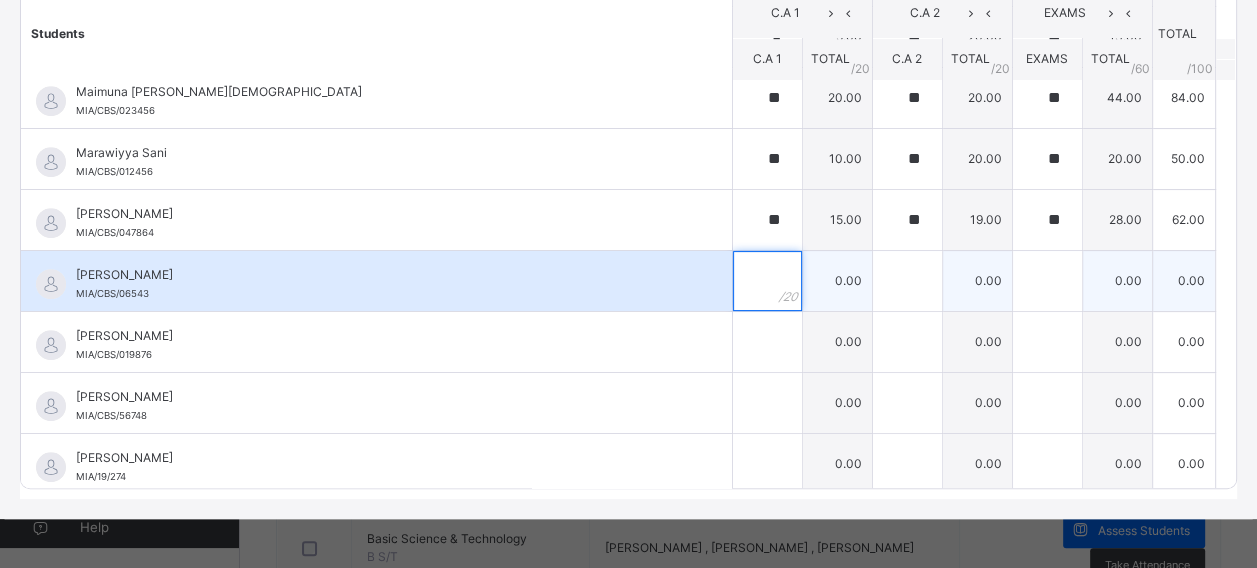 click at bounding box center (767, 281) 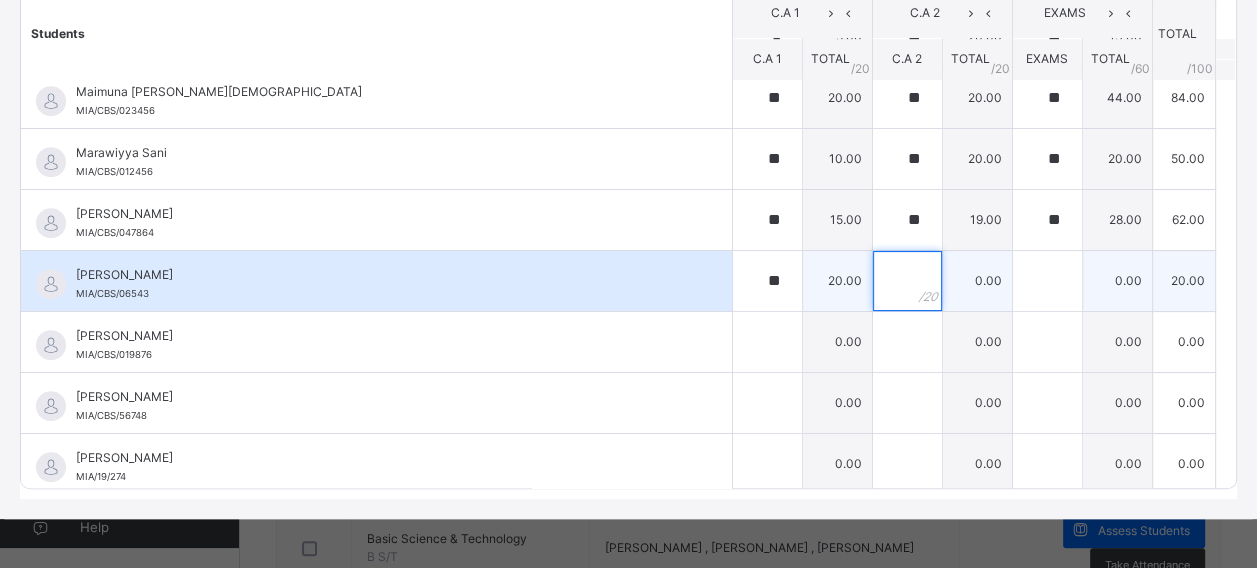 click at bounding box center (907, 281) 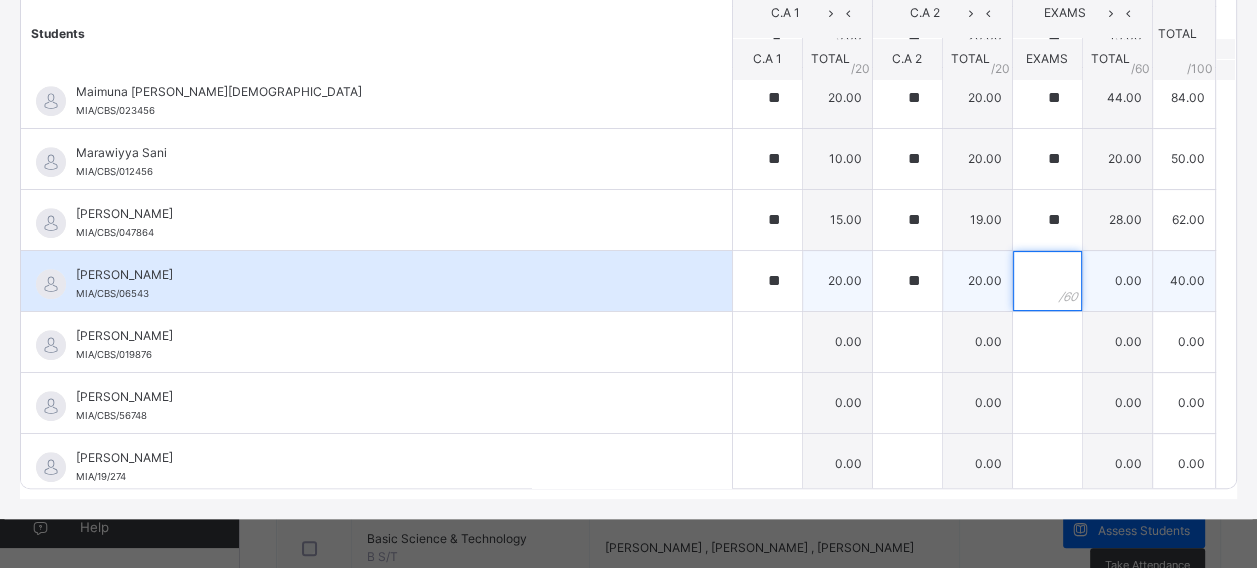 click at bounding box center [1047, 281] 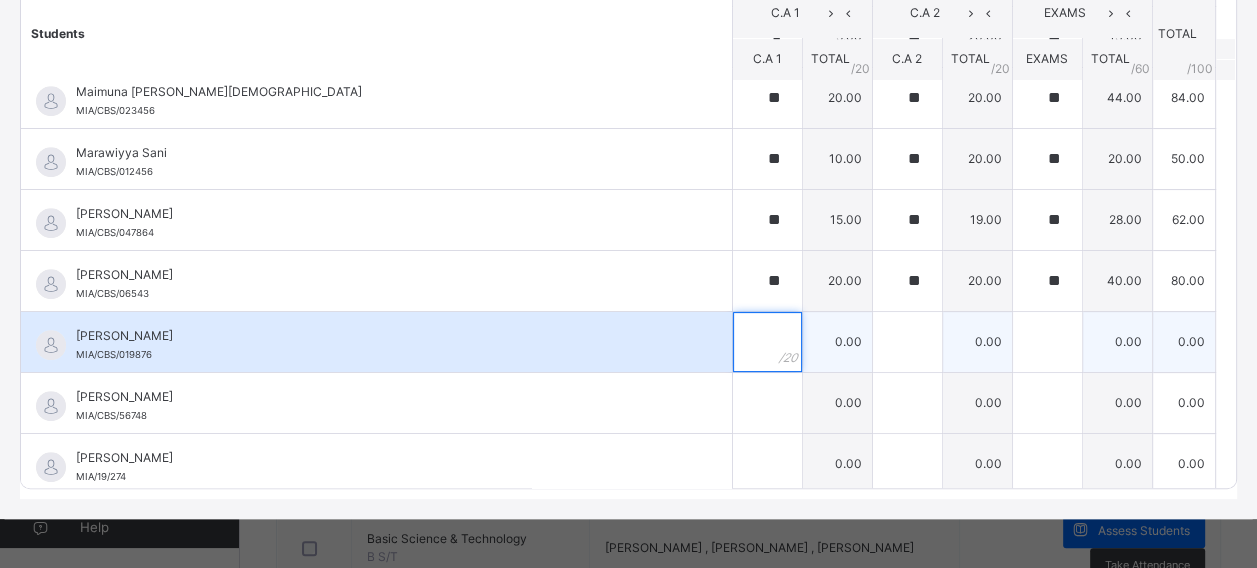 click at bounding box center [767, 342] 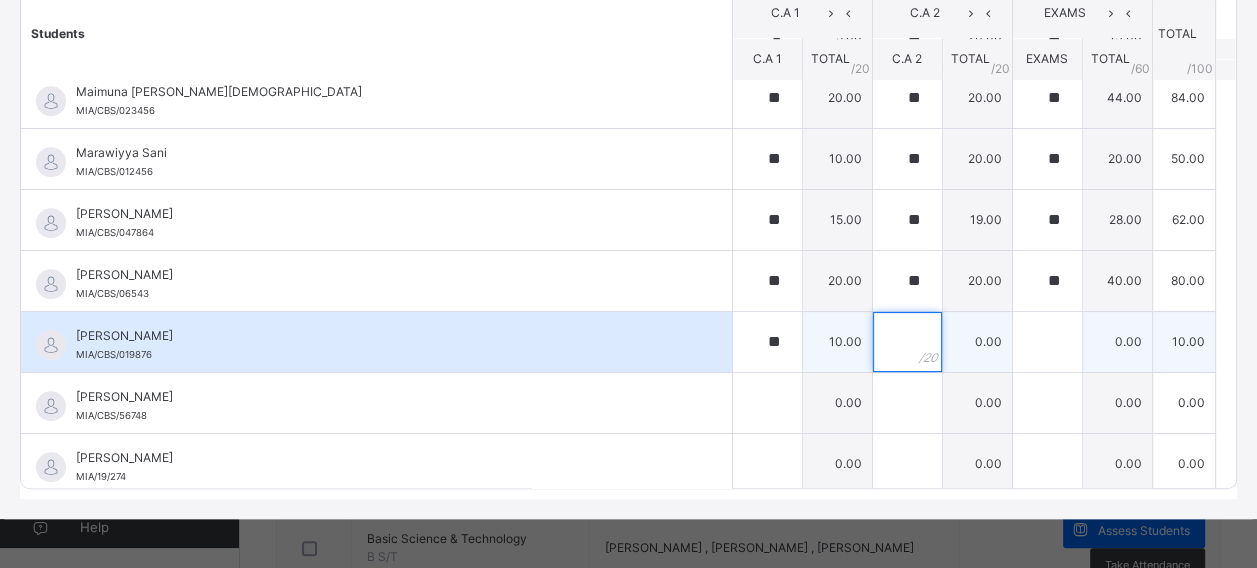 click at bounding box center (907, 342) 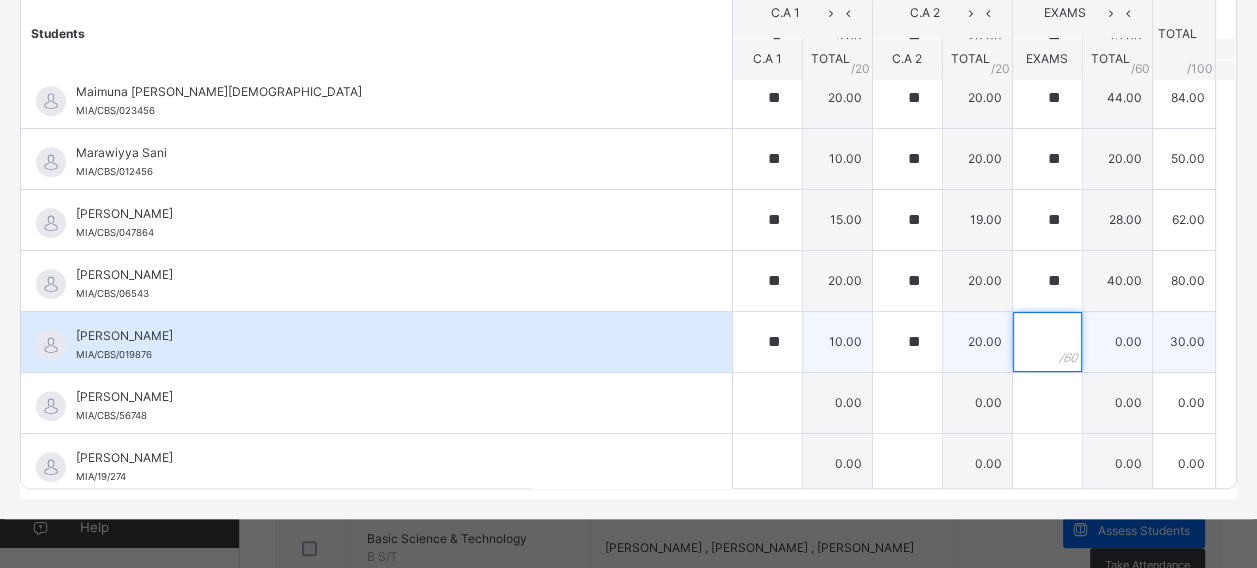 click at bounding box center (1047, 342) 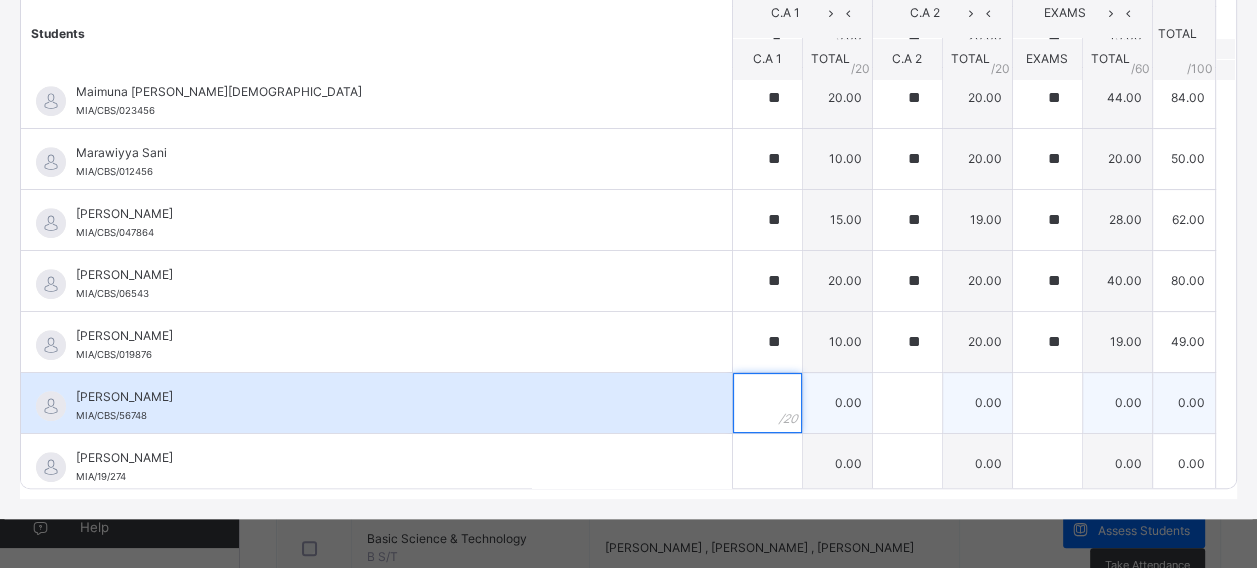 click at bounding box center (767, 403) 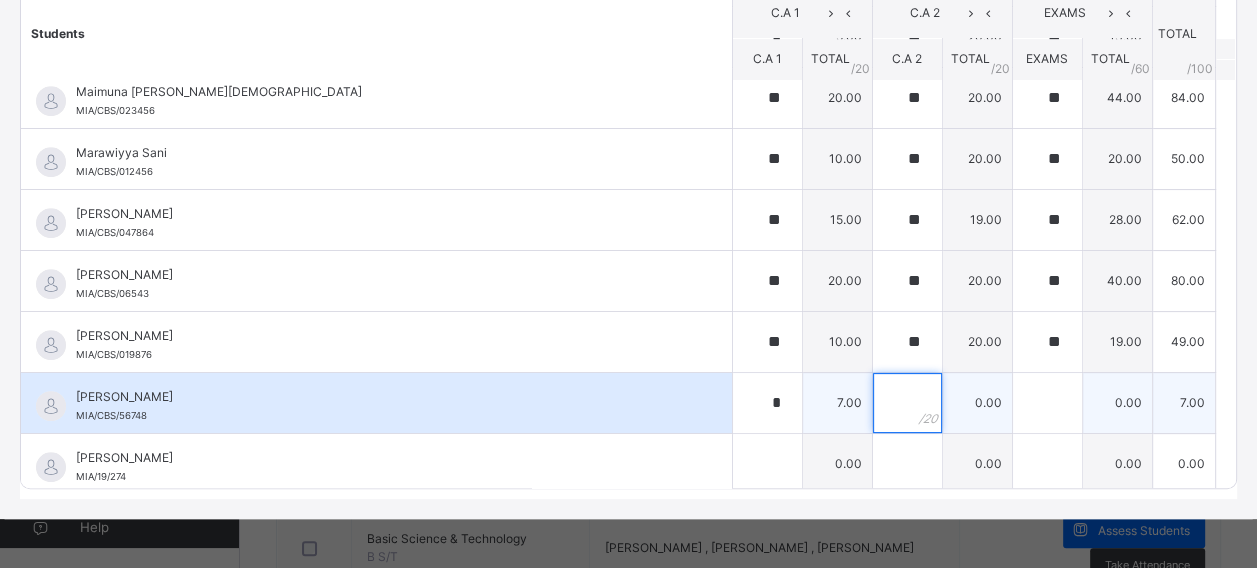 click at bounding box center (907, 403) 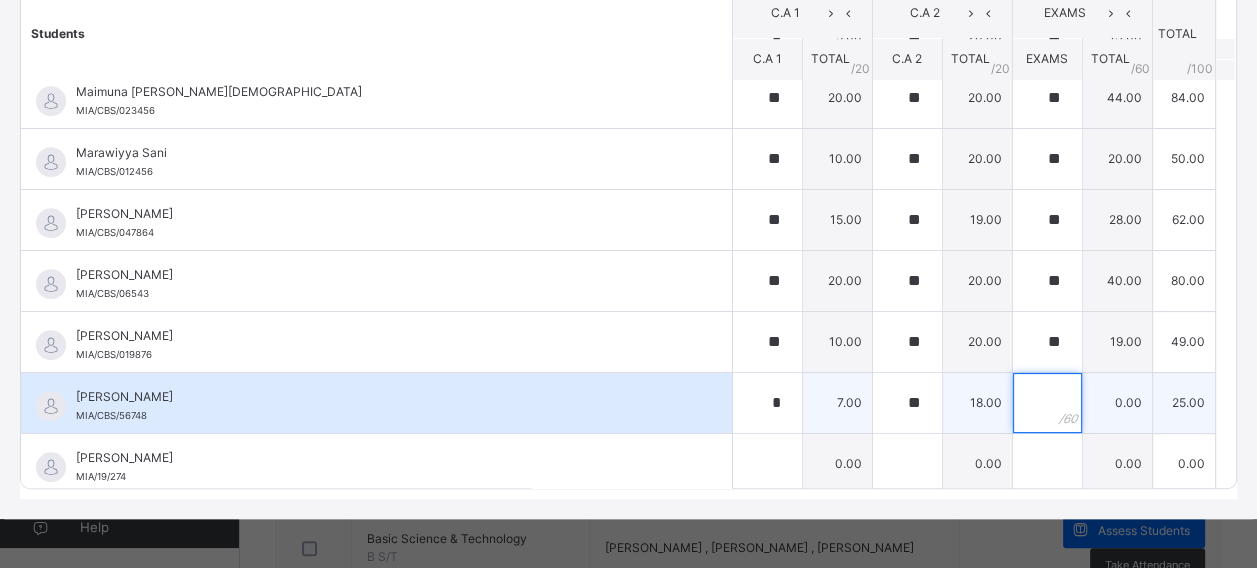 click at bounding box center [1047, 403] 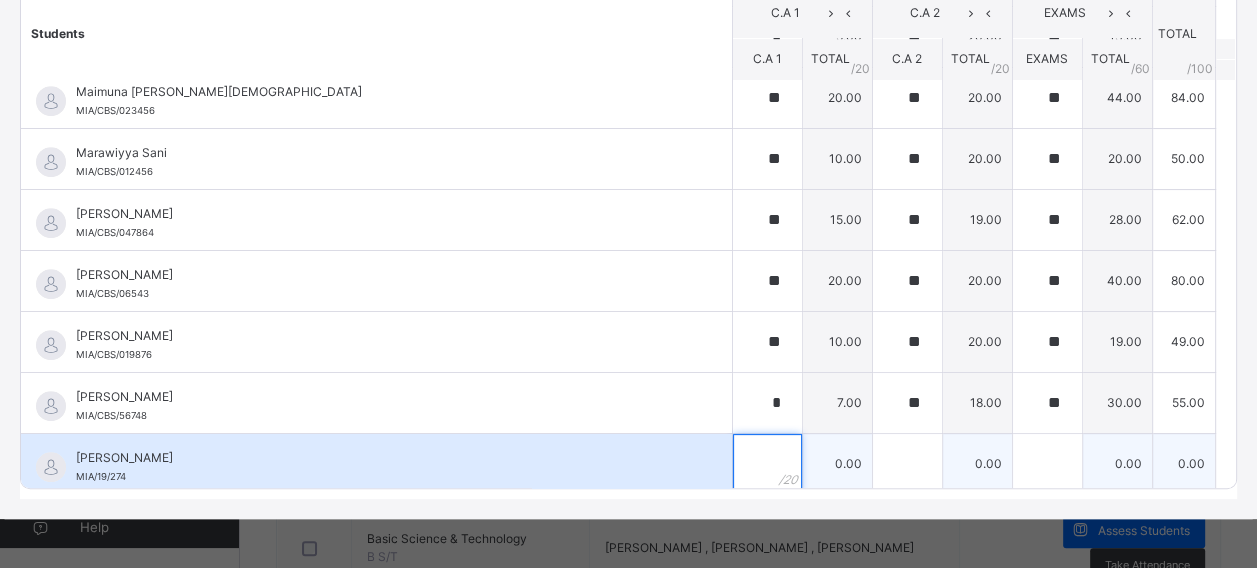 click at bounding box center [767, 464] 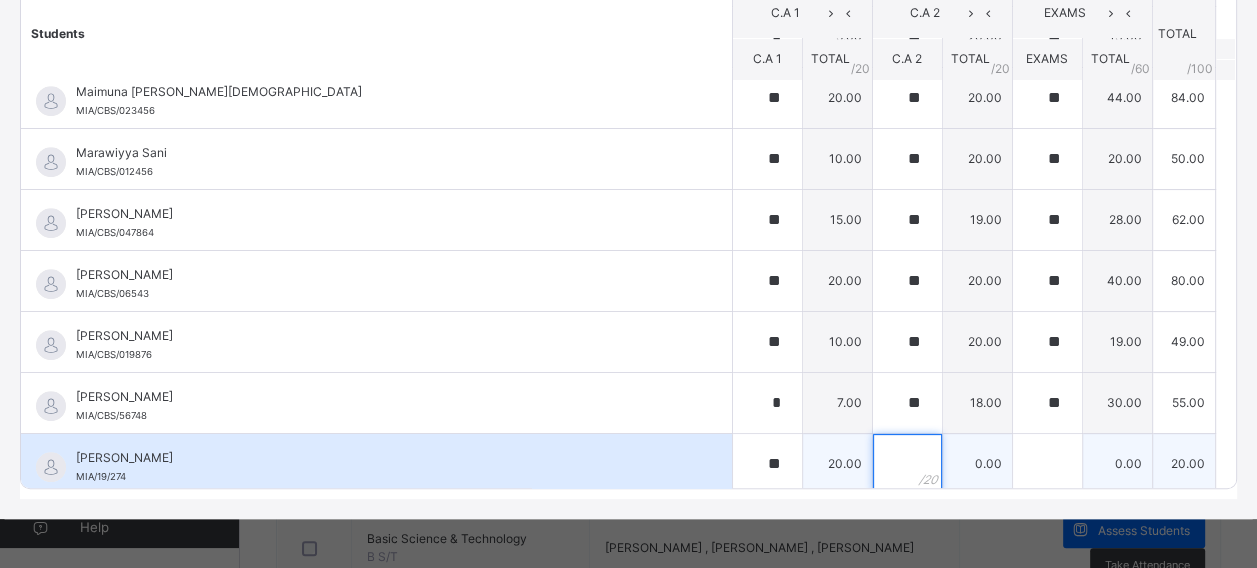 click at bounding box center [907, 464] 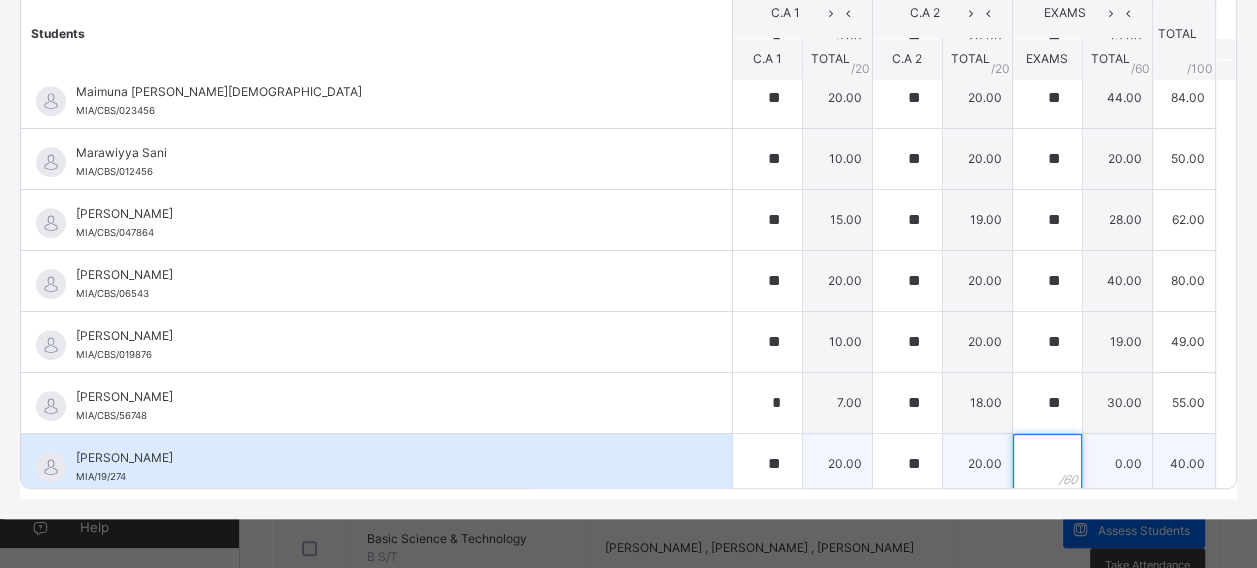 click at bounding box center (1047, 464) 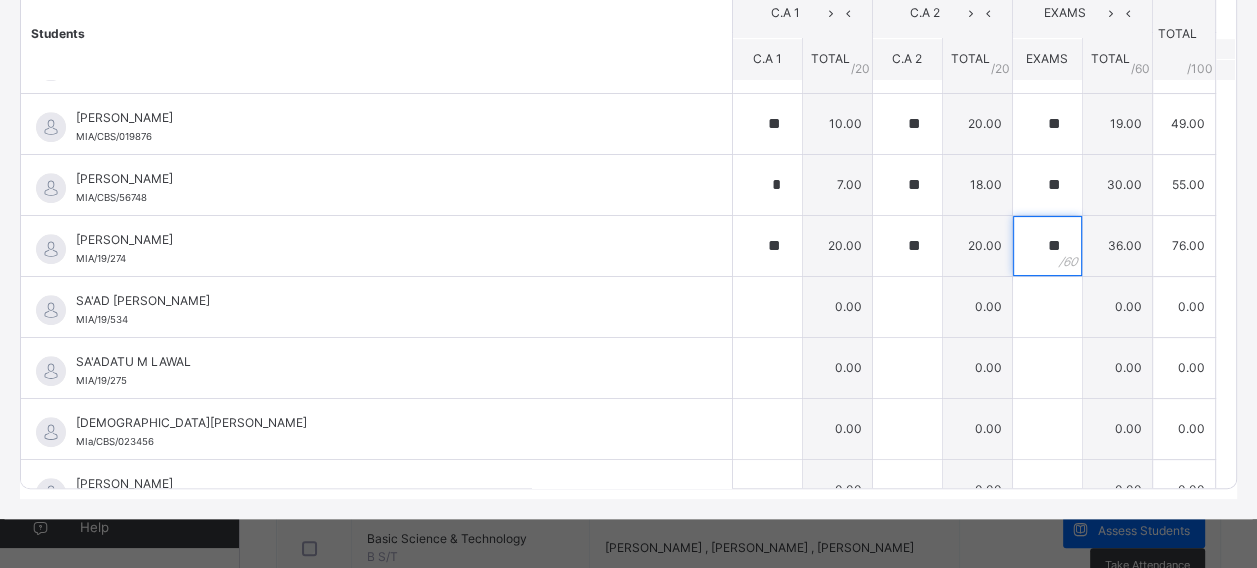 scroll, scrollTop: 1356, scrollLeft: 0, axis: vertical 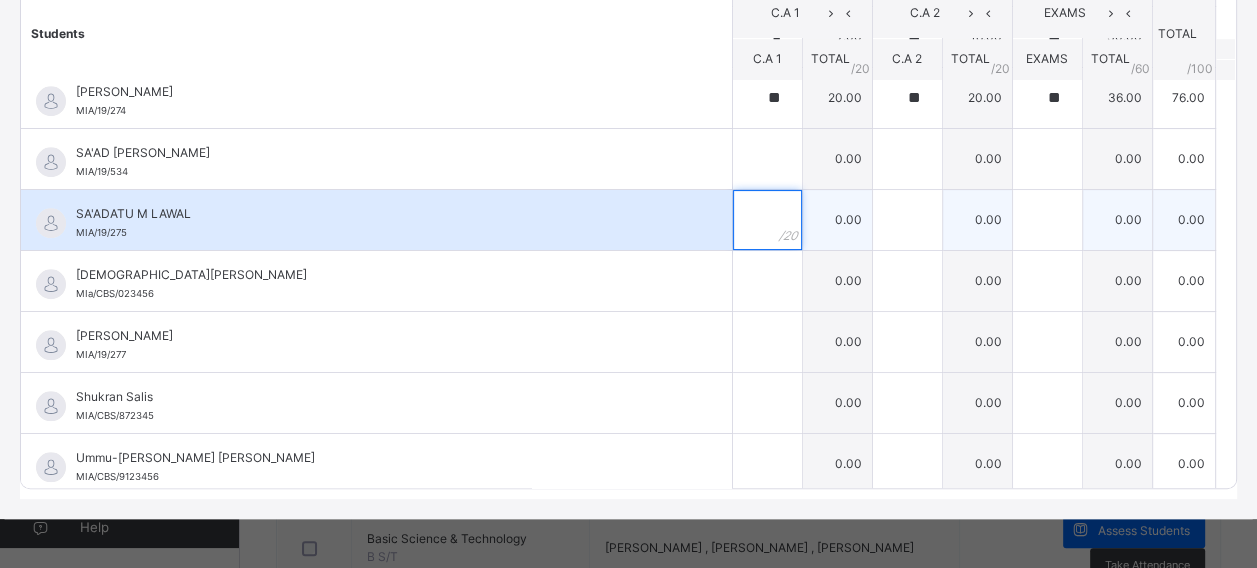 click at bounding box center [767, 220] 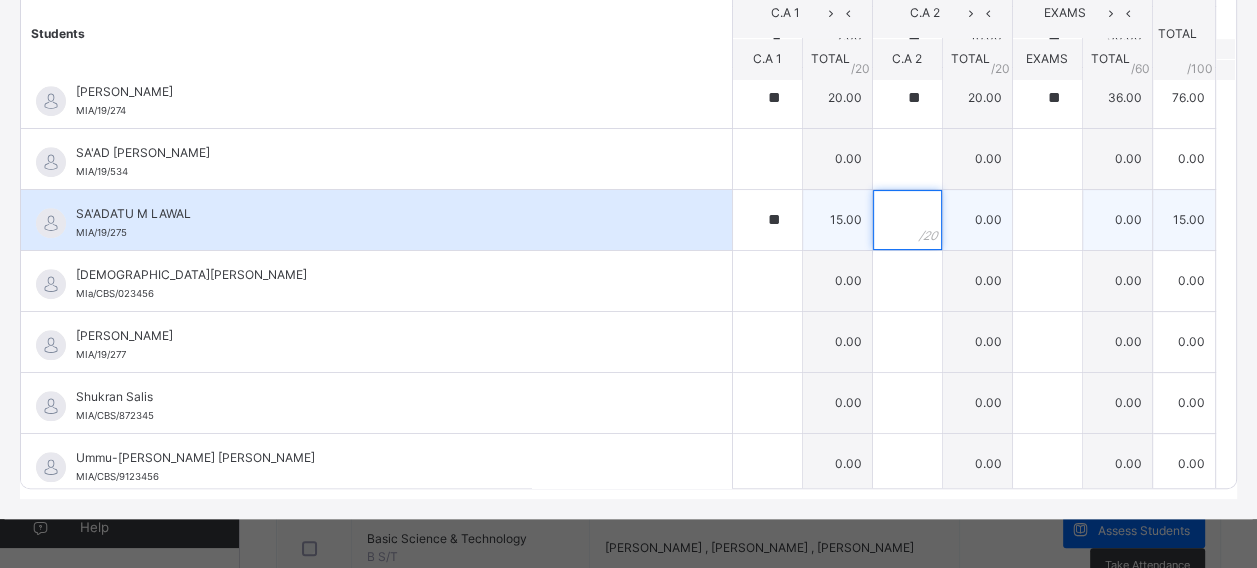 click at bounding box center (907, 220) 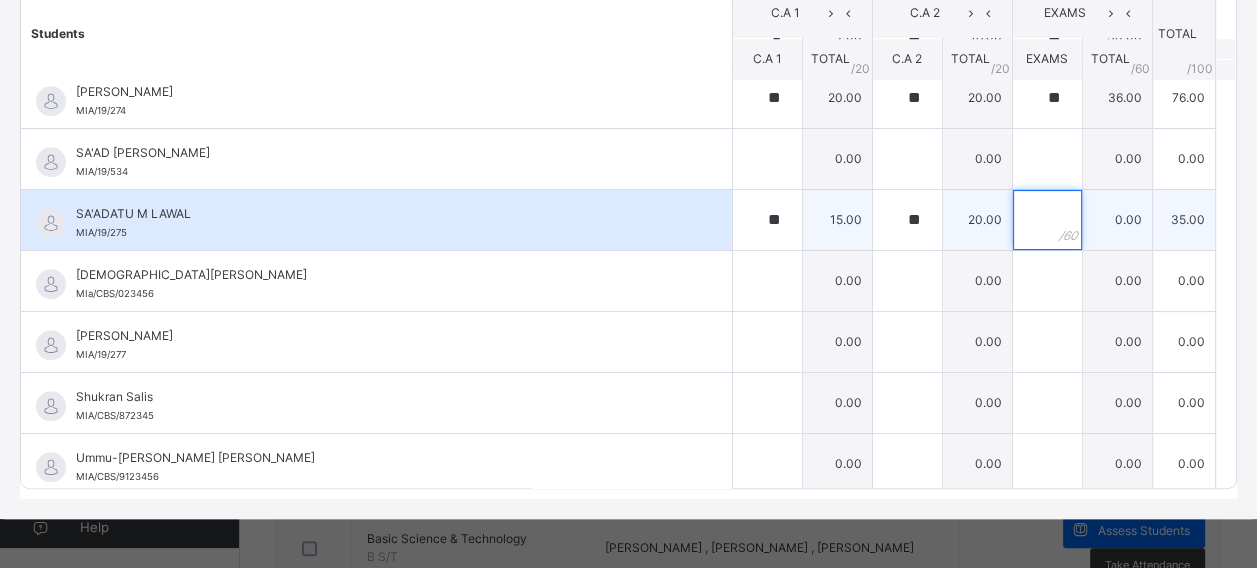 click at bounding box center [1047, 220] 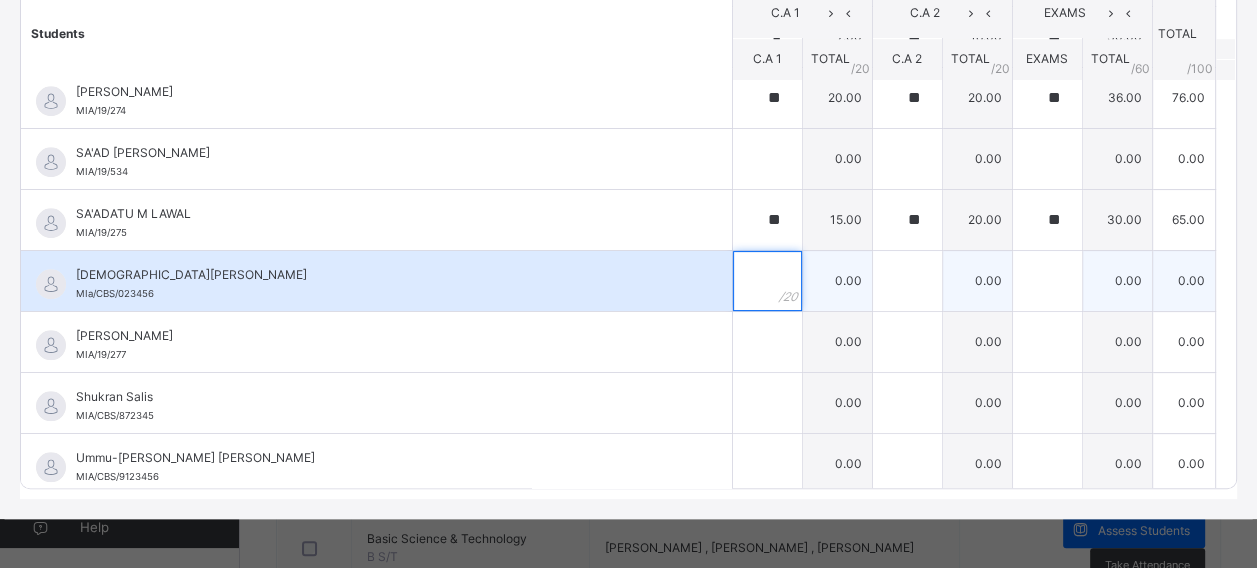 click at bounding box center (767, 281) 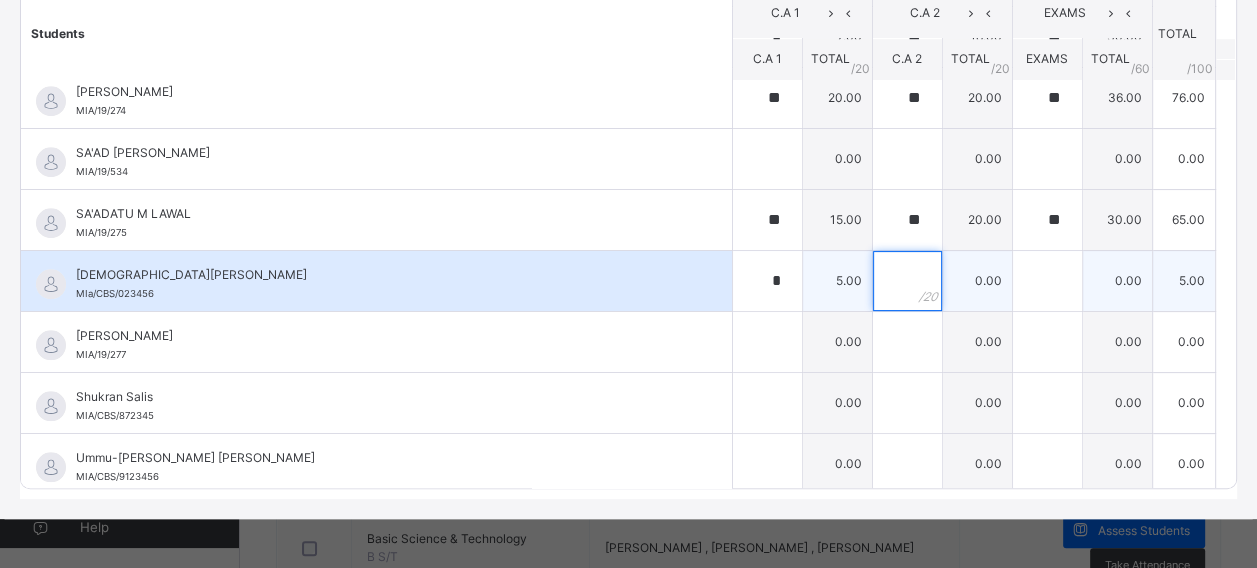 click at bounding box center [907, 281] 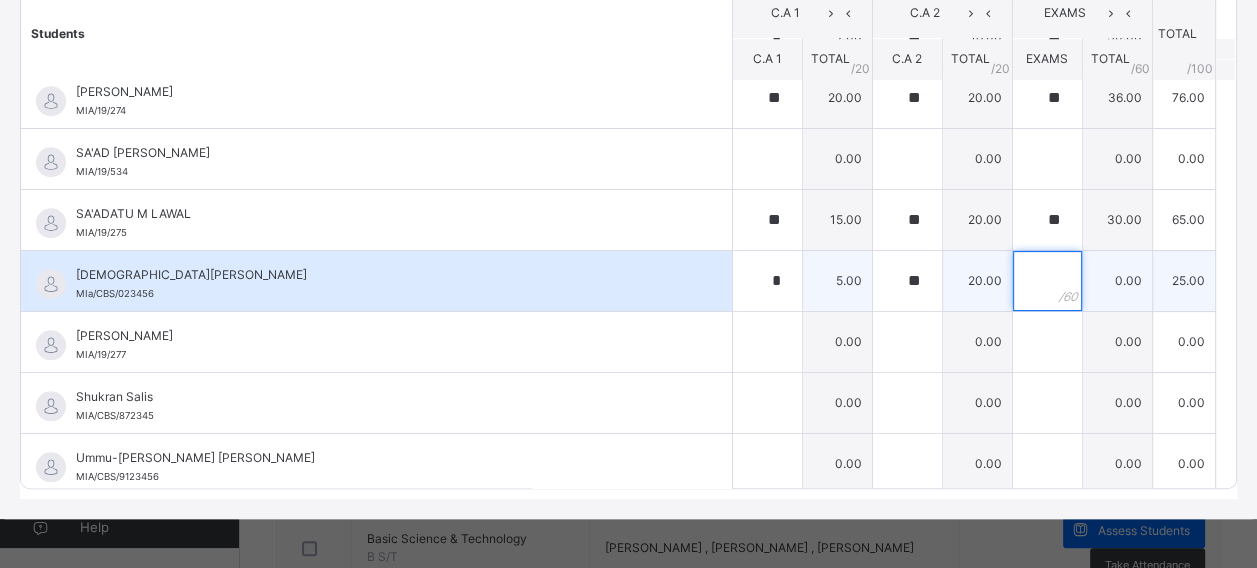click at bounding box center (1047, 281) 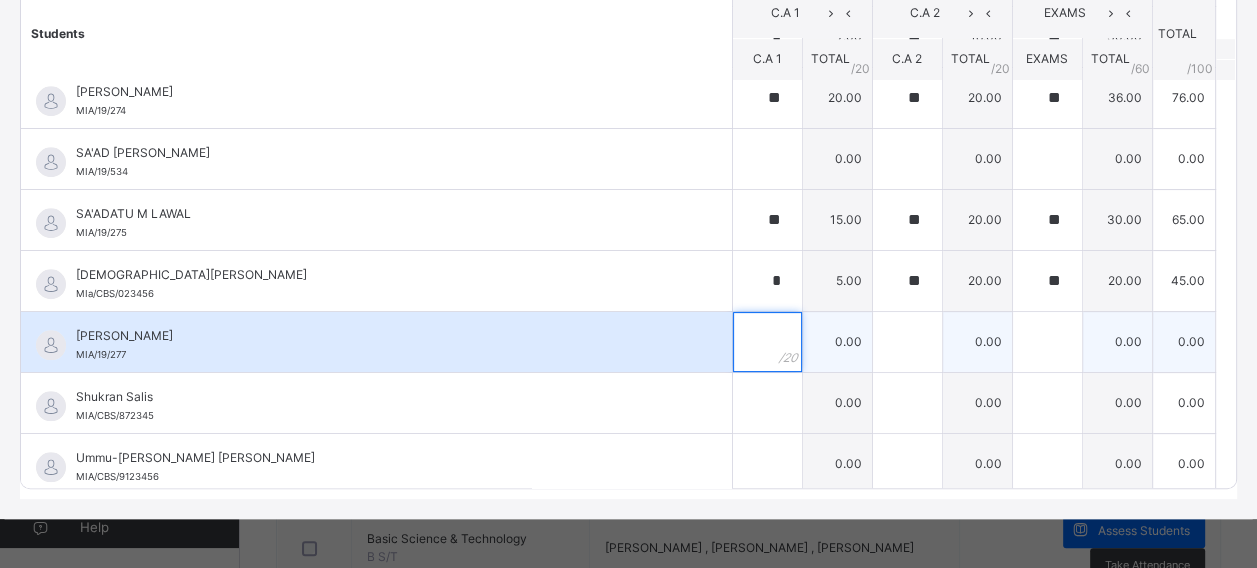 click at bounding box center [767, 342] 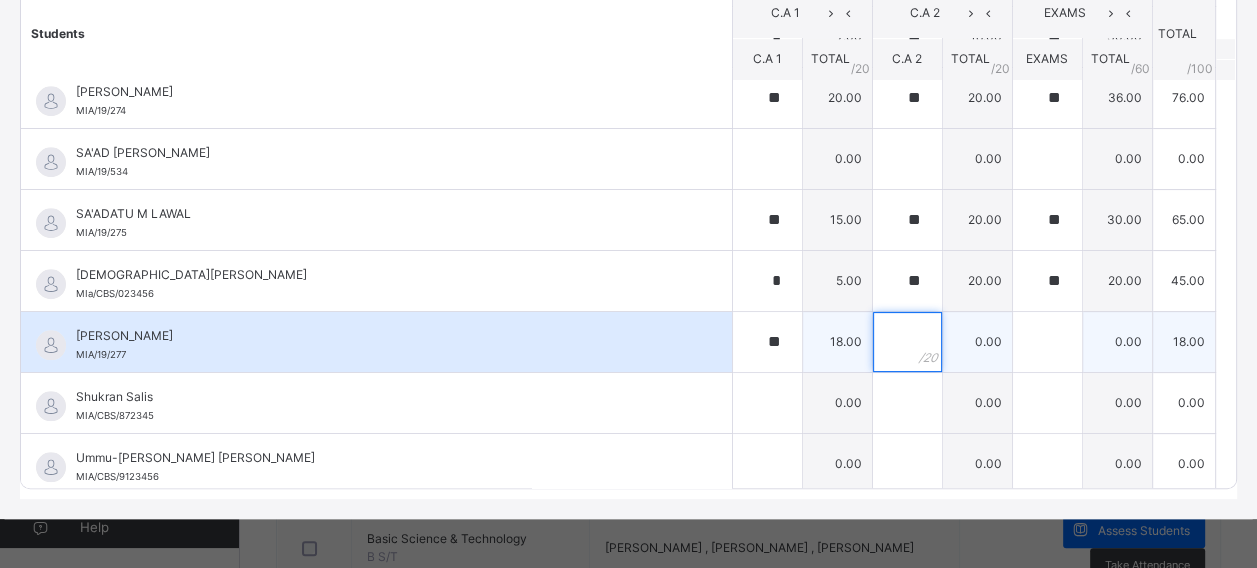 click at bounding box center [907, 342] 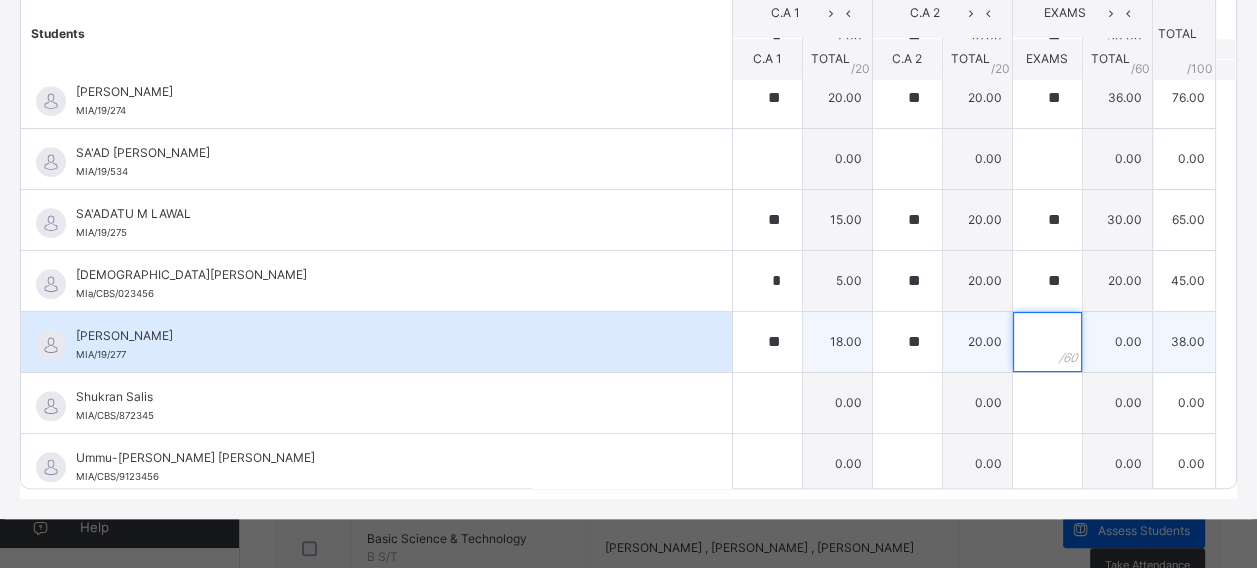 click at bounding box center (1047, 342) 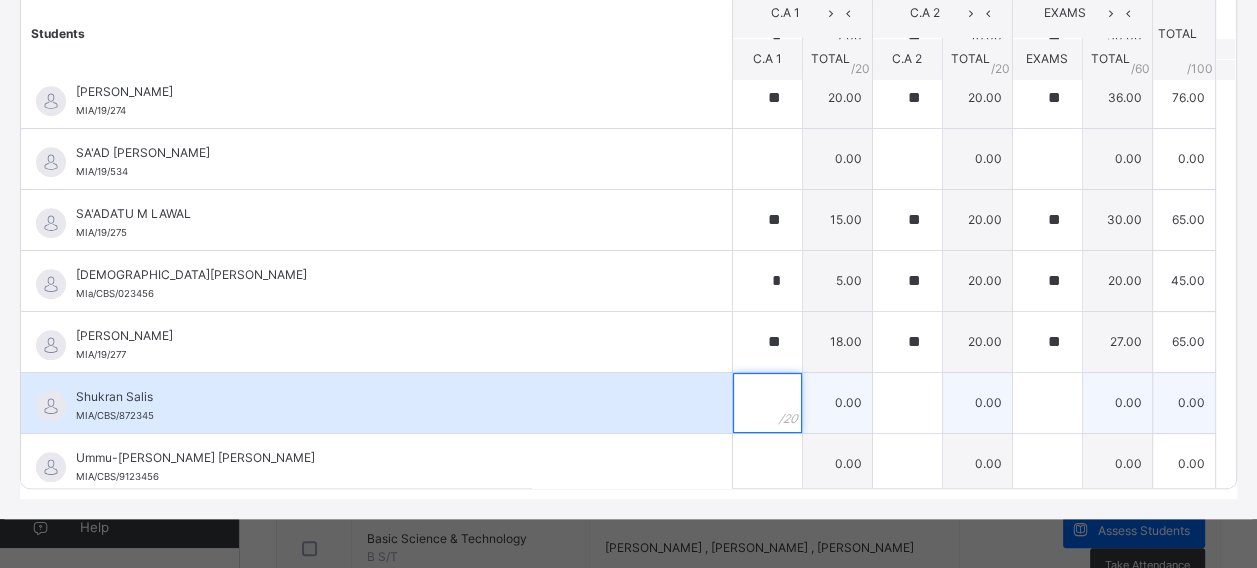 click at bounding box center [767, 403] 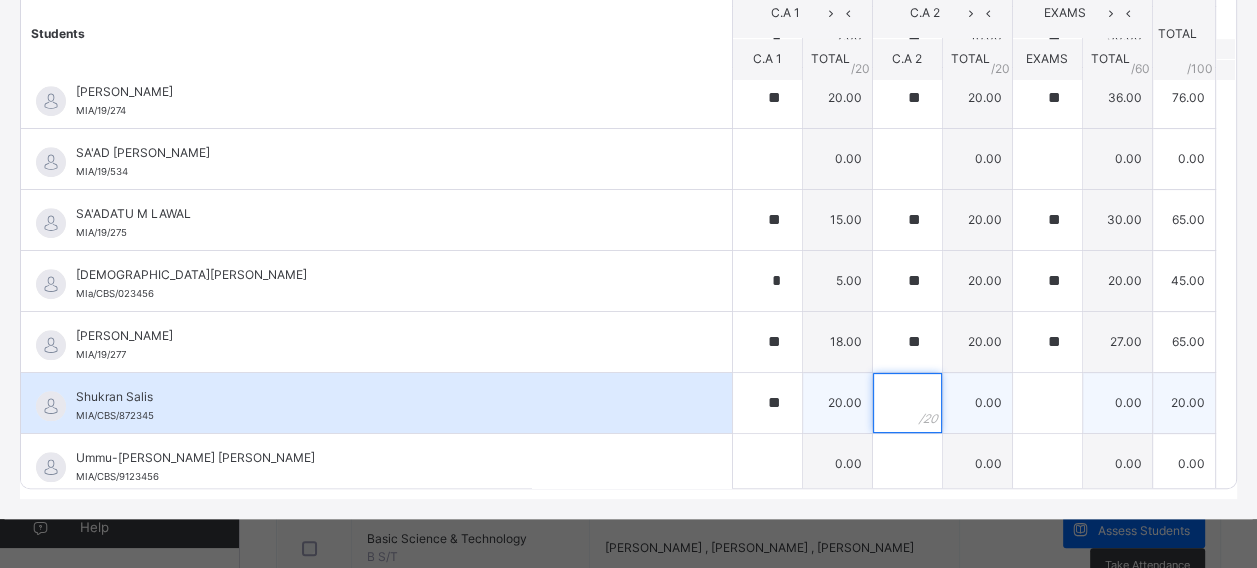 click at bounding box center [907, 403] 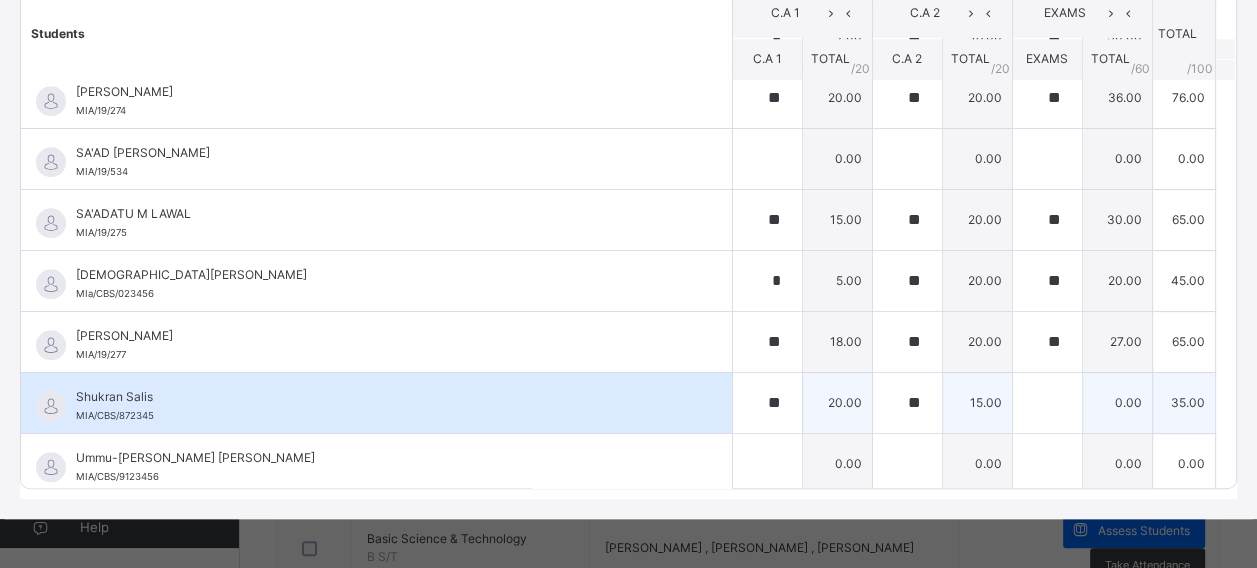 click on "15.00" at bounding box center (977, 402) 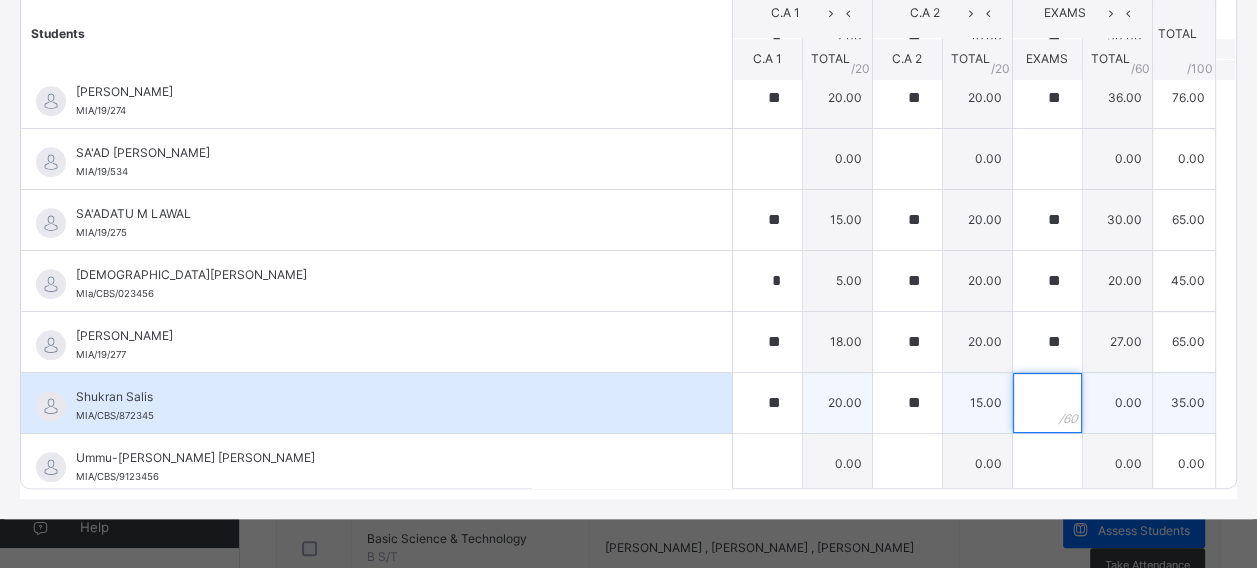 click at bounding box center [1047, 403] 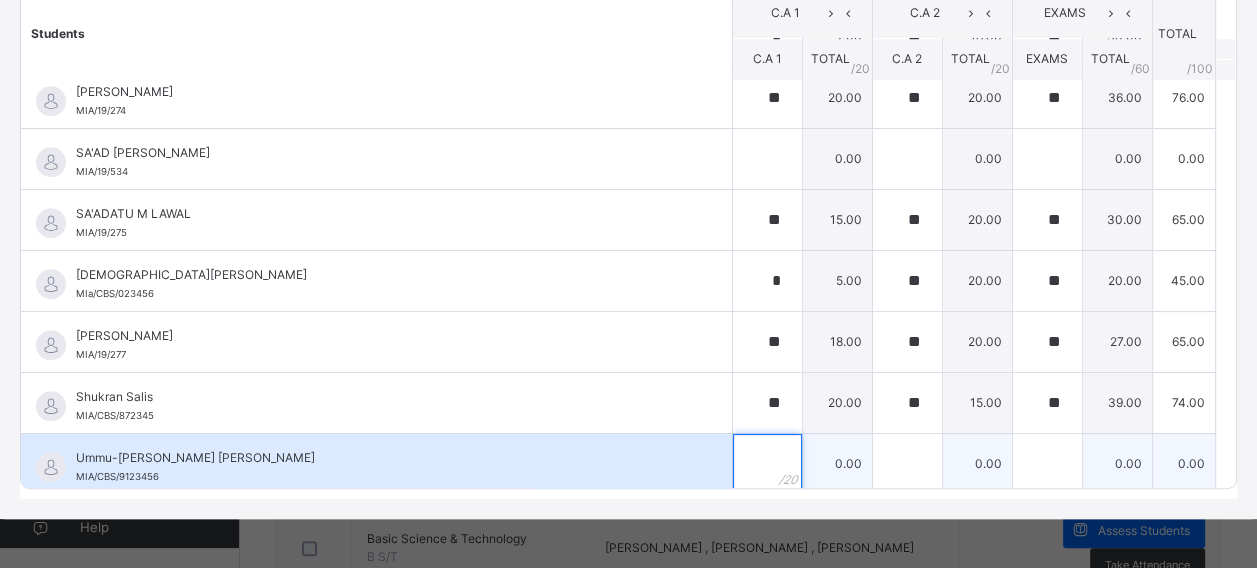 click at bounding box center [767, 464] 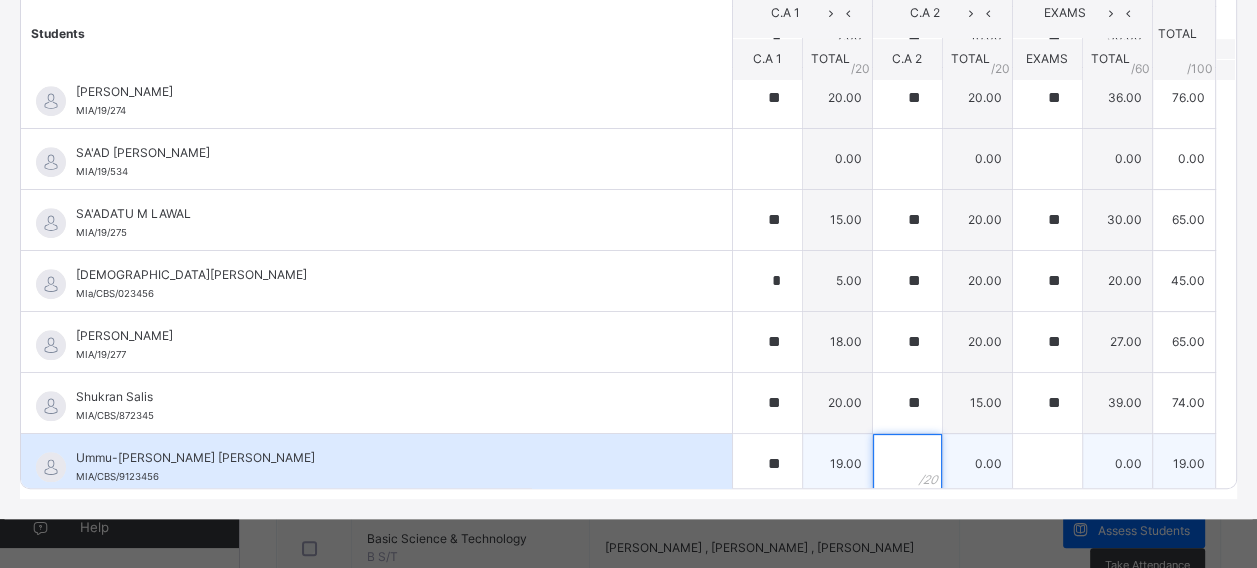 click at bounding box center [907, 464] 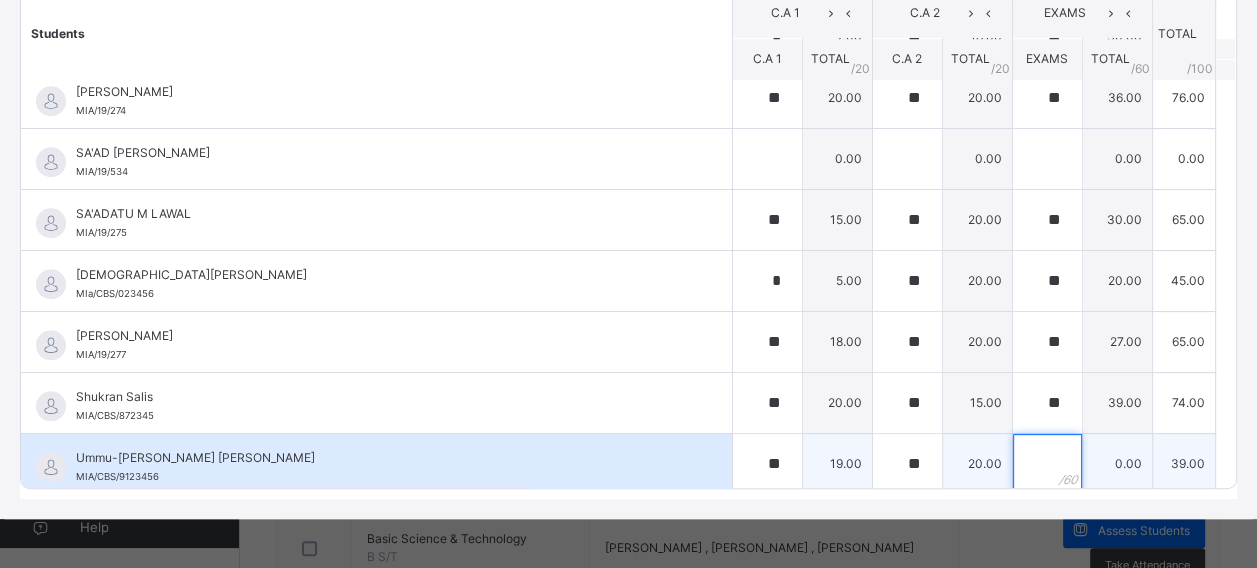 click at bounding box center [1047, 464] 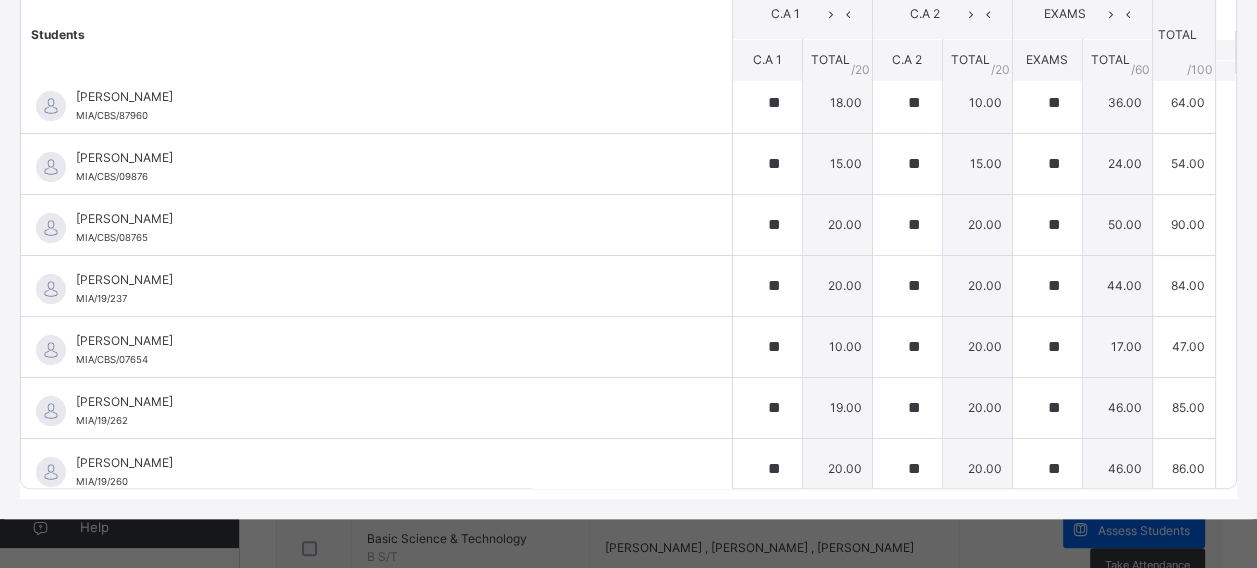 scroll, scrollTop: 0, scrollLeft: 0, axis: both 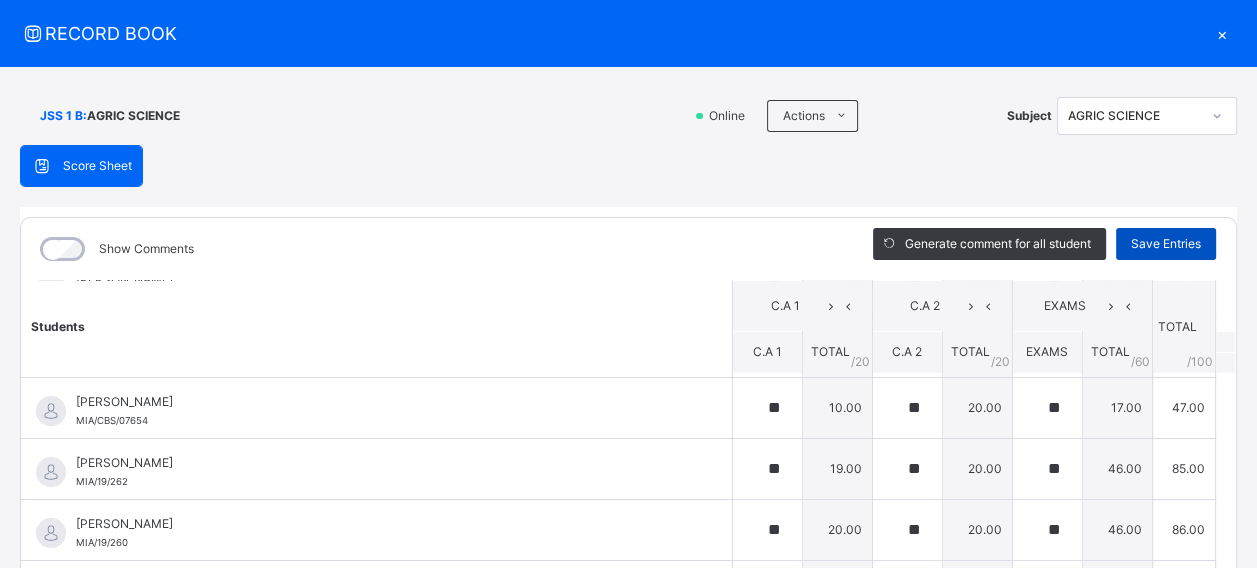 click on "Save Entries" at bounding box center (1166, 244) 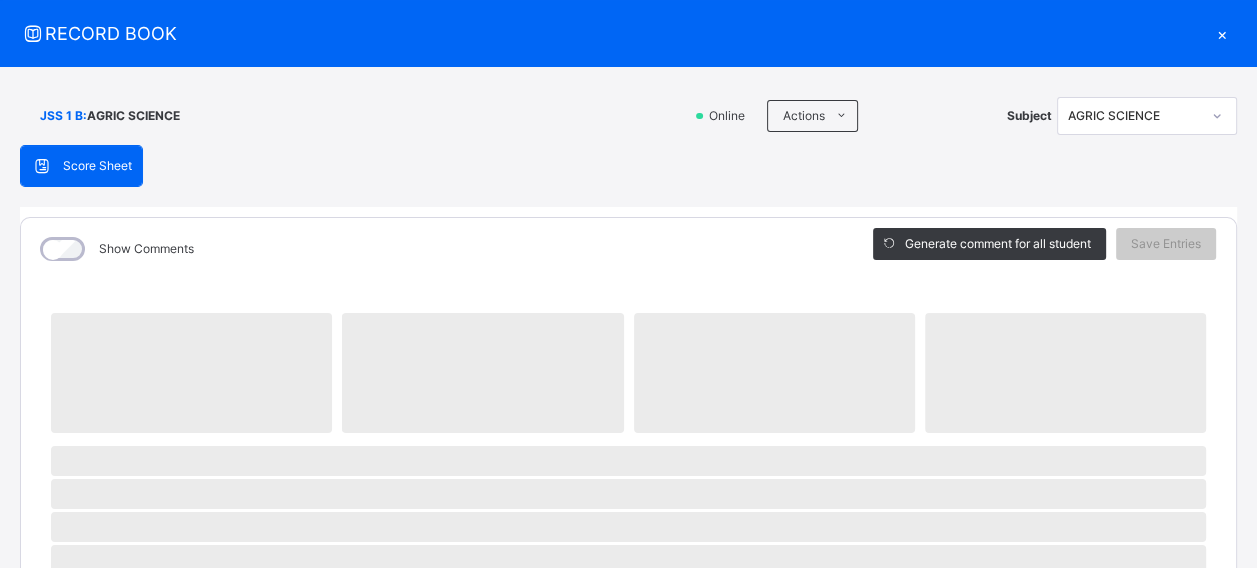 click on "Show Comments" at bounding box center [432, 249] 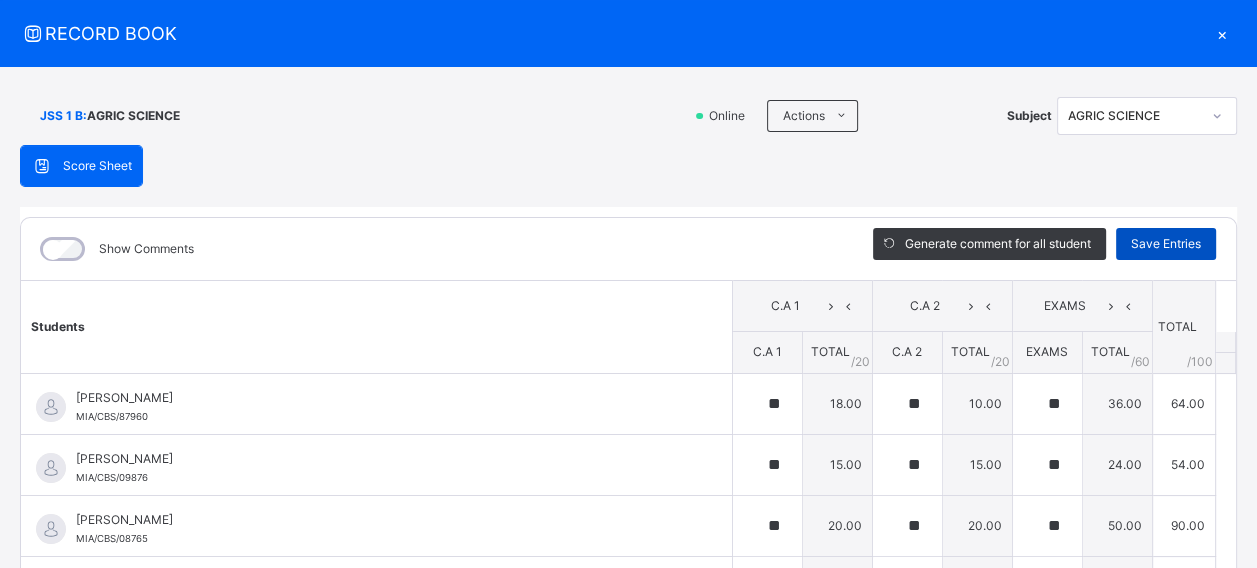 click on "Save Entries" at bounding box center [1166, 244] 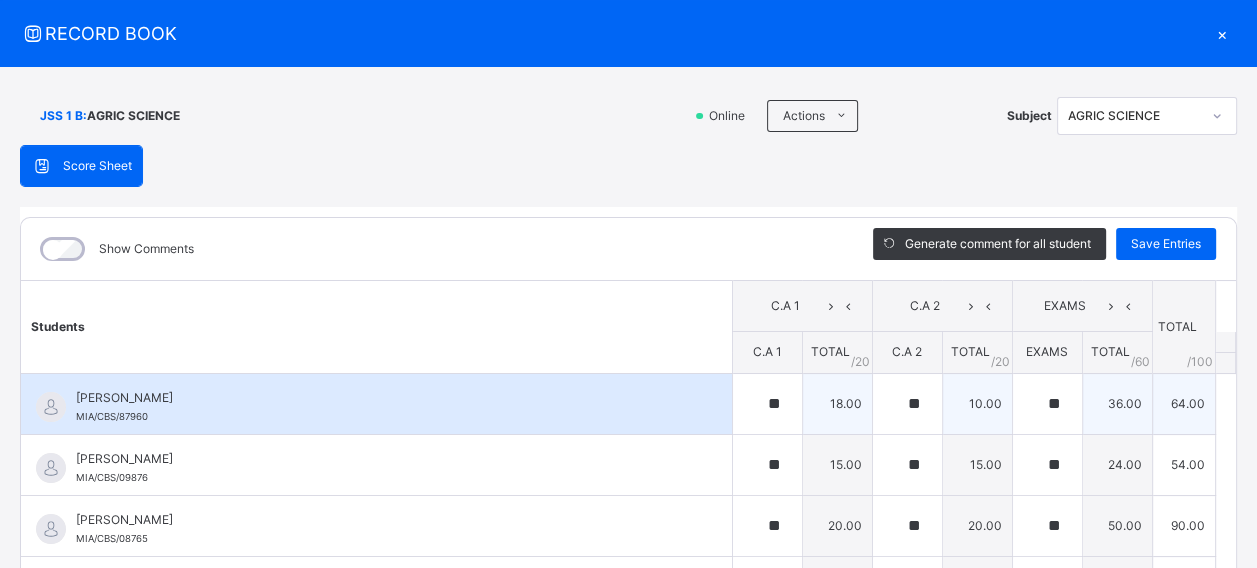 click on "64.00" at bounding box center [1183, 403] 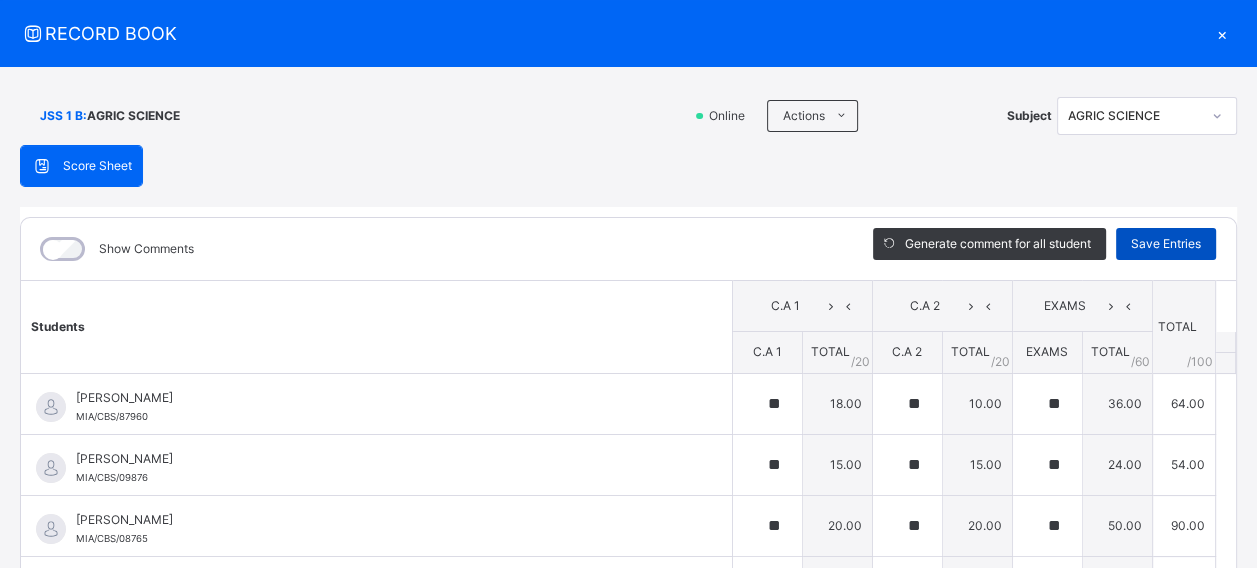 click on "Save Entries" at bounding box center (1166, 244) 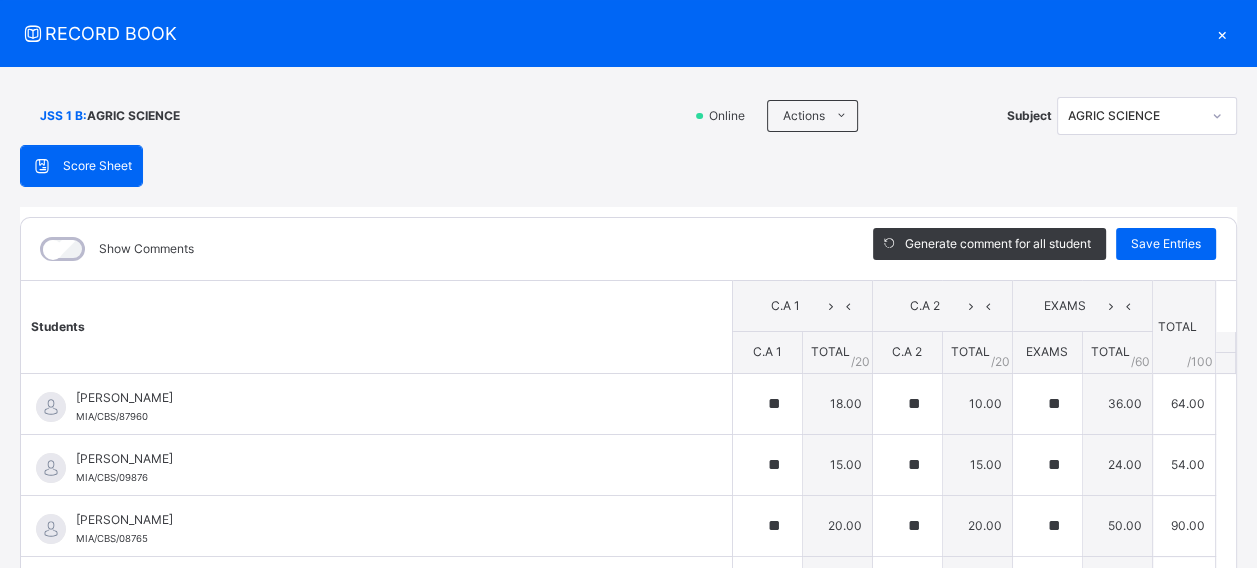 click on "Score Sheet Score Sheet Show Comments   Generate comment for all student   Save Entries Class Level:  JSS 1   B Subject:  AGRIC SCIENCE Session:  2024/2025 Session Session:  Third Term Students C.A 1 C.A 2 EXAMS TOTAL /100 Comment C.A 1 TOTAL / 20 C.A 2 TOTAL / 20 EXAMS TOTAL / 60 Abdullahi  Mustapha MIA/CBS/87960 Abdullahi  Mustapha MIA/CBS/87960 ** 18.00 ** 10.00 ** 36.00 64.00 Generate comment 0 / 250   ×   Subject Teacher’s Comment Generate and see in full the comment developed by the AI with an option to regenerate the comment JS Abdullahi  Mustapha   MIA/CBS/87960   Total 64.00  / 100.00 Sims Bot   Regenerate     Use this comment   Abubakar  Mahmud MIA/CBS/09876 Abubakar  Mahmud MIA/CBS/09876 ** 15.00 ** 15.00 ** 24.00 54.00 Generate comment 0 / 250   ×   Subject Teacher’s Comment Generate and see in full the comment developed by the AI with an option to regenerate the comment JS Abubakar  Mahmud   MIA/CBS/09876   Total 54.00  / 100.00 Sims Bot   Regenerate     Use this comment   MIA/CBS/08765 **" at bounding box center [628, 468] 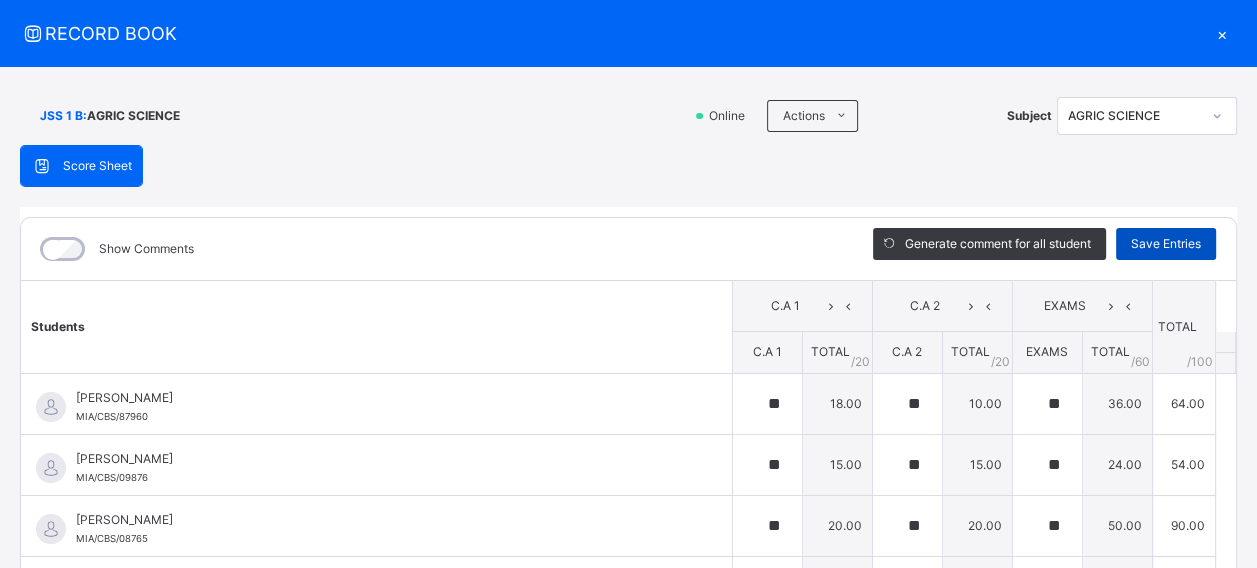 click on "Save Entries" at bounding box center [1166, 244] 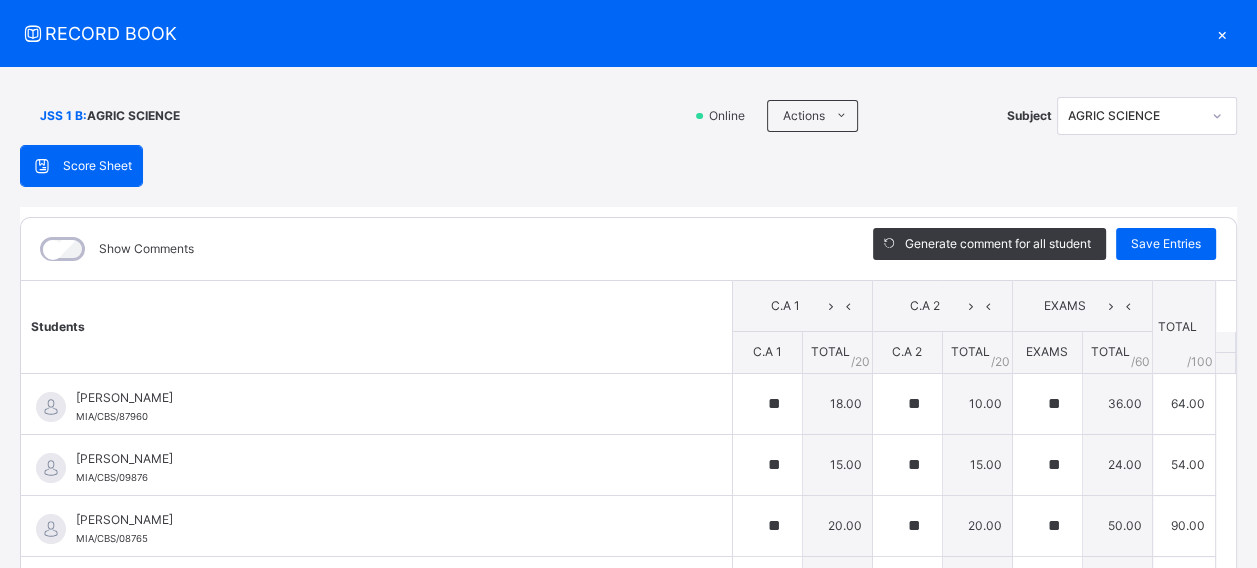 click on "Score Sheet Score Sheet Show Comments   Generate comment for all student   Save Entries Class Level:  JSS 1   B Subject:  AGRIC SCIENCE Session:  2024/2025 Session Session:  Third Term Students C.A 1 C.A 2 EXAMS TOTAL /100 Comment C.A 1 TOTAL / 20 C.A 2 TOTAL / 20 EXAMS TOTAL / 60 Abdullahi  Mustapha MIA/CBS/87960 Abdullahi  Mustapha MIA/CBS/87960 ** 18.00 ** 10.00 ** 36.00 64.00 Generate comment 0 / 250   ×   Subject Teacher’s Comment Generate and see in full the comment developed by the AI with an option to regenerate the comment JS Abdullahi  Mustapha   MIA/CBS/87960   Total 64.00  / 100.00 Sims Bot   Regenerate     Use this comment   Abubakar  Mahmud MIA/CBS/09876 Abubakar  Mahmud MIA/CBS/09876 ** 15.00 ** 15.00 ** 24.00 54.00 Generate comment 0 / 250   ×   Subject Teacher’s Comment Generate and see in full the comment developed by the AI with an option to regenerate the comment JS Abubakar  Mahmud   MIA/CBS/09876   Total 54.00  / 100.00 Sims Bot   Regenerate     Use this comment   MIA/CBS/08765 **" at bounding box center (628, 468) 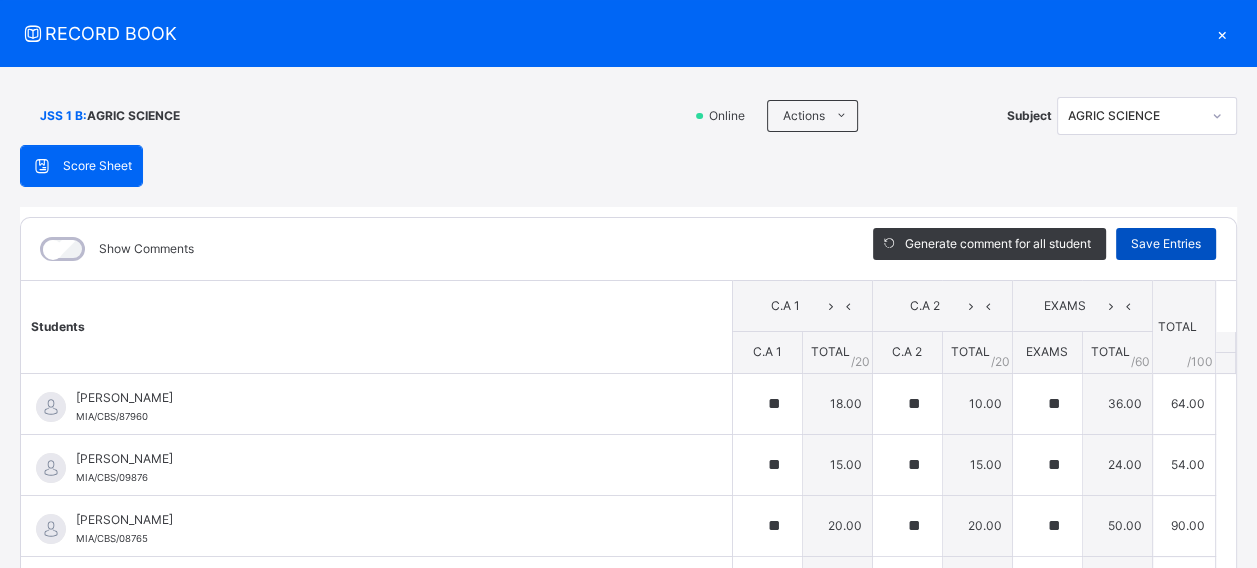 click on "Save Entries" at bounding box center (1166, 244) 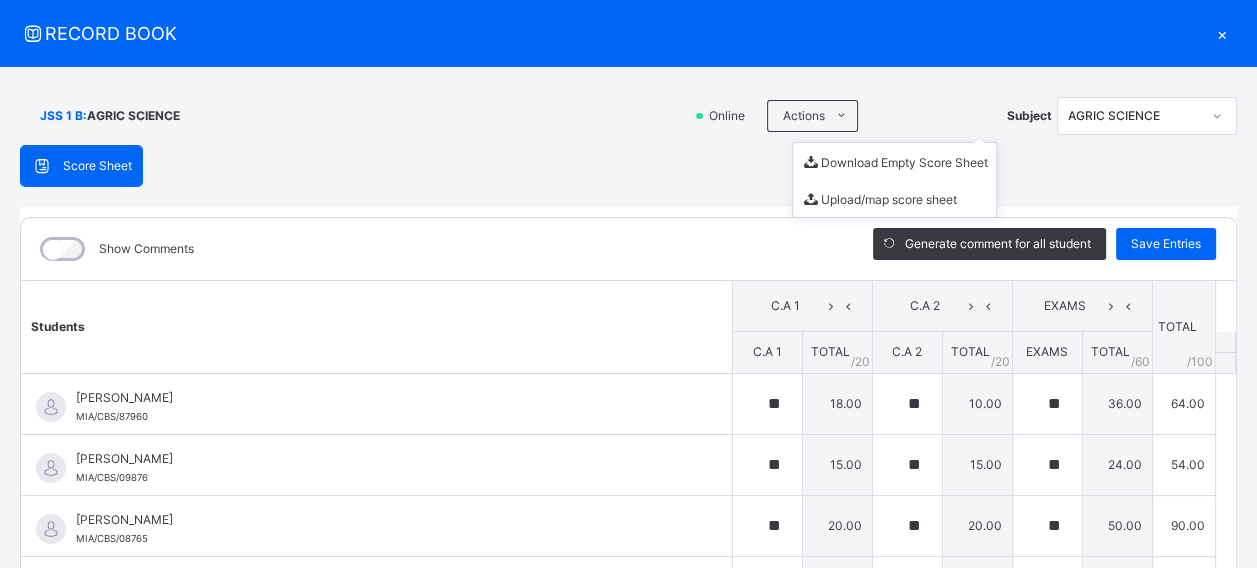 click on "Download Empty Score Sheet  Upload/map score sheet" at bounding box center [894, 180] 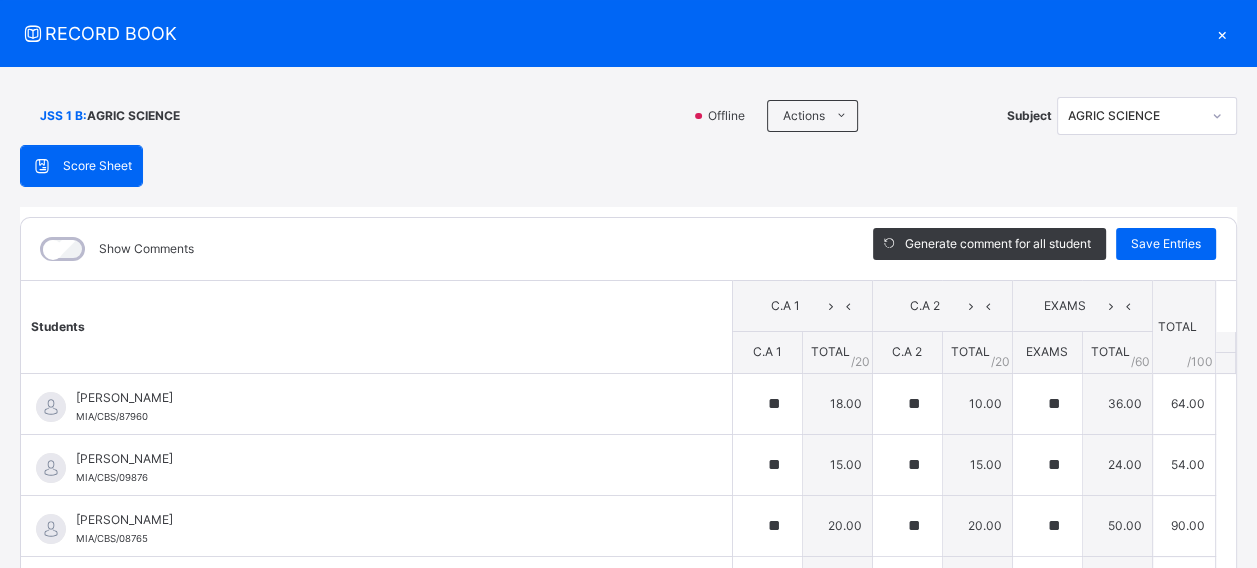 click on "×" at bounding box center [1222, 33] 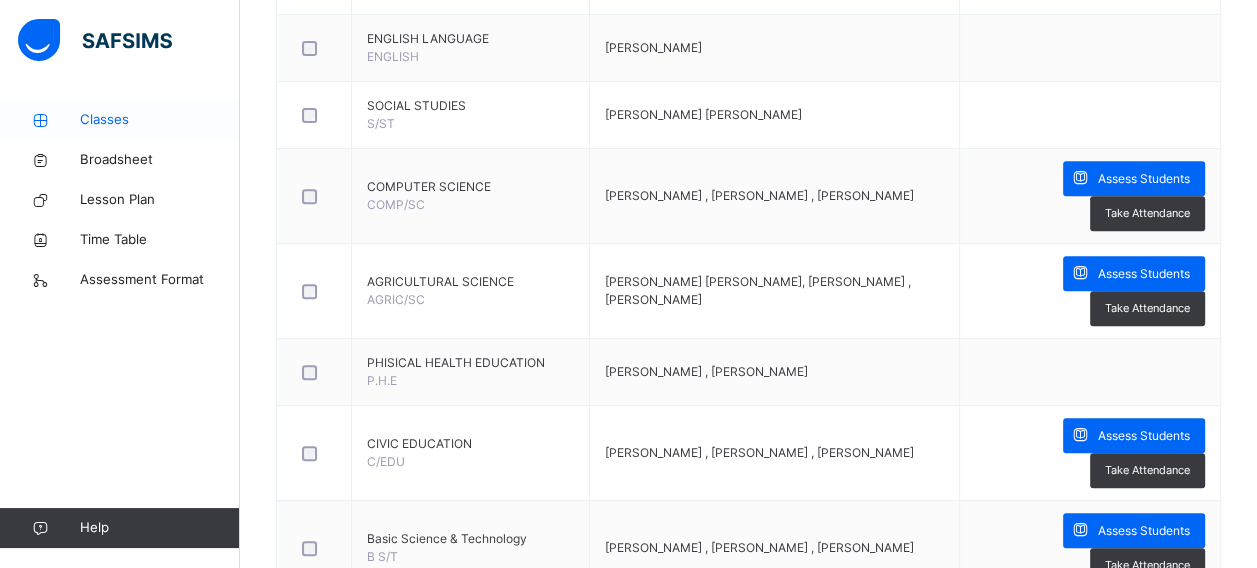 click on "Classes" at bounding box center [160, 120] 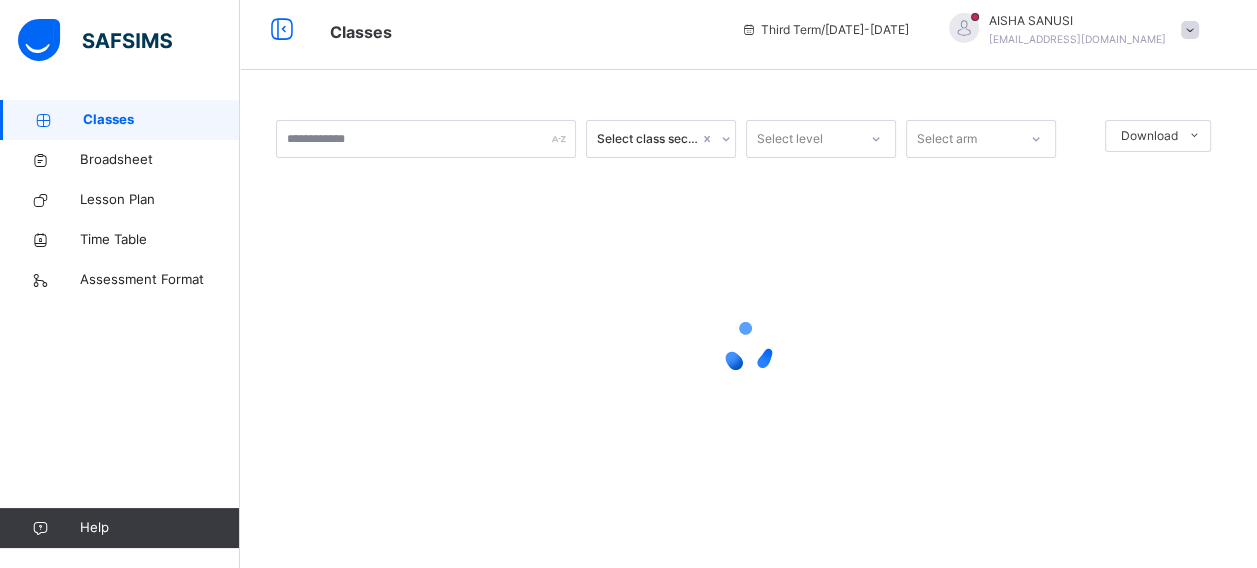 scroll, scrollTop: 10, scrollLeft: 0, axis: vertical 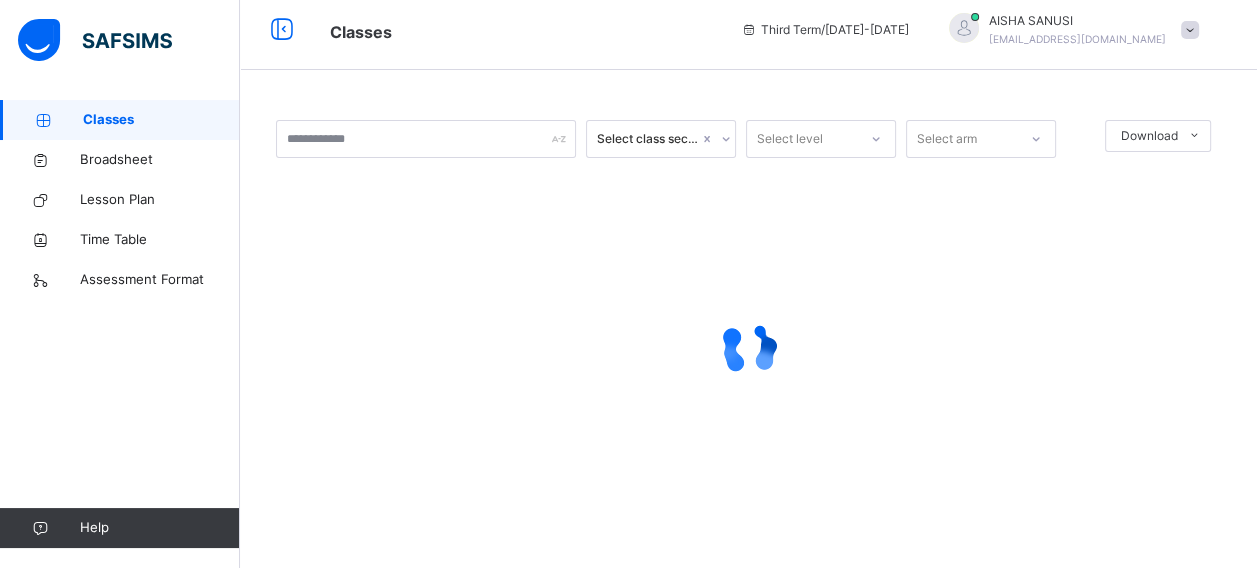 click at bounding box center [748, 348] 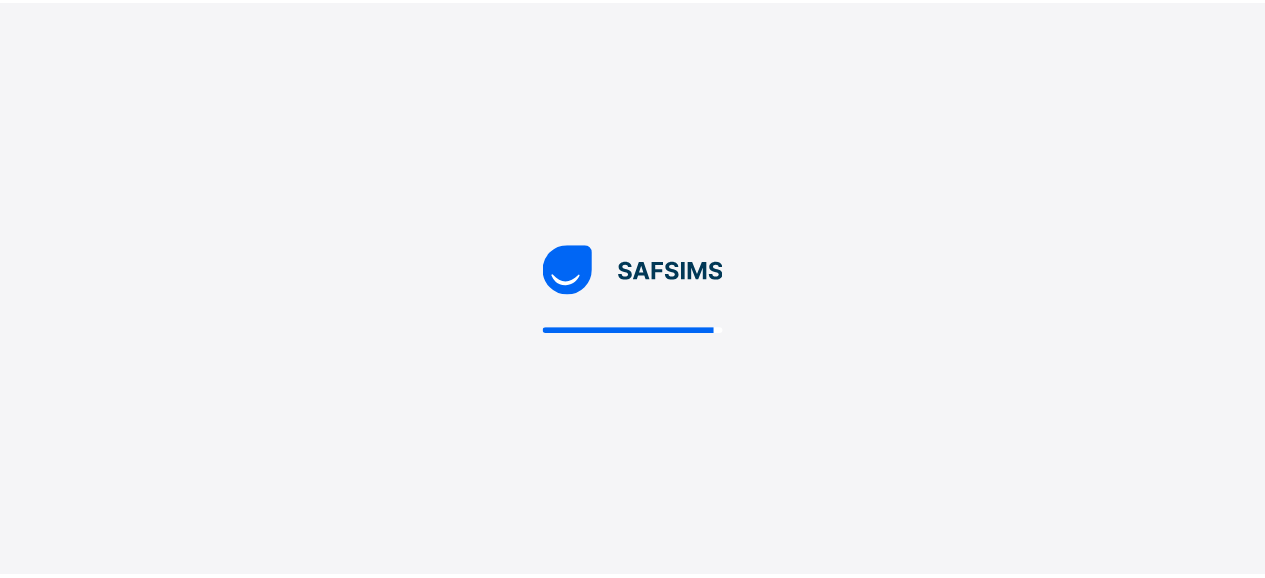 scroll, scrollTop: 0, scrollLeft: 0, axis: both 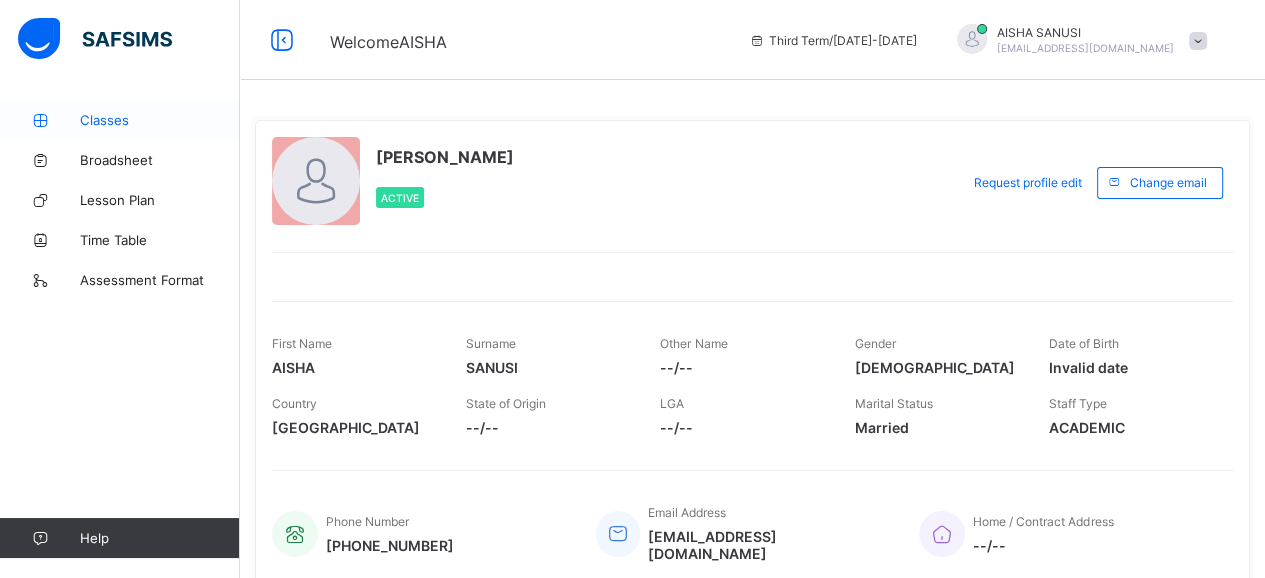 click on "Classes" at bounding box center [160, 120] 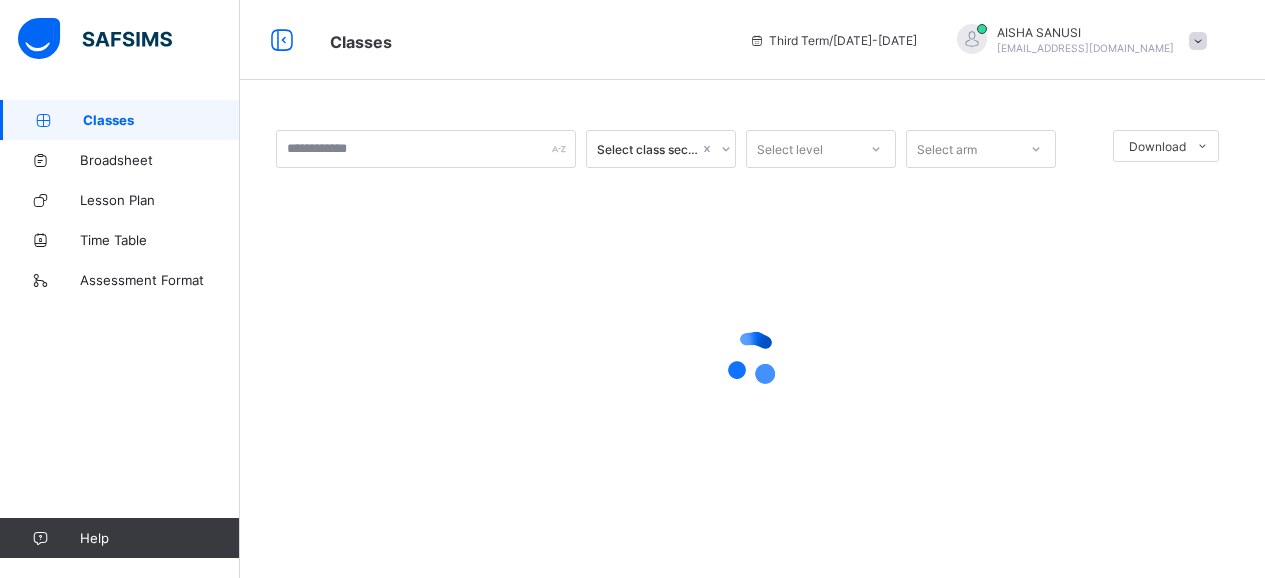 scroll, scrollTop: 0, scrollLeft: 0, axis: both 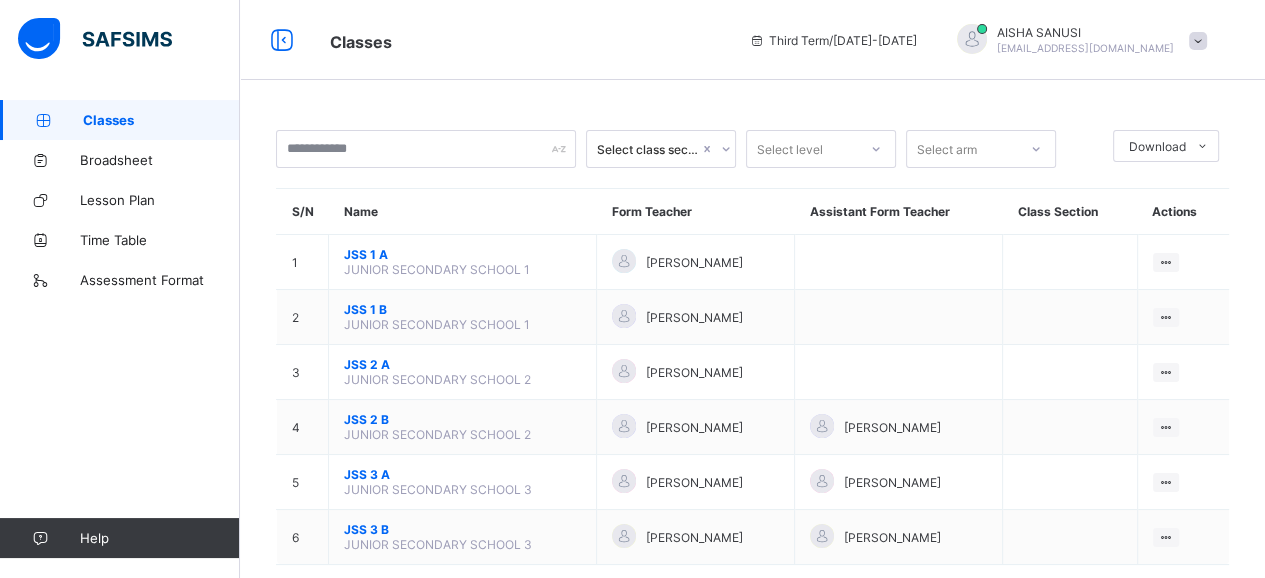 click on "Classes" at bounding box center [524, 40] 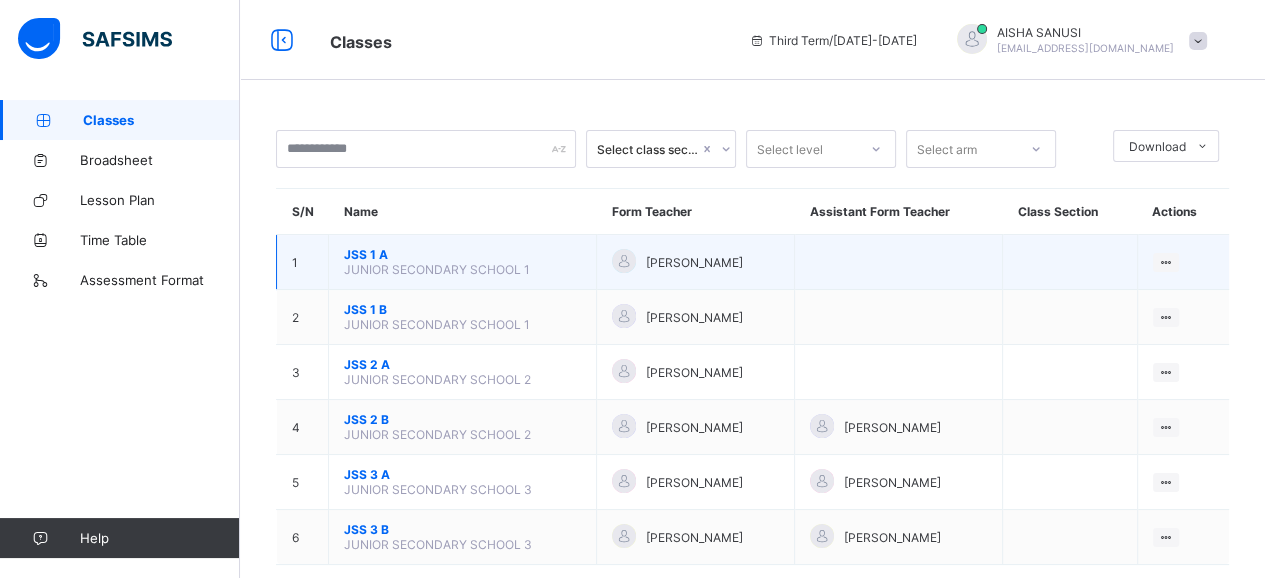 click on "JUNIOR SECONDARY SCHOOL 1" at bounding box center (437, 269) 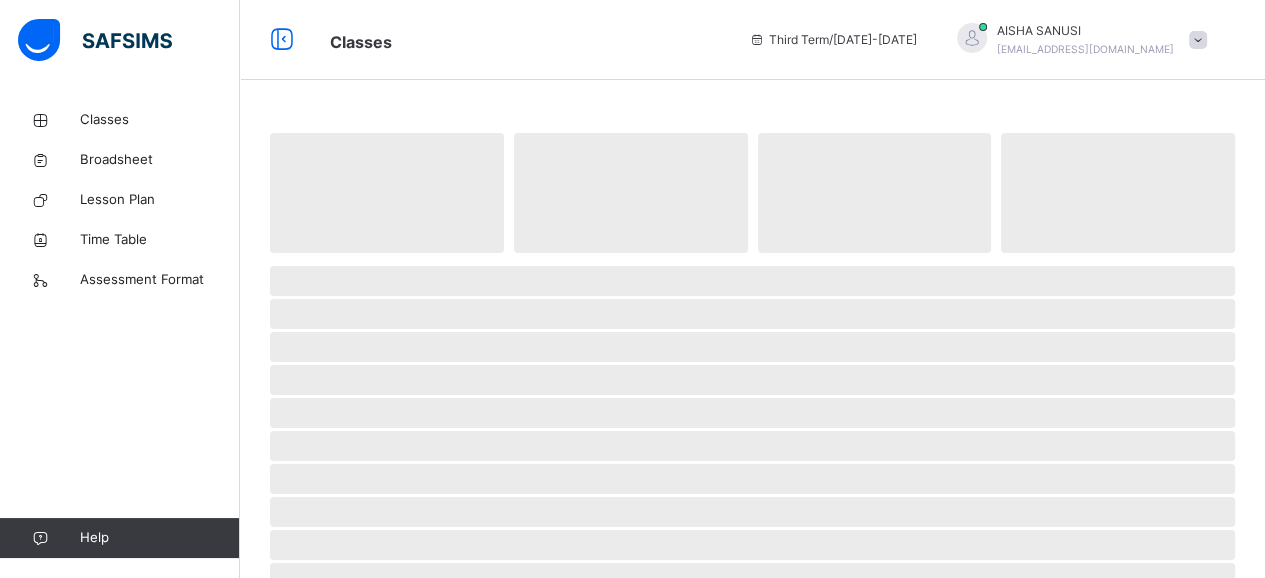 click on "‌" at bounding box center [387, 193] 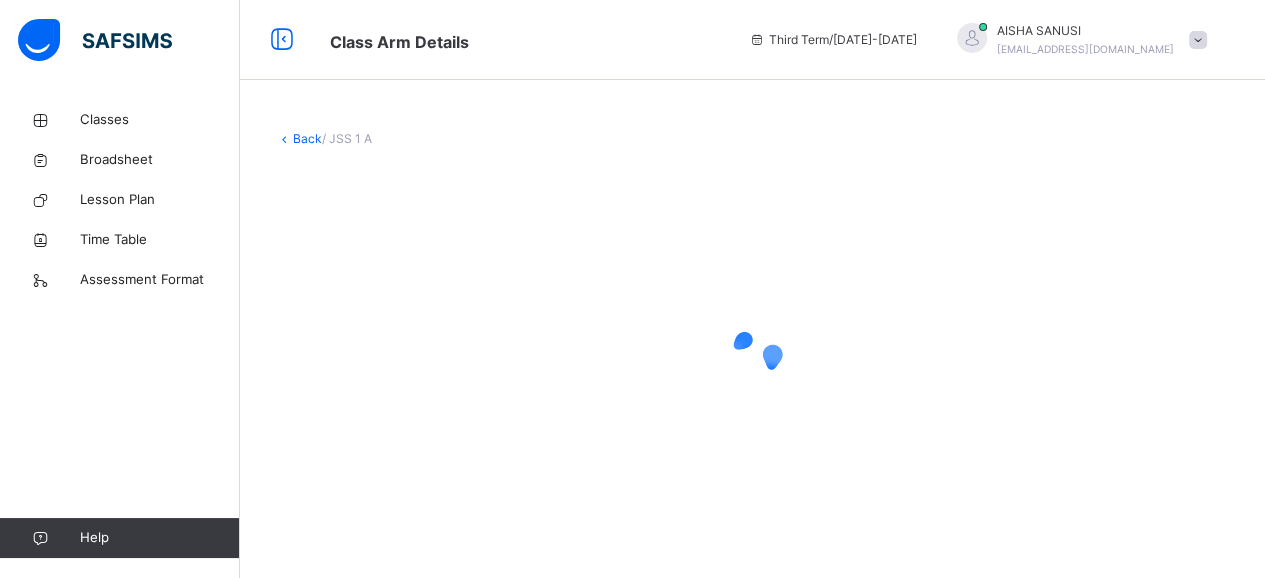 click at bounding box center (752, 358) 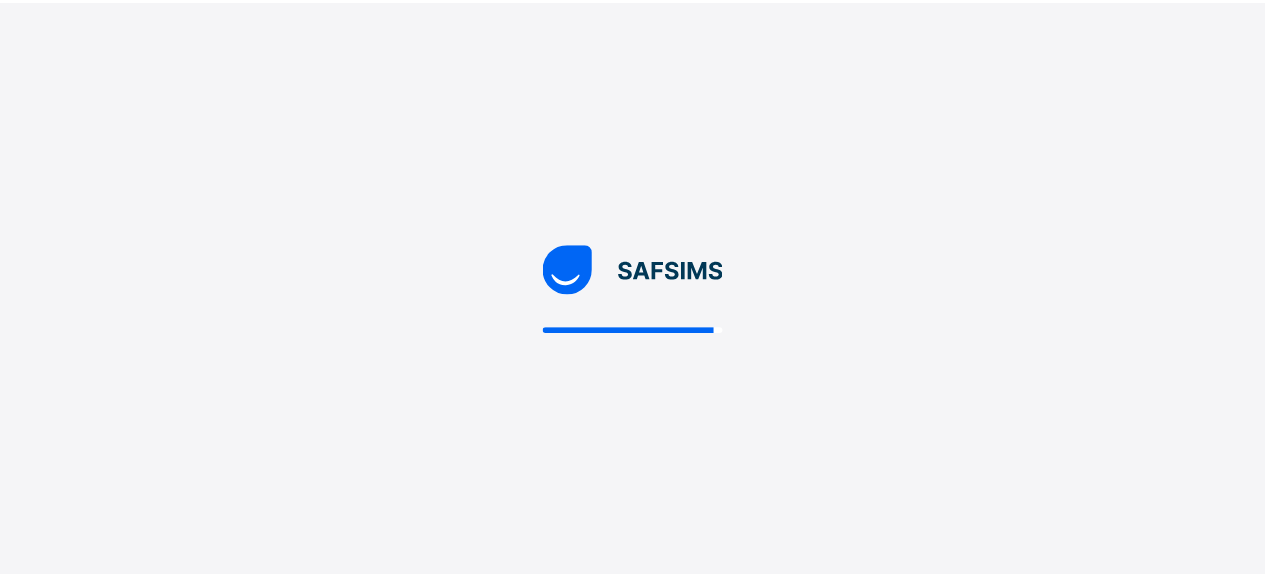 scroll, scrollTop: 0, scrollLeft: 0, axis: both 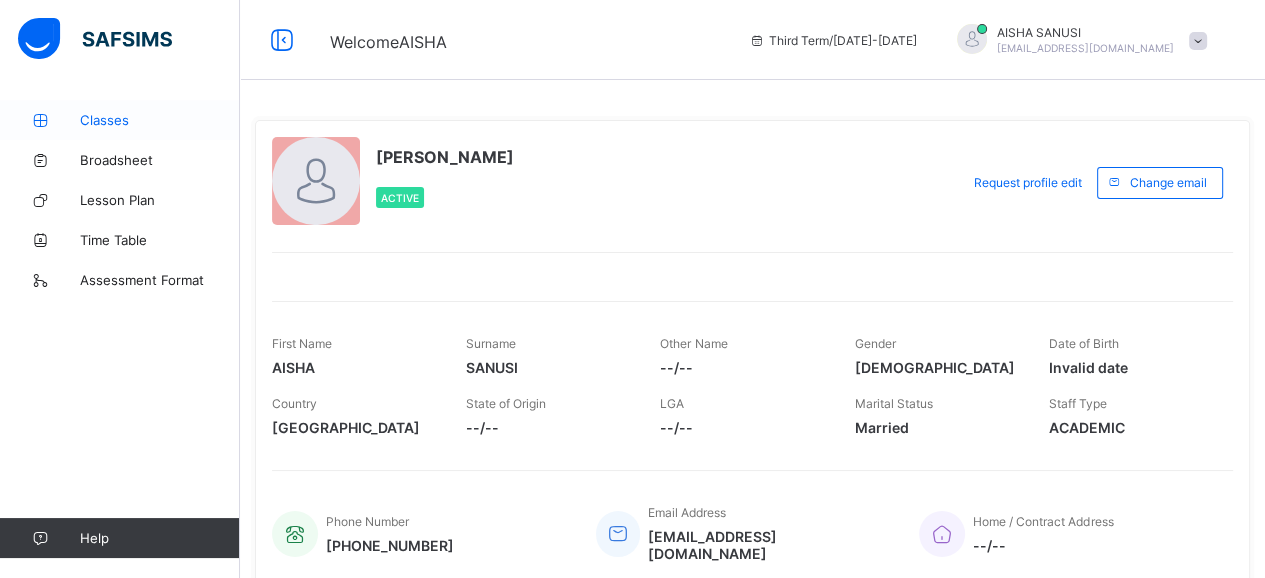 click on "Classes" at bounding box center [160, 120] 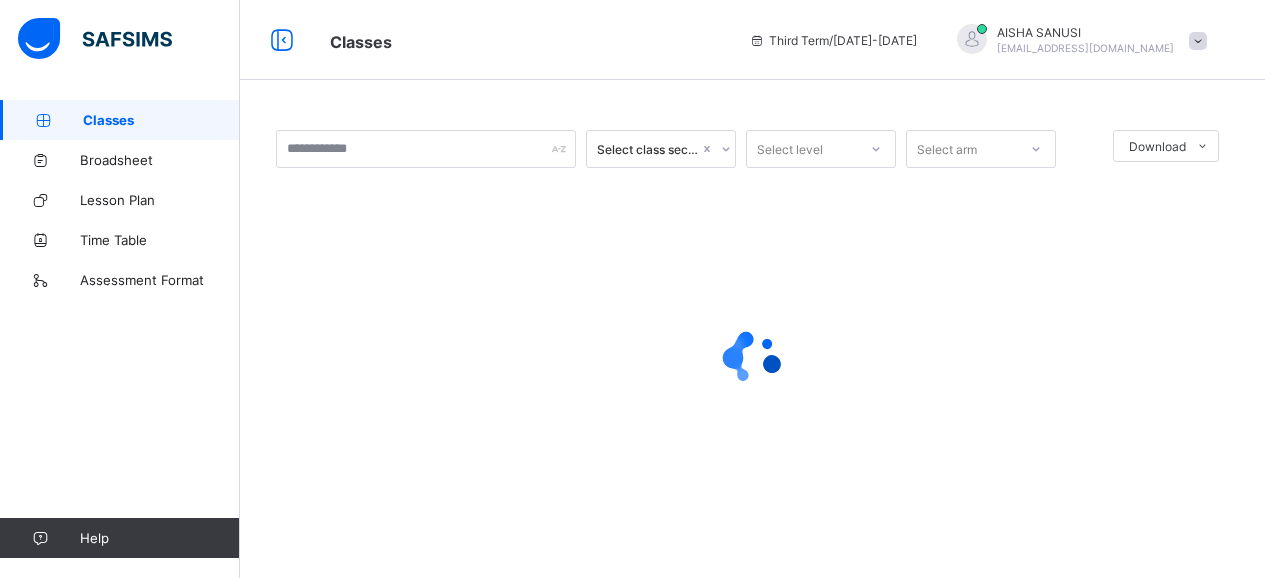 scroll, scrollTop: 0, scrollLeft: 0, axis: both 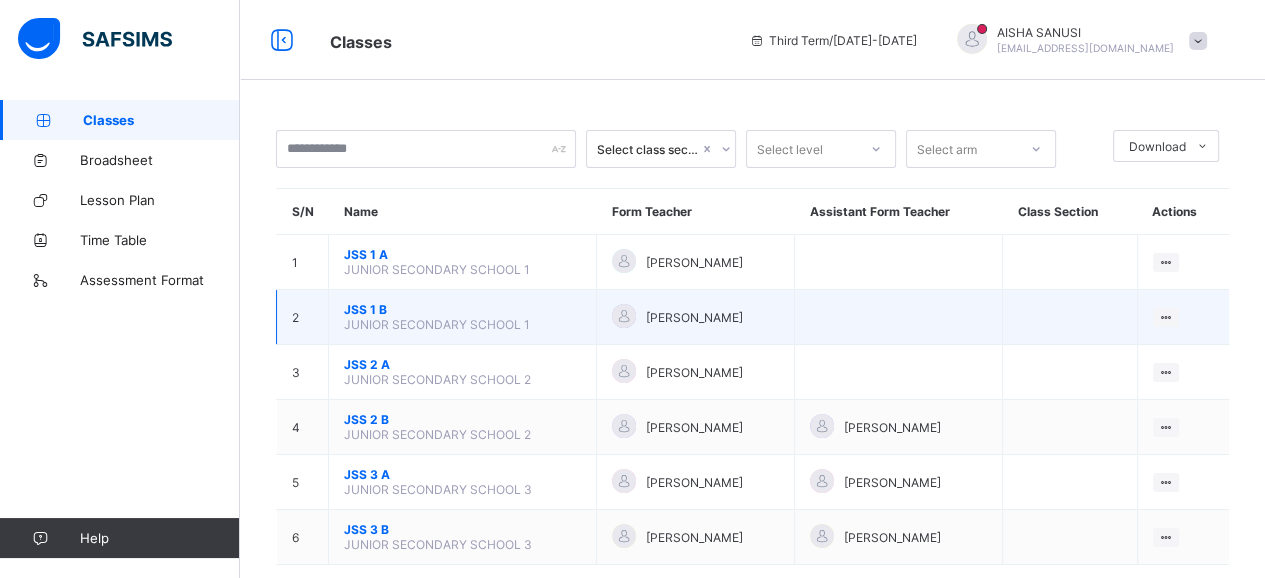click on "JUNIOR SECONDARY SCHOOL 1" at bounding box center (437, 324) 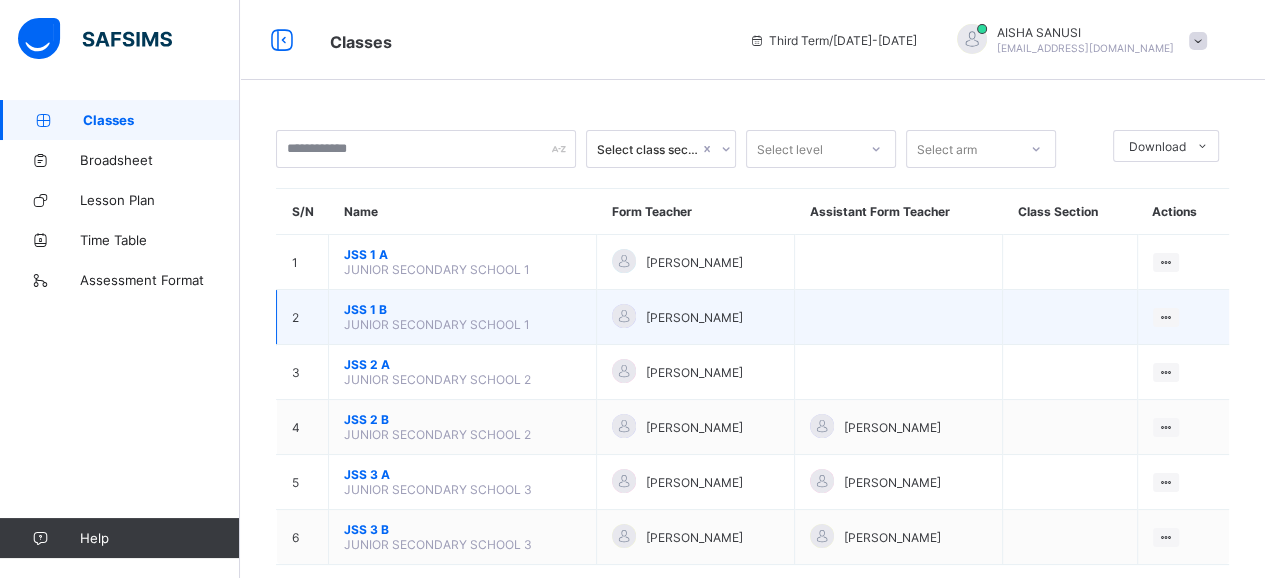 click on "JSS 1   B   JUNIOR SECONDARY SCHOOL 1" at bounding box center [463, 317] 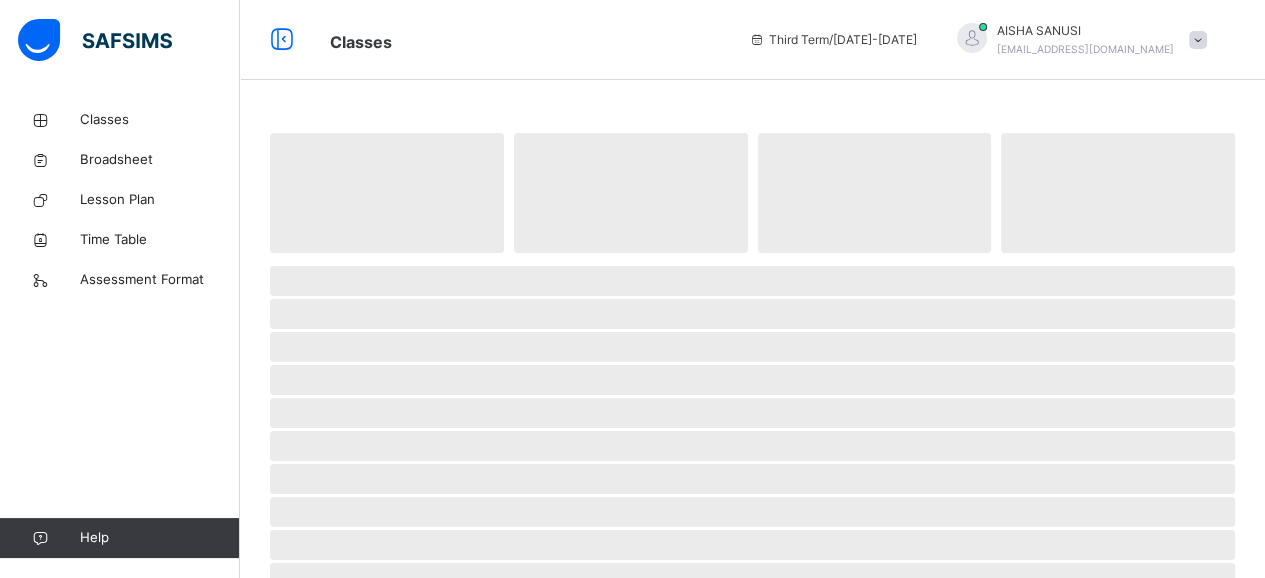 click on "‌" at bounding box center (752, 314) 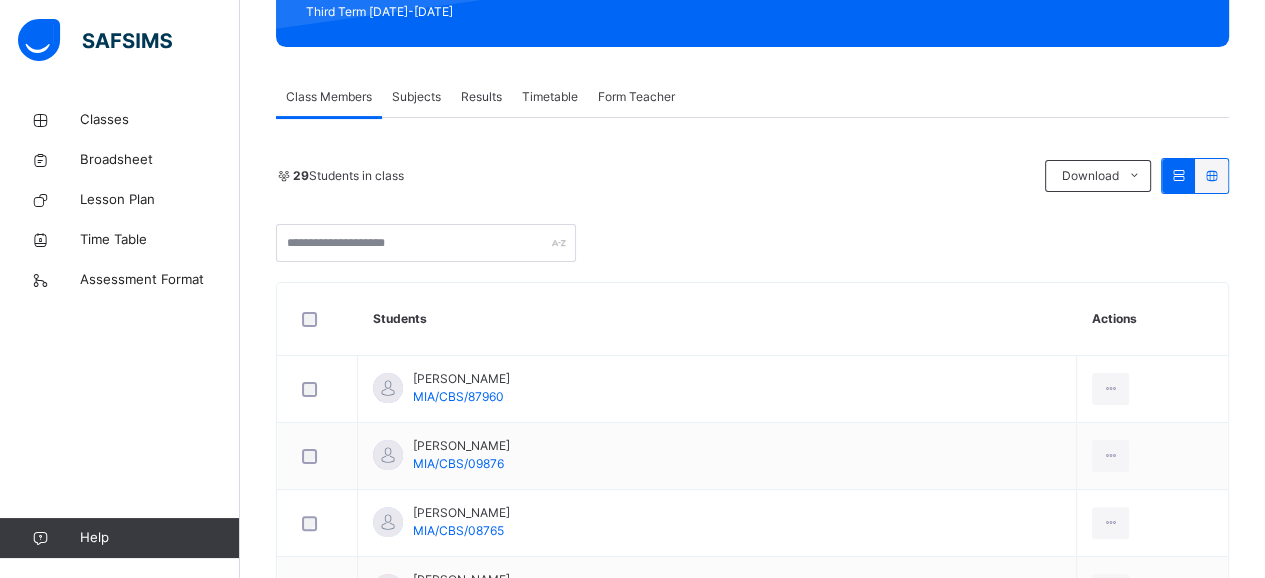 scroll, scrollTop: 303, scrollLeft: 0, axis: vertical 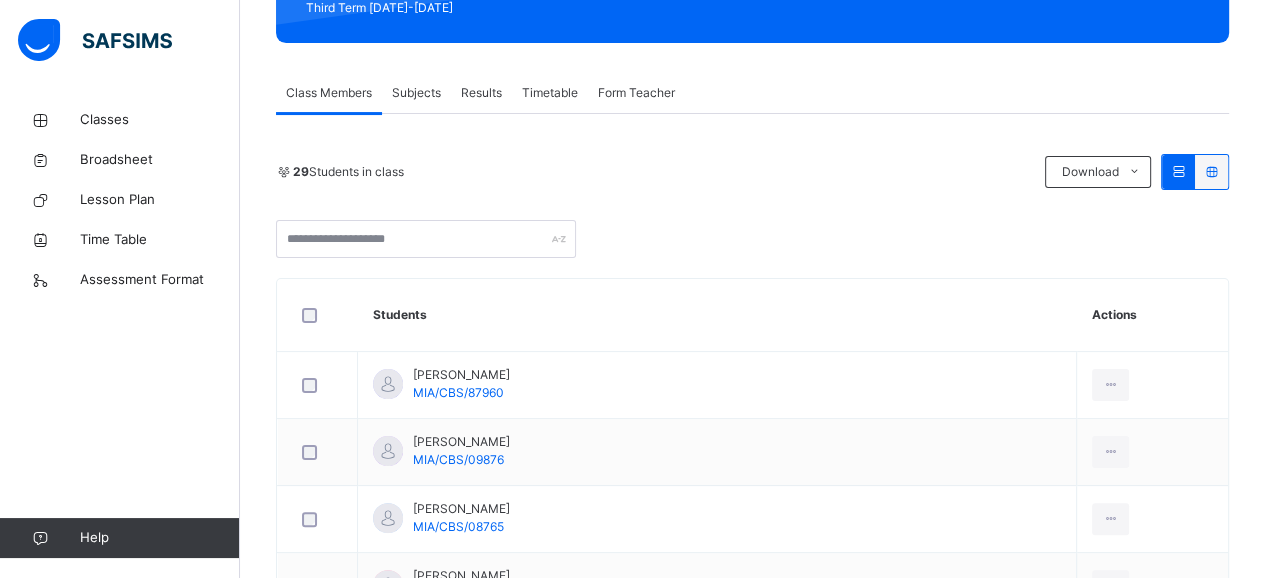 click on "Subjects" at bounding box center (416, 93) 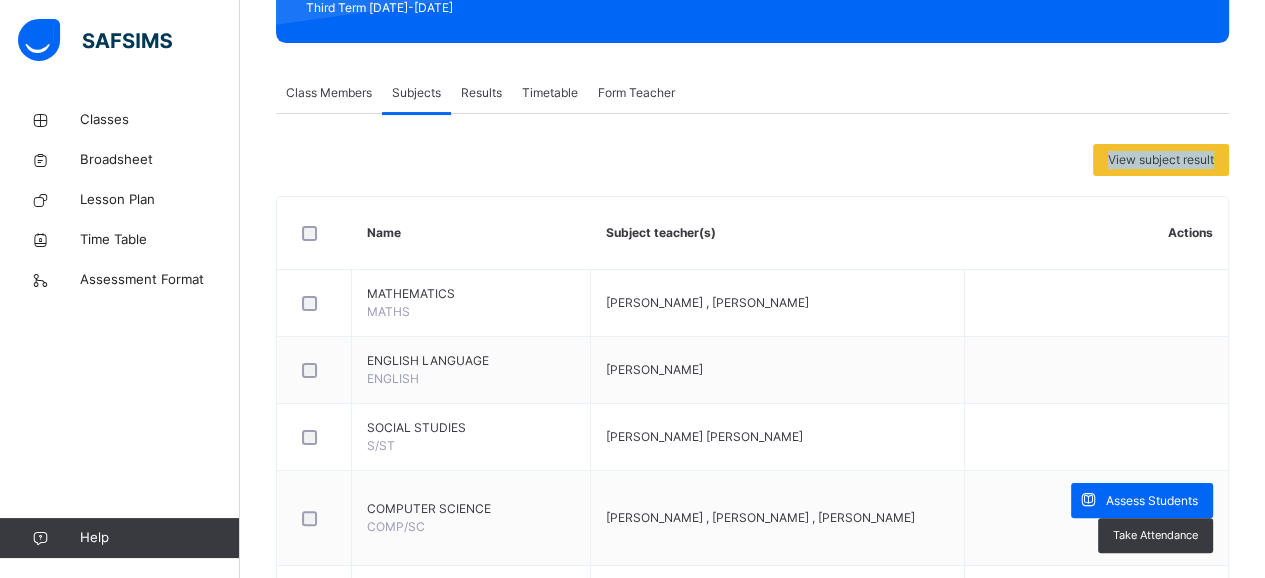 drag, startPoint x: 1258, startPoint y: 145, endPoint x: 1270, endPoint y: 111, distance: 36.05551 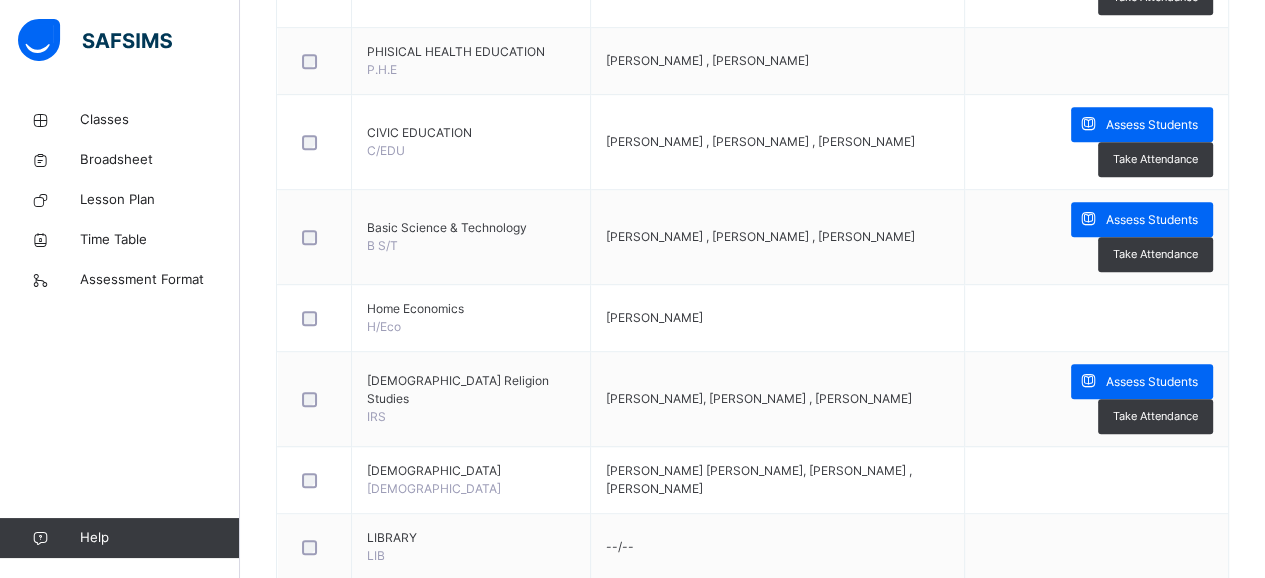 scroll, scrollTop: 1132, scrollLeft: 0, axis: vertical 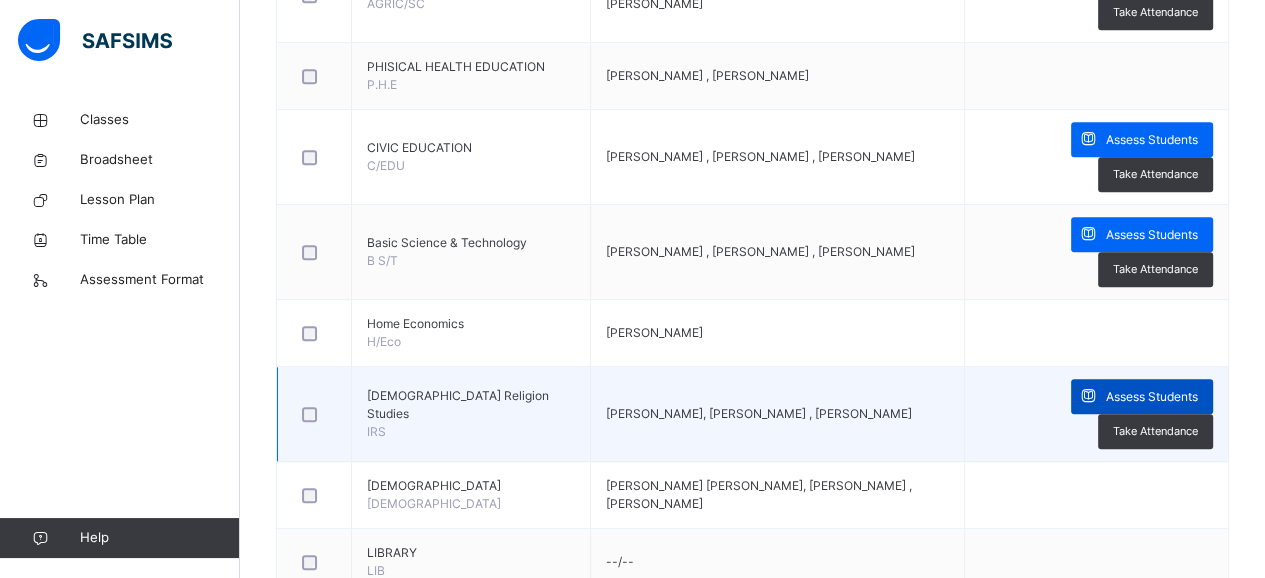 click on "Assess Students" at bounding box center (1152, 397) 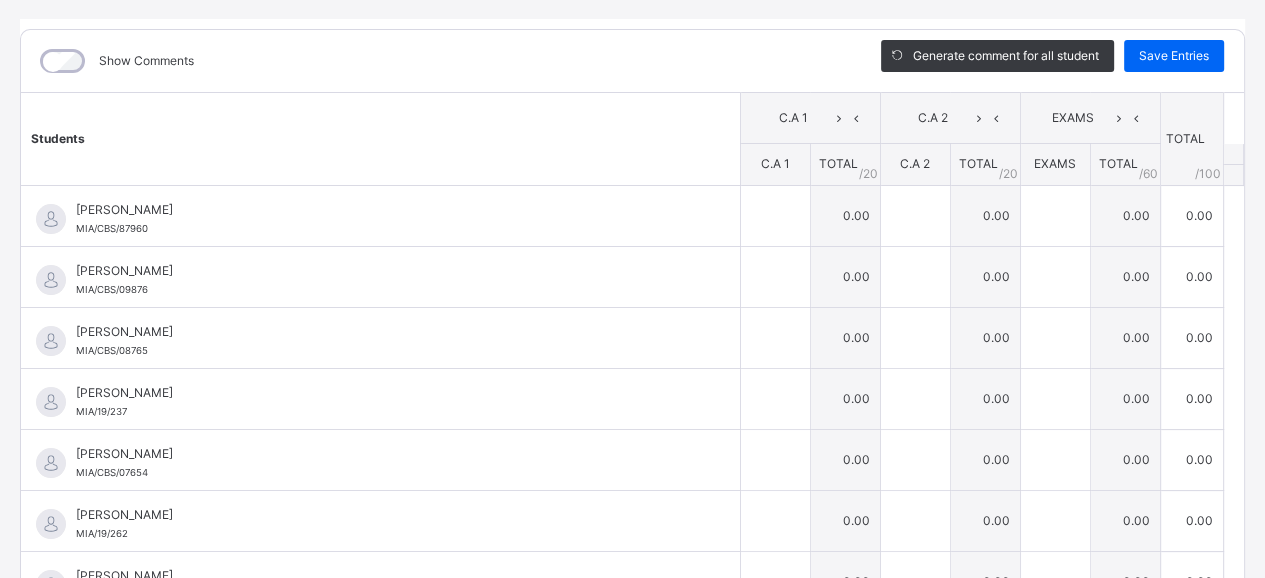 scroll, scrollTop: 240, scrollLeft: 0, axis: vertical 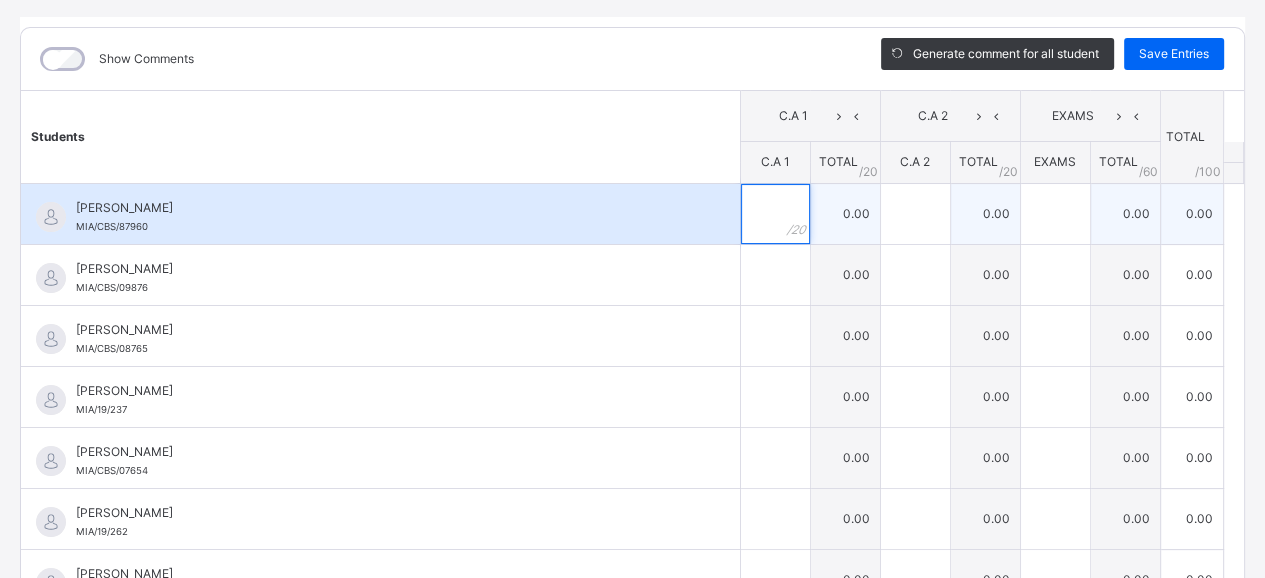 click at bounding box center (775, 214) 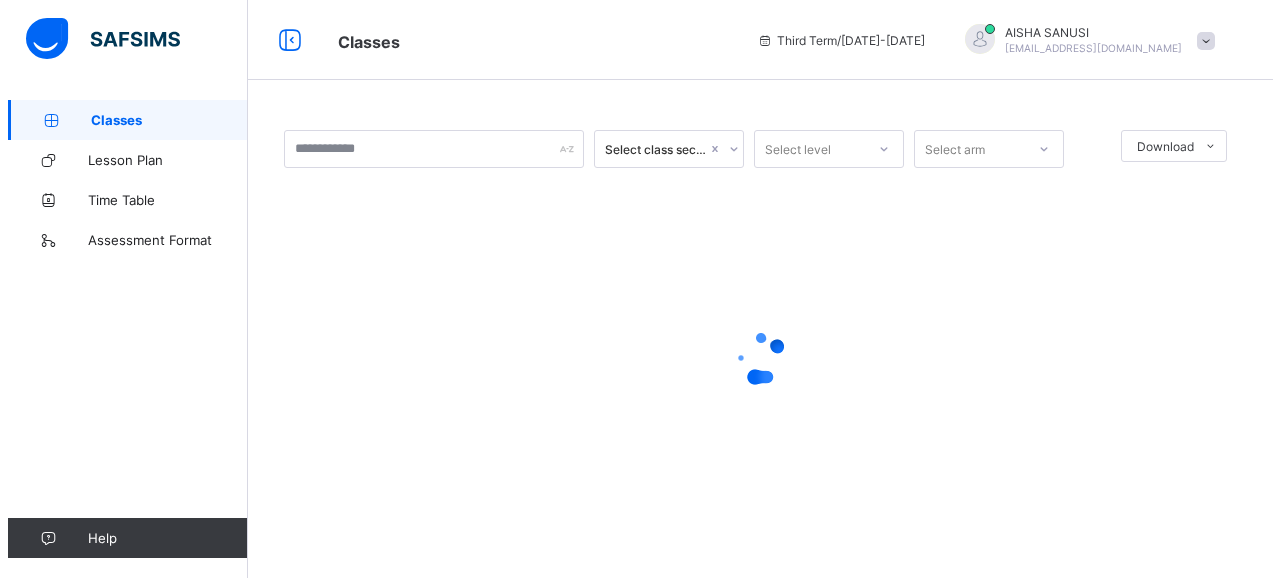 scroll, scrollTop: 0, scrollLeft: 0, axis: both 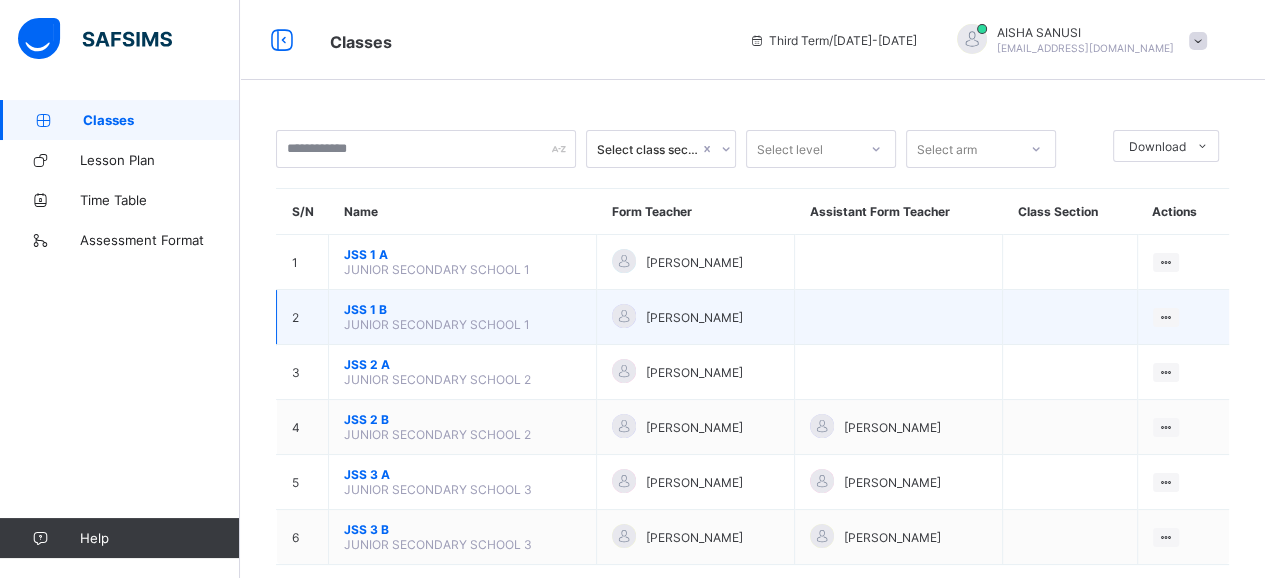 click on "JSS 1   B" at bounding box center [462, 309] 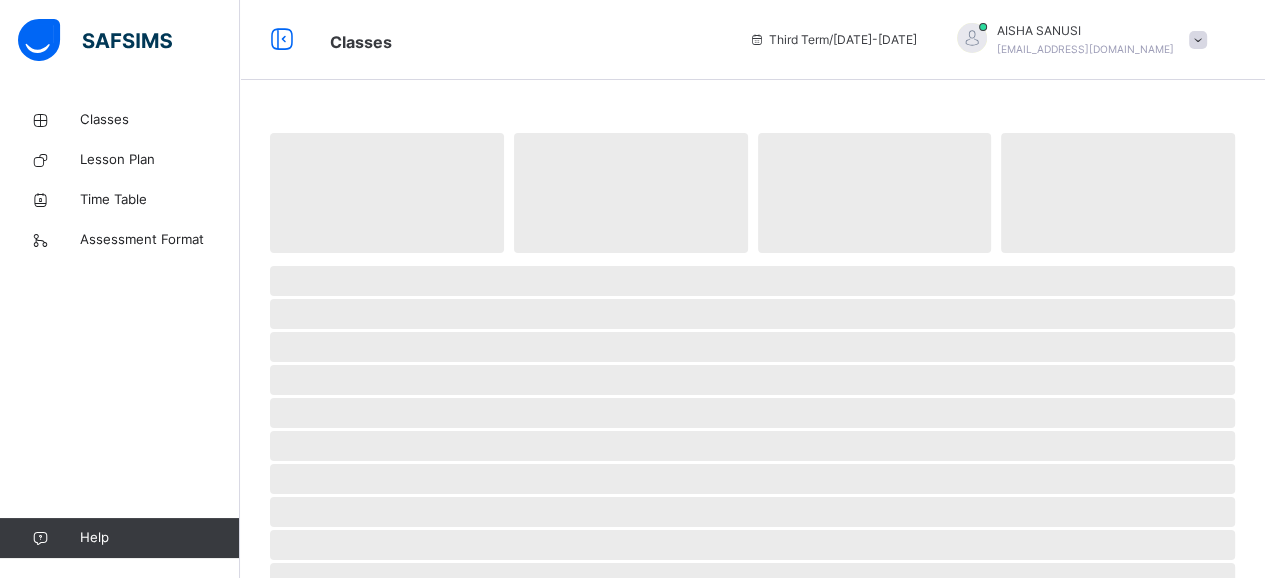 click on "‌" at bounding box center [752, 314] 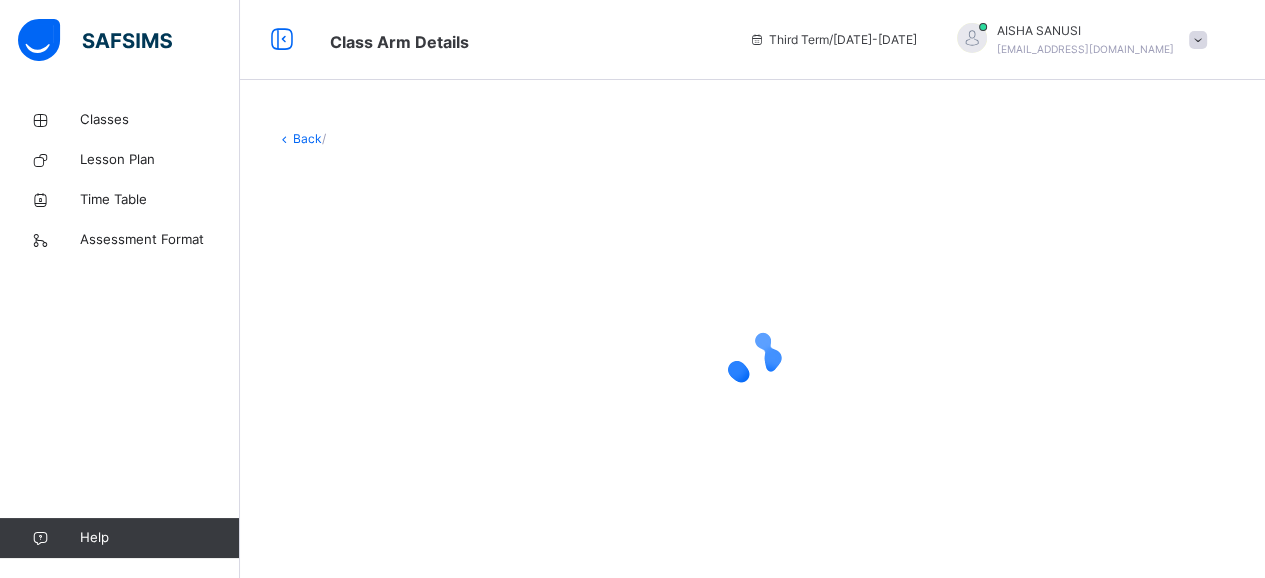 drag, startPoint x: 590, startPoint y: 206, endPoint x: 501, endPoint y: 226, distance: 91.21951 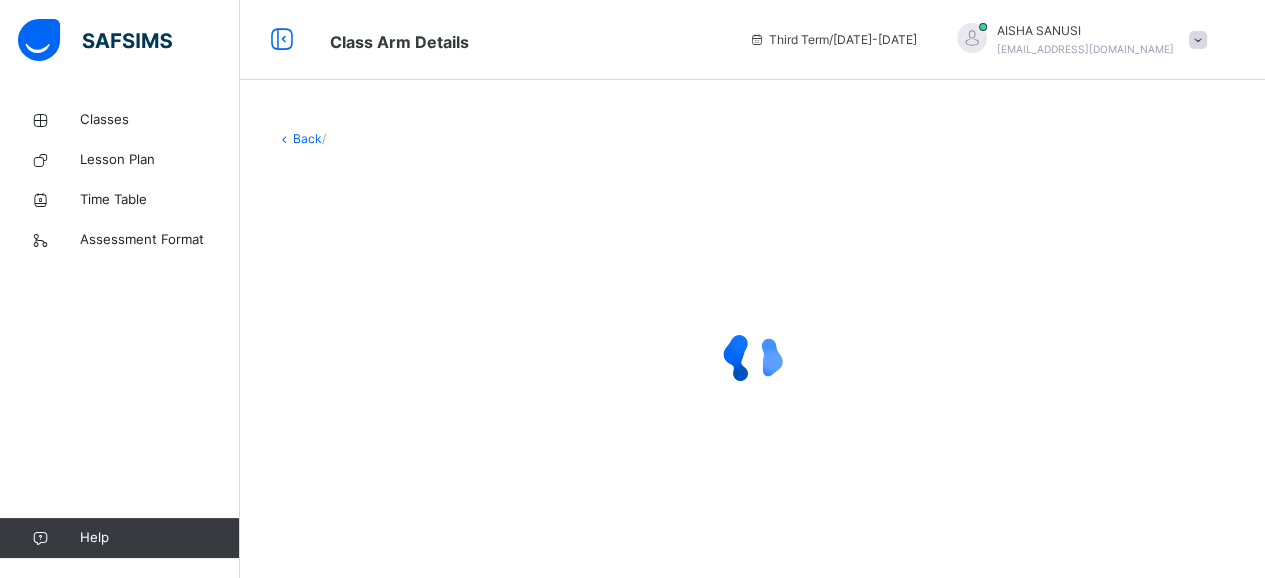 click at bounding box center (752, 358) 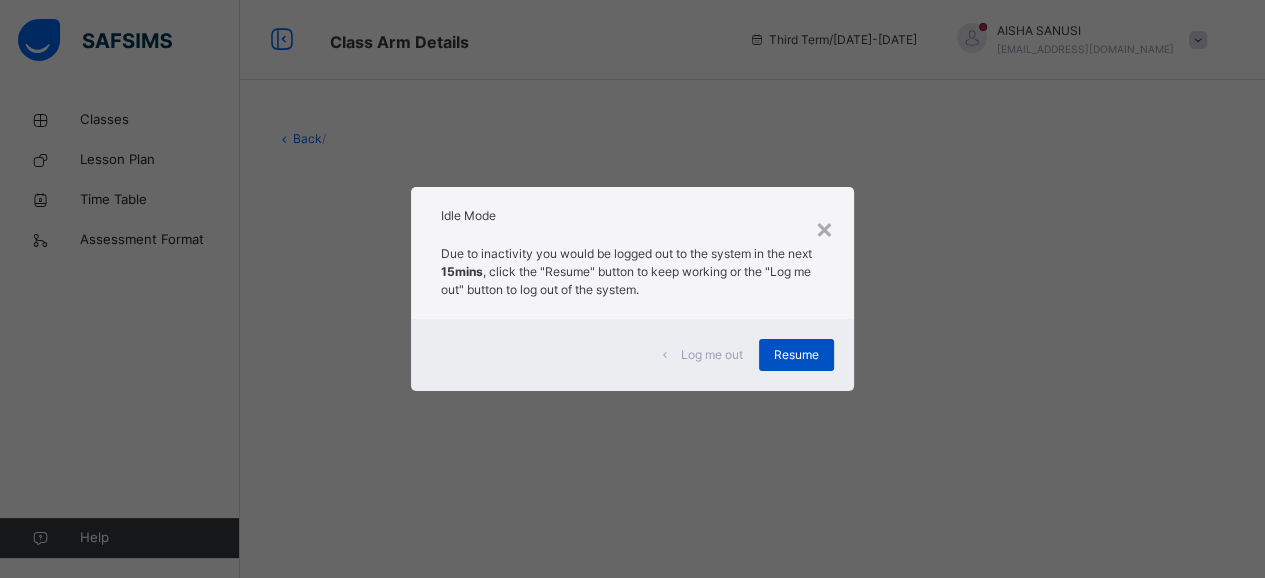 click on "Resume" at bounding box center (796, 355) 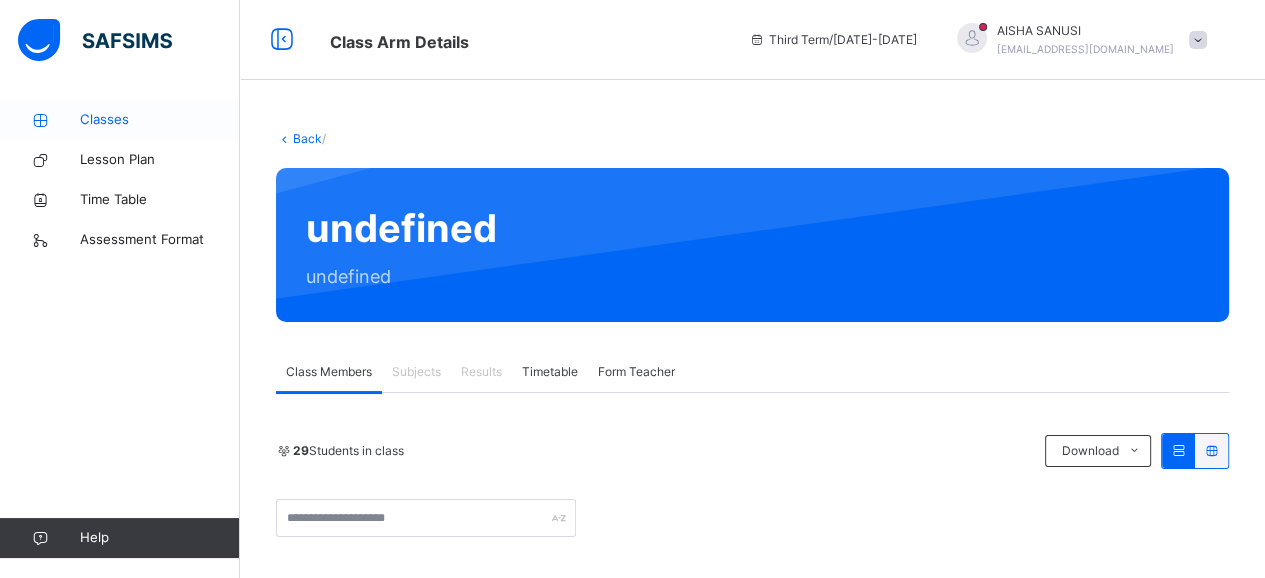click on "Classes" at bounding box center [160, 120] 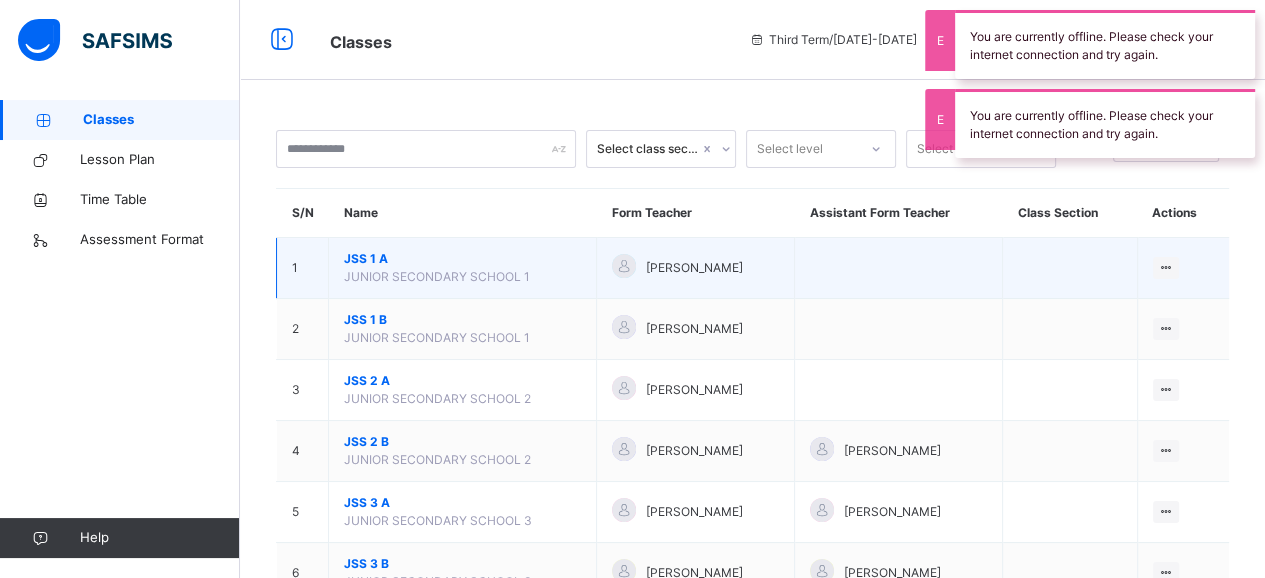 click on "JSS 1   A   JUNIOR SECONDARY SCHOOL 1" at bounding box center [463, 268] 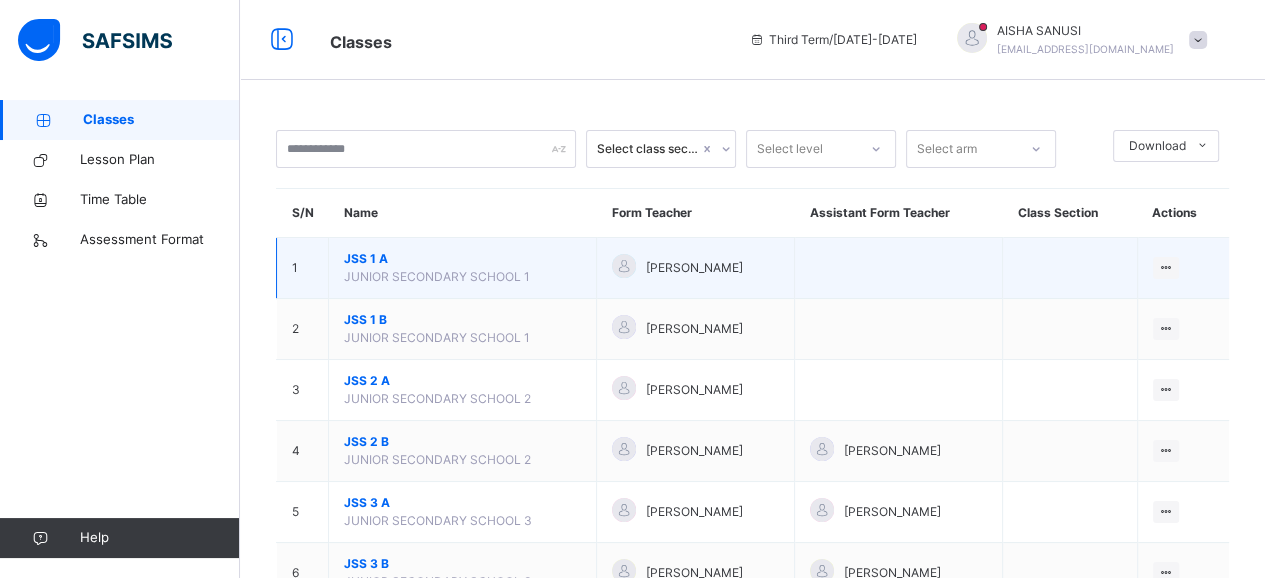 click on "JSS 1   A   JUNIOR SECONDARY SCHOOL 1" at bounding box center [463, 268] 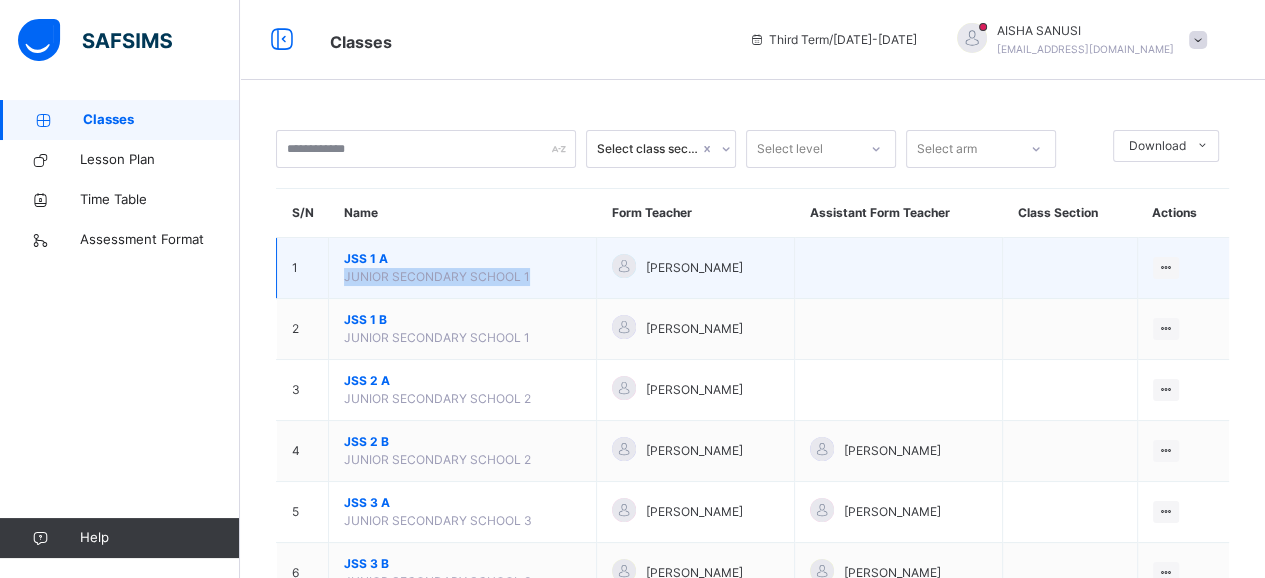click on "JSS 1   A   JUNIOR SECONDARY SCHOOL 1" at bounding box center [463, 268] 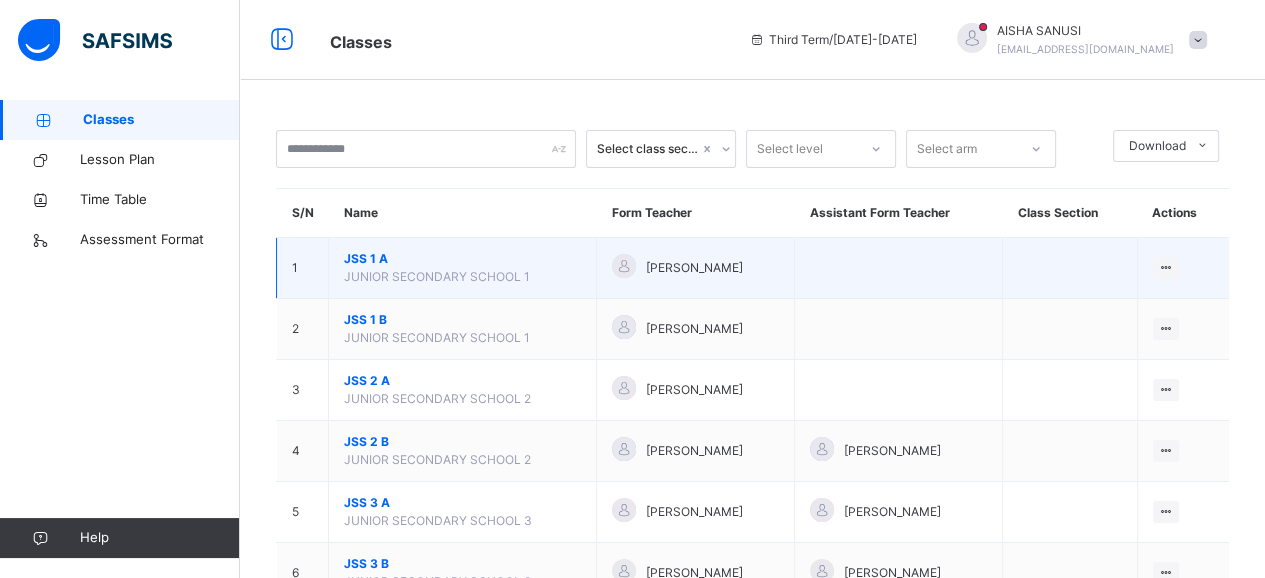 drag, startPoint x: 534, startPoint y: 269, endPoint x: 564, endPoint y: 265, distance: 30.265491 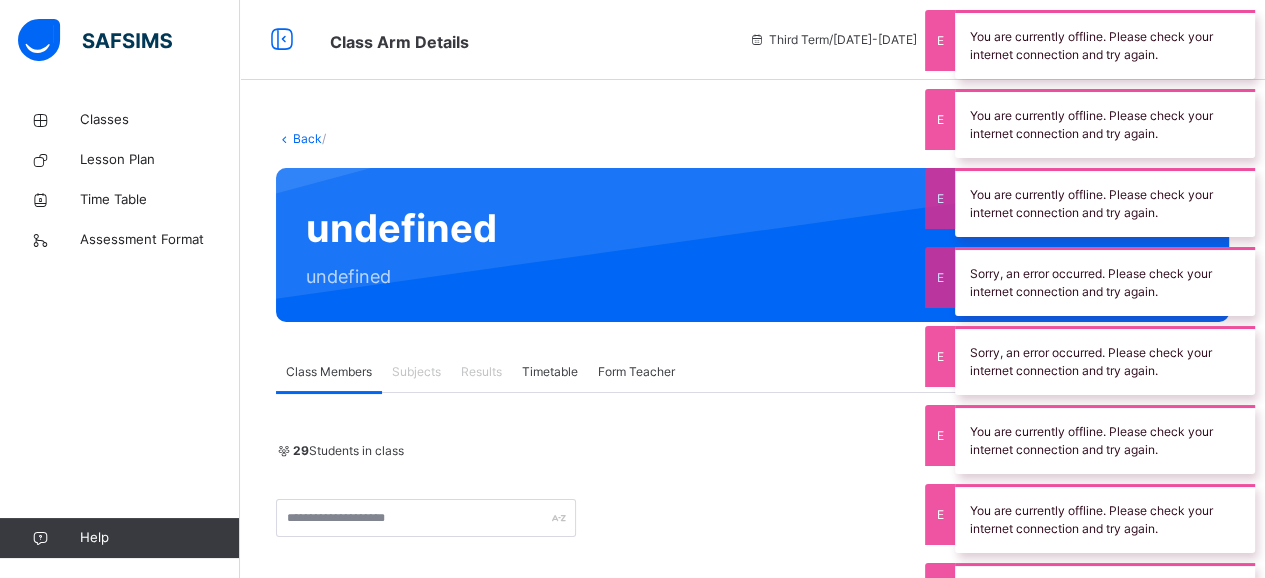 click at bounding box center (863, 245) 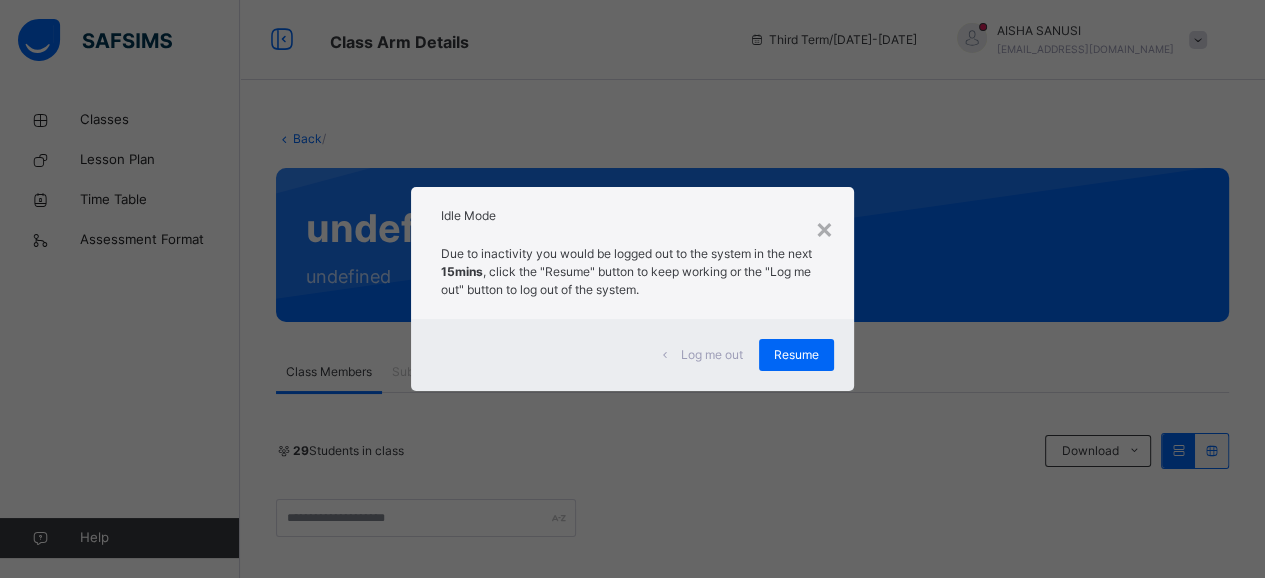 click on "Log me out" at bounding box center [712, 355] 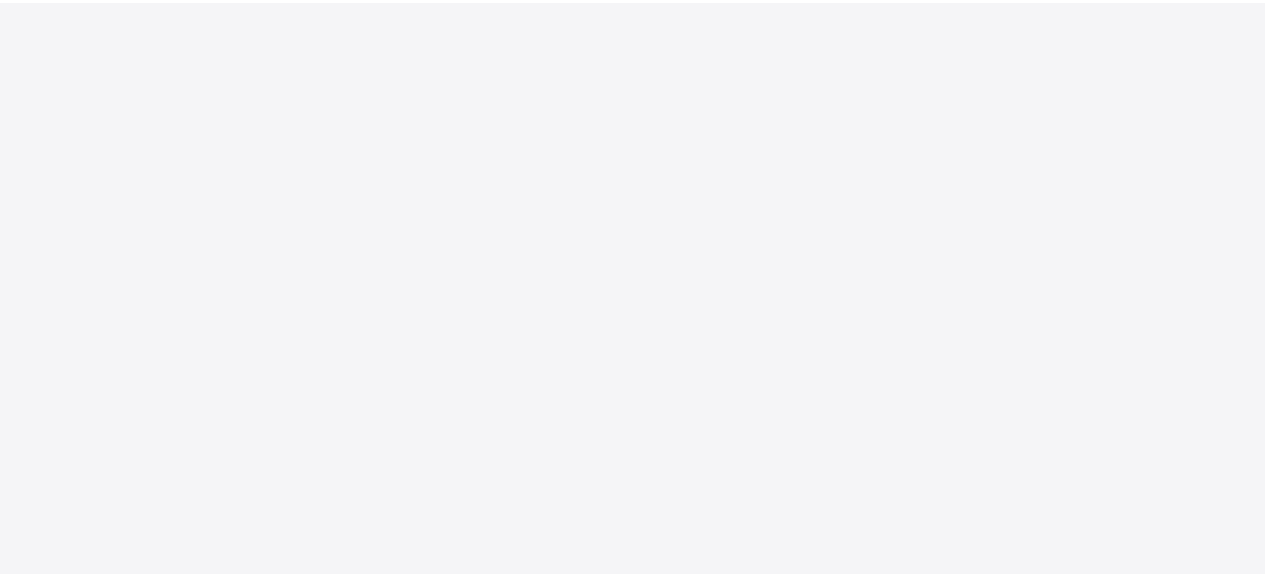 scroll, scrollTop: 0, scrollLeft: 0, axis: both 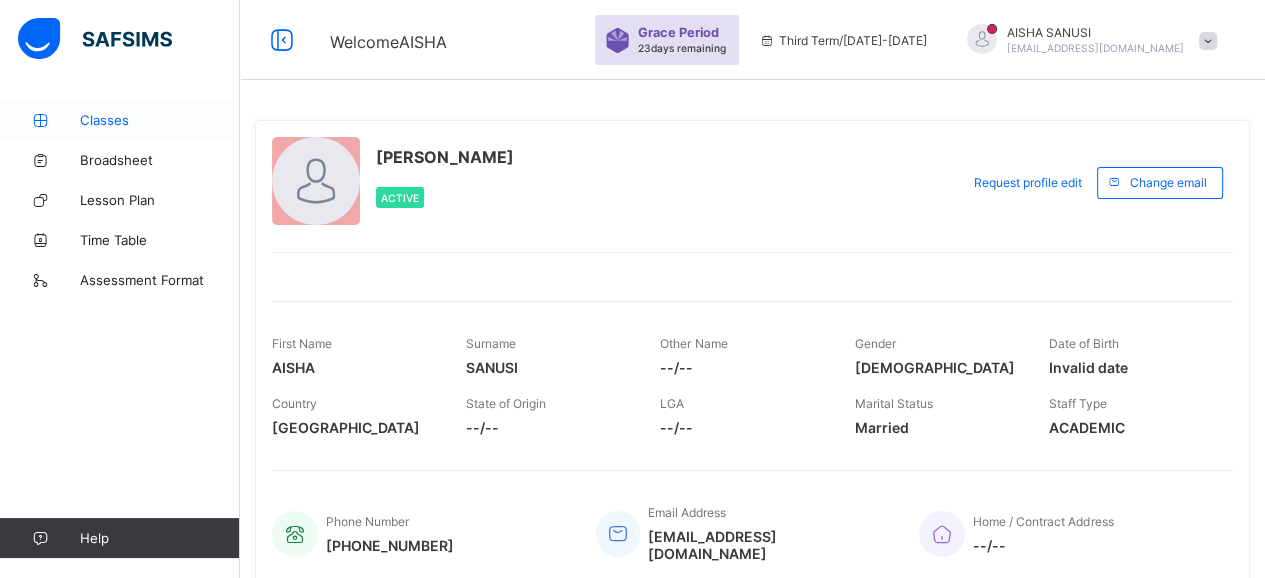 click on "Classes" at bounding box center [120, 120] 